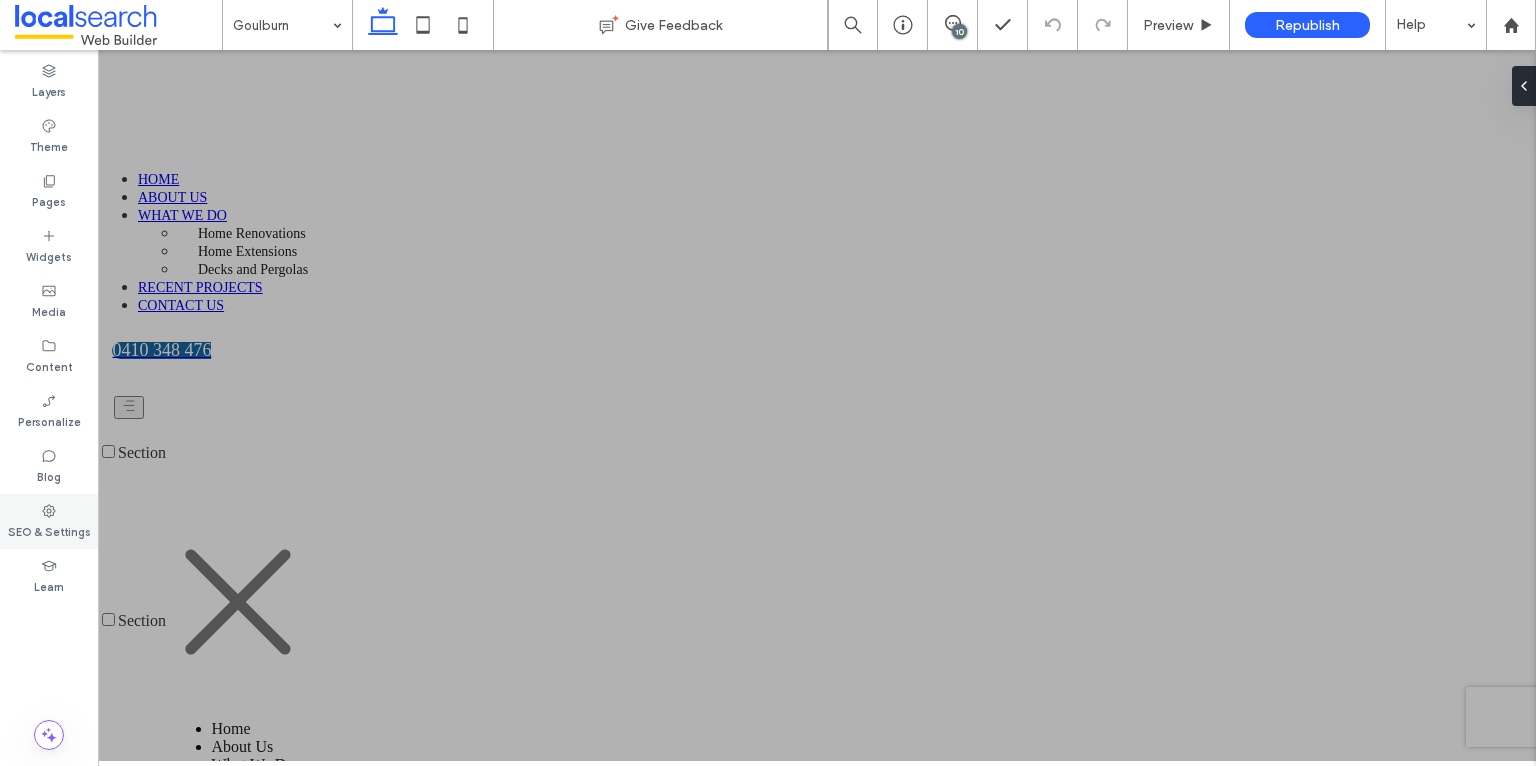 scroll, scrollTop: 0, scrollLeft: 0, axis: both 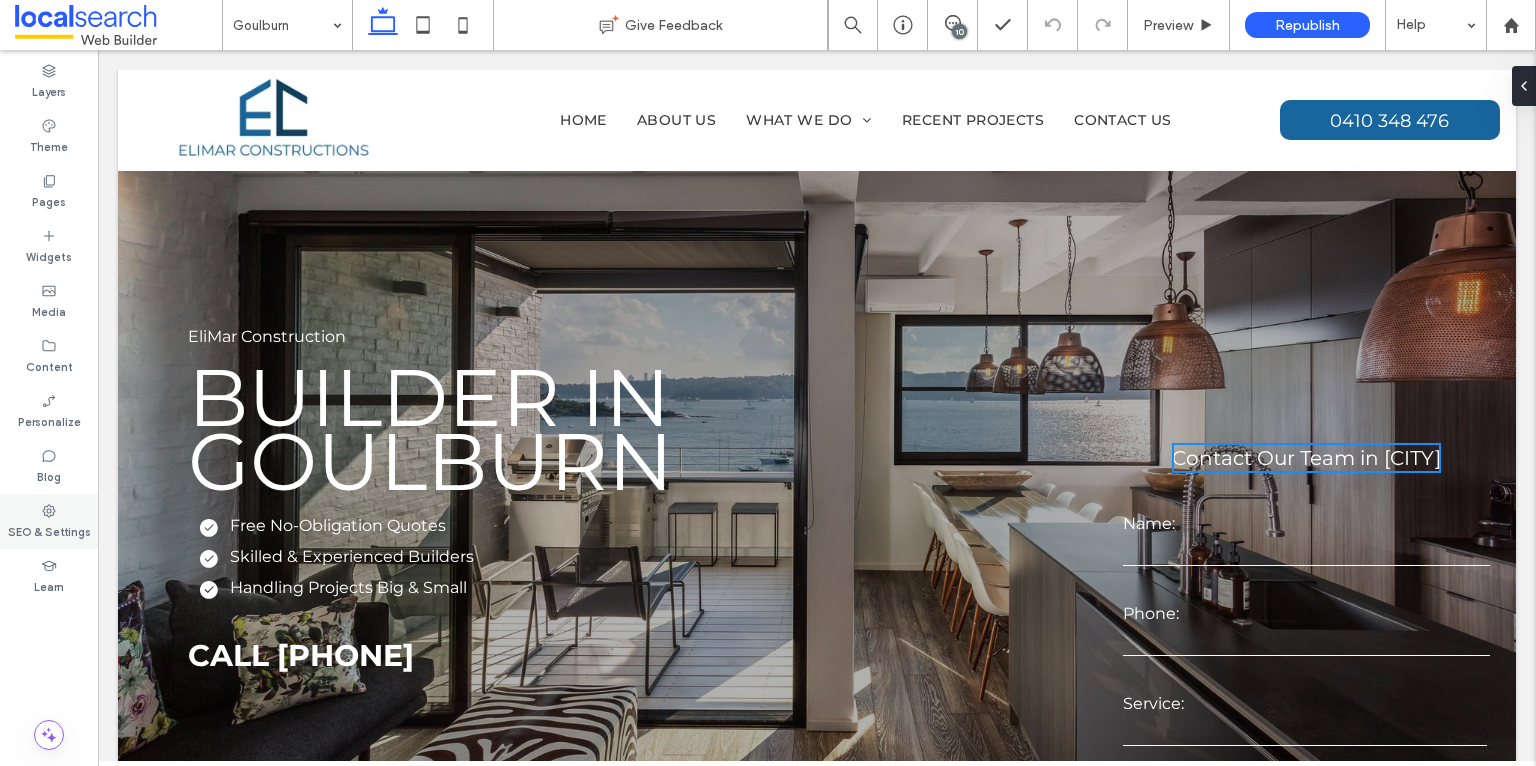 click 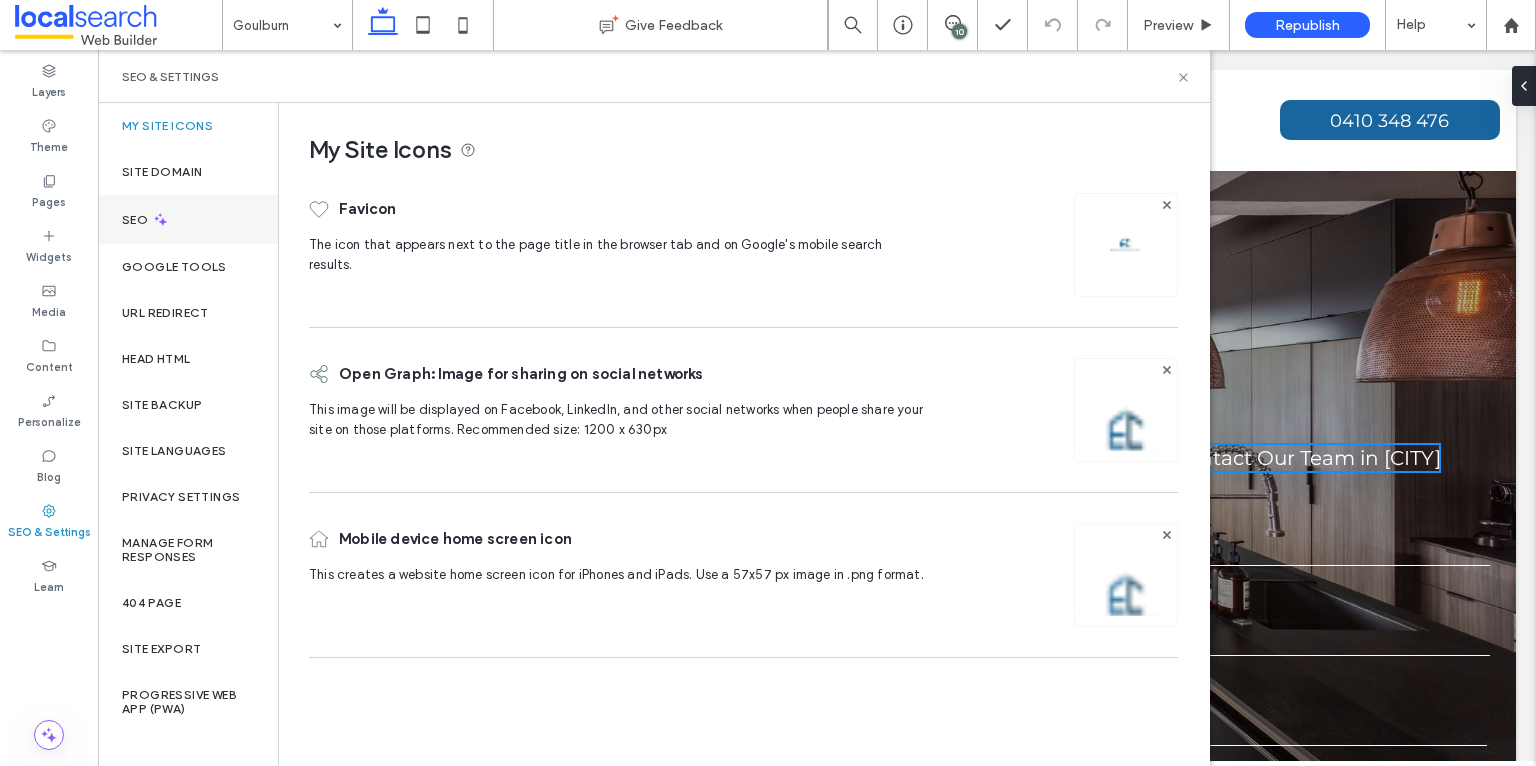 click on "SEO" at bounding box center [137, 220] 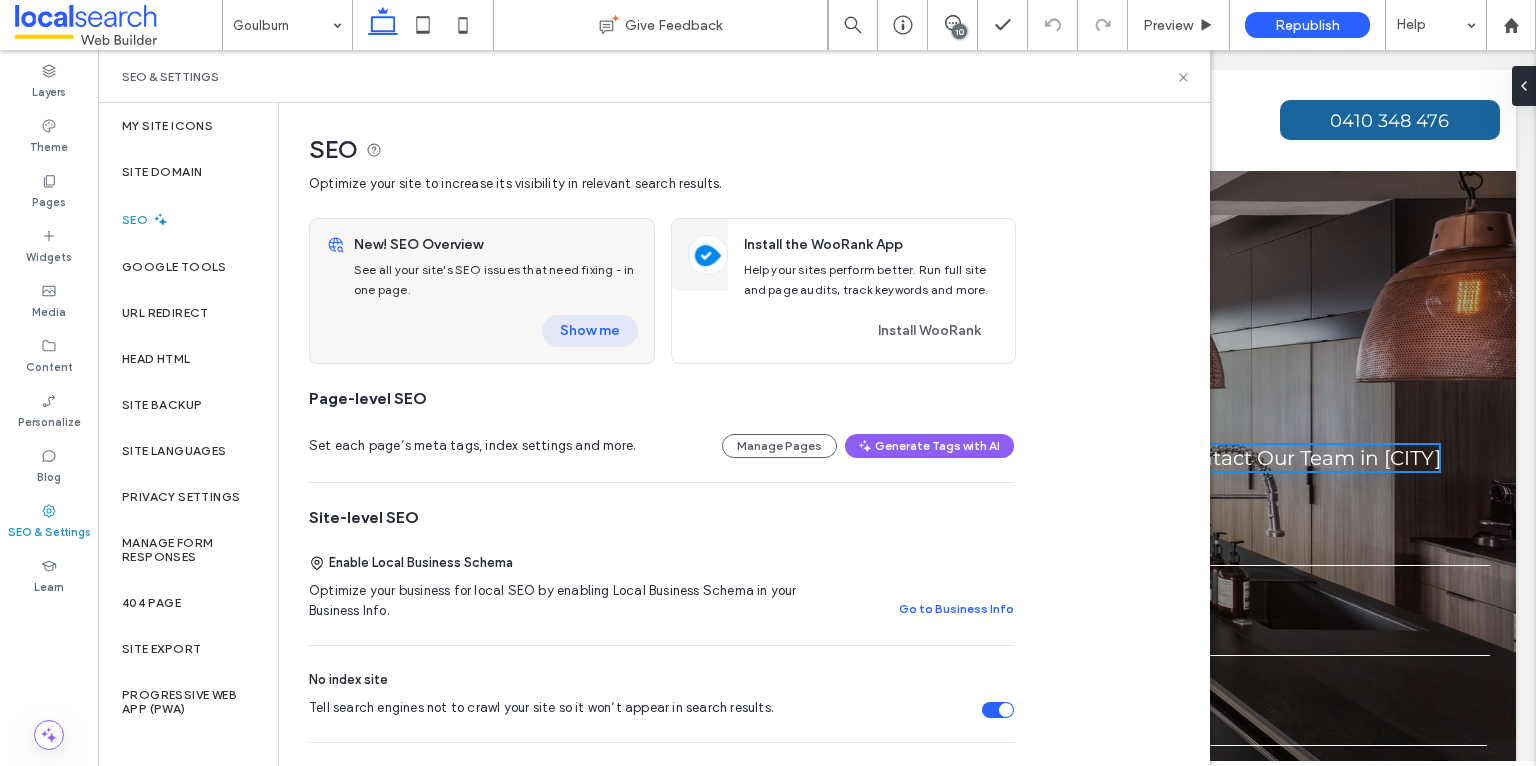 click on "Show me" at bounding box center [590, 331] 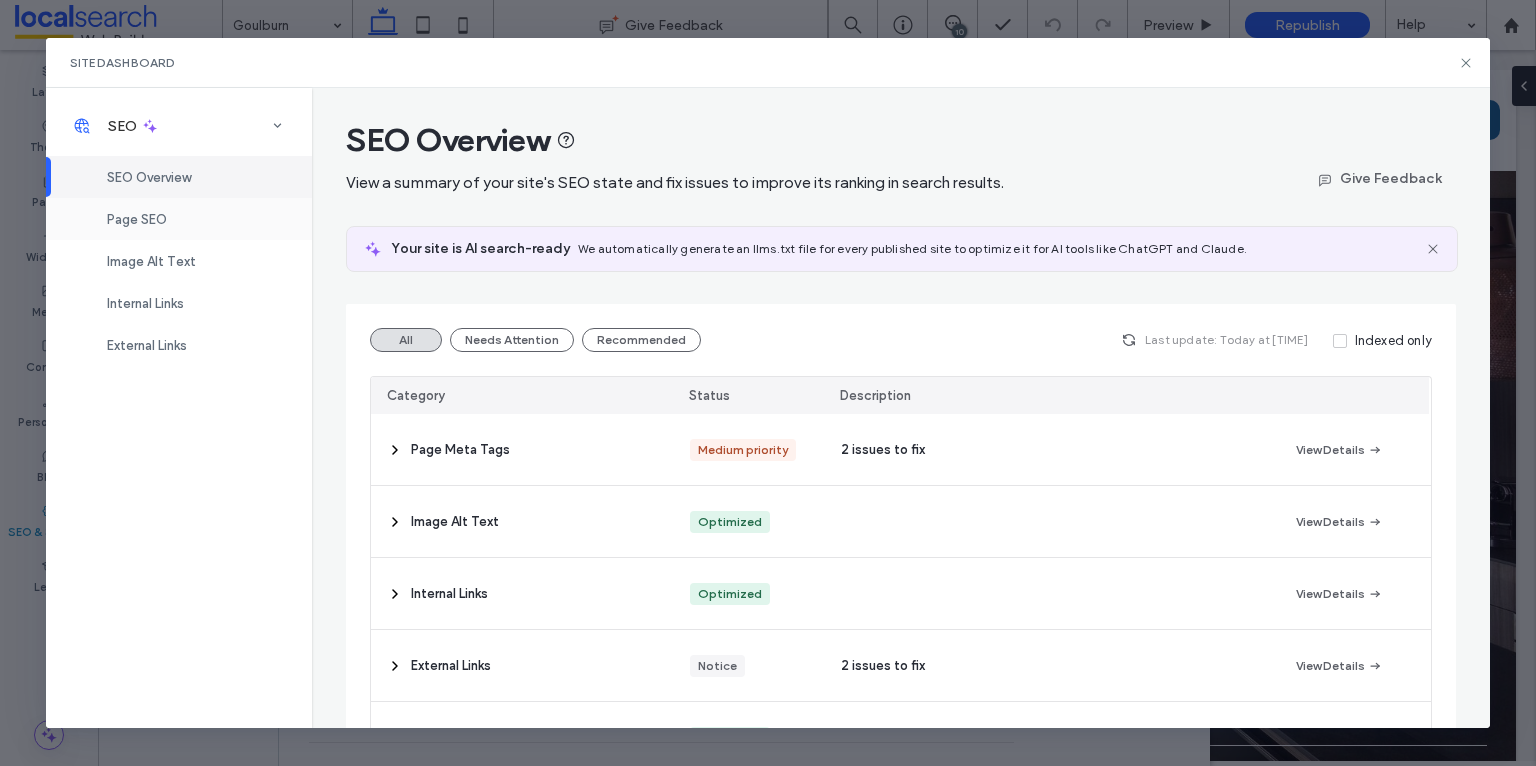 click on "Page SEO" at bounding box center [137, 219] 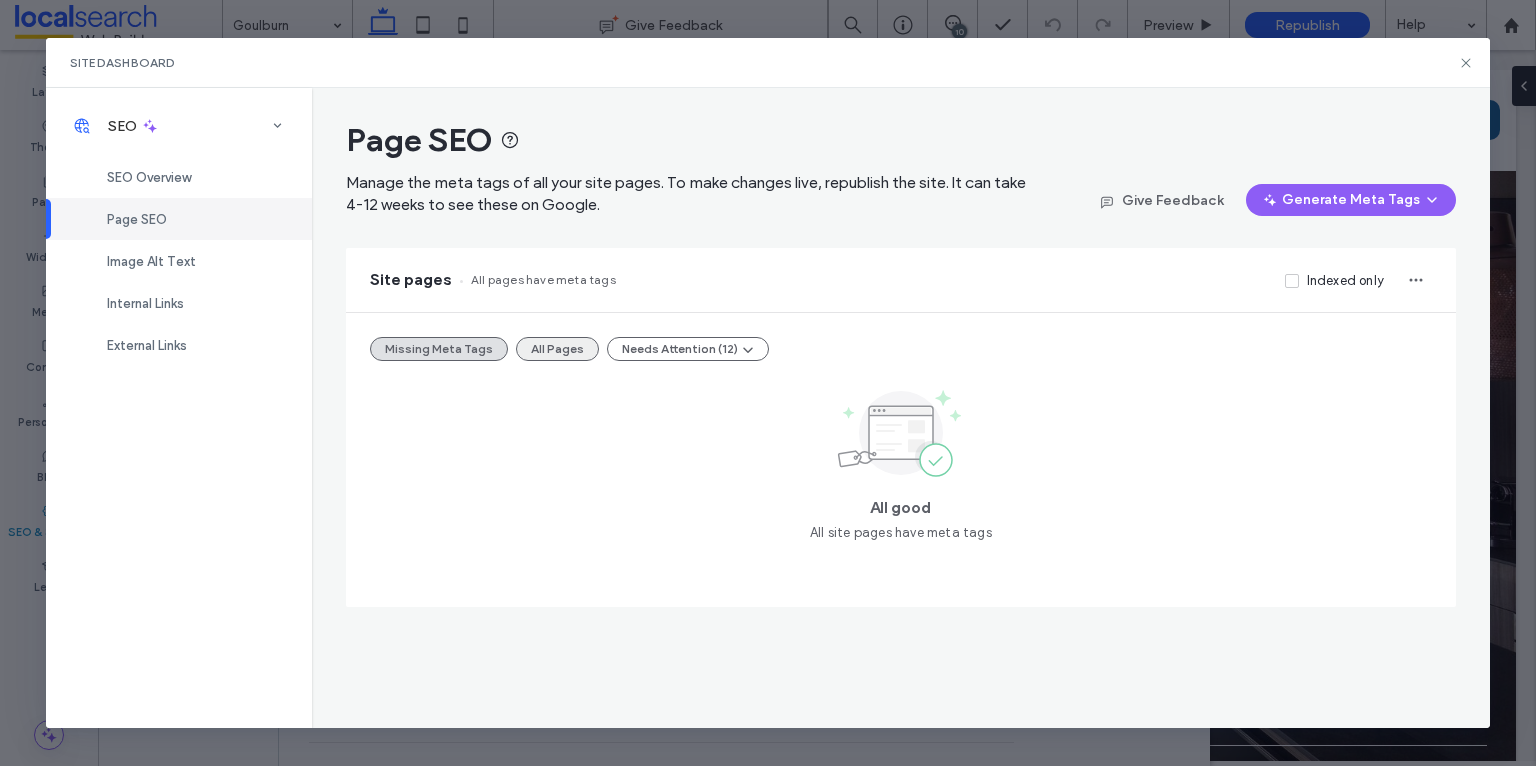 click on "All Pages" at bounding box center (557, 349) 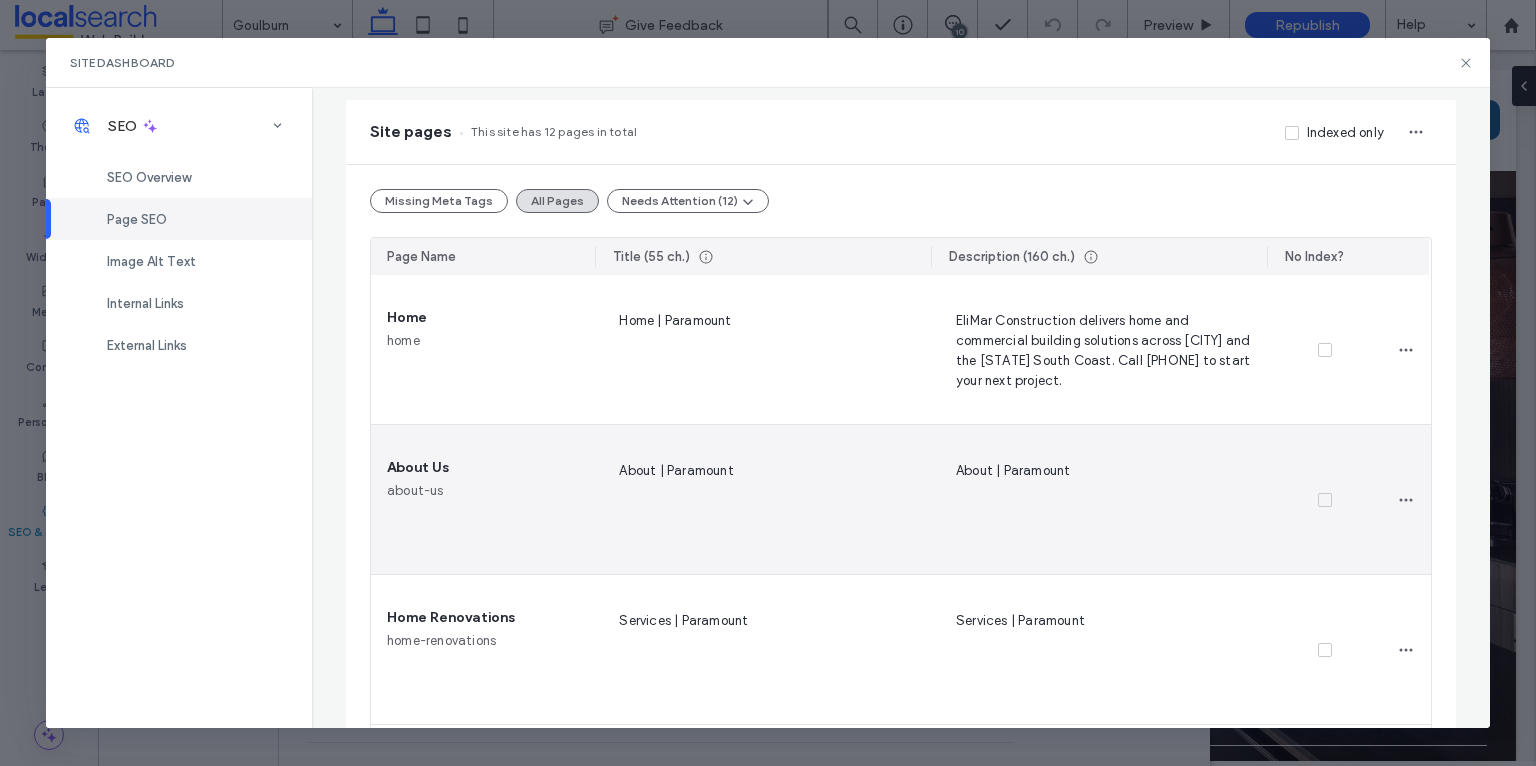 scroll, scrollTop: 151, scrollLeft: 0, axis: vertical 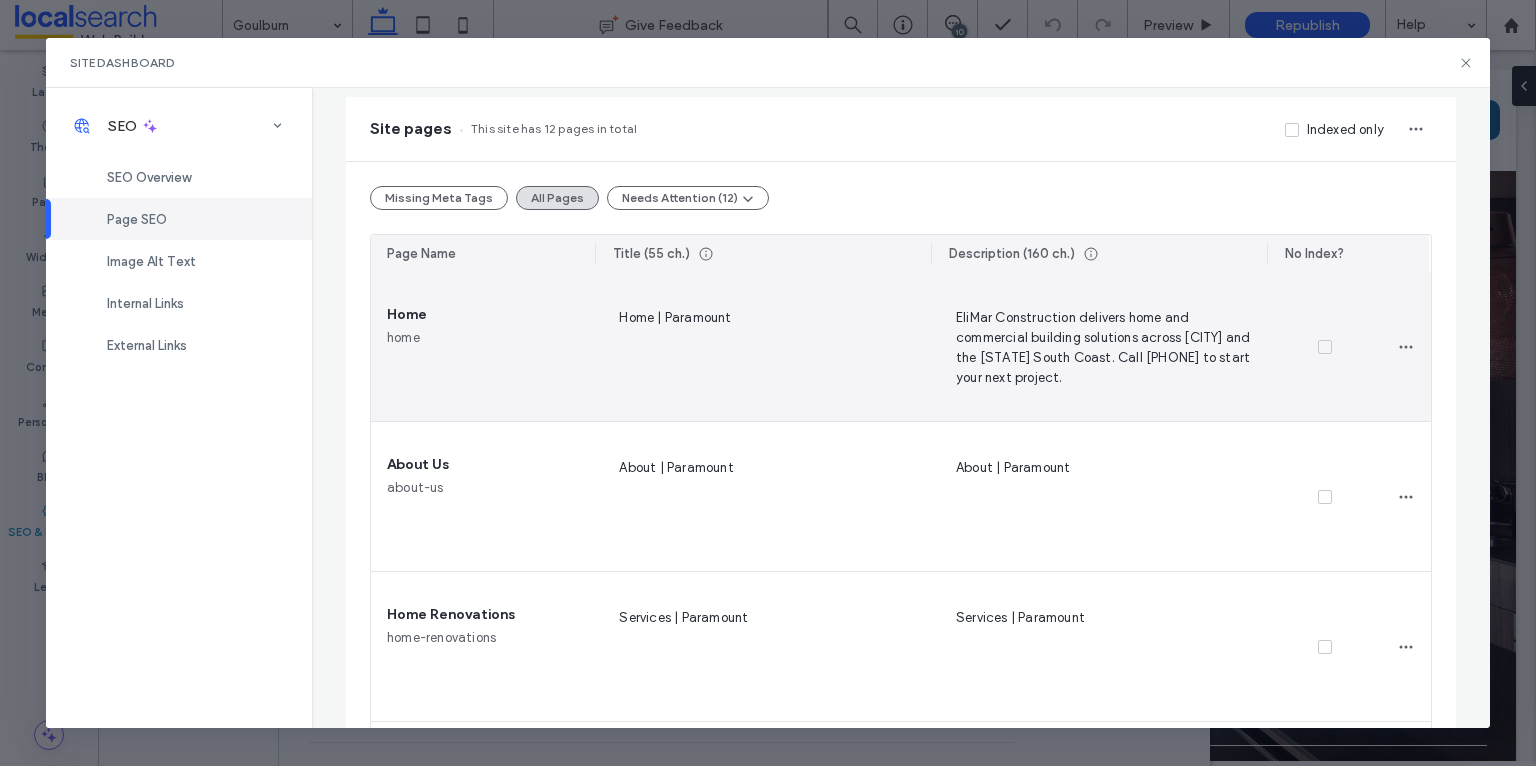 click on "EliMar Construction delivers home and commercial building solutions across [CITY] and the [STATE] South Coast. Call [PHONE] to start your next project." at bounding box center [1100, 347] 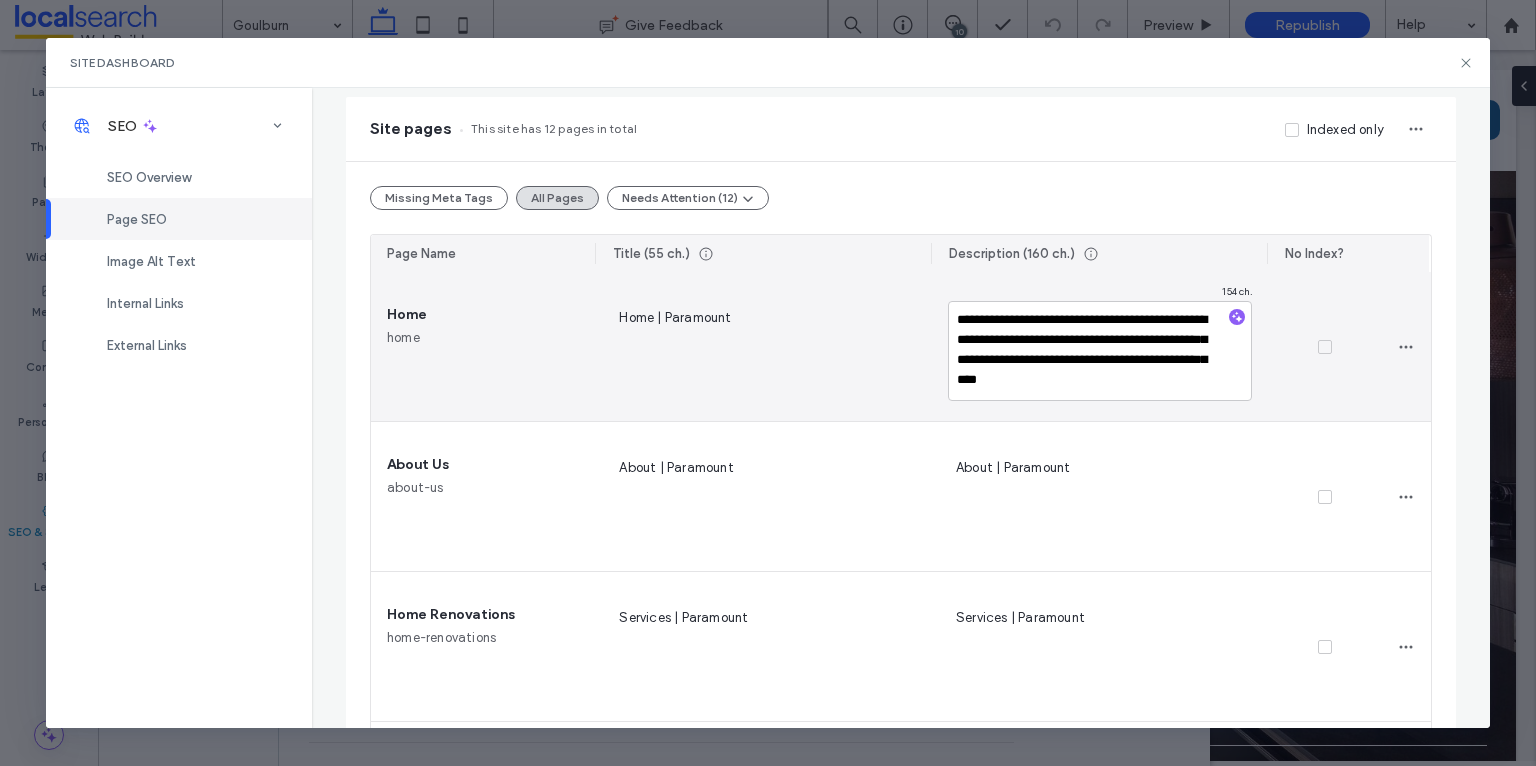 click on "**********" at bounding box center [1100, 351] 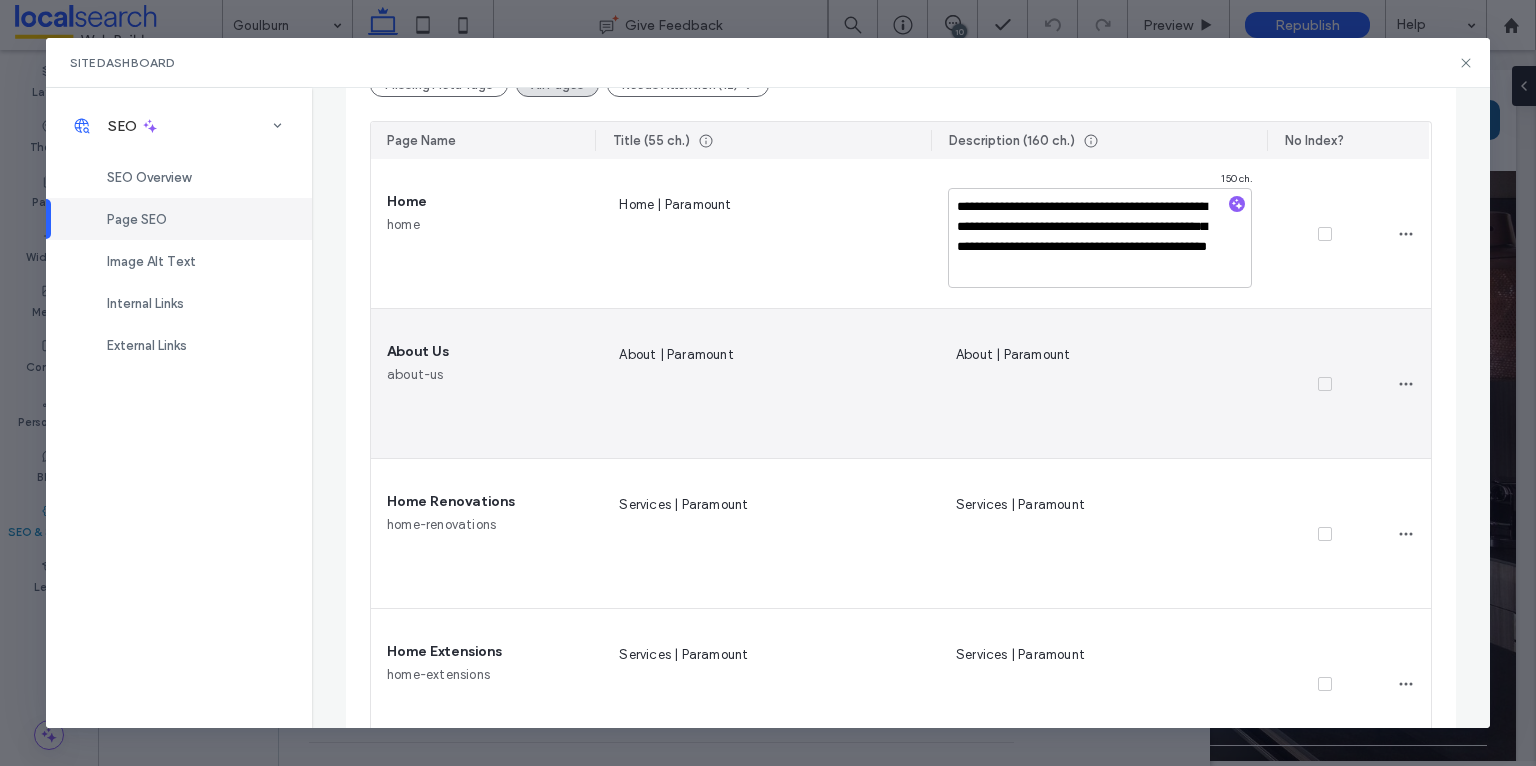 scroll, scrollTop: 351, scrollLeft: 0, axis: vertical 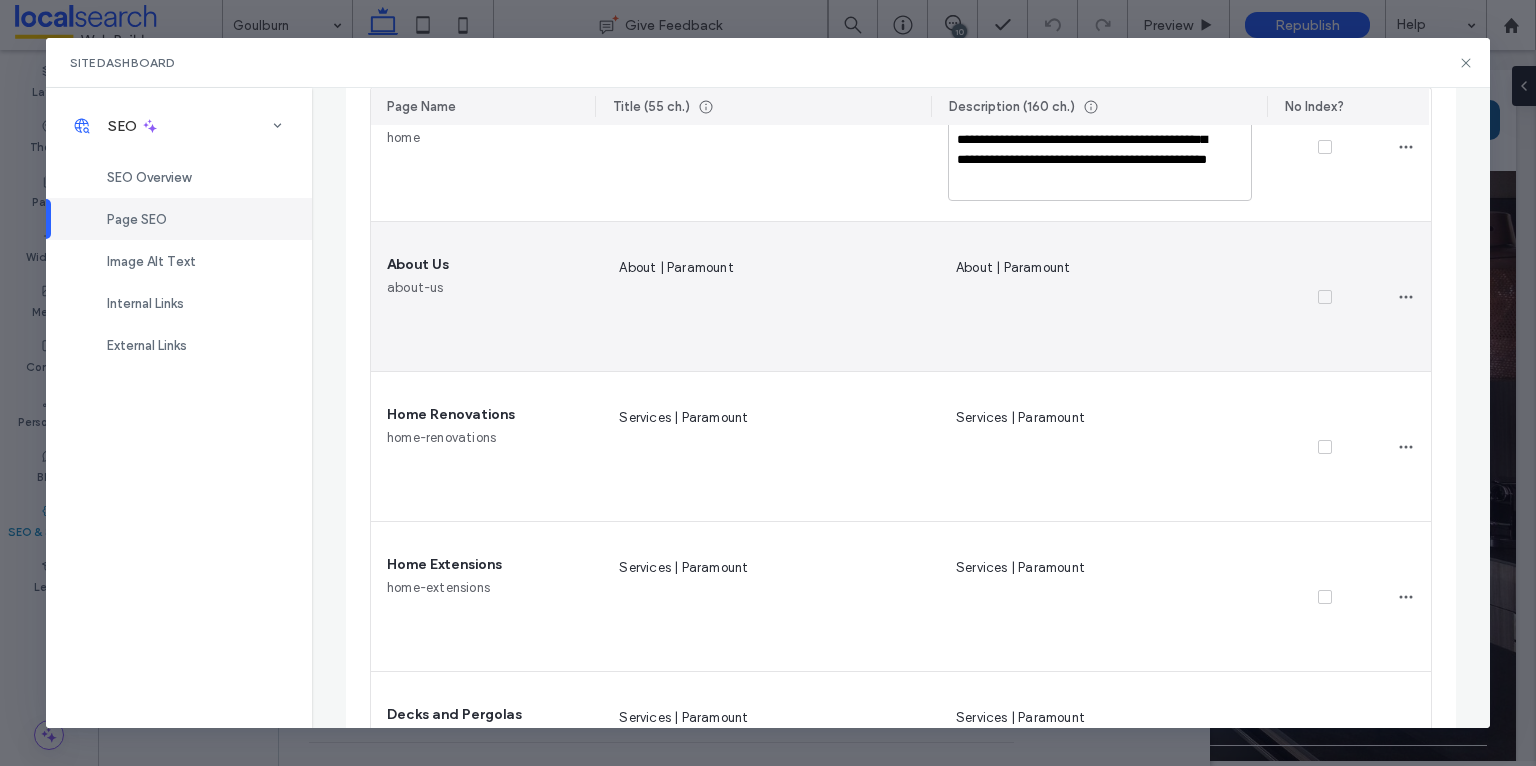 click on "About | Paramount" at bounding box center (1100, 297) 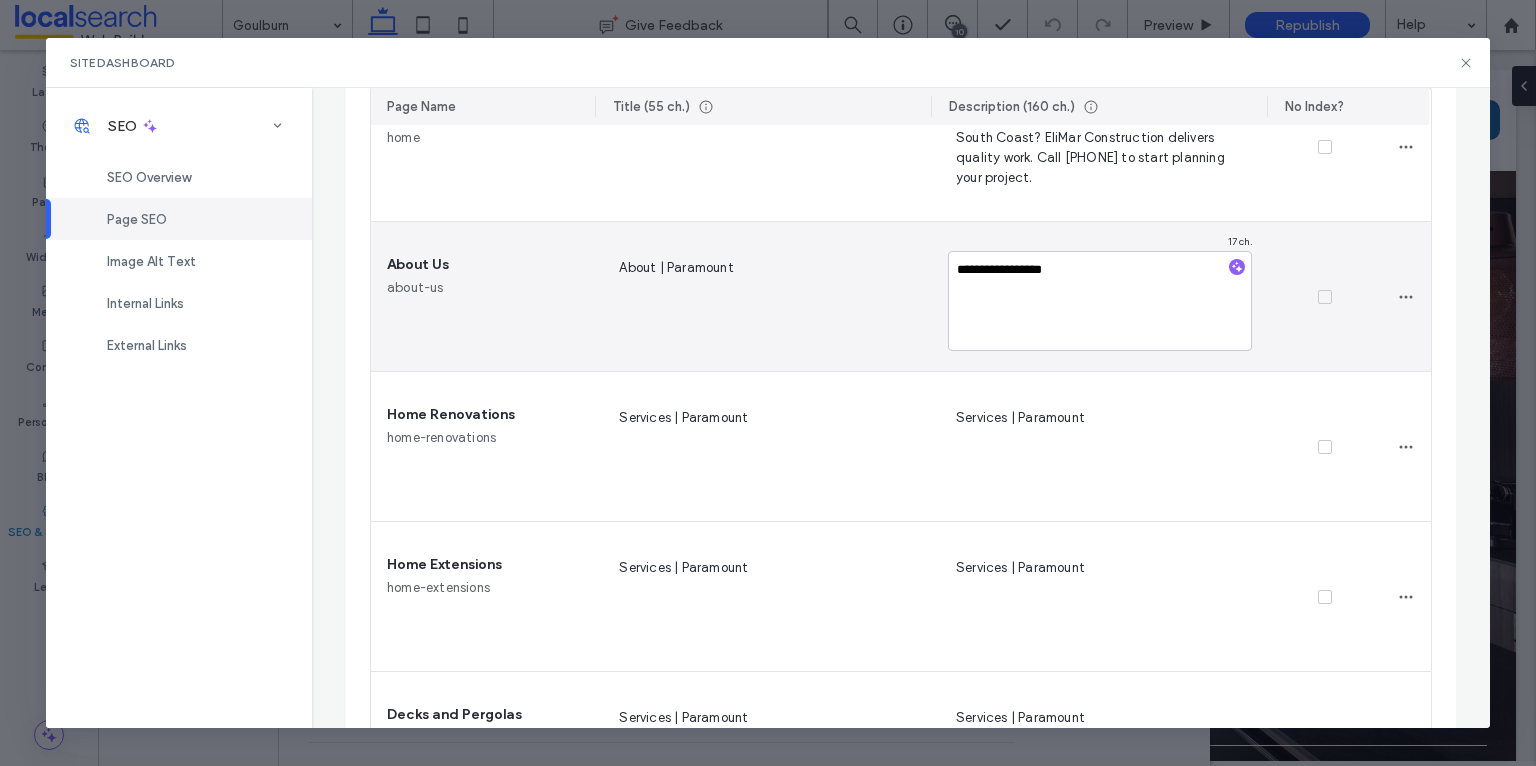 click on "**********" at bounding box center [1100, 301] 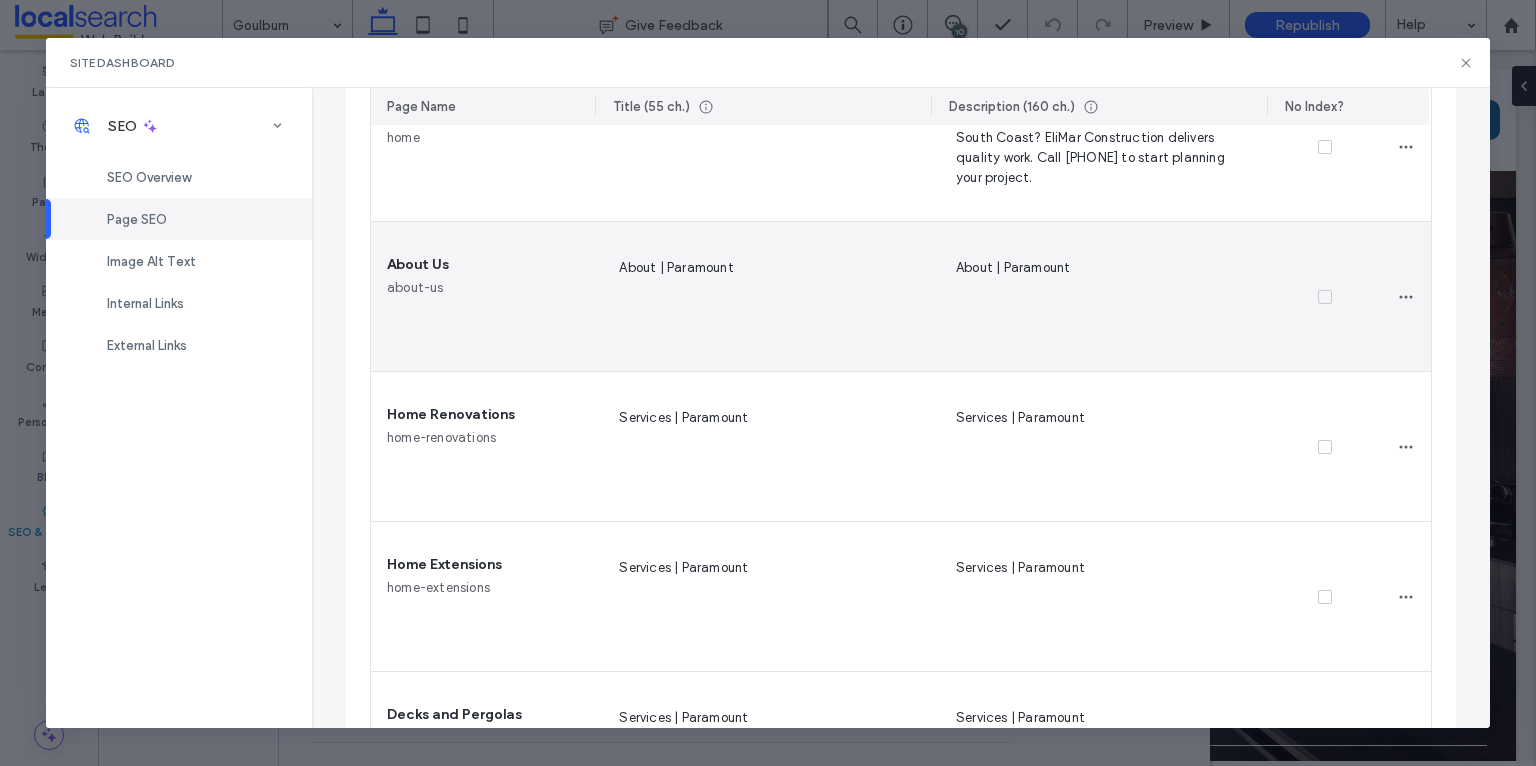 click on "About | Paramount" at bounding box center [1100, 297] 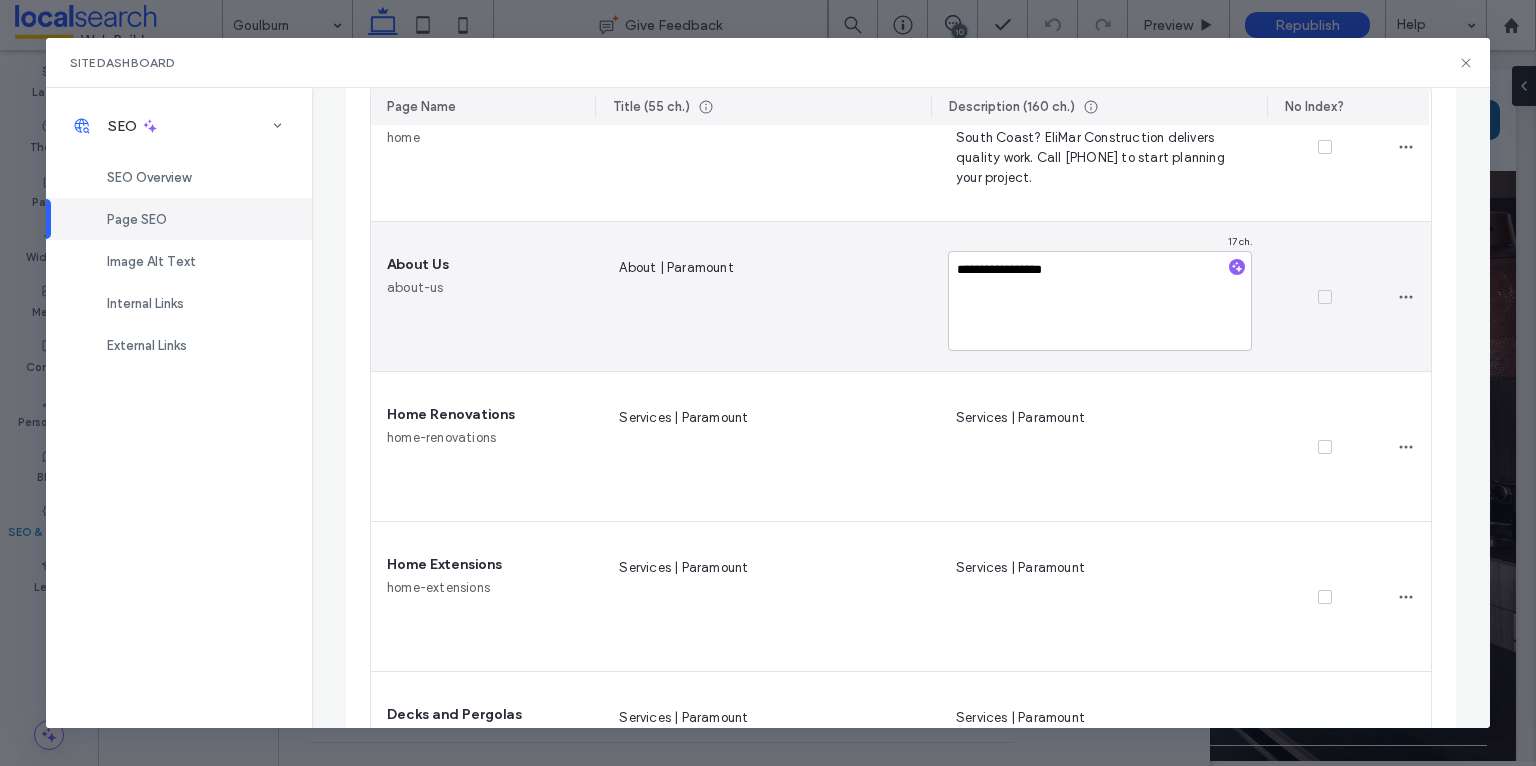 click on "**********" at bounding box center [1100, 301] 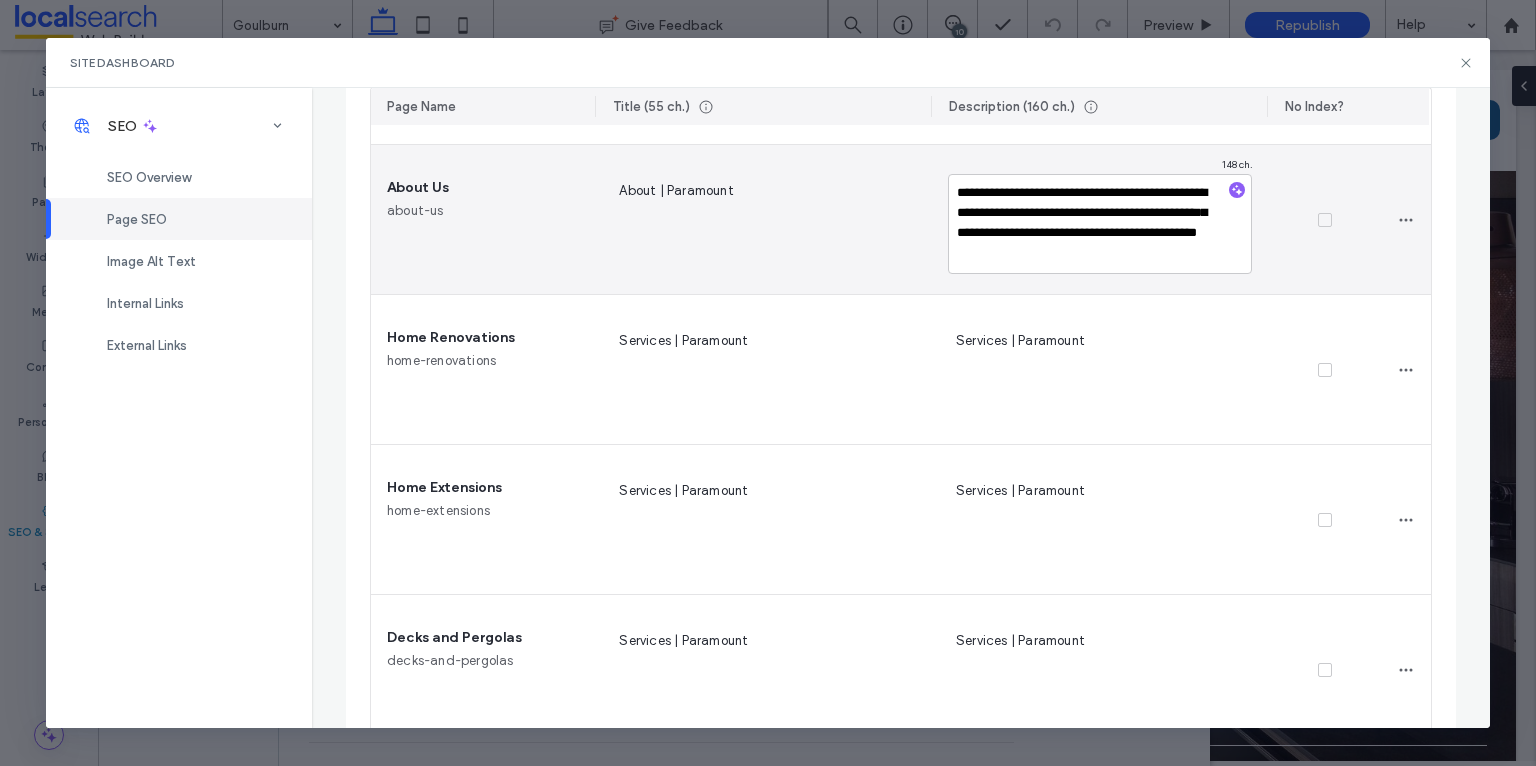 scroll, scrollTop: 452, scrollLeft: 0, axis: vertical 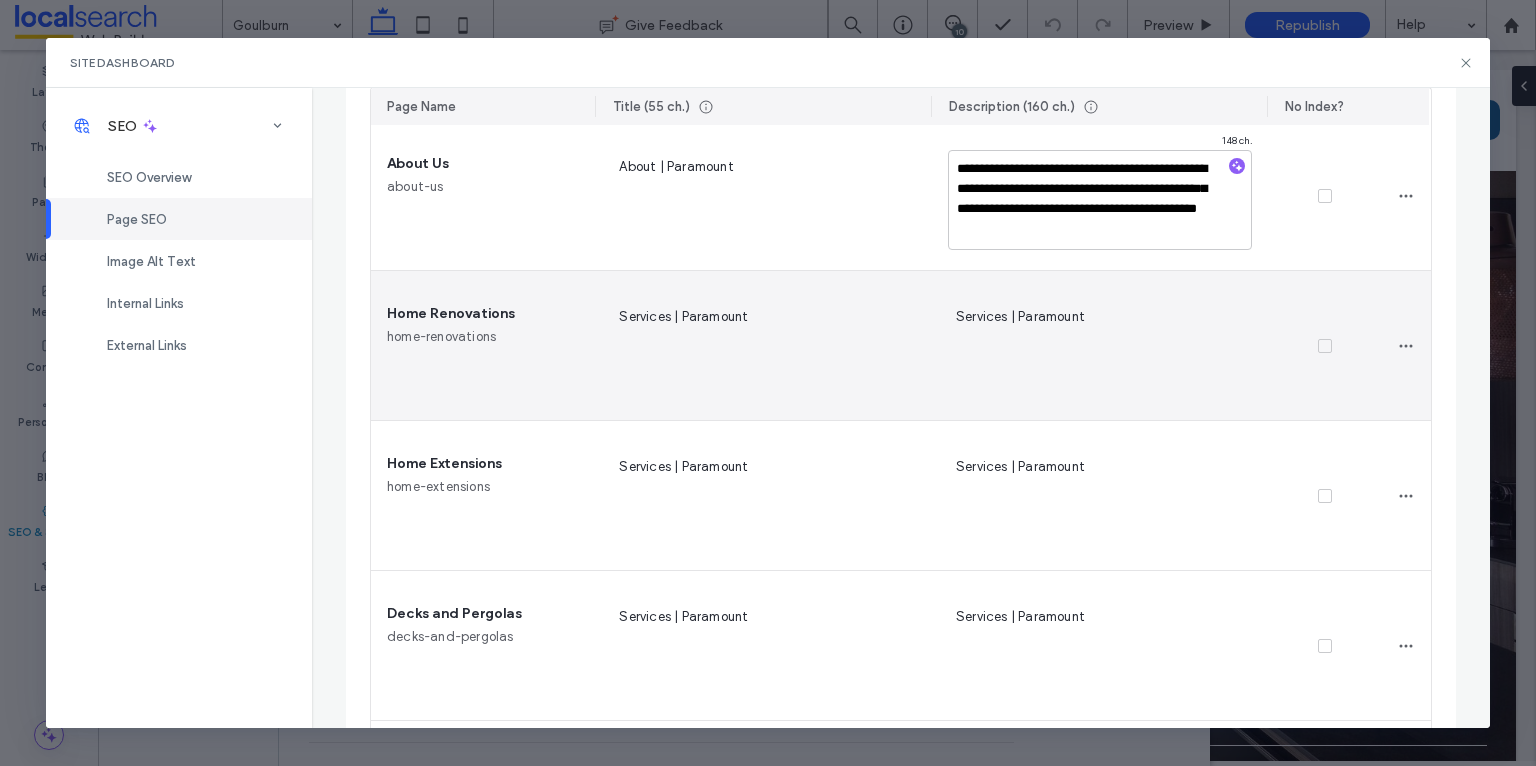 click on "Services | Paramount" at bounding box center [1100, 346] 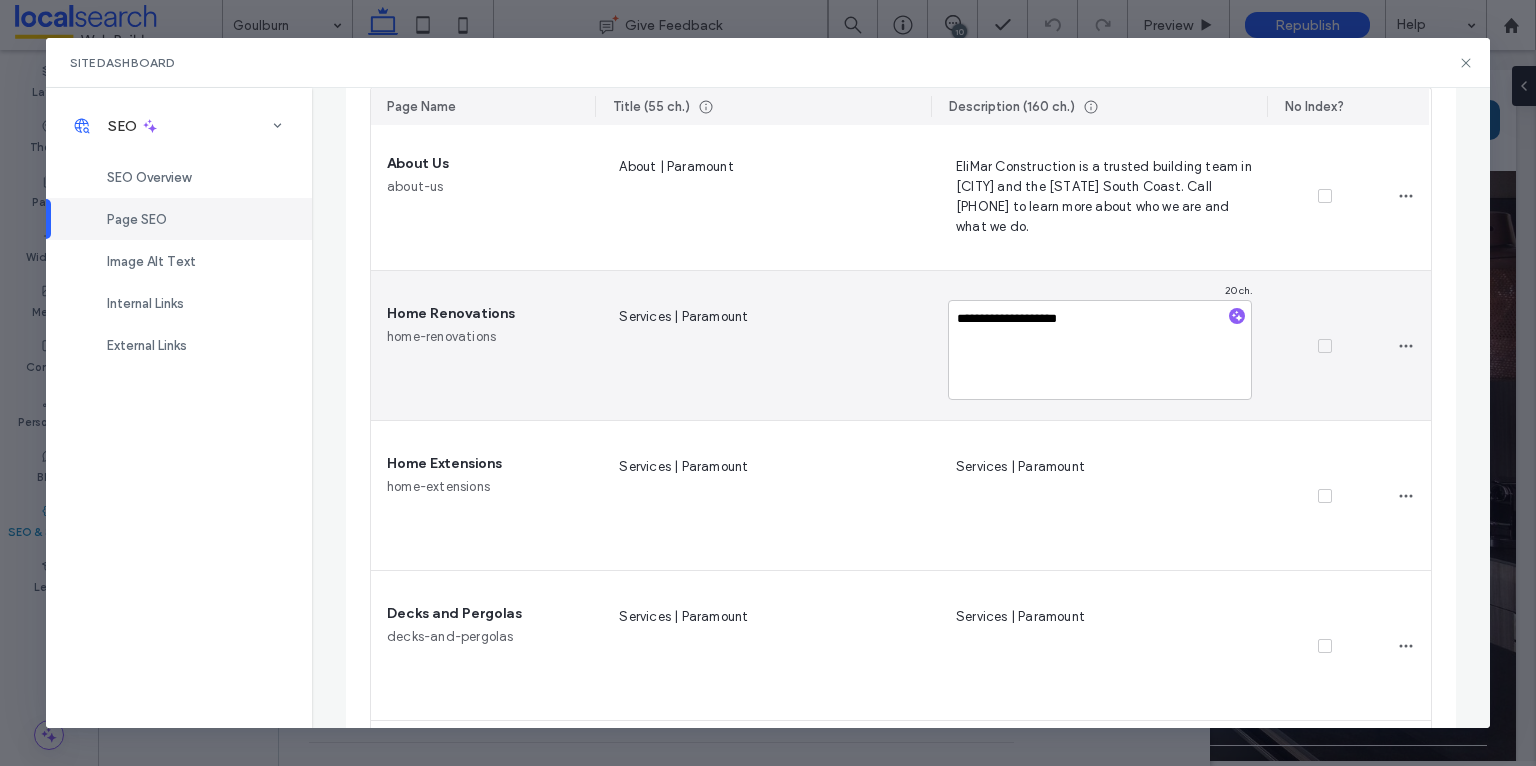 click on "**********" at bounding box center (1100, 350) 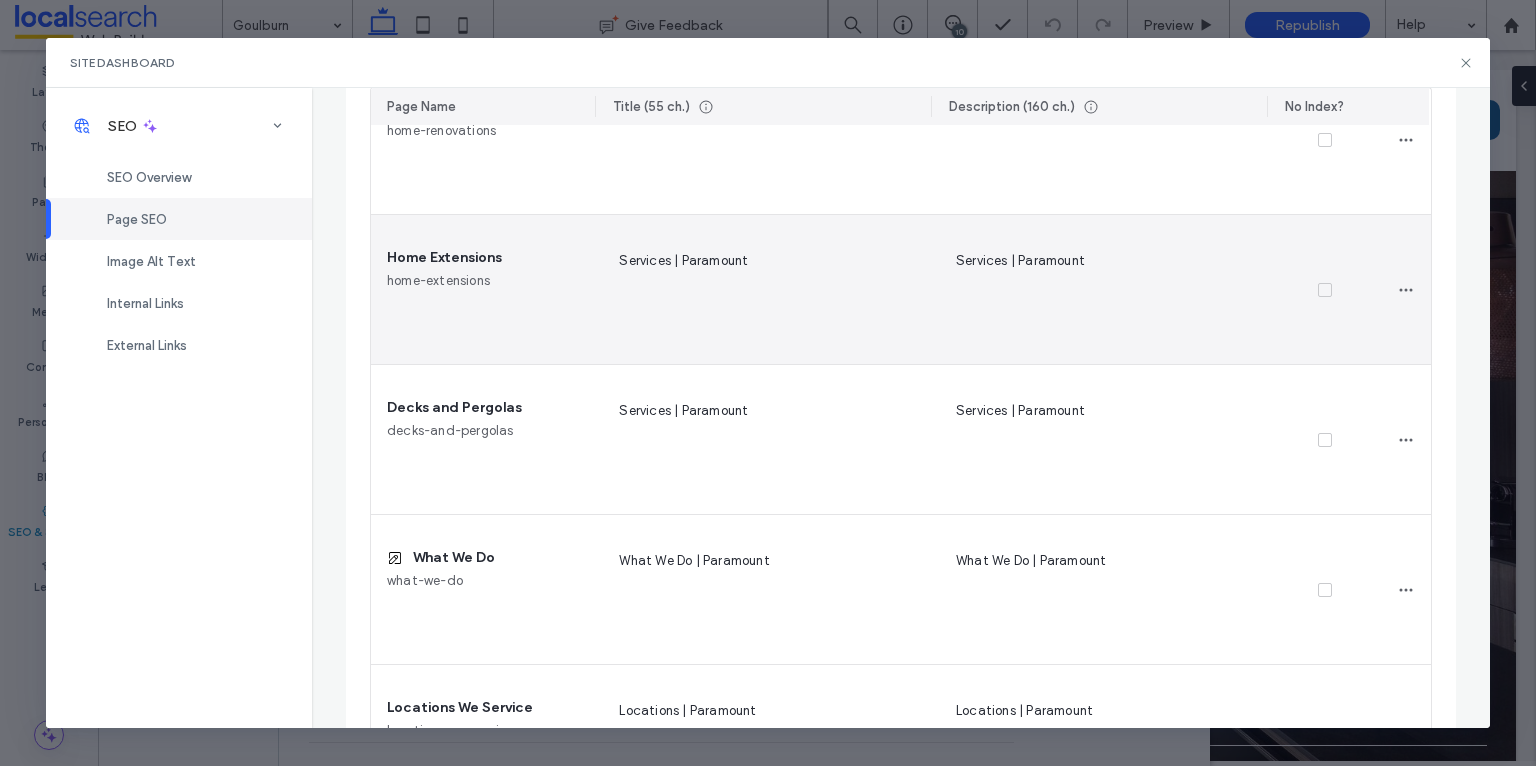 scroll, scrollTop: 659, scrollLeft: 0, axis: vertical 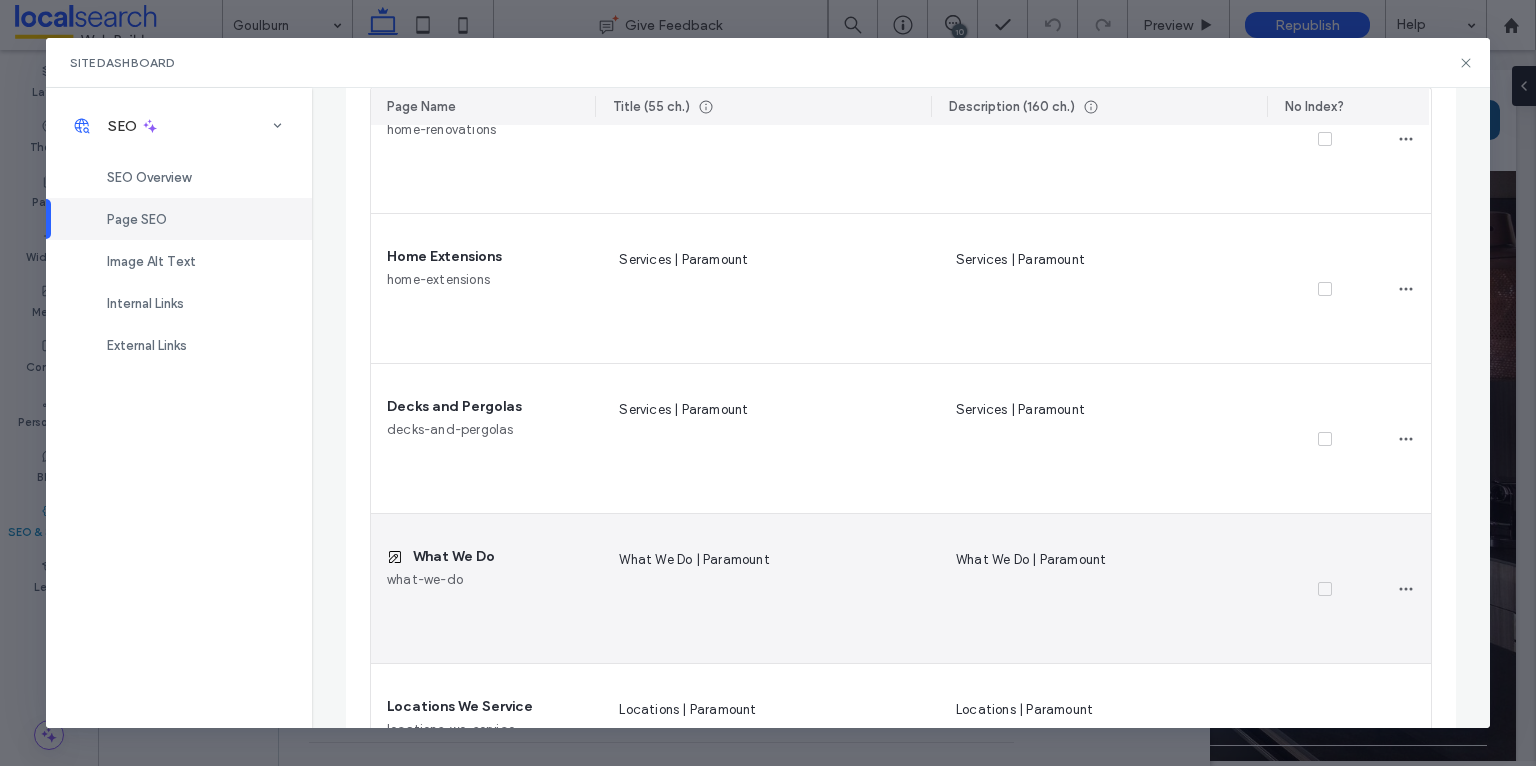 click on "What We Do | Paramount" at bounding box center [1100, 589] 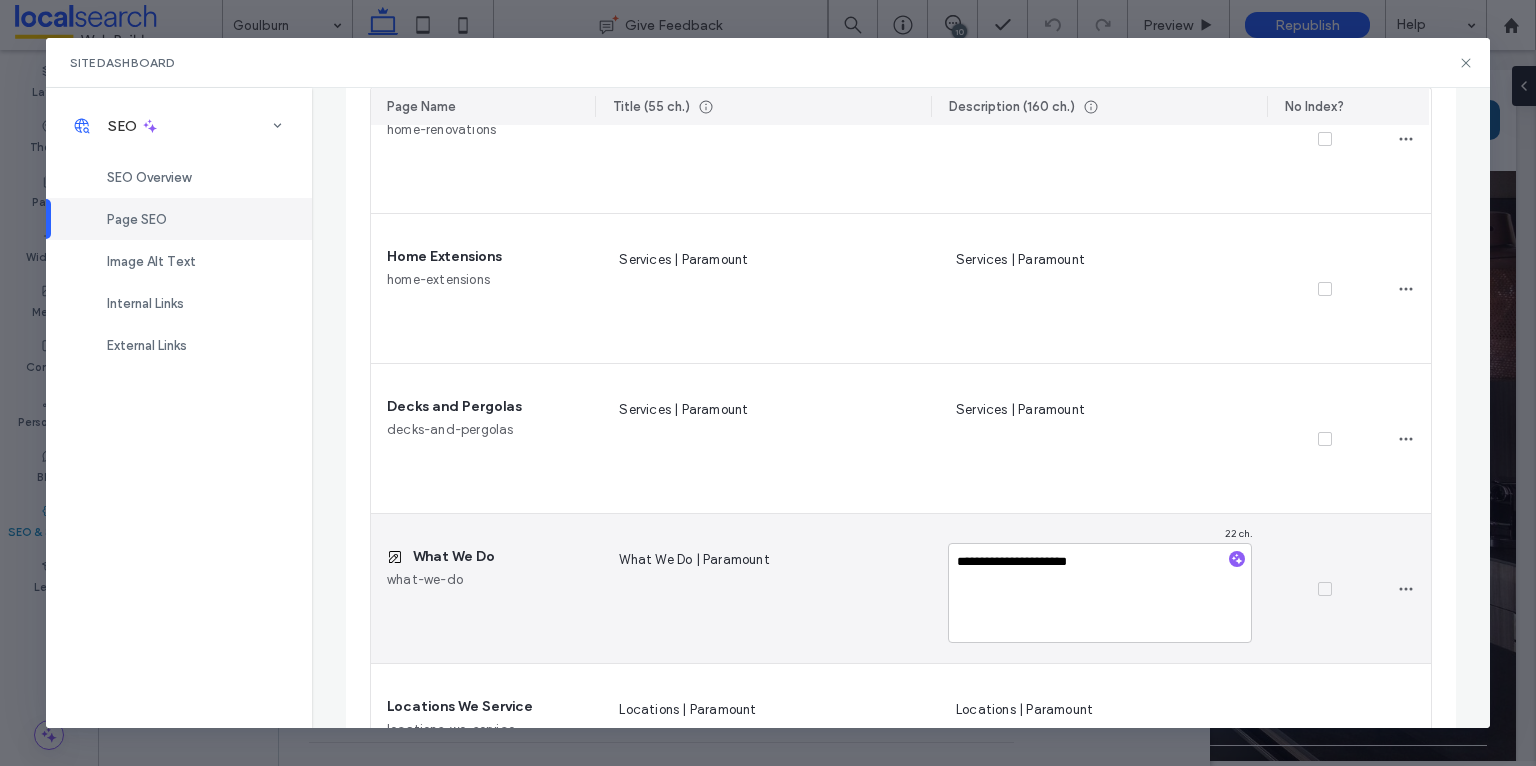 drag, startPoint x: 1122, startPoint y: 555, endPoint x: 948, endPoint y: 552, distance: 174.02586 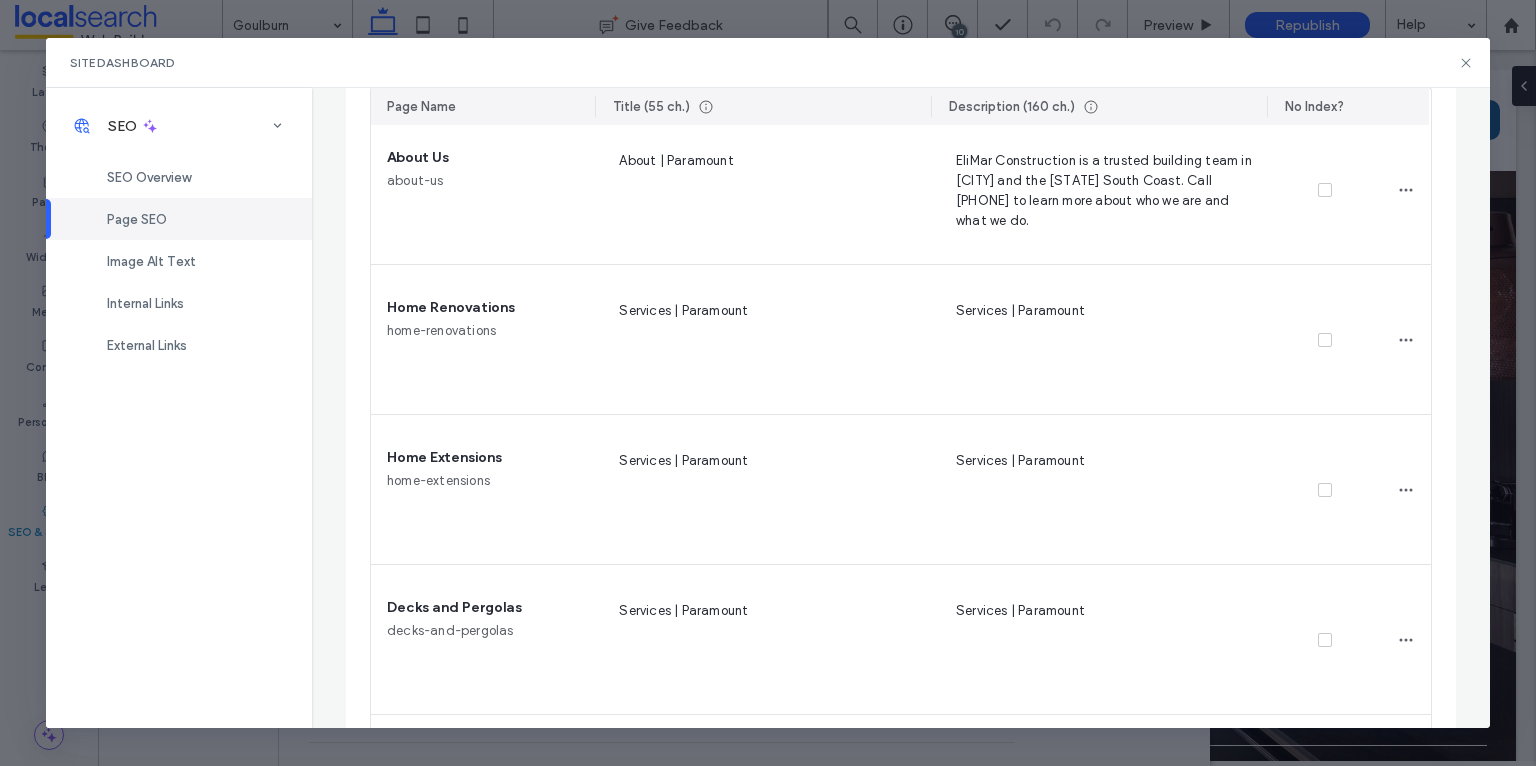 scroll, scrollTop: 460, scrollLeft: 0, axis: vertical 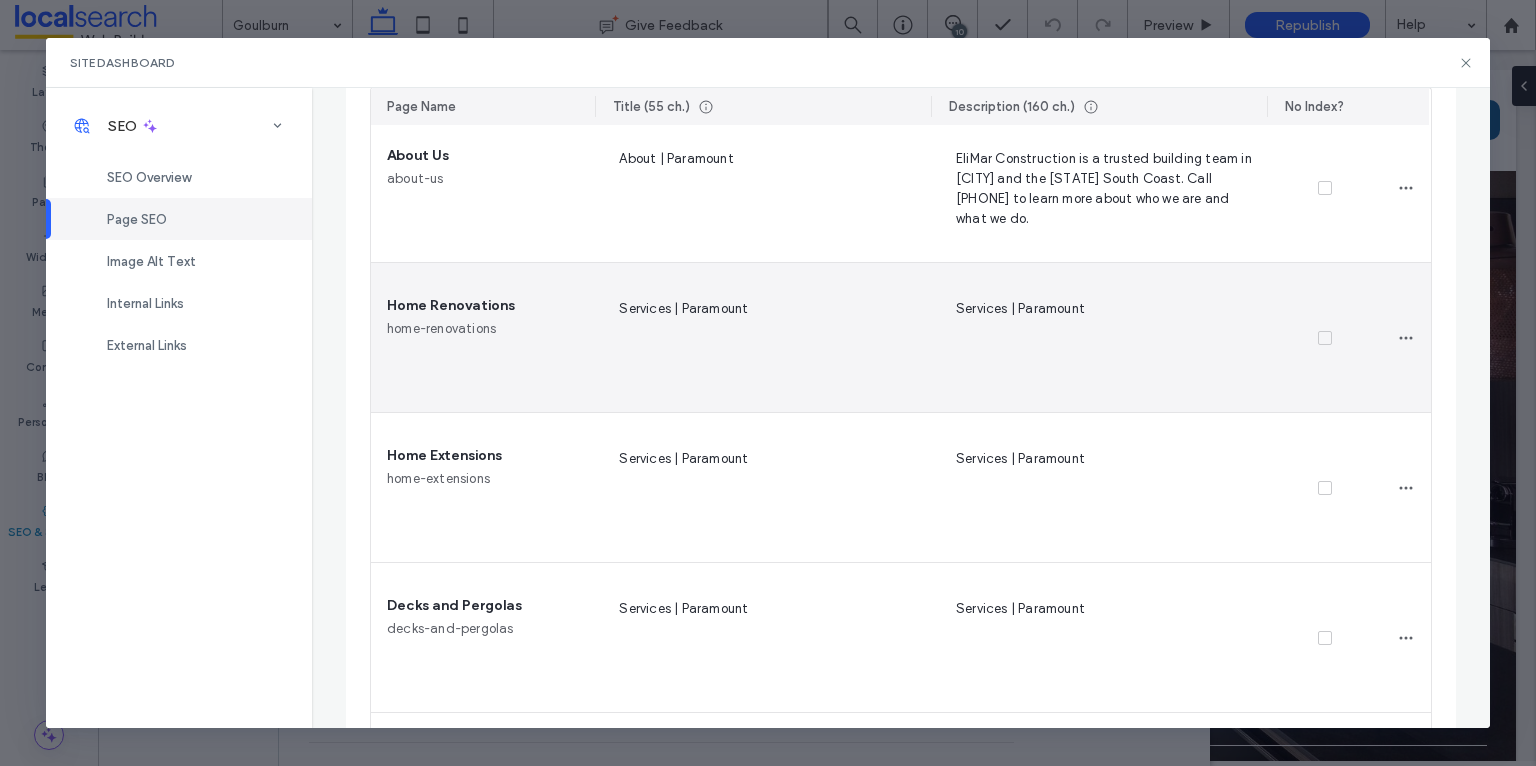 click on "Services | Paramount" at bounding box center [1100, 338] 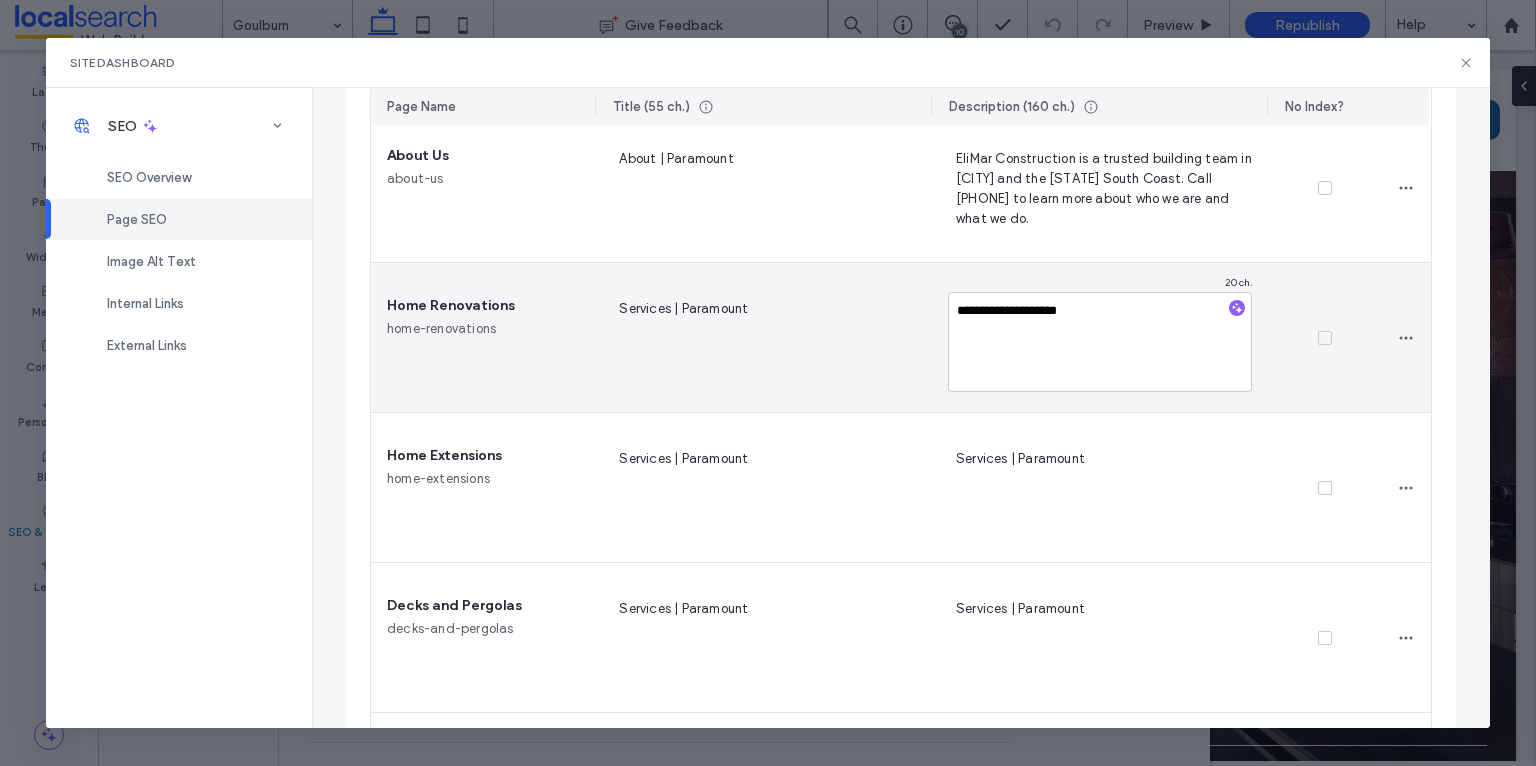 click on "**********" at bounding box center (1100, 342) 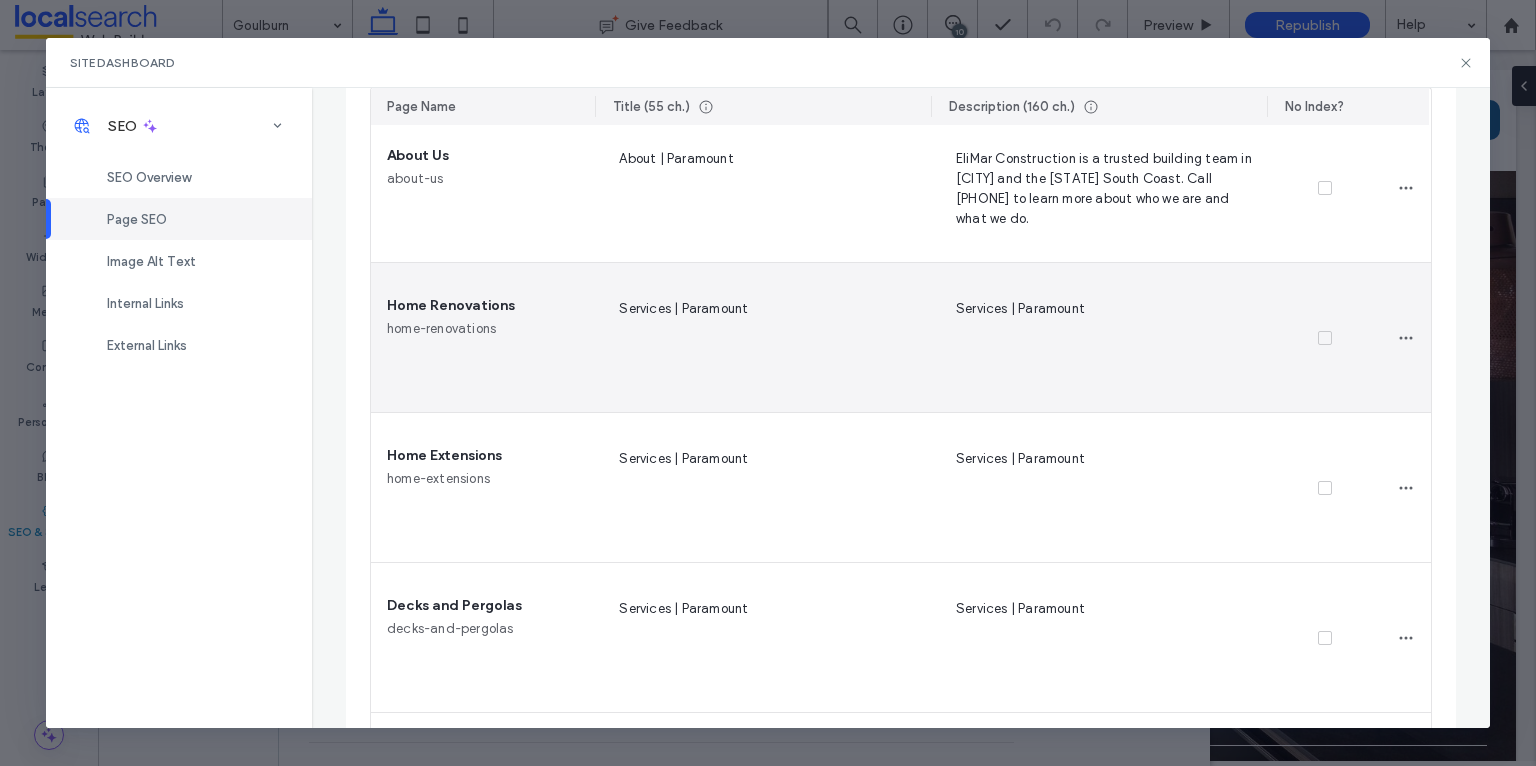 click on "Services | Paramount" at bounding box center [1100, 338] 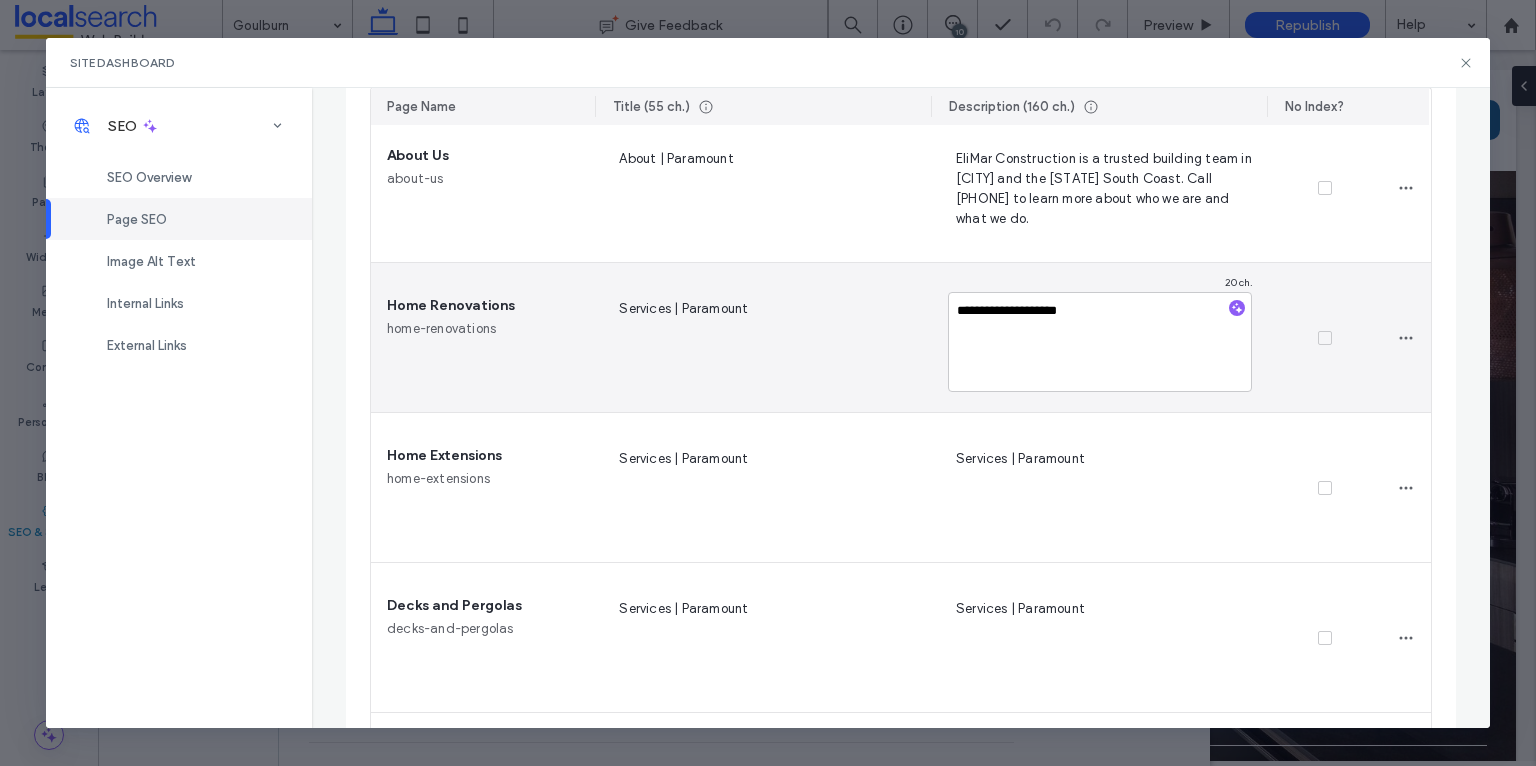 click on "**********" at bounding box center [1100, 342] 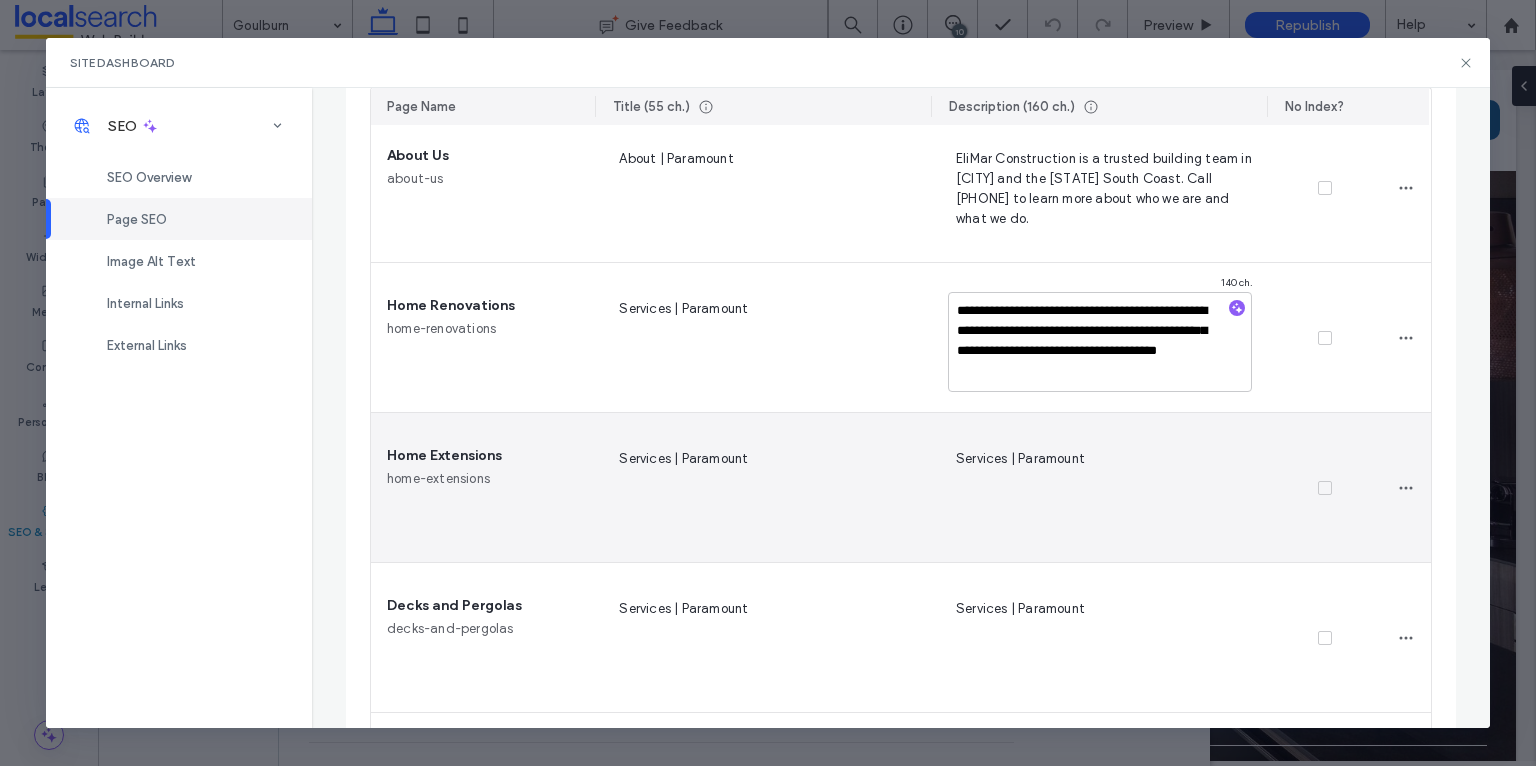 click on "Services | Paramount" at bounding box center [1100, 488] 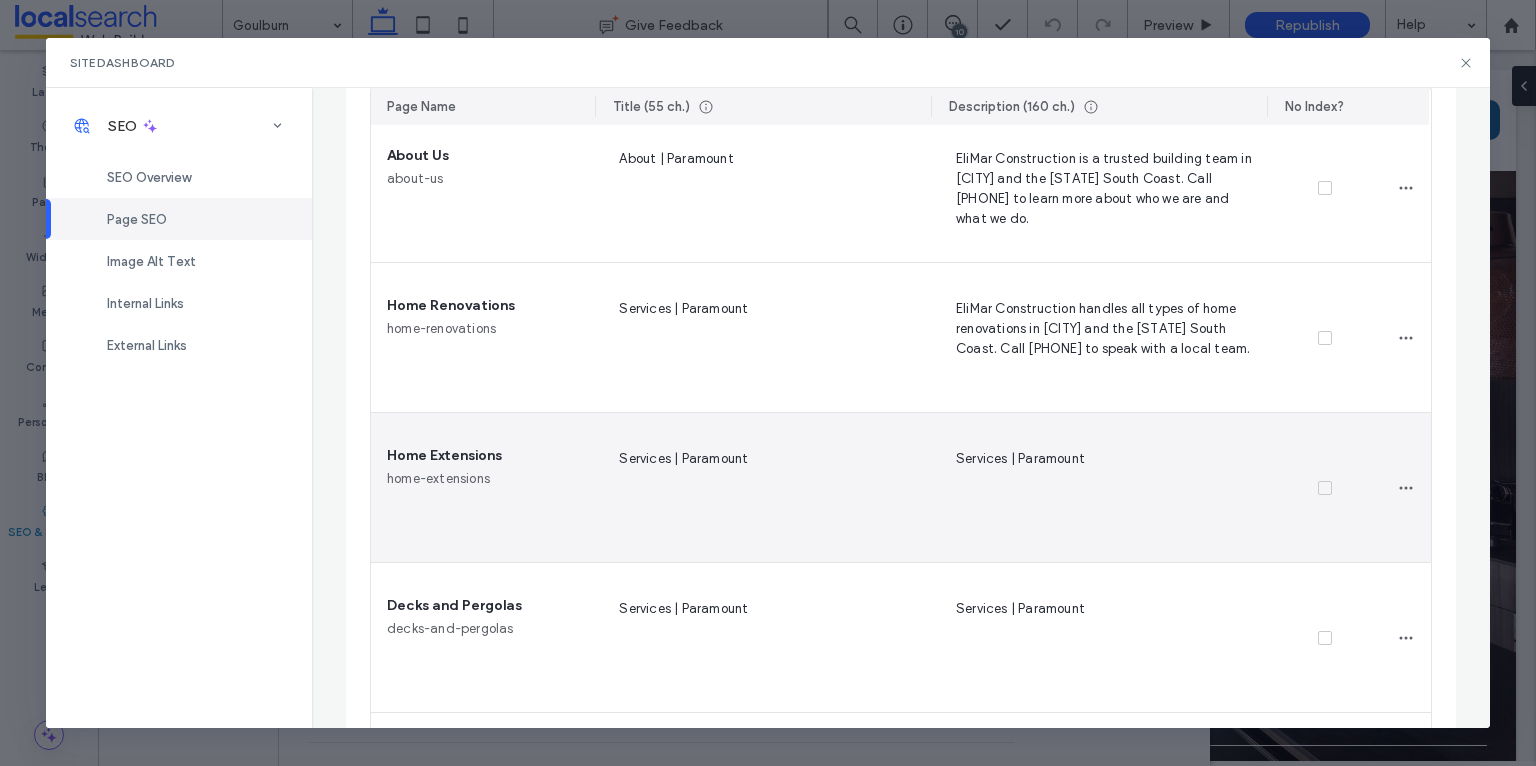 click on "Services | Paramount" at bounding box center (1100, 488) 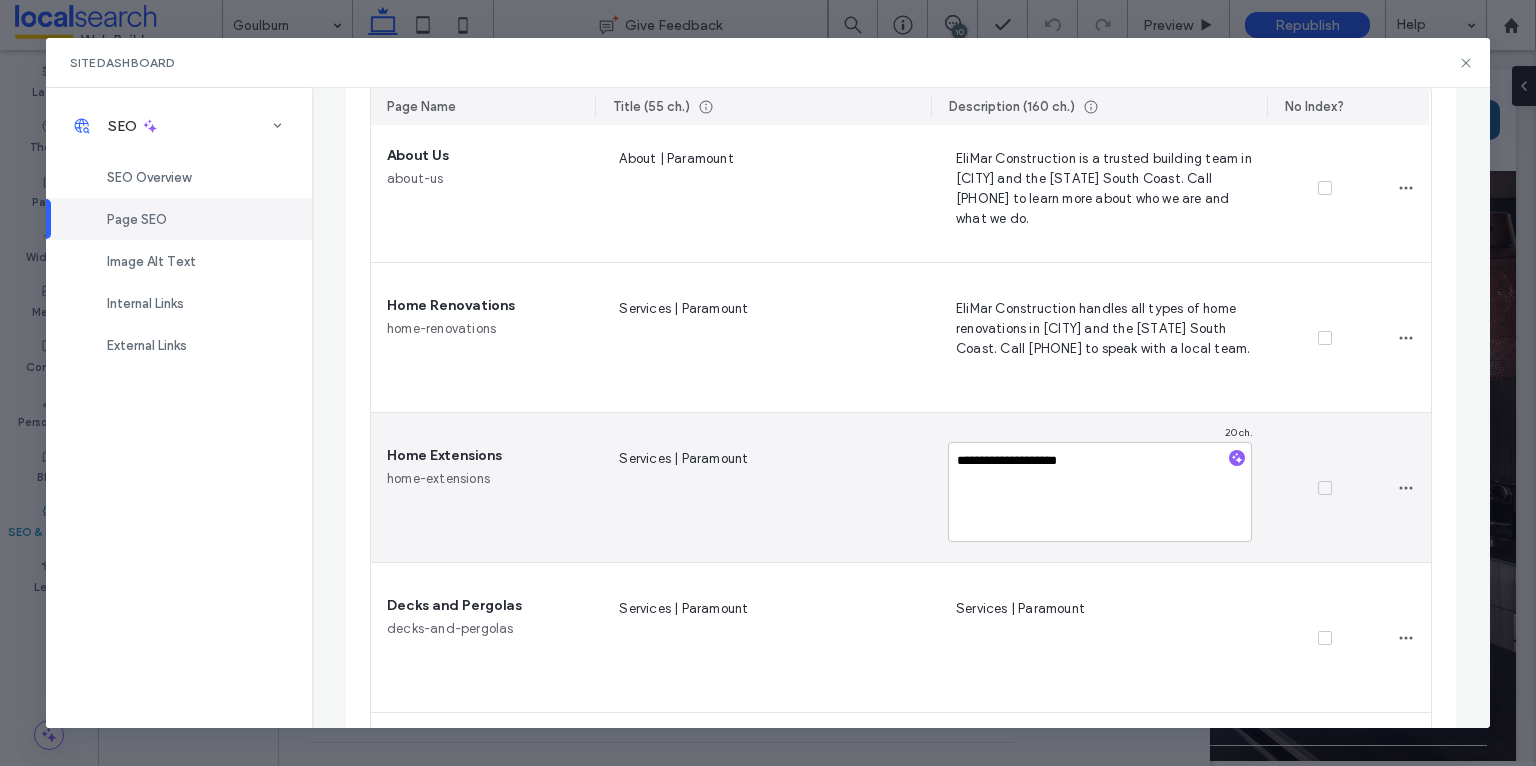 click on "**********" at bounding box center [1100, 492] 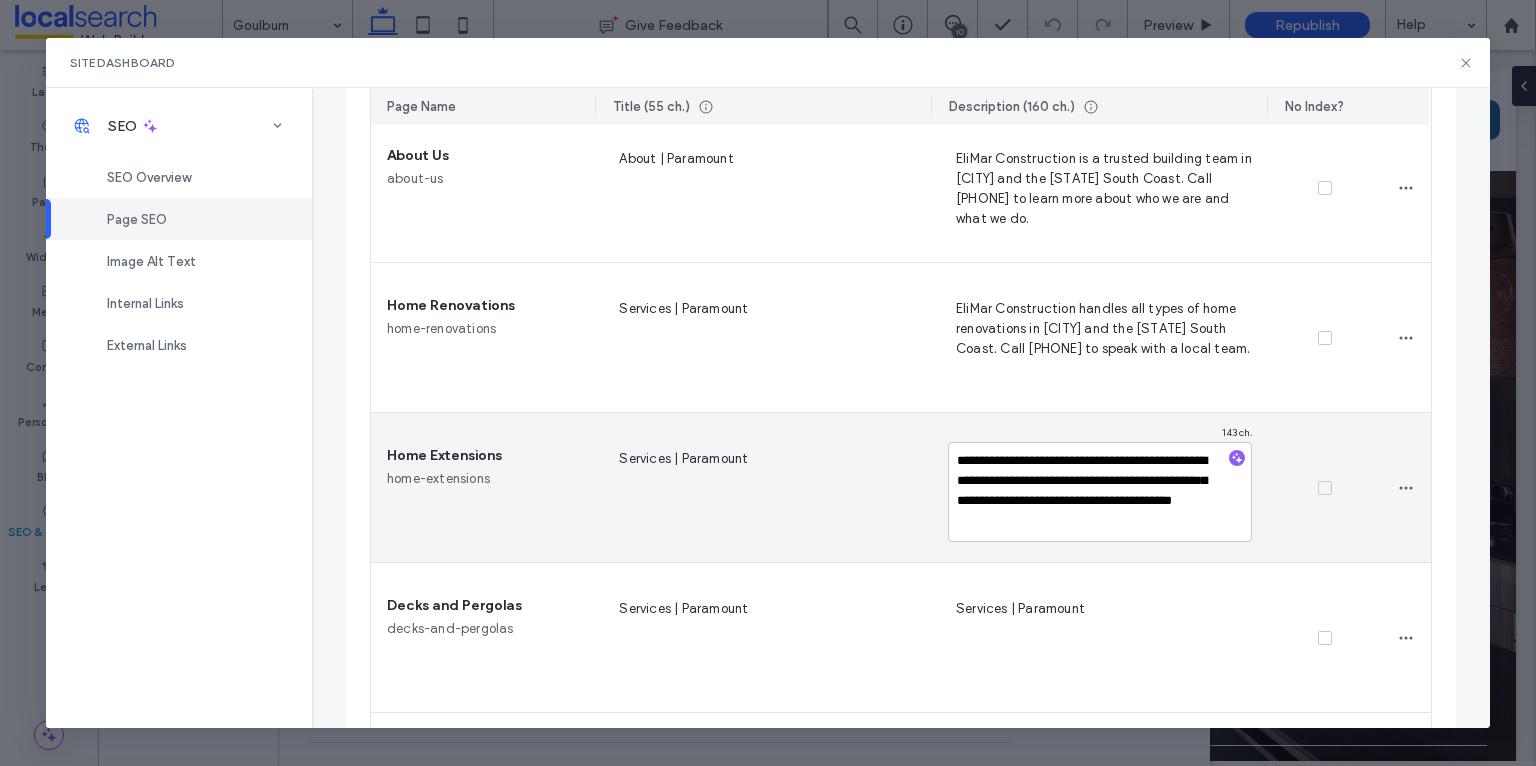 click on "**********" at bounding box center (1100, 492) 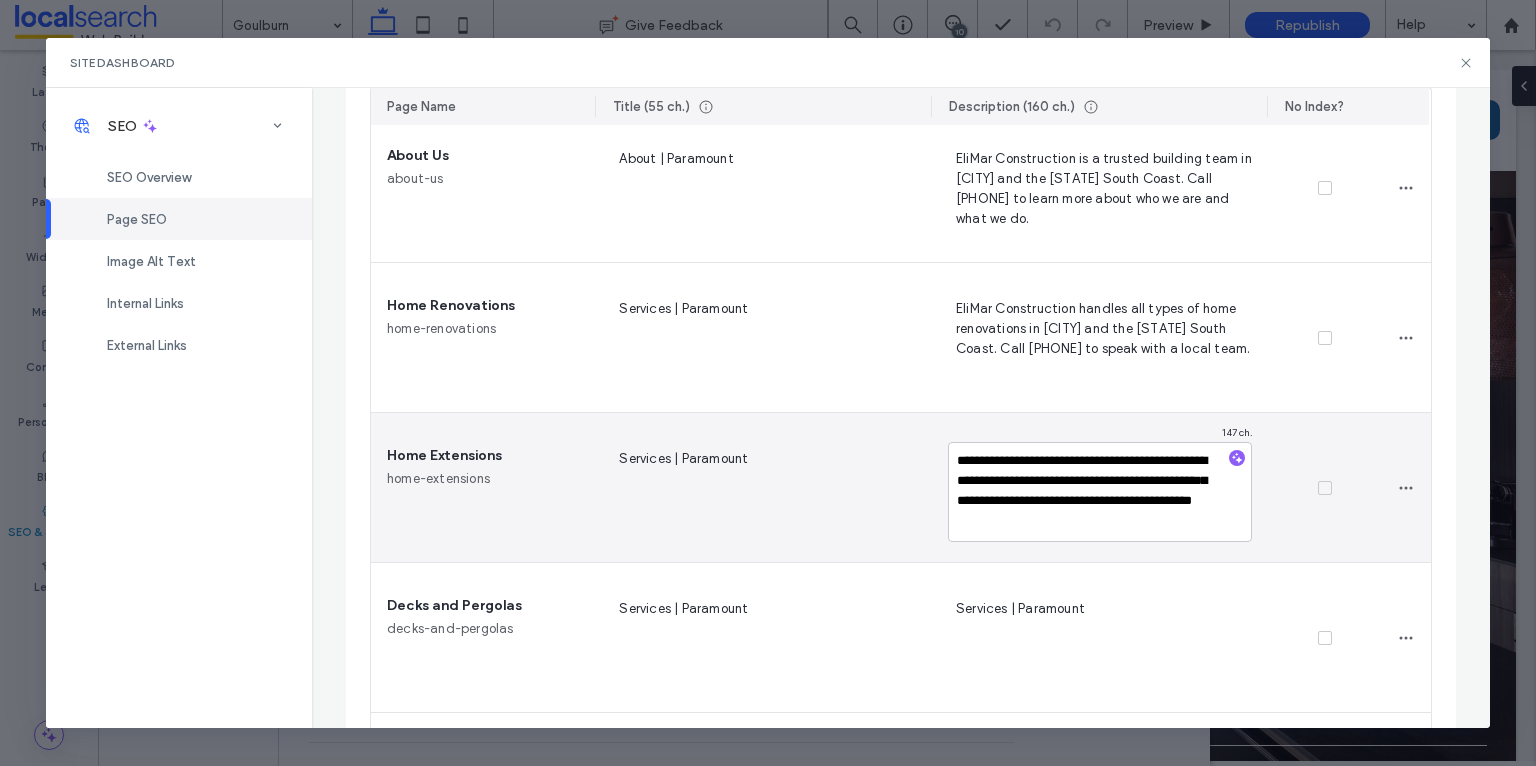 drag, startPoint x: 1205, startPoint y: 497, endPoint x: 1178, endPoint y: 499, distance: 27.073973 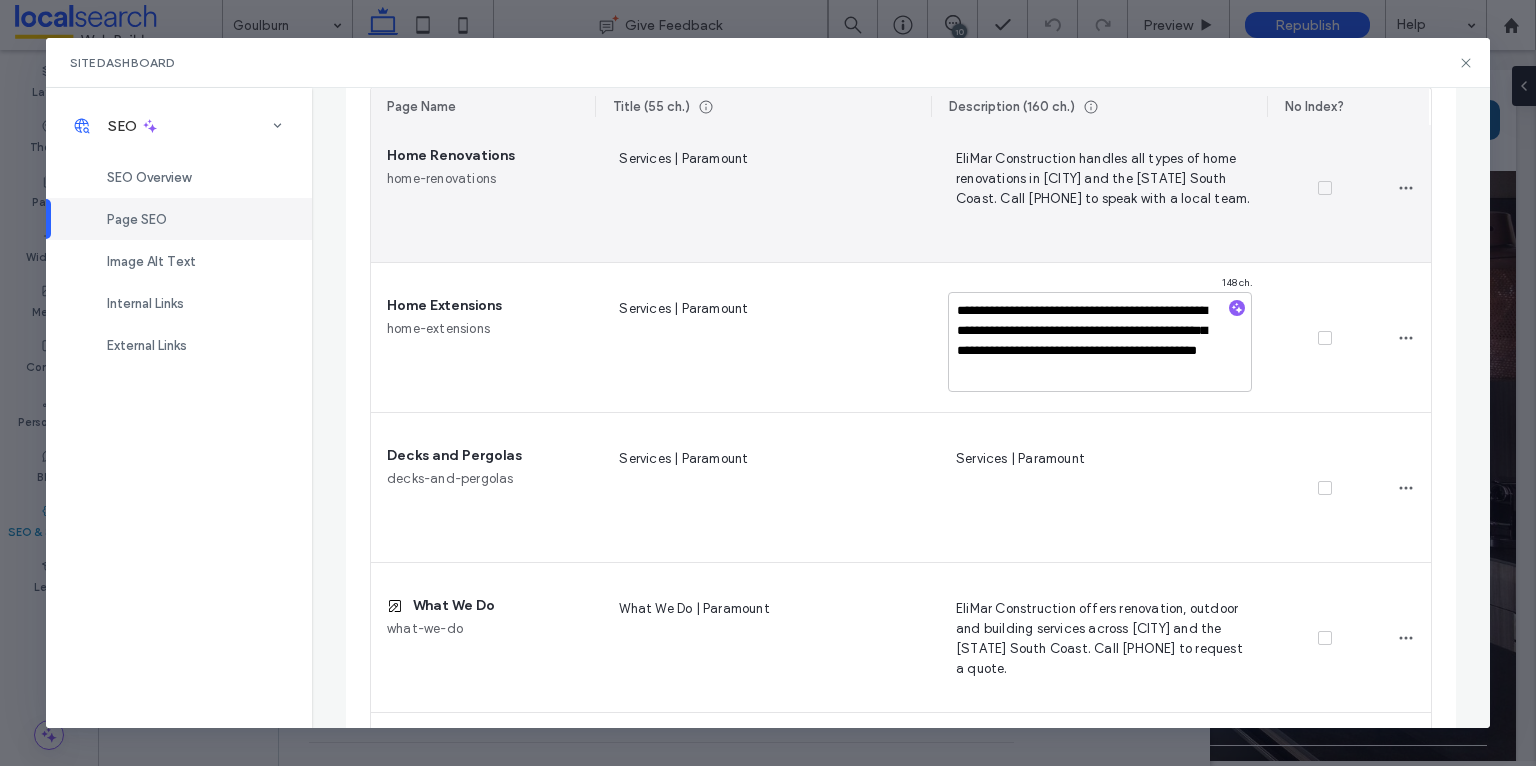 scroll, scrollTop: 612, scrollLeft: 0, axis: vertical 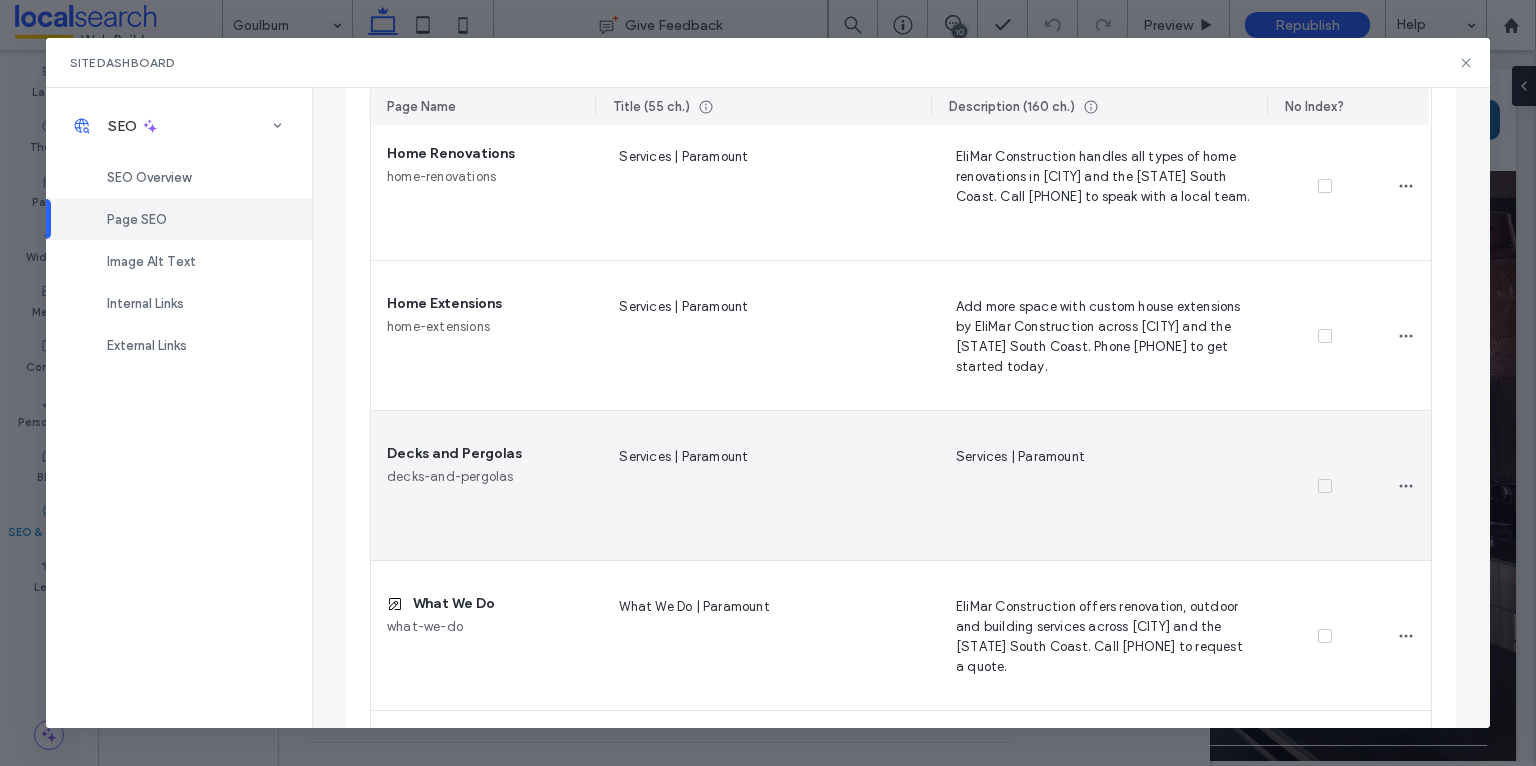 click on "Services | Paramount" at bounding box center (1100, 486) 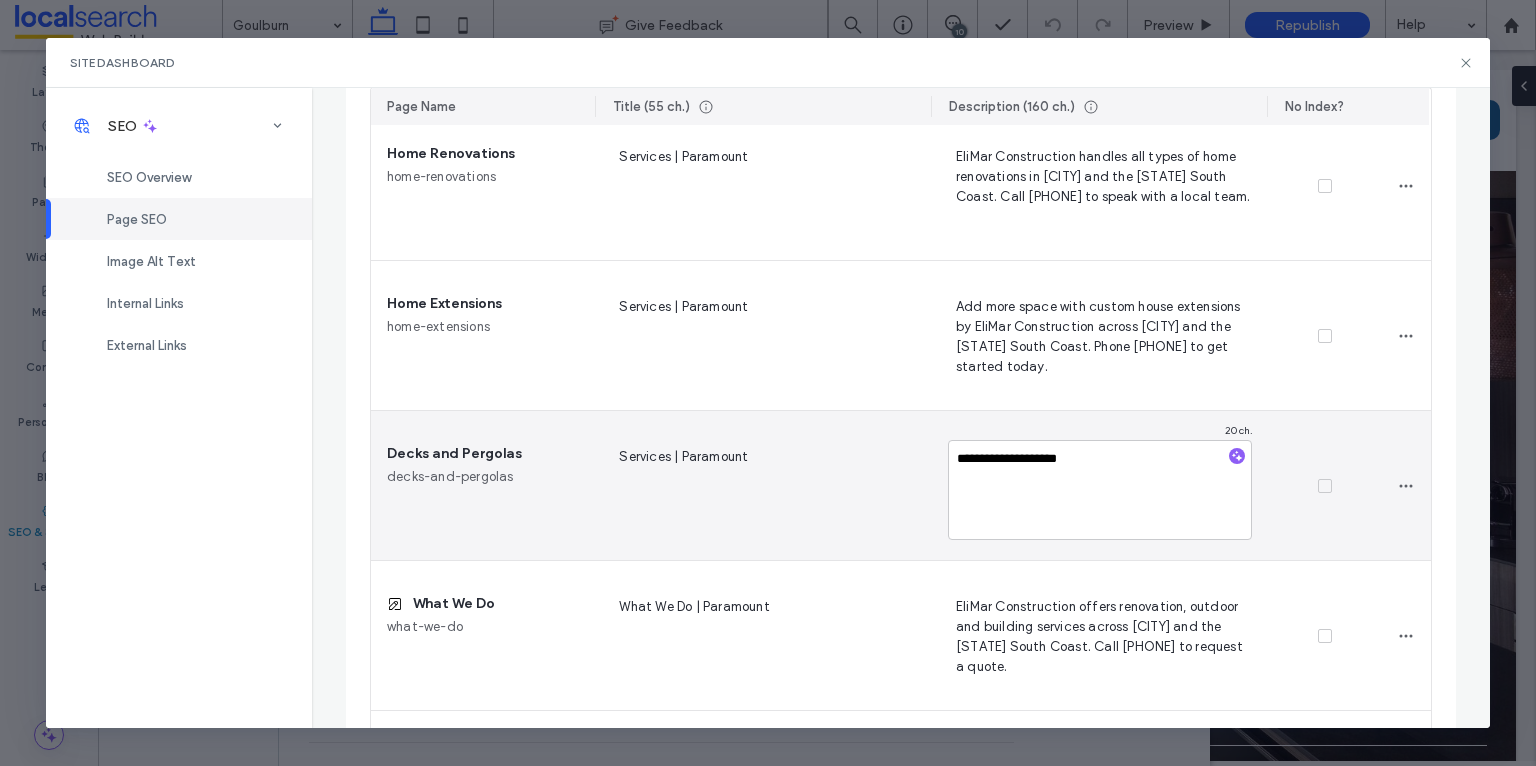 click on "**********" at bounding box center (1100, 490) 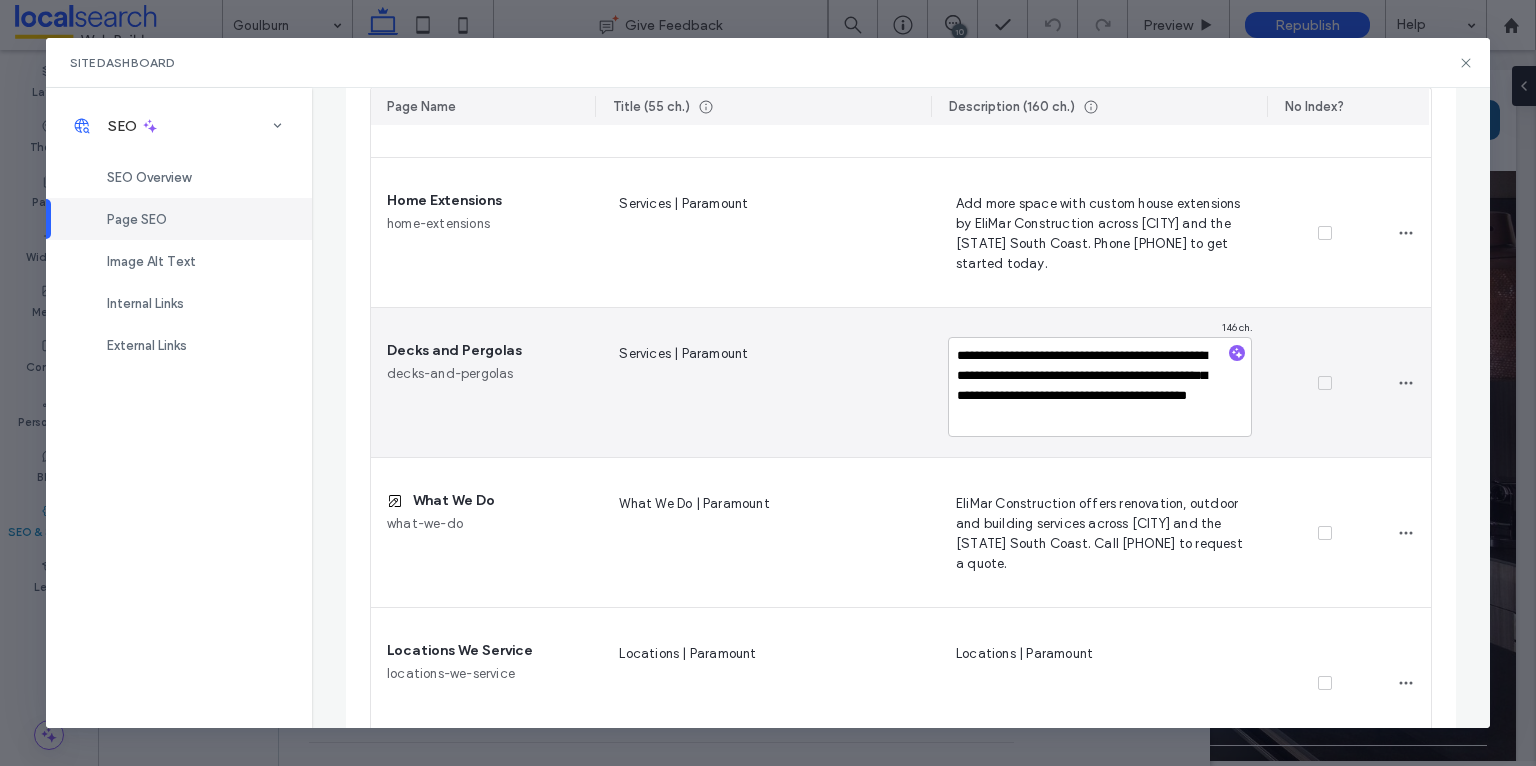 scroll, scrollTop: 740, scrollLeft: 0, axis: vertical 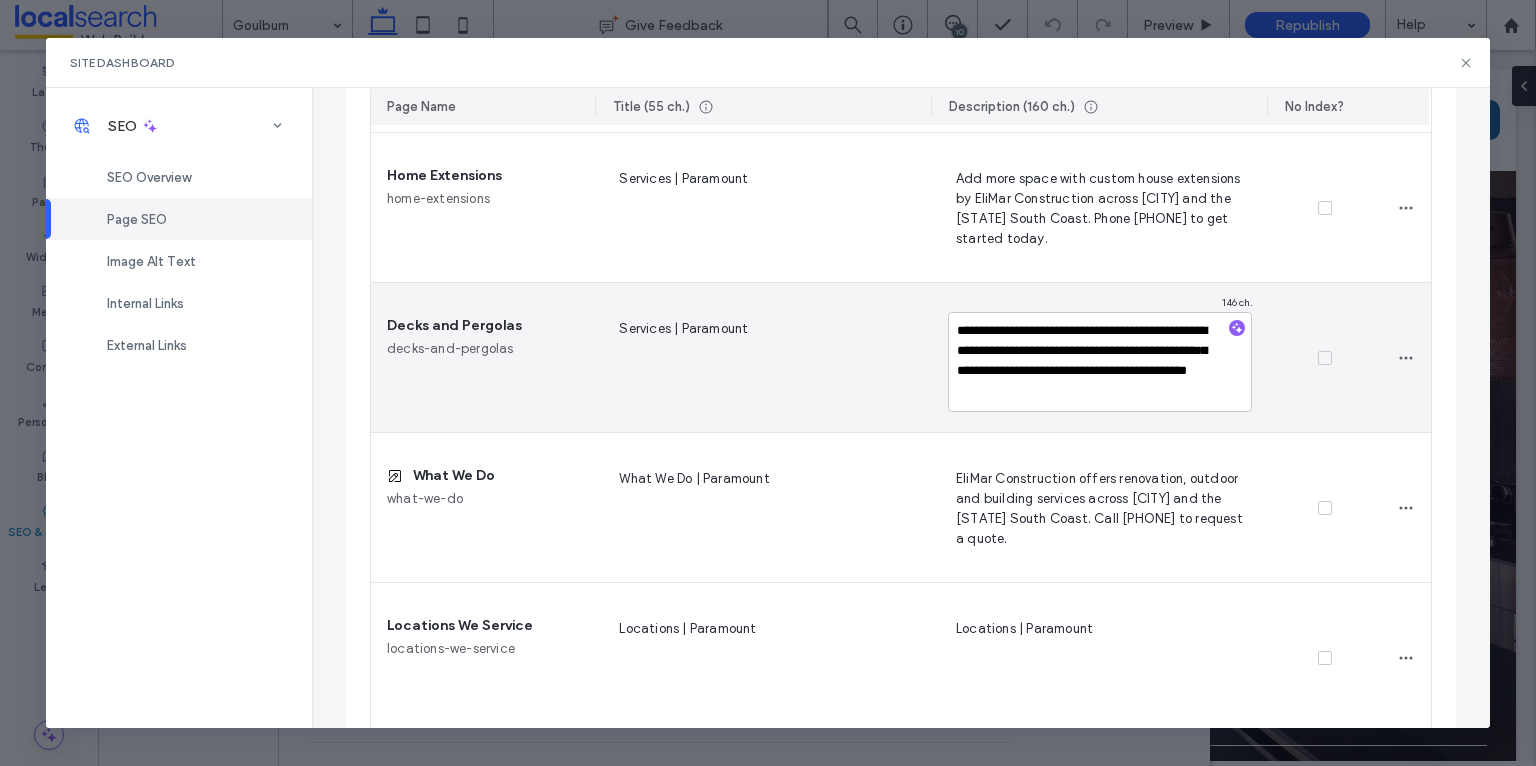 click on "**********" at bounding box center [1100, 362] 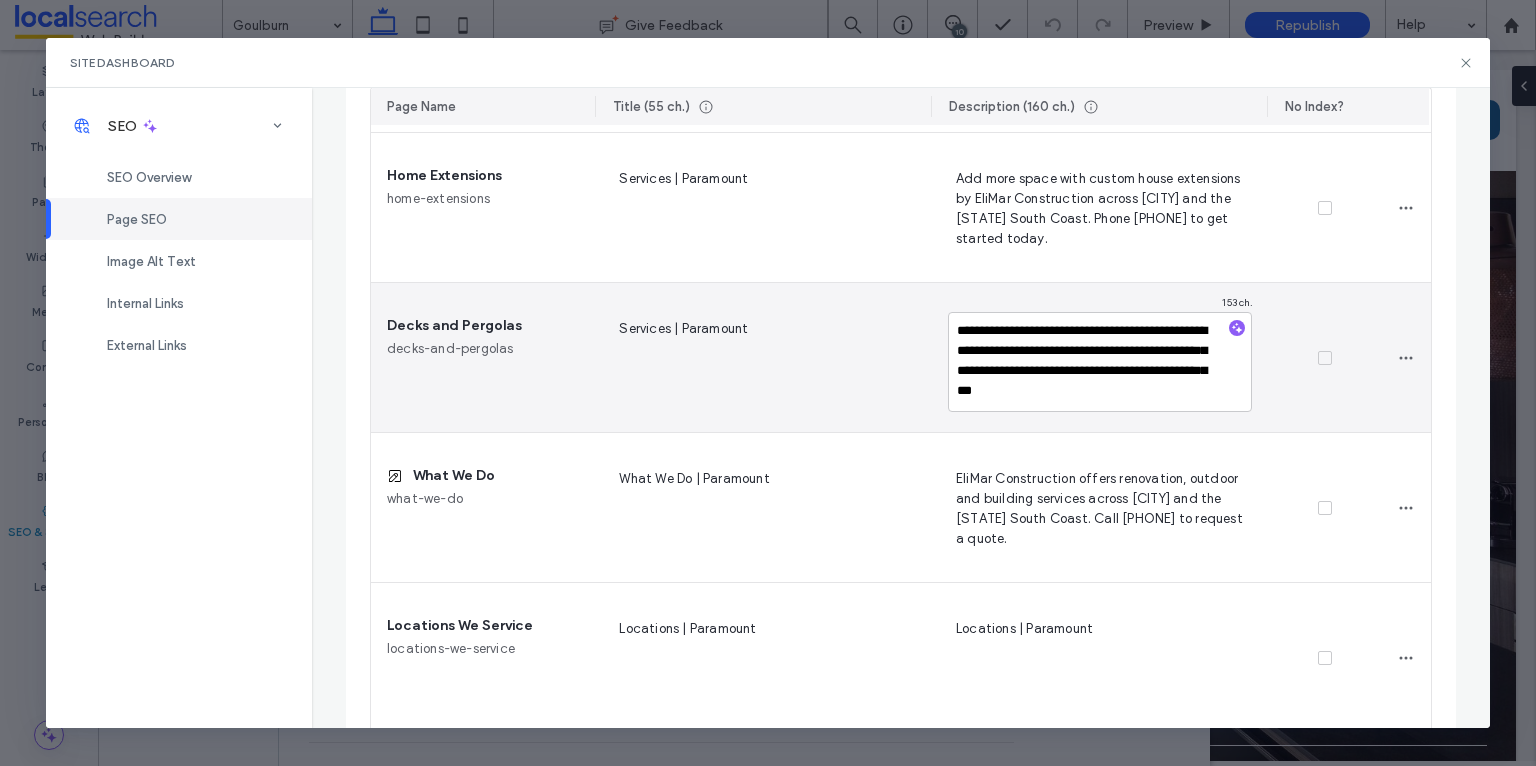 click on "**********" at bounding box center [1100, 362] 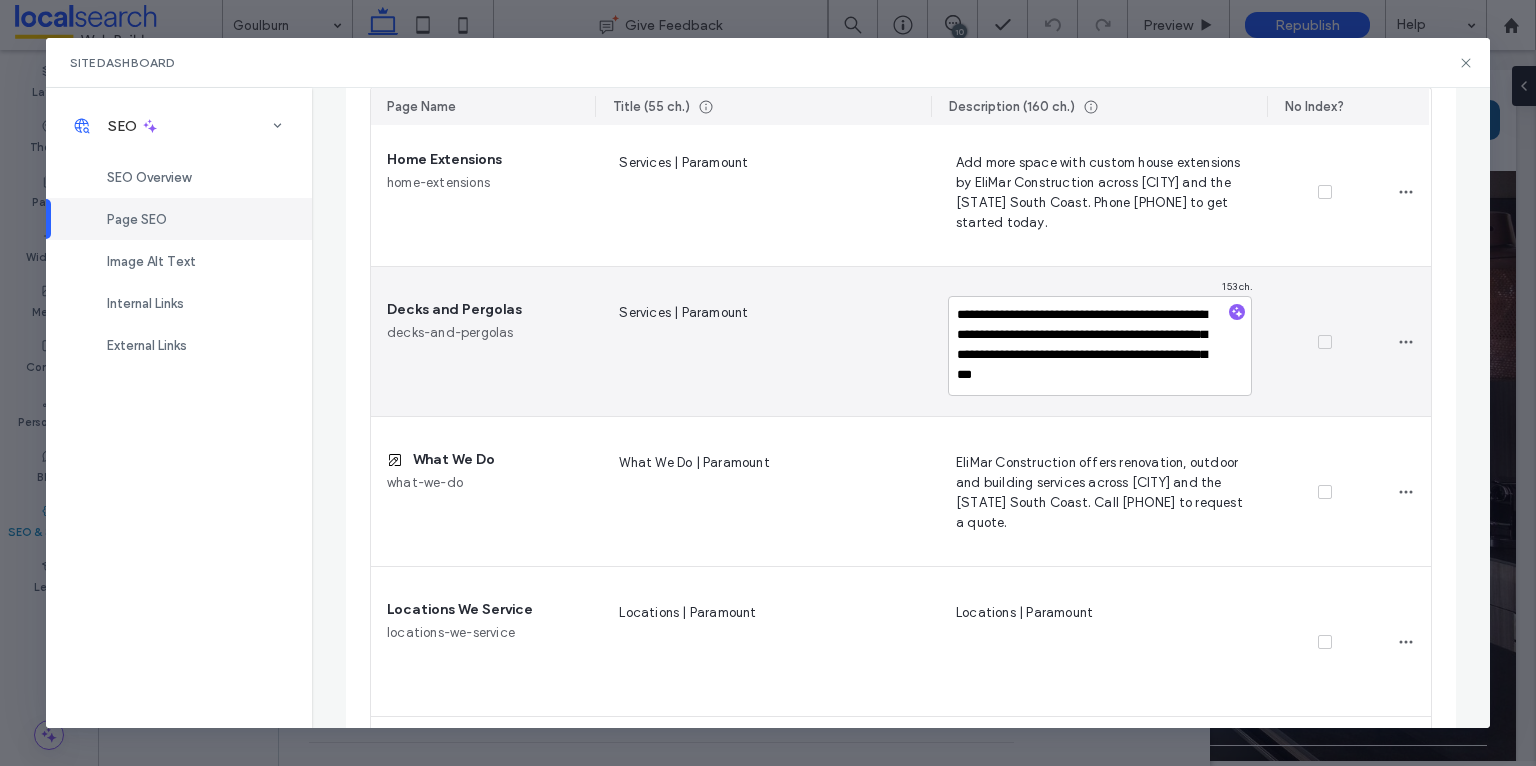scroll, scrollTop: 780, scrollLeft: 0, axis: vertical 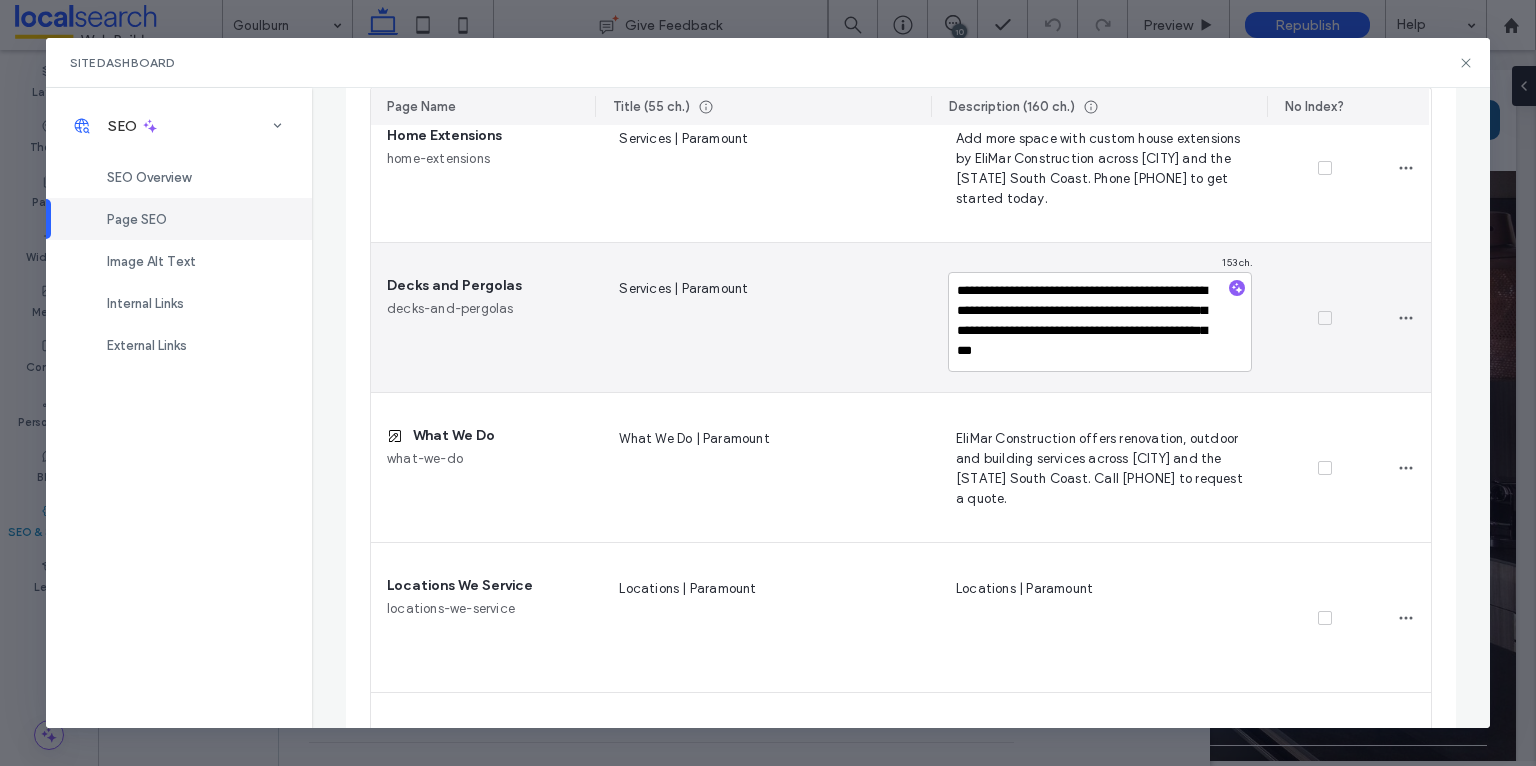click on "**********" at bounding box center (1100, 322) 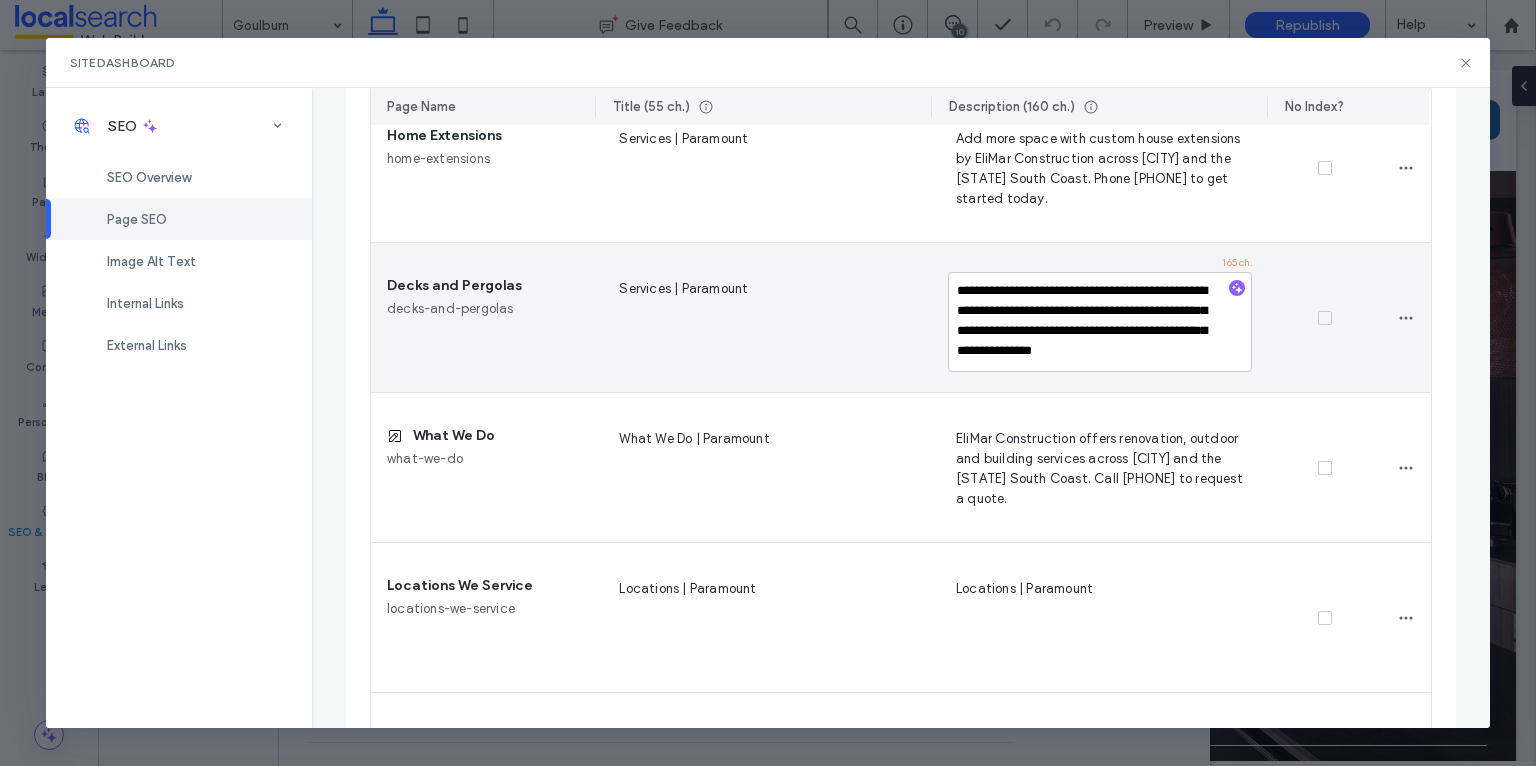 drag, startPoint x: 1113, startPoint y: 347, endPoint x: 1052, endPoint y: 347, distance: 61 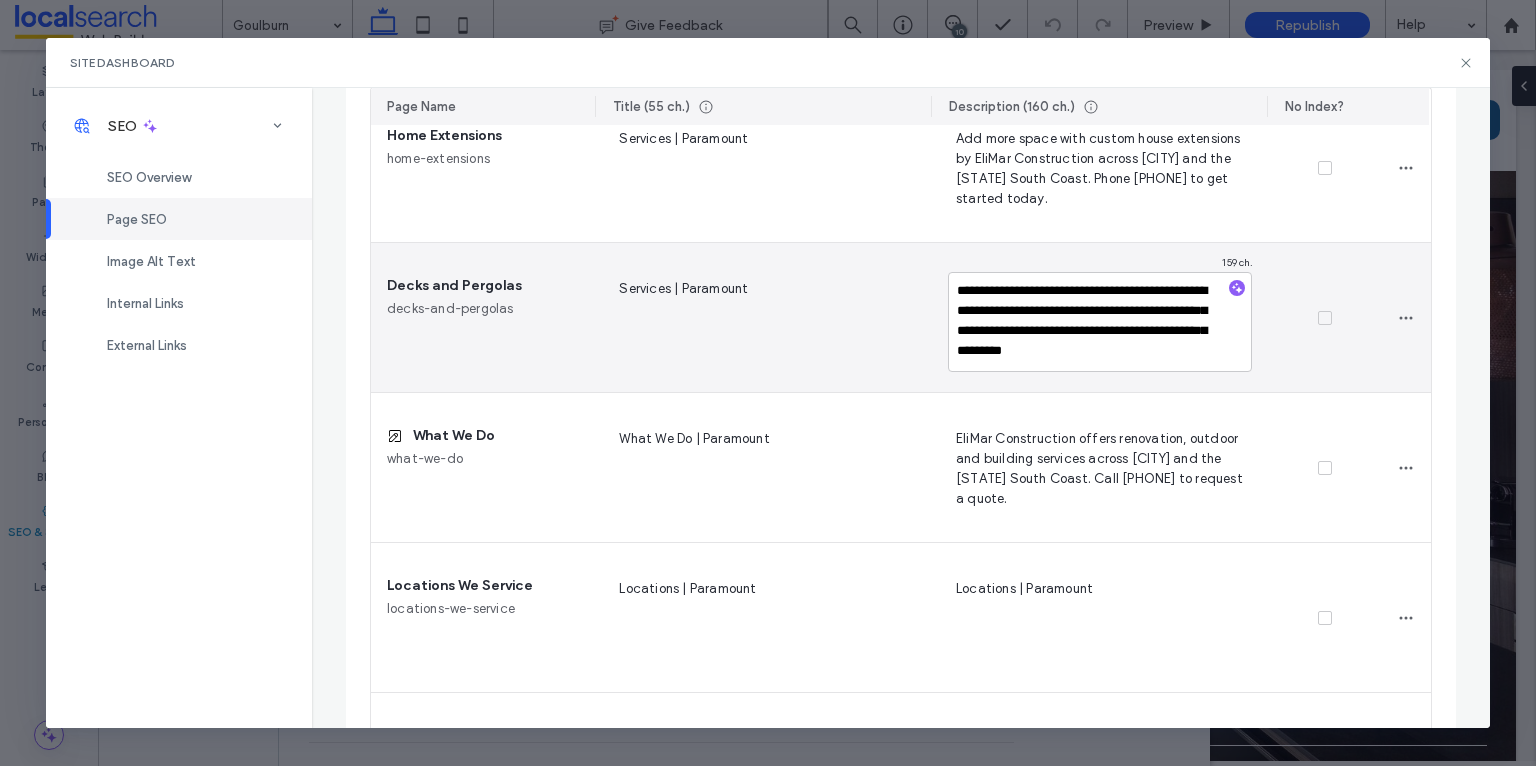 scroll, scrollTop: 17, scrollLeft: 0, axis: vertical 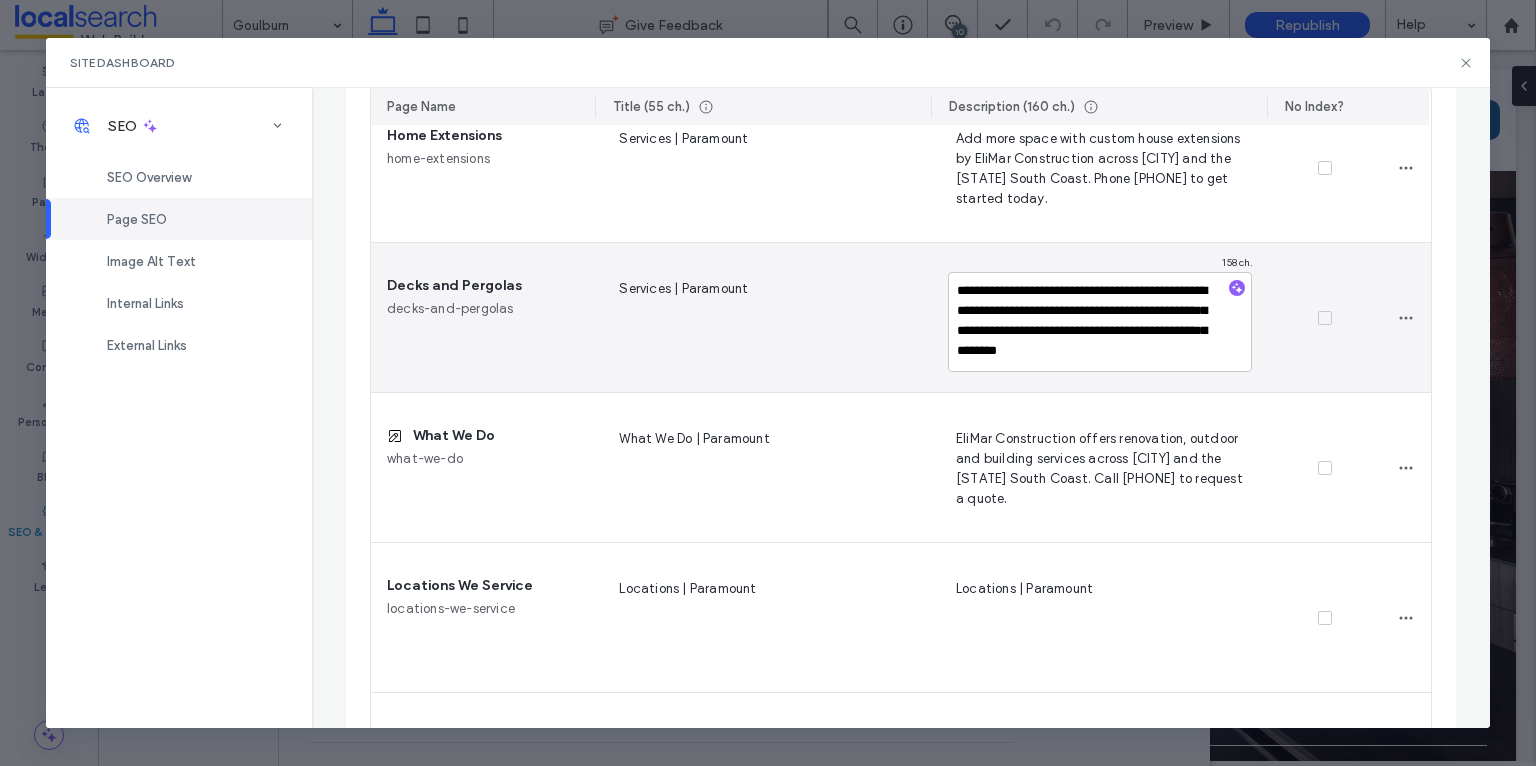 drag, startPoint x: 1158, startPoint y: 313, endPoint x: 1142, endPoint y: 313, distance: 16 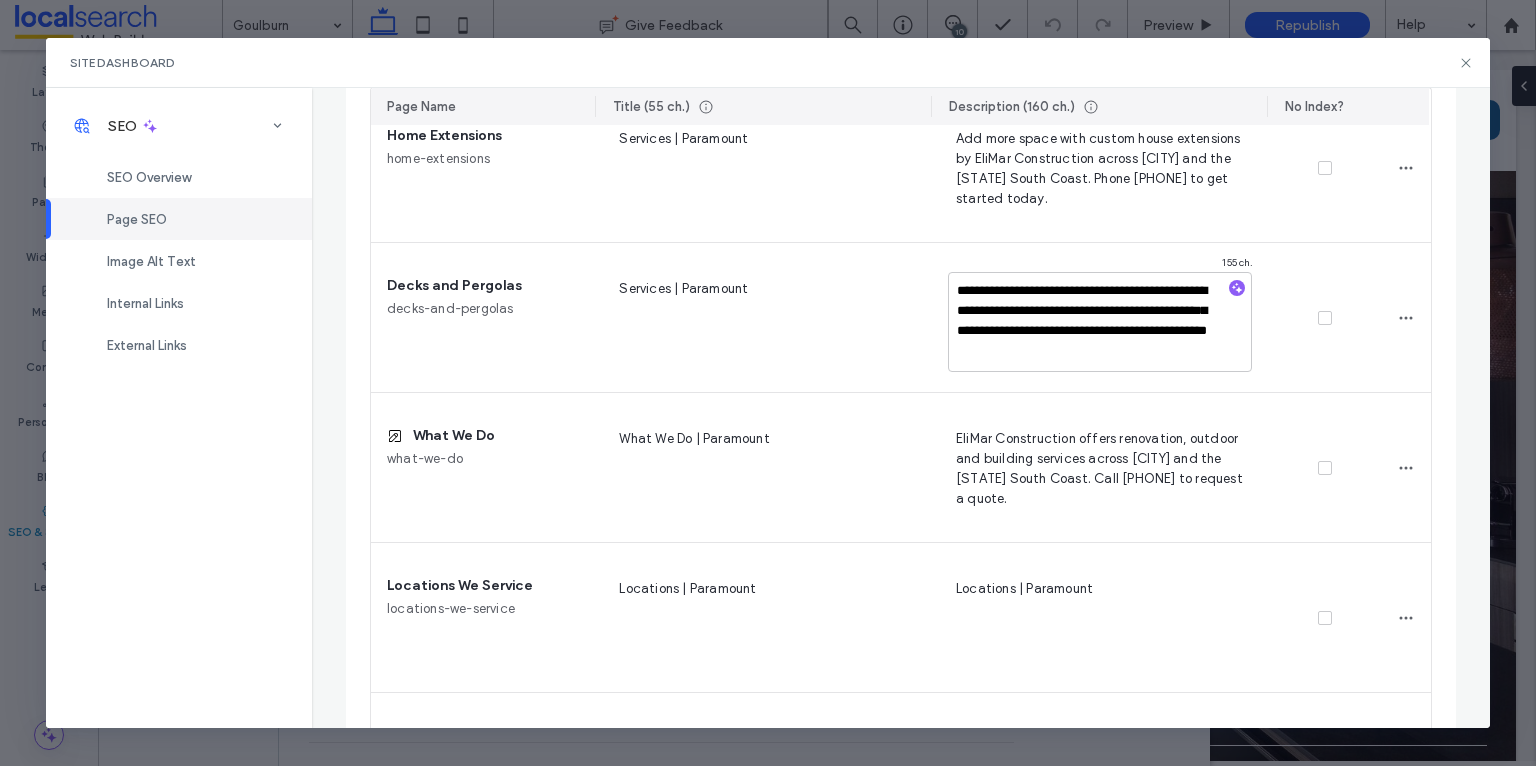type on "**********" 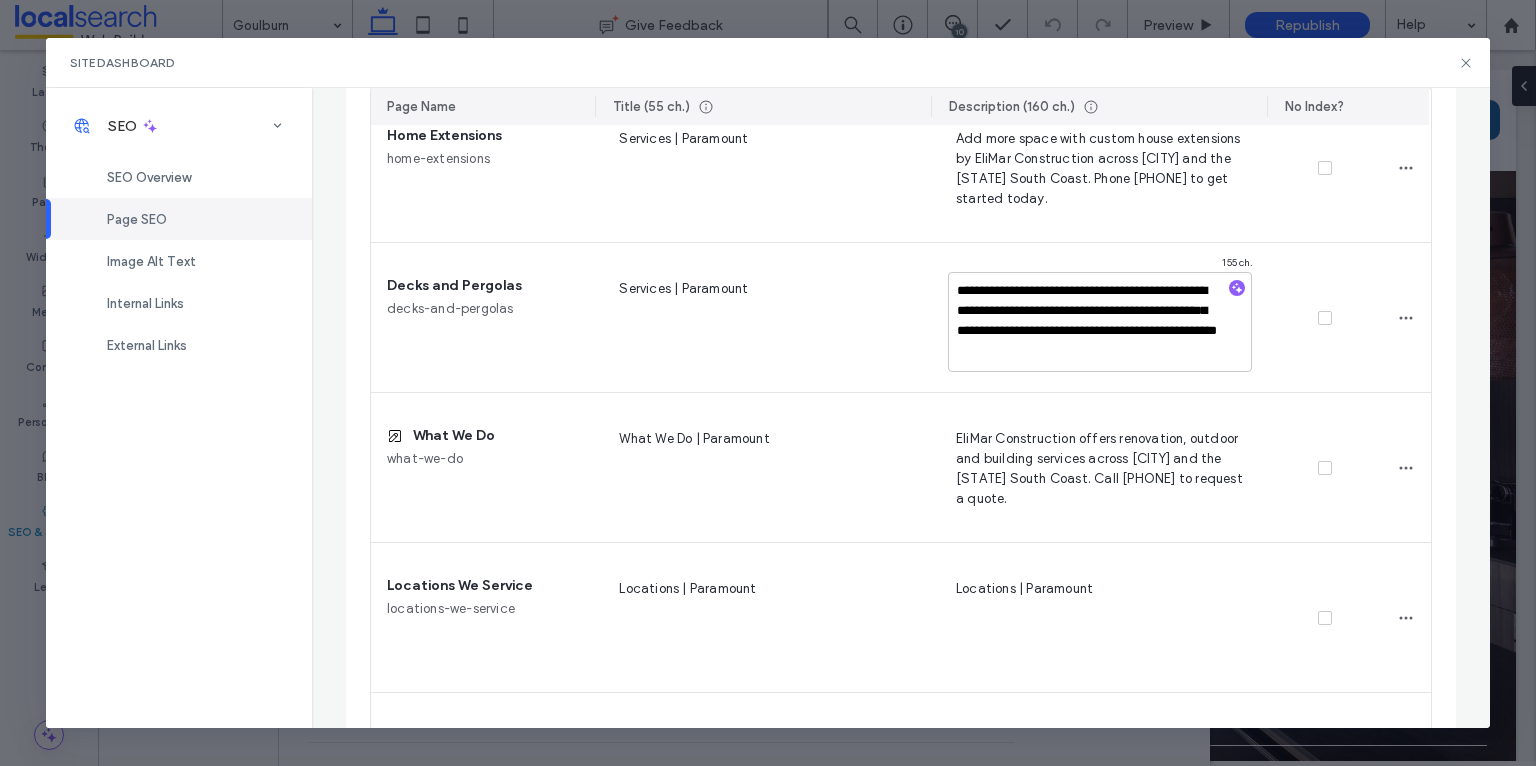 scroll, scrollTop: 0, scrollLeft: 0, axis: both 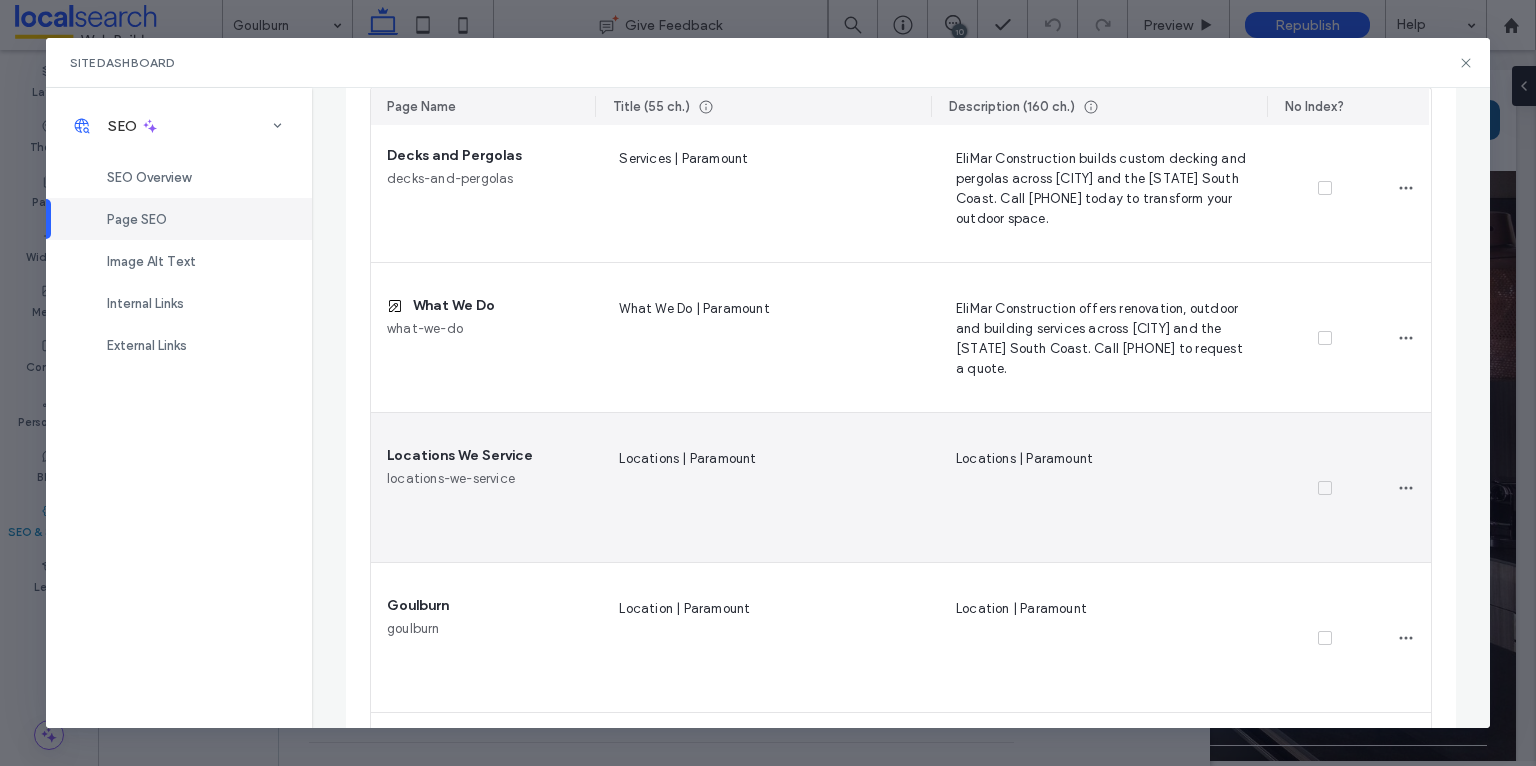 click on "Locations | Paramount" at bounding box center (1100, 488) 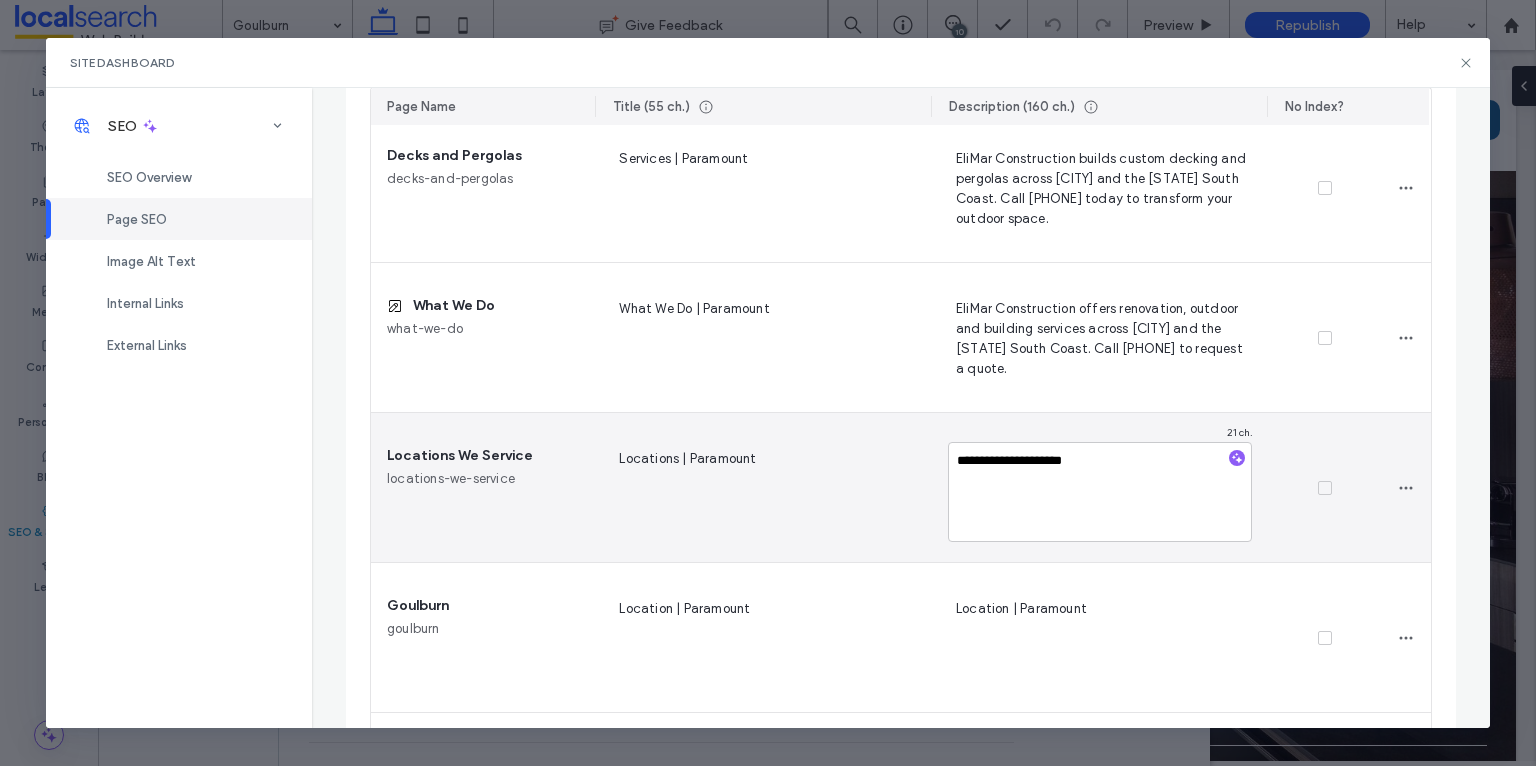 click on "**********" at bounding box center [1100, 492] 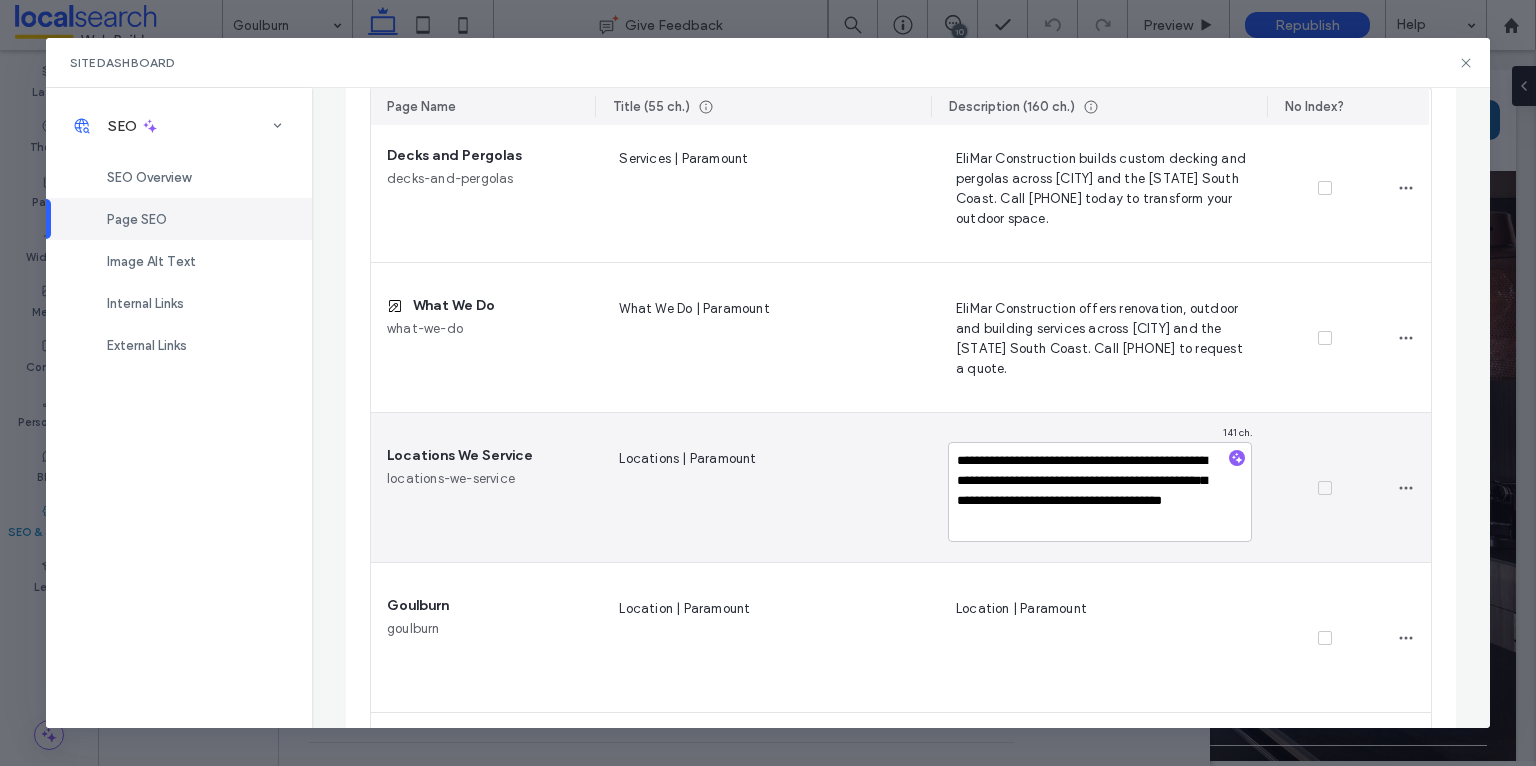 click on "**********" at bounding box center (1100, 492) 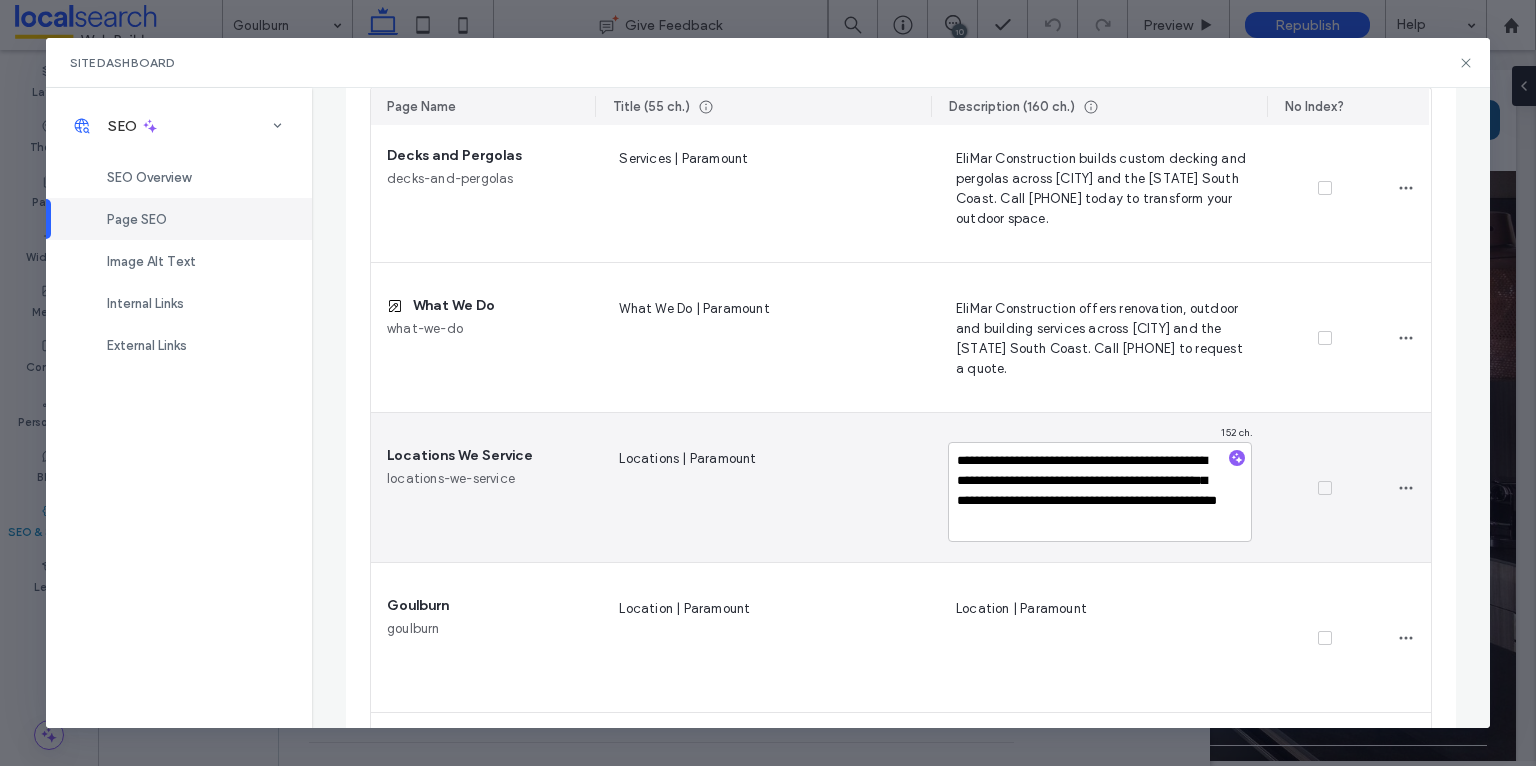 type on "**********" 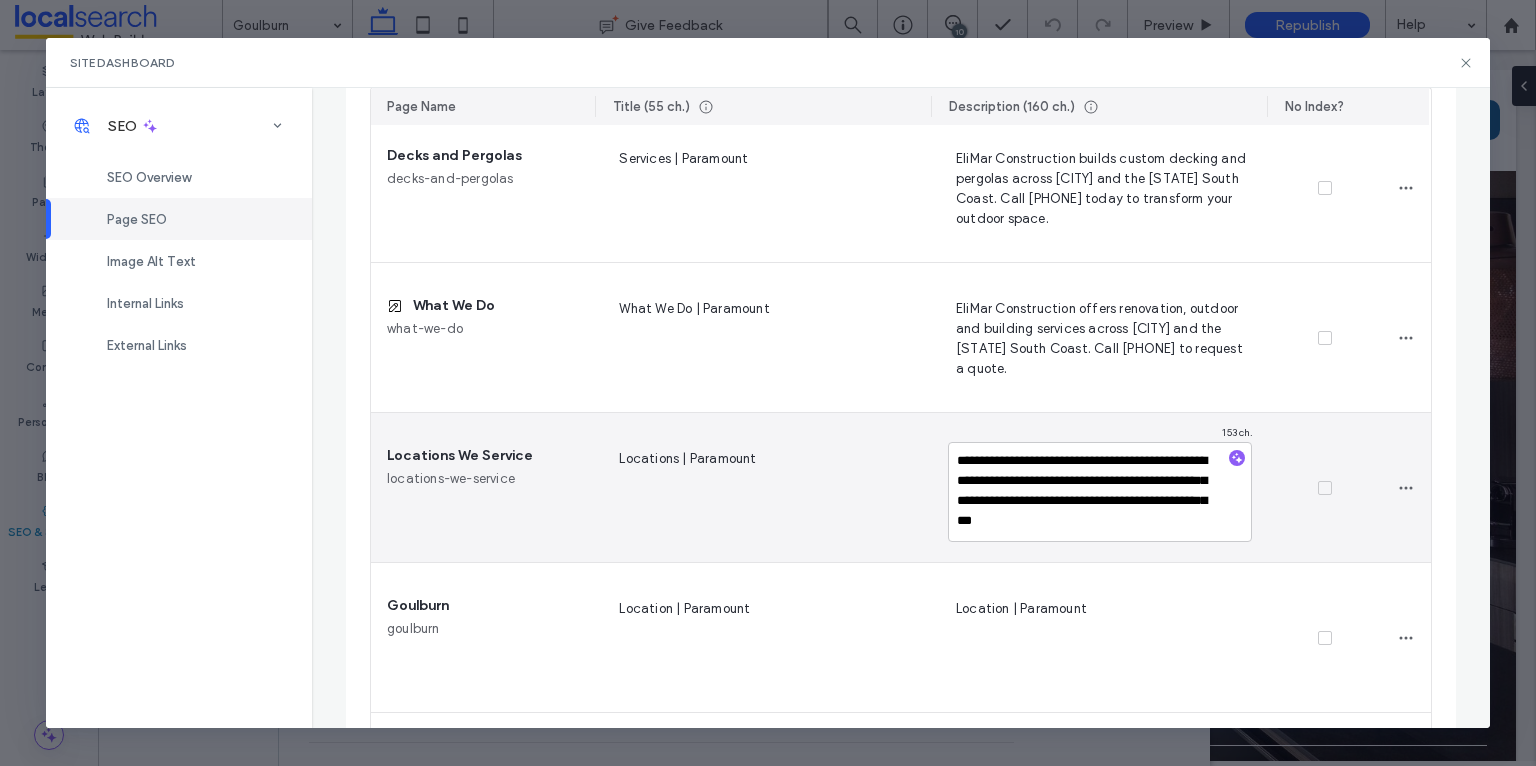 scroll, scrollTop: 17, scrollLeft: 0, axis: vertical 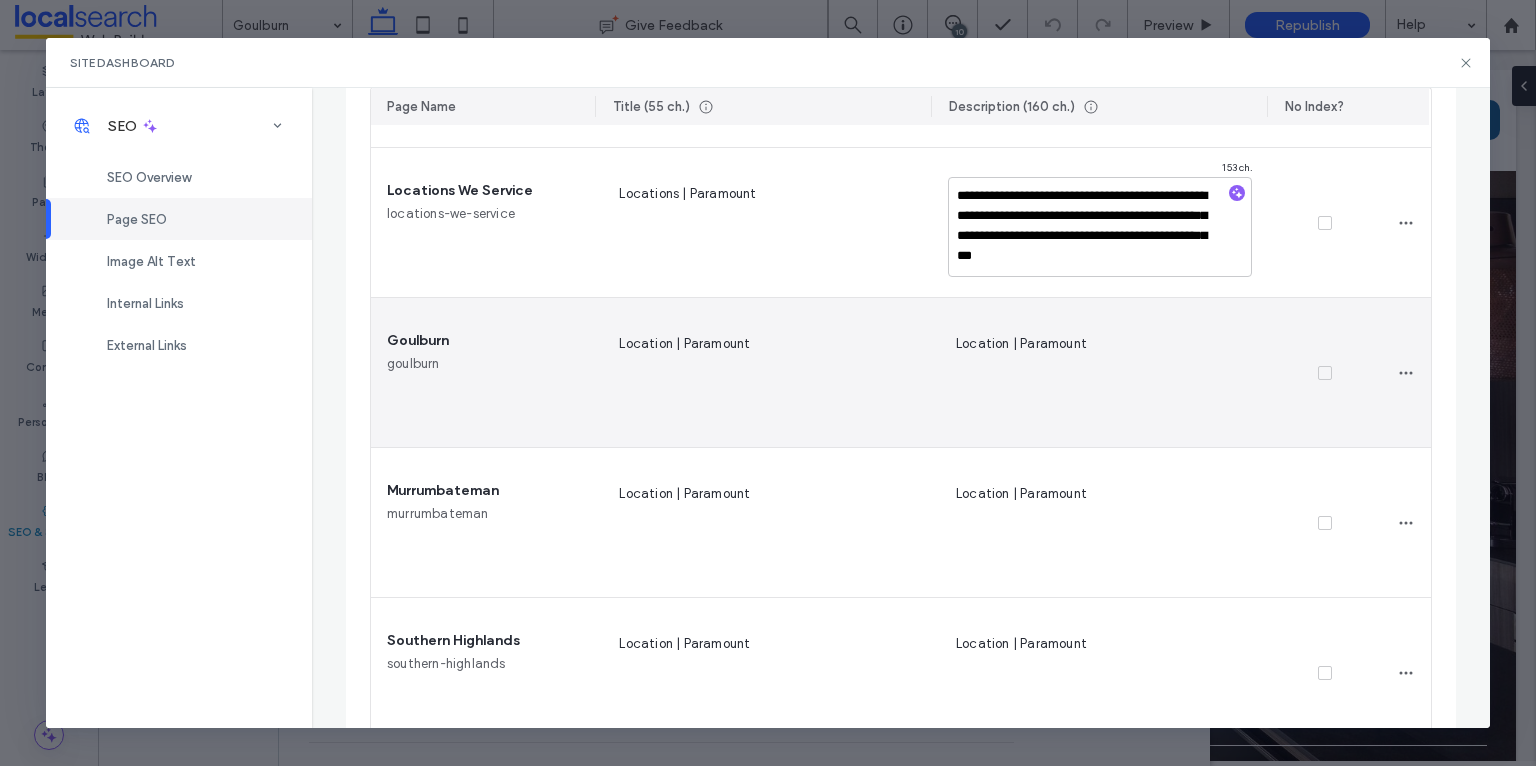 click on "Location | Paramount" at bounding box center [1100, 373] 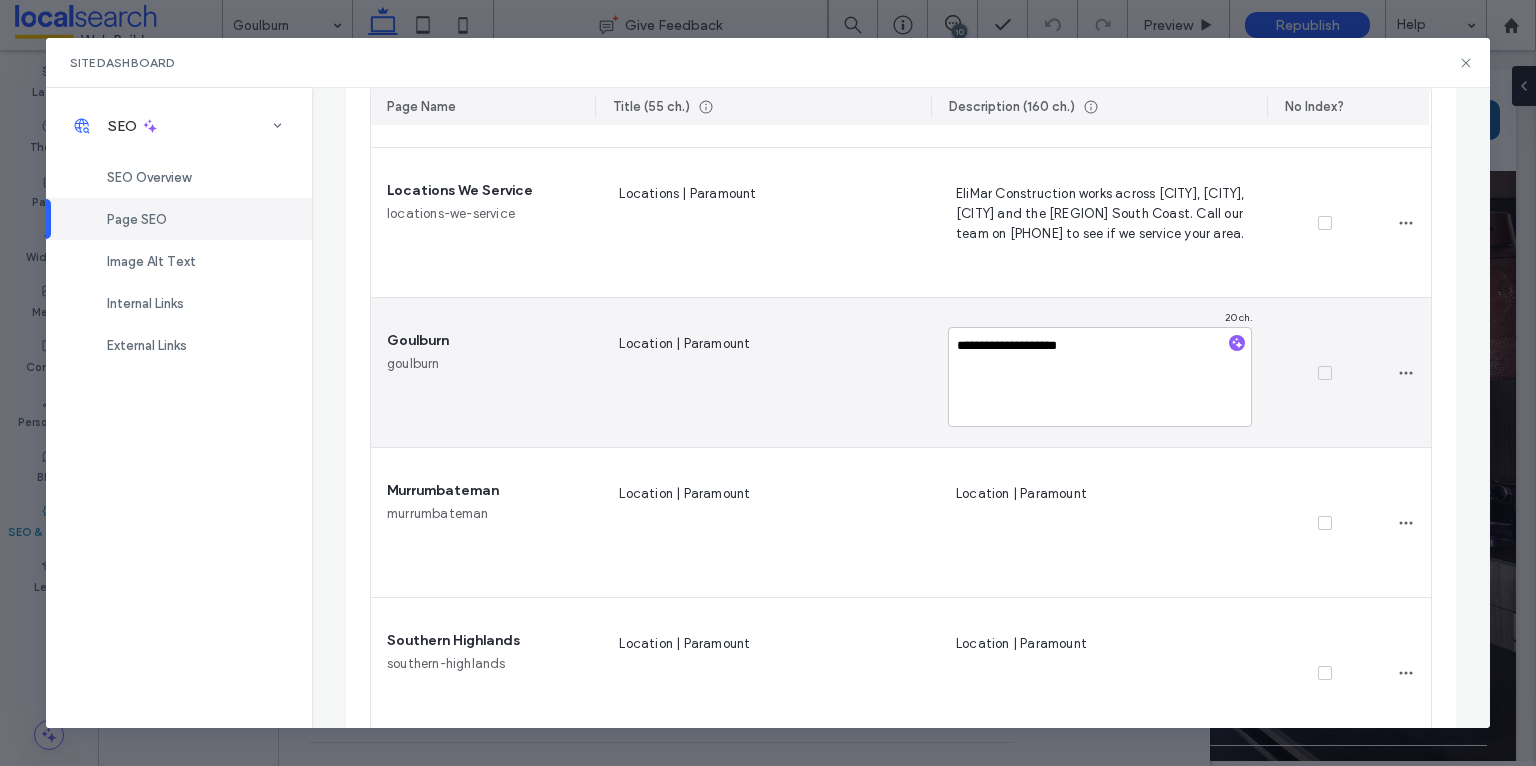 click on "**********" at bounding box center (1100, 377) 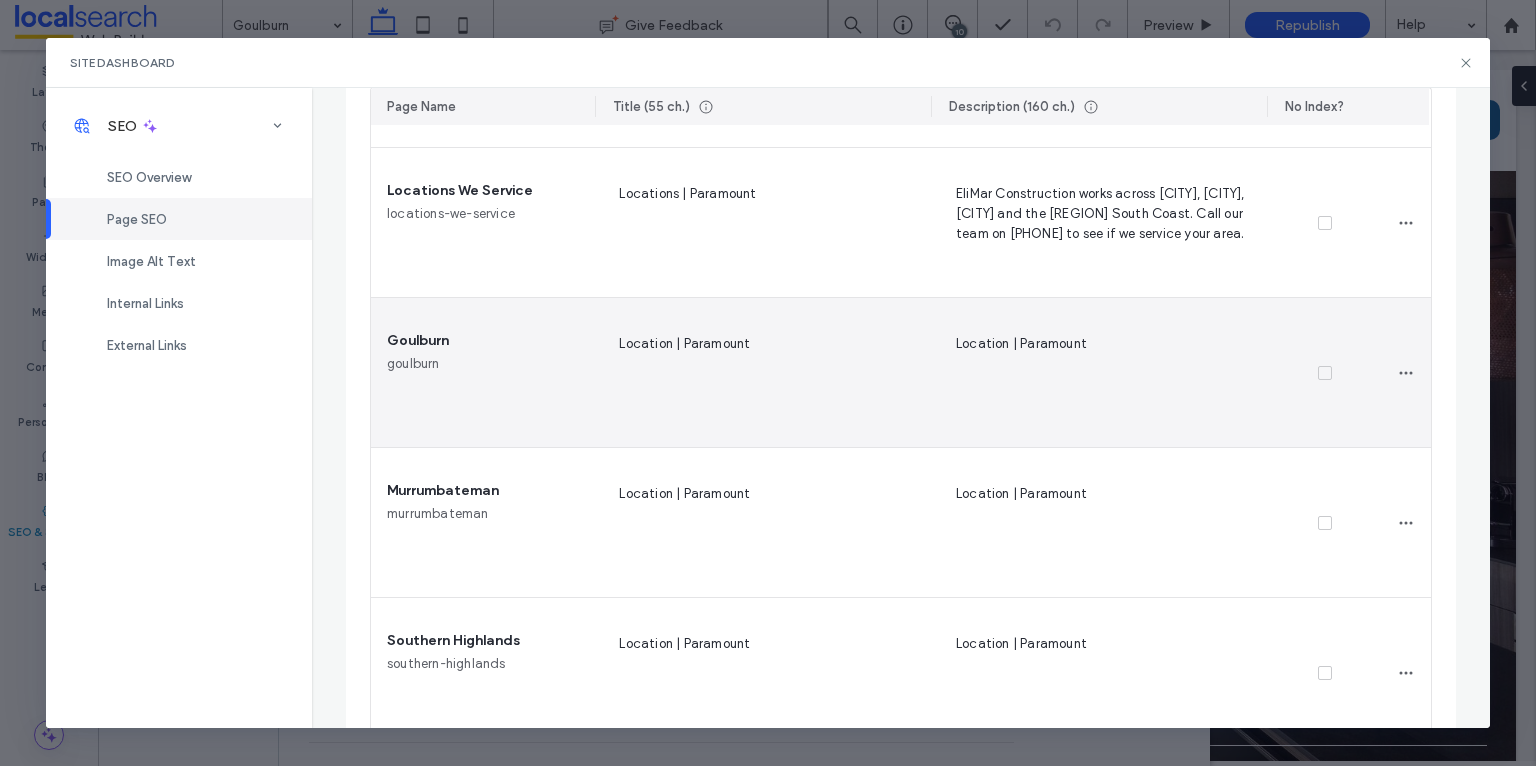 click on "Location | Paramount" at bounding box center [1100, 373] 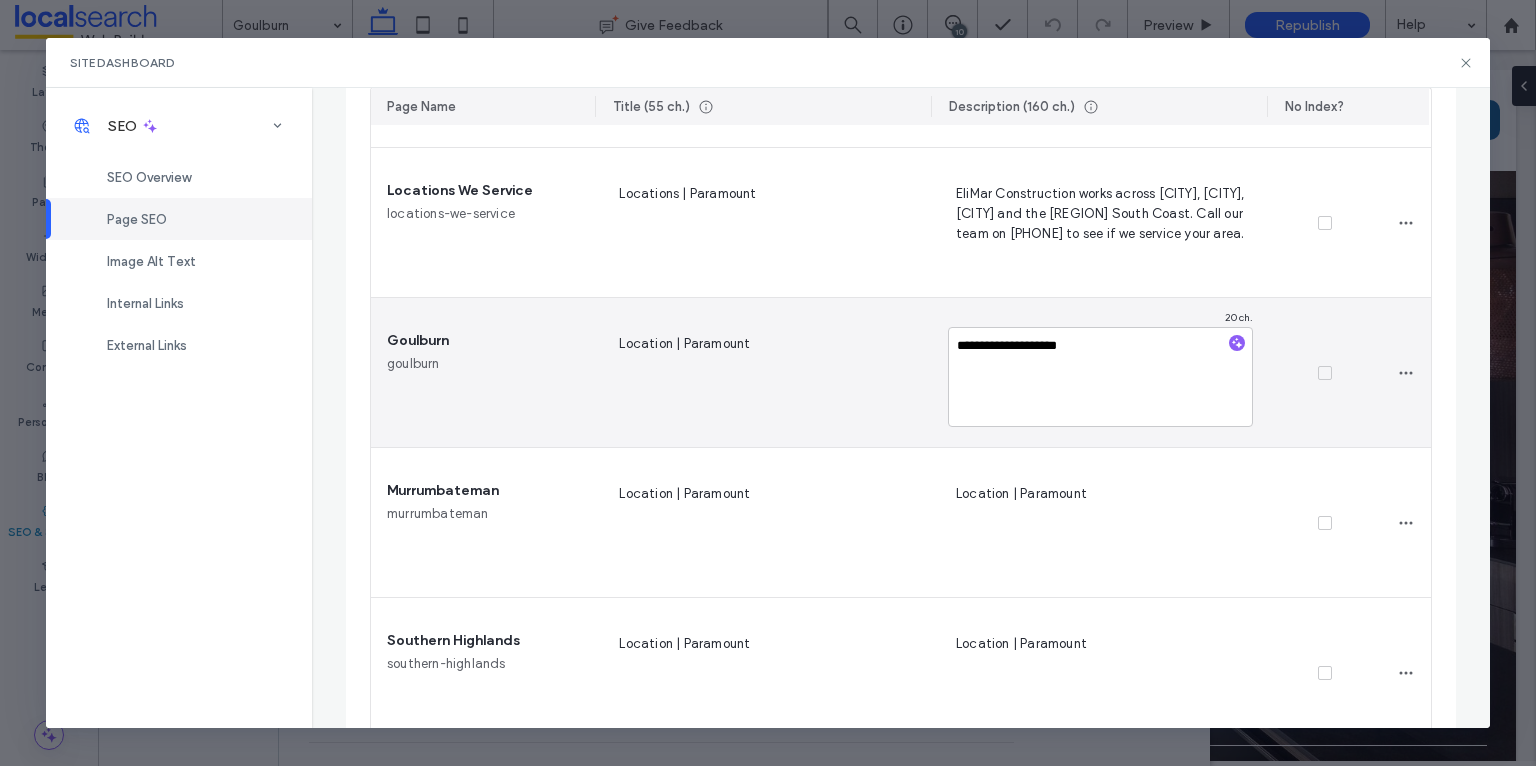 click on "**********" at bounding box center (1100, 377) 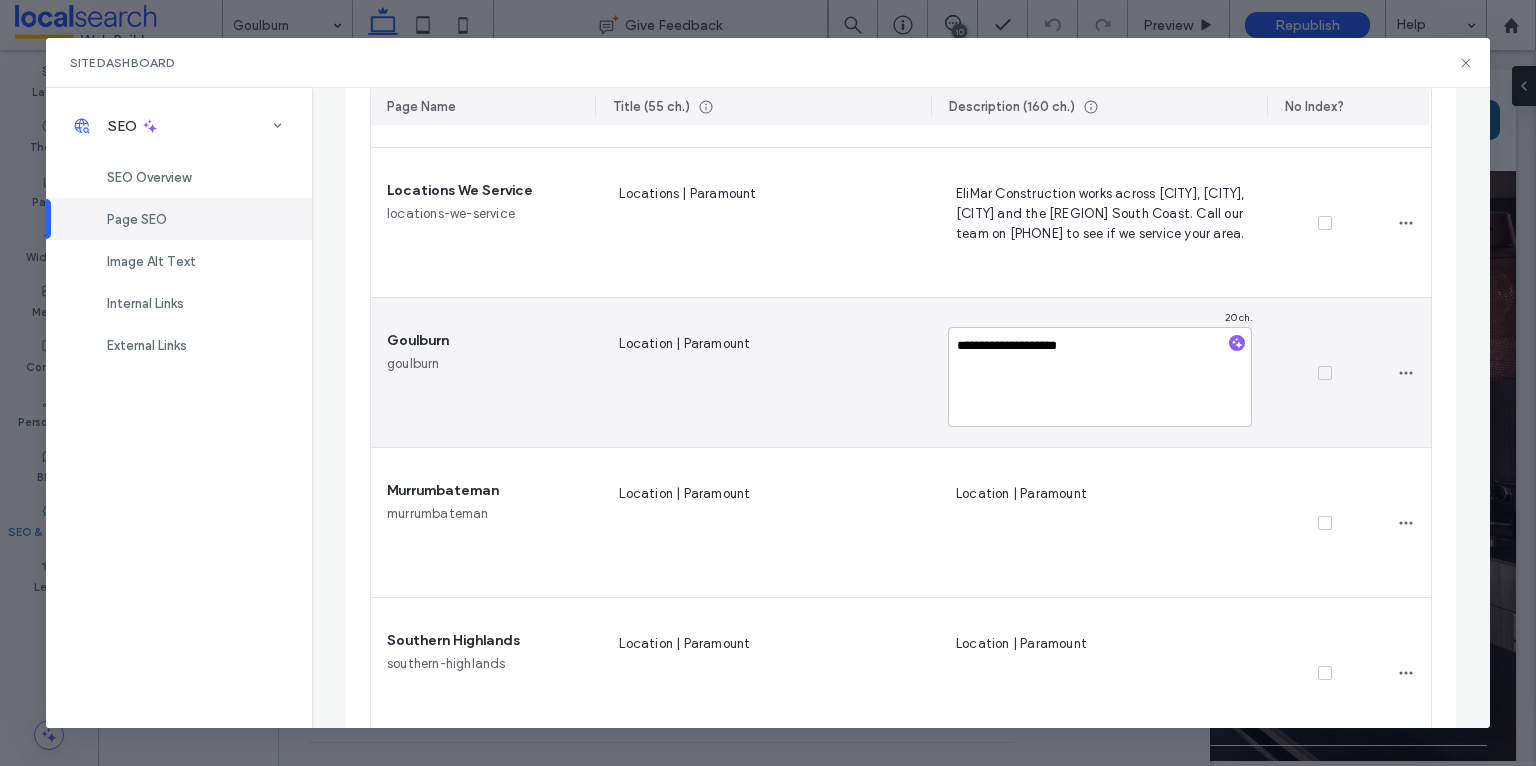 click on "**********" at bounding box center [1100, 377] 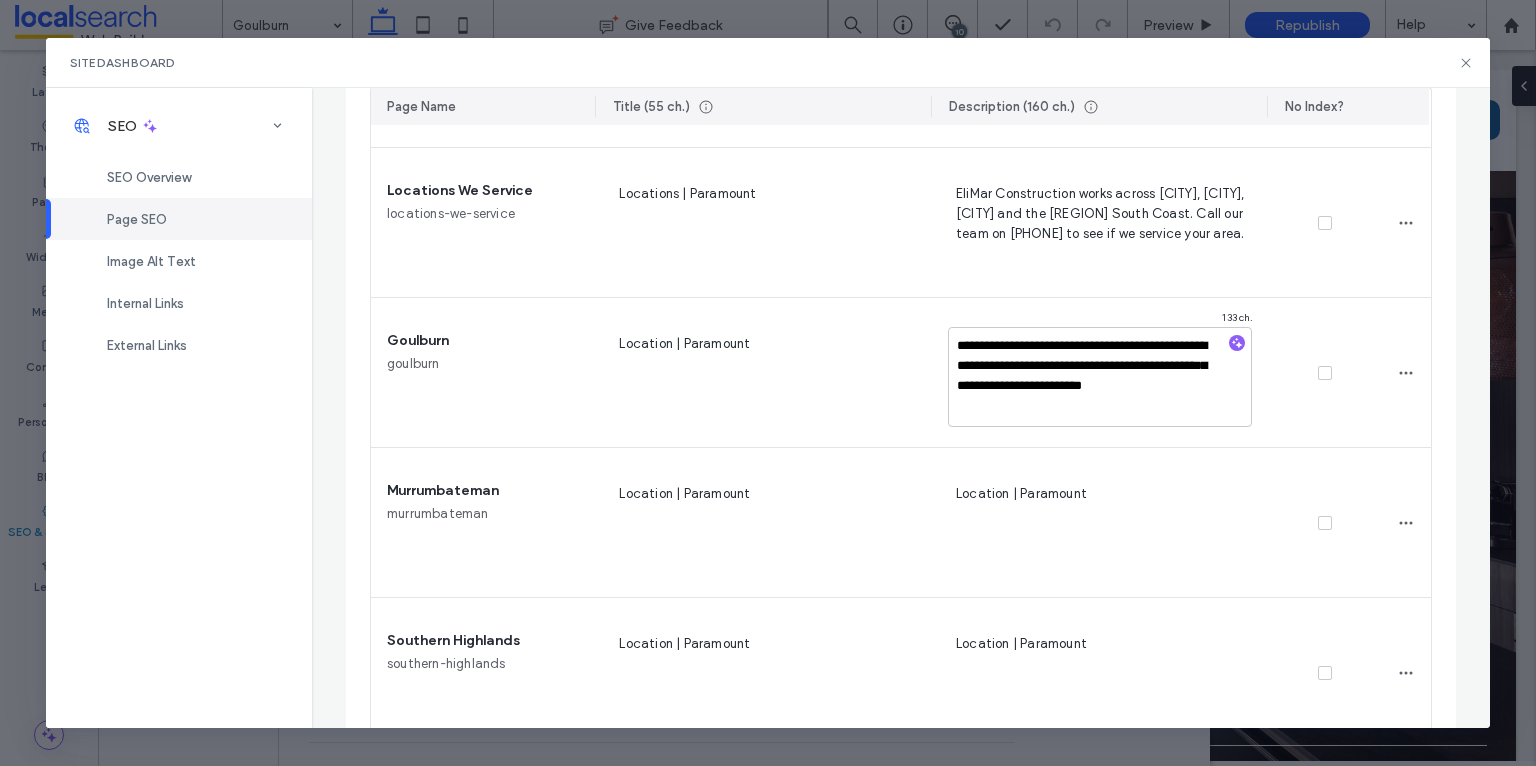 type on "**********" 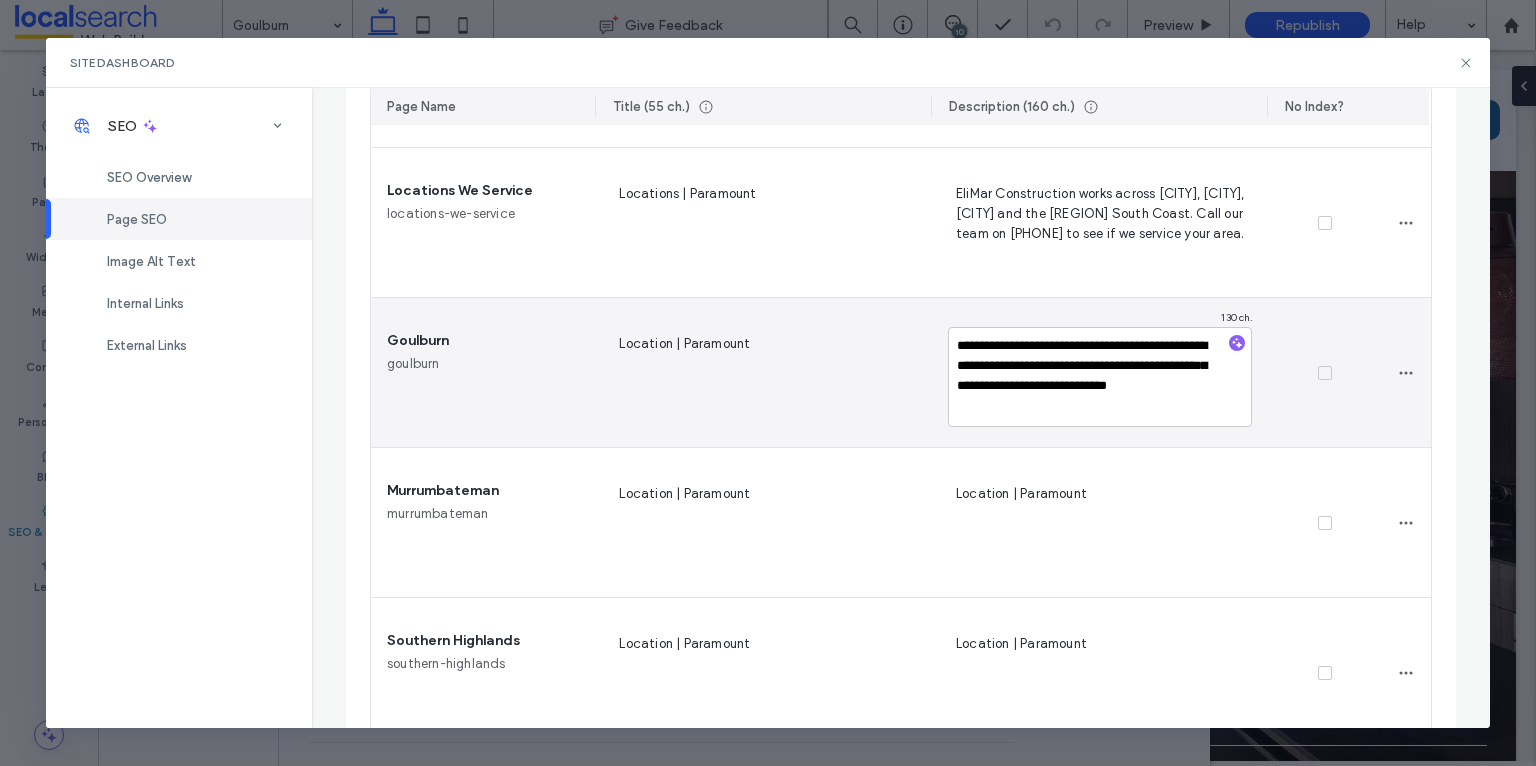 click on "**********" at bounding box center (1100, 377) 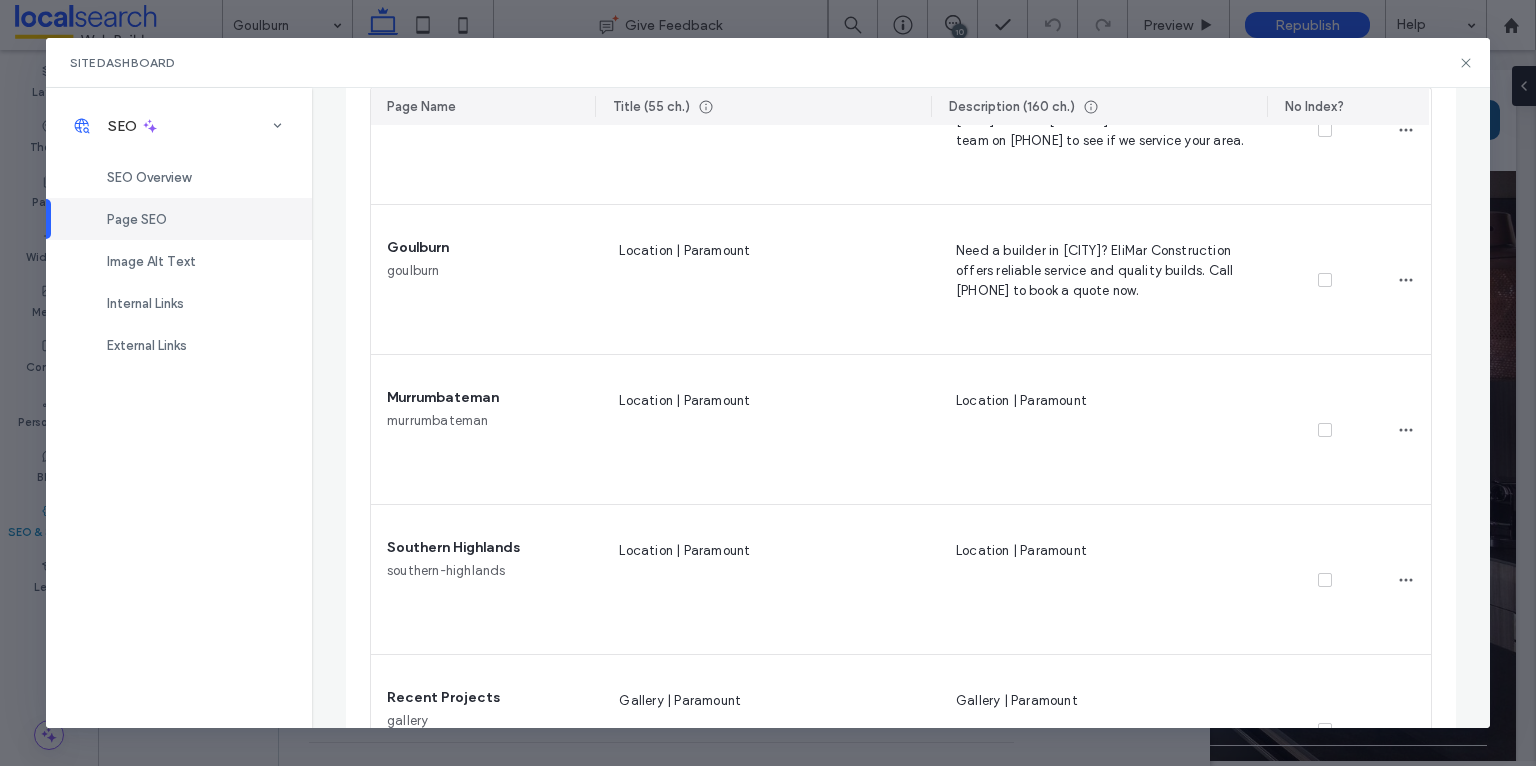 scroll, scrollTop: 1275, scrollLeft: 0, axis: vertical 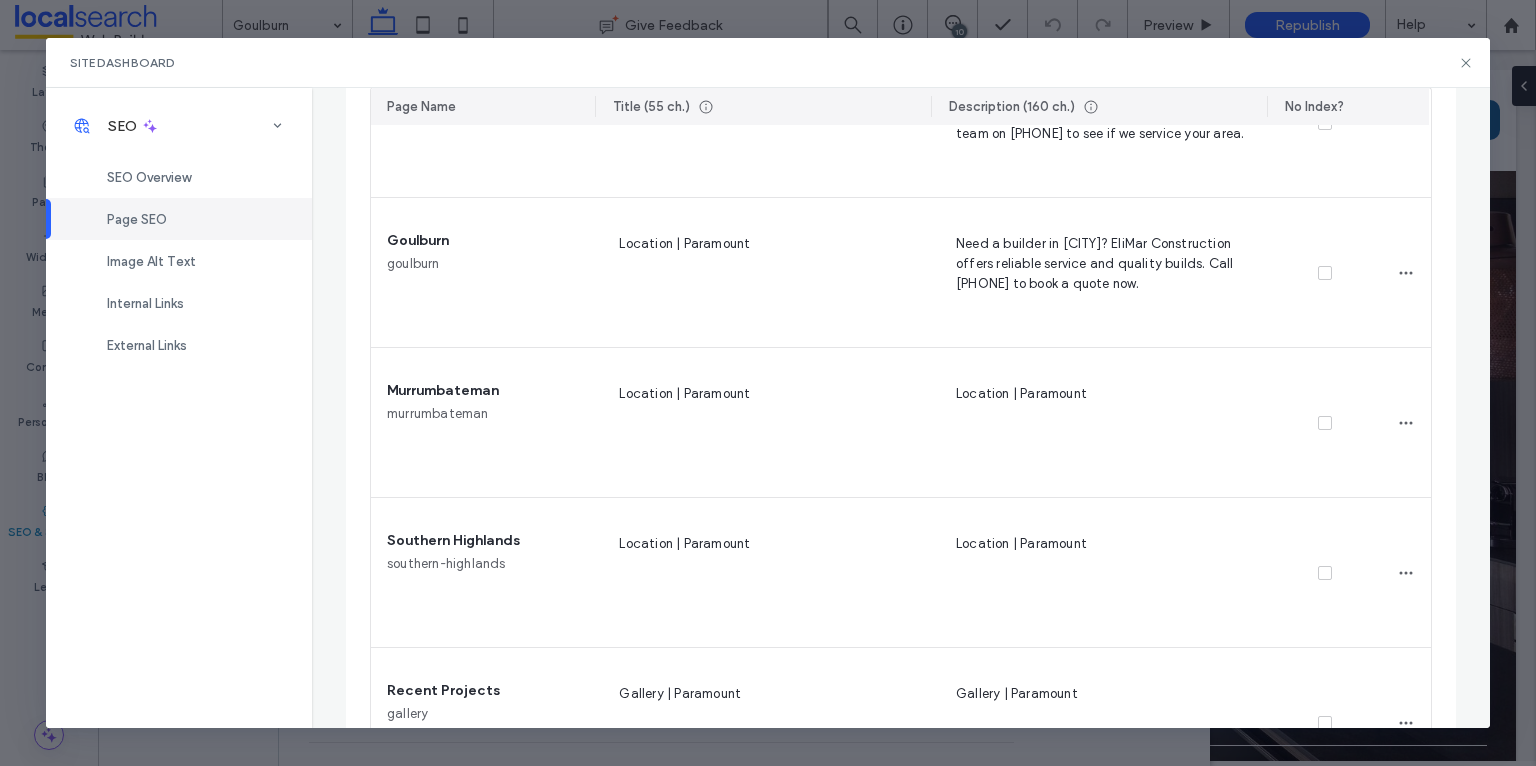 click on "Location | Paramount" at bounding box center (1100, 423) 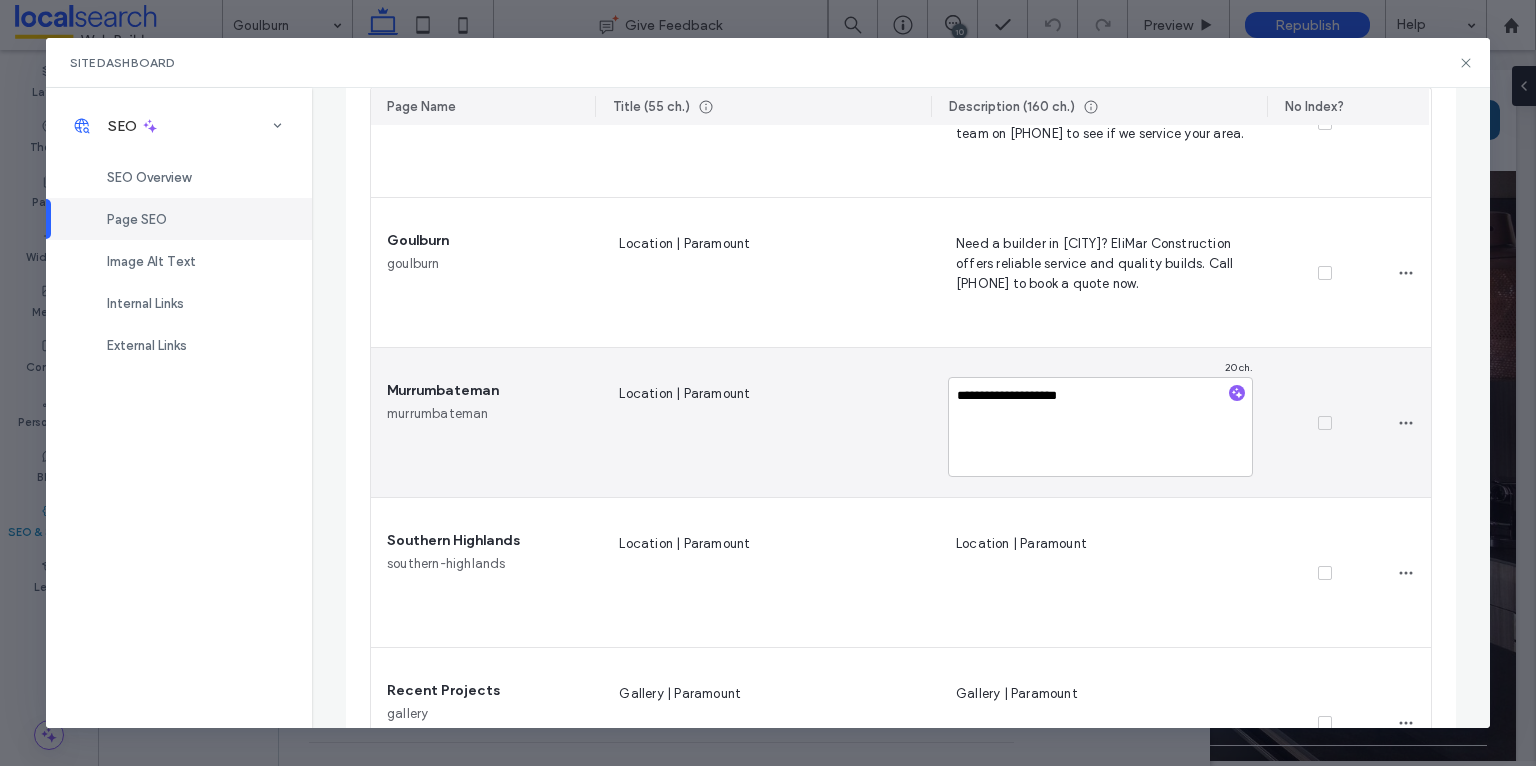 click on "**********" at bounding box center [1100, 427] 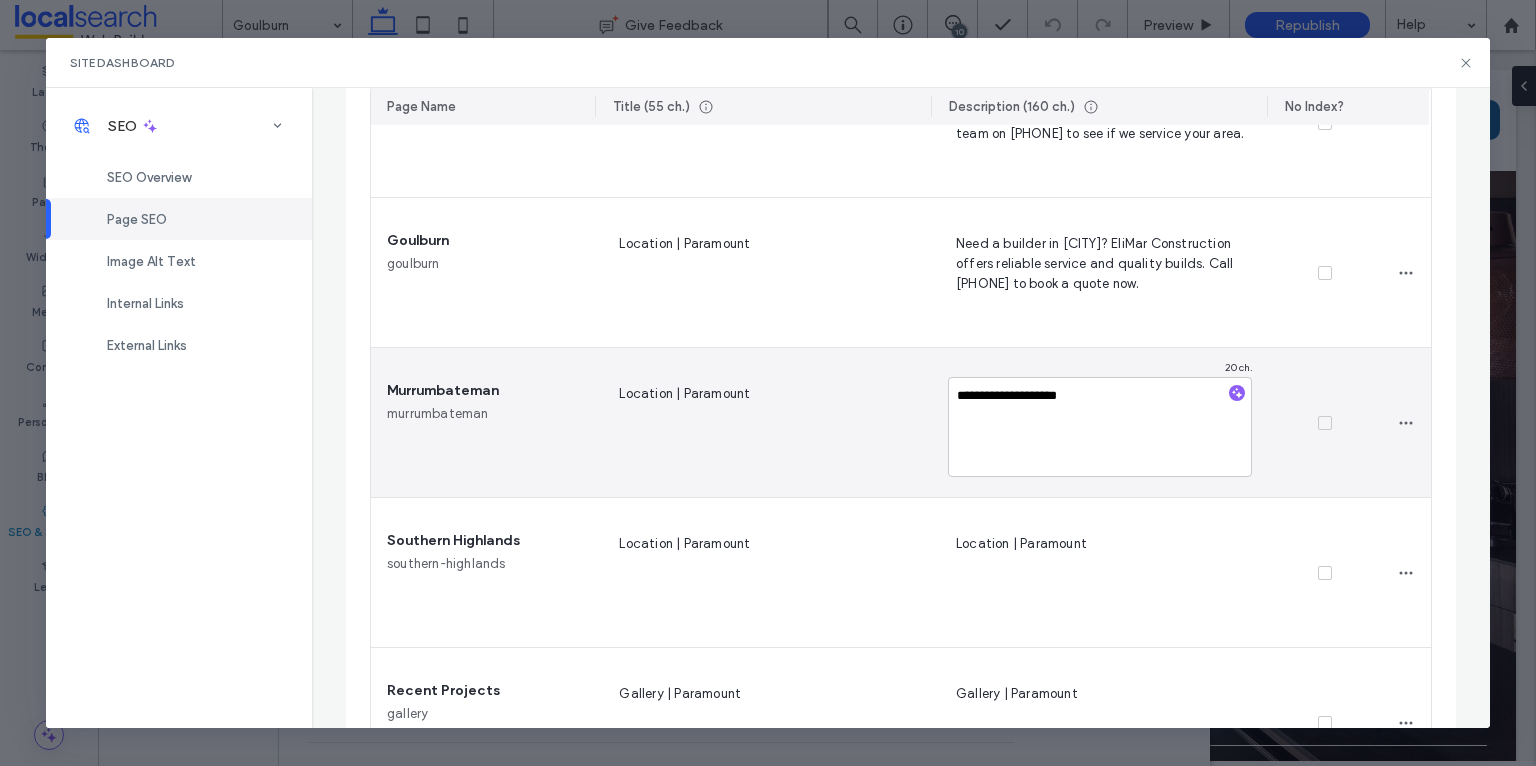 click on "**********" at bounding box center (1100, 427) 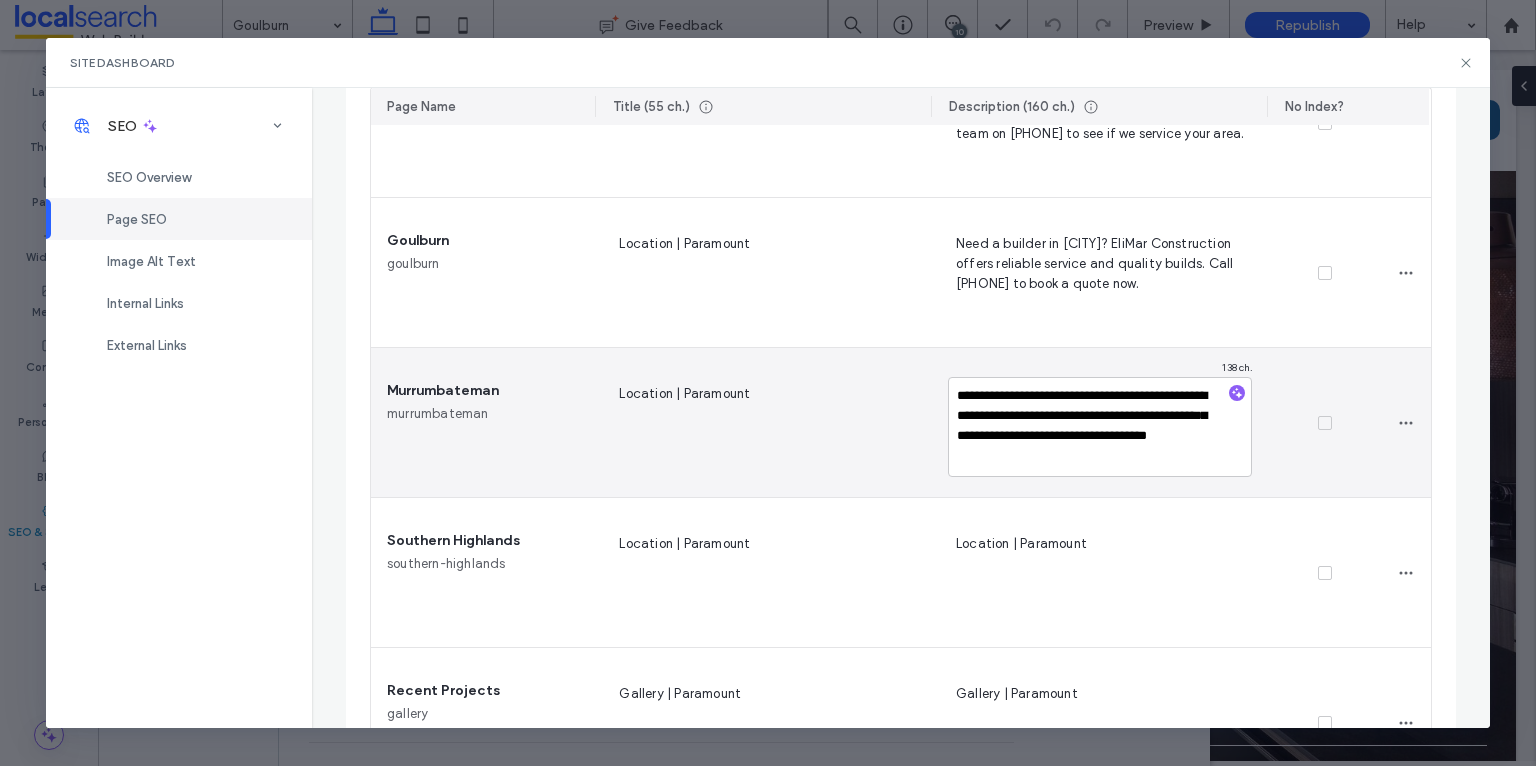 click on "**********" at bounding box center (1100, 427) 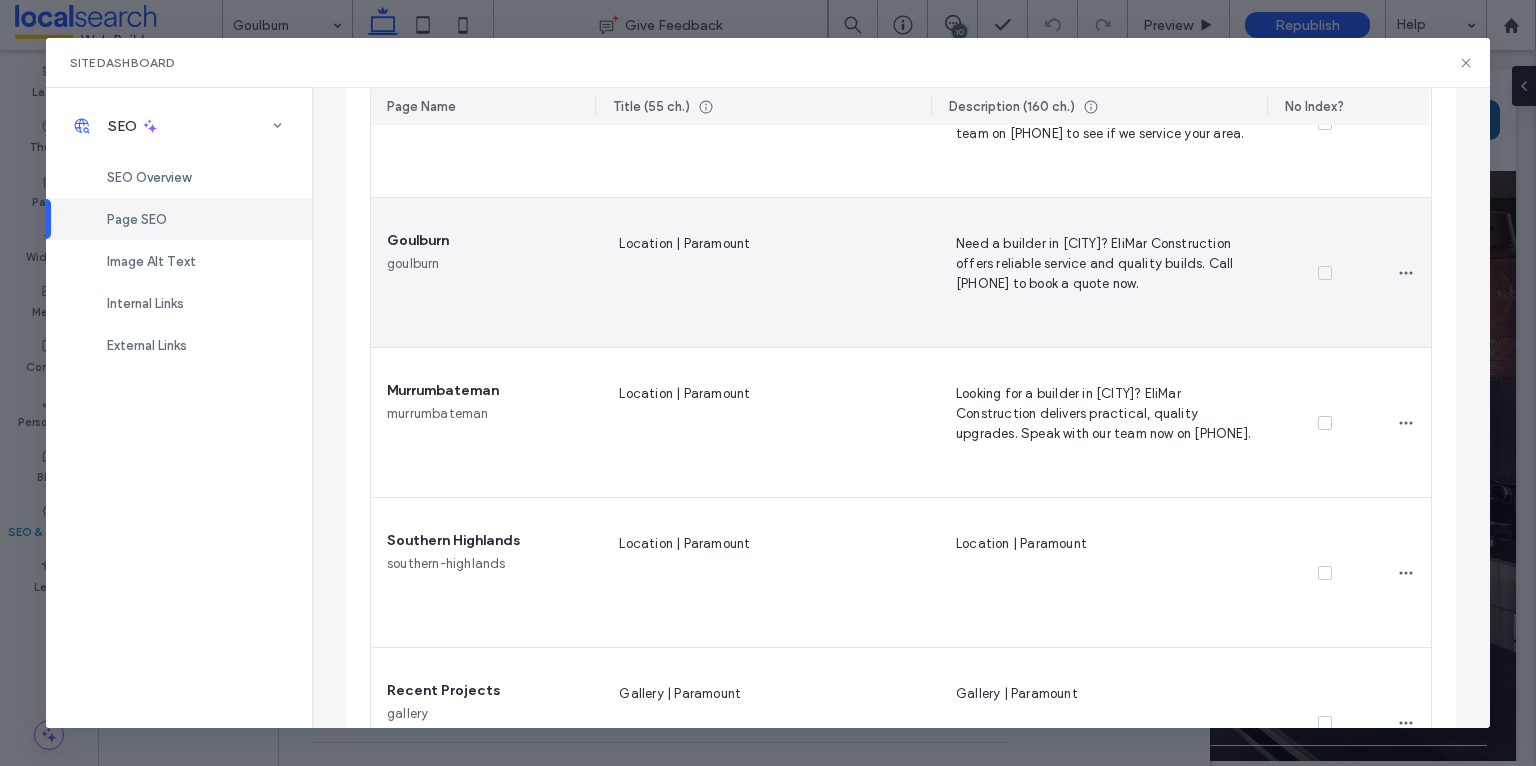 click on "Need a builder in [CITY]? EliMar Construction offers reliable service and quality builds. Call [PHONE] to book a quote now." at bounding box center [1100, 273] 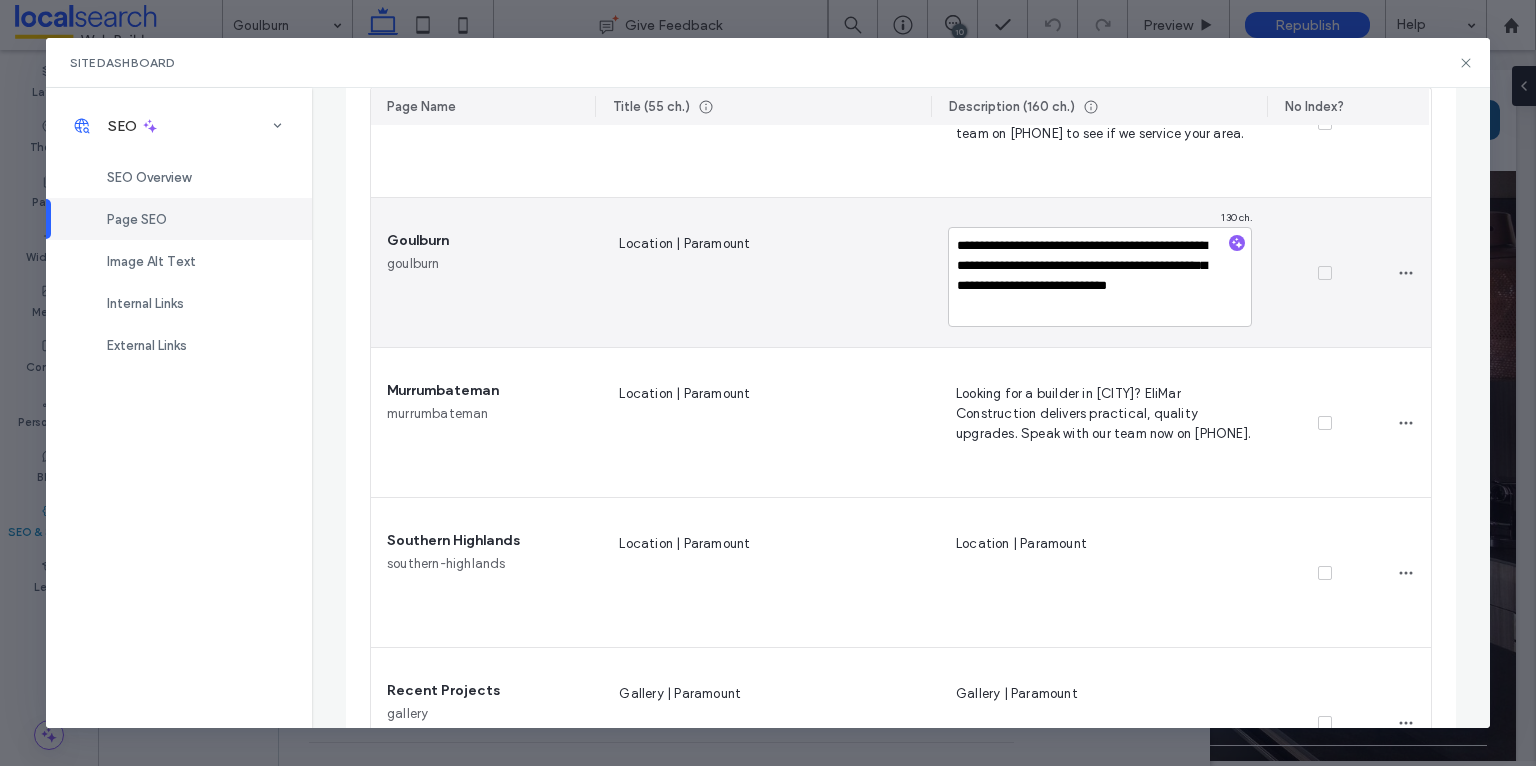 click on "**********" at bounding box center (1100, 277) 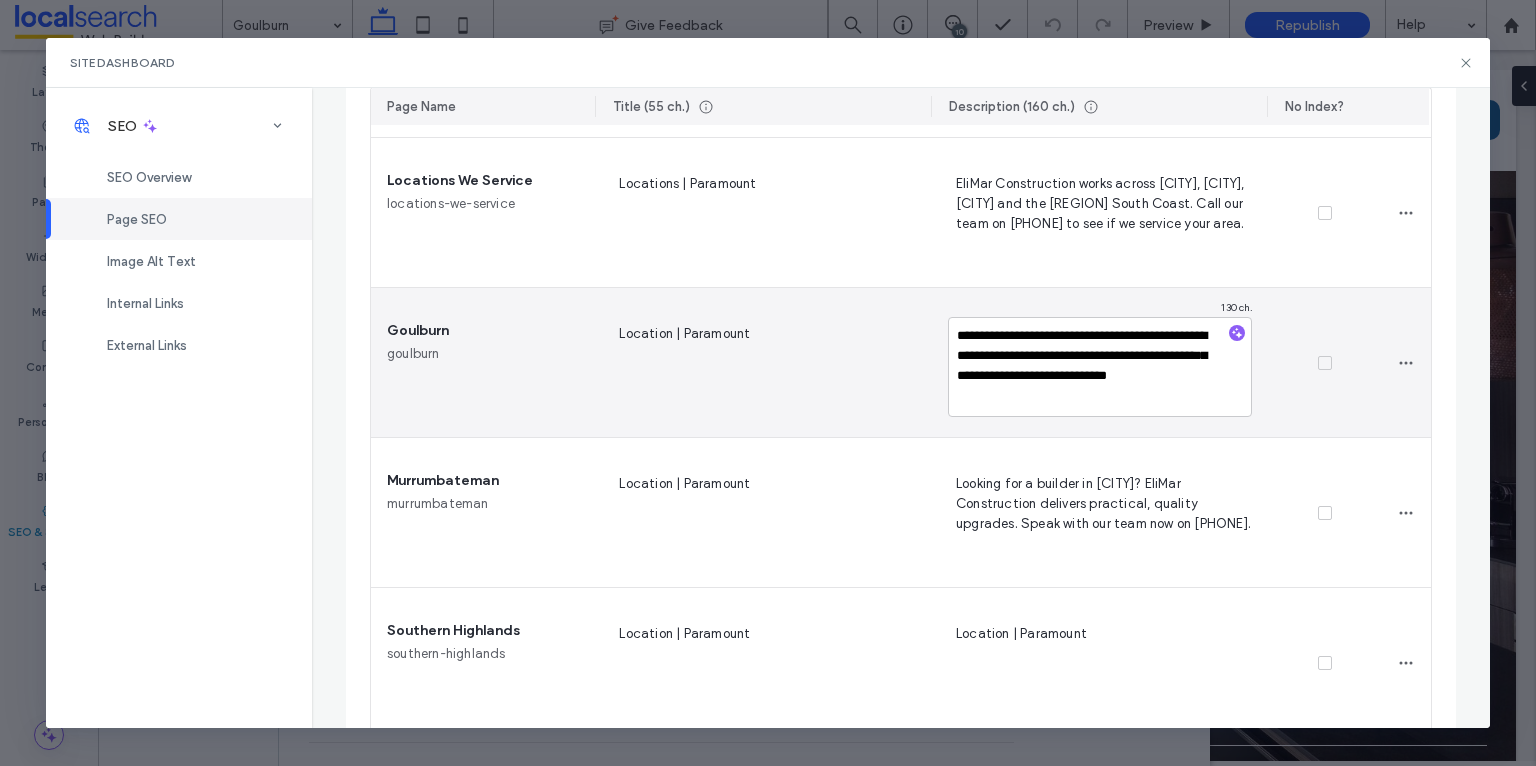 scroll, scrollTop: 1182, scrollLeft: 0, axis: vertical 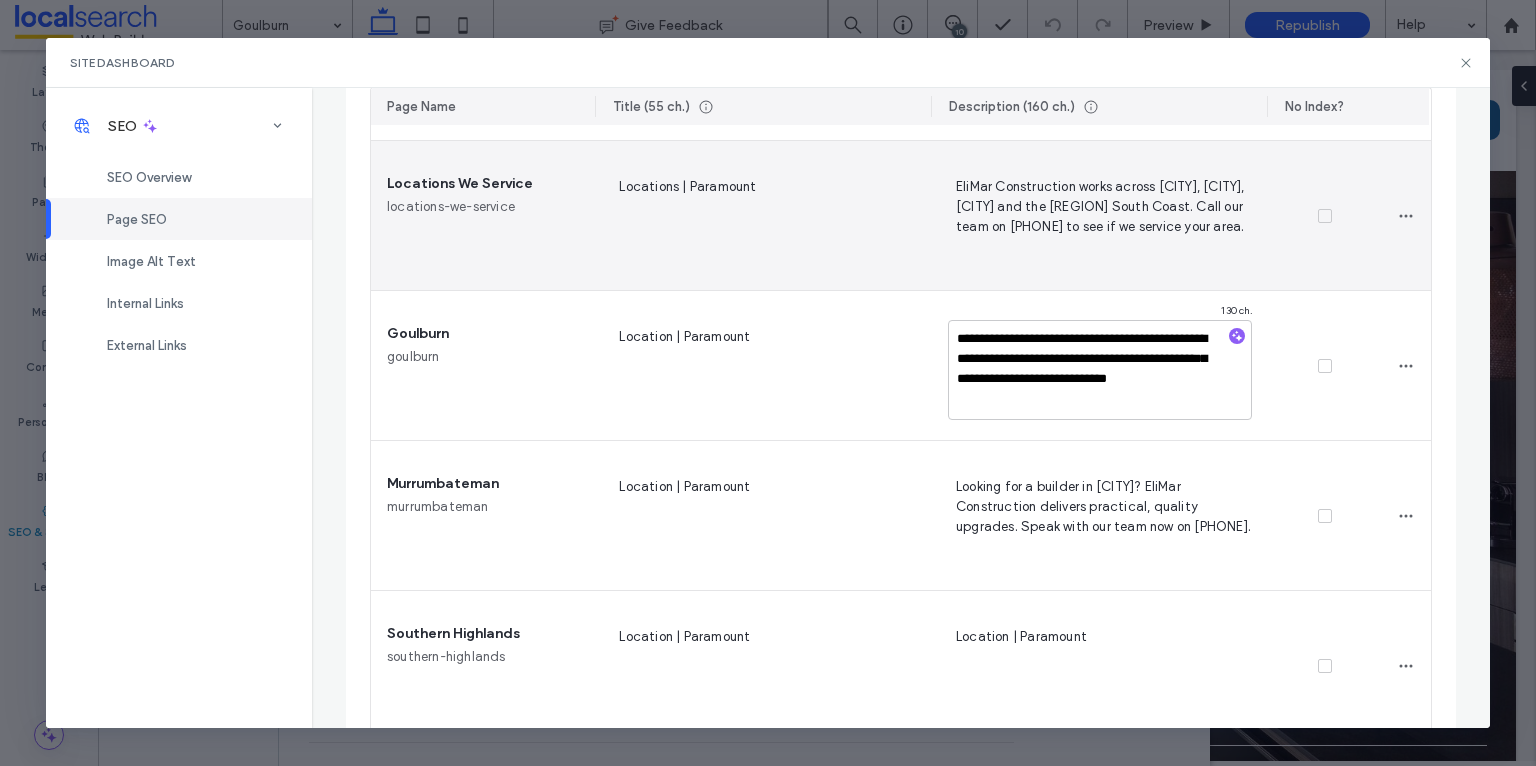 click on "EliMar Construction works across [CITY], [CITY], [CITY] and the [REGION] South Coast. Call our team on [PHONE] to see if we service your area." at bounding box center [1100, 216] 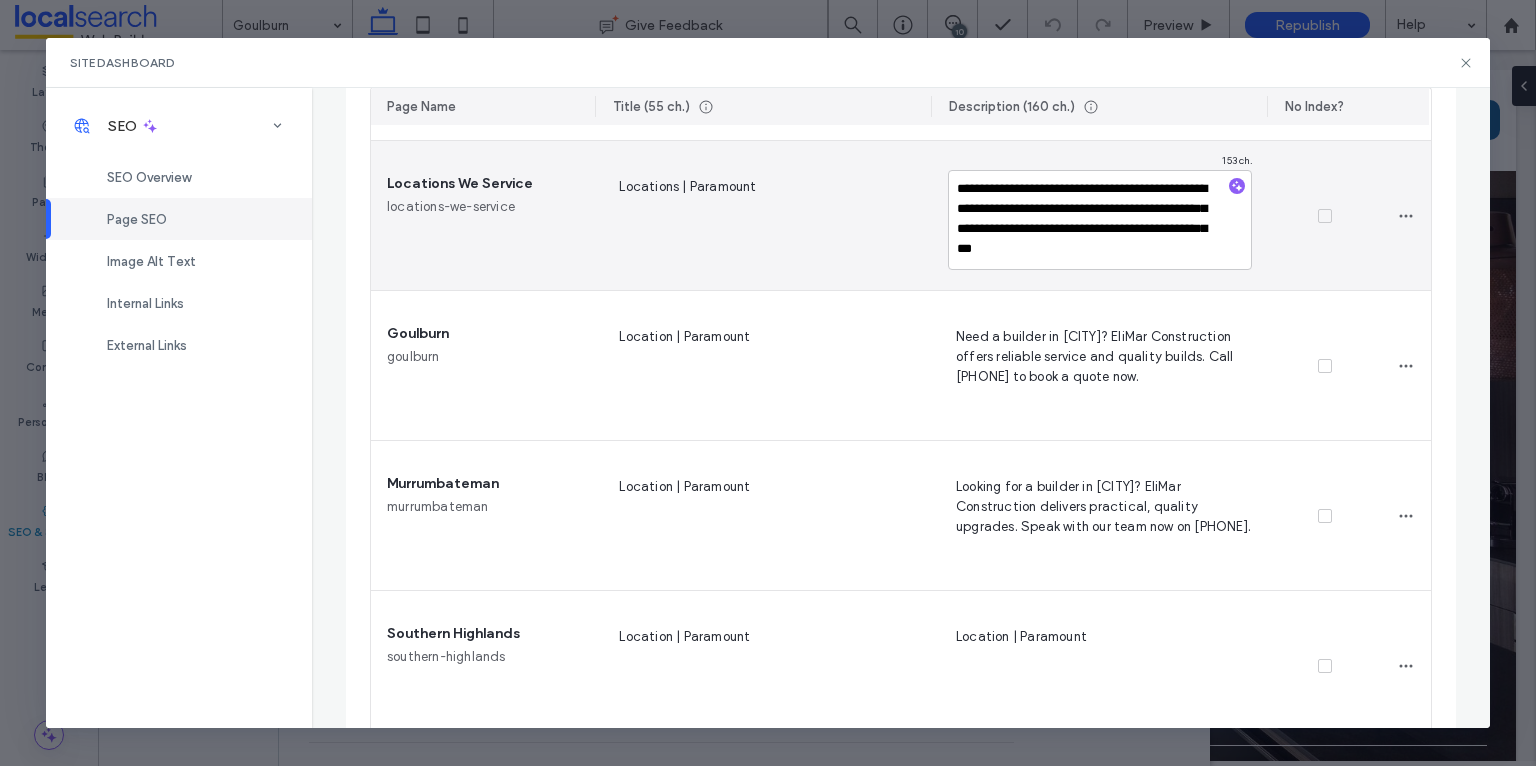 click on "**********" at bounding box center (1100, 220) 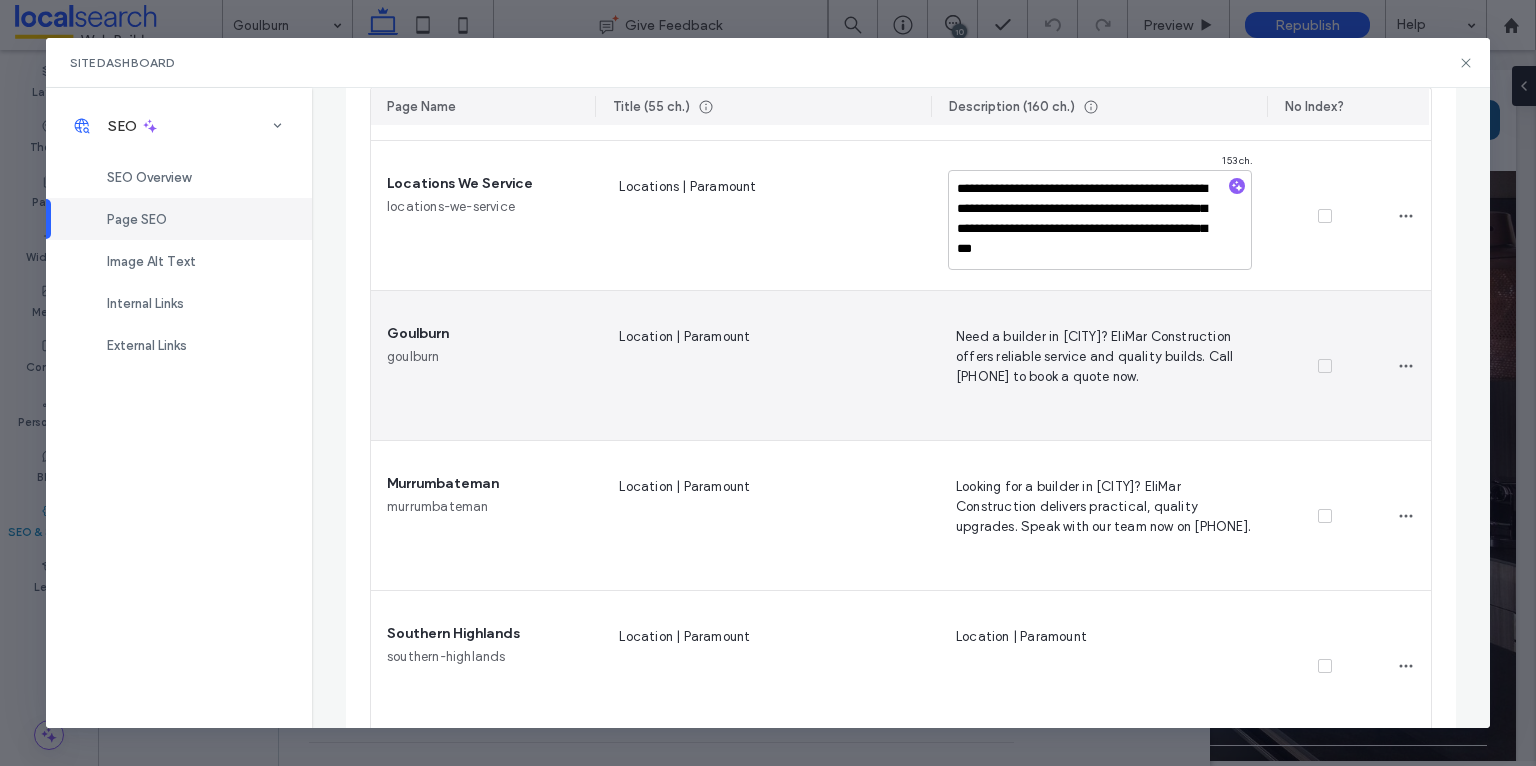 click on "Need a builder in [CITY]? EliMar Construction offers reliable service and quality builds. Call [PHONE] to book a quote now." at bounding box center (1100, 366) 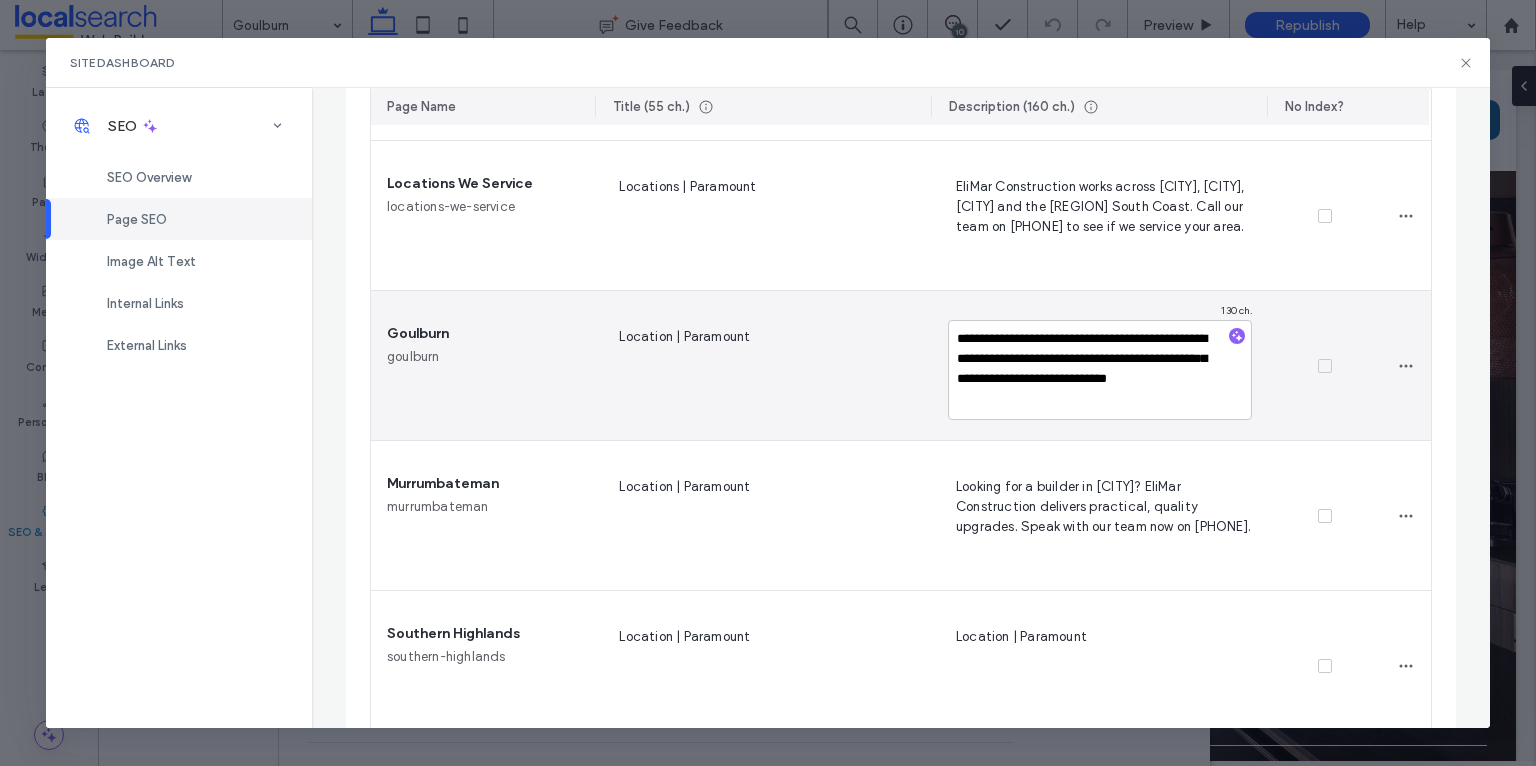 click on "**********" at bounding box center [1100, 370] 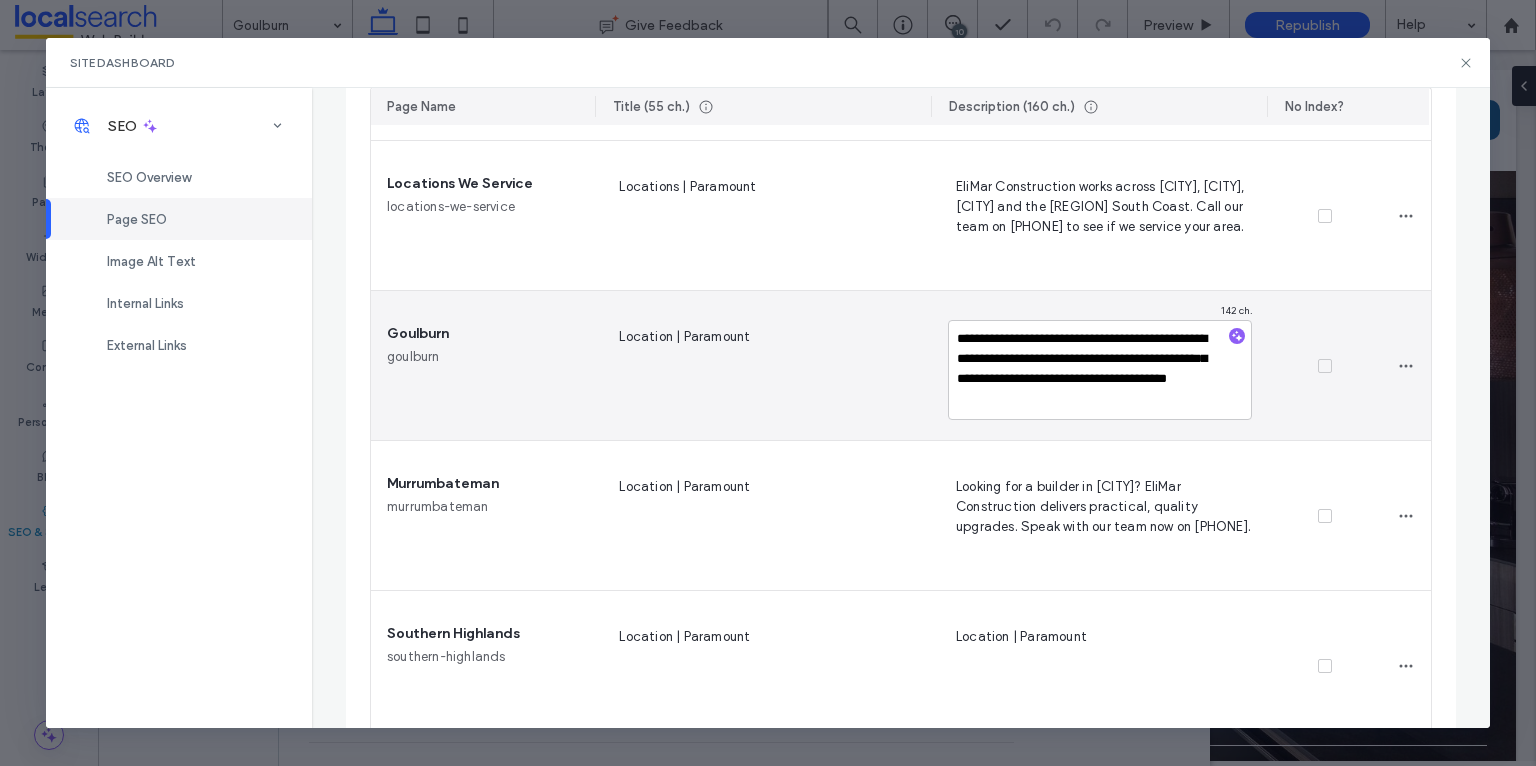click on "**********" at bounding box center (1100, 370) 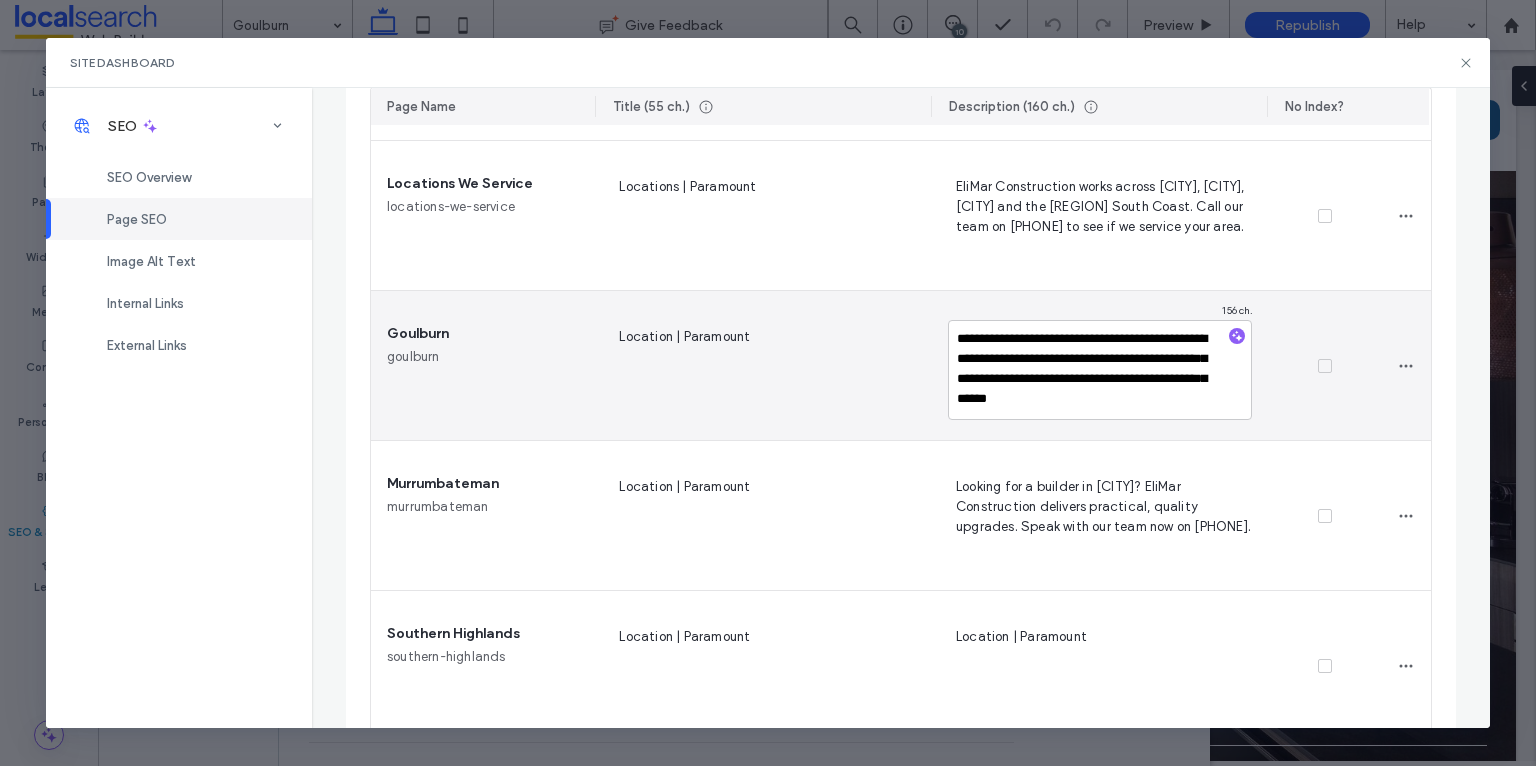 click on "**********" at bounding box center [1100, 370] 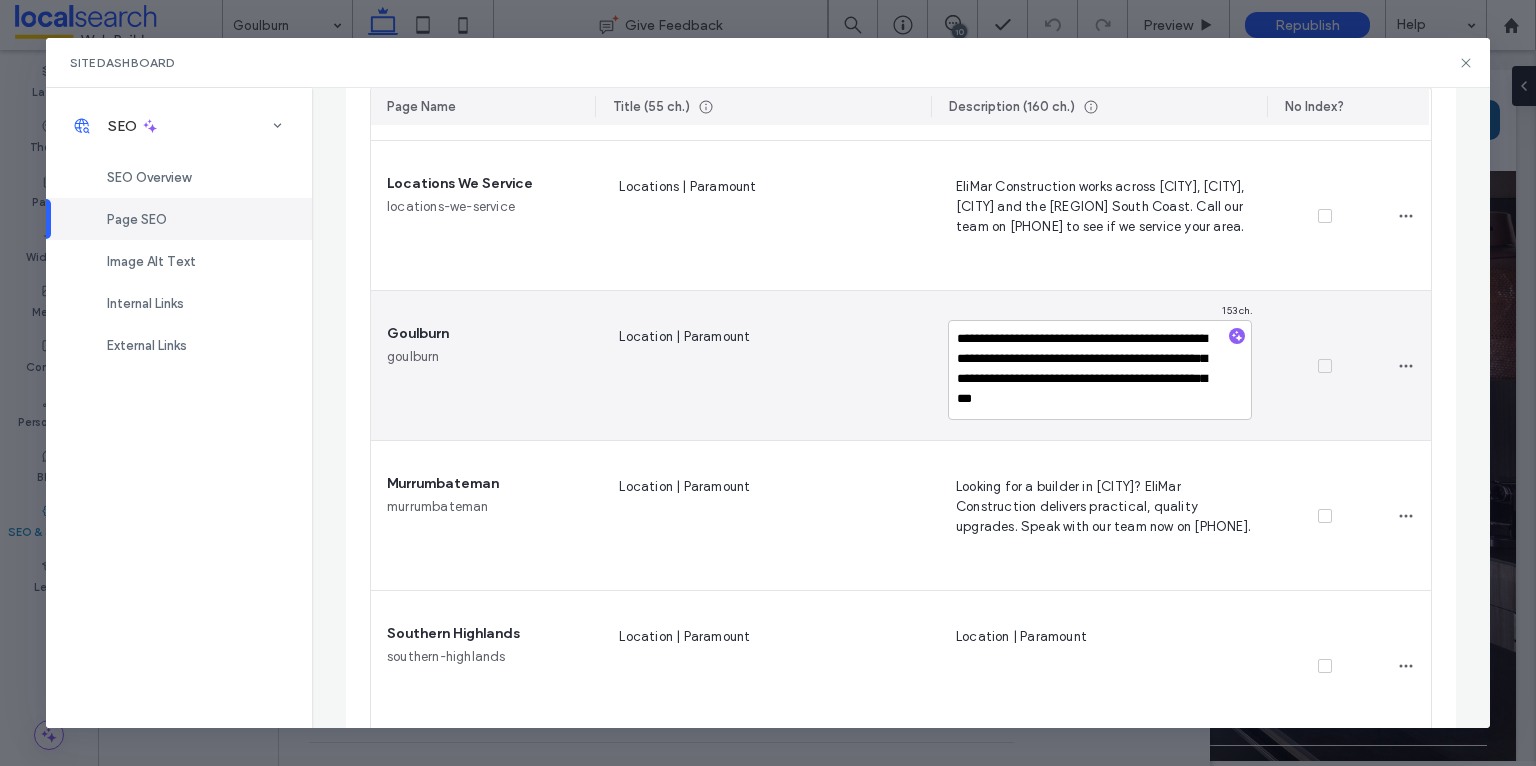 type on "**********" 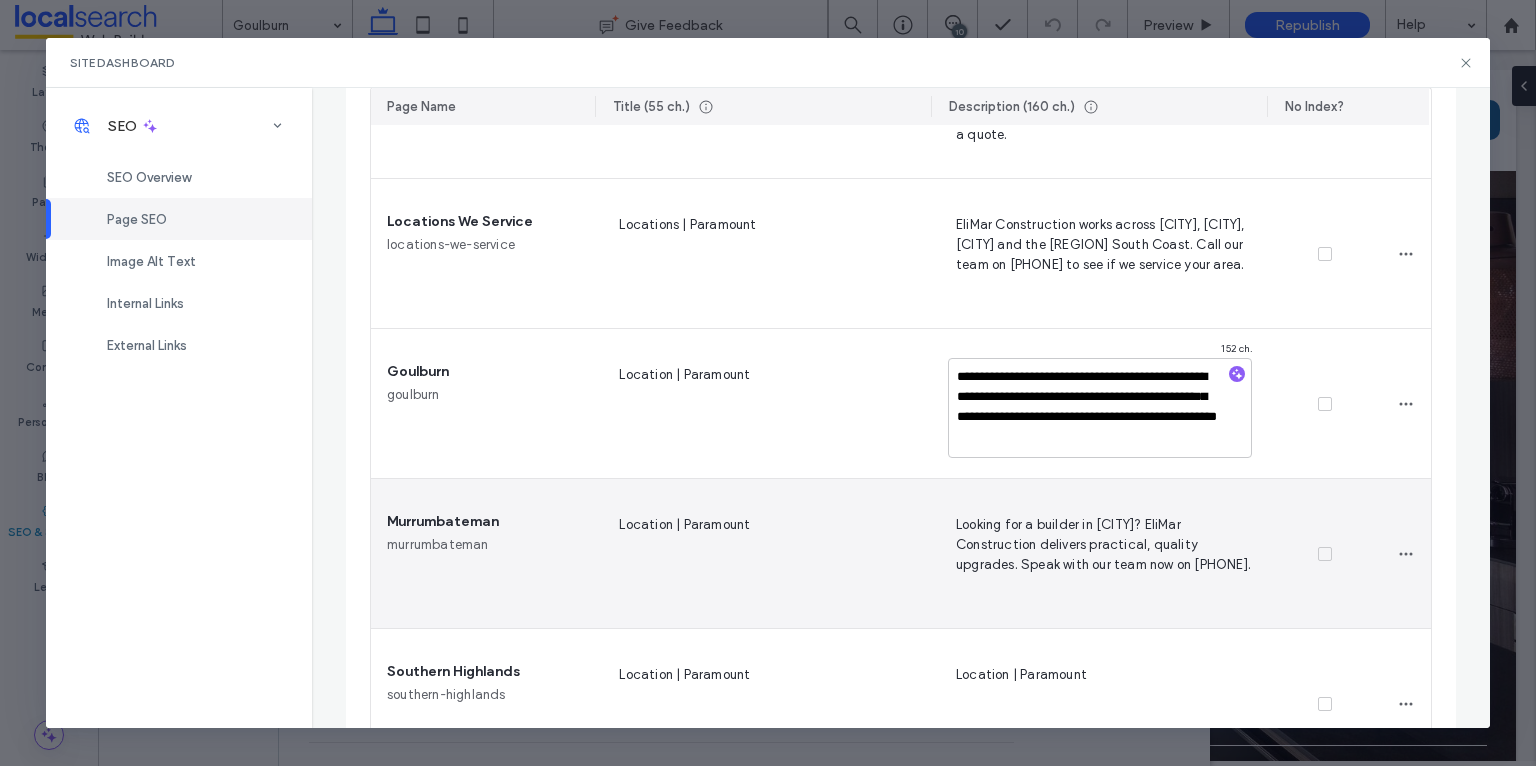 scroll, scrollTop: 1285, scrollLeft: 0, axis: vertical 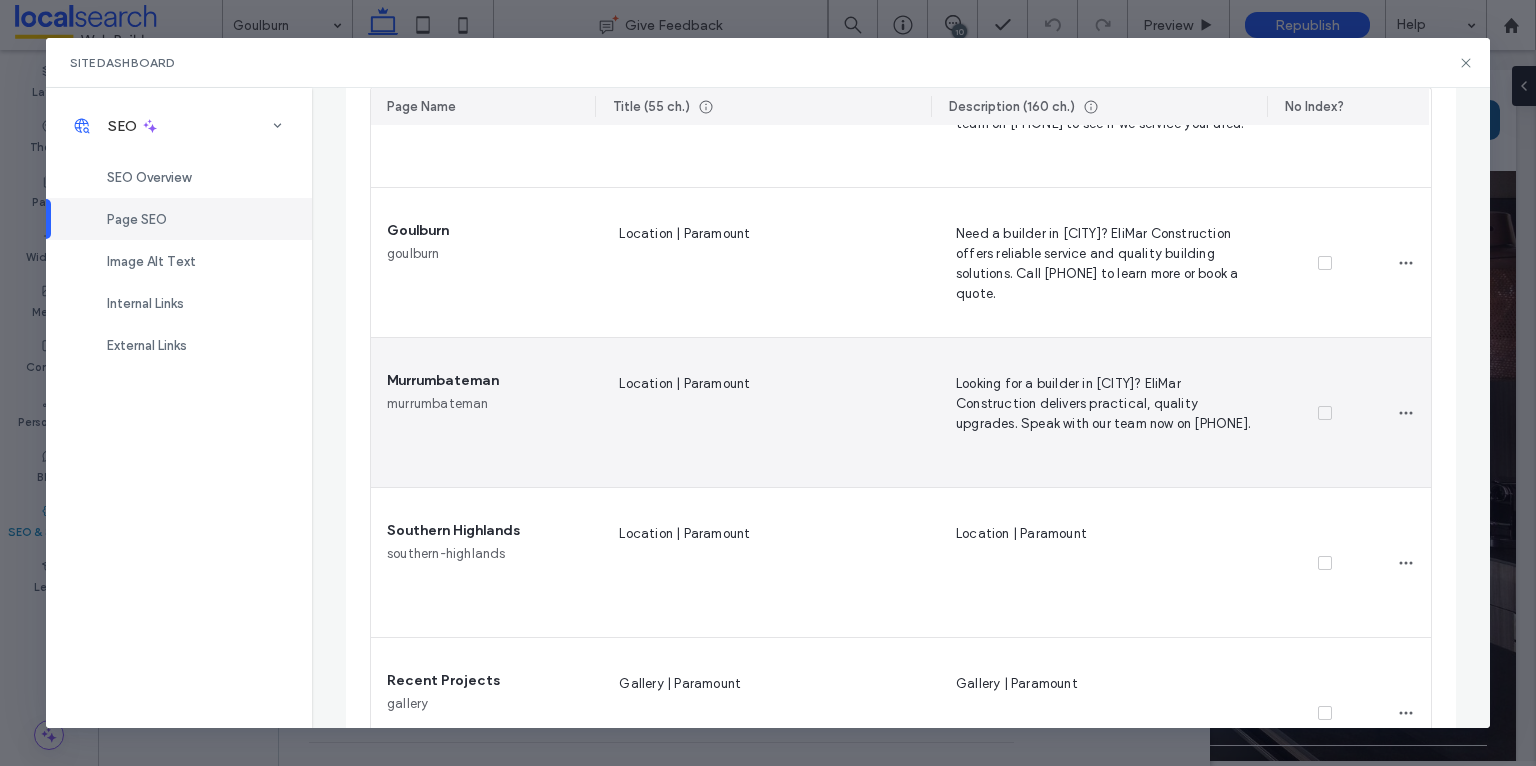click on "Looking for a builder in [CITY]? EliMar Construction delivers practical, quality upgrades. Speak with our team now on [PHONE]." at bounding box center [1100, 412] 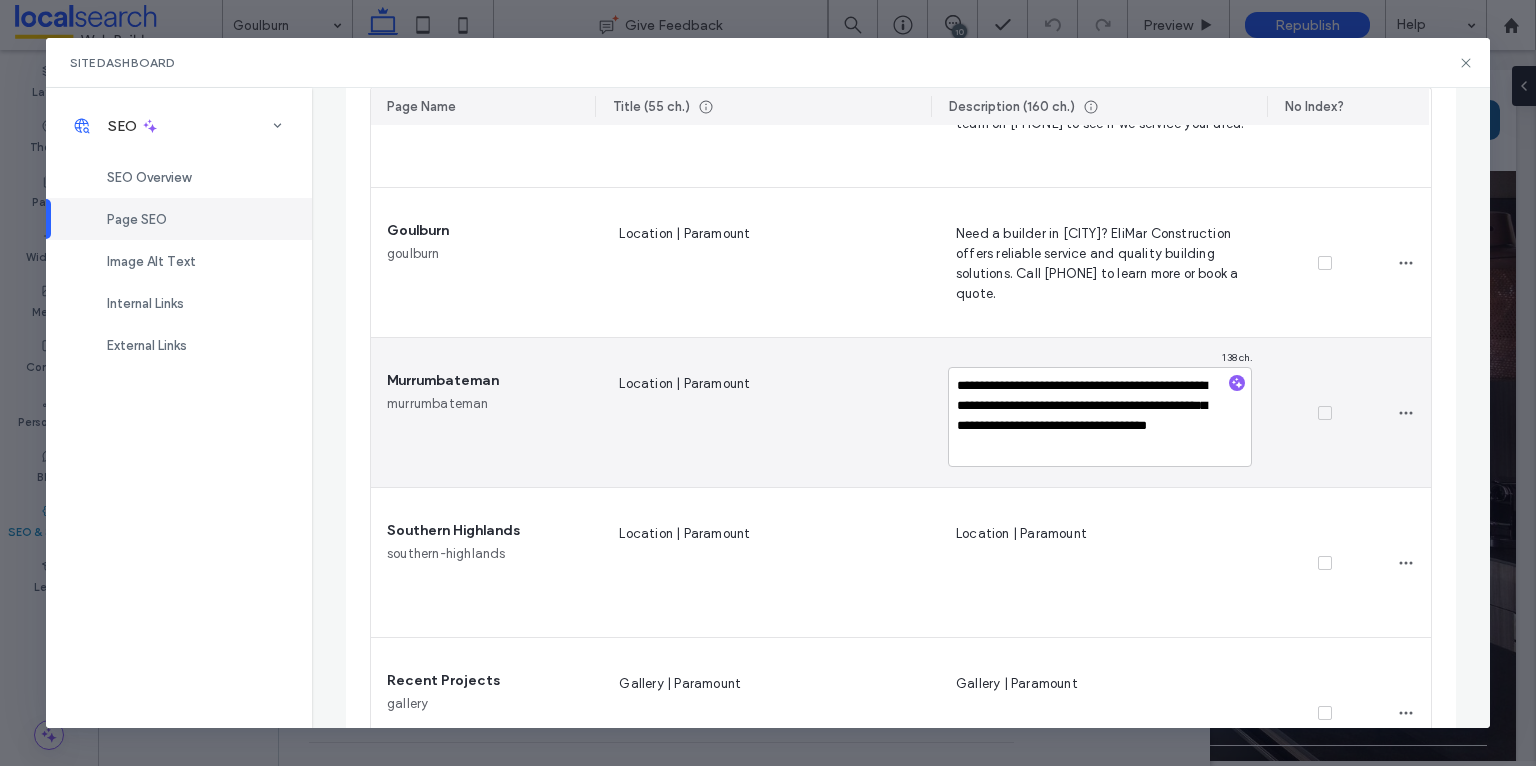 click on "**********" at bounding box center [1100, 417] 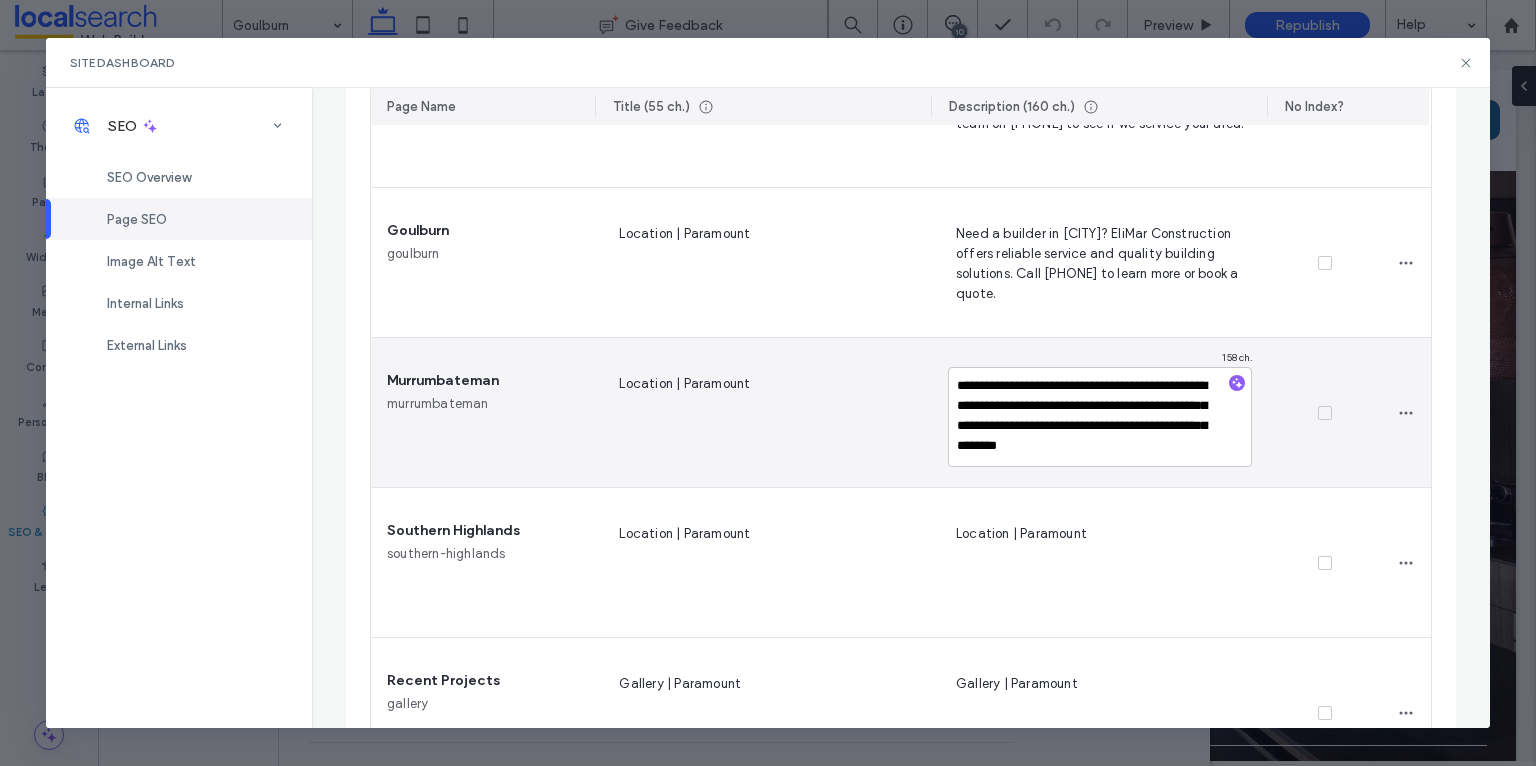 click on "**********" at bounding box center [1100, 417] 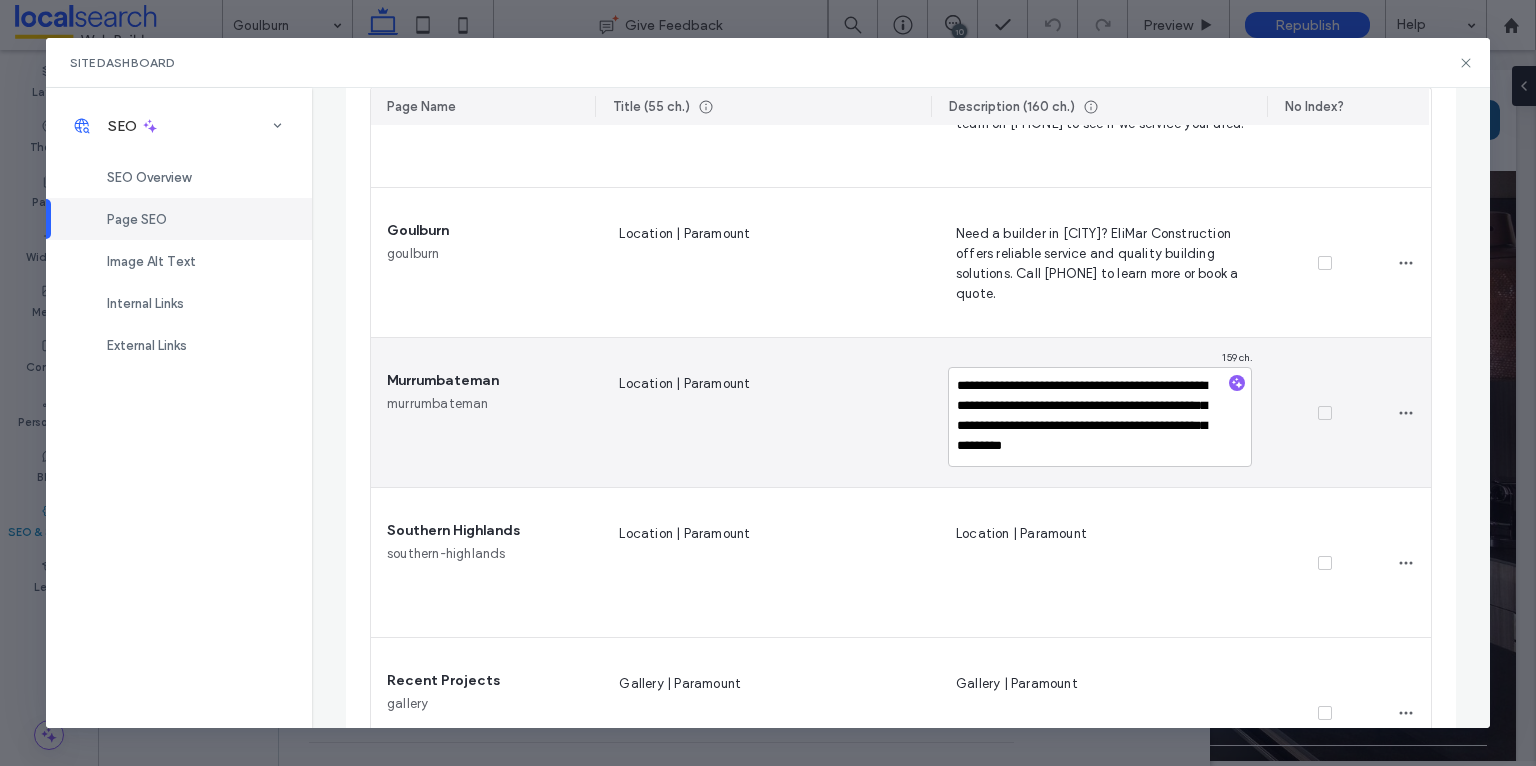 click on "**********" at bounding box center [1100, 417] 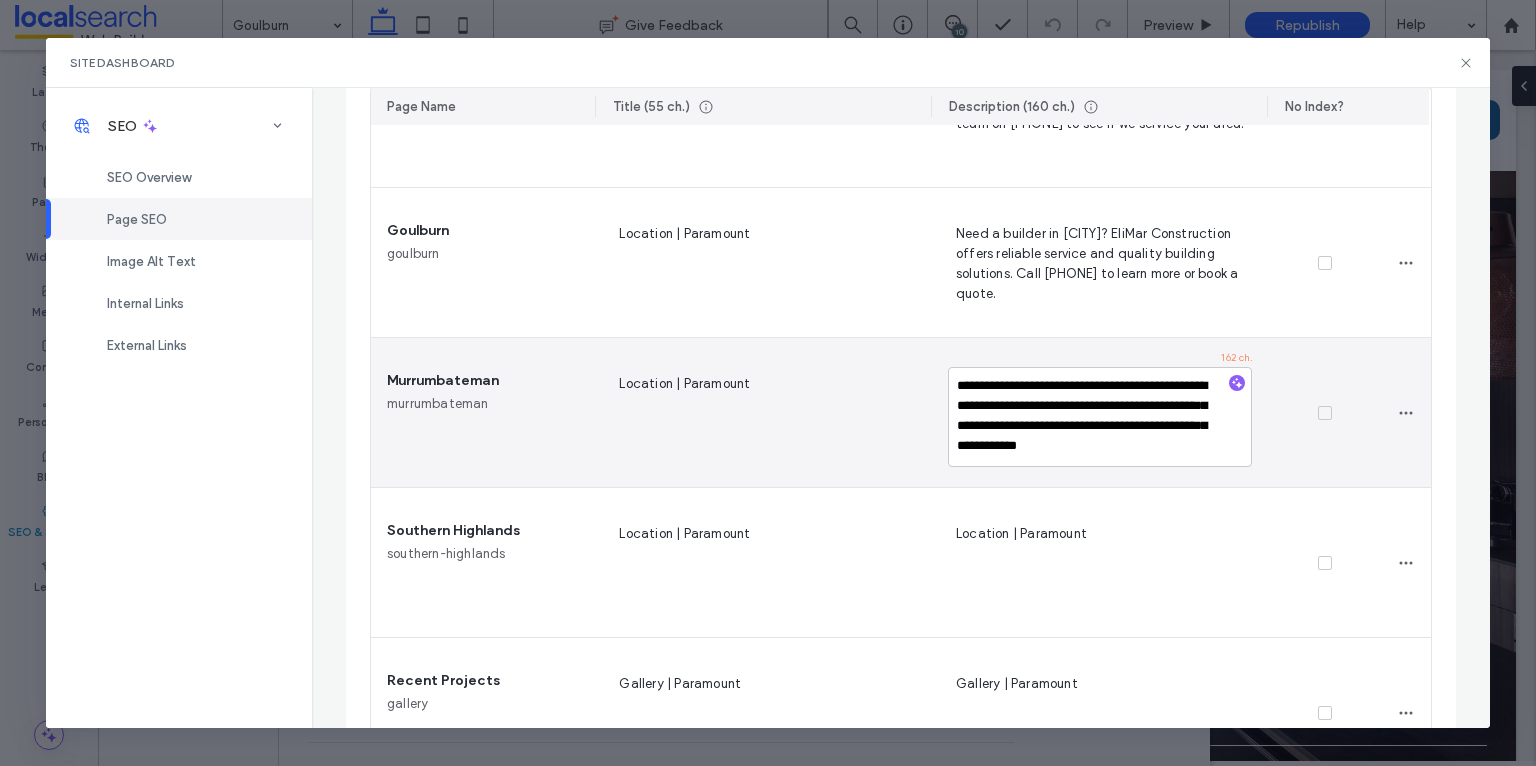 click on "**********" at bounding box center (1100, 417) 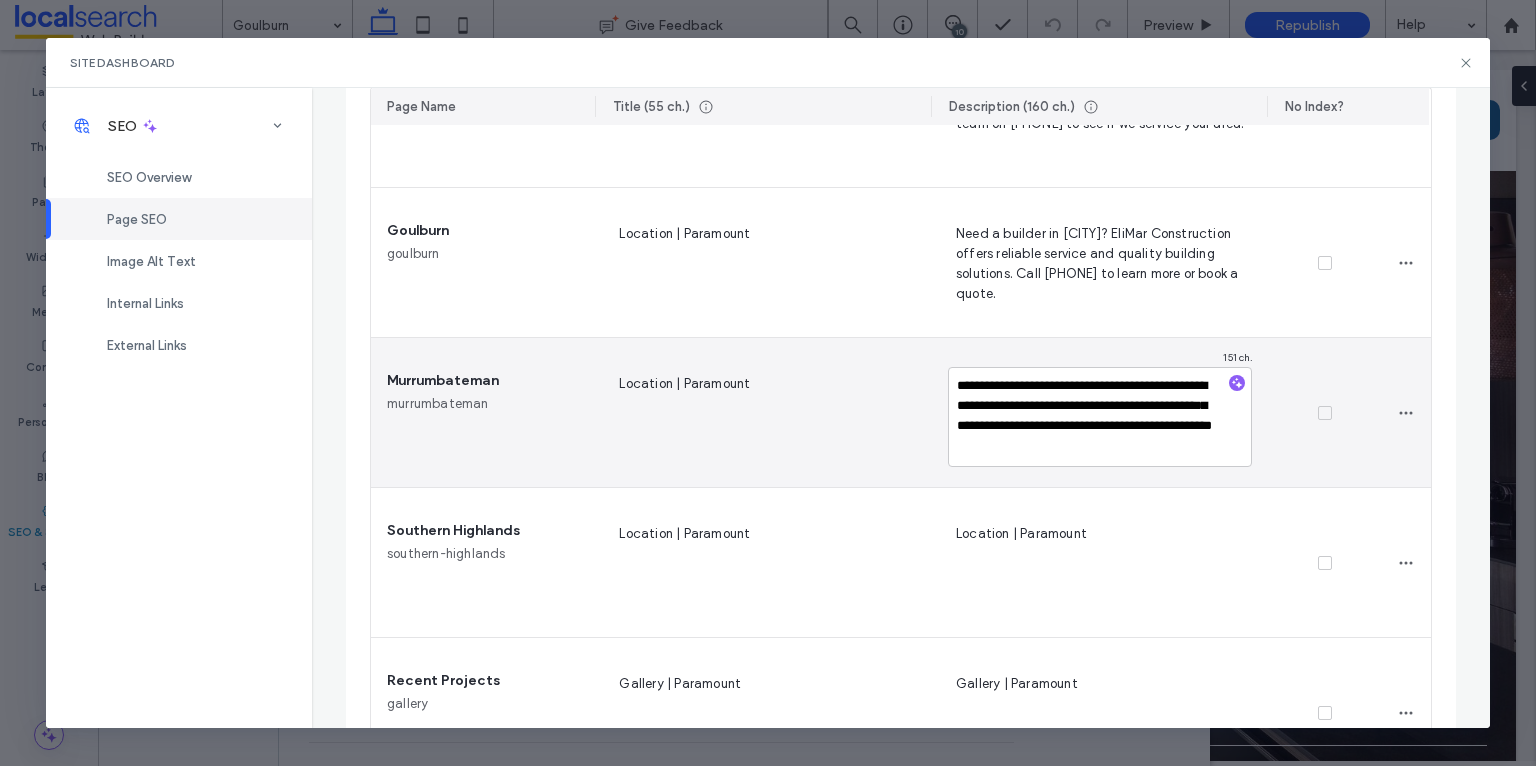 type on "**********" 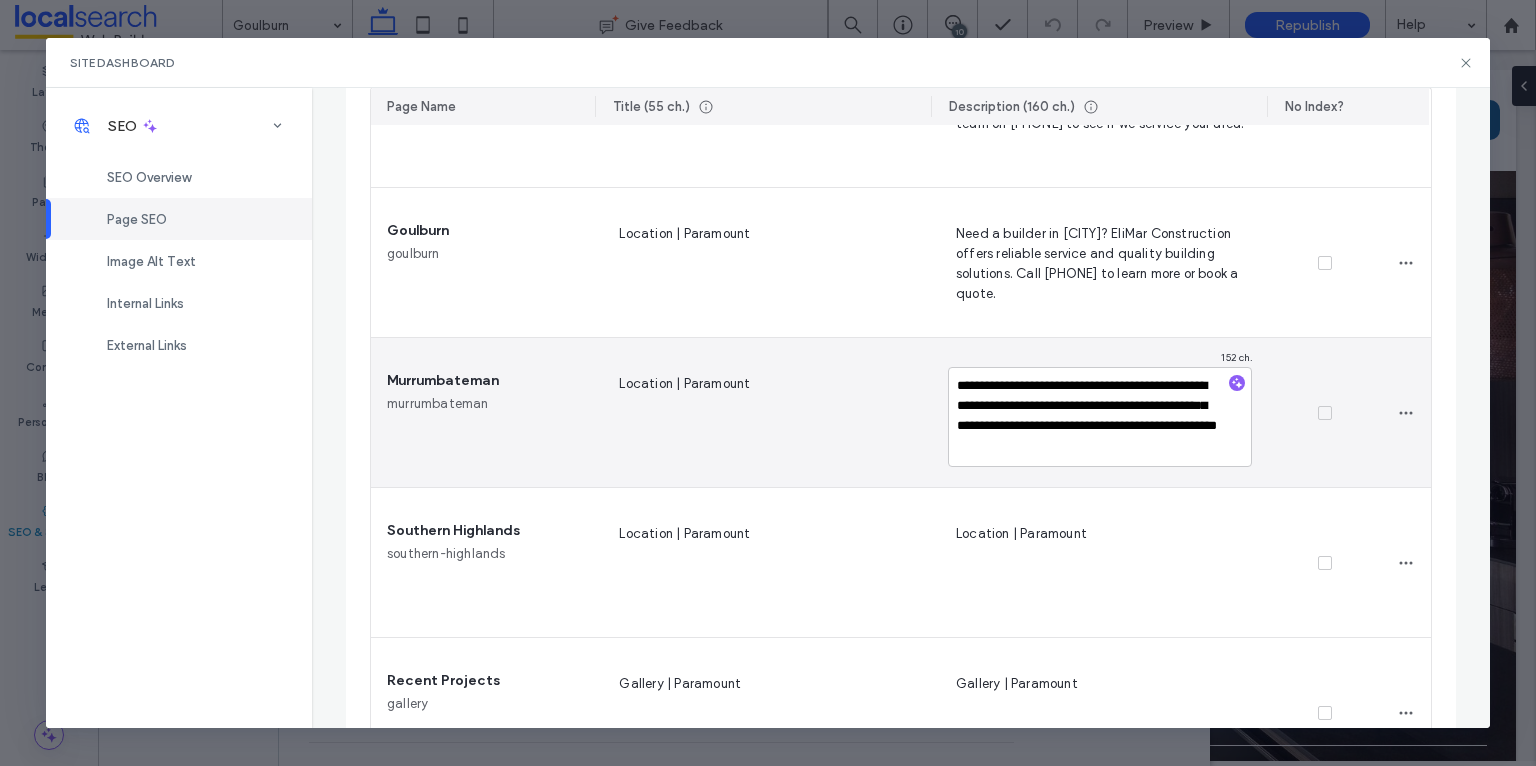 click on "**********" at bounding box center (1100, 417) 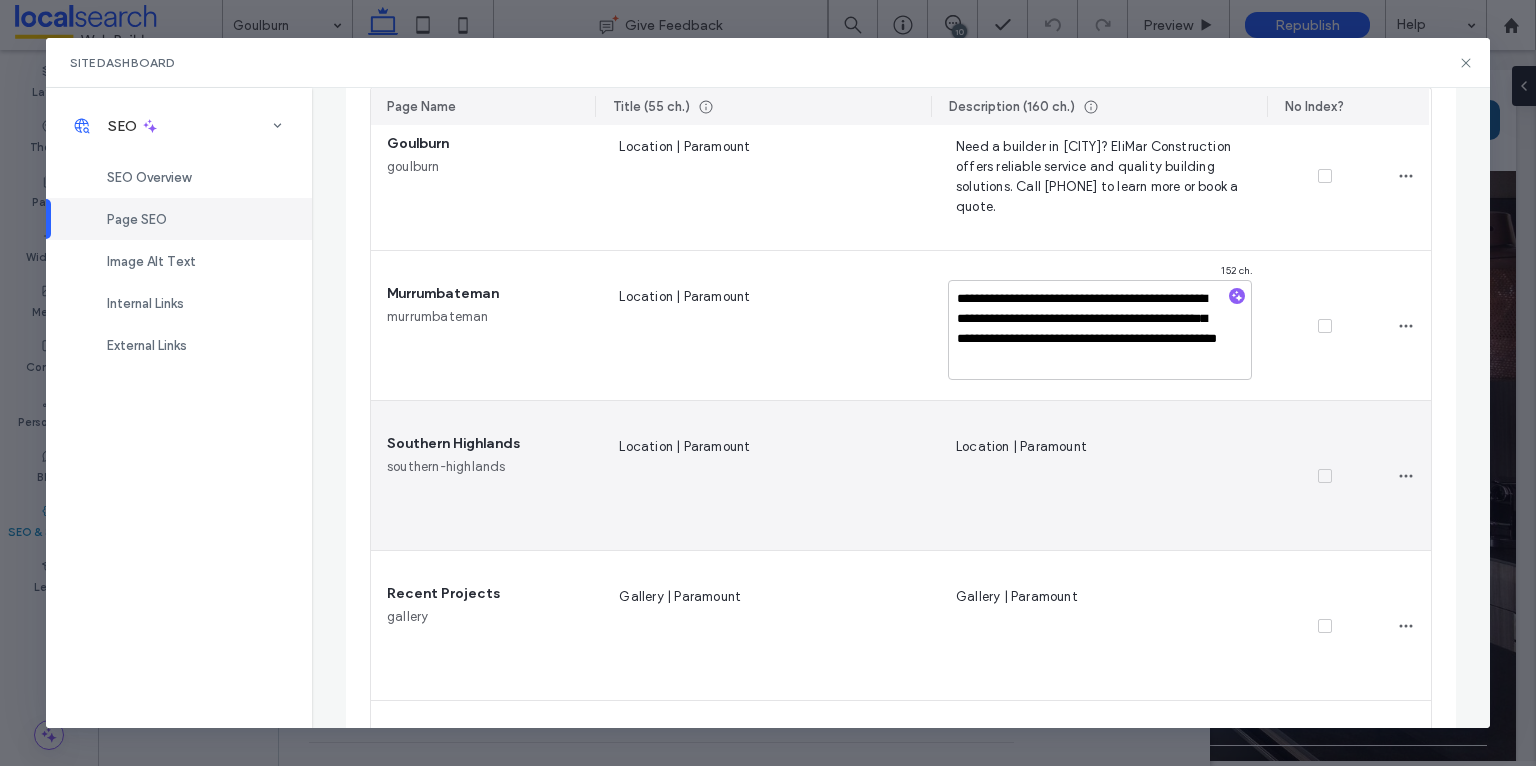scroll, scrollTop: 1405, scrollLeft: 0, axis: vertical 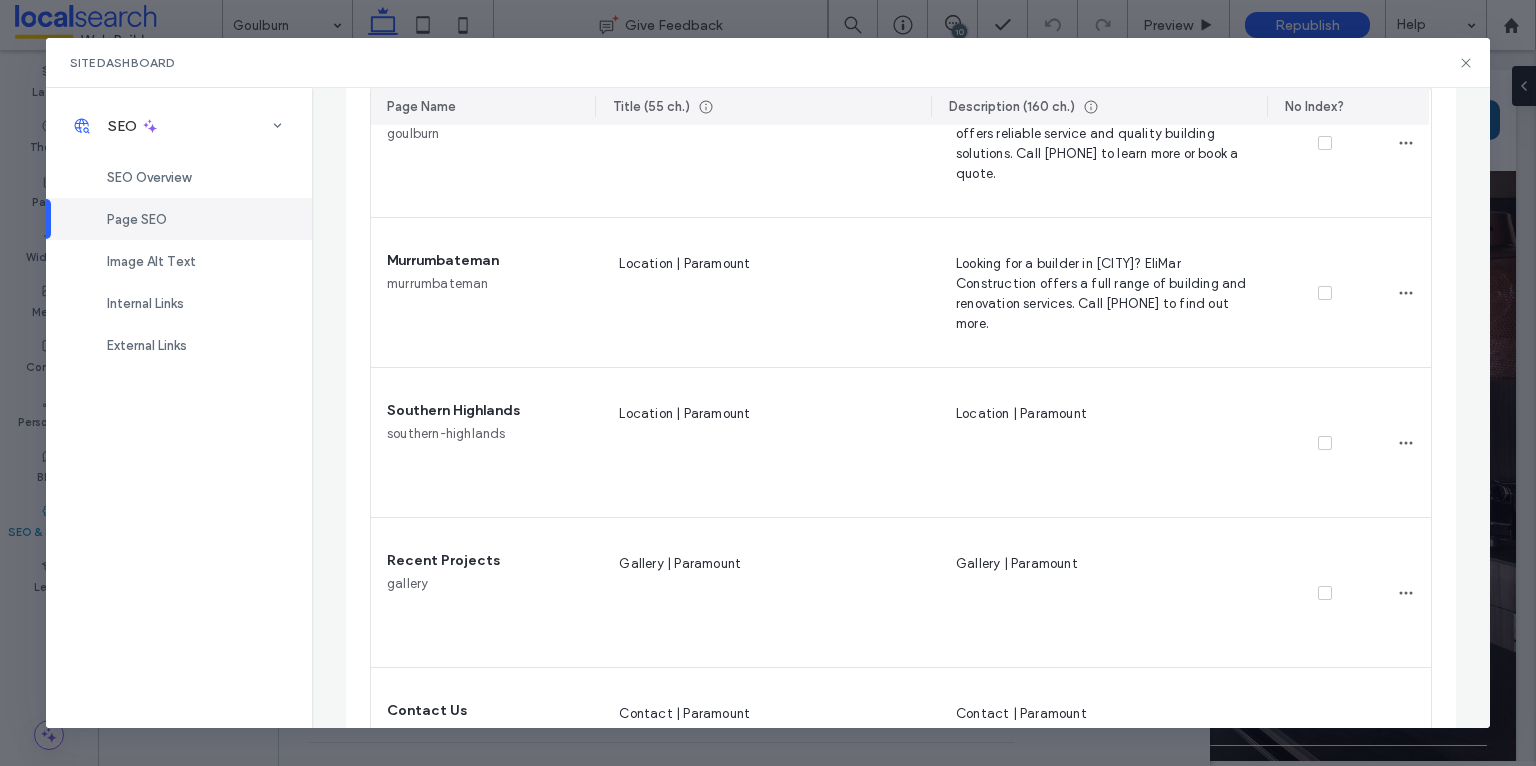 click on "Location | Paramount" at bounding box center (1100, 443) 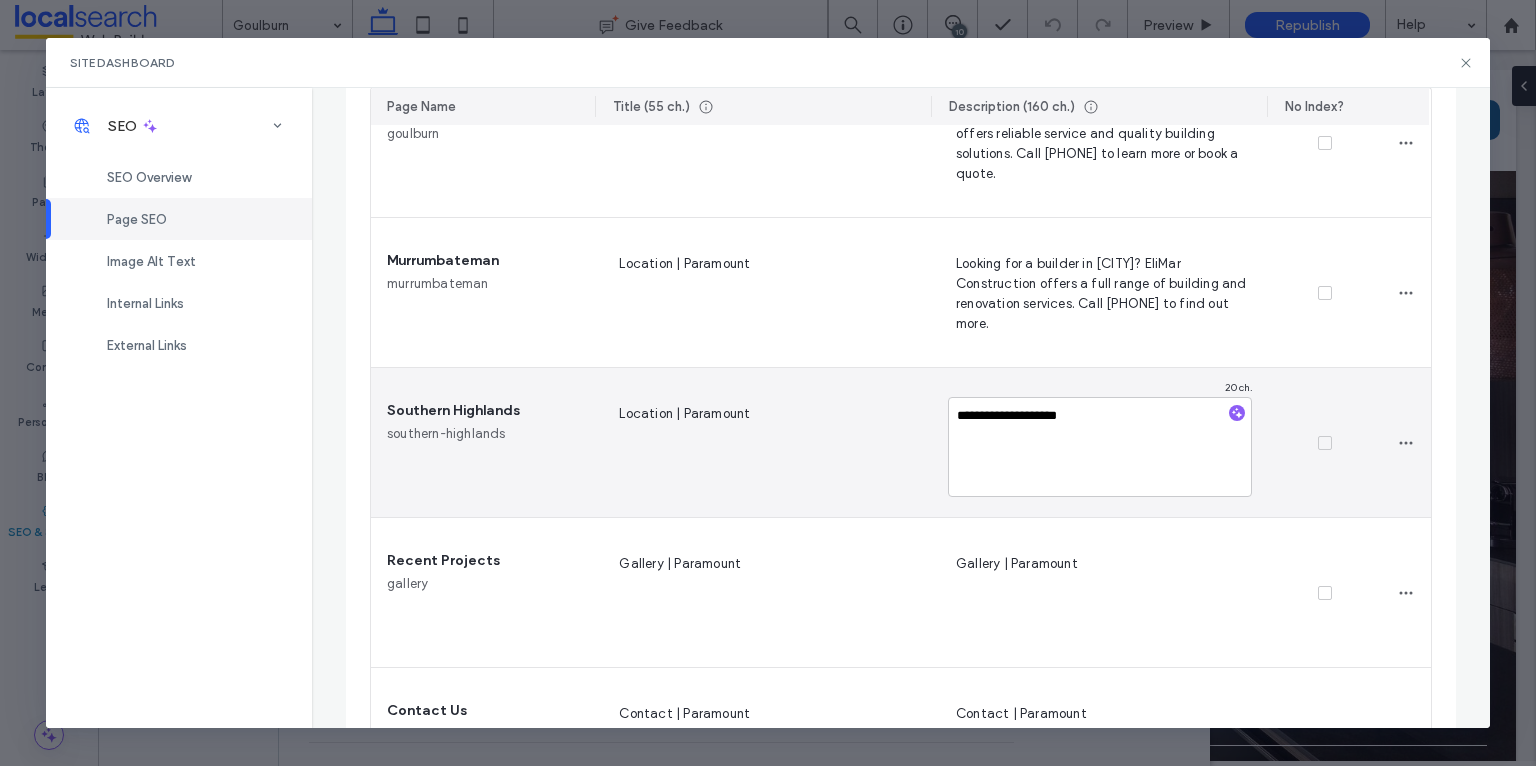click on "**********" at bounding box center [1100, 447] 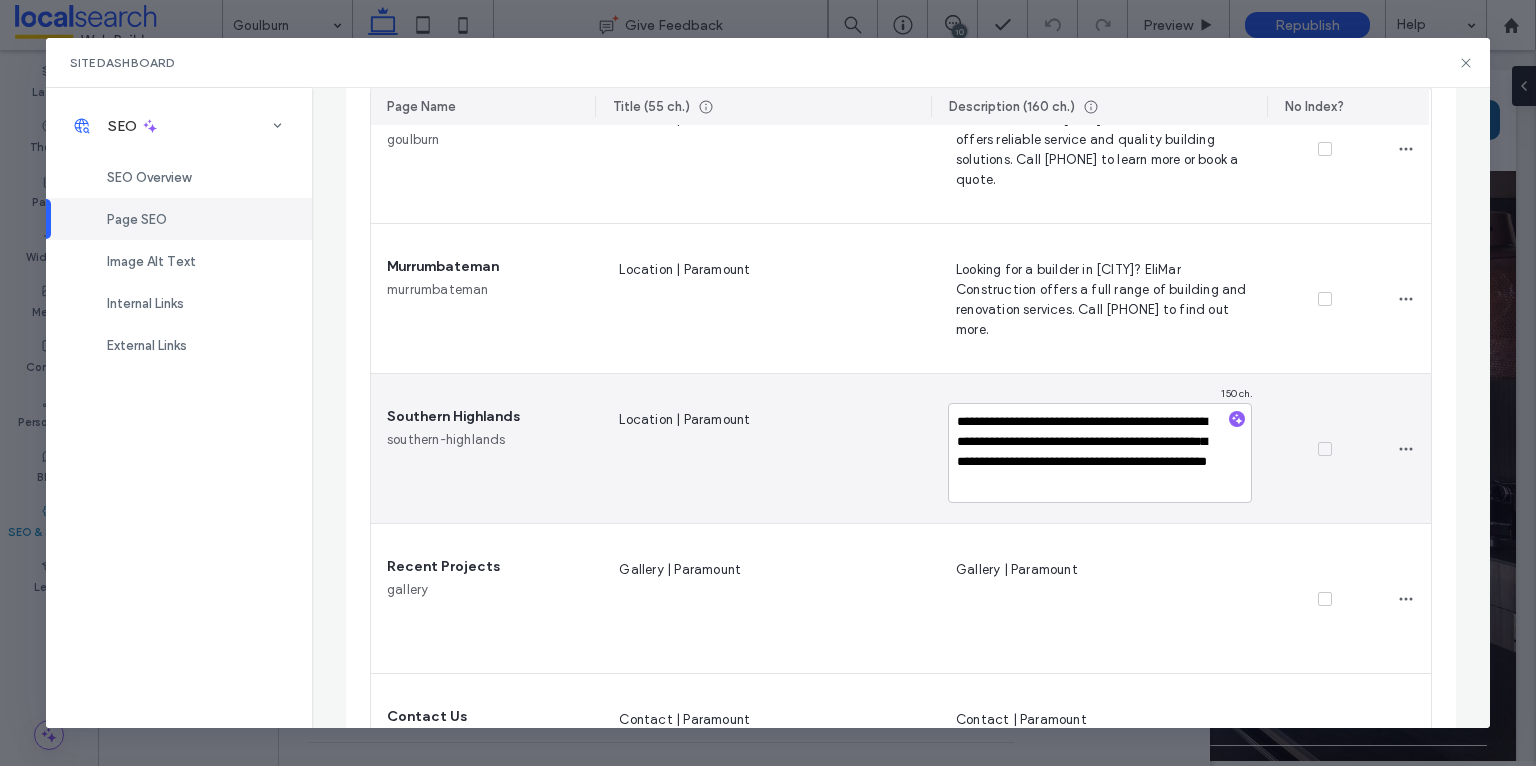 scroll, scrollTop: 1424, scrollLeft: 0, axis: vertical 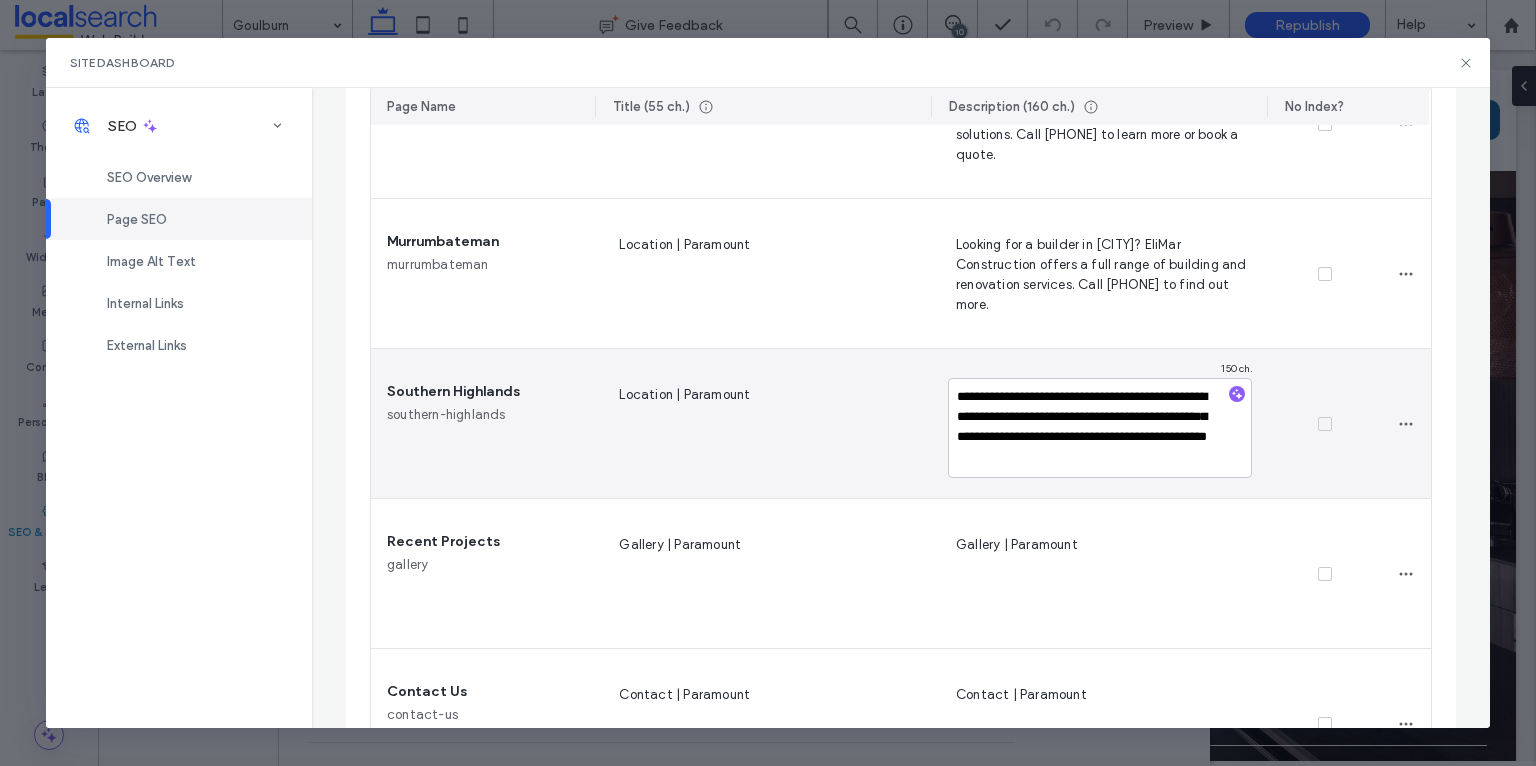 drag, startPoint x: 1072, startPoint y: 458, endPoint x: 951, endPoint y: 454, distance: 121.0661 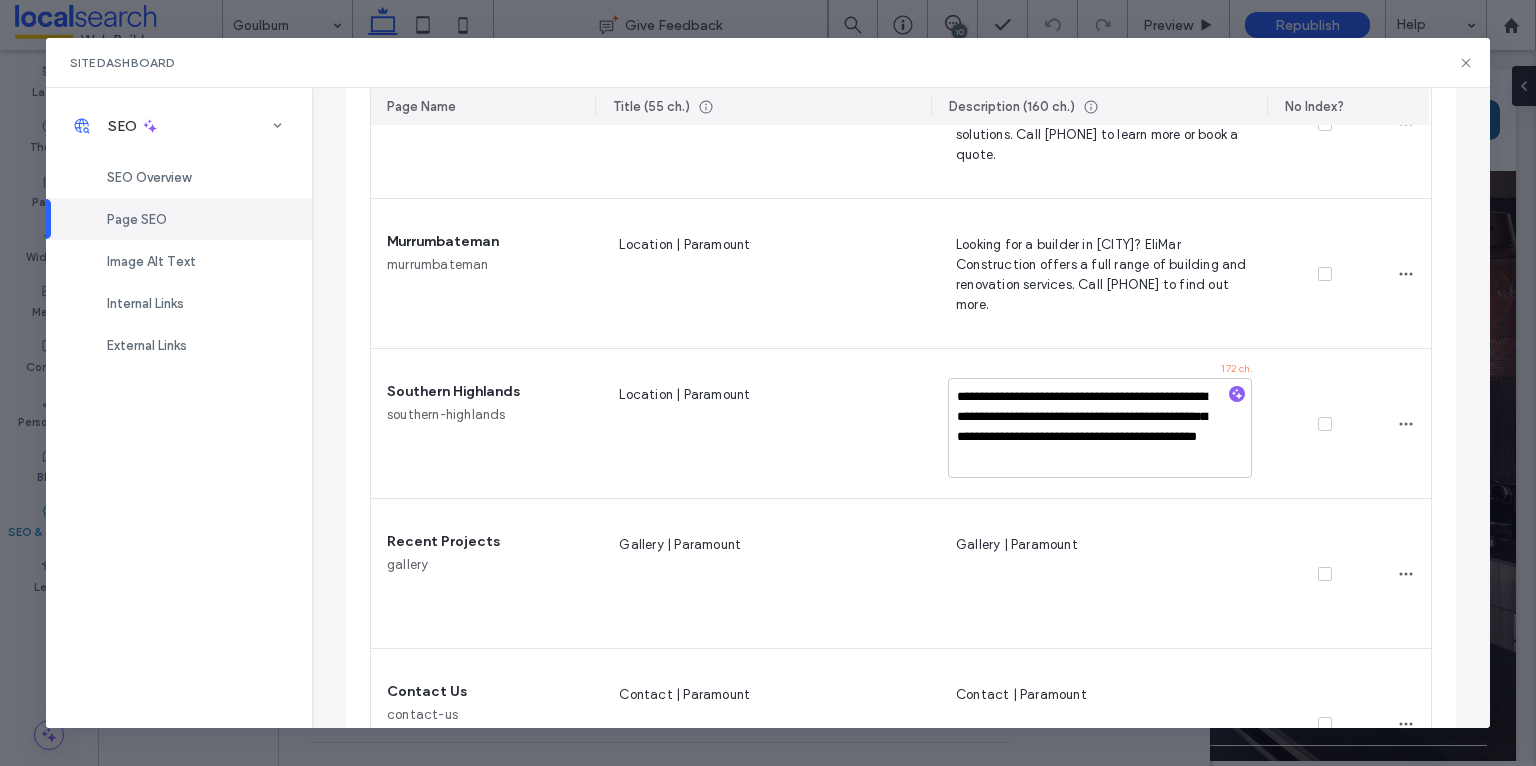 type on "**********" 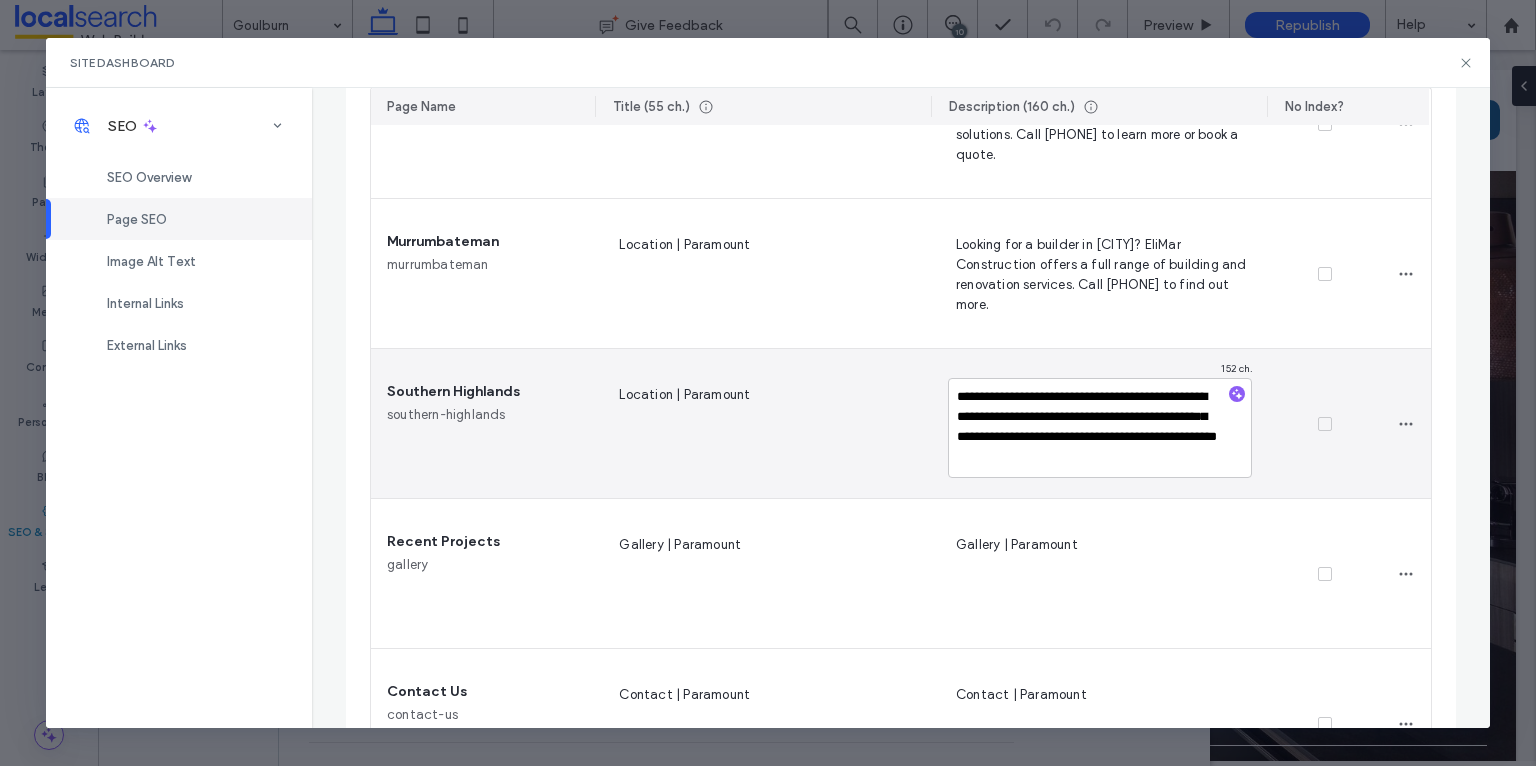 click on "**********" at bounding box center (1100, 428) 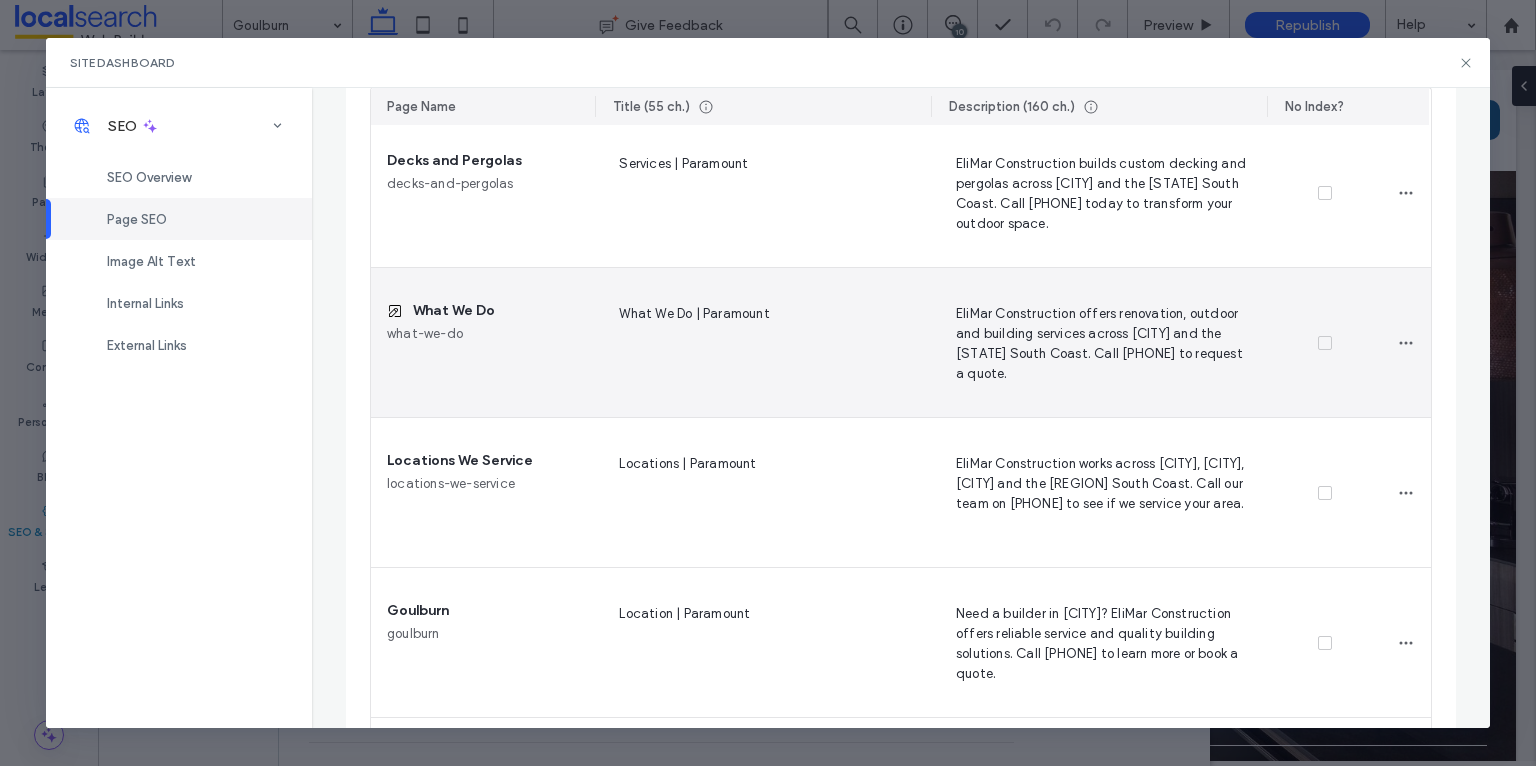 scroll, scrollTop: 884, scrollLeft: 0, axis: vertical 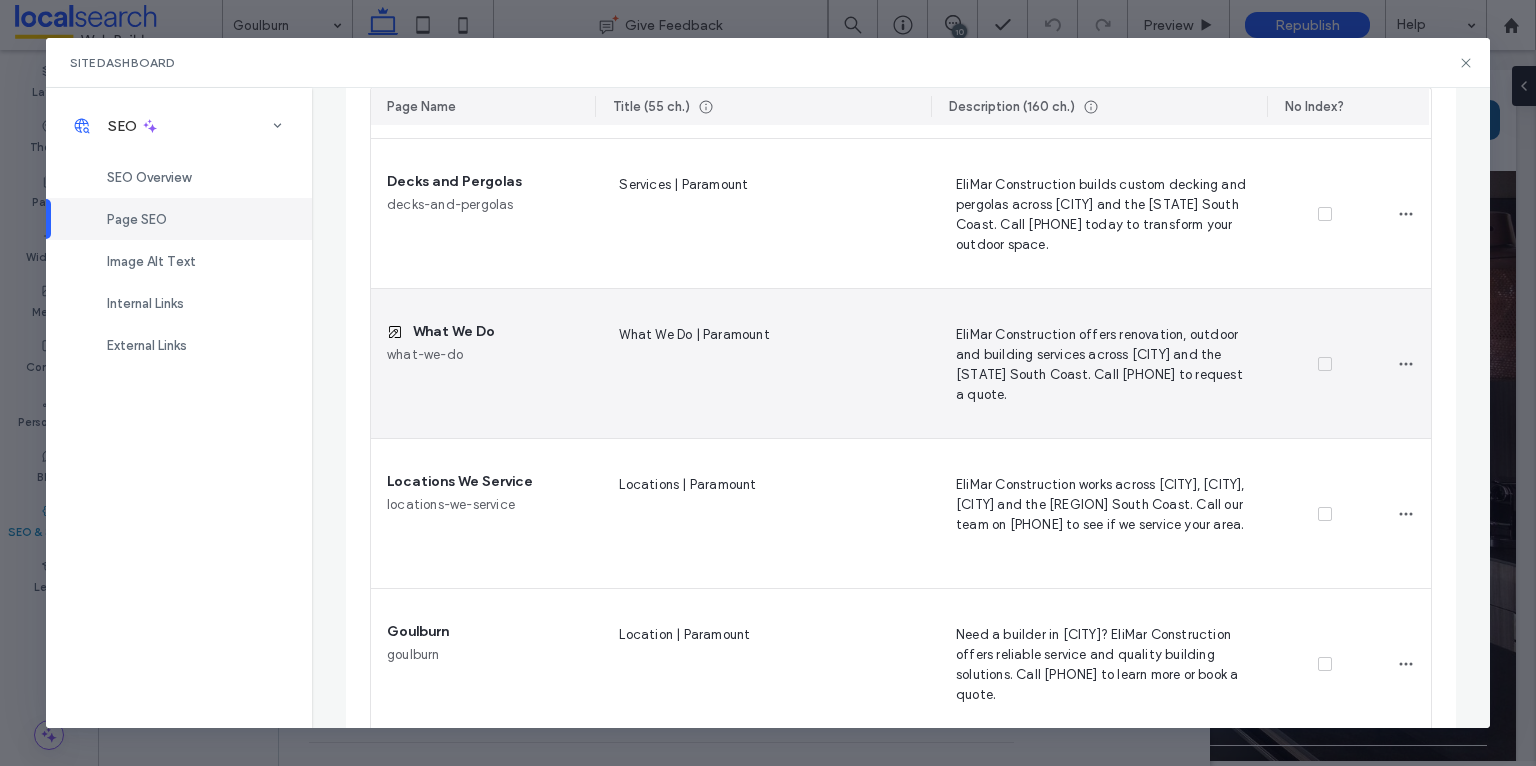 click on "EliMar Construction offers renovation, outdoor and building services across [CITY] and the [STATE] South Coast. Call [PHONE] to request a quote." at bounding box center [1100, 364] 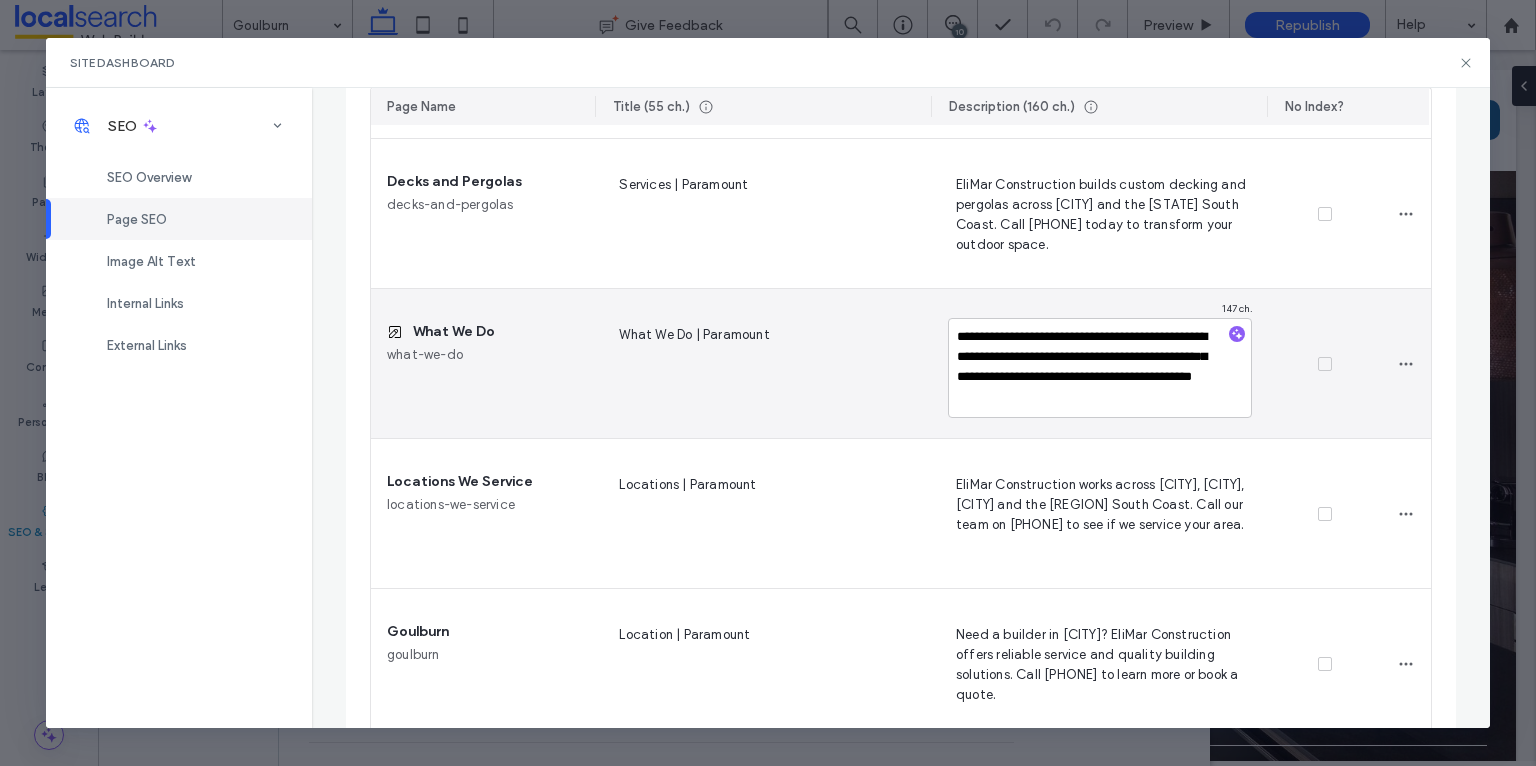 click on "**********" at bounding box center [1100, 368] 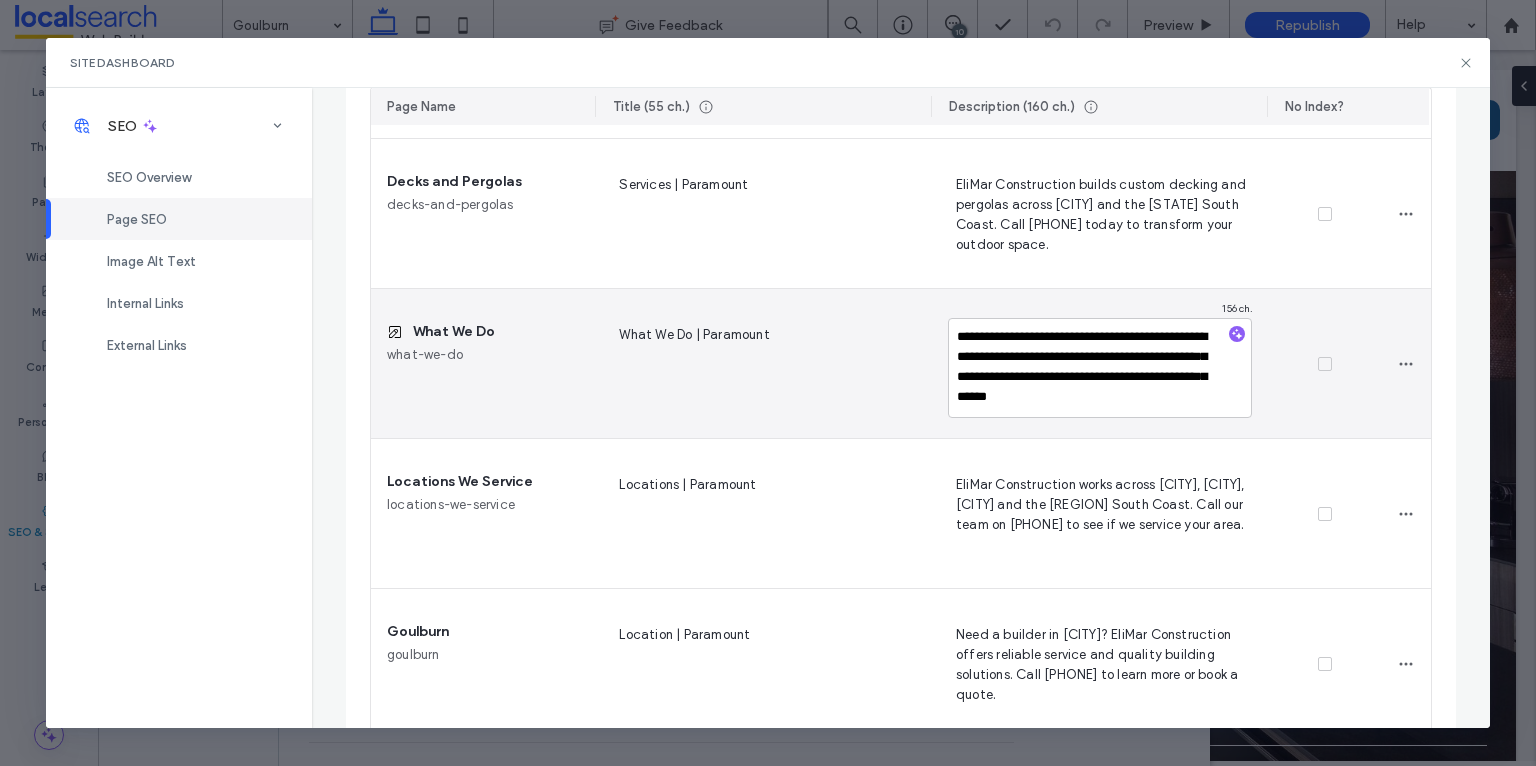 drag, startPoint x: 1098, startPoint y: 396, endPoint x: 1050, endPoint y: 396, distance: 48 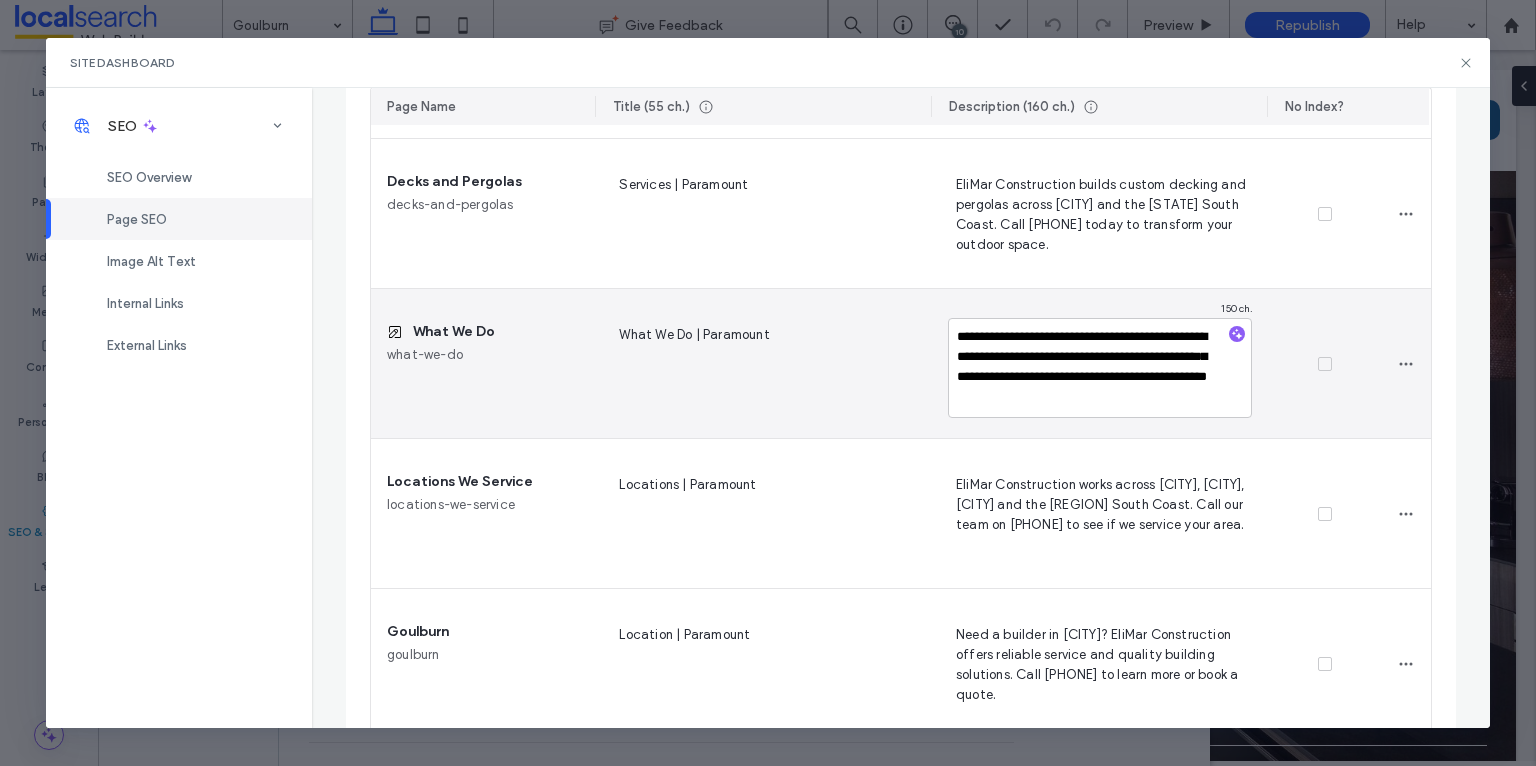 type on "**********" 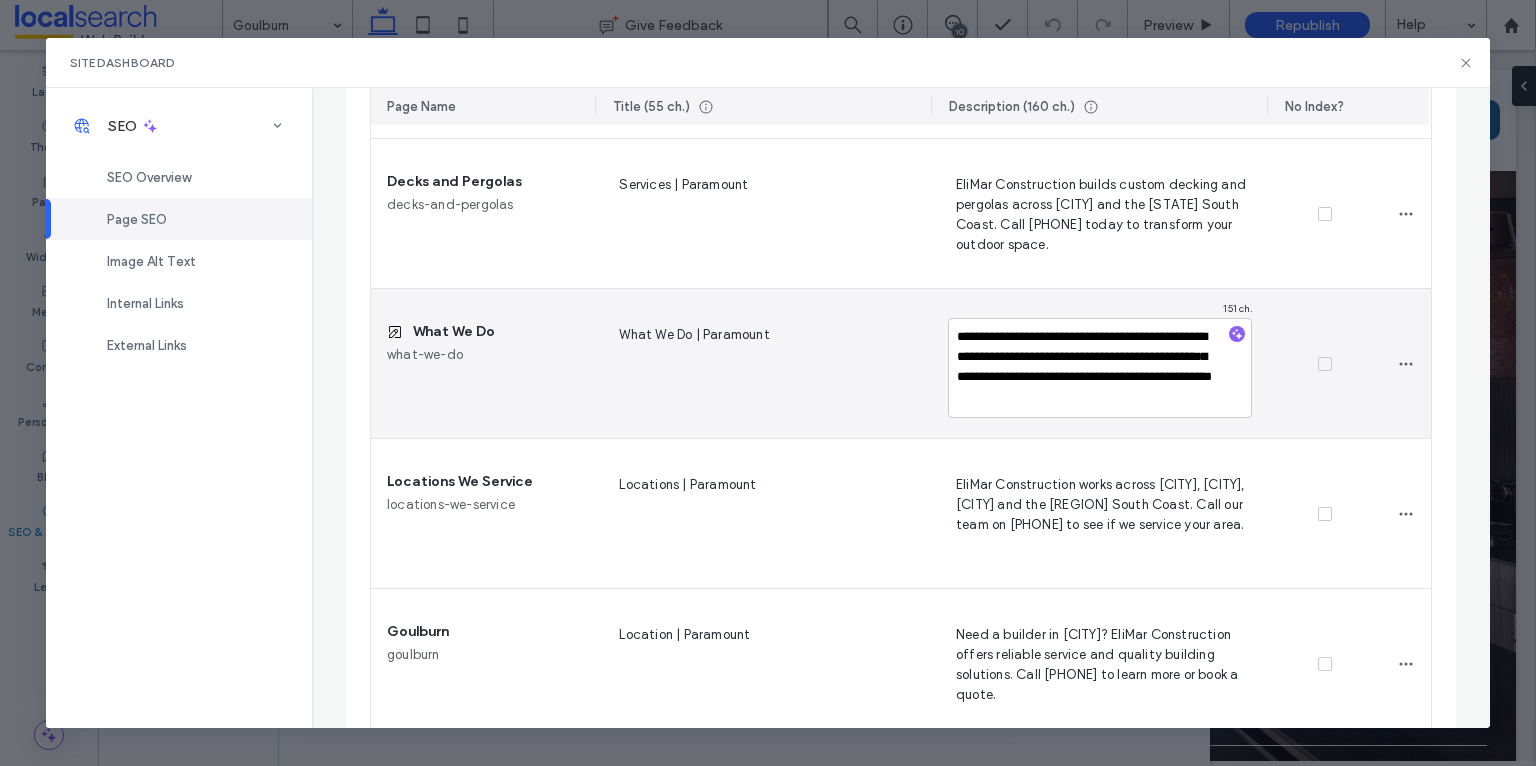 click on "**********" at bounding box center (1100, 368) 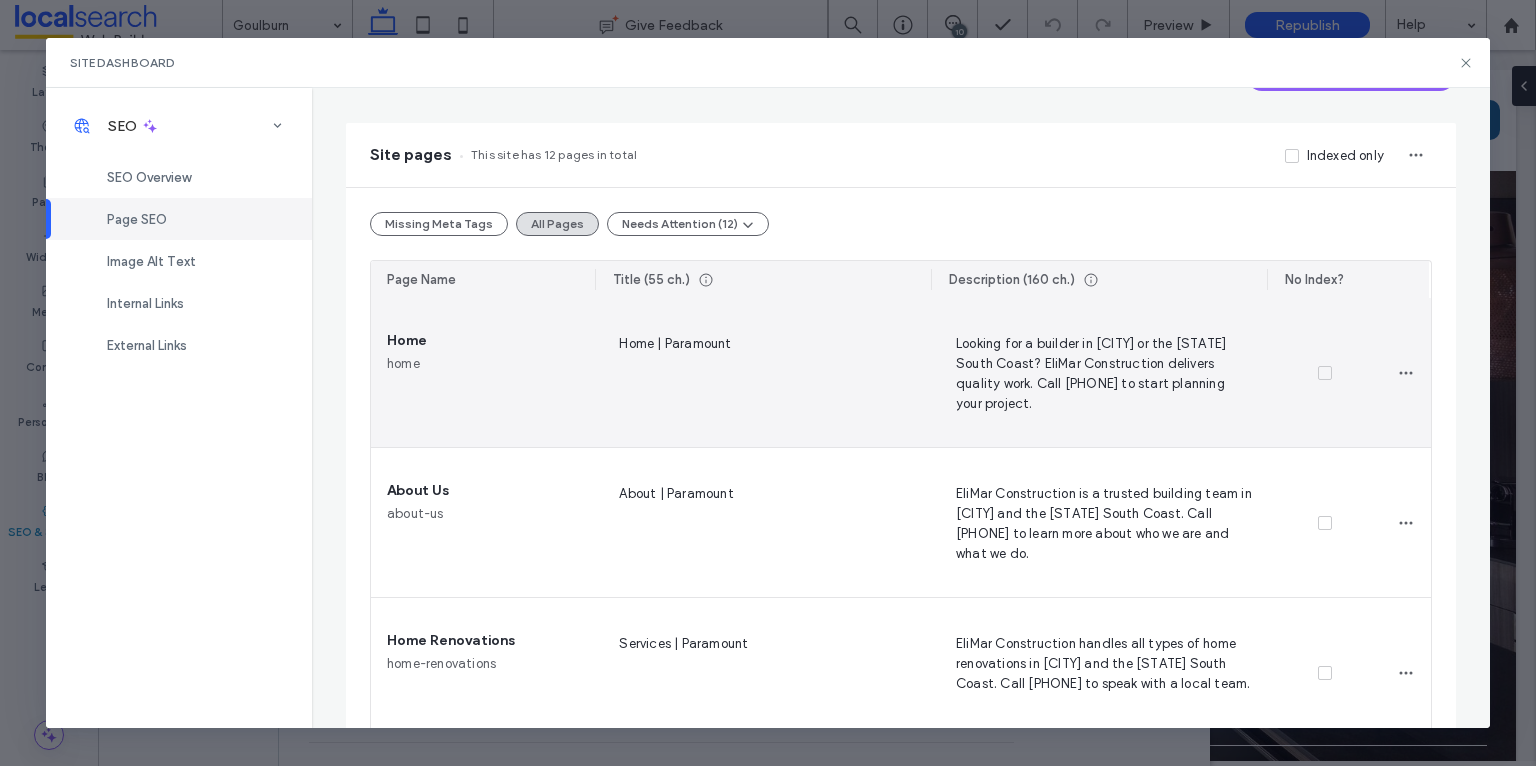 scroll, scrollTop: 126, scrollLeft: 0, axis: vertical 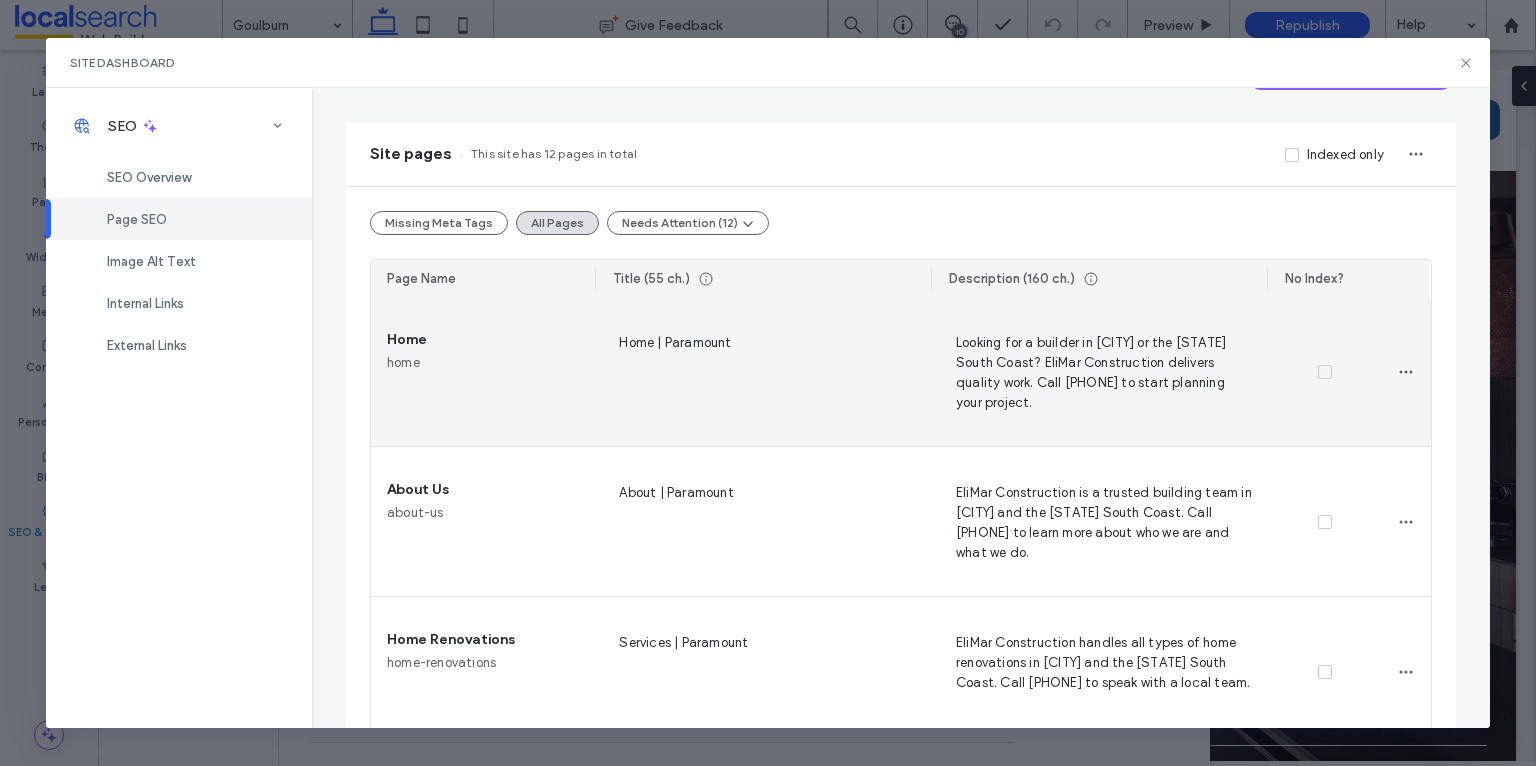click on "Home | Paramount" at bounding box center [763, 372] 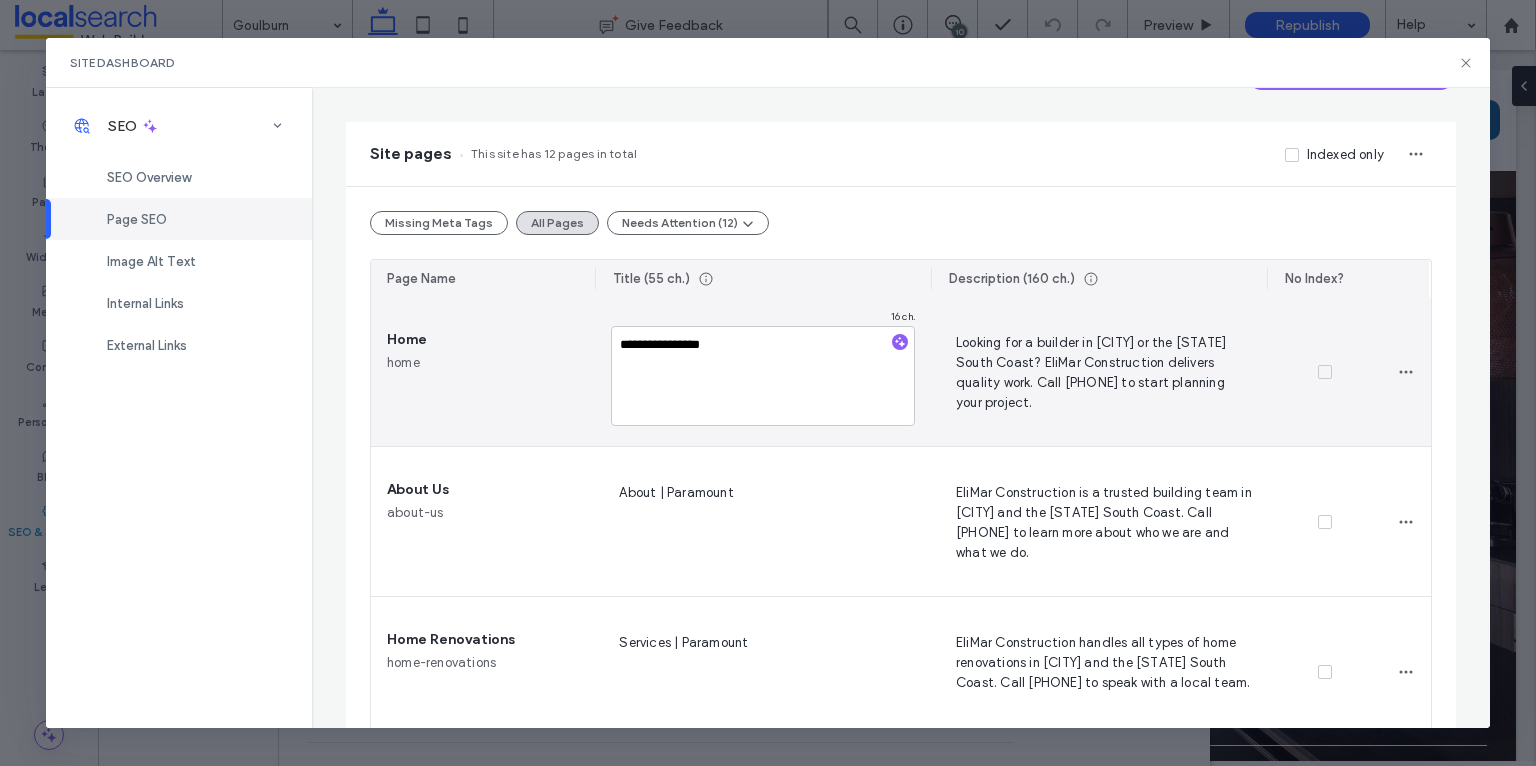 click on "**********" at bounding box center (763, 376) 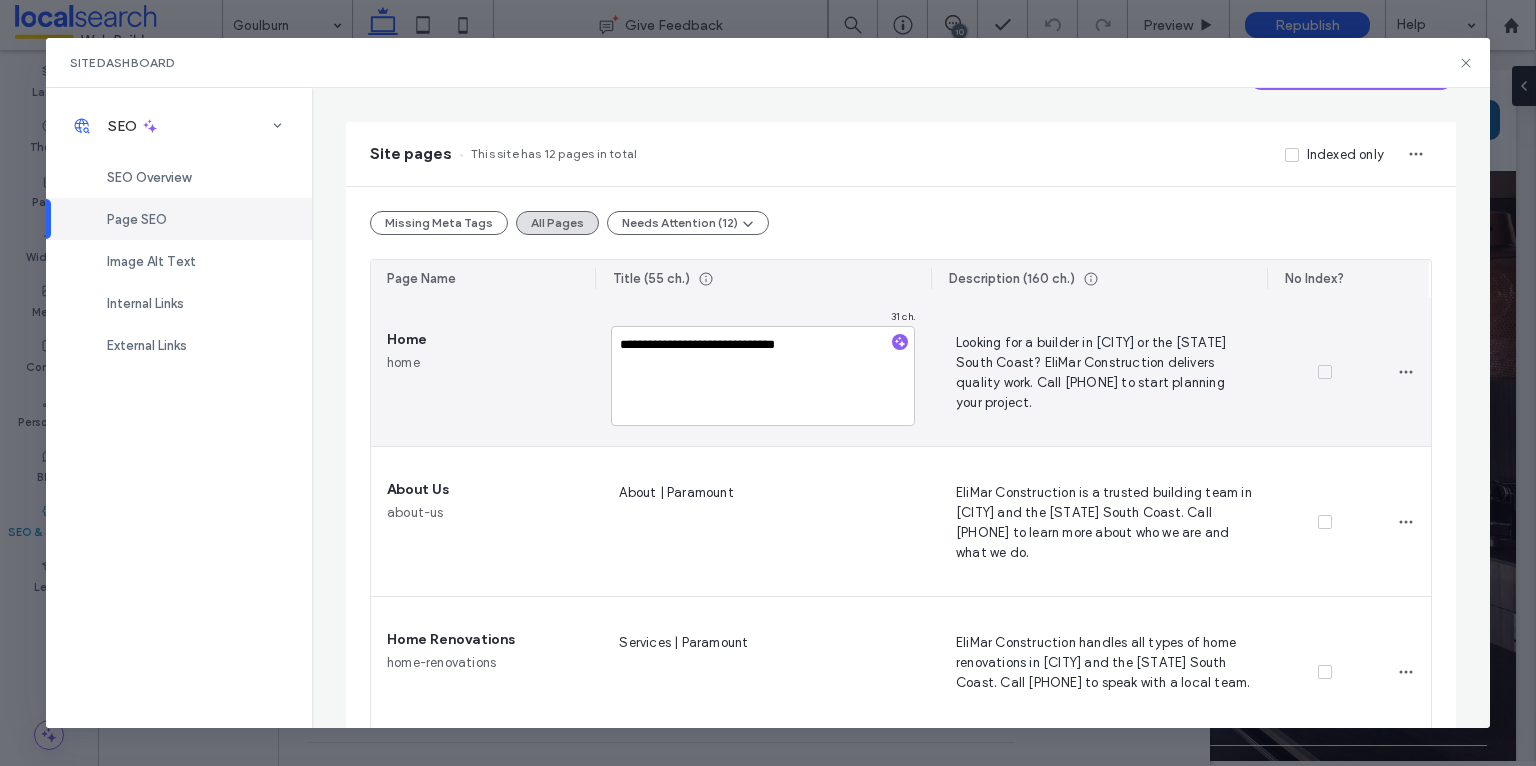 click on "**********" at bounding box center [763, 376] 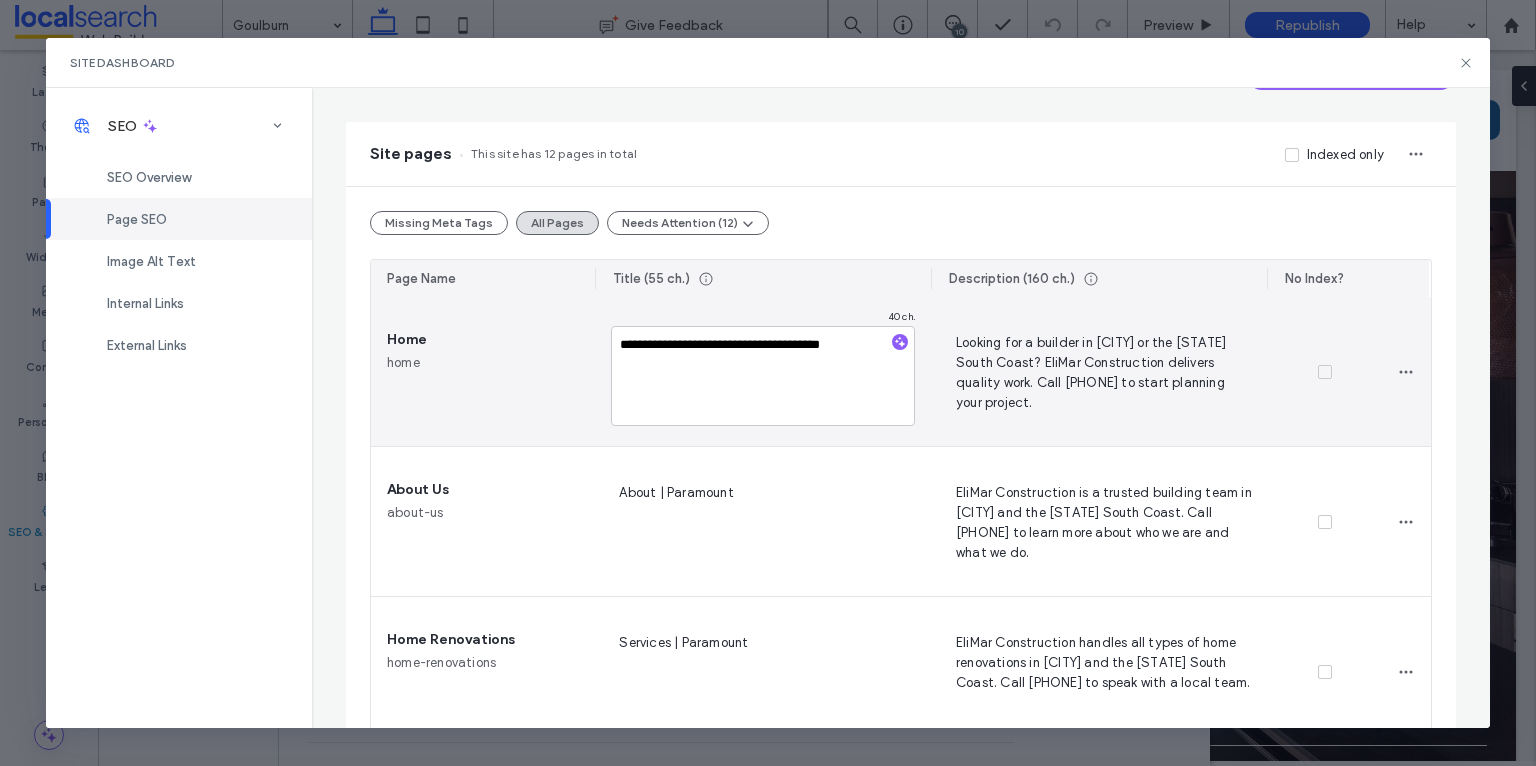 type on "**********" 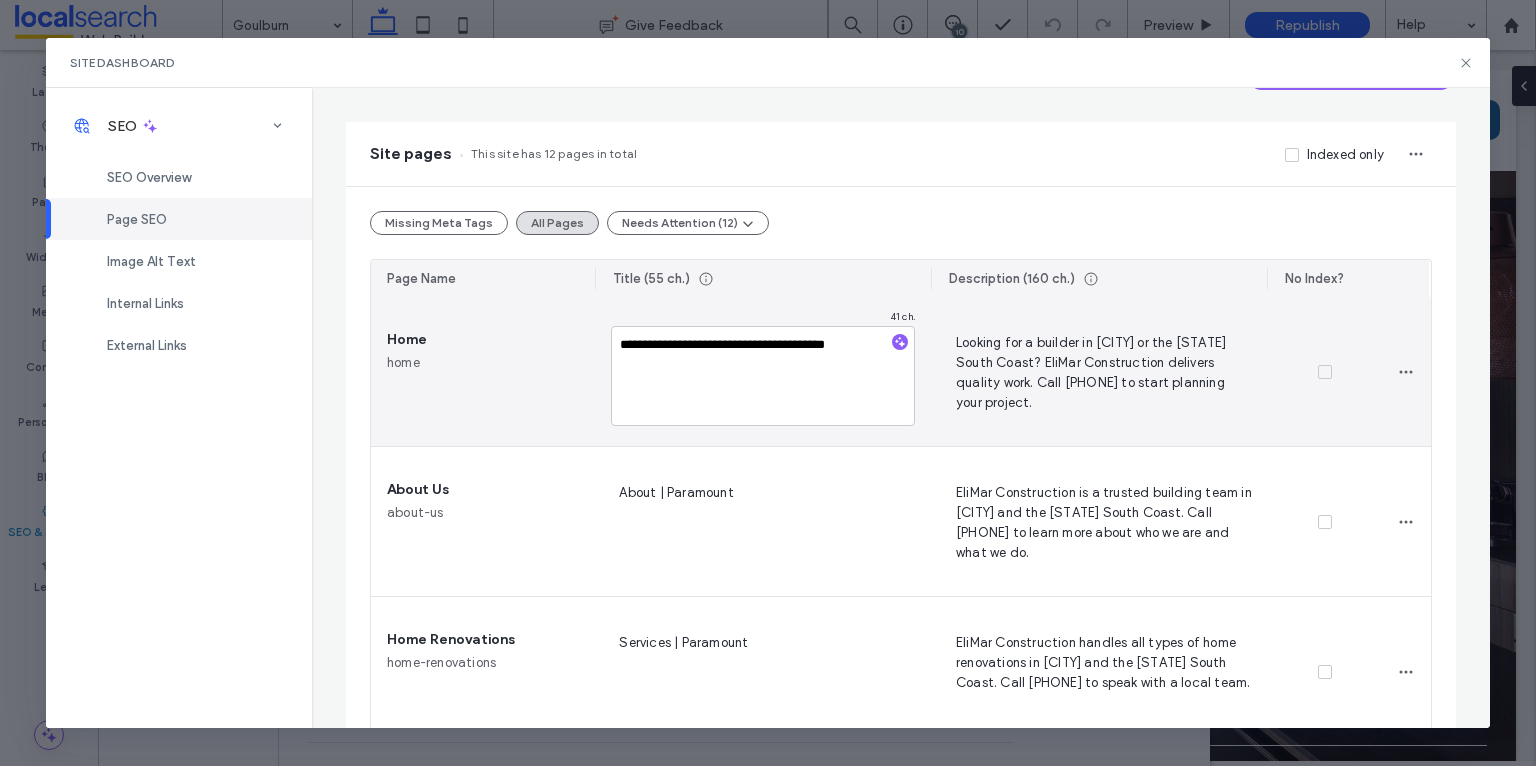drag, startPoint x: 866, startPoint y: 344, endPoint x: 625, endPoint y: 333, distance: 241.2509 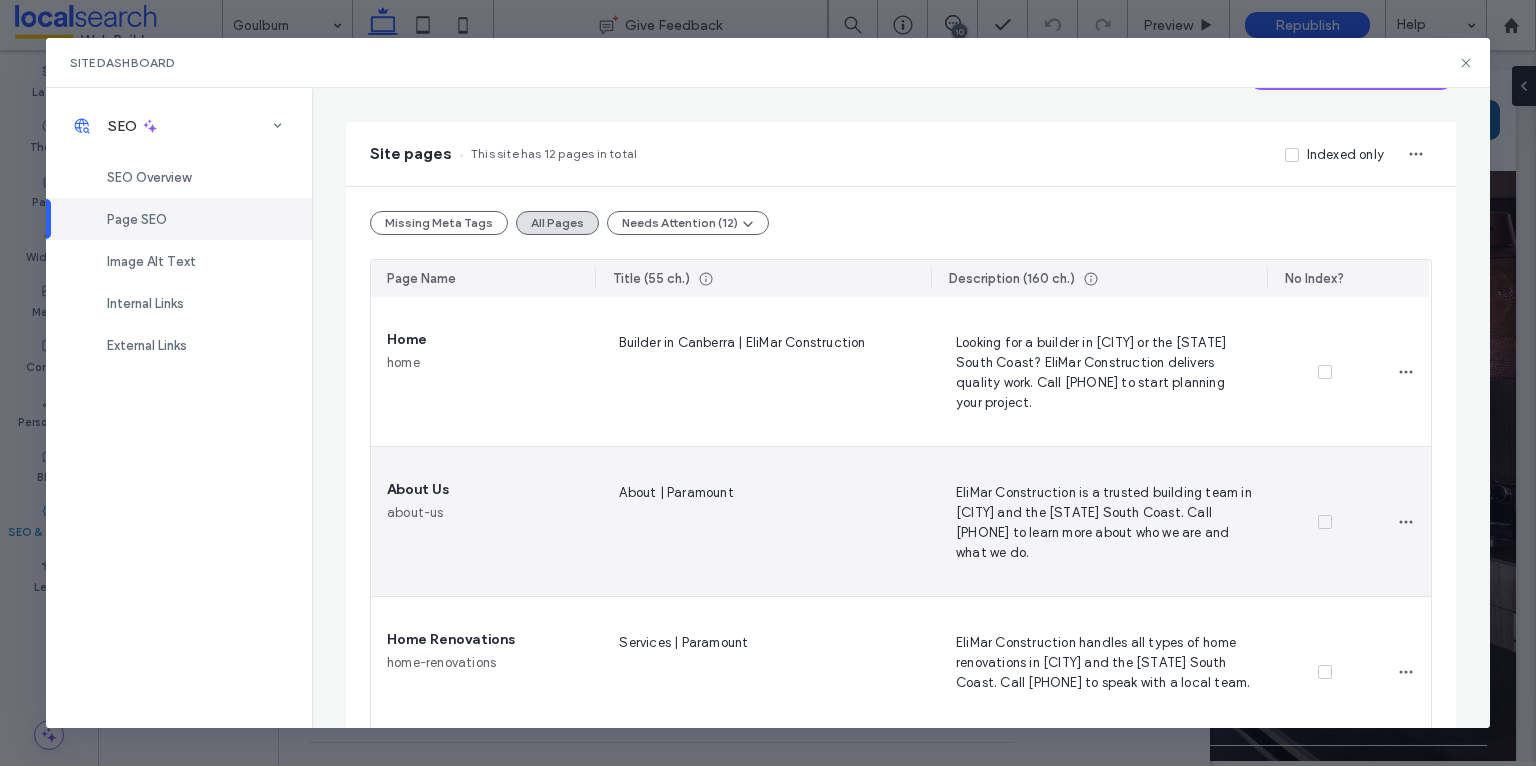 click on "About | Paramount" at bounding box center [763, 522] 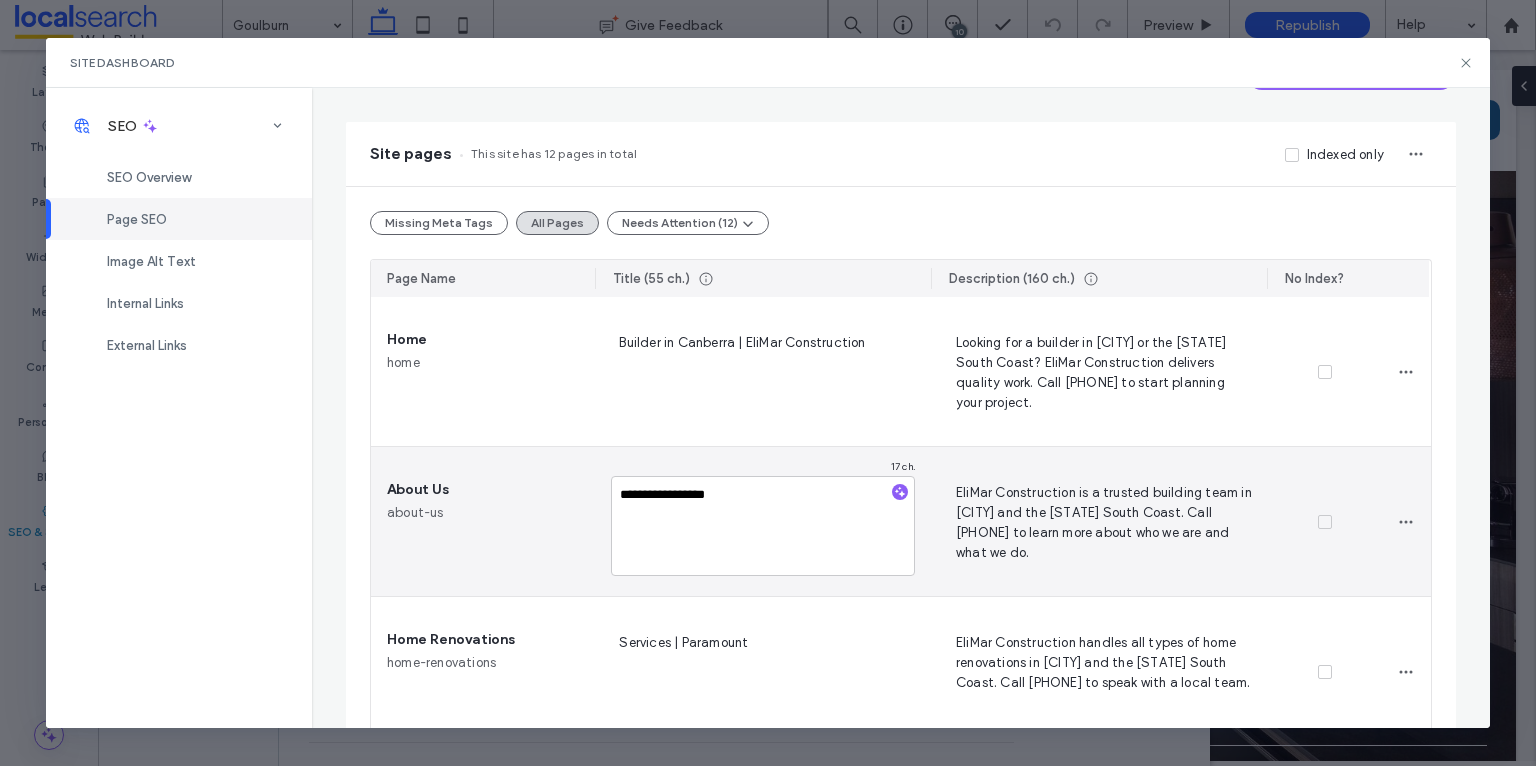 click on "**********" at bounding box center (763, 526) 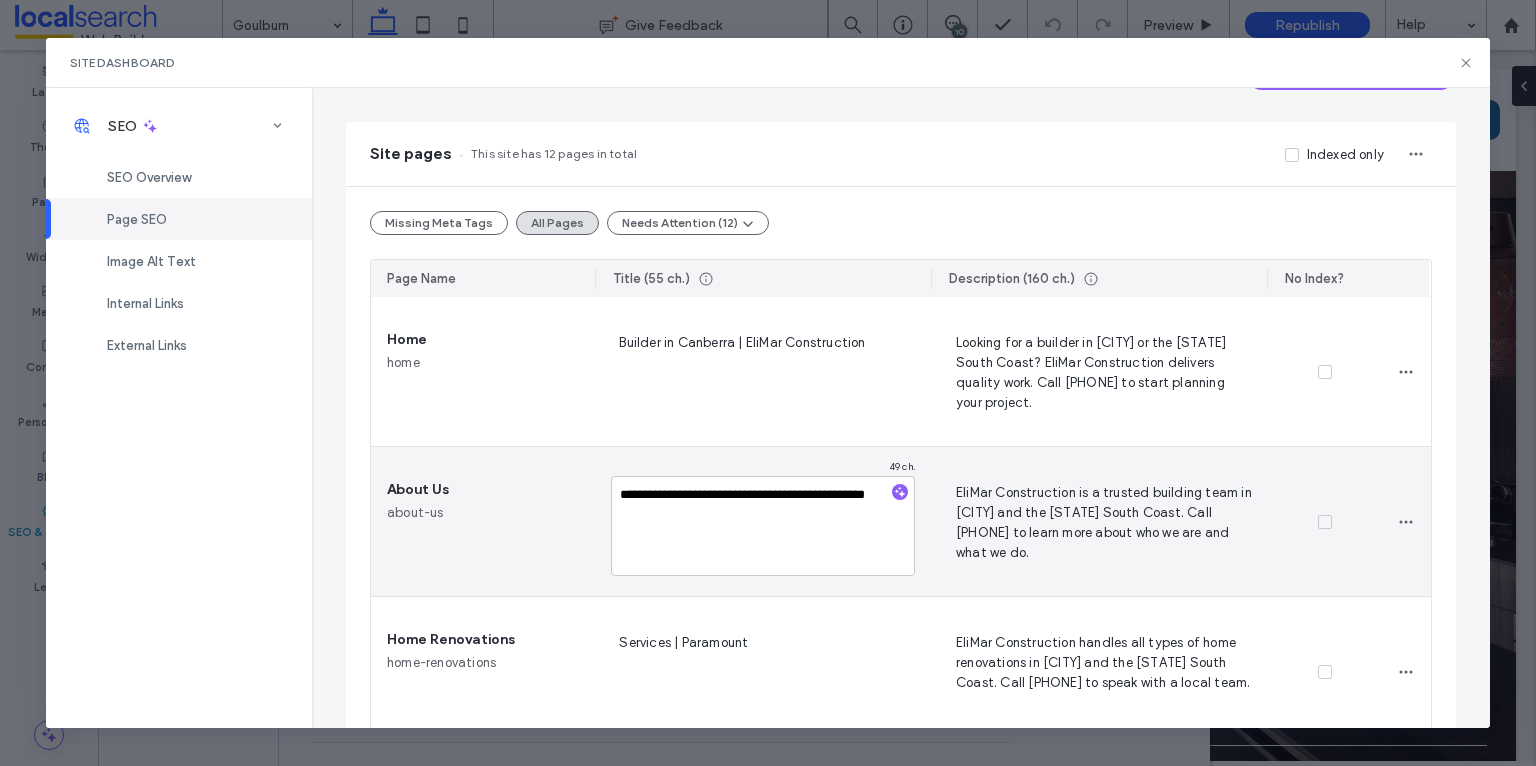 drag, startPoint x: 777, startPoint y: 494, endPoint x: 655, endPoint y: 489, distance: 122.10242 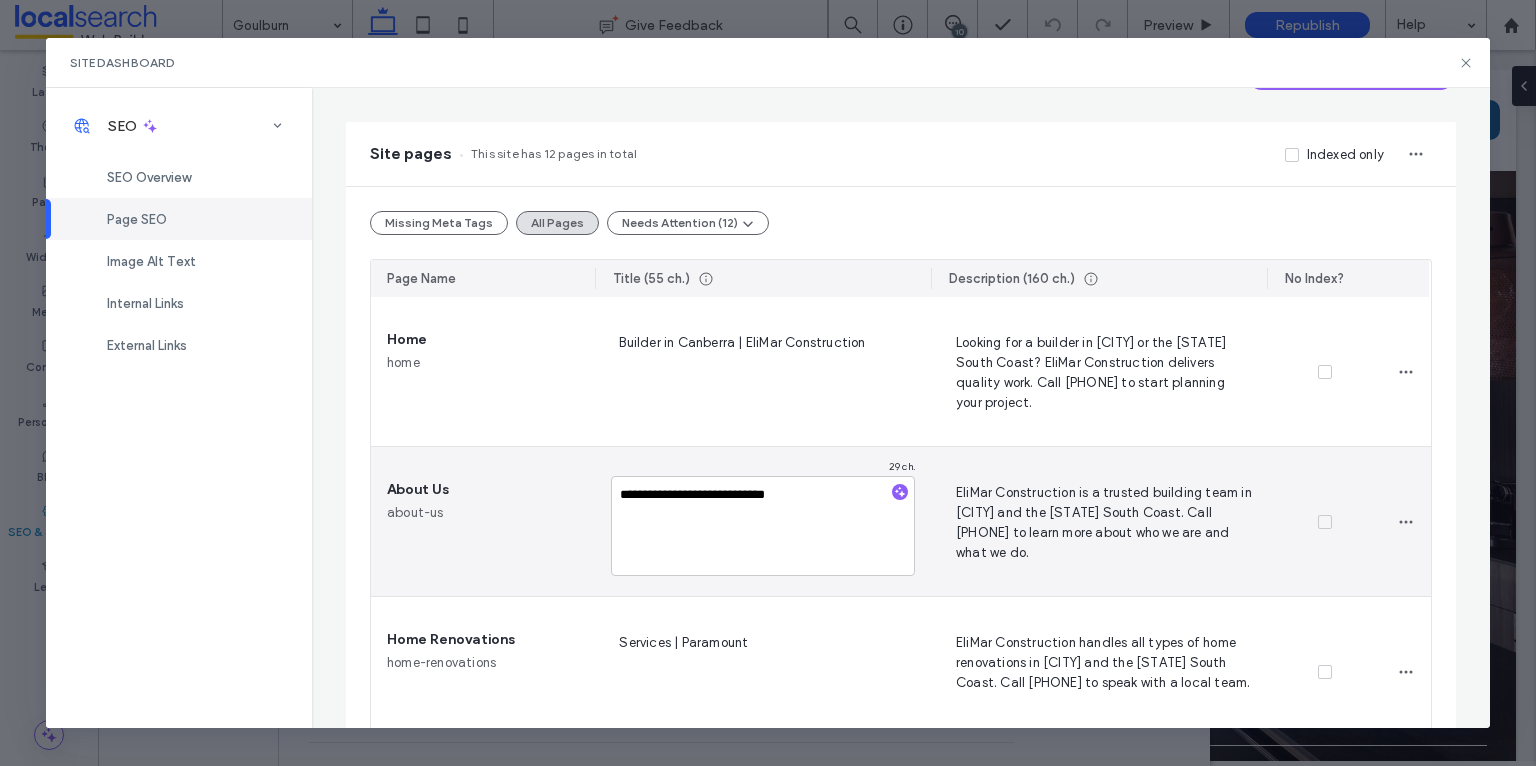 type on "**********" 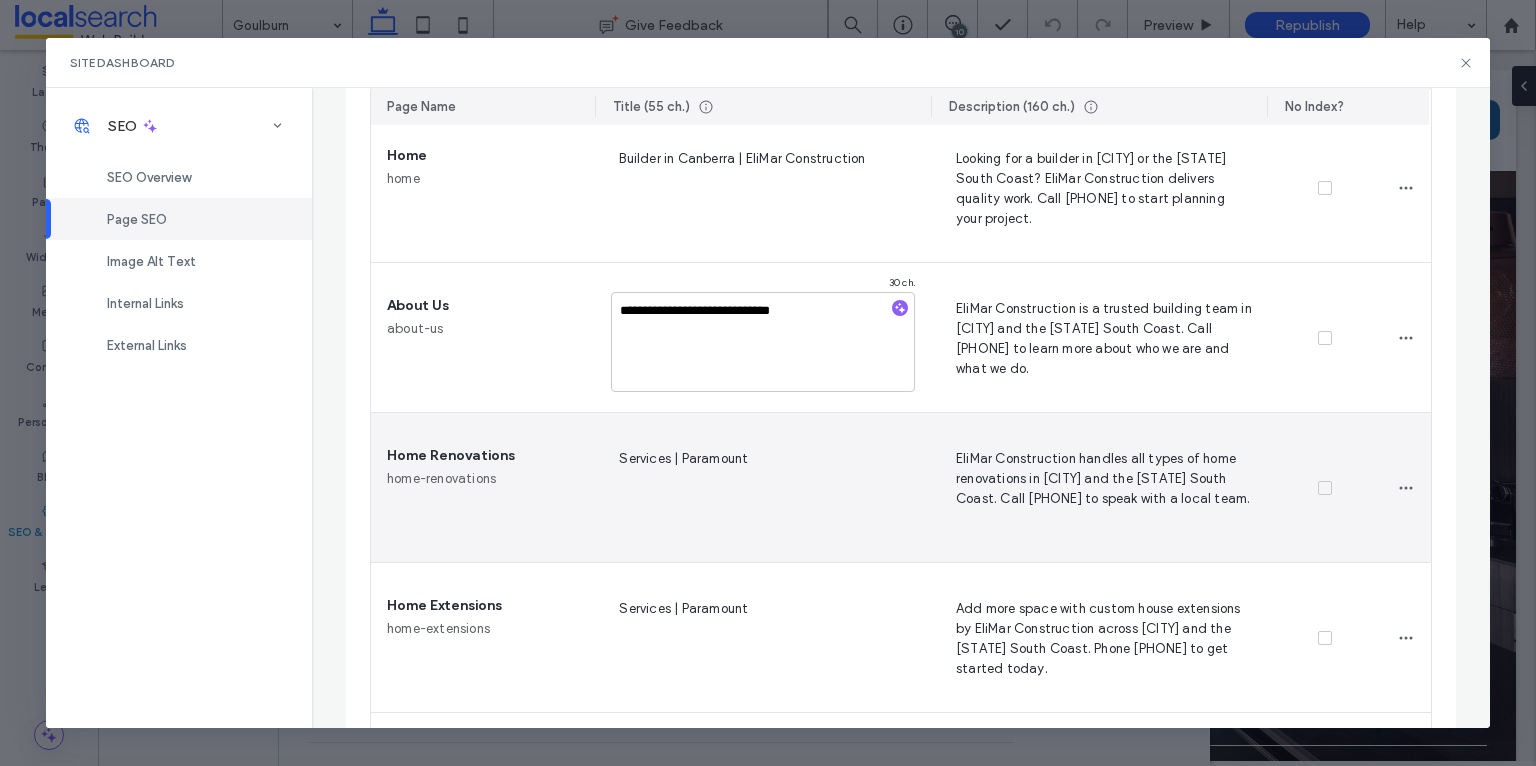 scroll, scrollTop: 312, scrollLeft: 0, axis: vertical 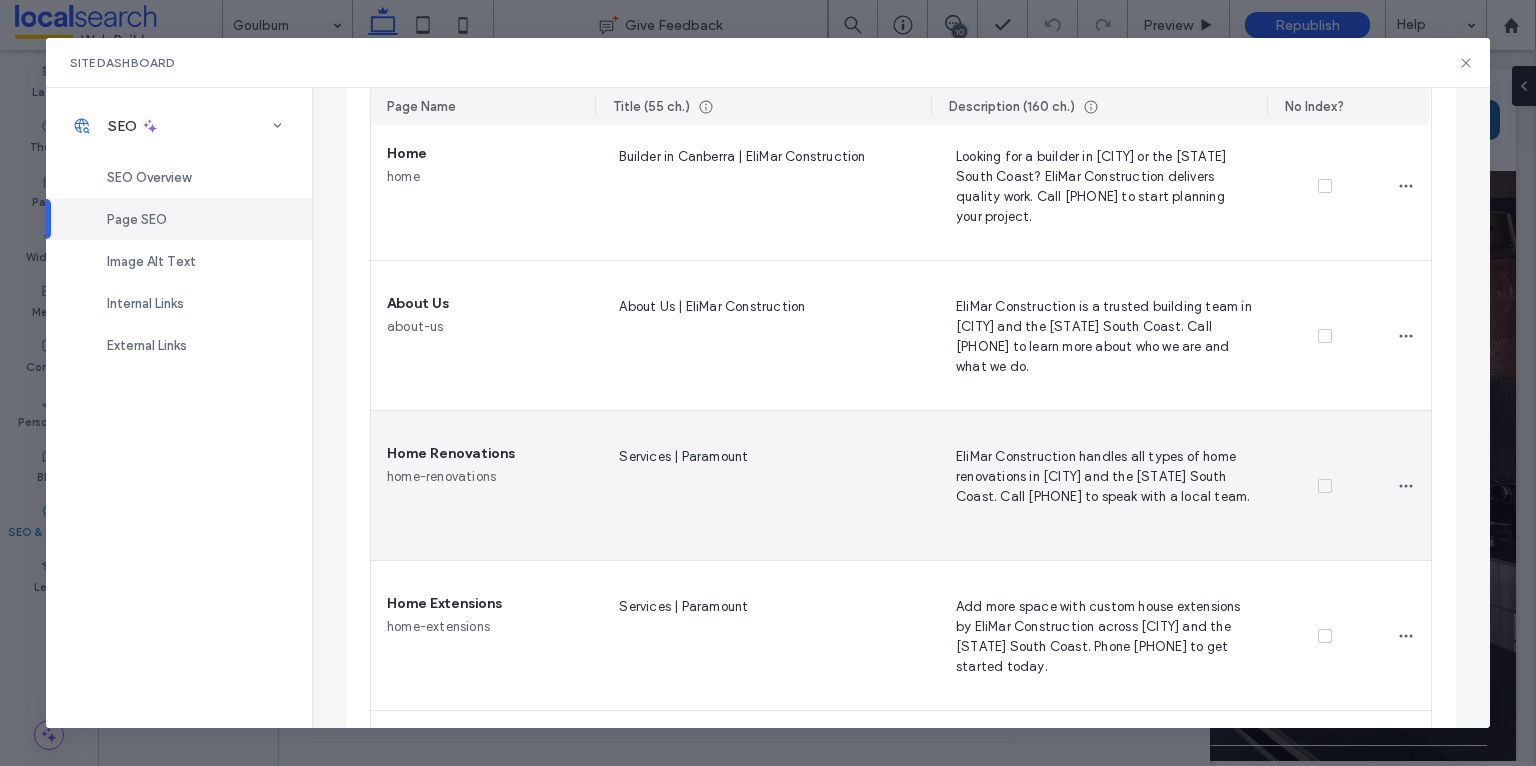 click on "Services | Paramount" at bounding box center [763, 486] 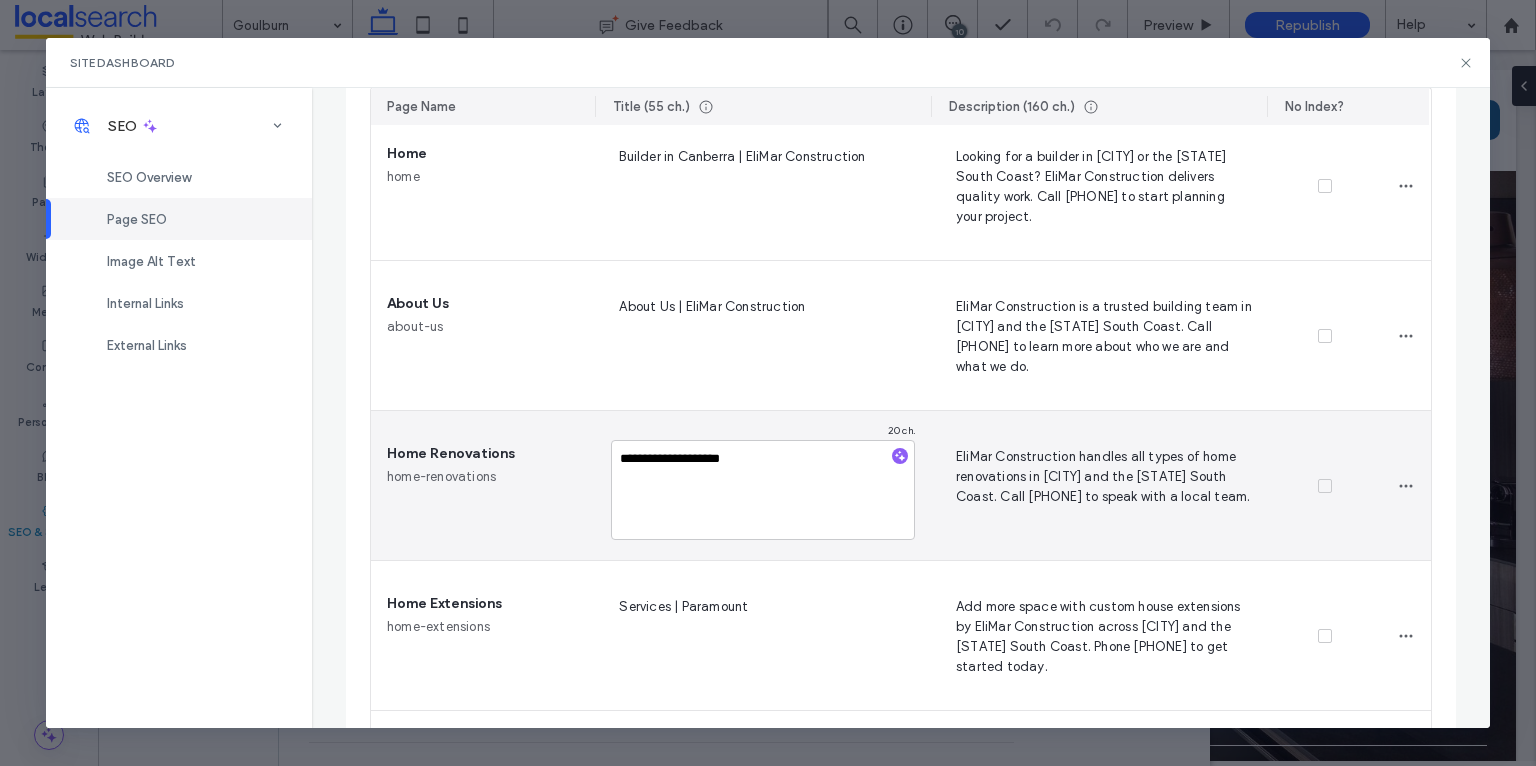 click on "**********" at bounding box center (763, 490) 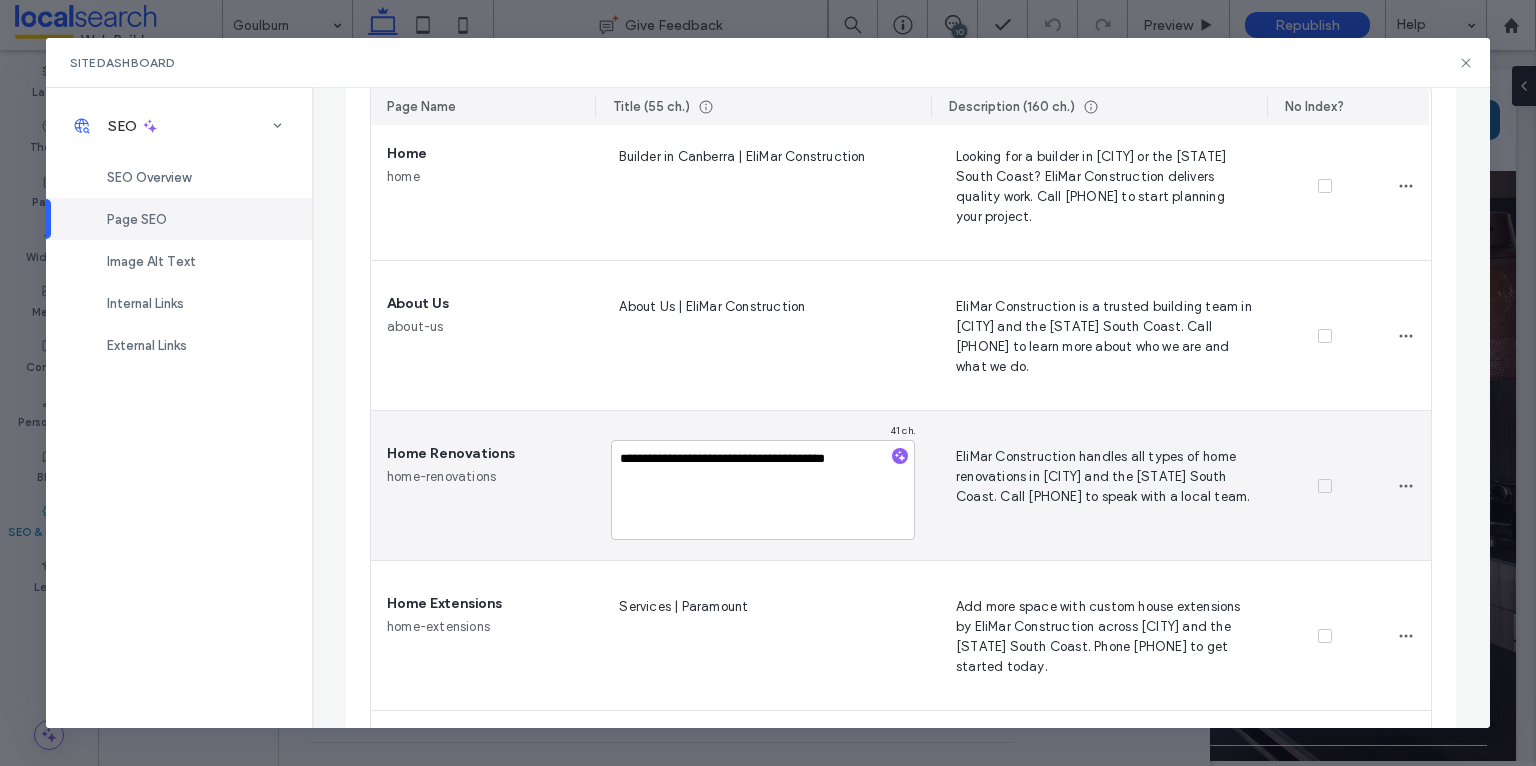 drag, startPoint x: 658, startPoint y: 458, endPoint x: 617, endPoint y: 458, distance: 41 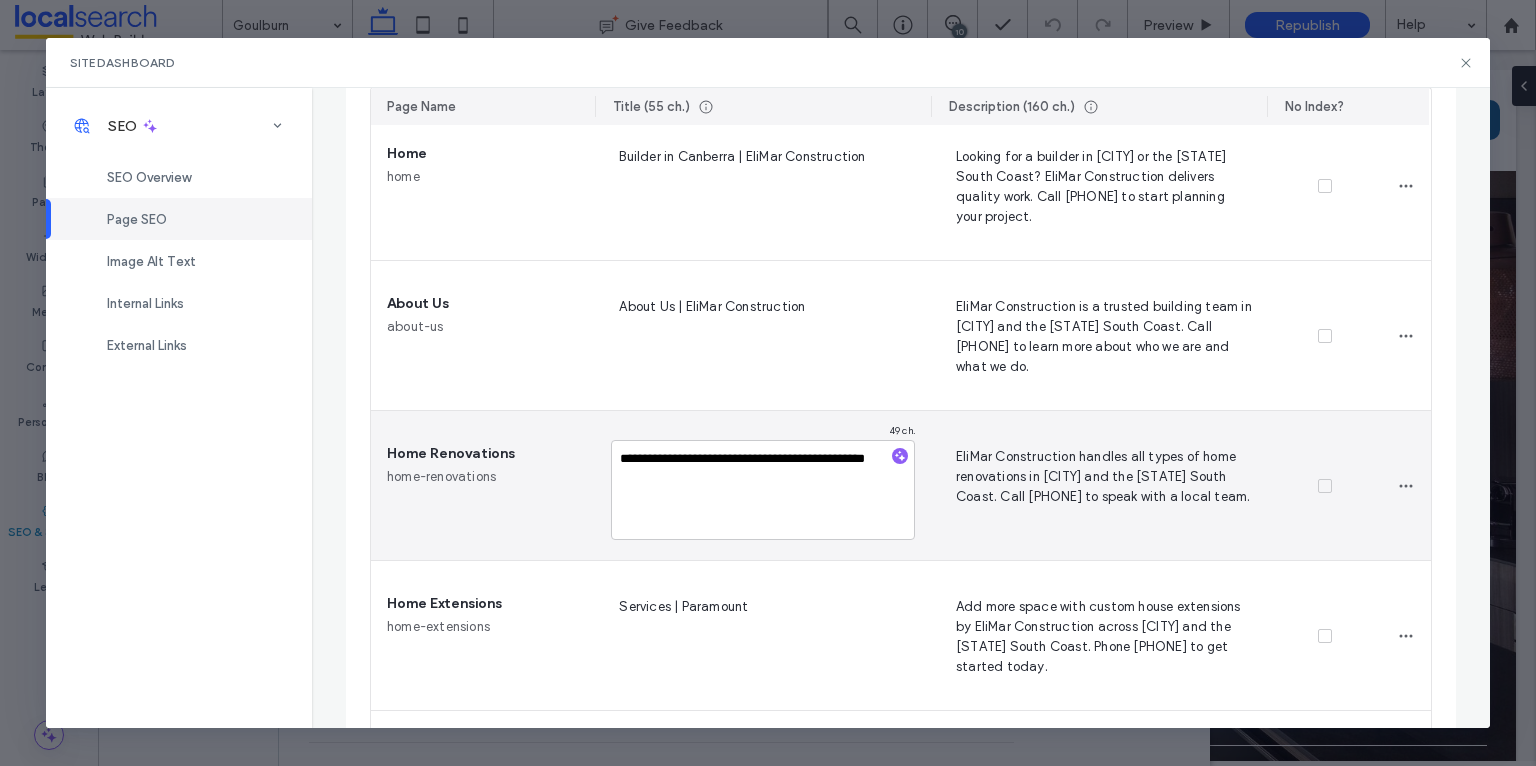 type on "**********" 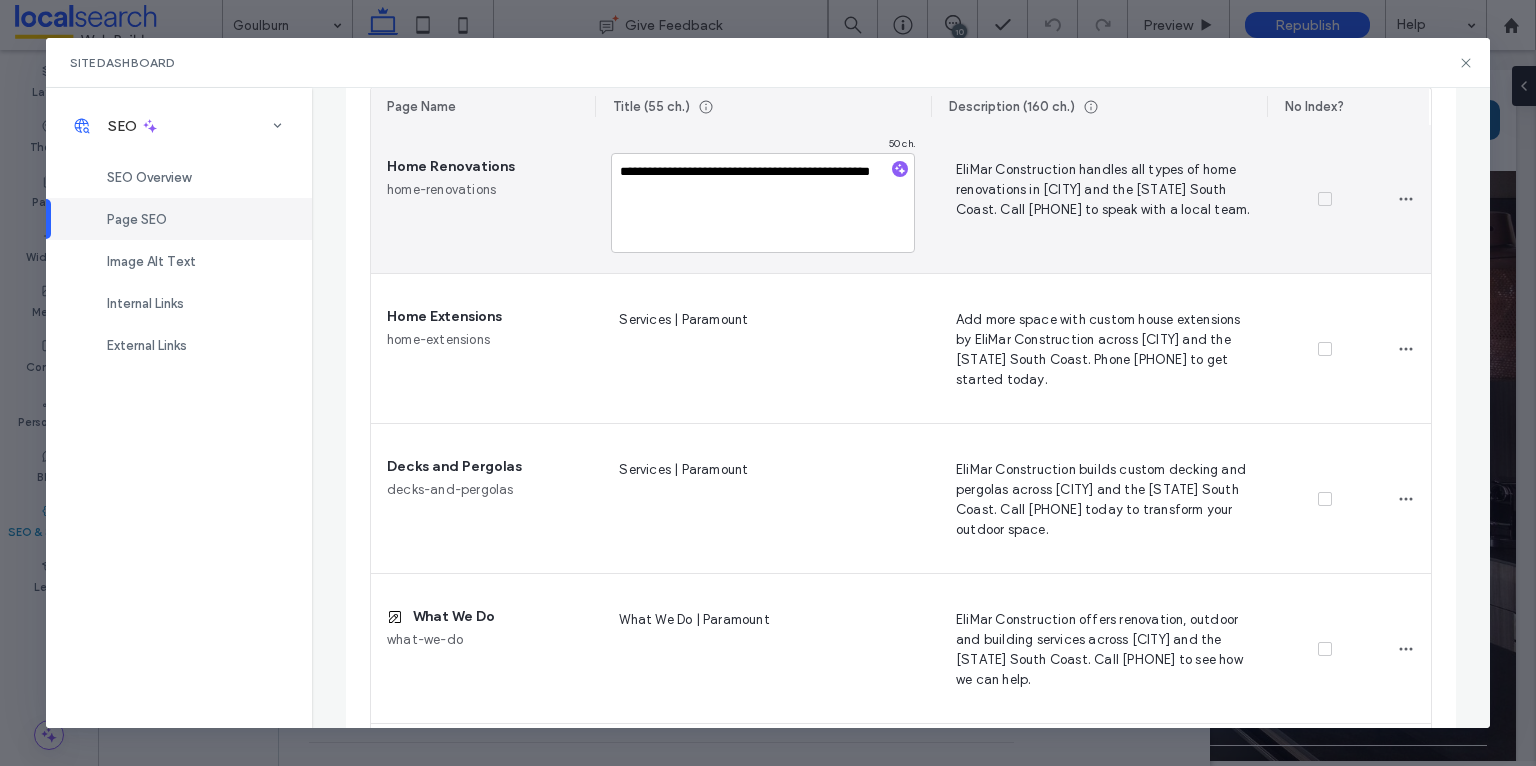 scroll, scrollTop: 613, scrollLeft: 0, axis: vertical 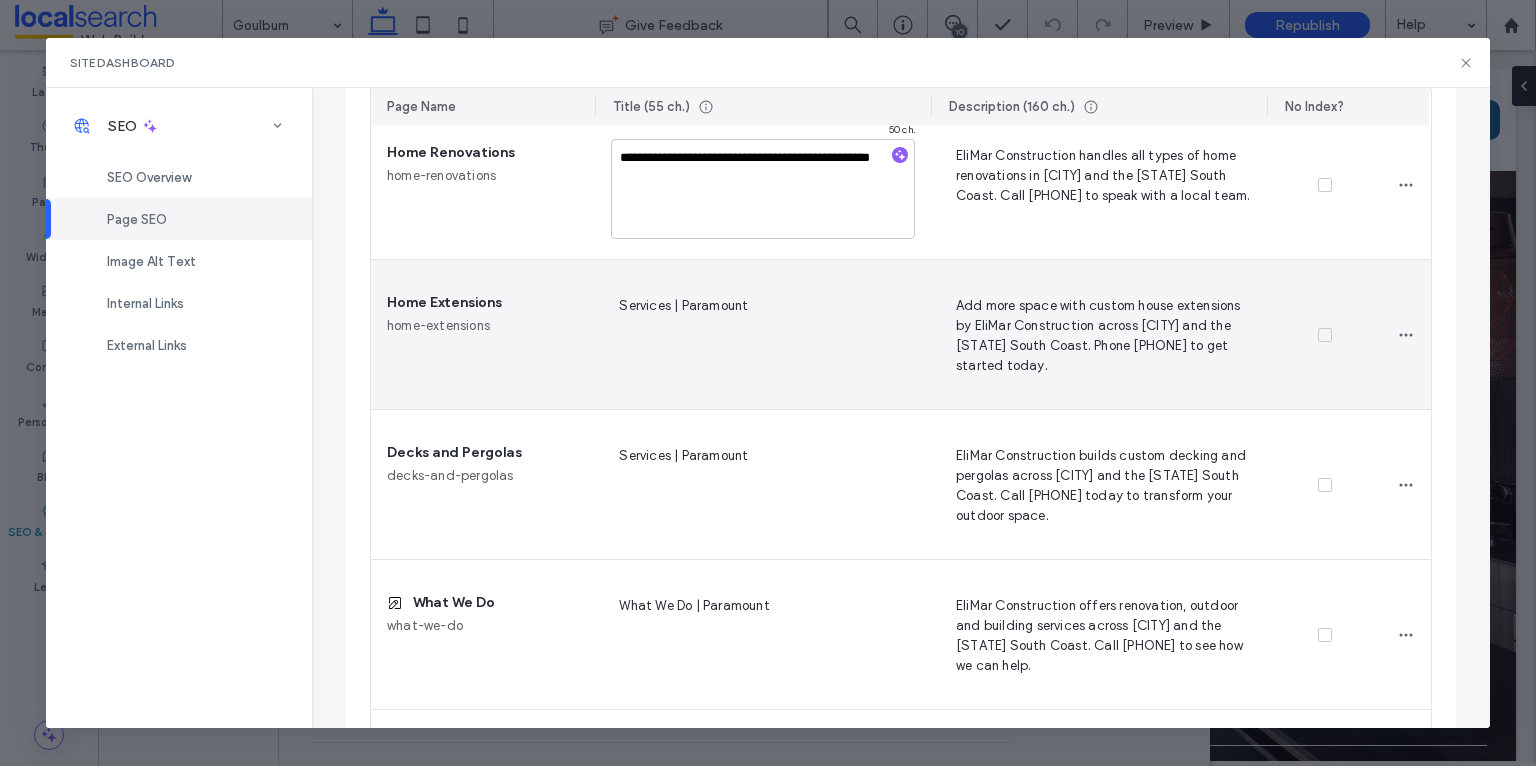 click on "Services | Paramount" at bounding box center (763, 335) 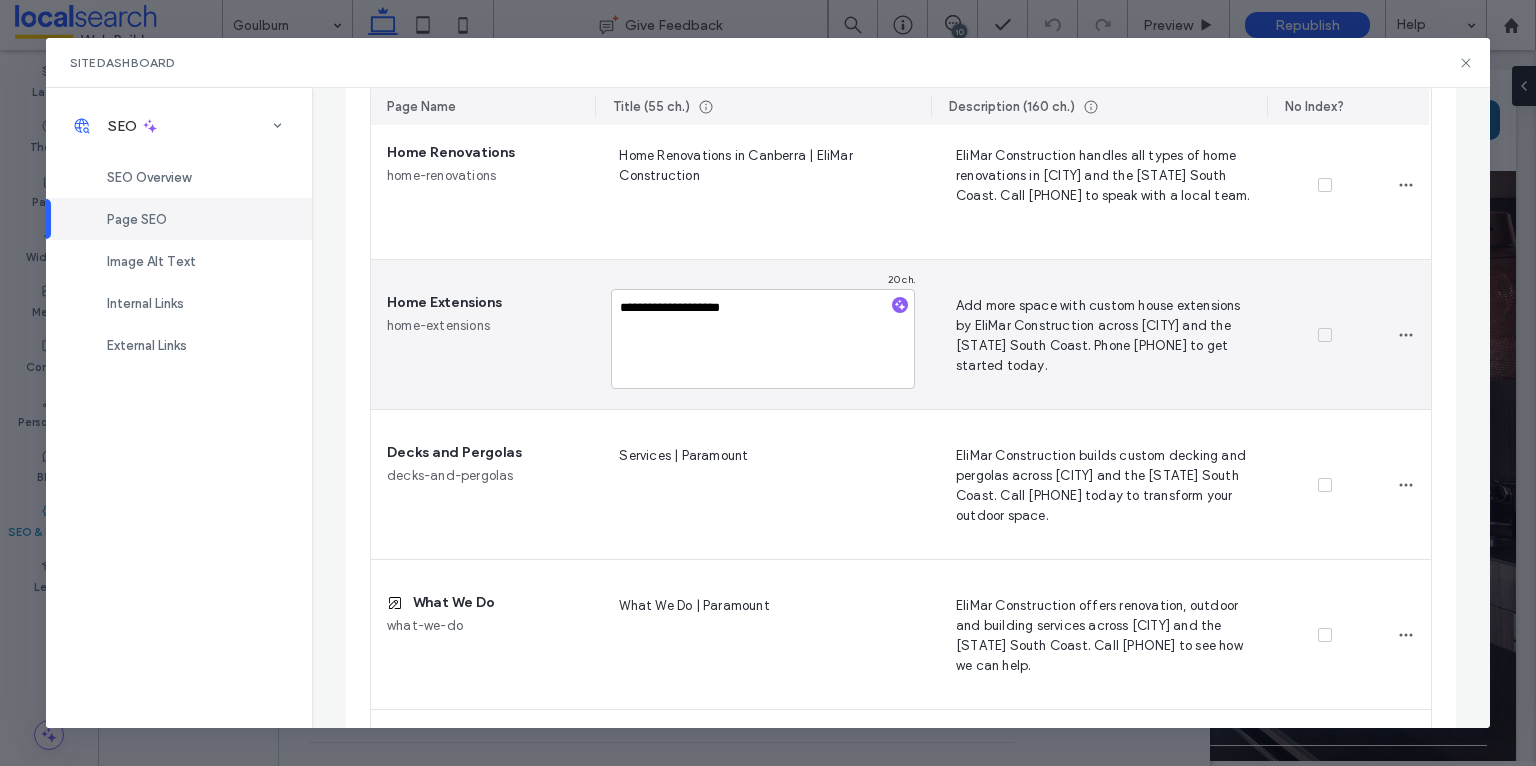 click on "**********" at bounding box center [763, 339] 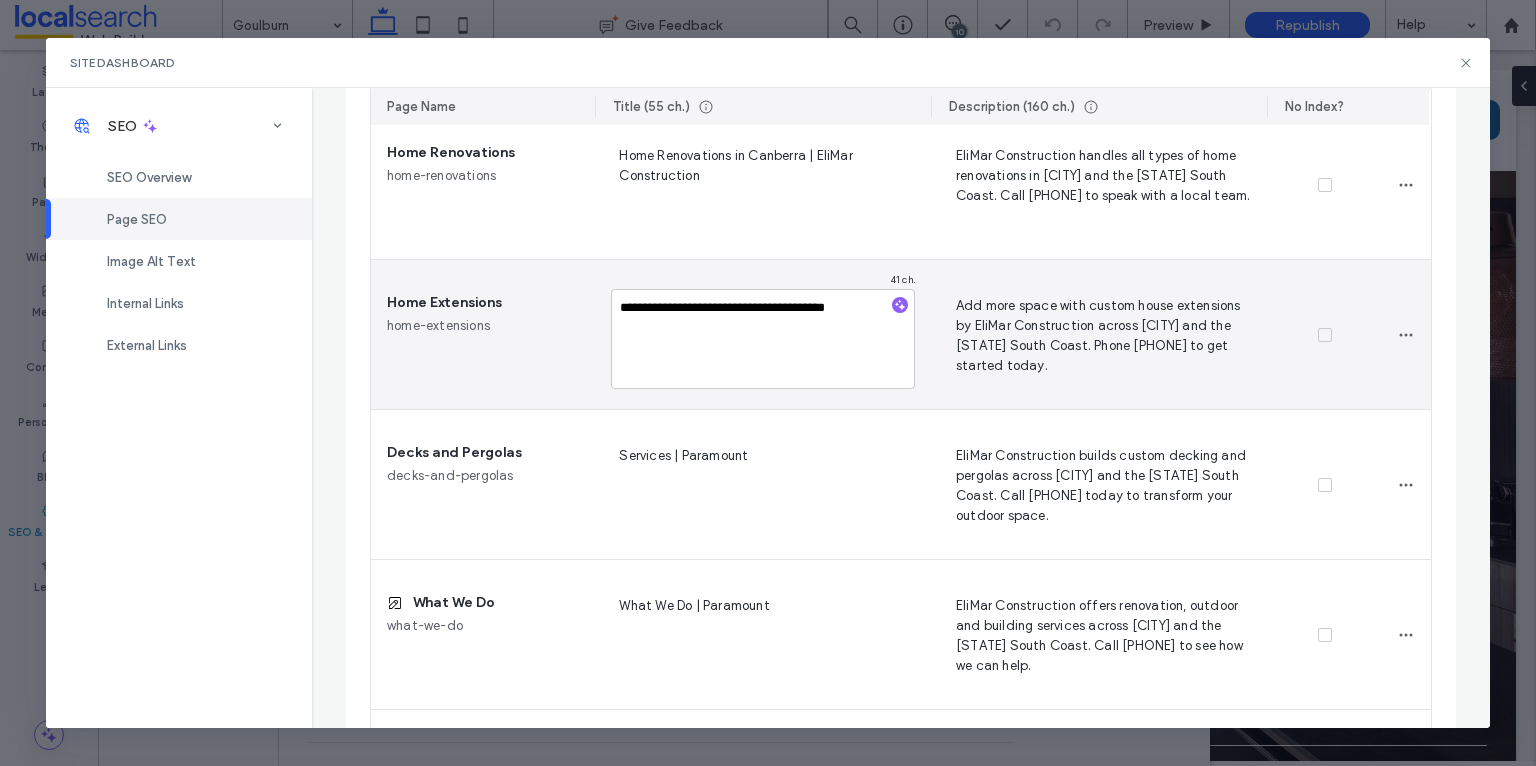 click on "**********" at bounding box center (763, 339) 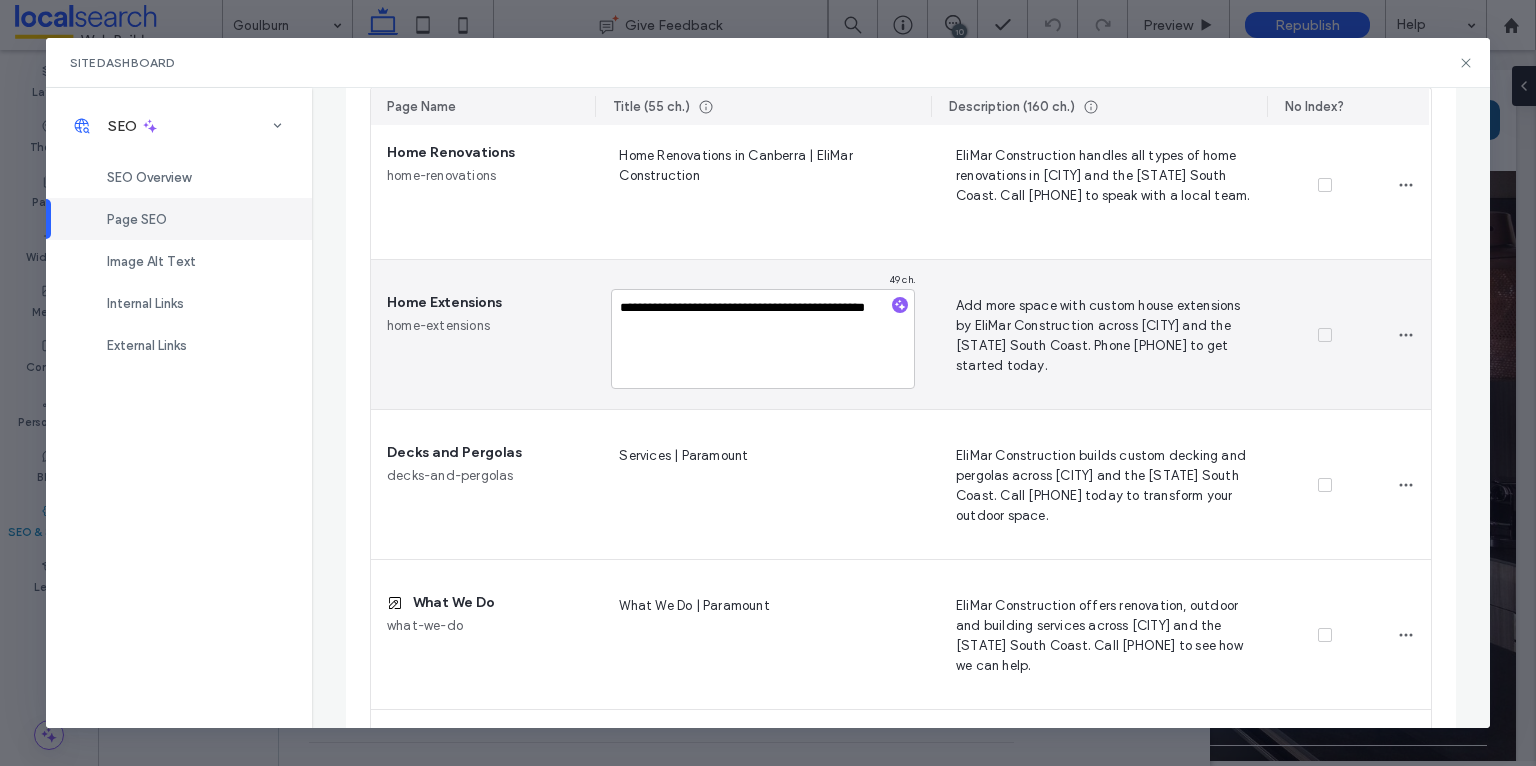 type on "**********" 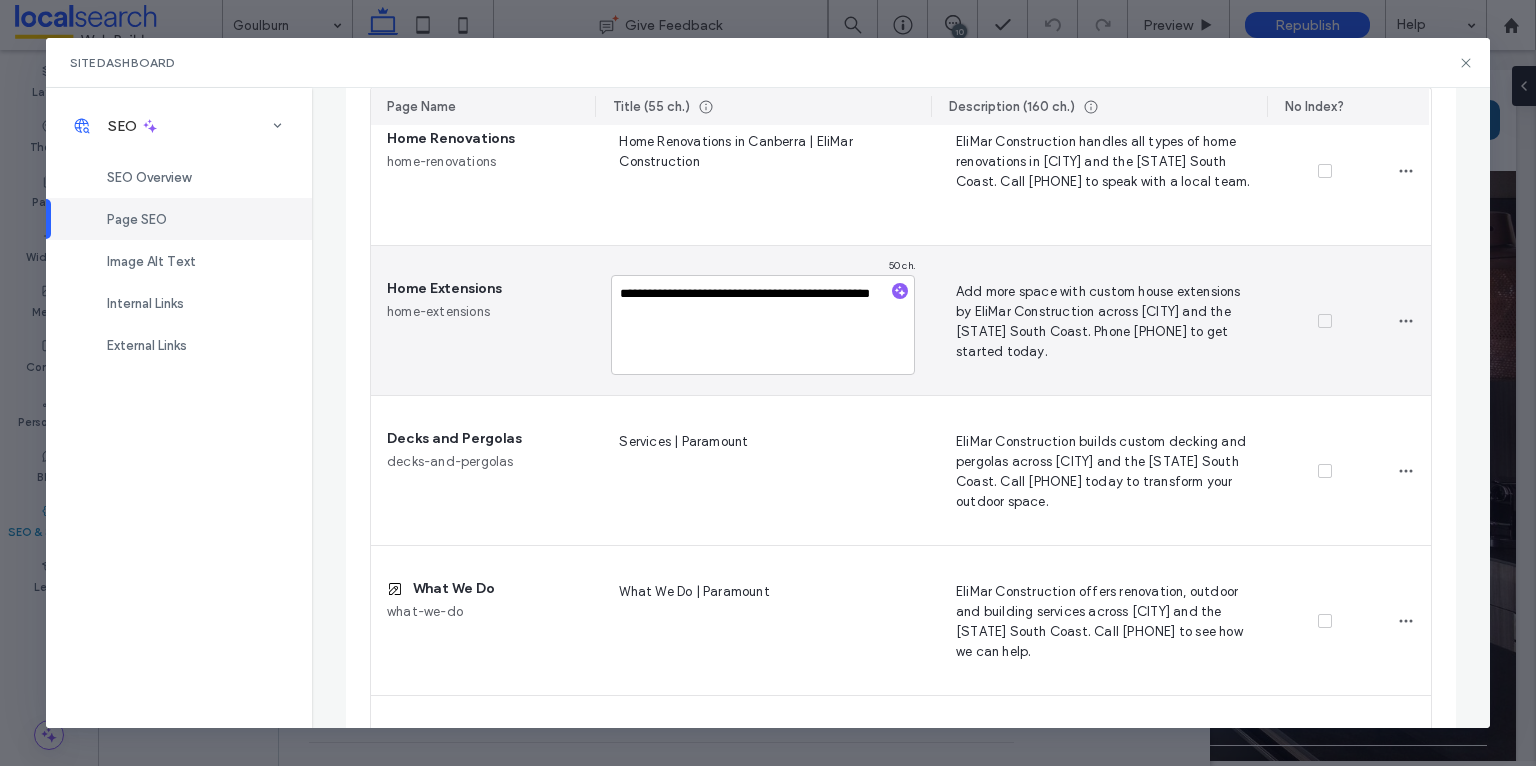 scroll, scrollTop: 653, scrollLeft: 0, axis: vertical 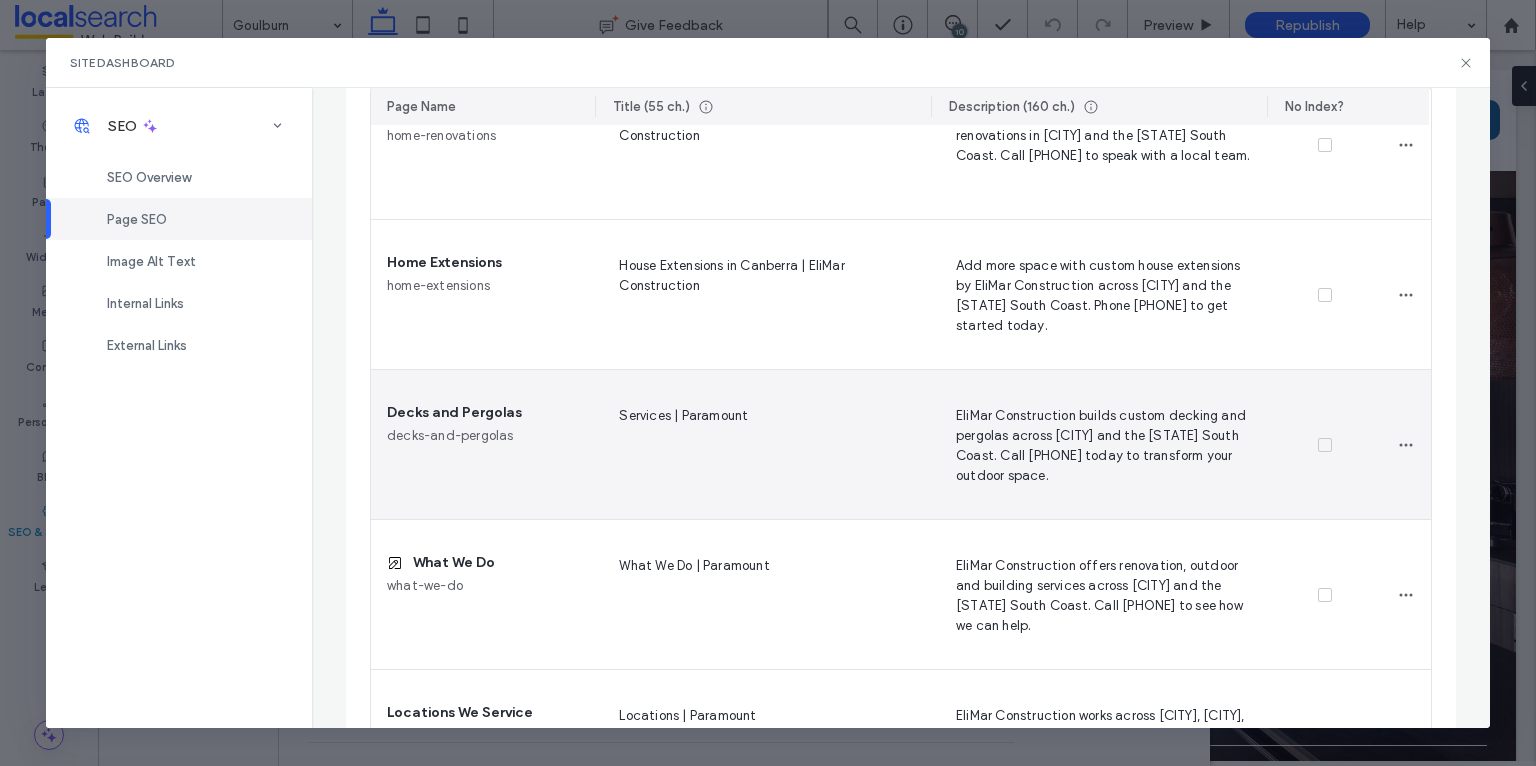 click on "Services | Paramount" at bounding box center [763, 445] 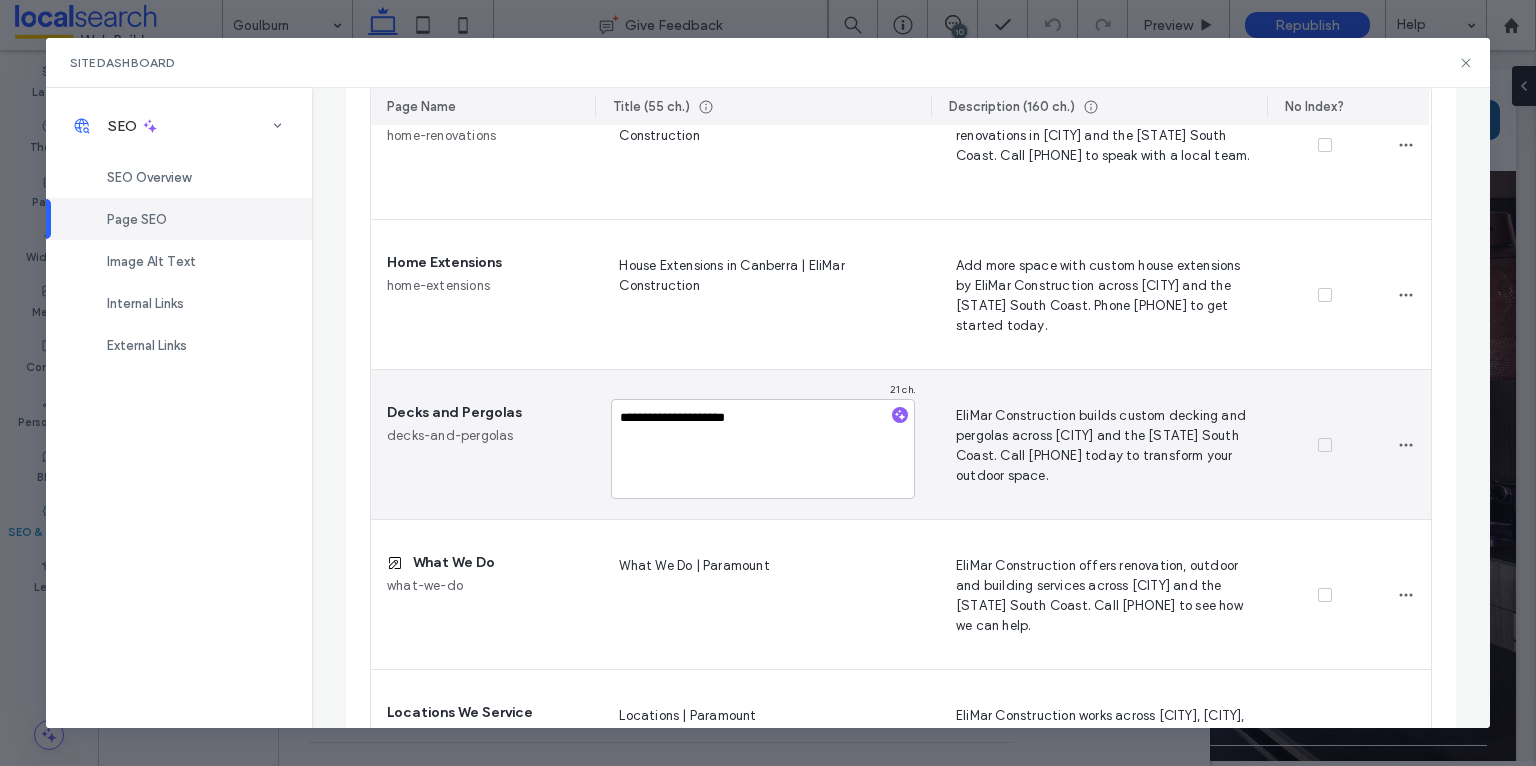 click on "**********" at bounding box center (763, 449) 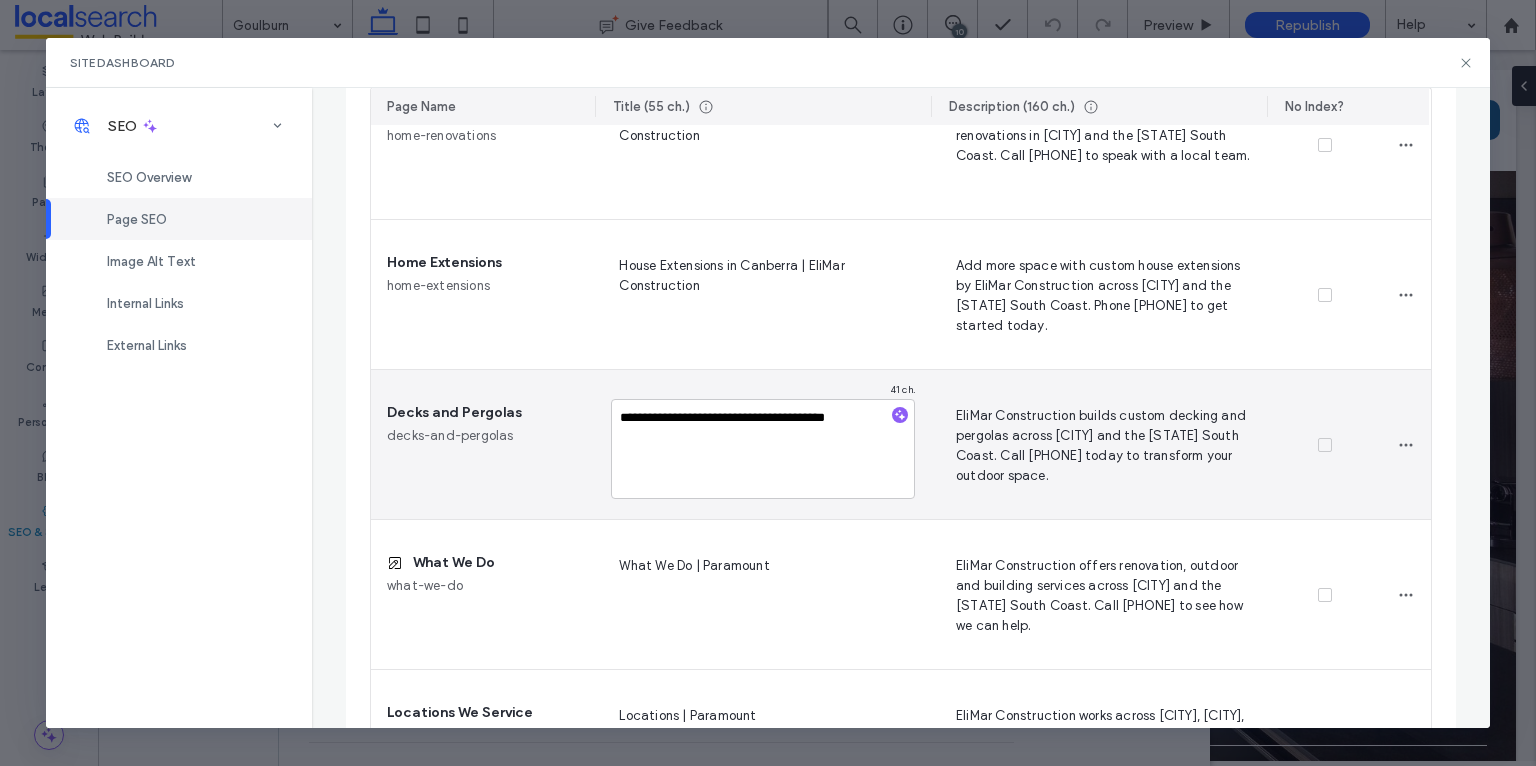 click on "**********" at bounding box center (763, 449) 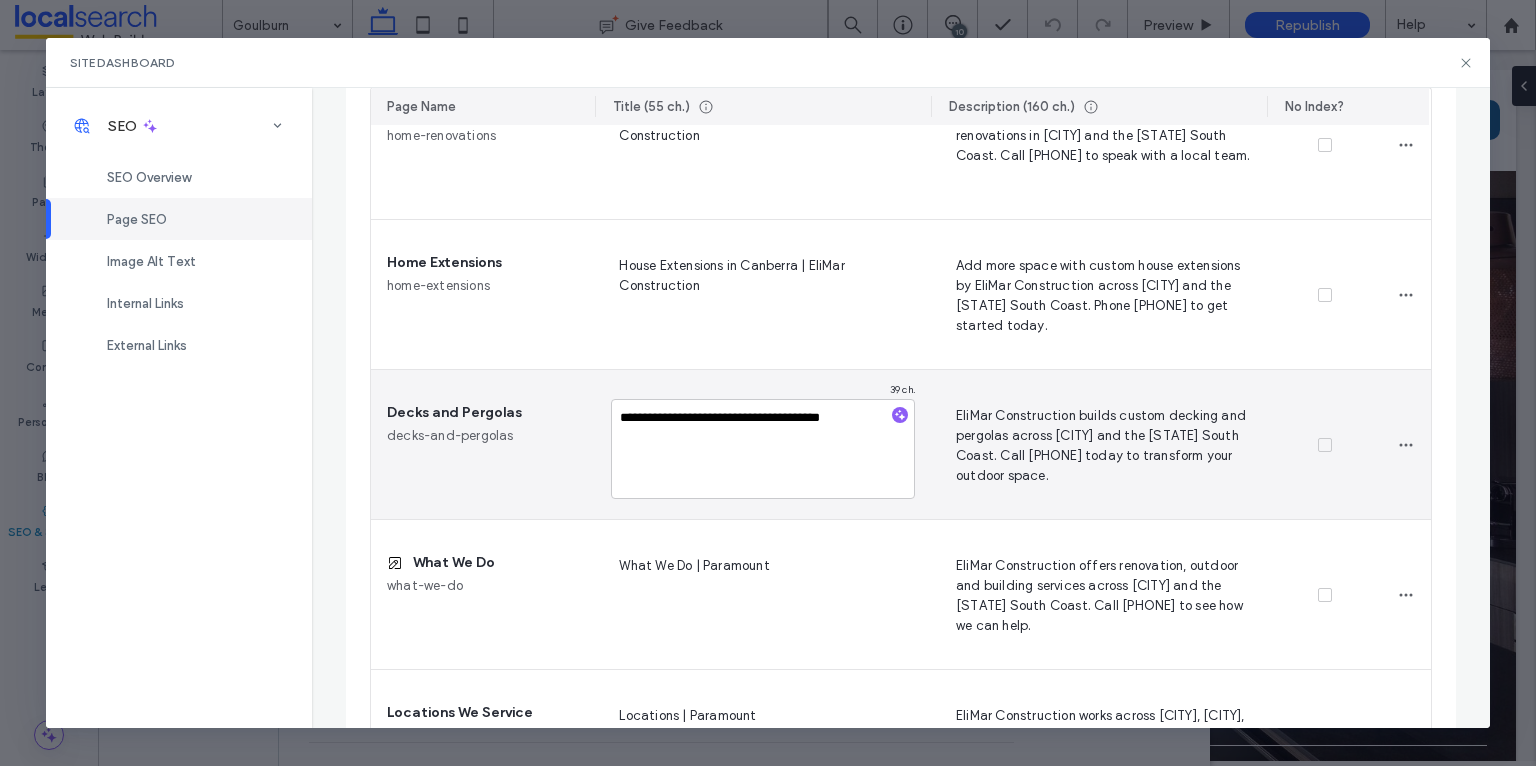 type on "**********" 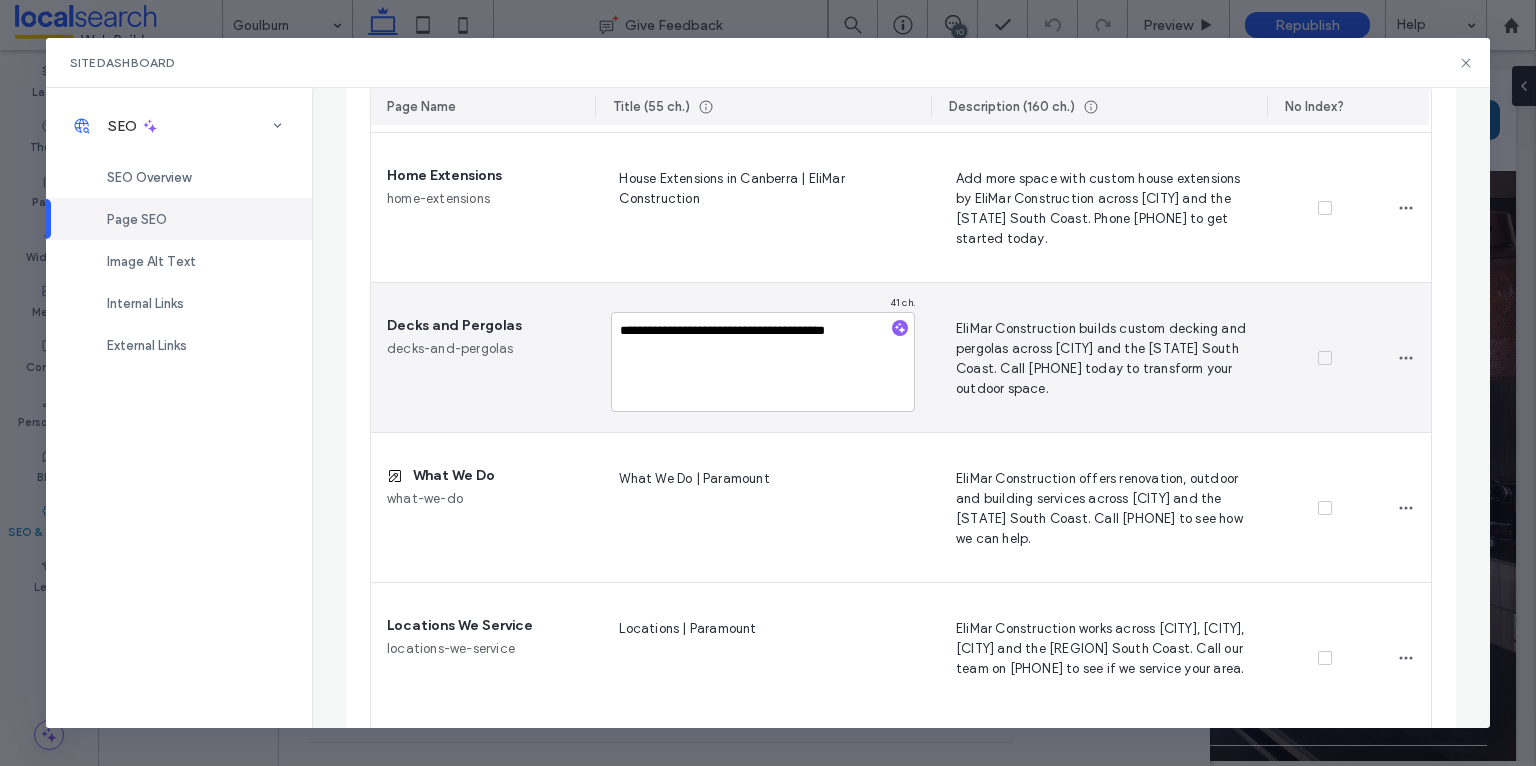 scroll, scrollTop: 754, scrollLeft: 0, axis: vertical 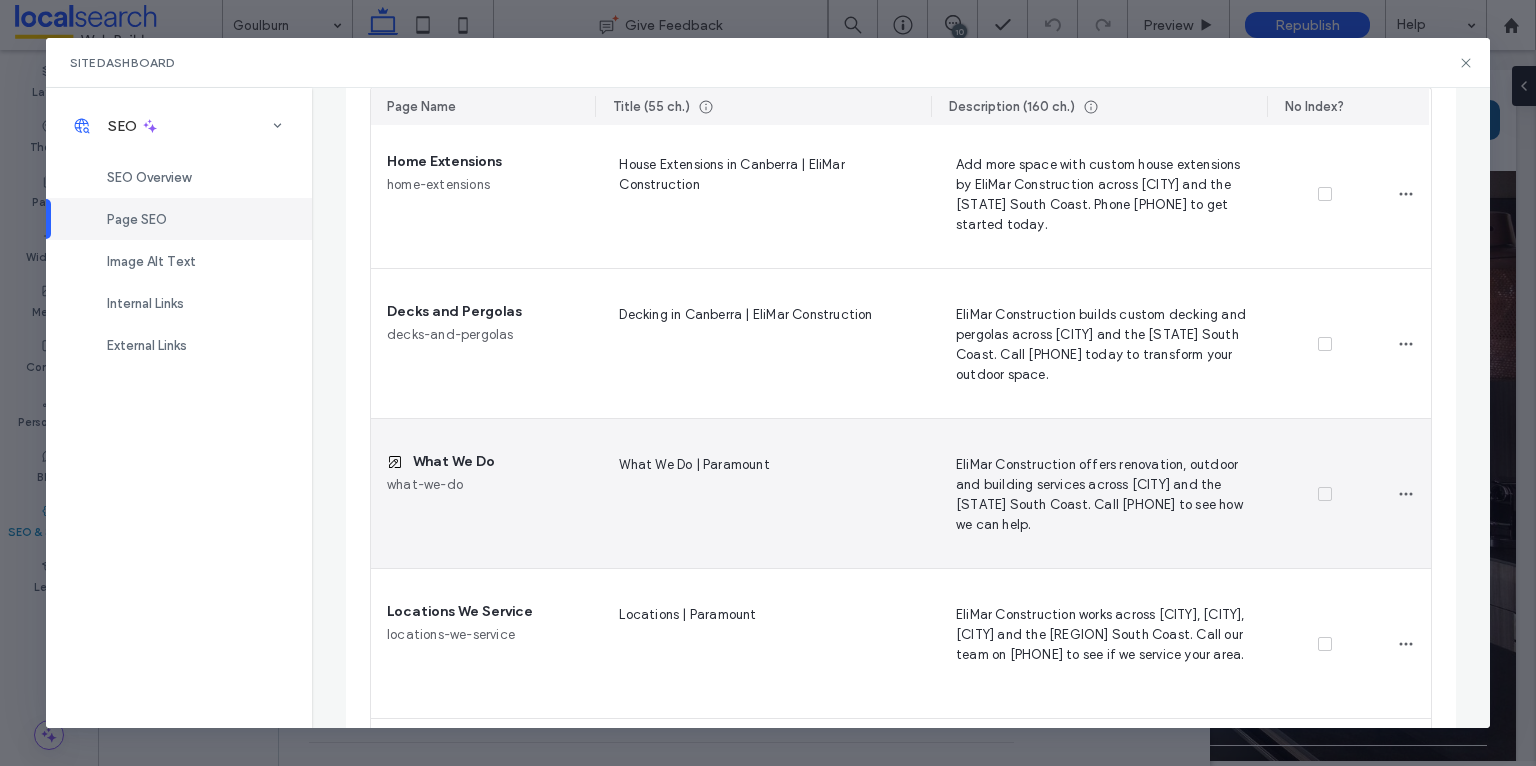click on "What We Do | Paramount" at bounding box center (763, 494) 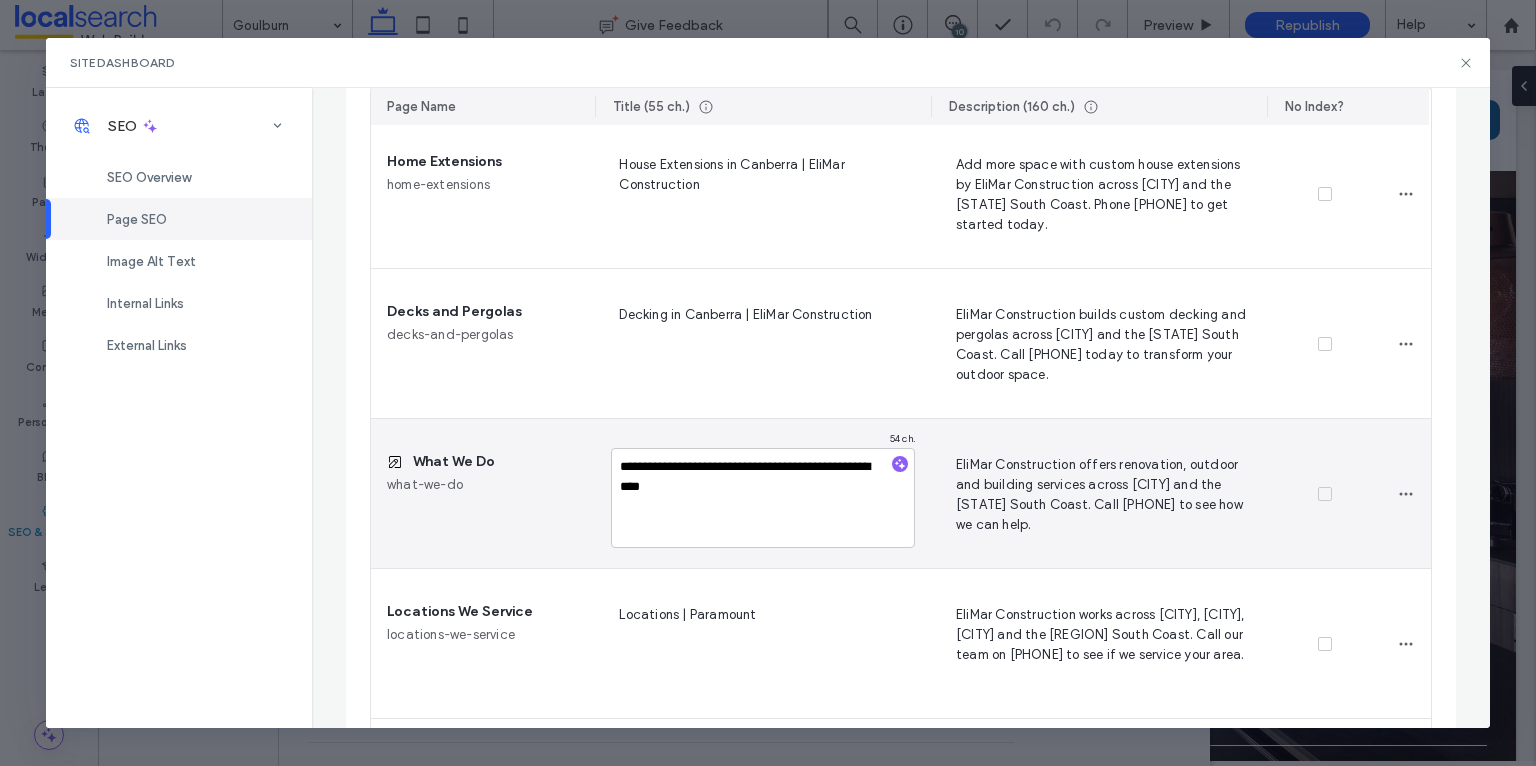 click on "**********" at bounding box center (763, 498) 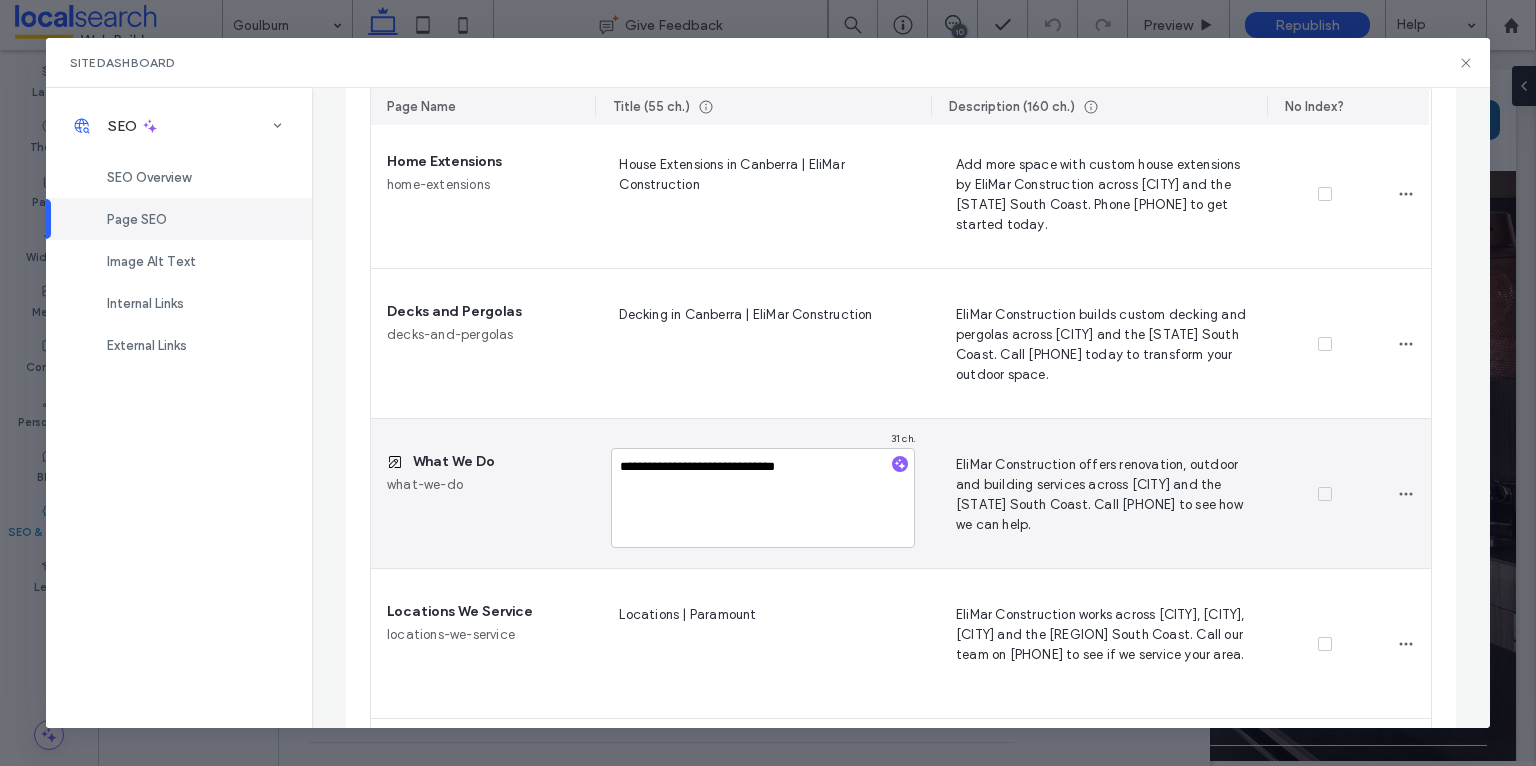 type on "**********" 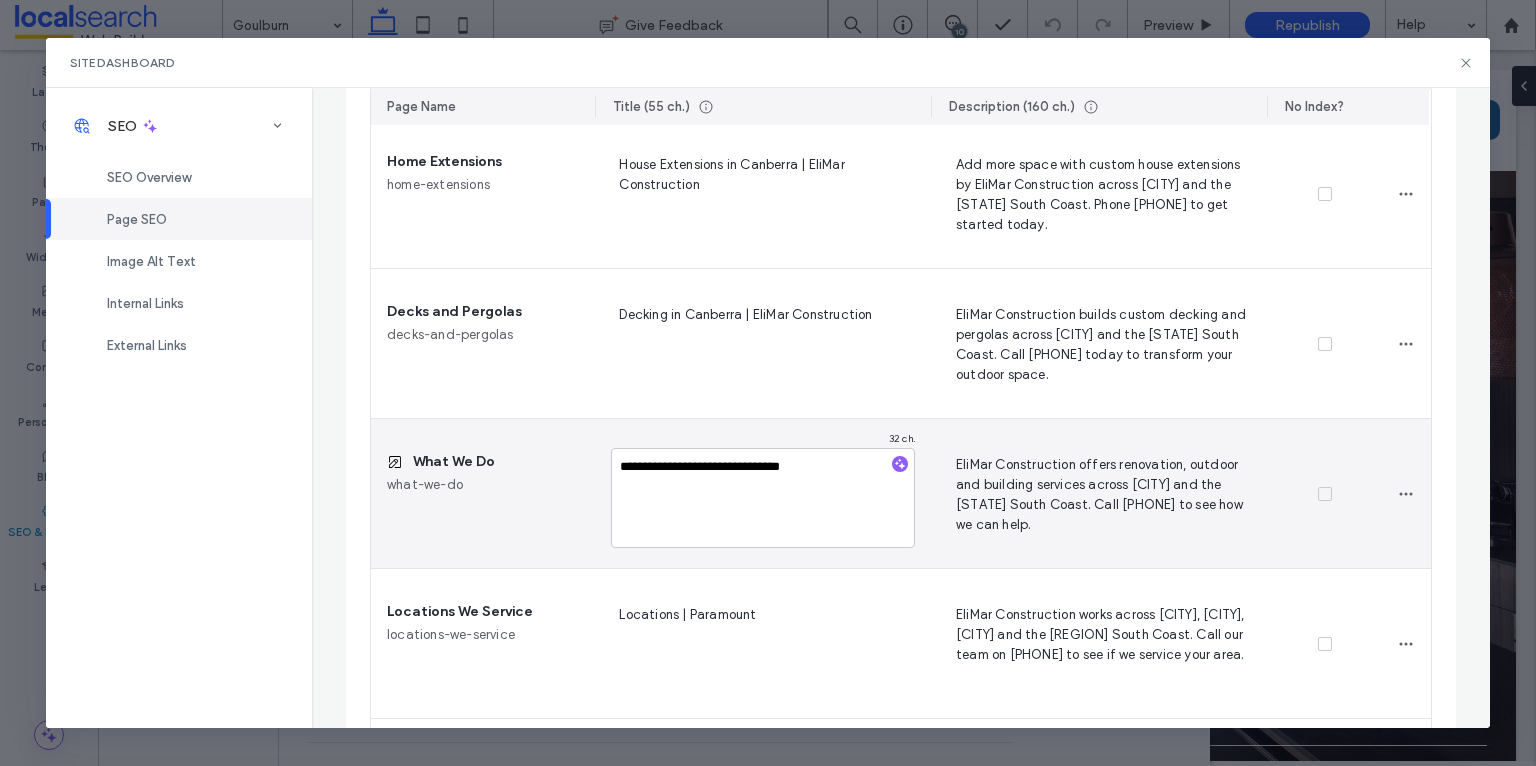 click on "**********" at bounding box center (763, 498) 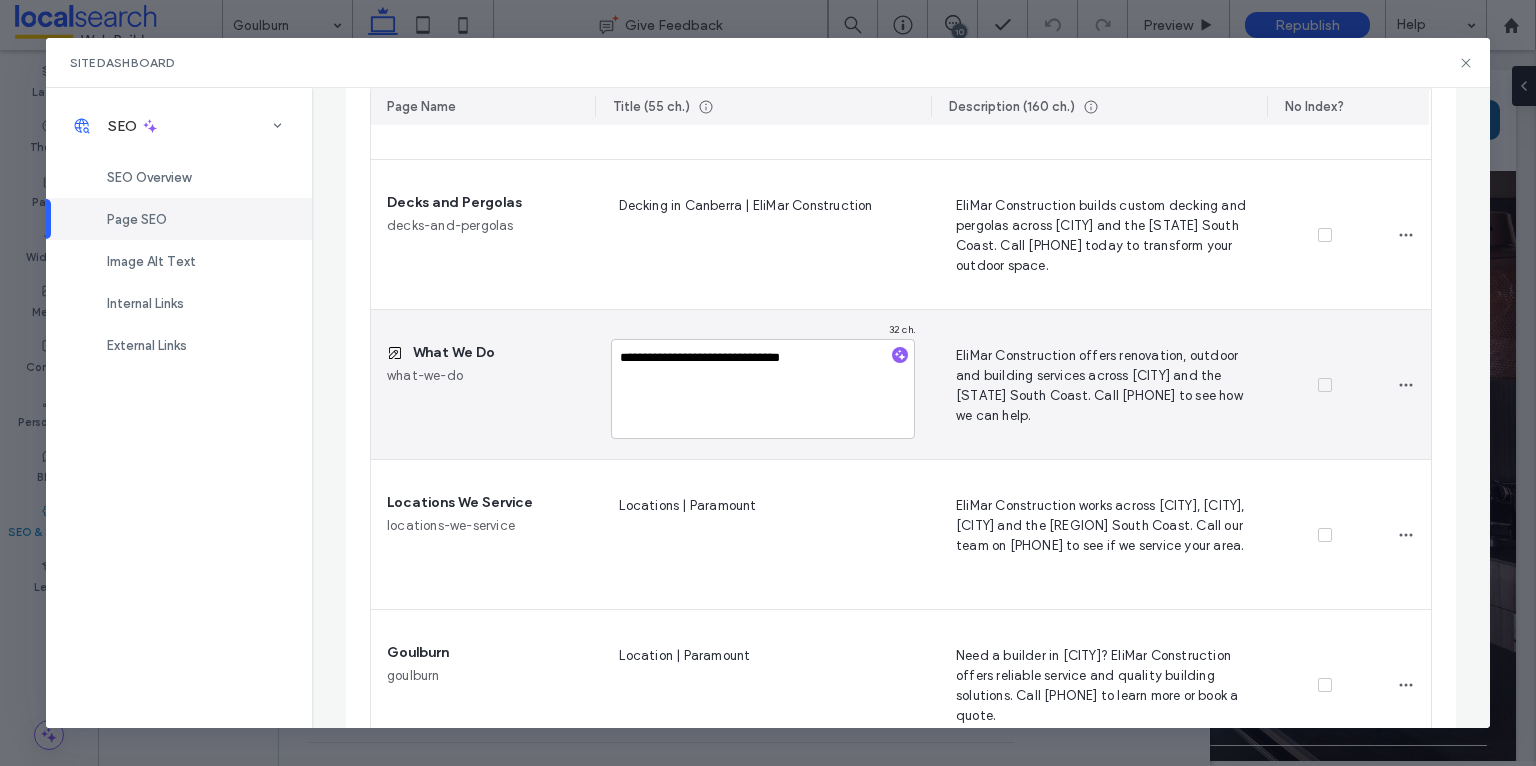 scroll, scrollTop: 876, scrollLeft: 0, axis: vertical 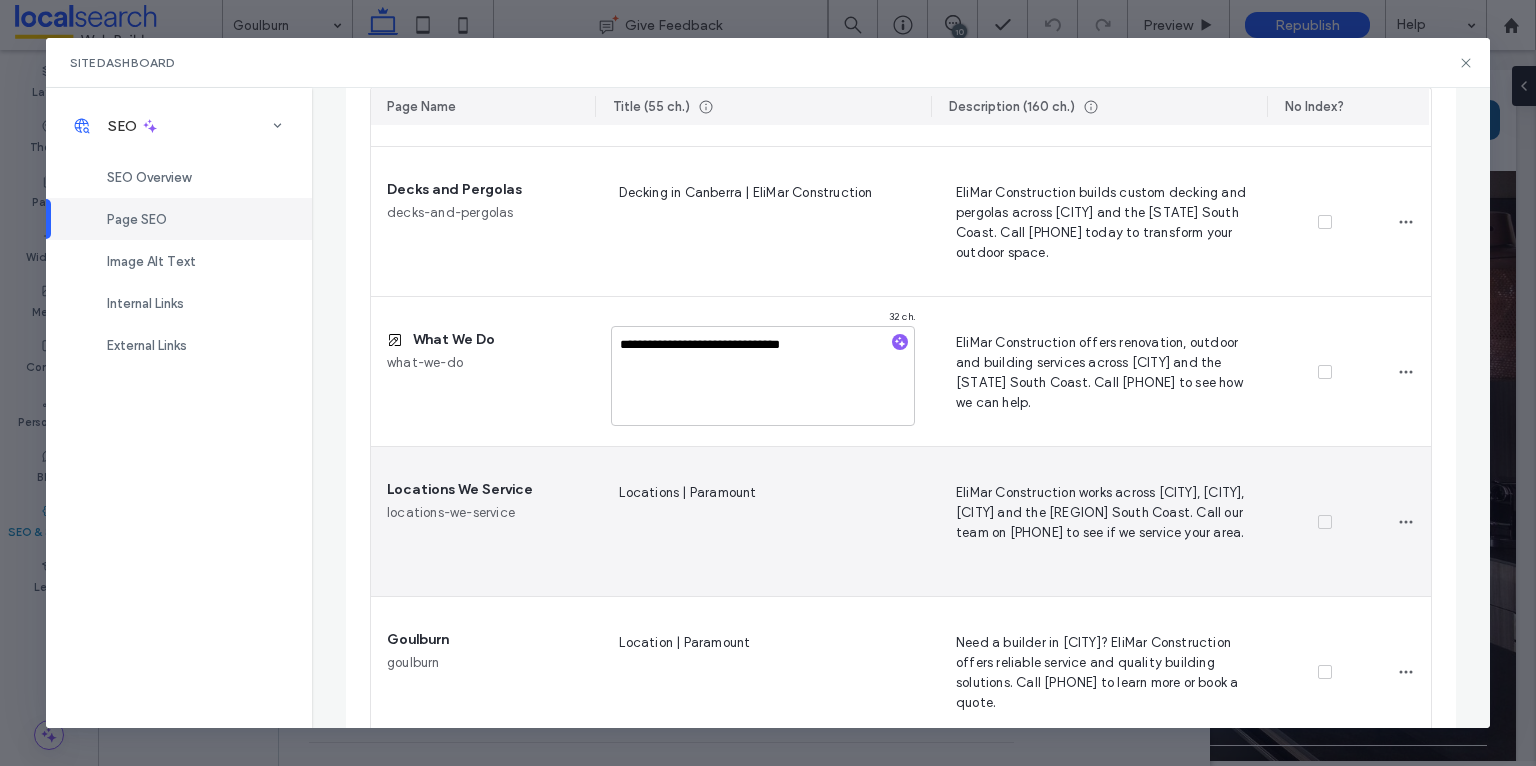 click on "Locations | Paramount" at bounding box center [763, 522] 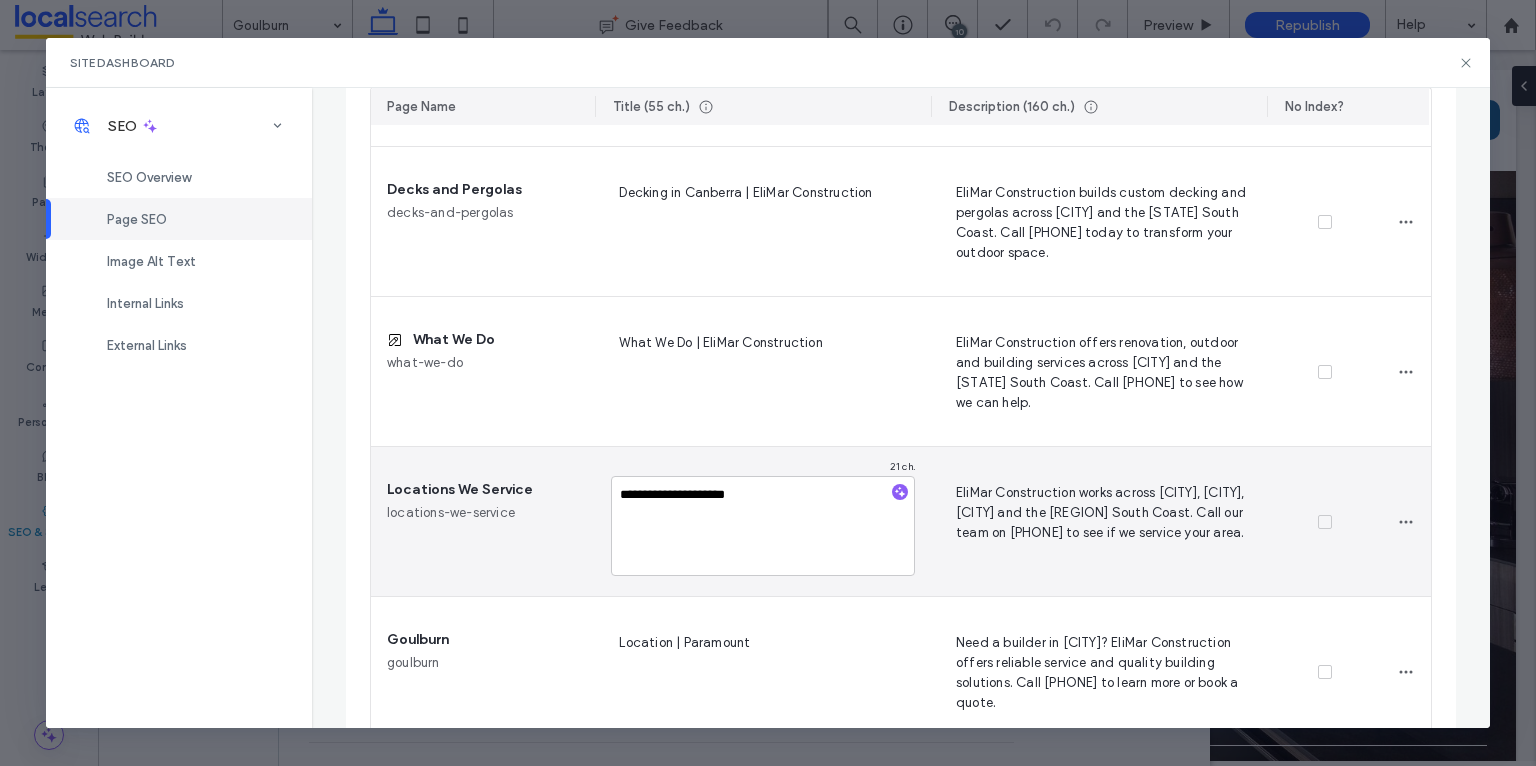 drag, startPoint x: 765, startPoint y: 495, endPoint x: 611, endPoint y: 490, distance: 154.08115 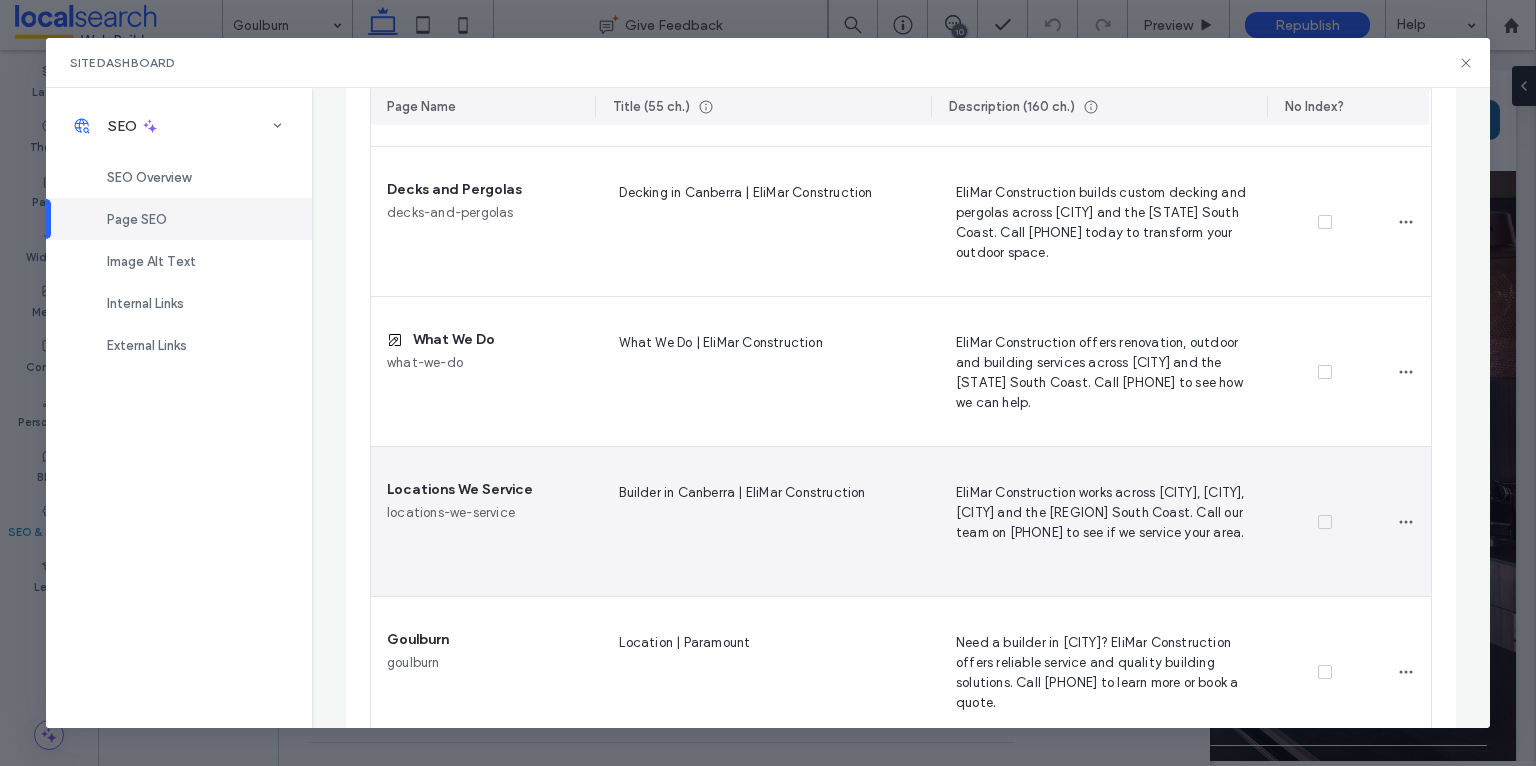 click on "Builder in Canberra | EliMar Construction" at bounding box center [763, 522] 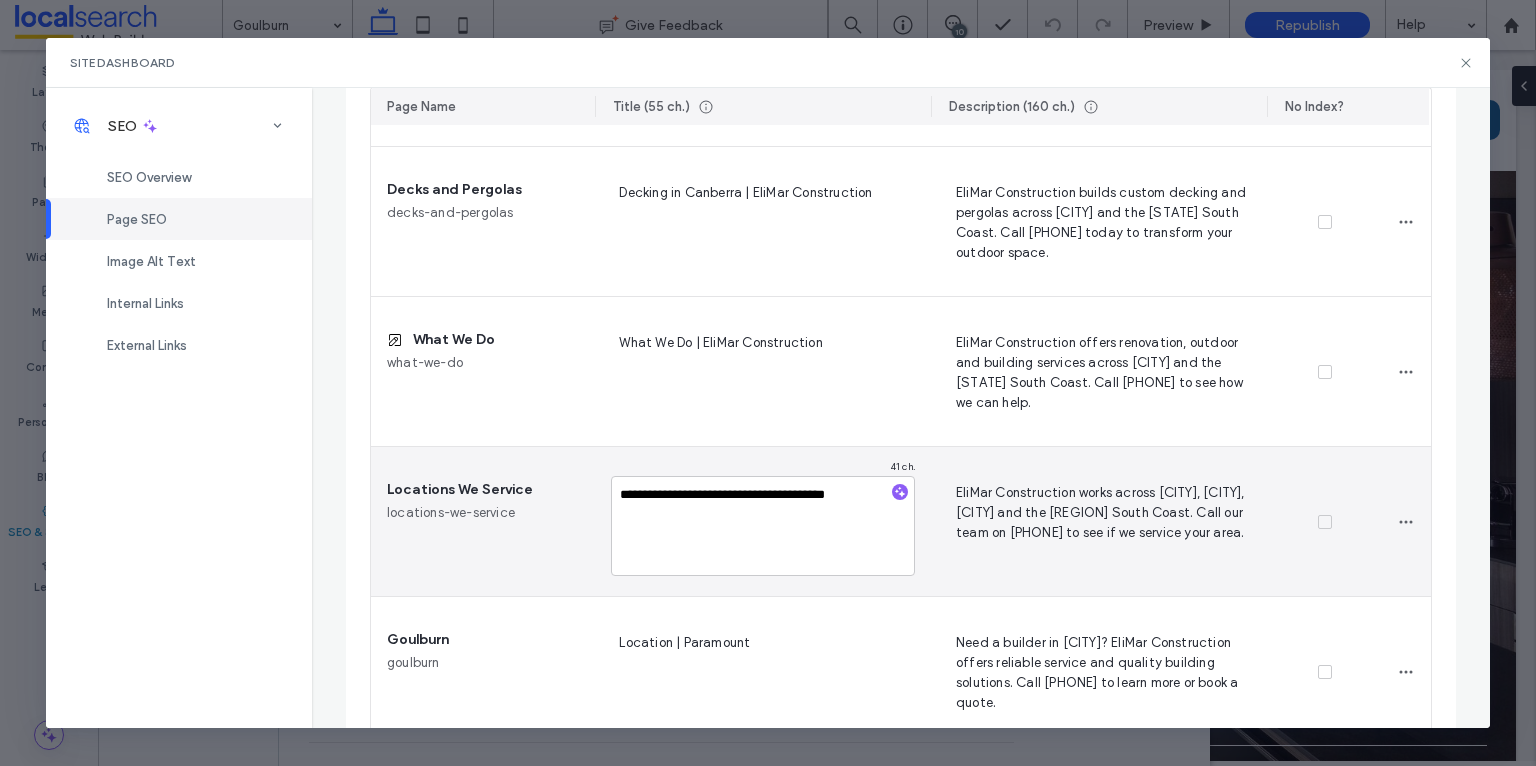 drag, startPoint x: 729, startPoint y: 493, endPoint x: 659, endPoint y: 494, distance: 70.00714 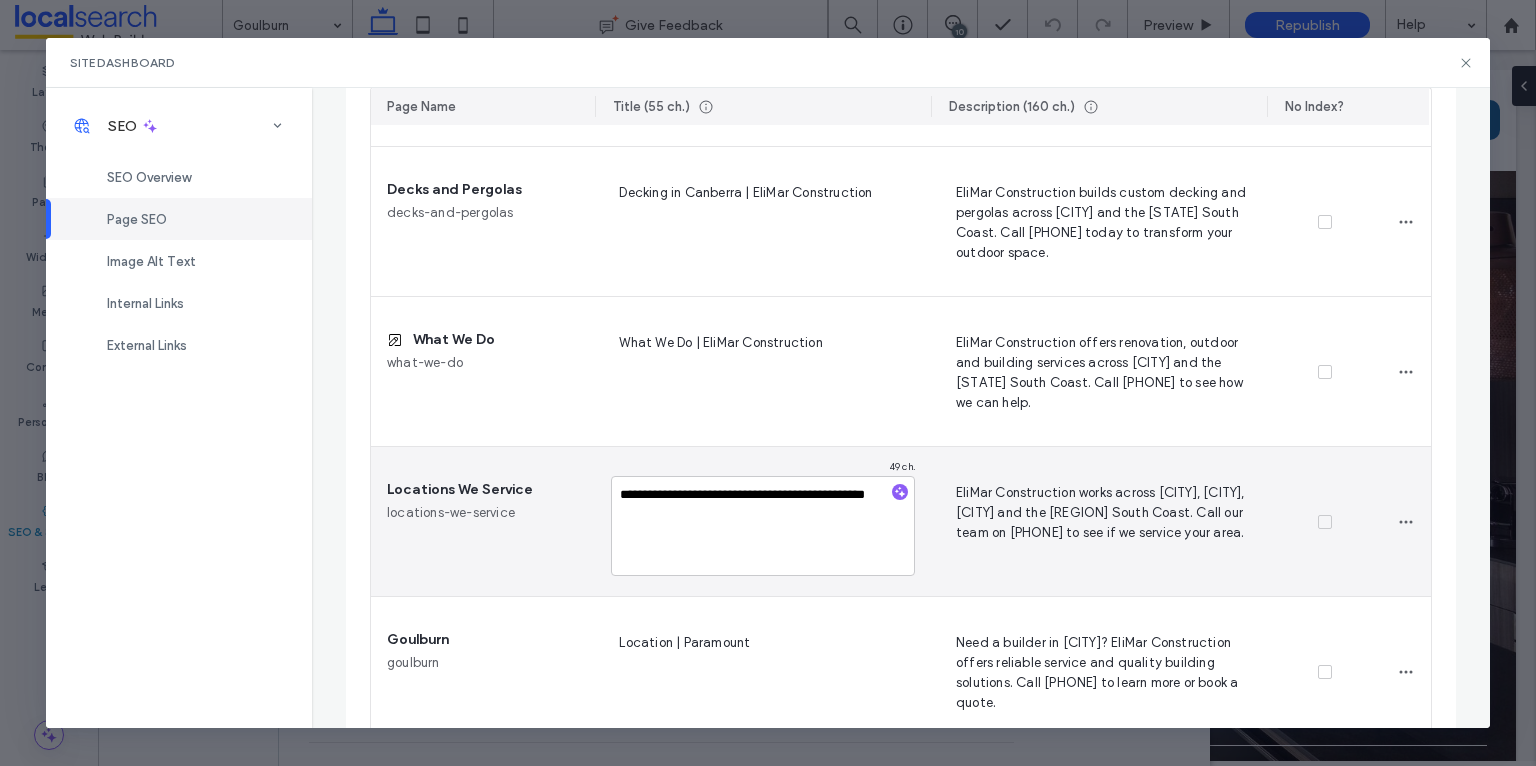type on "**********" 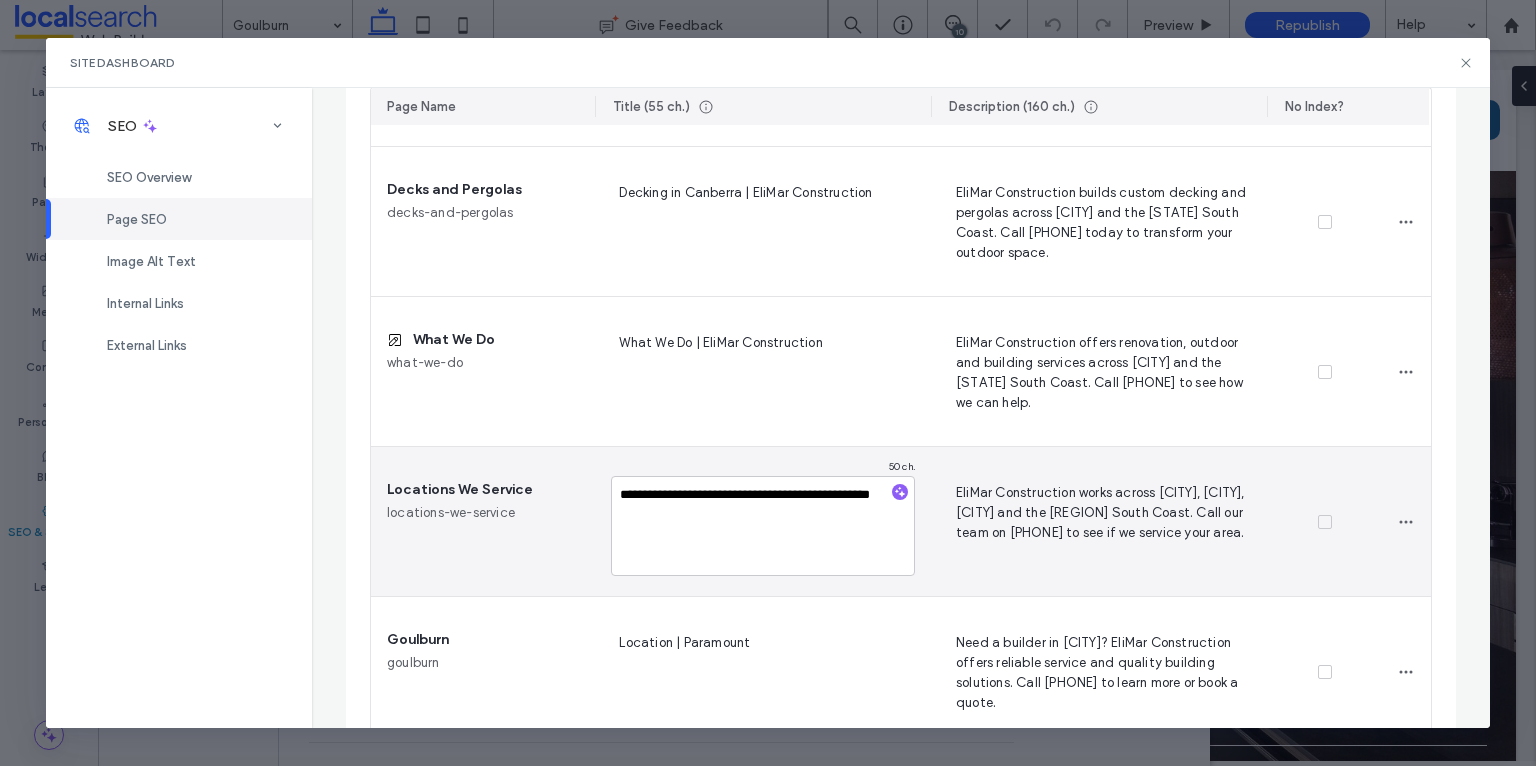 click on "**********" at bounding box center (763, 526) 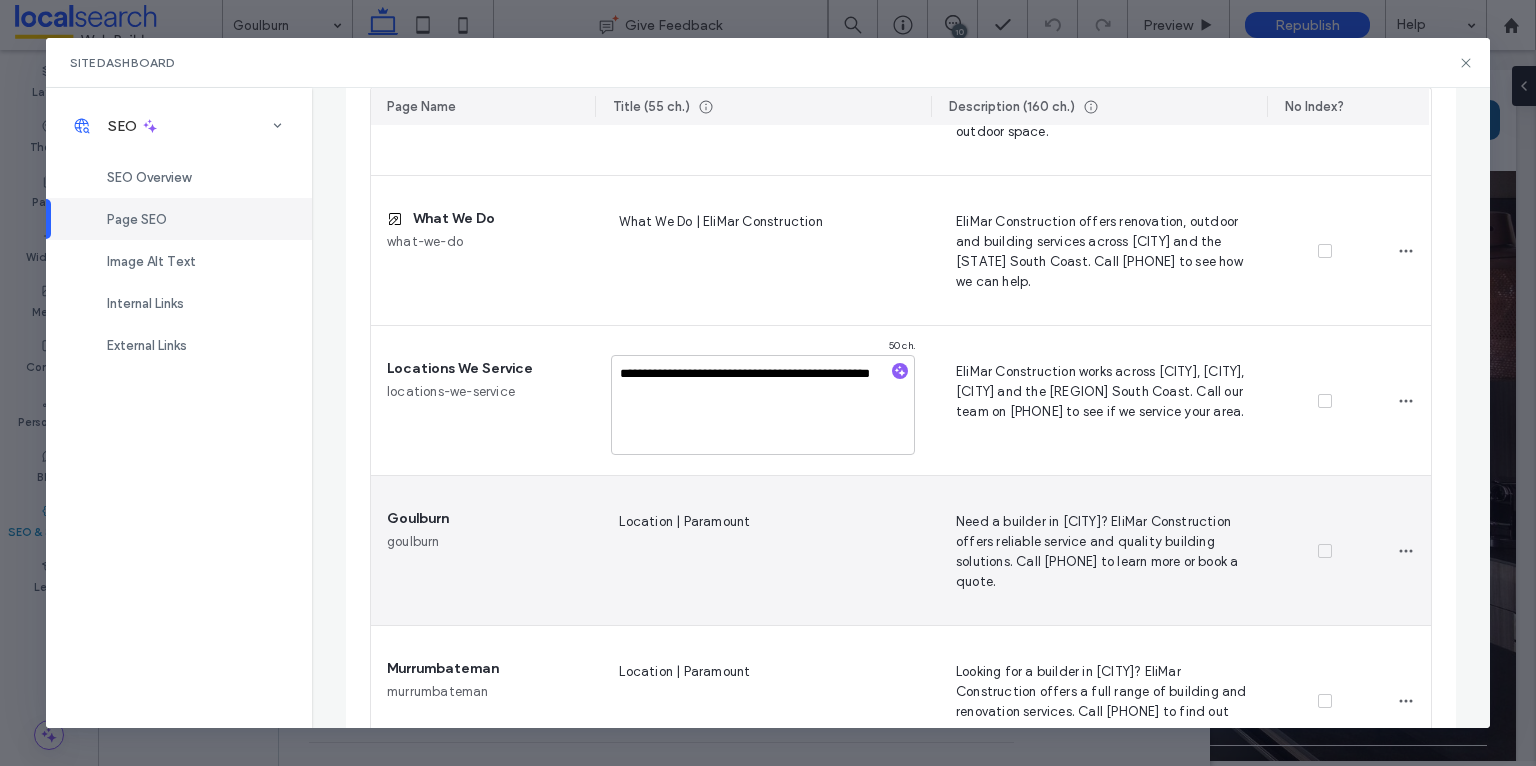 scroll, scrollTop: 1003, scrollLeft: 0, axis: vertical 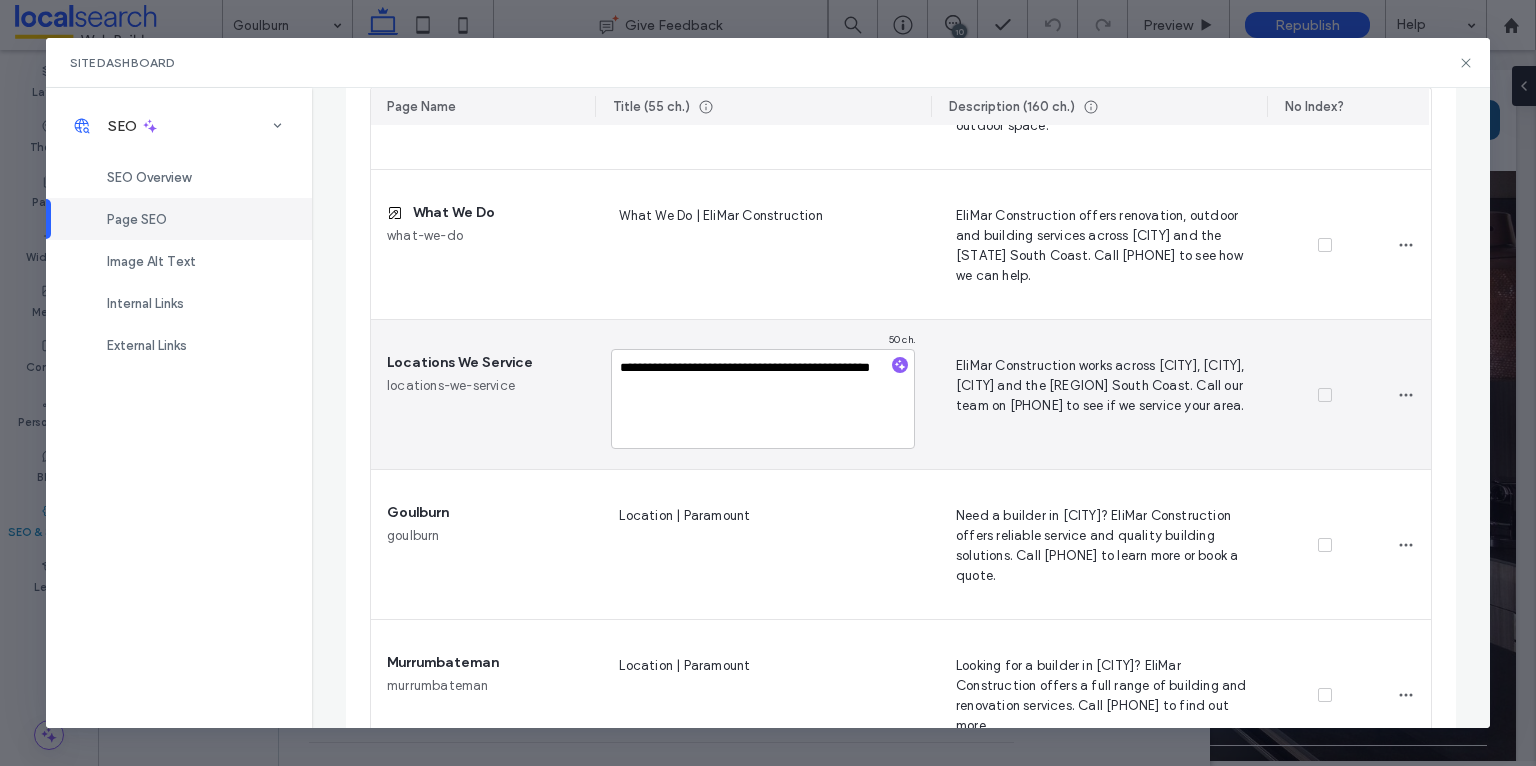click on "EliMar Construction works across [CITY], [CITY], [CITY] and the [REGION] South Coast. Call our team on [PHONE] to see if we service your area." at bounding box center [1100, 395] 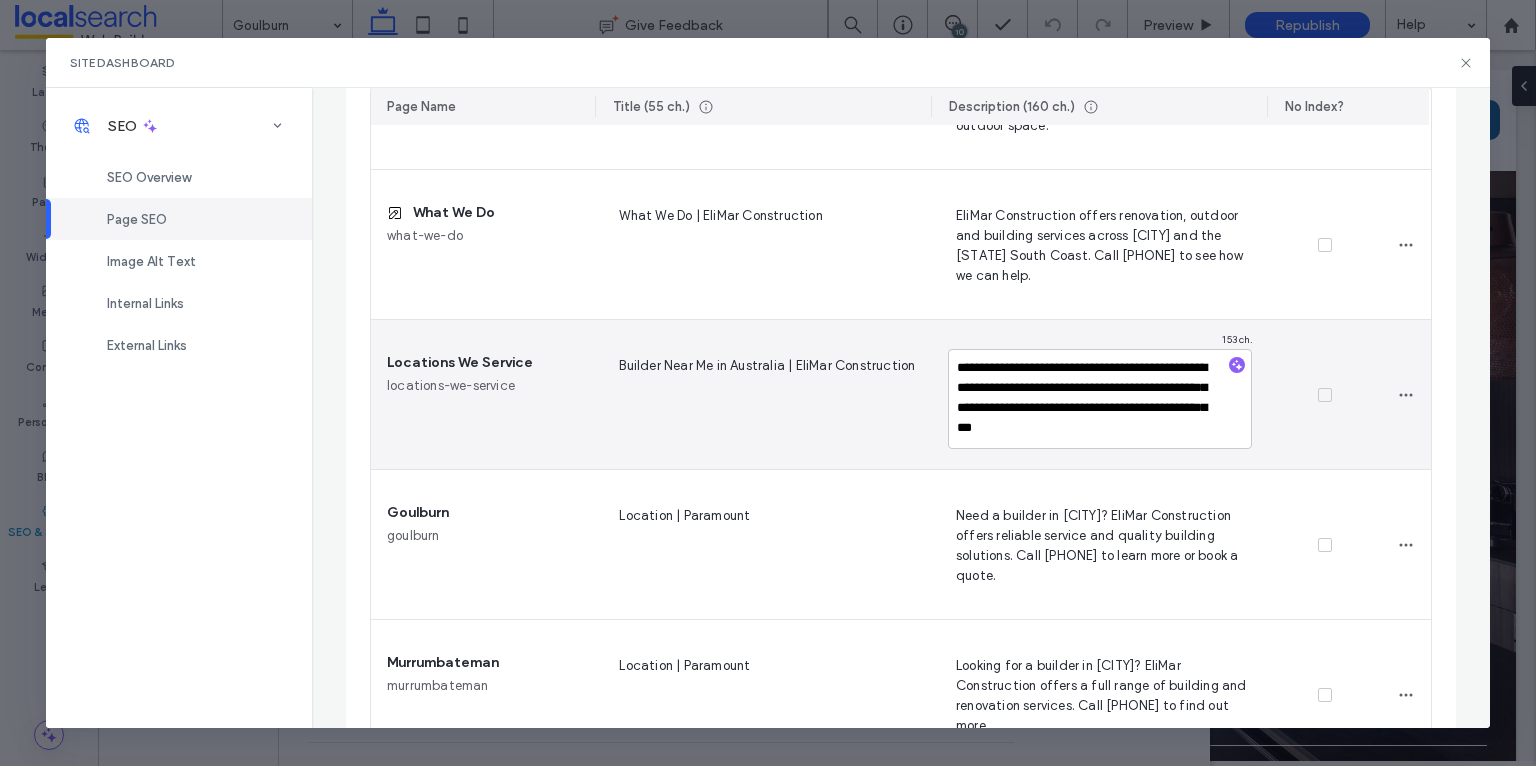 click on "**********" at bounding box center [1100, 399] 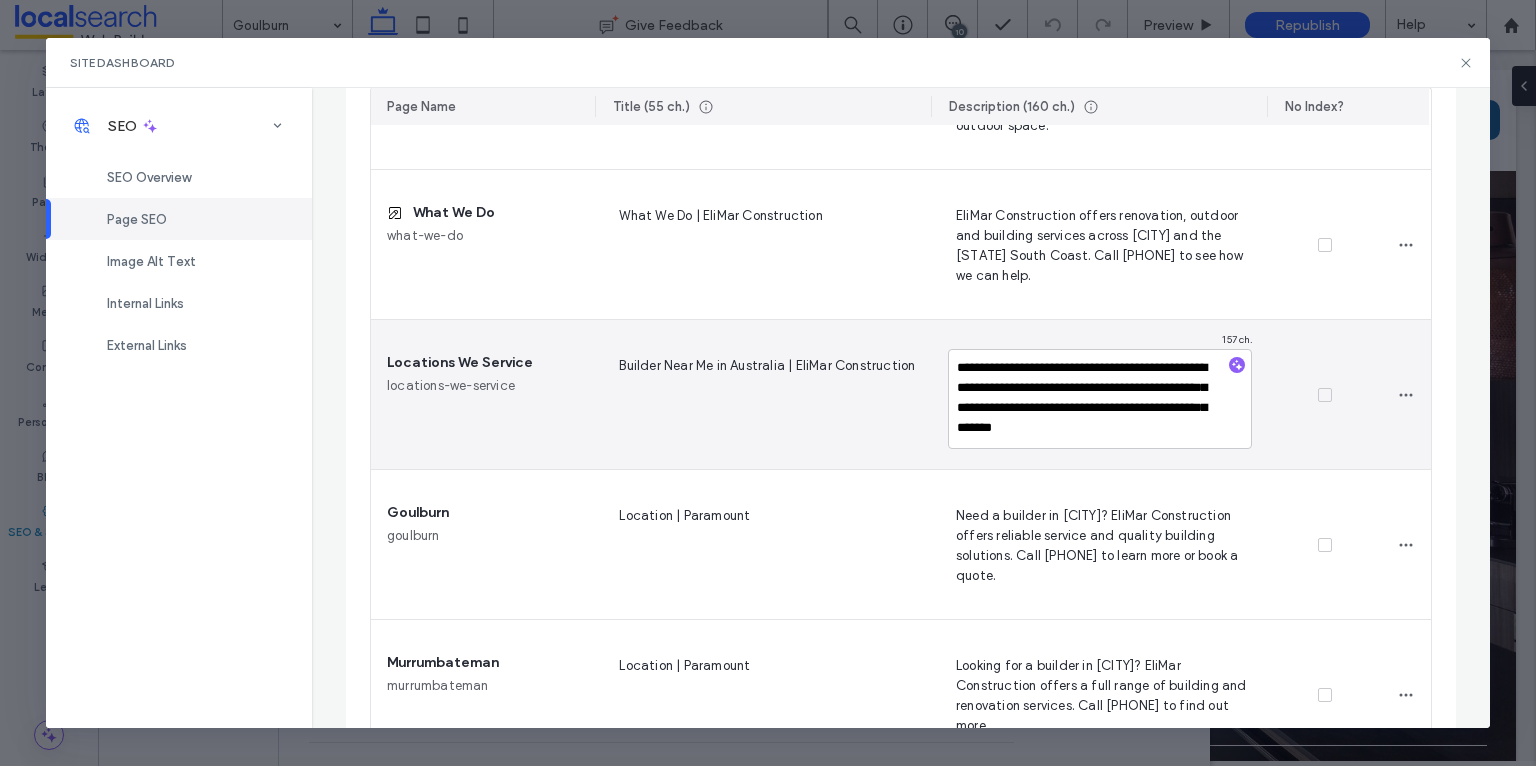 click on "**********" at bounding box center (1100, 399) 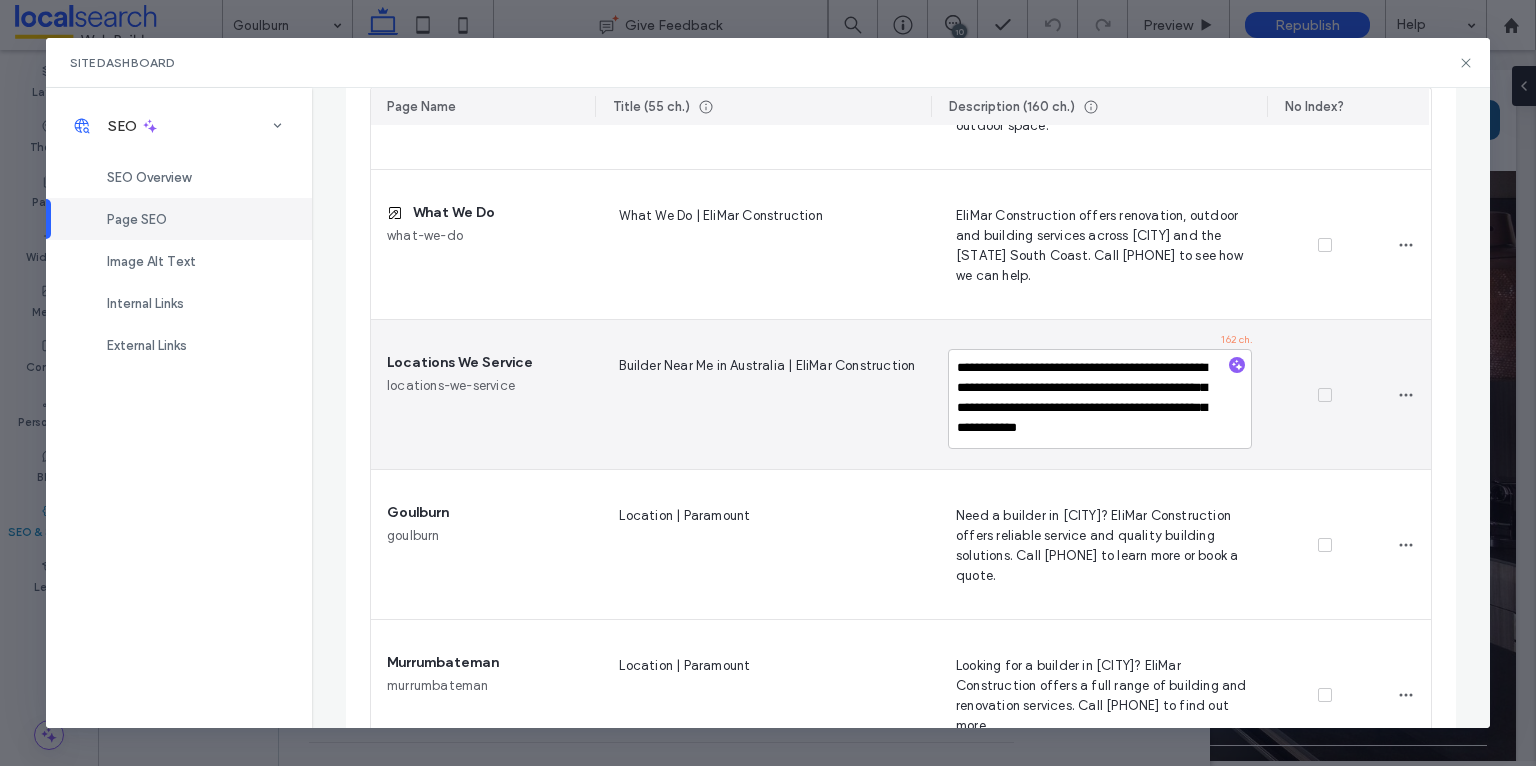 scroll, scrollTop: 17, scrollLeft: 0, axis: vertical 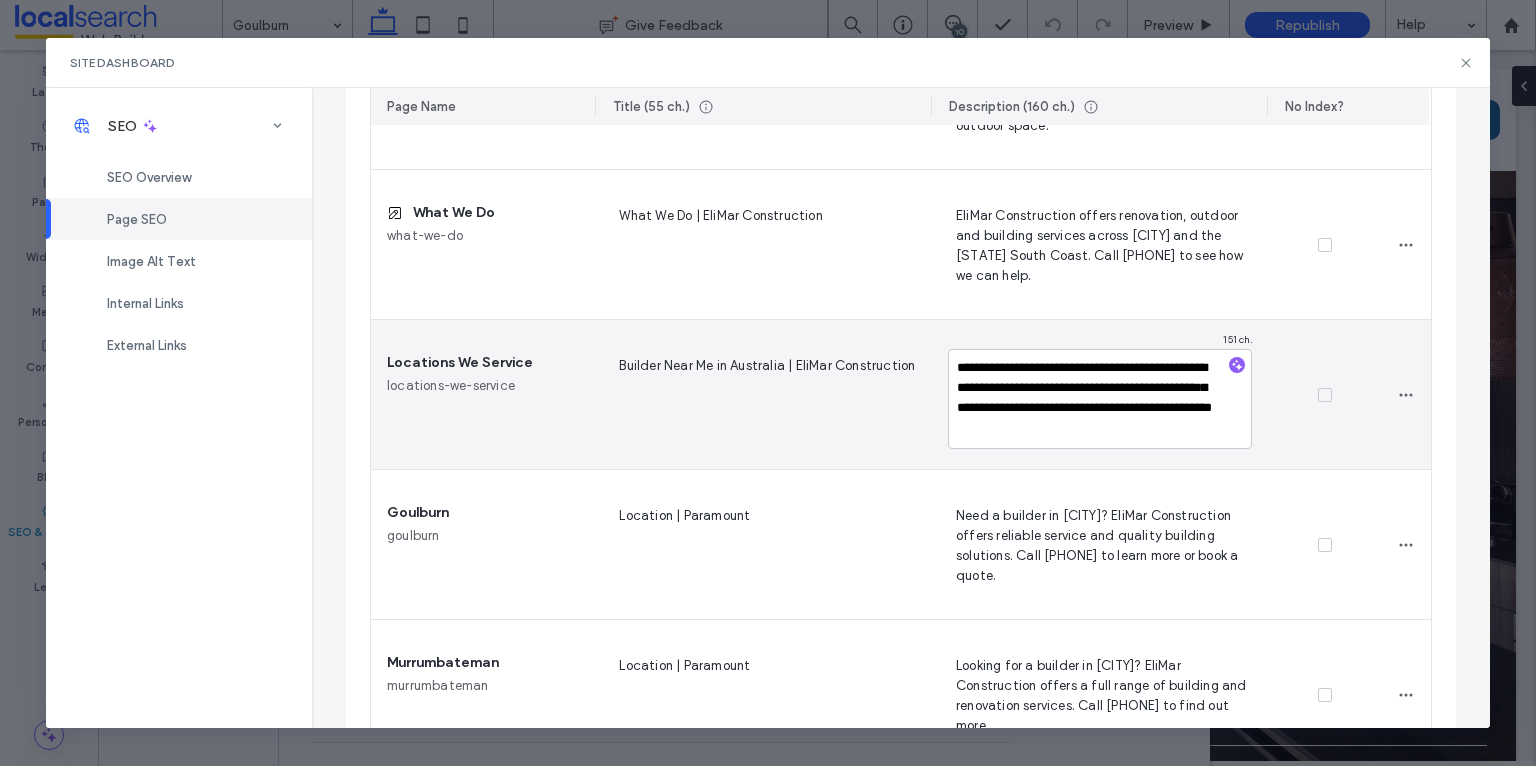type on "**********" 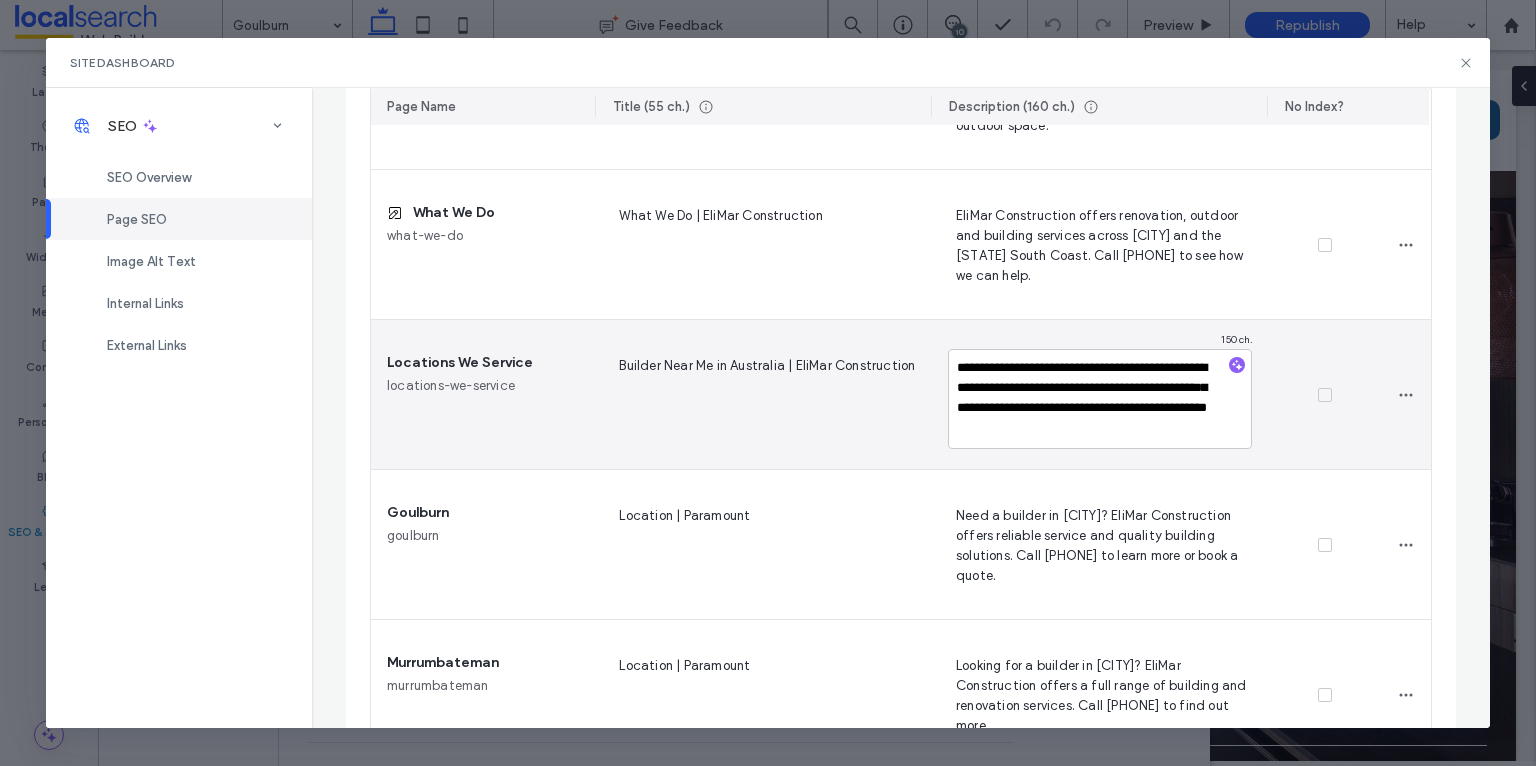 click on "**********" at bounding box center (1100, 399) 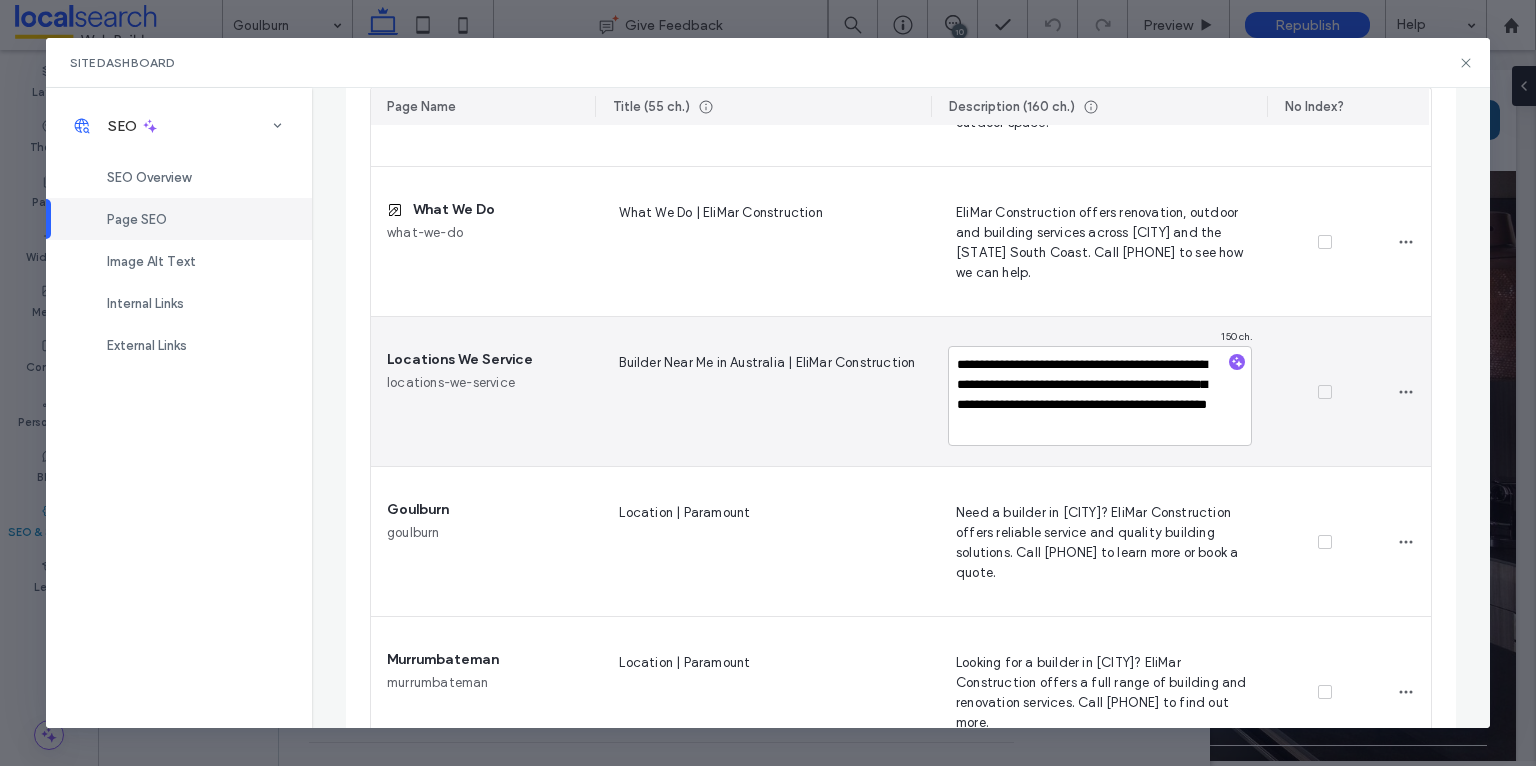 scroll, scrollTop: 17, scrollLeft: 0, axis: vertical 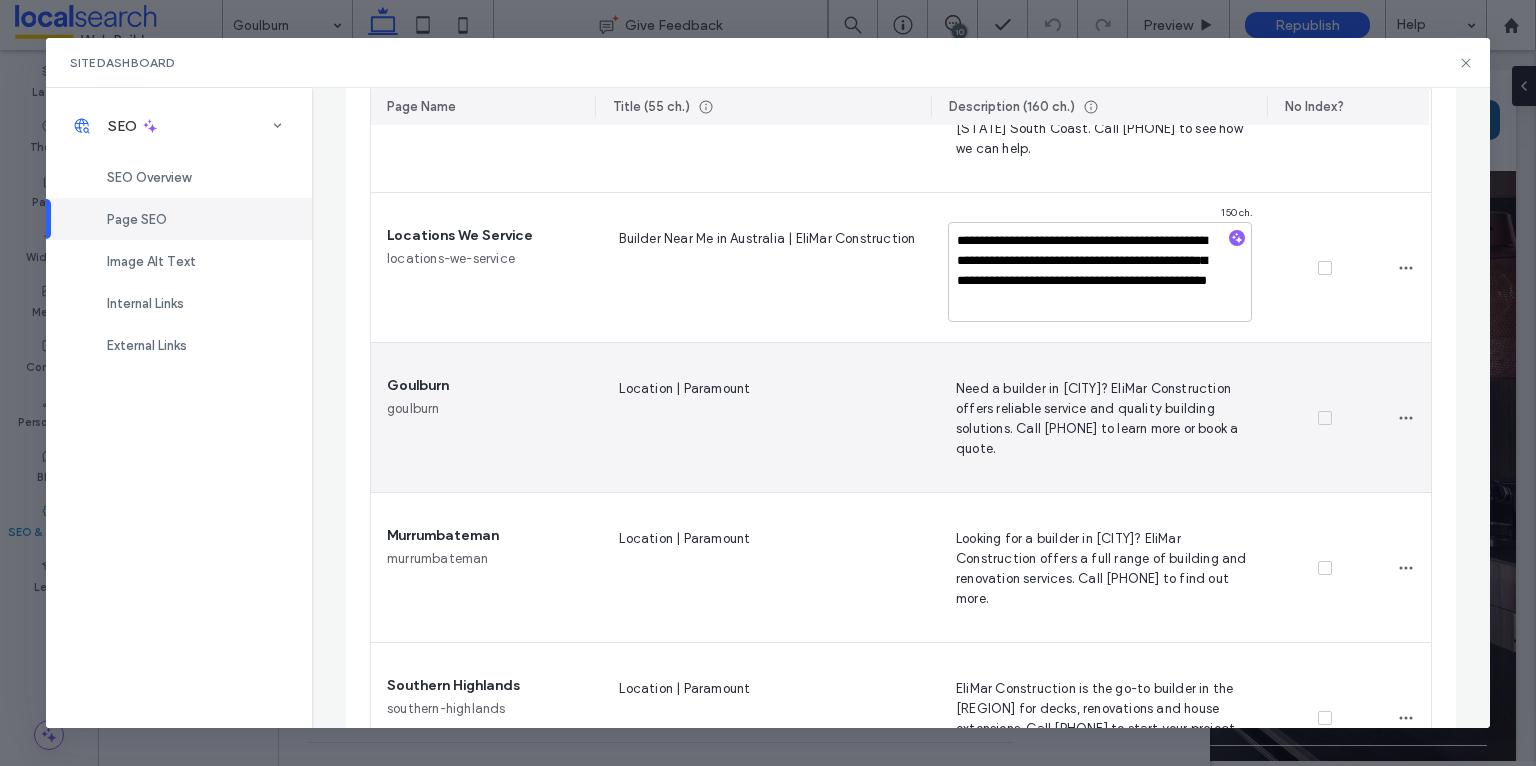 click on "Location | Paramount" at bounding box center (763, 418) 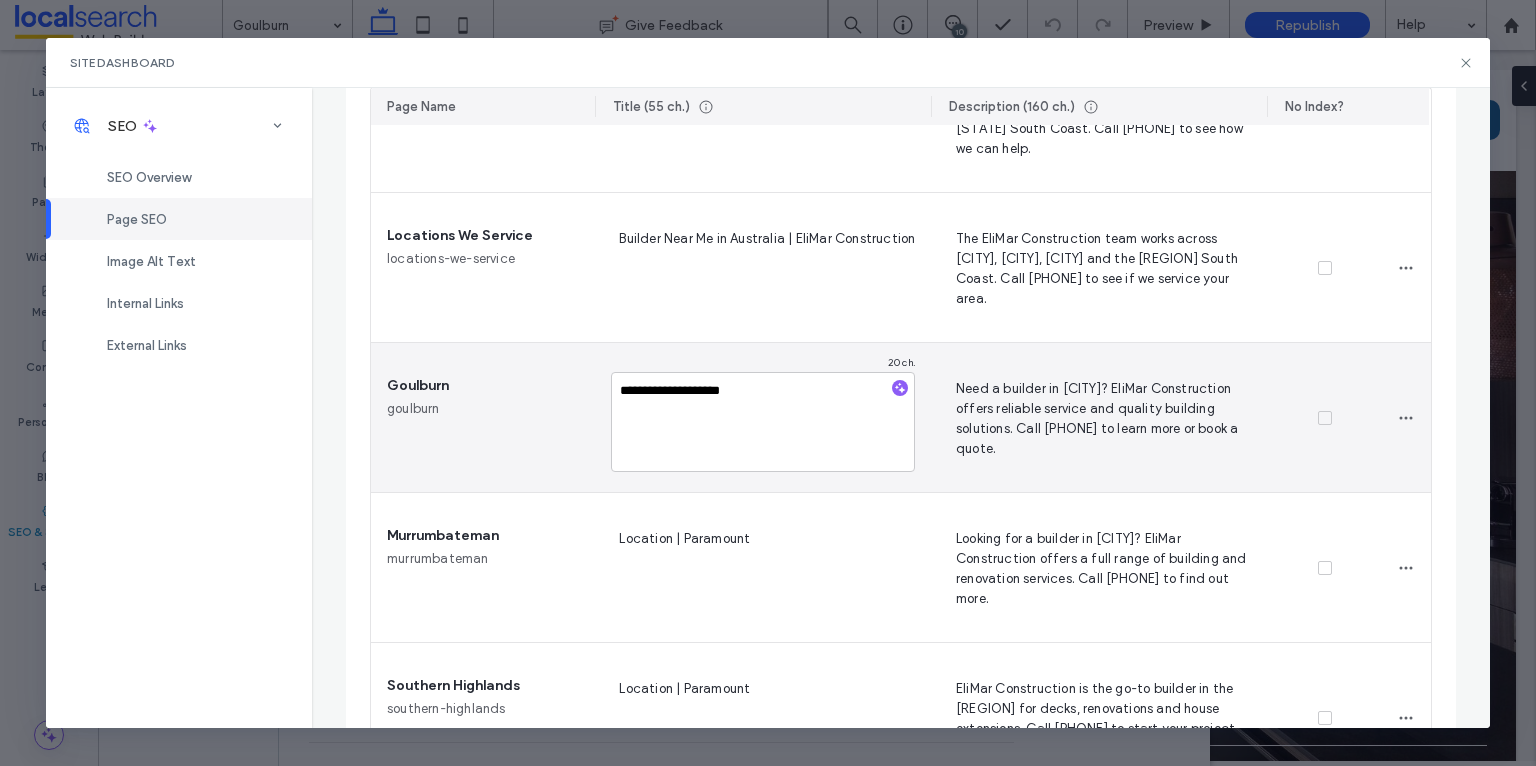 click on "**********" at bounding box center (763, 422) 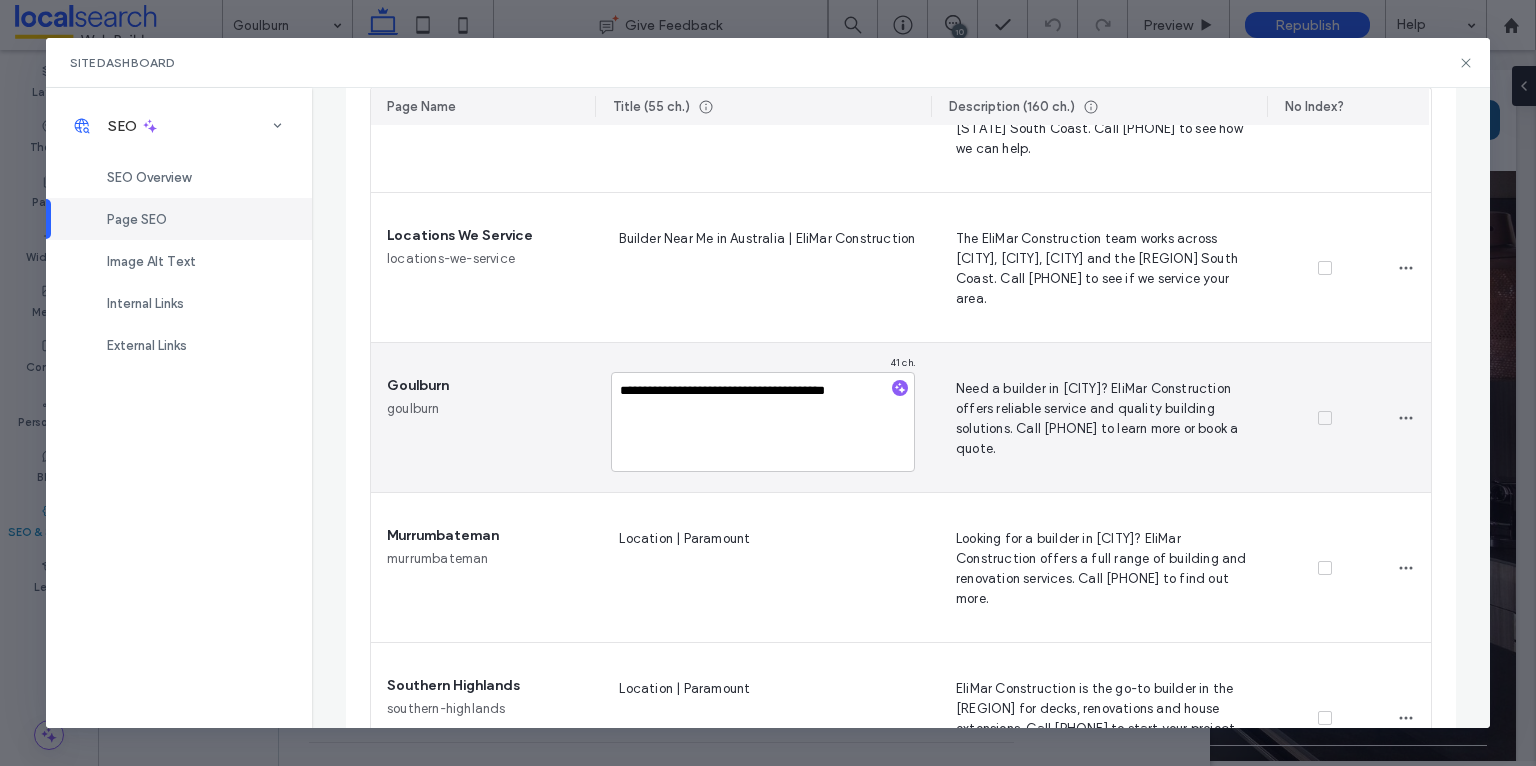click on "**********" at bounding box center [763, 422] 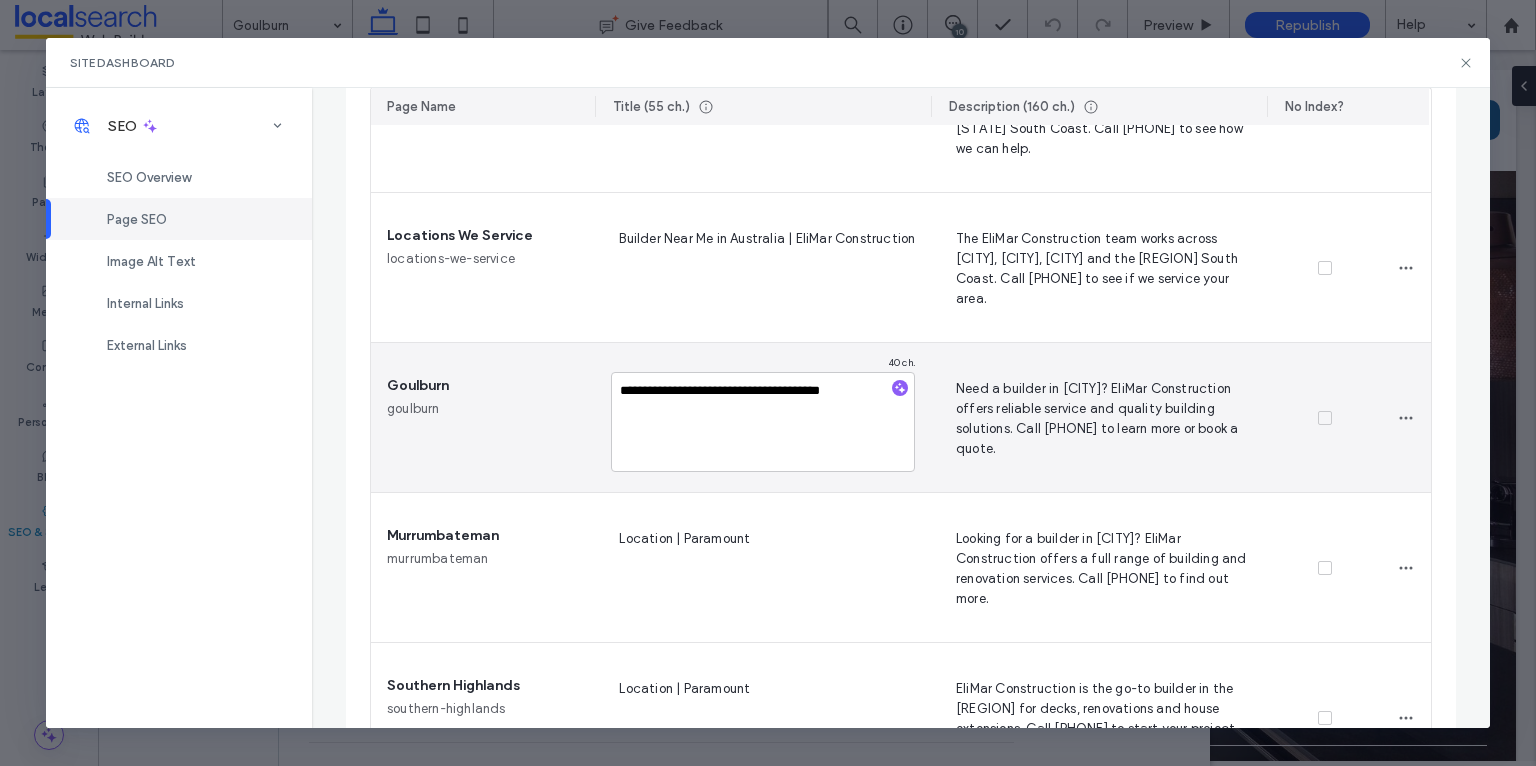 type on "**********" 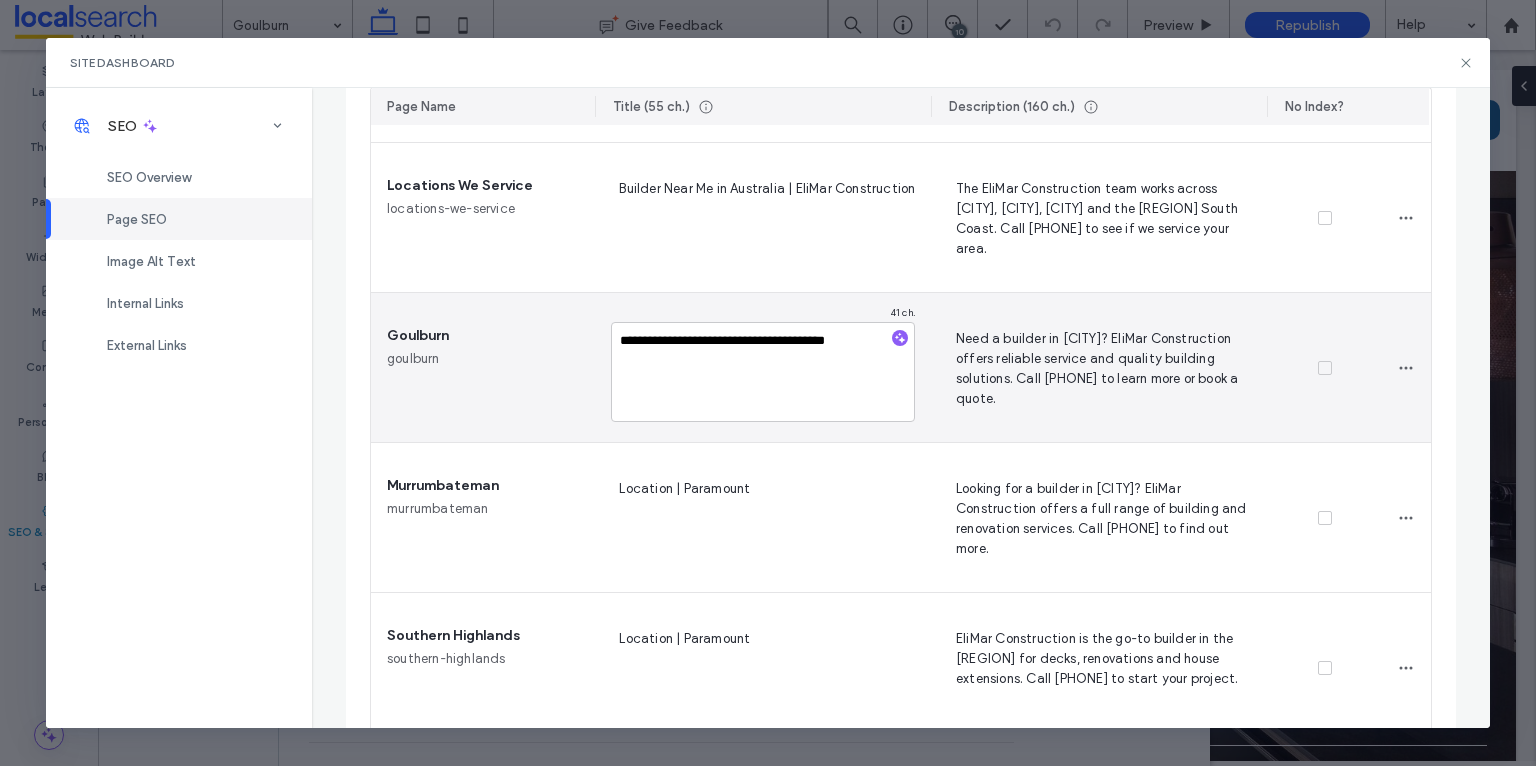 scroll, scrollTop: 1256, scrollLeft: 0, axis: vertical 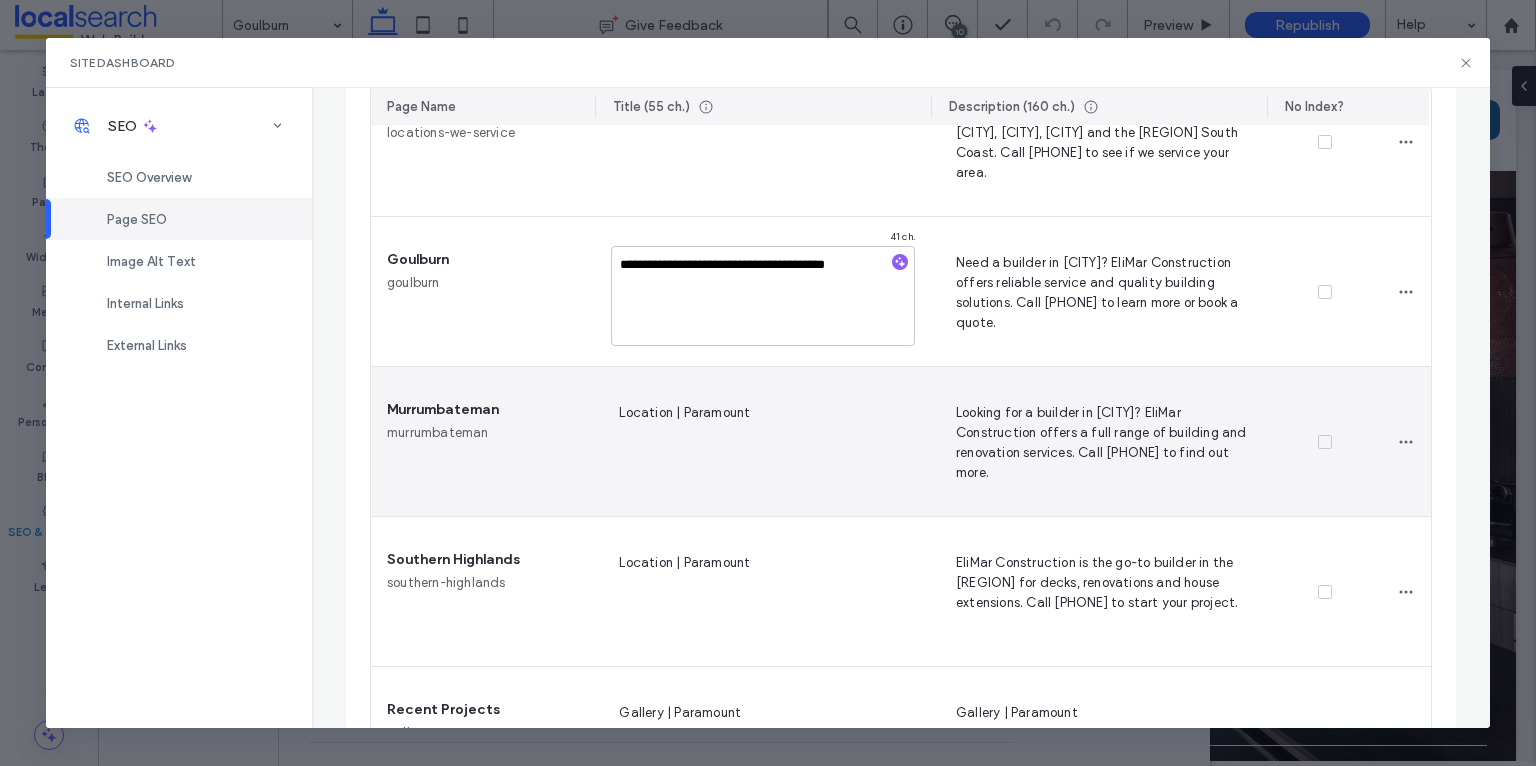 click on "Location | Paramount" at bounding box center (763, 442) 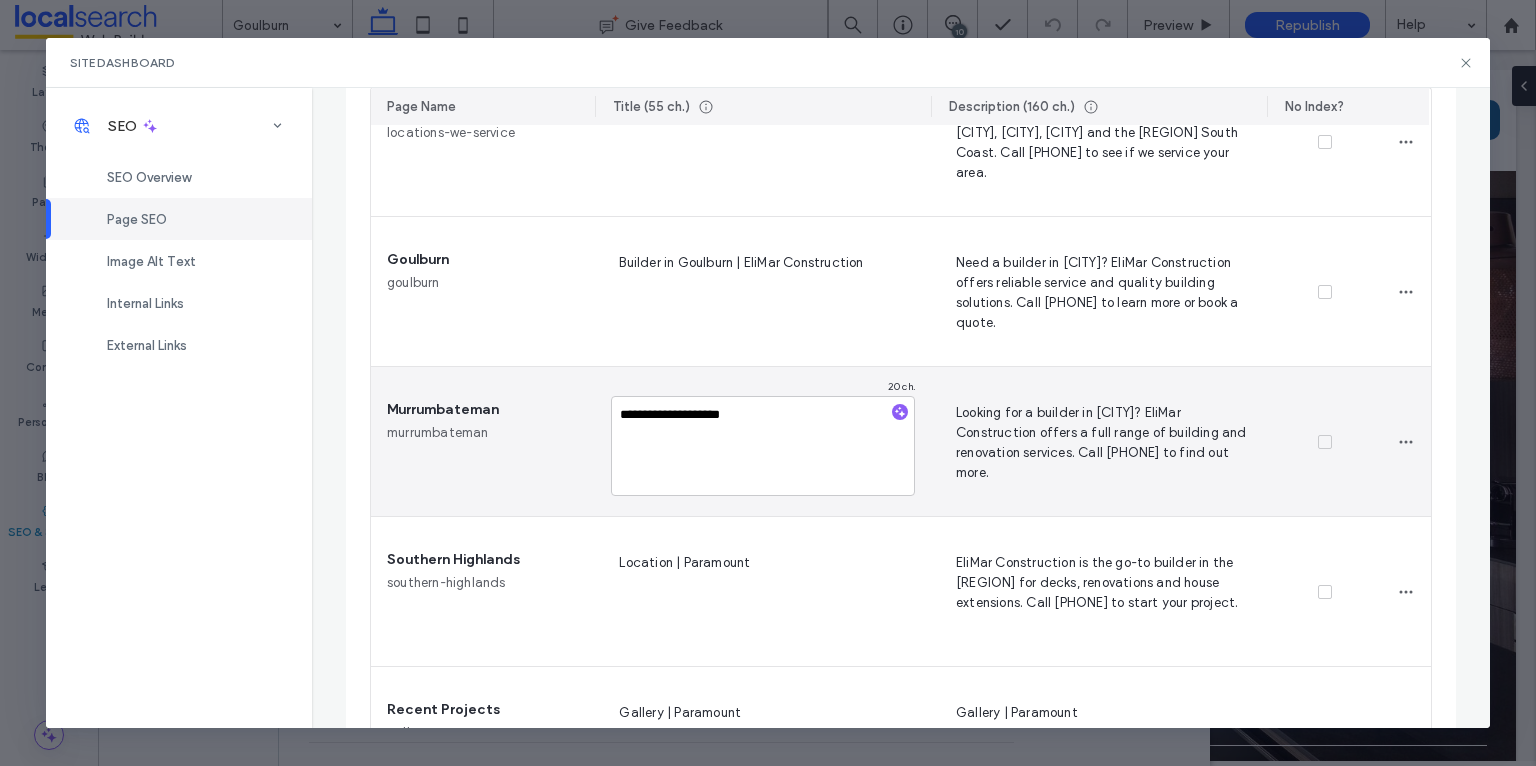 drag, startPoint x: 754, startPoint y: 412, endPoint x: 619, endPoint y: 400, distance: 135.53229 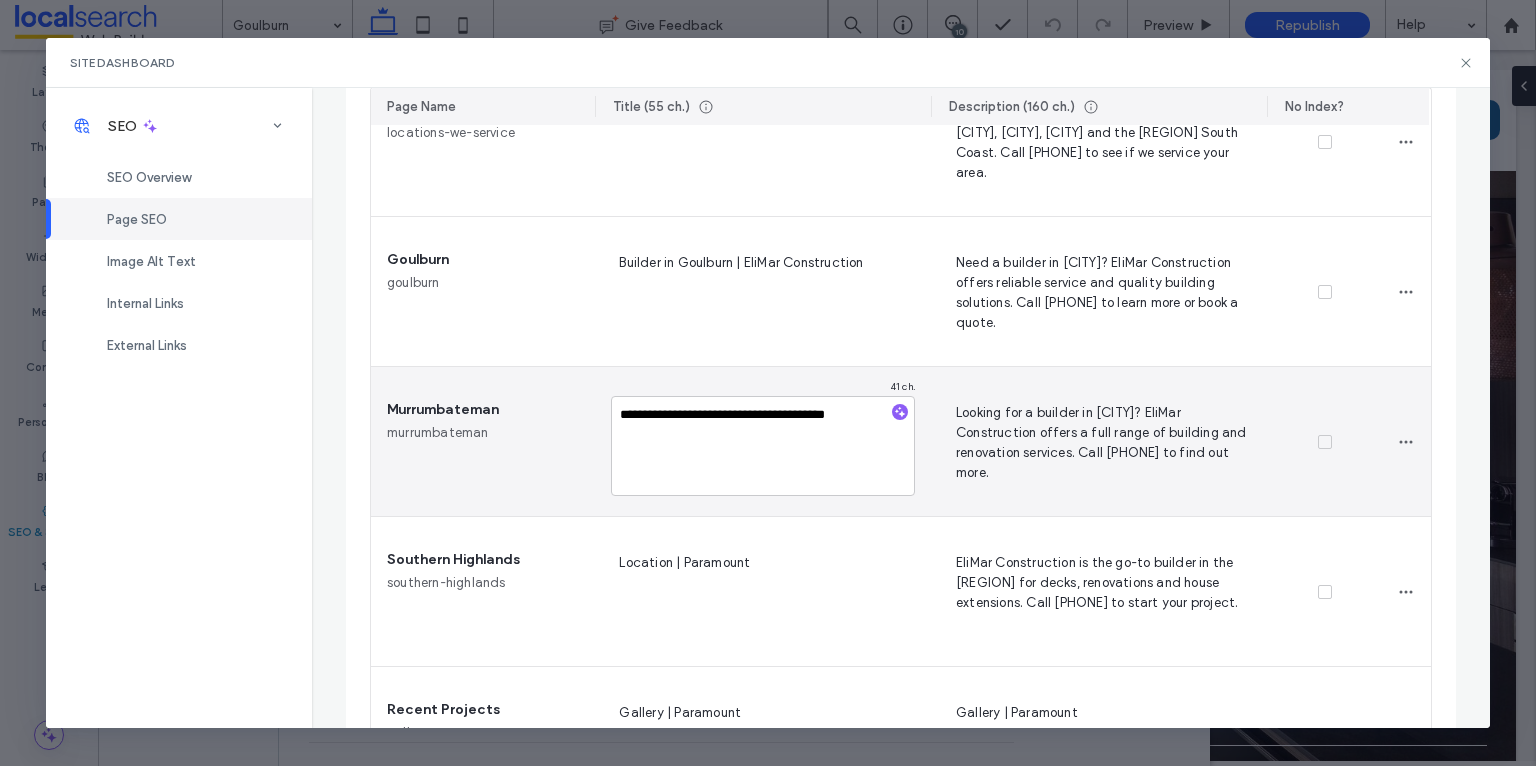 click on "**********" at bounding box center (763, 446) 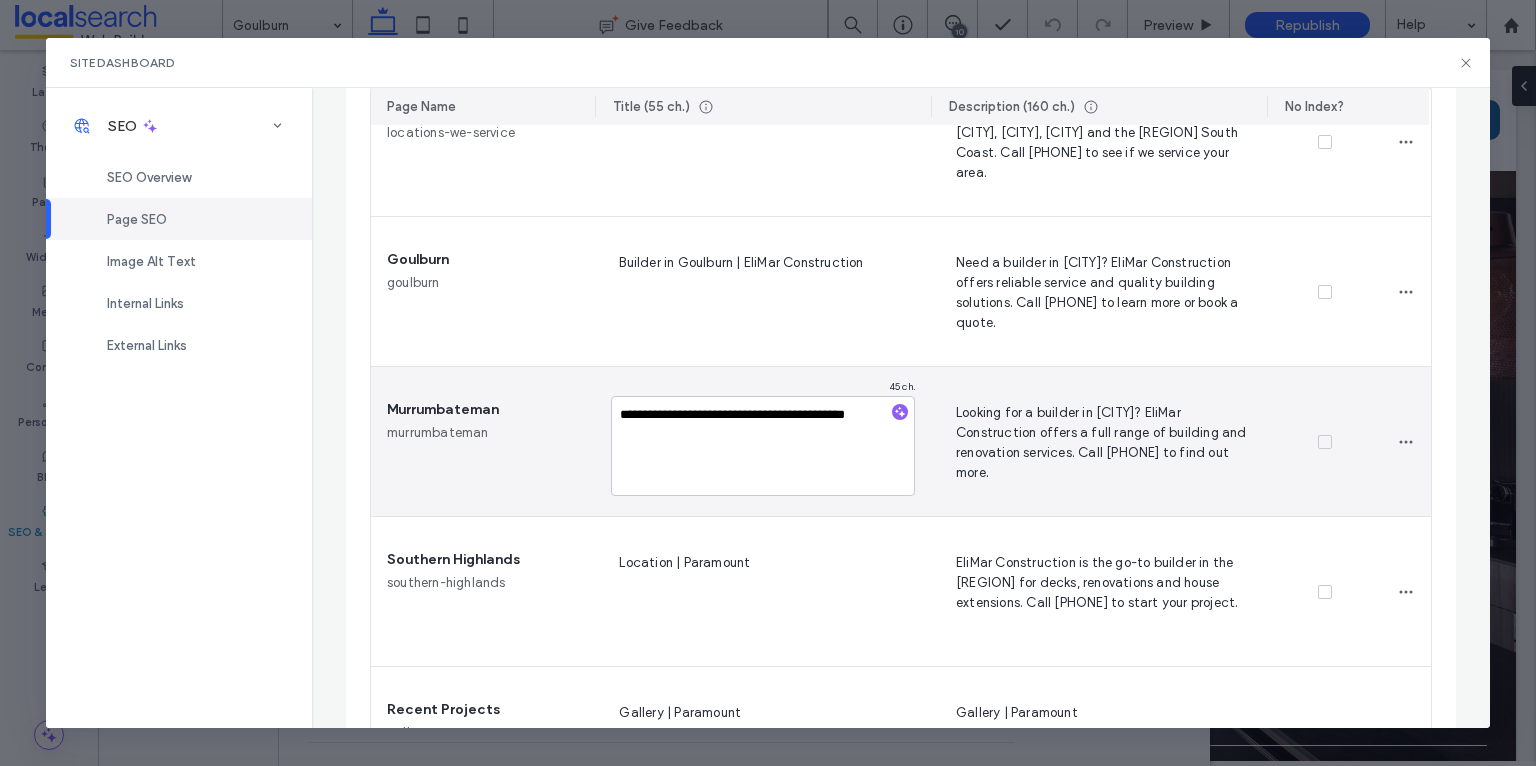 type on "**********" 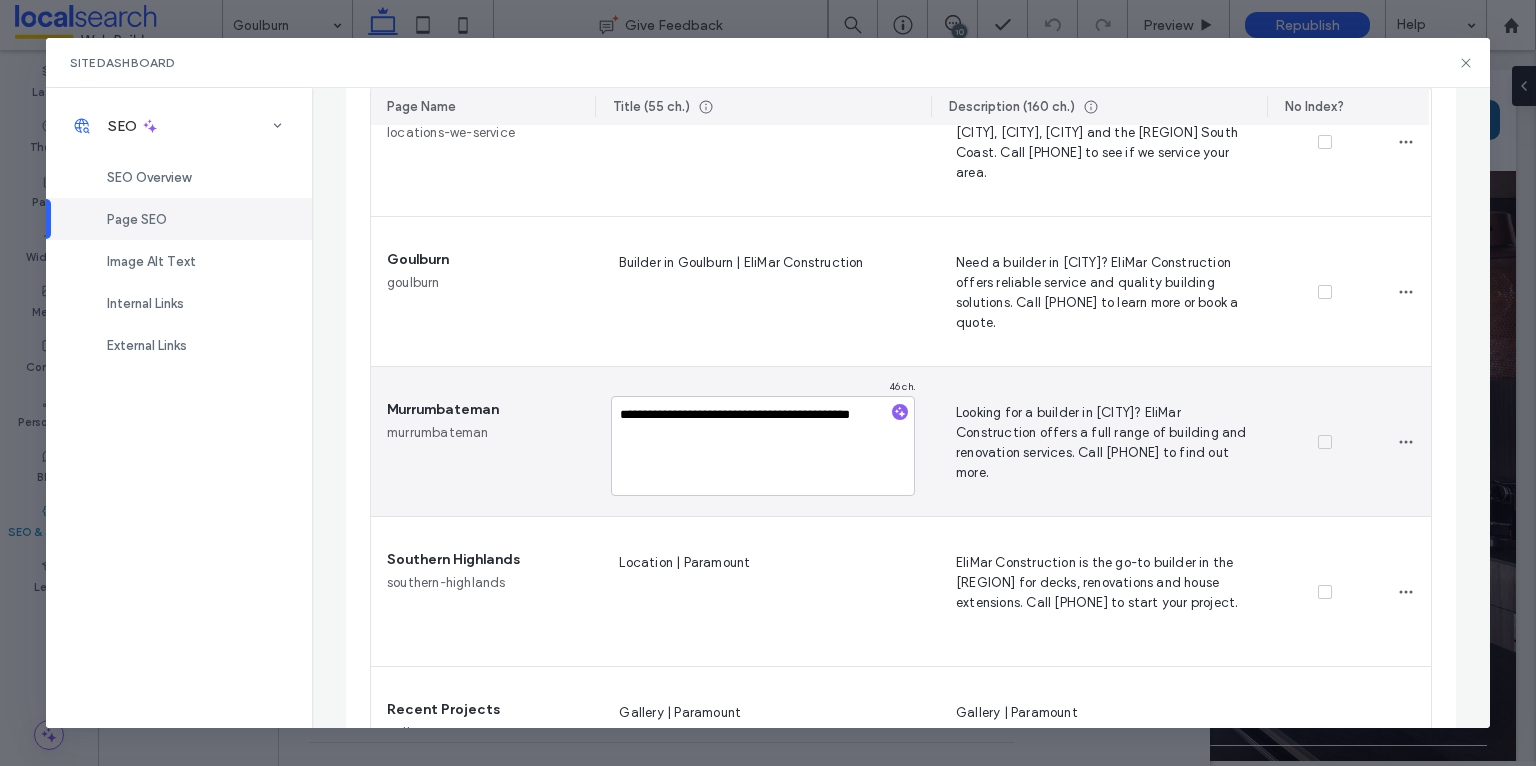 click on "**********" at bounding box center [763, 446] 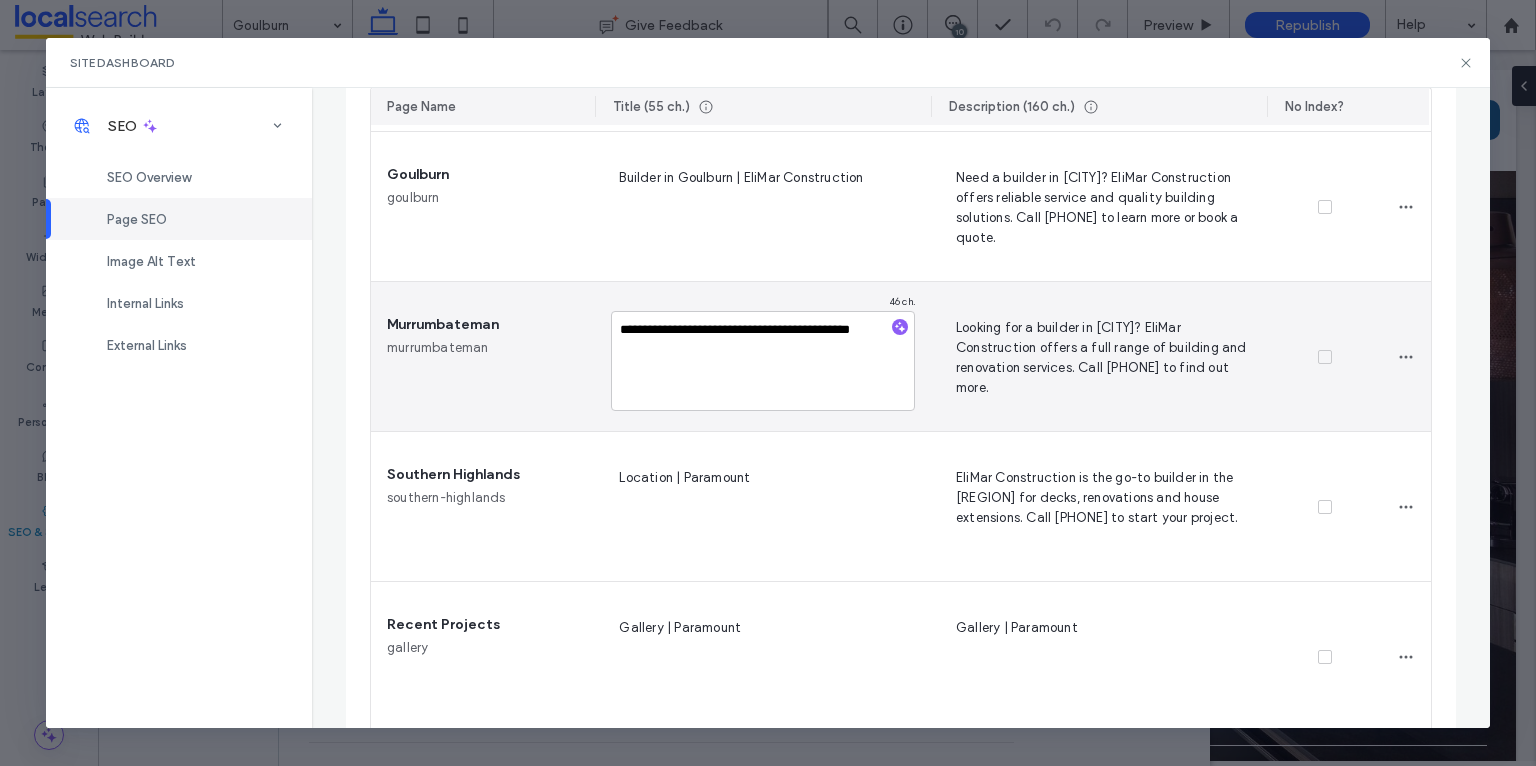 scroll, scrollTop: 1359, scrollLeft: 0, axis: vertical 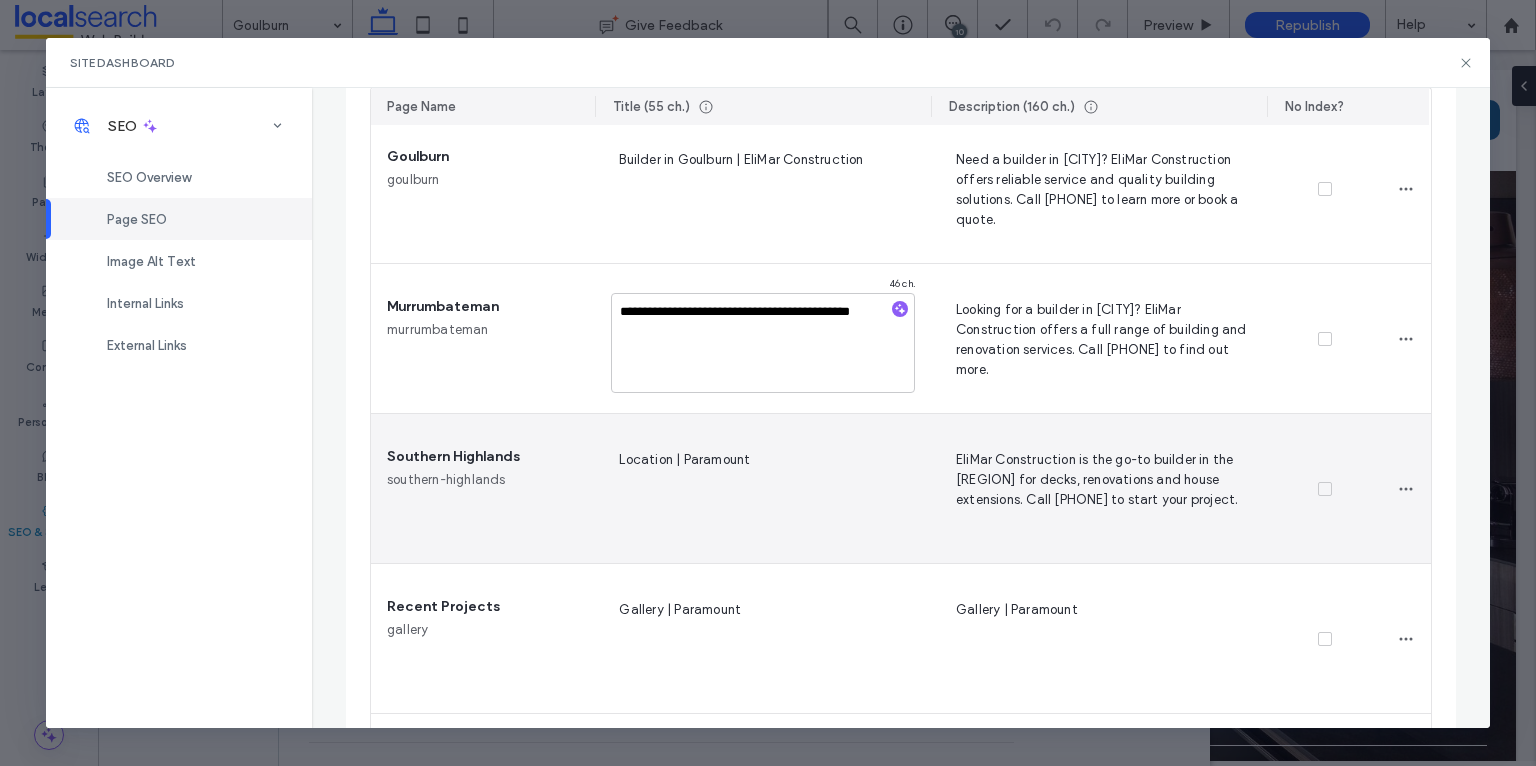 click on "Location | Paramount" at bounding box center (763, 489) 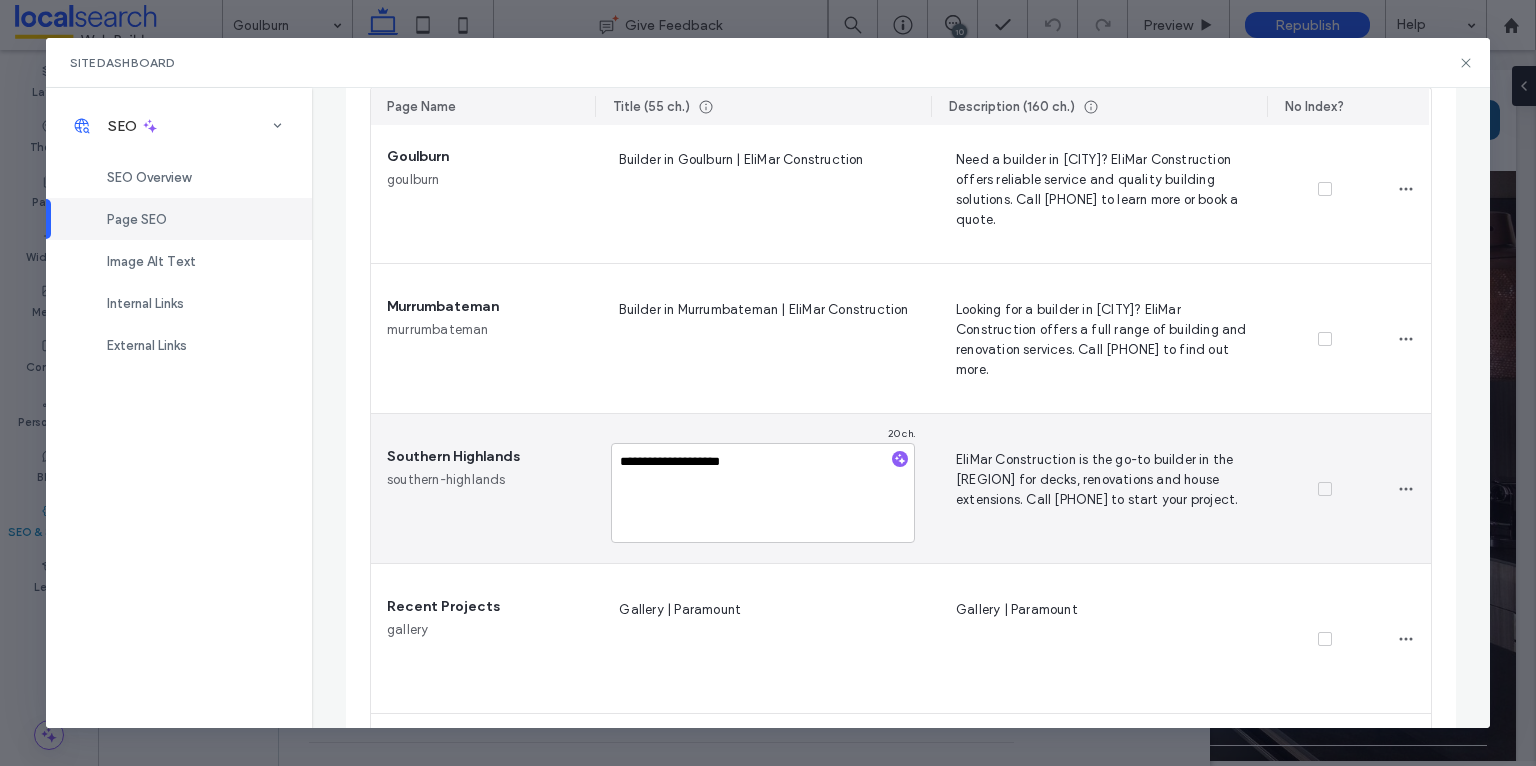 click on "**********" at bounding box center [763, 493] 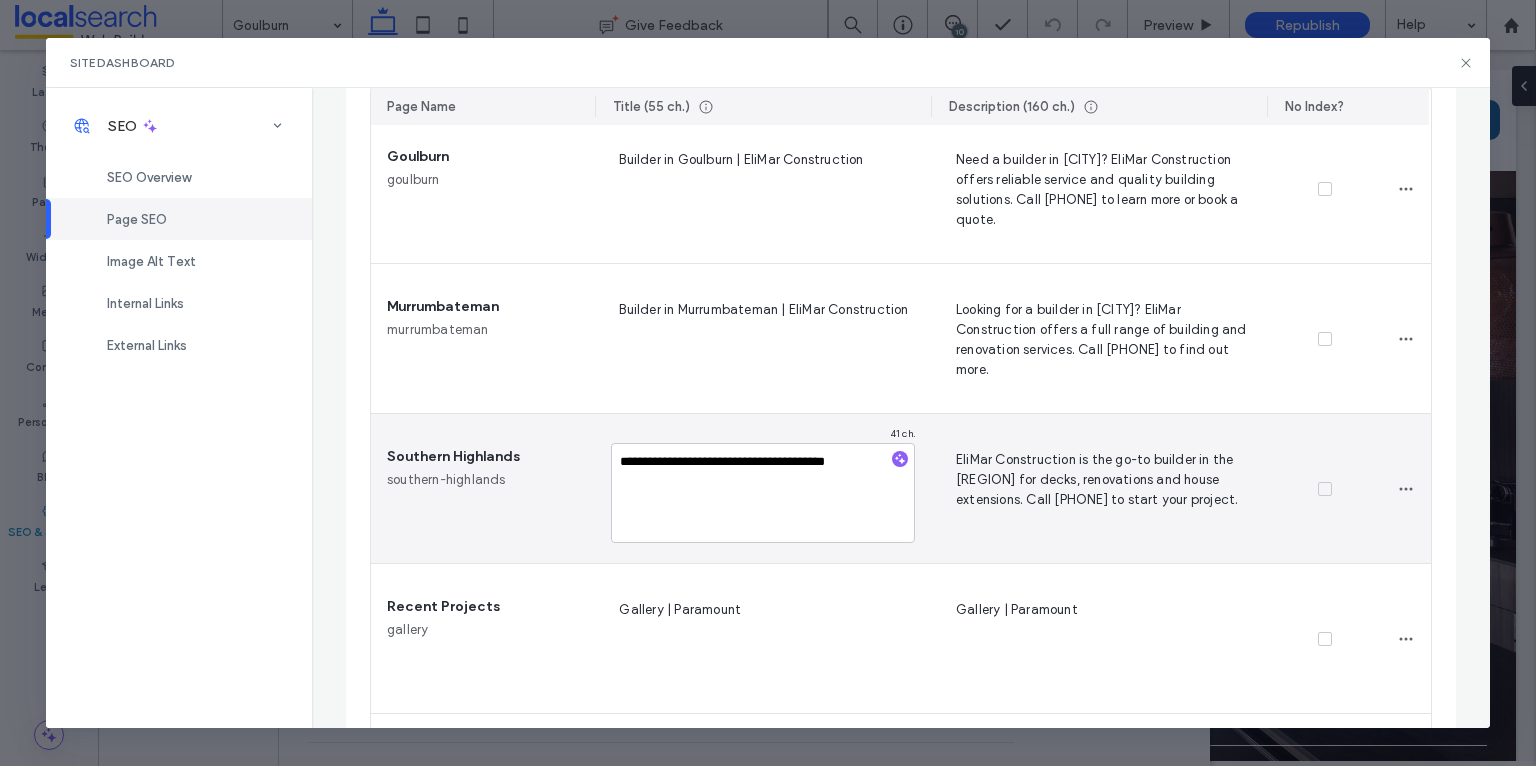 click on "**********" at bounding box center [763, 493] 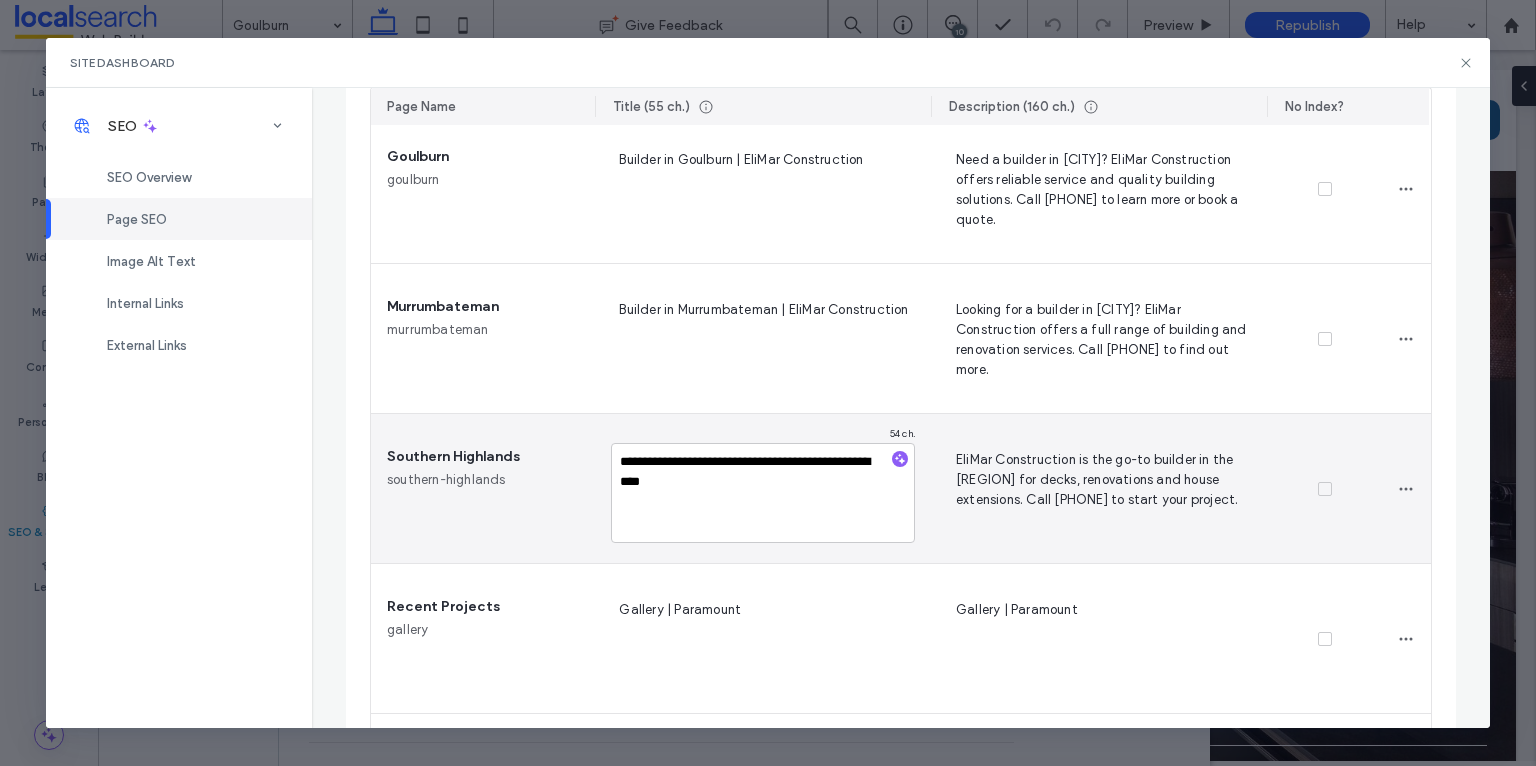 type on "**********" 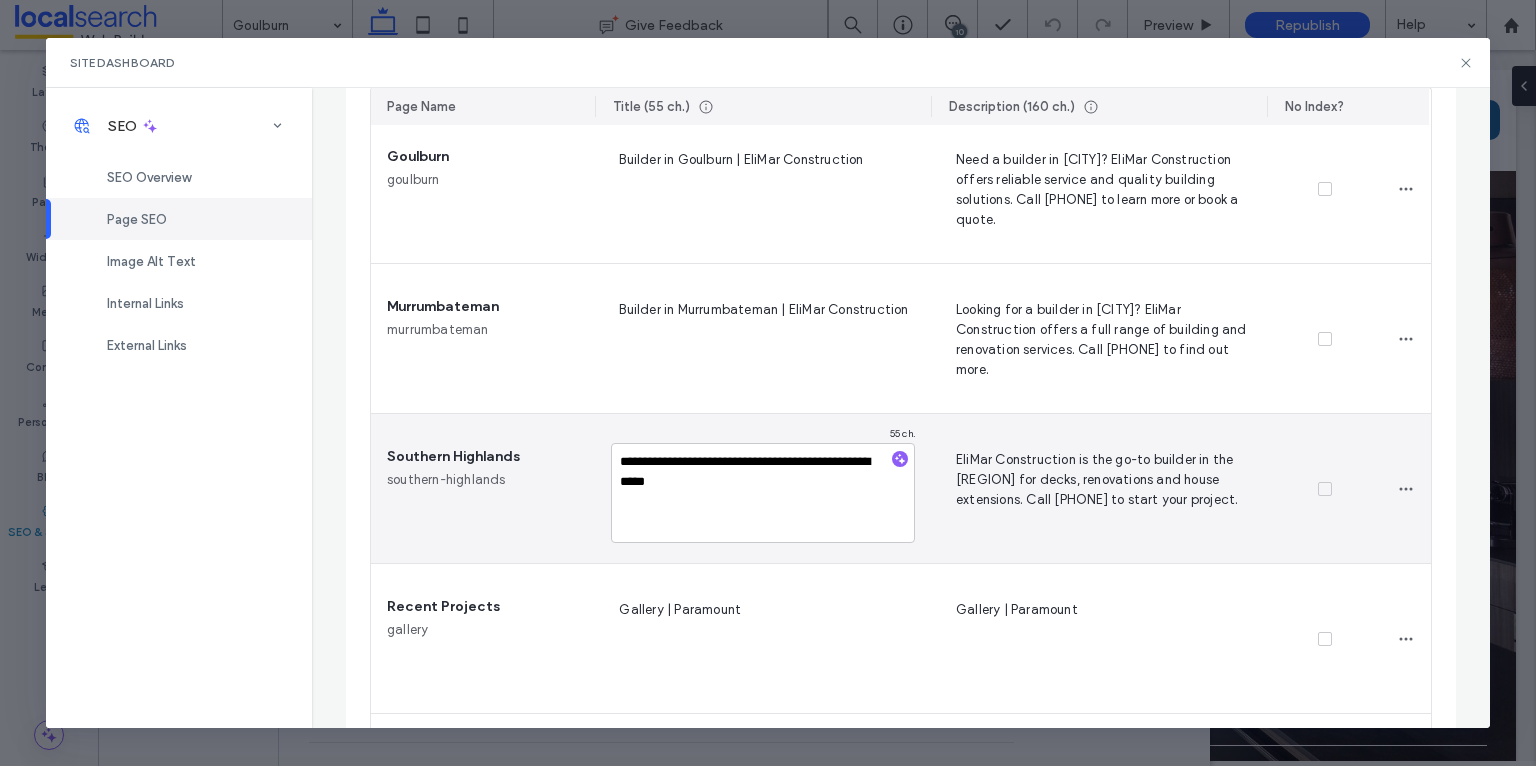 click on "**********" at bounding box center (763, 493) 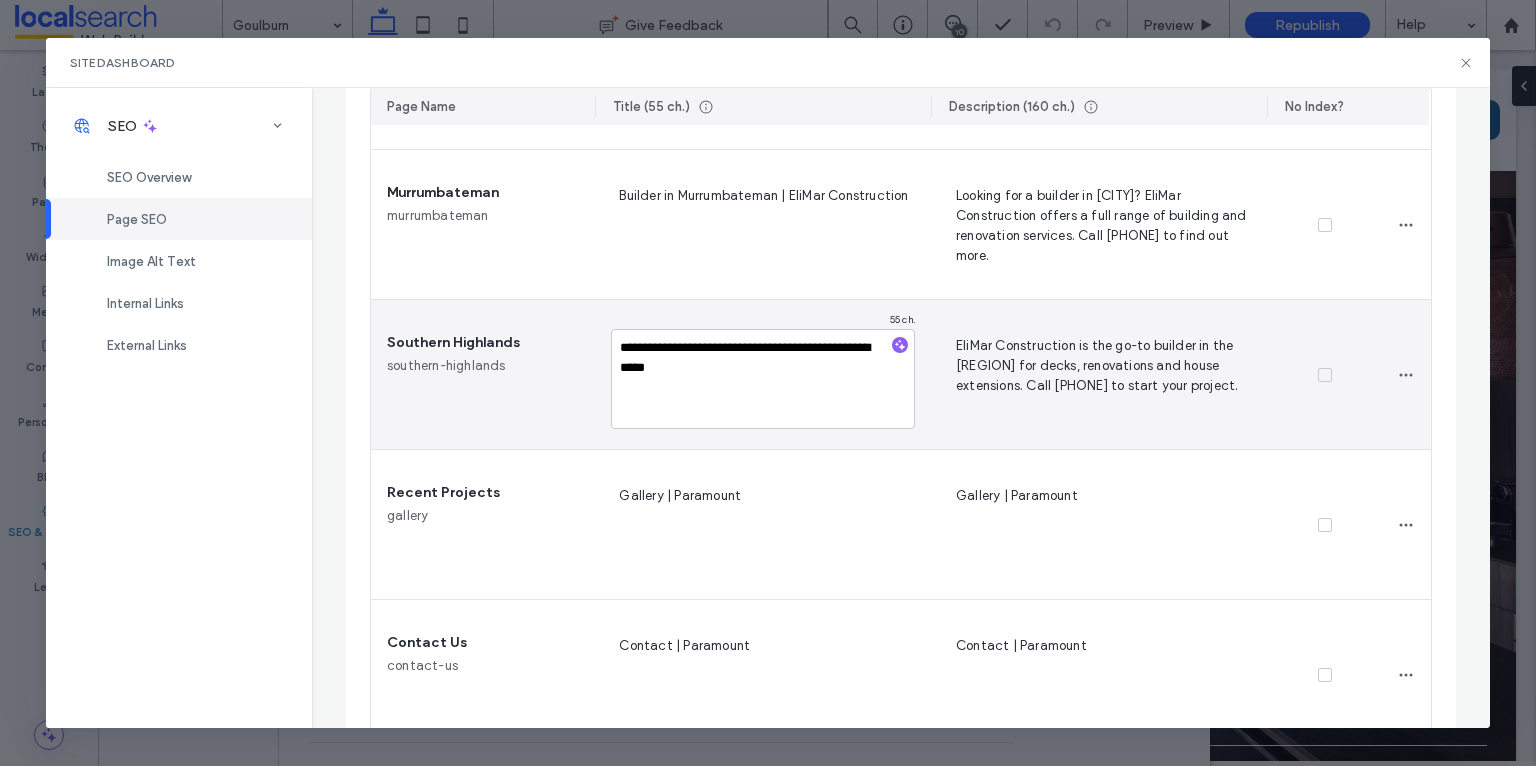 scroll, scrollTop: 1496, scrollLeft: 0, axis: vertical 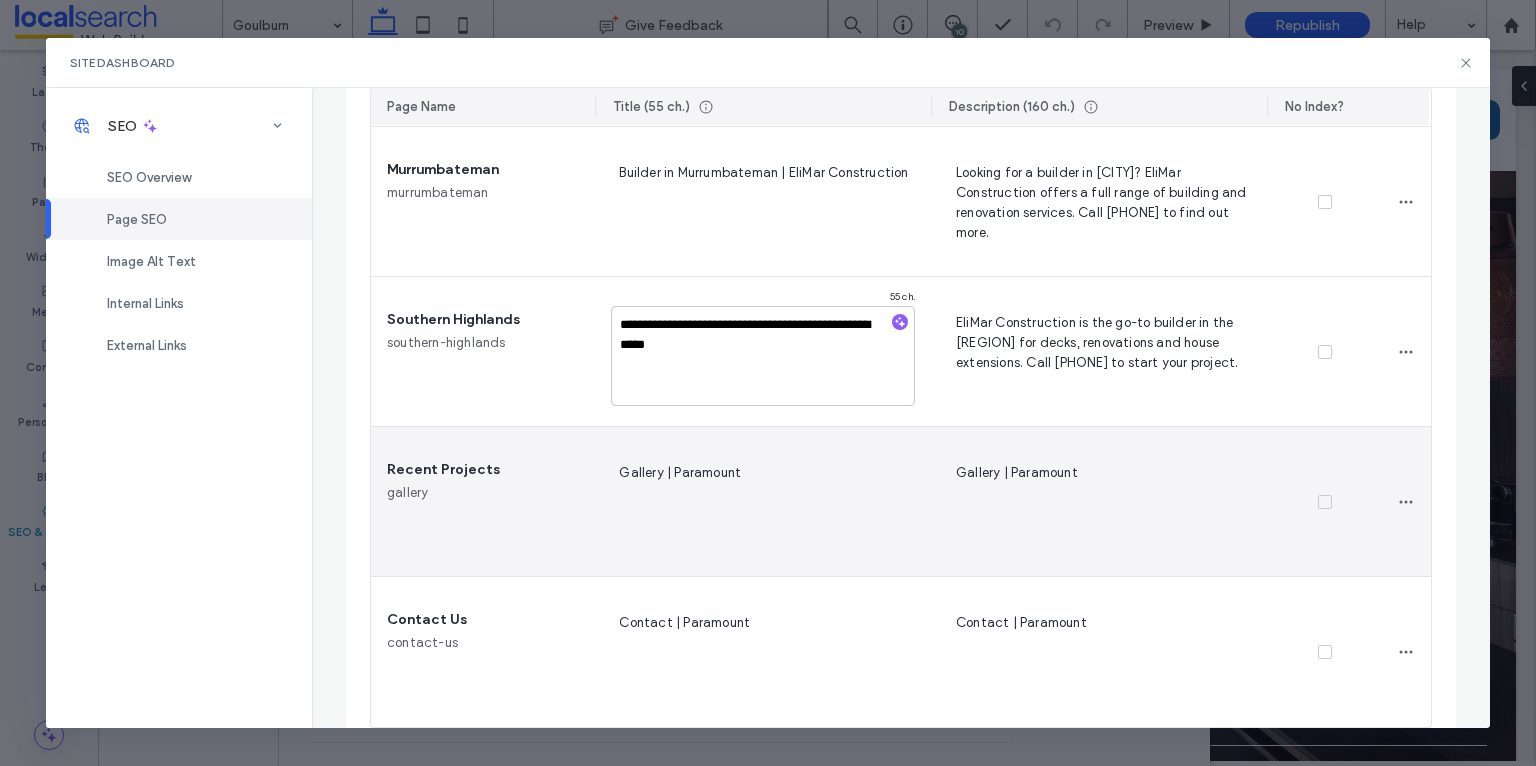 click on "Gallery | Paramount" at bounding box center [763, 502] 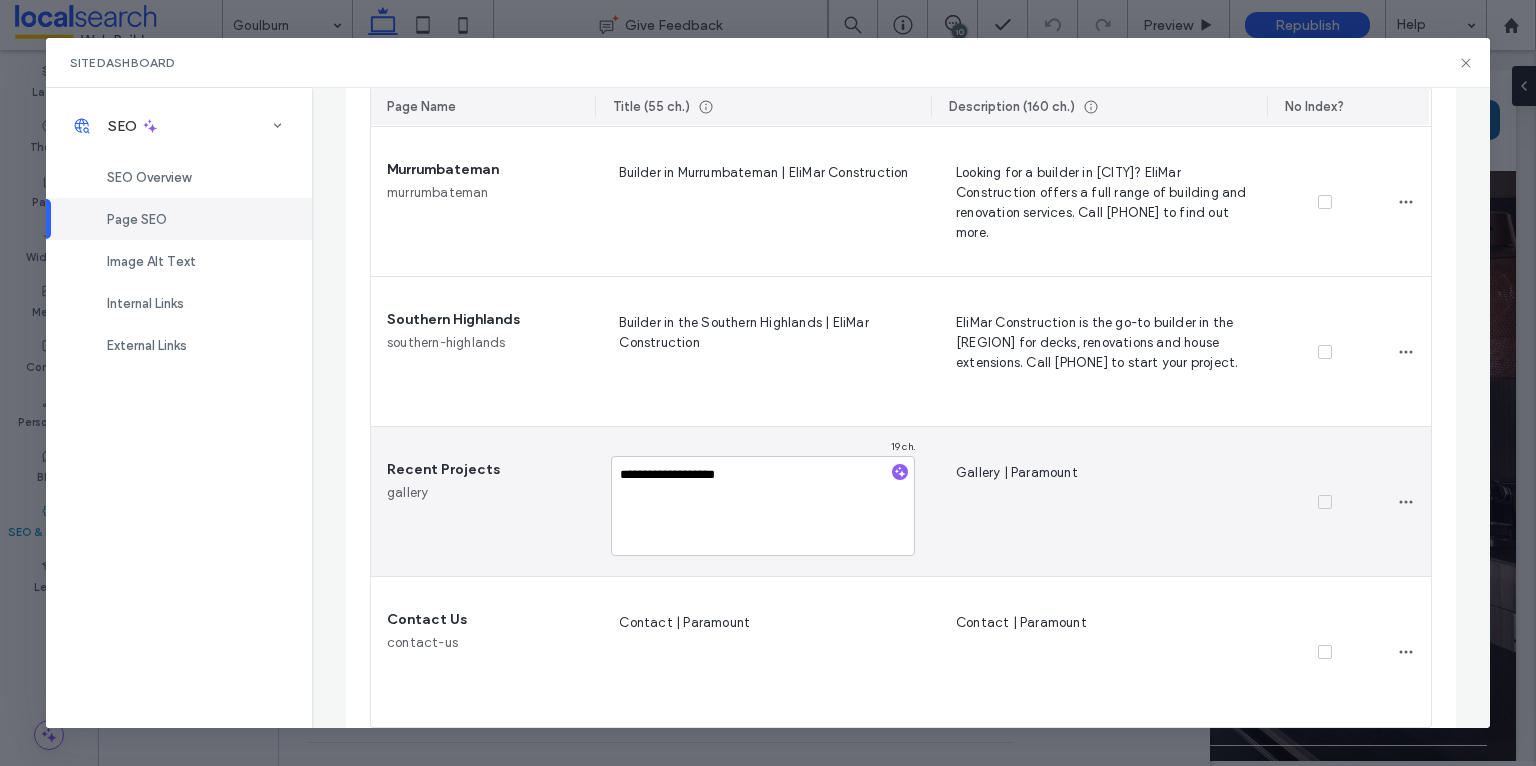 click on "**********" at bounding box center (763, 506) 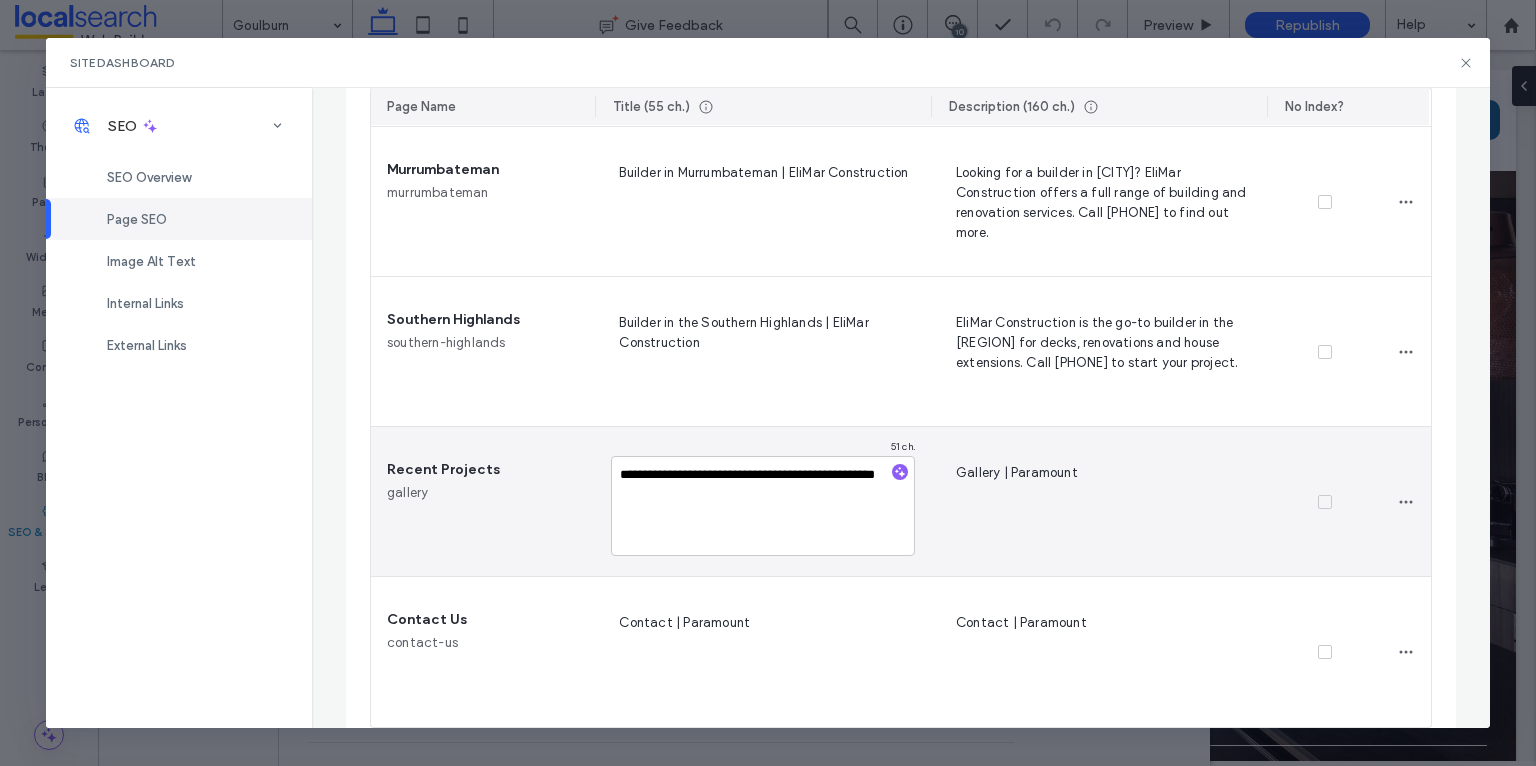 drag, startPoint x: 786, startPoint y: 474, endPoint x: 667, endPoint y: 474, distance: 119 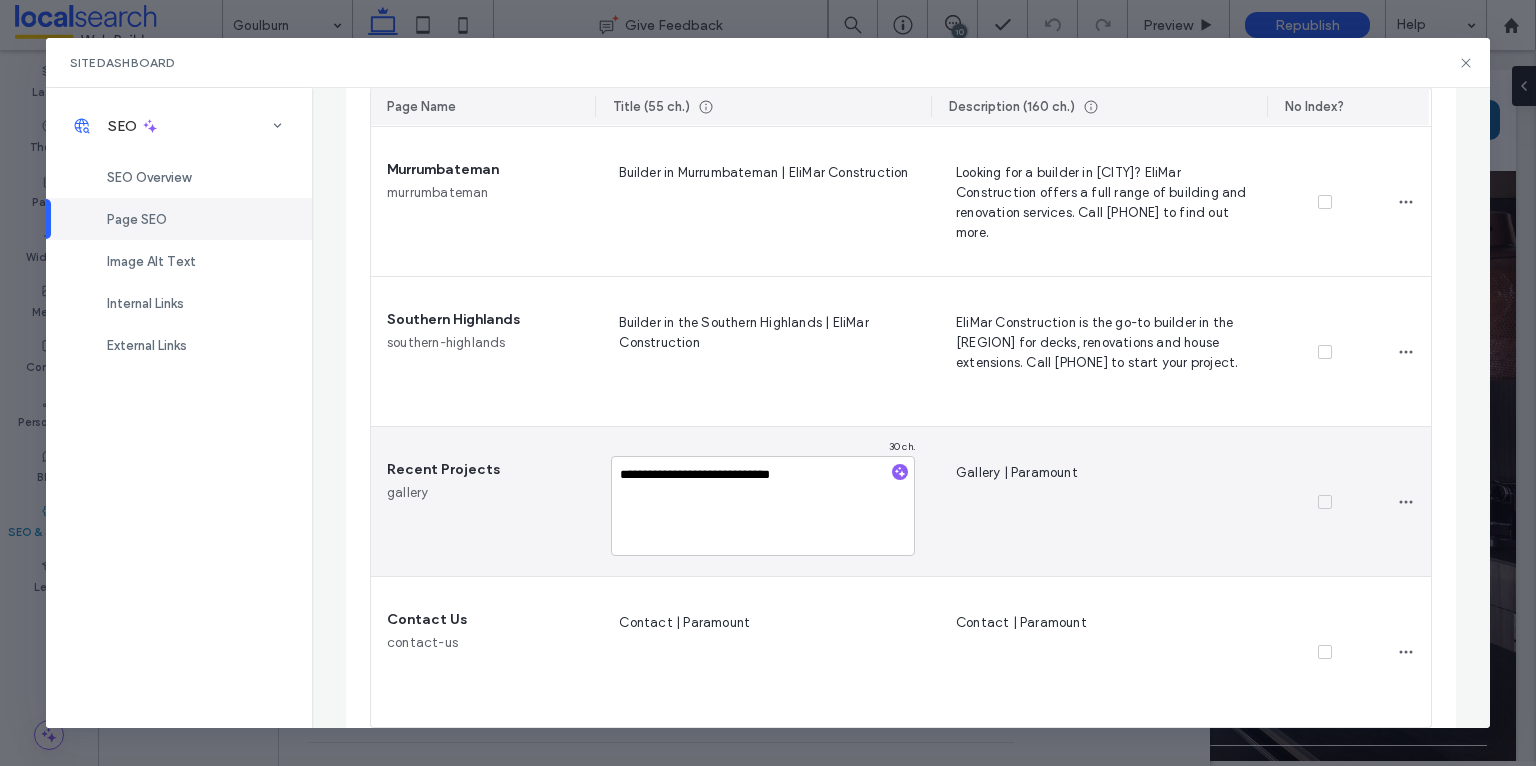 type on "**********" 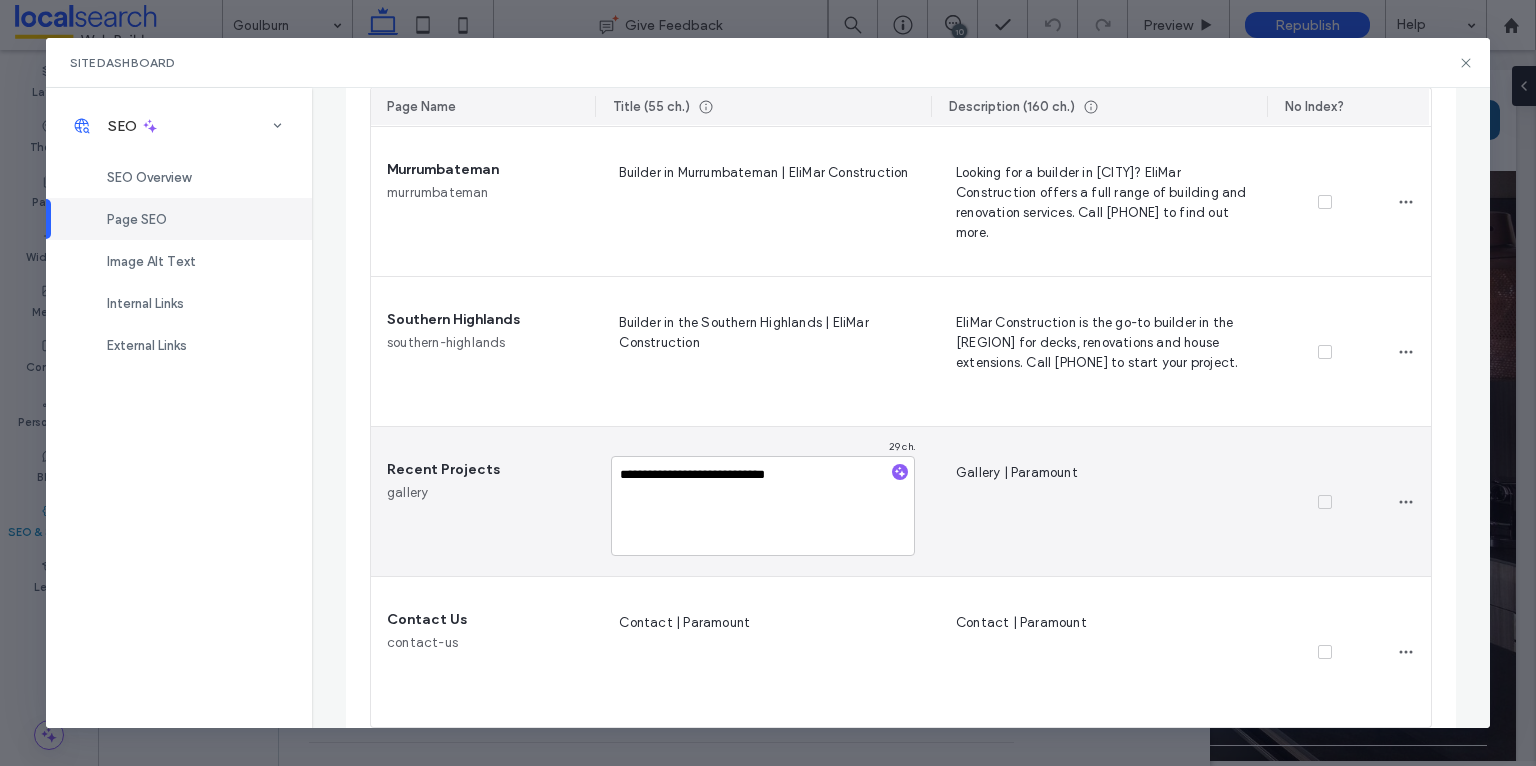 click on "**********" at bounding box center (763, 506) 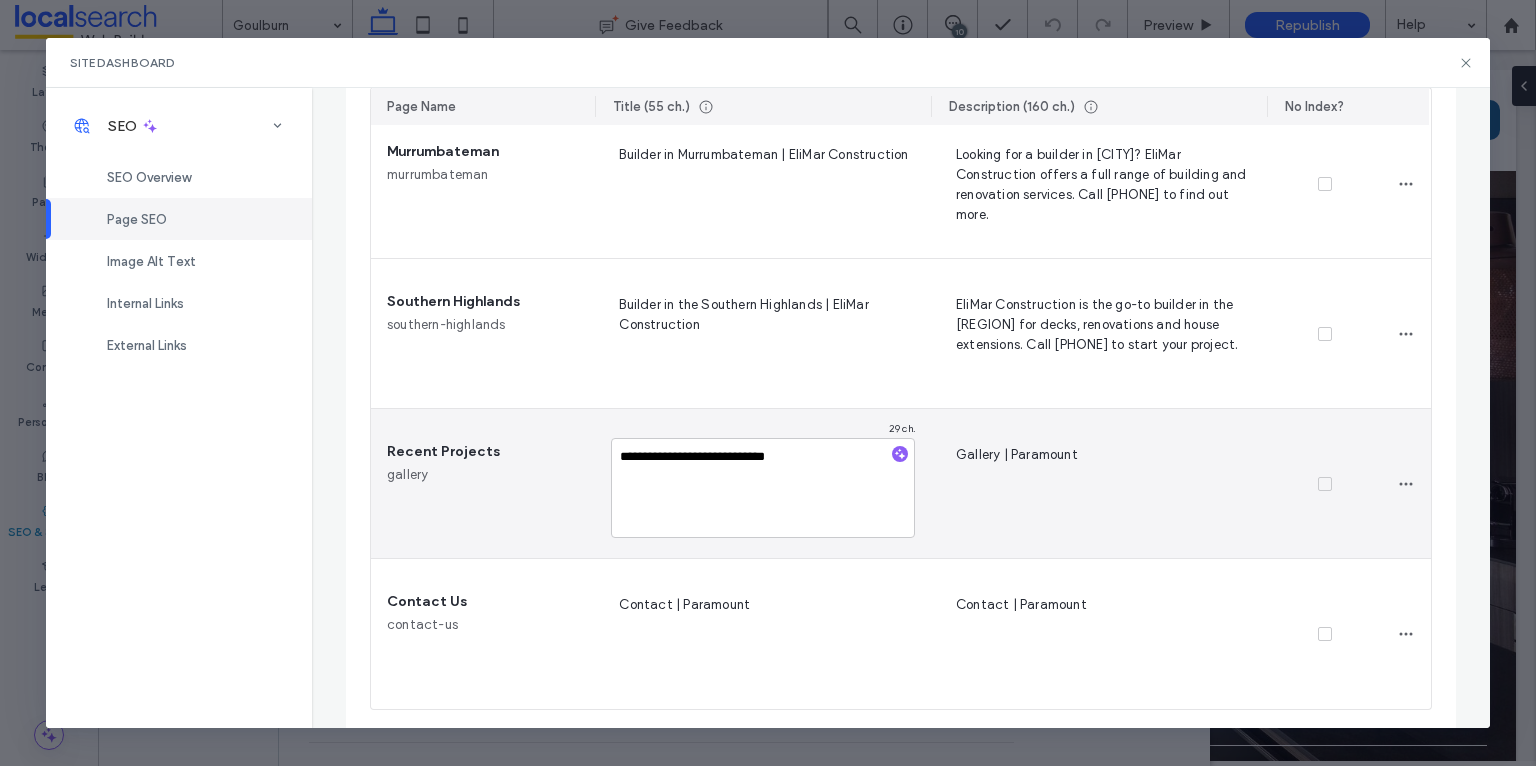 scroll, scrollTop: 1519, scrollLeft: 0, axis: vertical 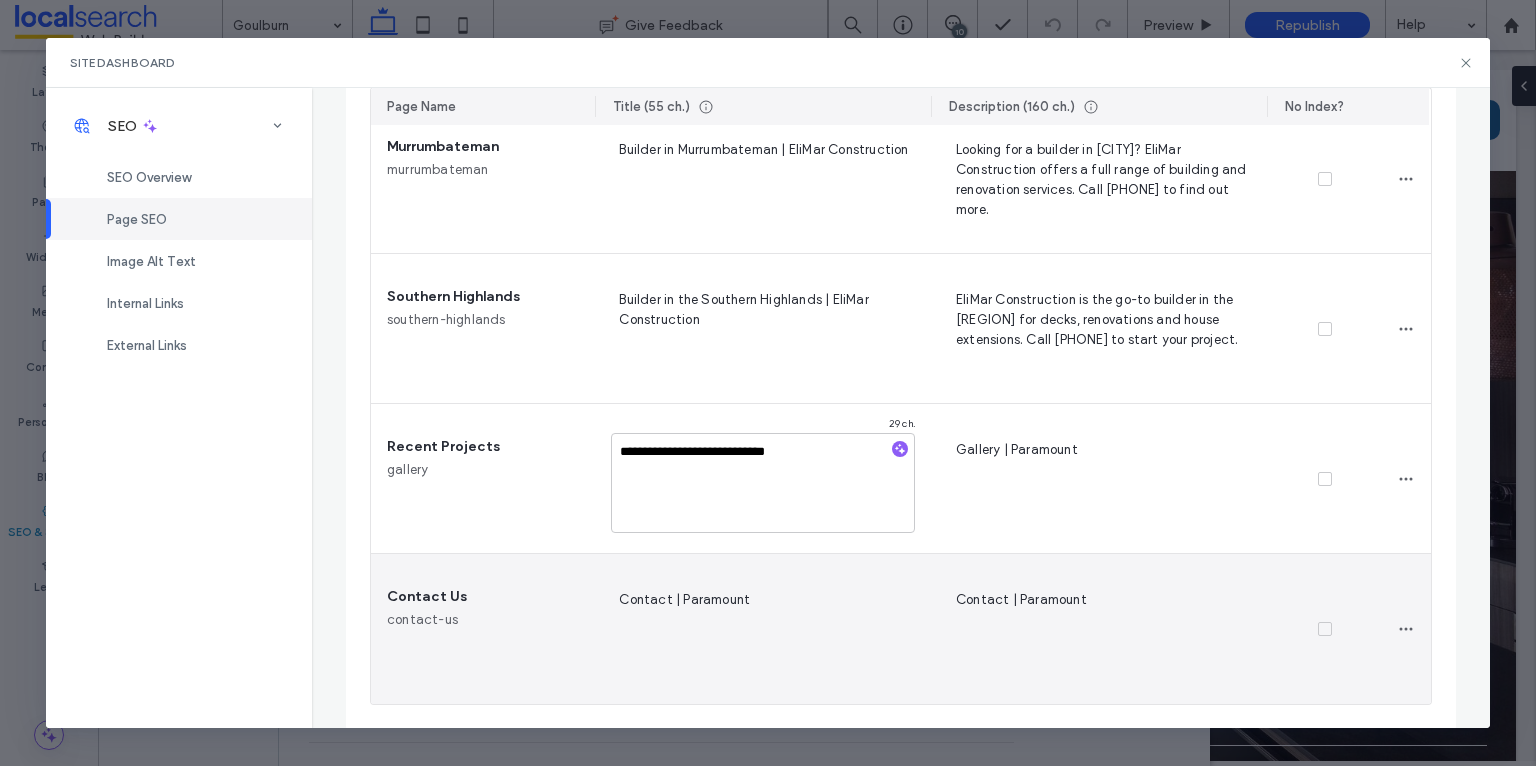 click on "Contact | Paramount" at bounding box center [763, 629] 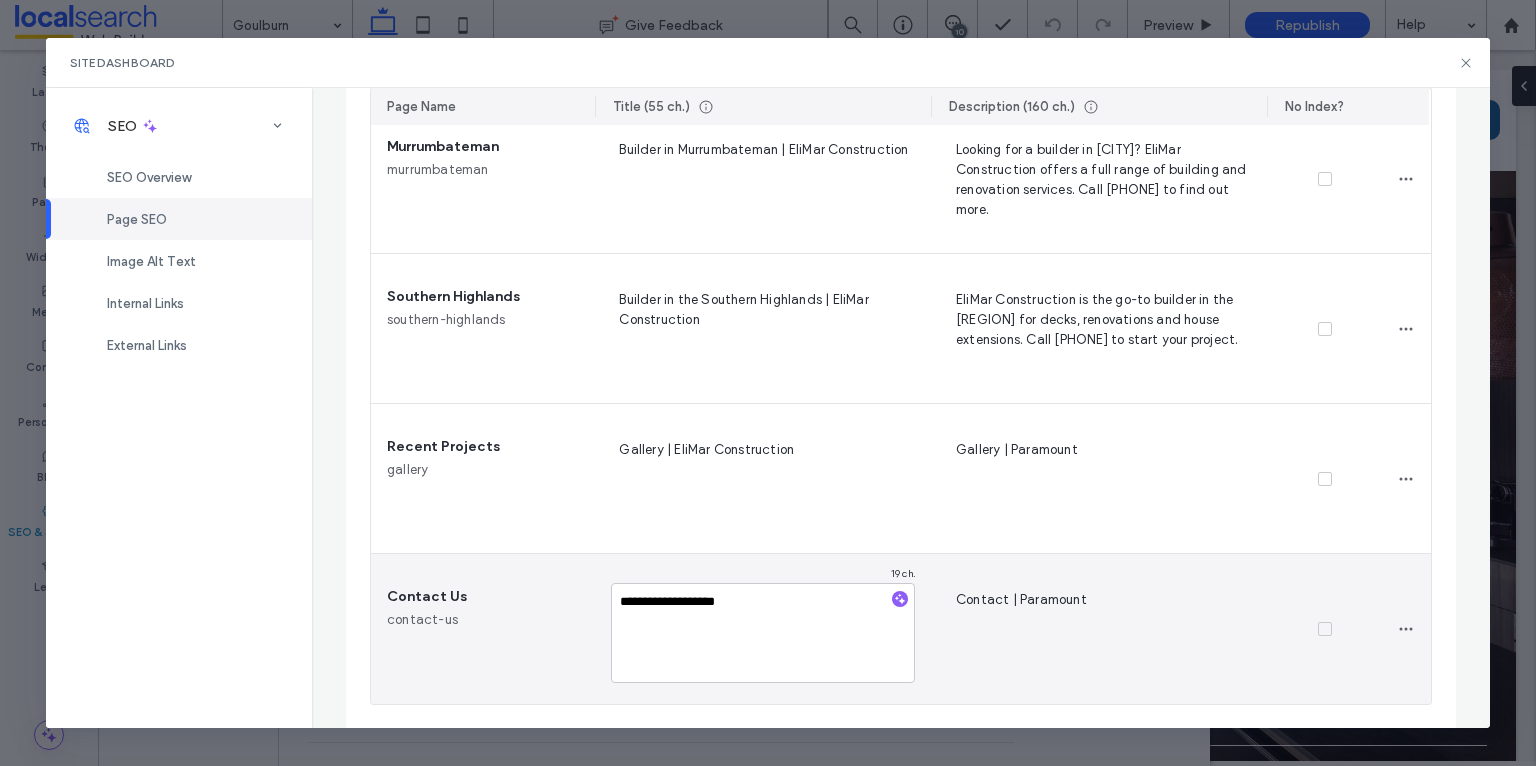 drag, startPoint x: 751, startPoint y: 603, endPoint x: 668, endPoint y: 599, distance: 83.09633 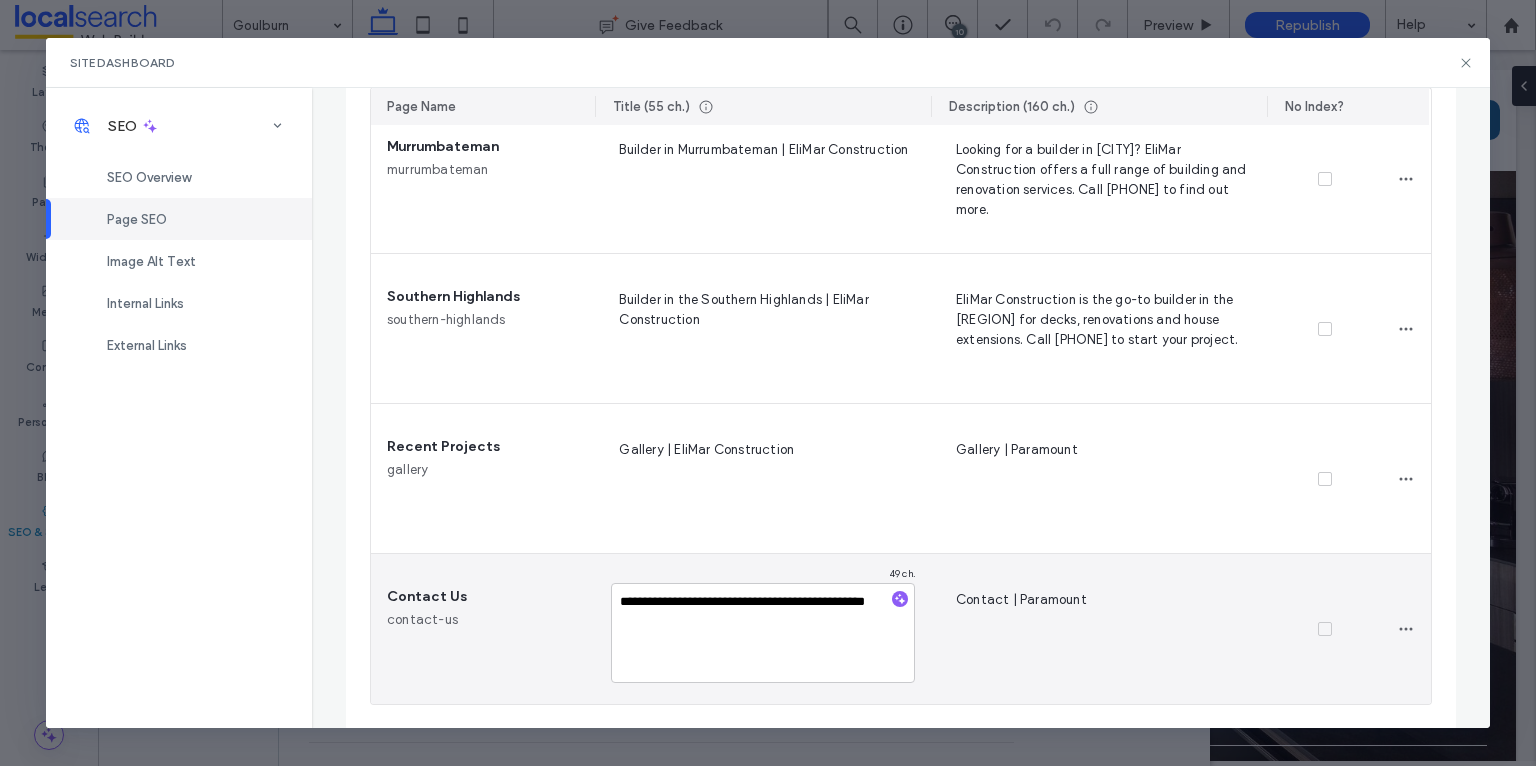 drag, startPoint x: 785, startPoint y: 600, endPoint x: 669, endPoint y: 600, distance: 116 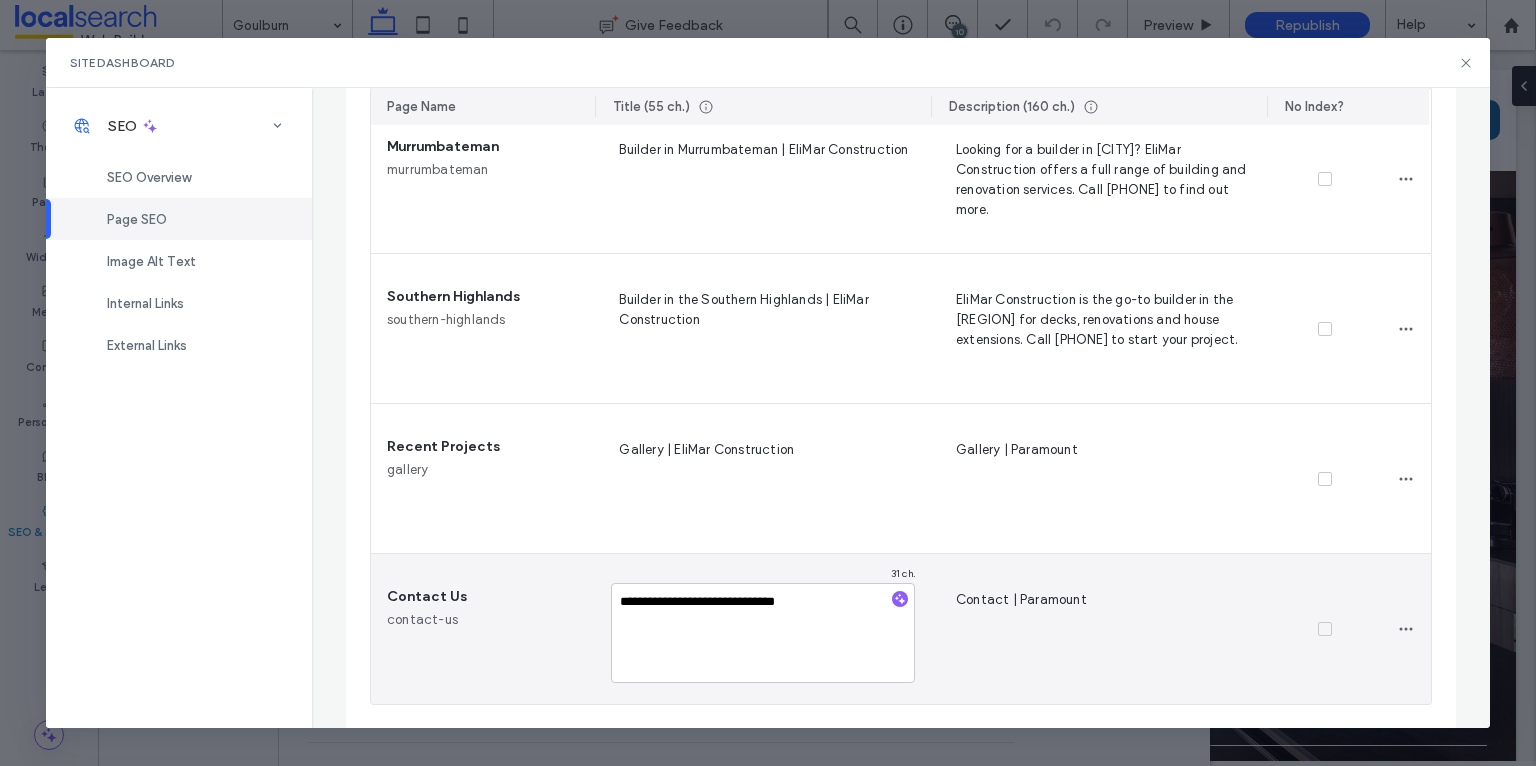 type on "**********" 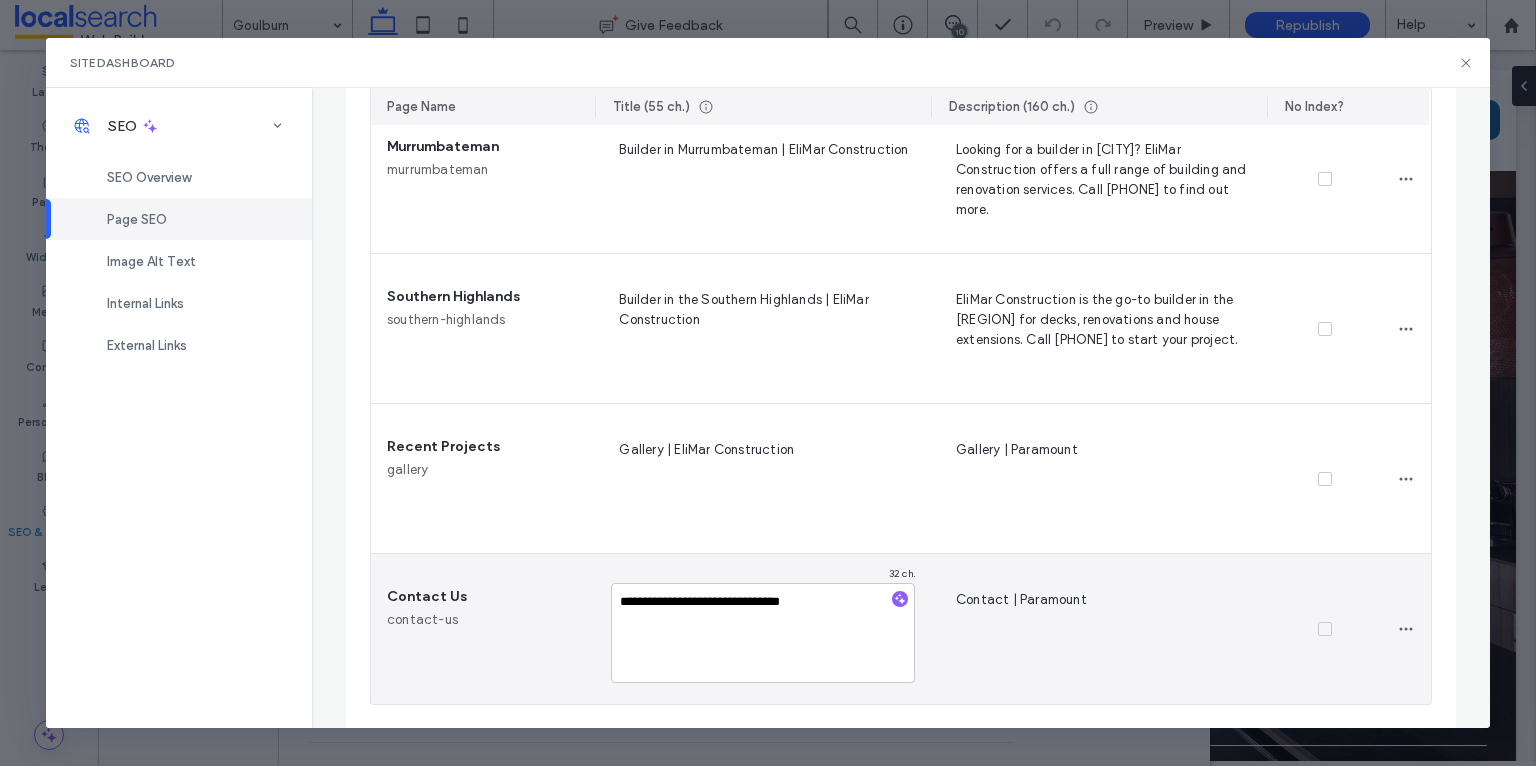 click on "**********" at bounding box center (763, 633) 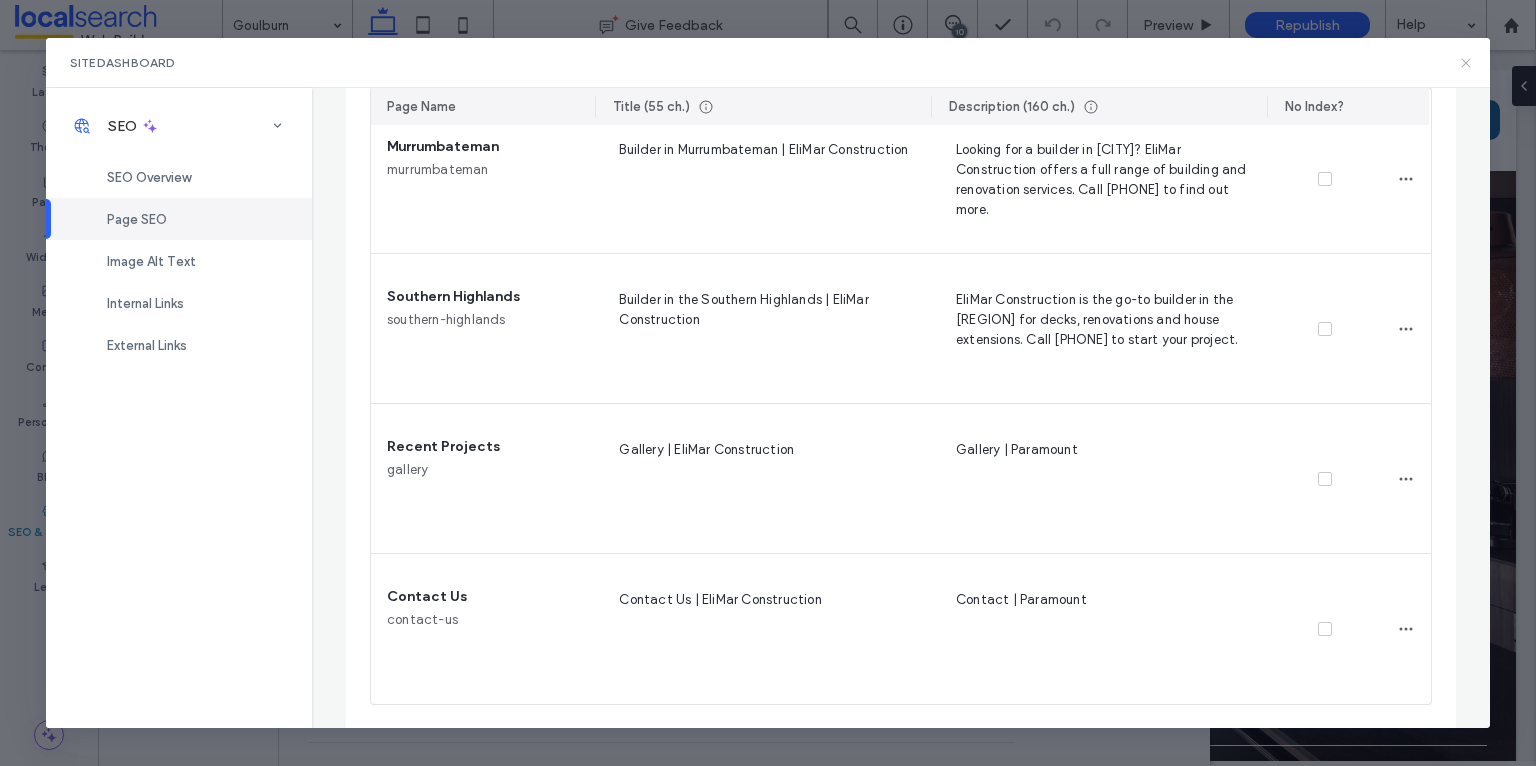 click 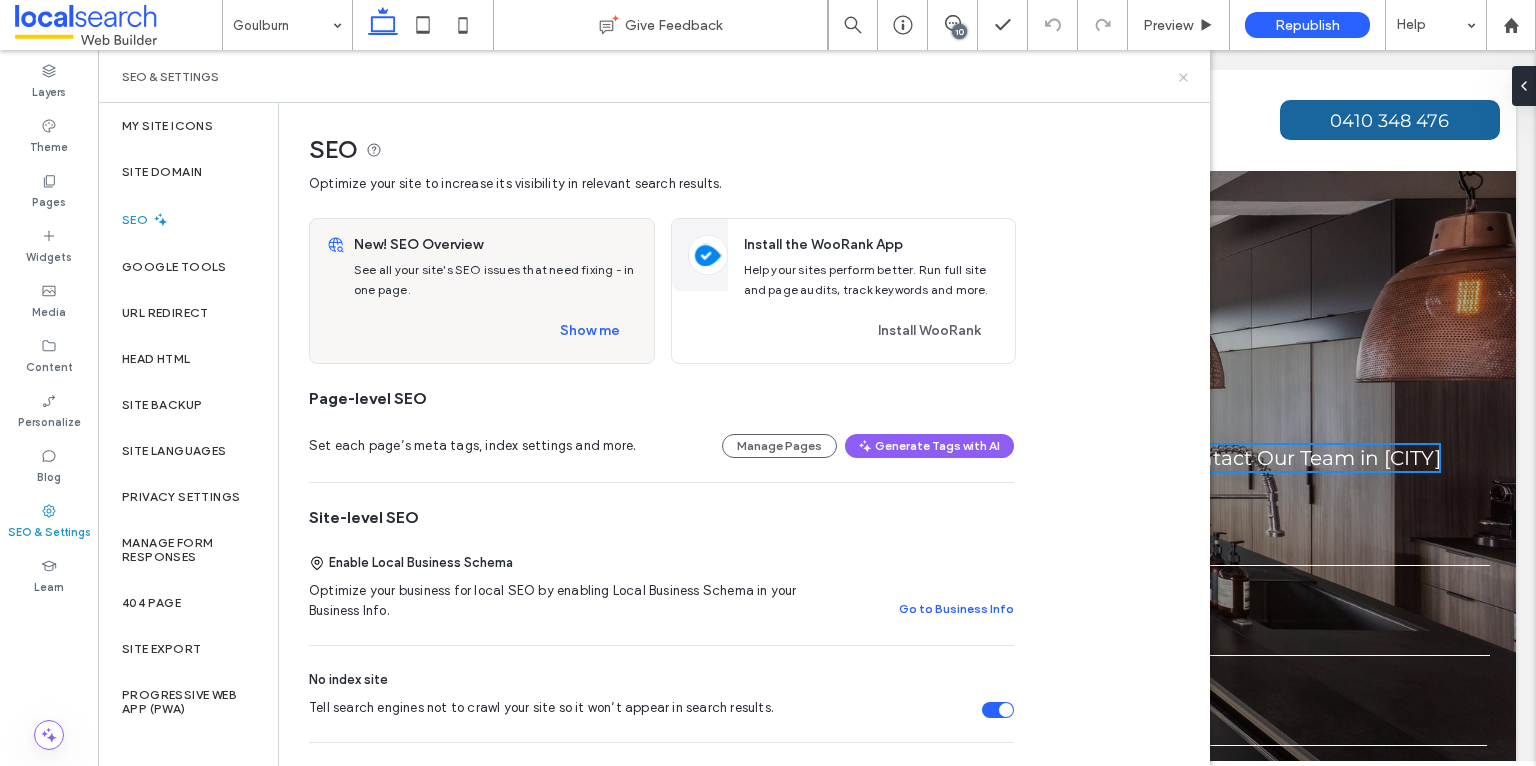 click 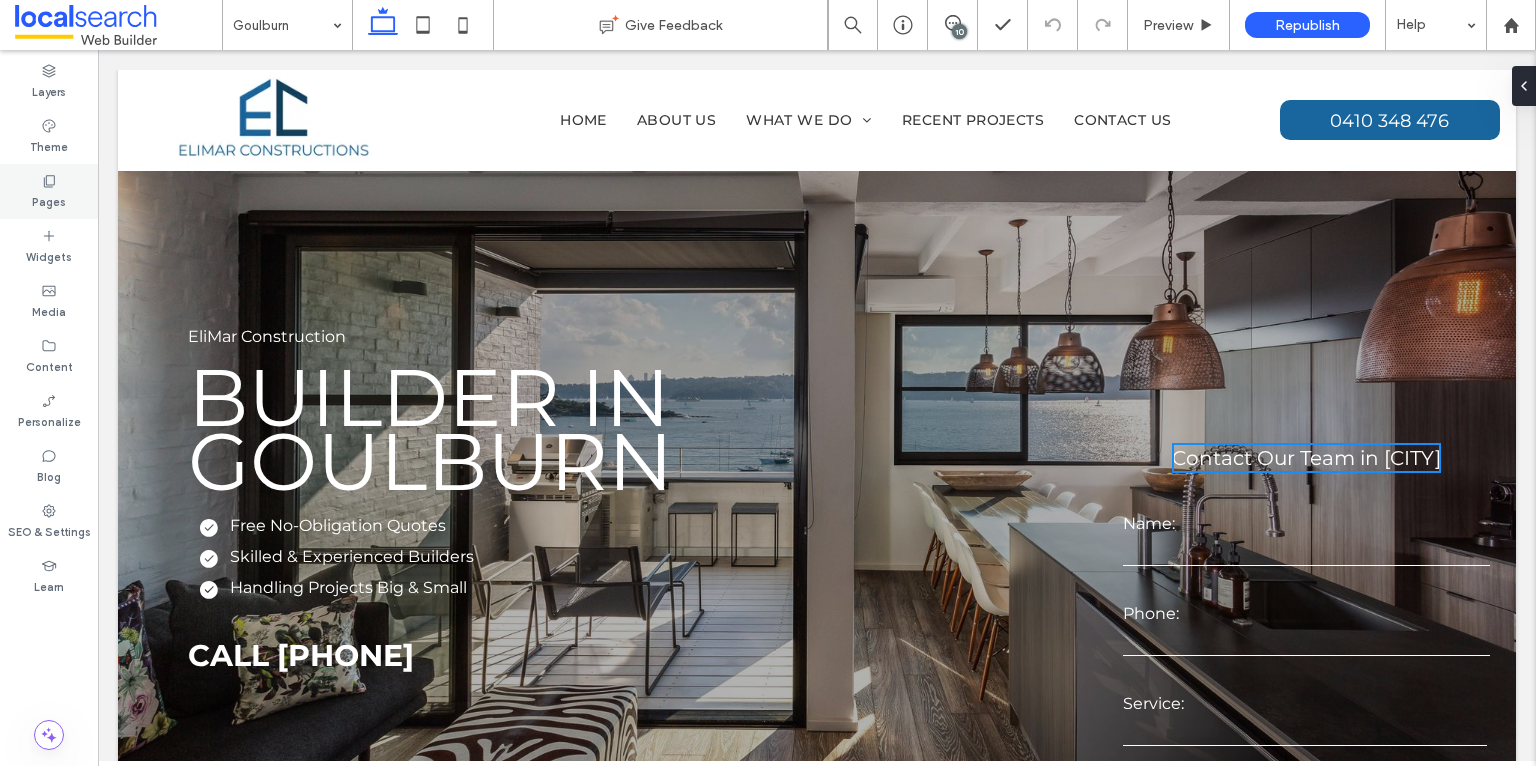 click 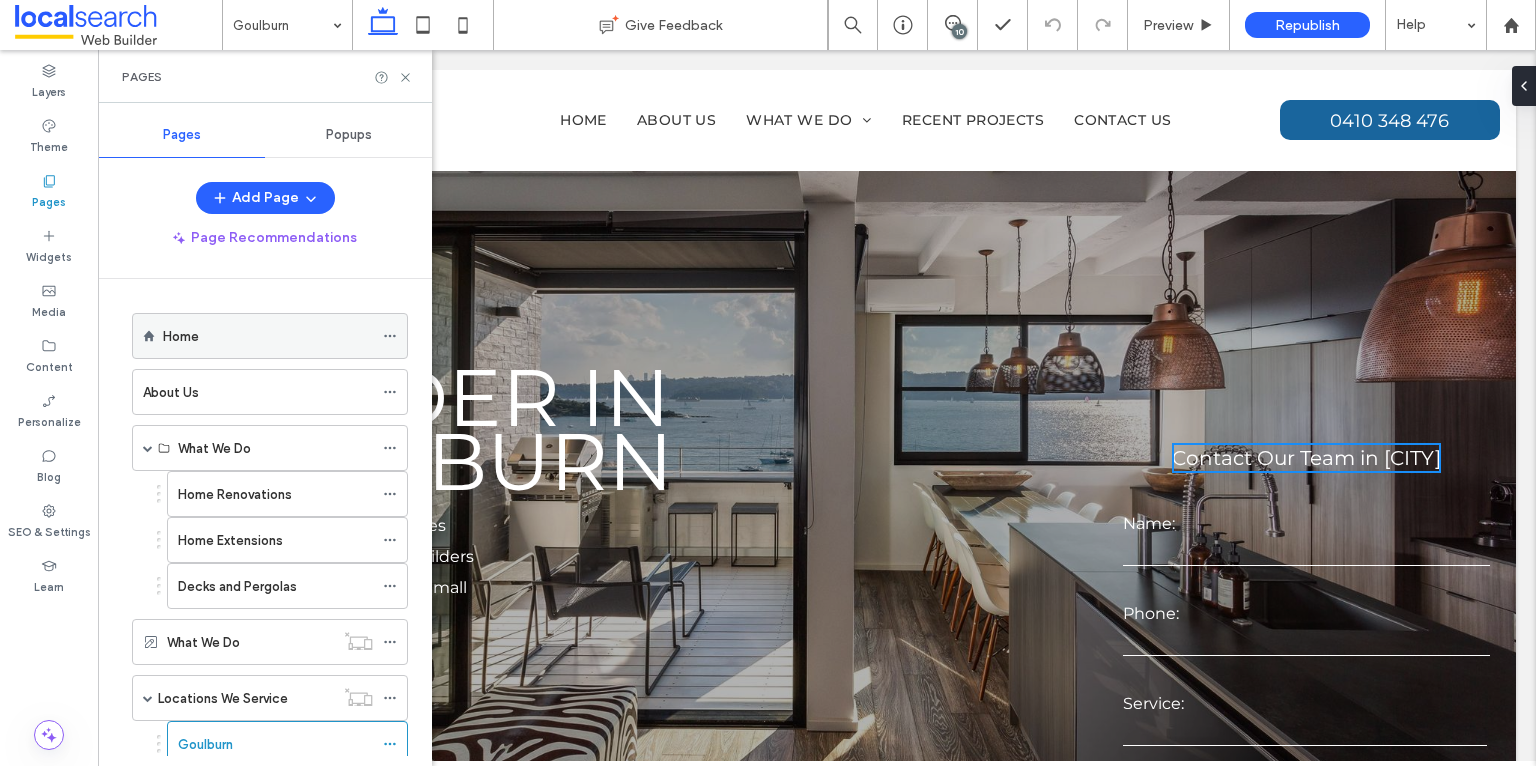 click 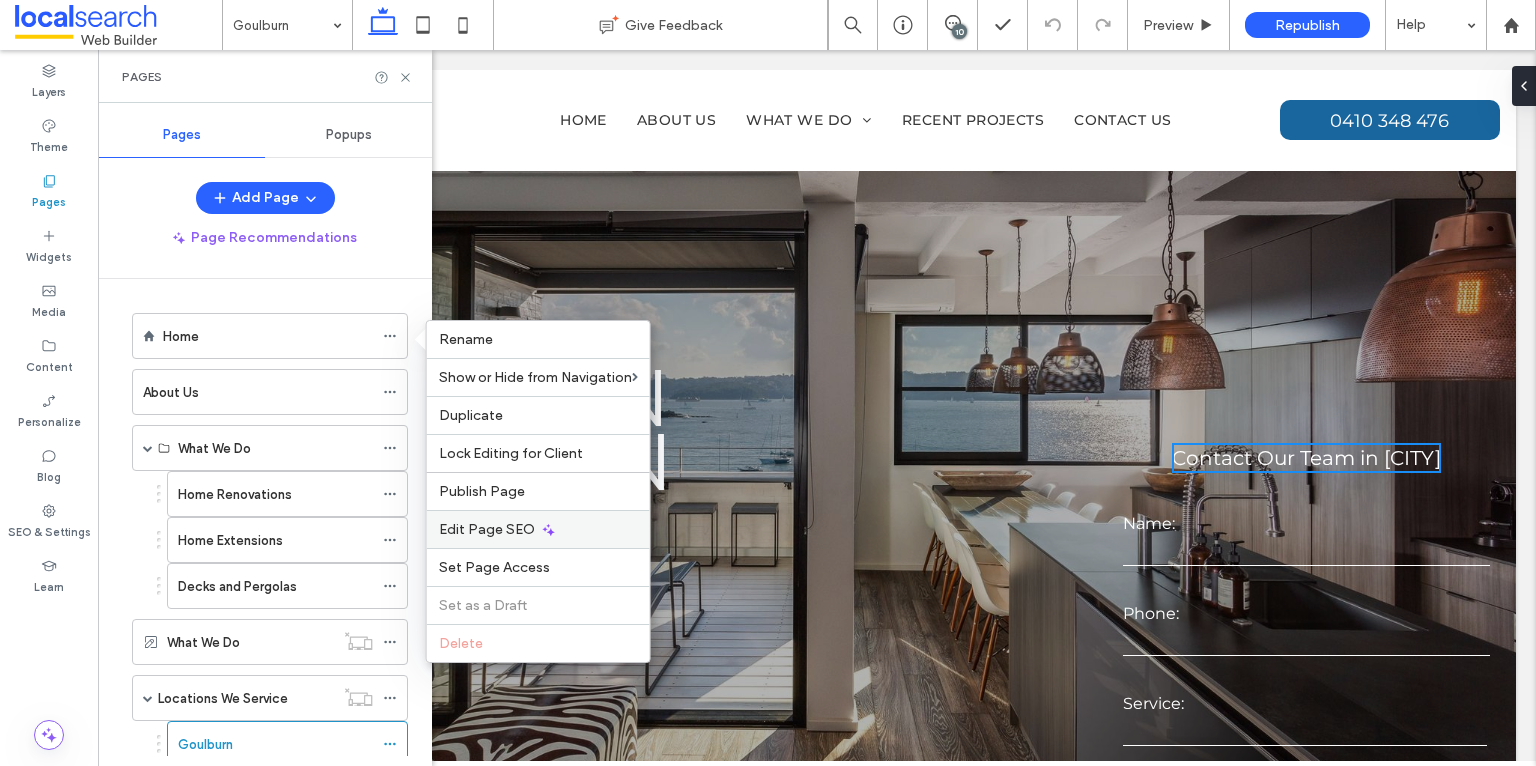 click on "Edit Page SEO" at bounding box center (487, 529) 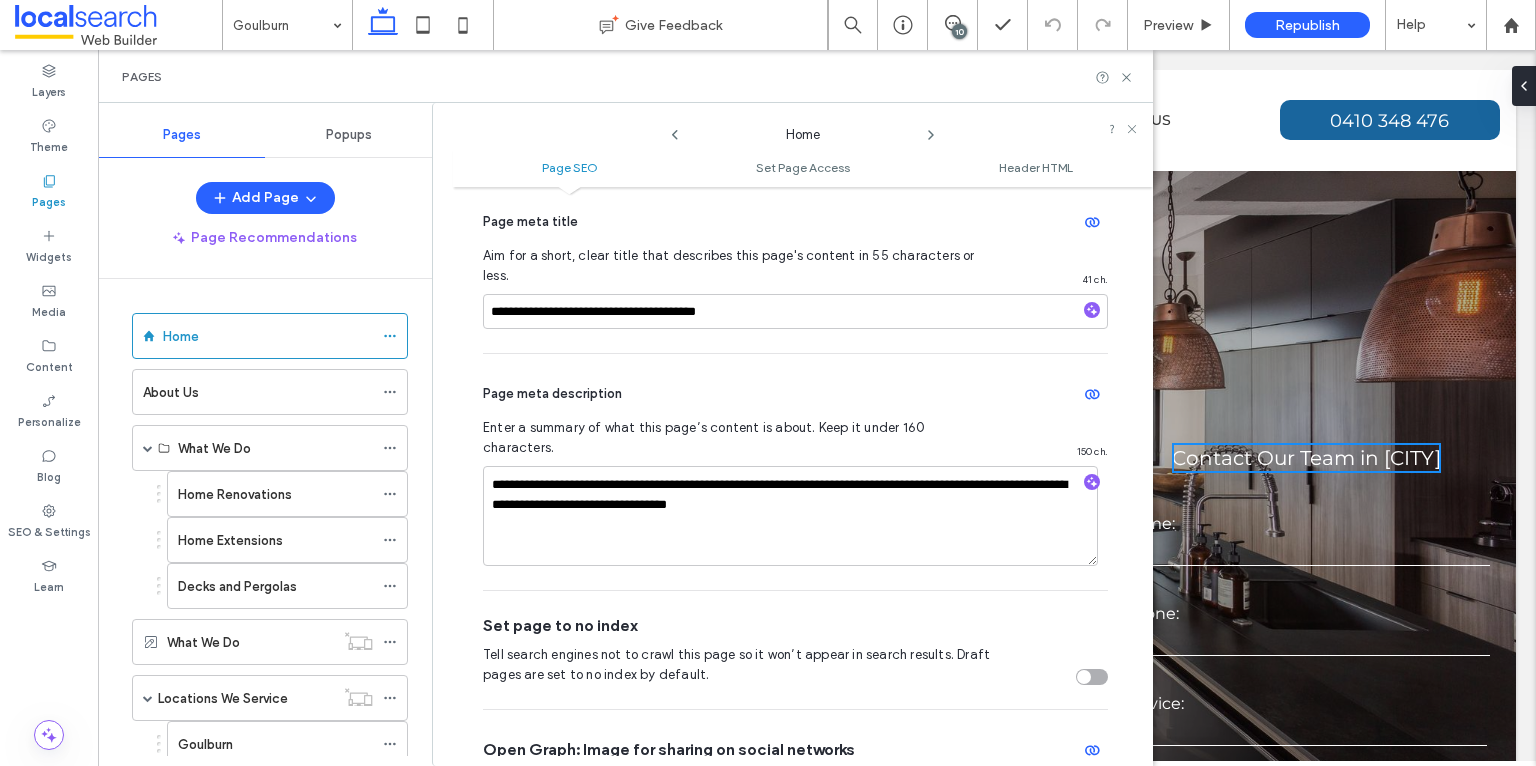 scroll, scrollTop: 232, scrollLeft: 0, axis: vertical 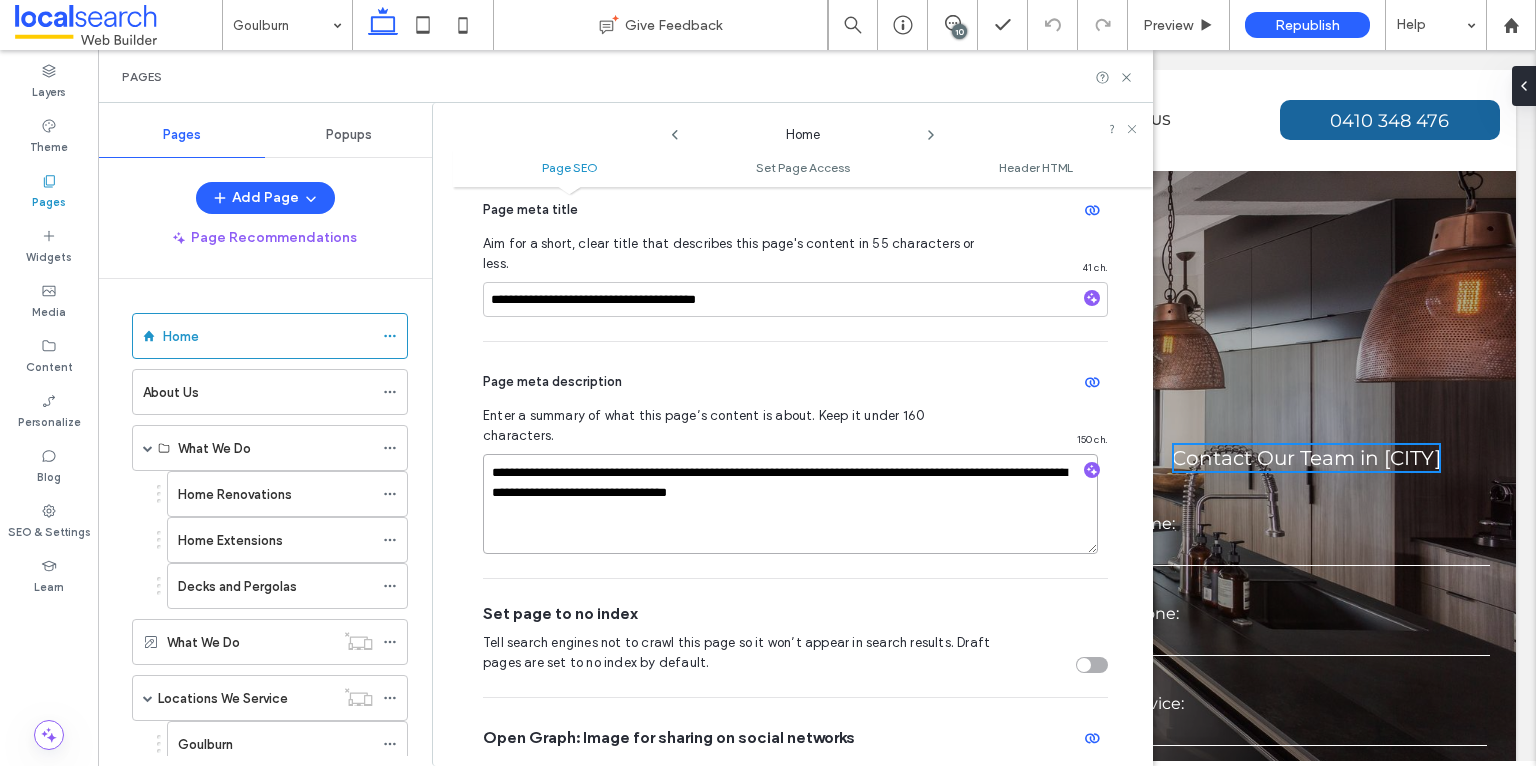 click on "**********" at bounding box center [790, 504] 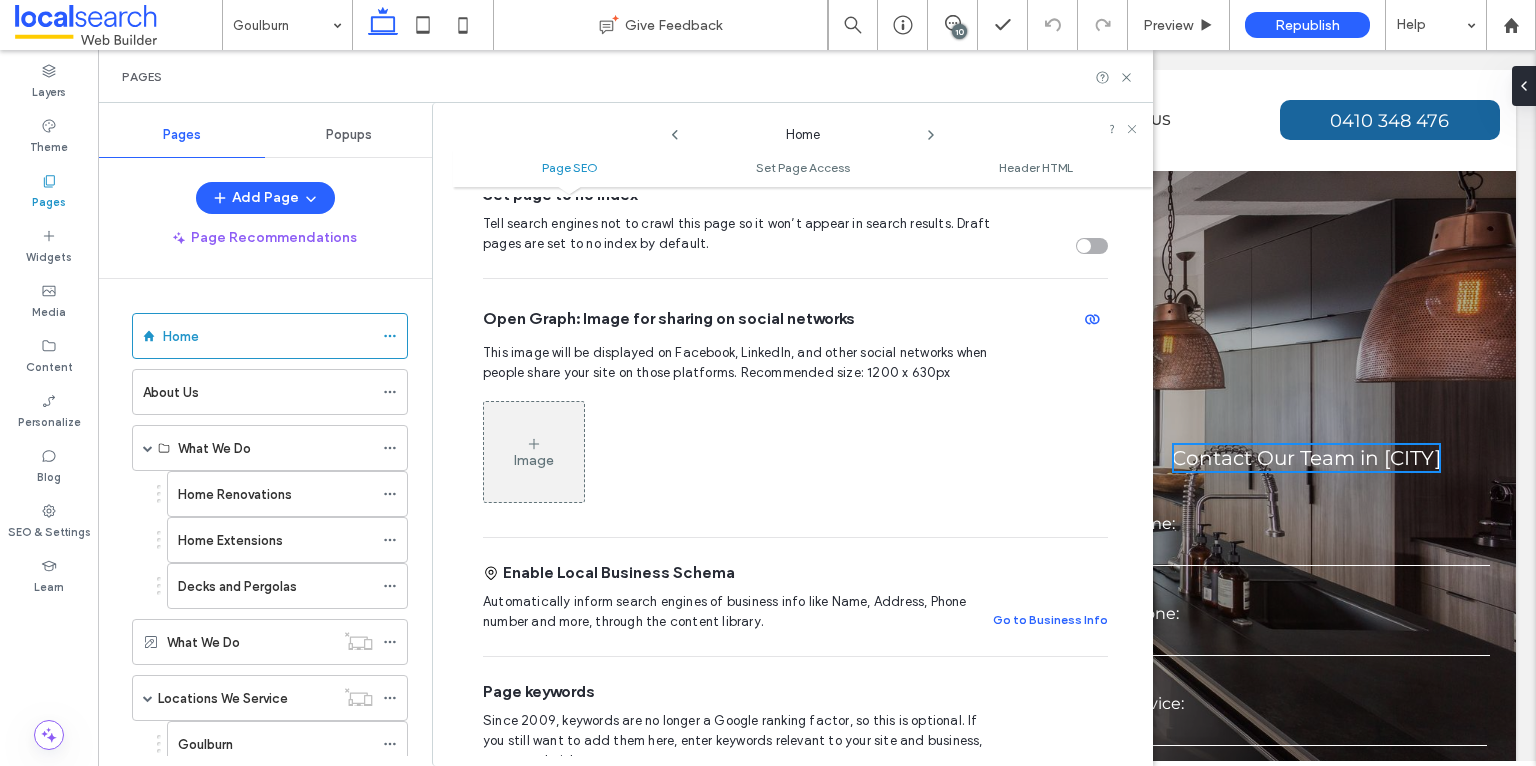 scroll, scrollTop: 719, scrollLeft: 0, axis: vertical 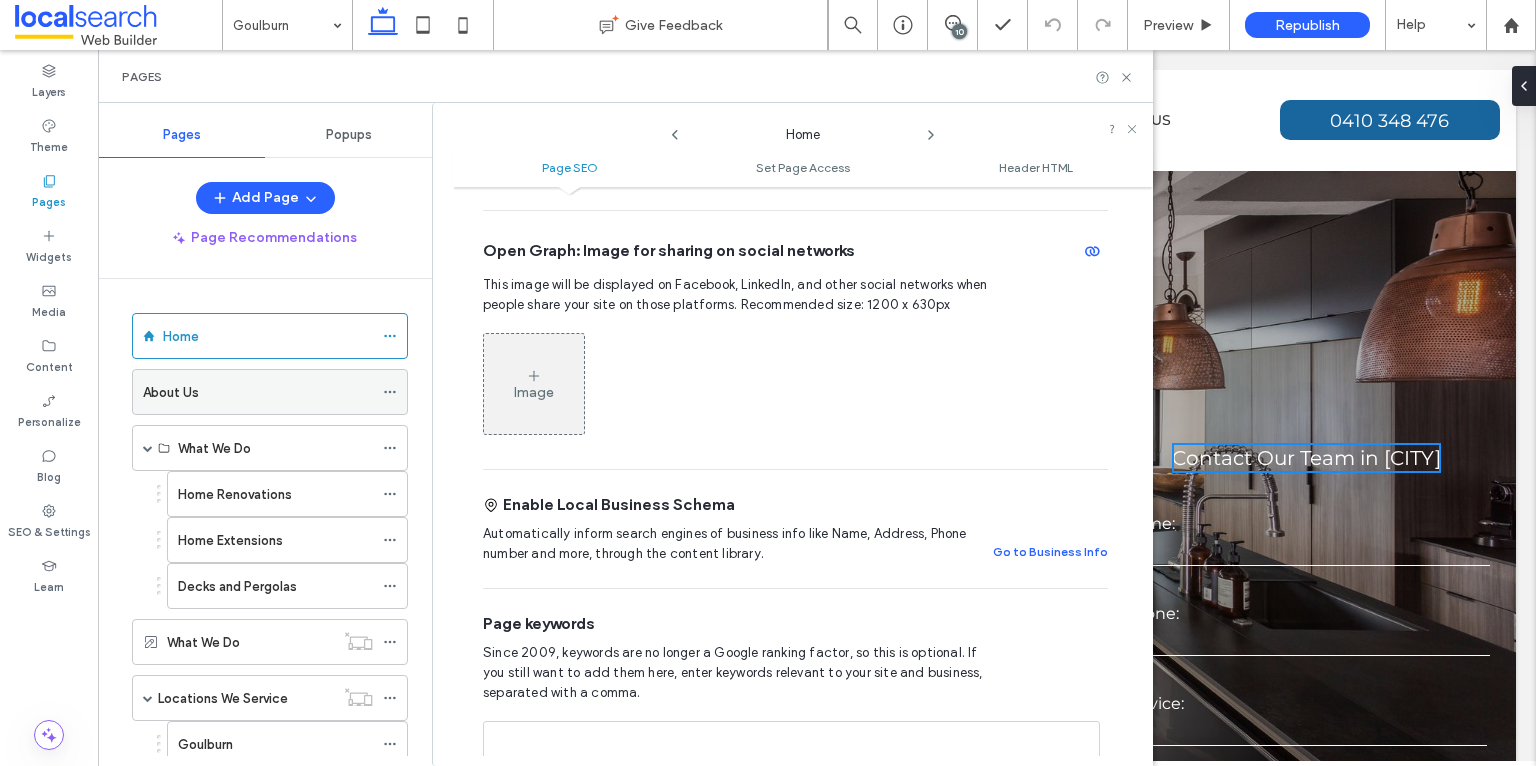 click 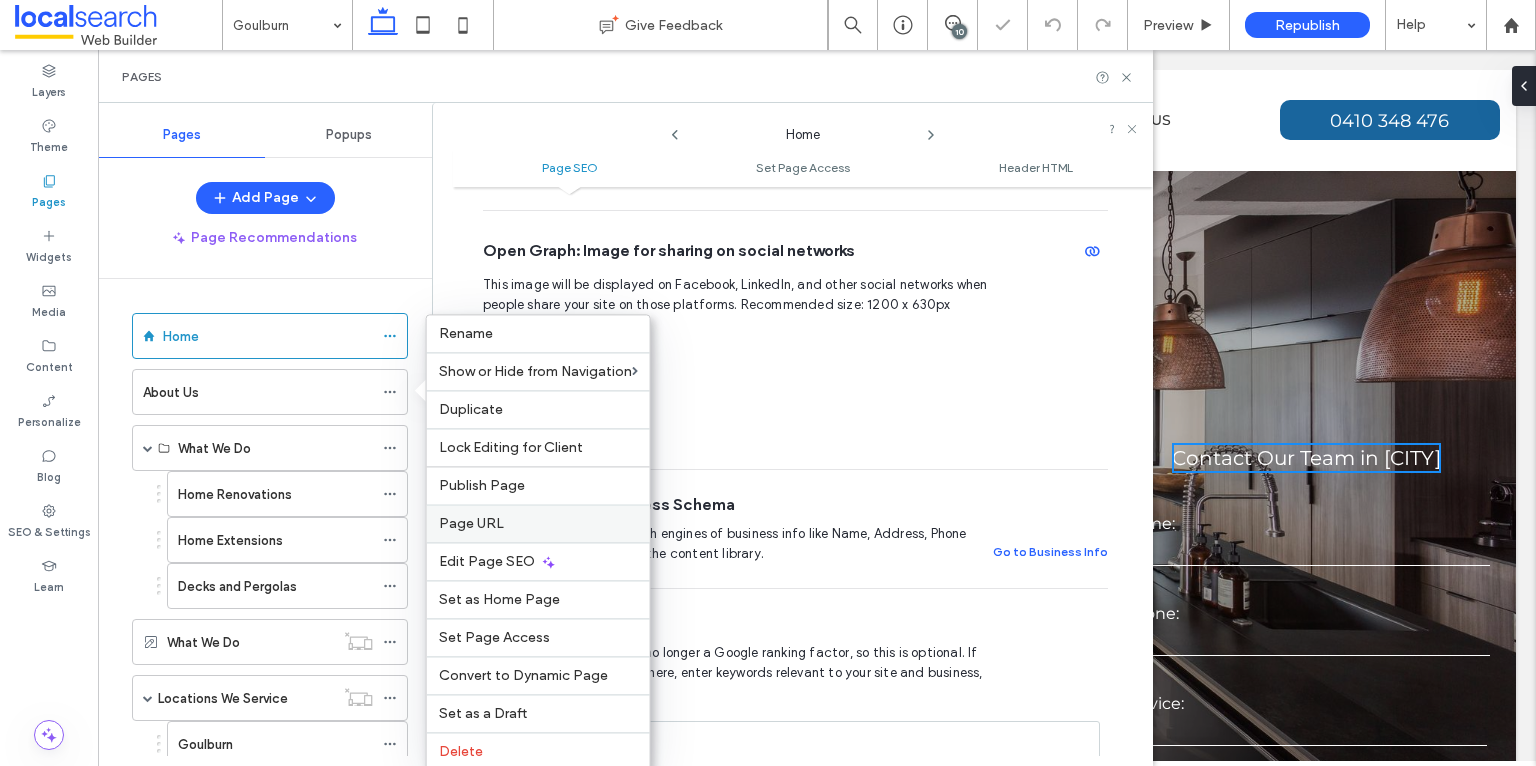 click on "Page URL" at bounding box center (471, 523) 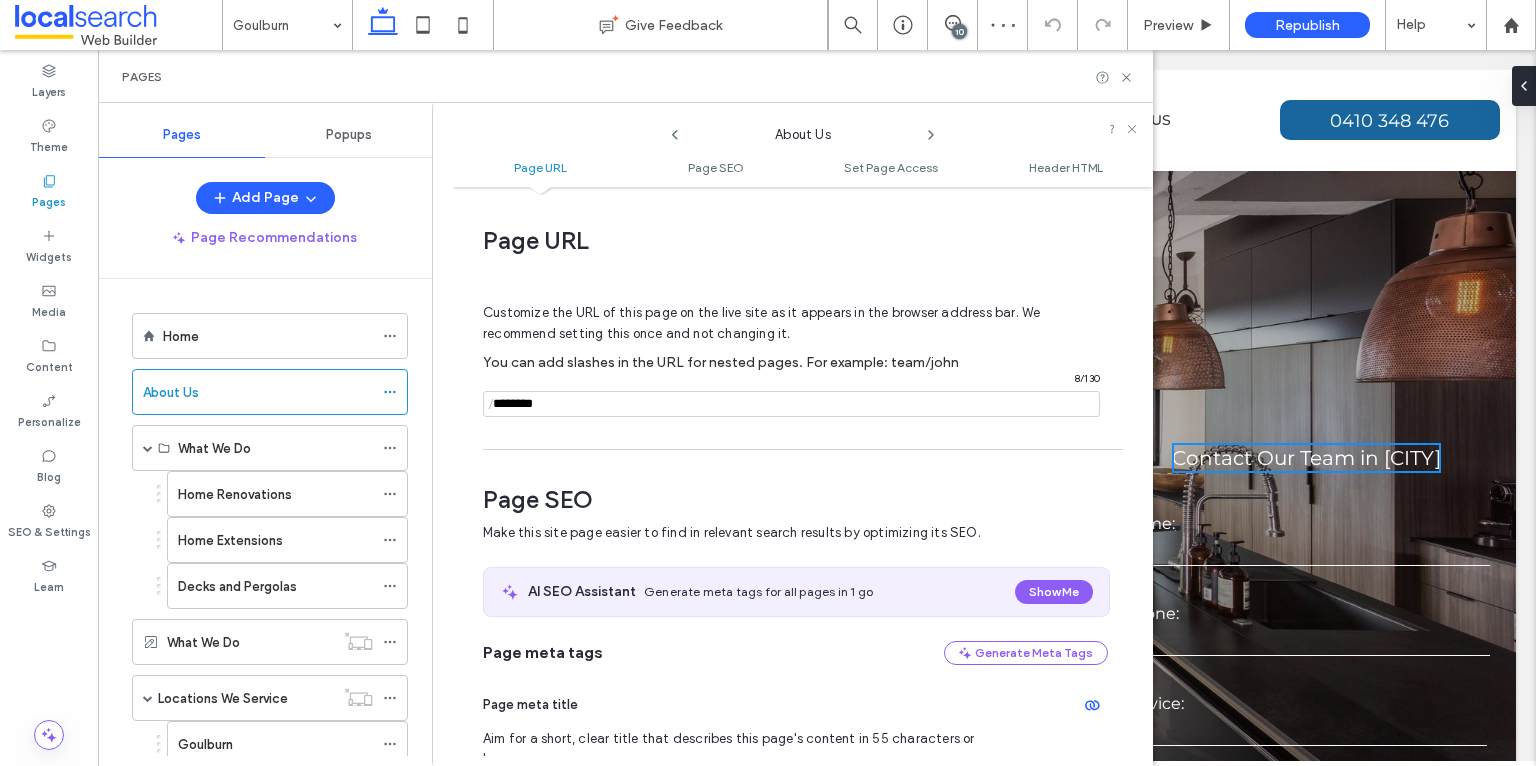 scroll, scrollTop: 10, scrollLeft: 0, axis: vertical 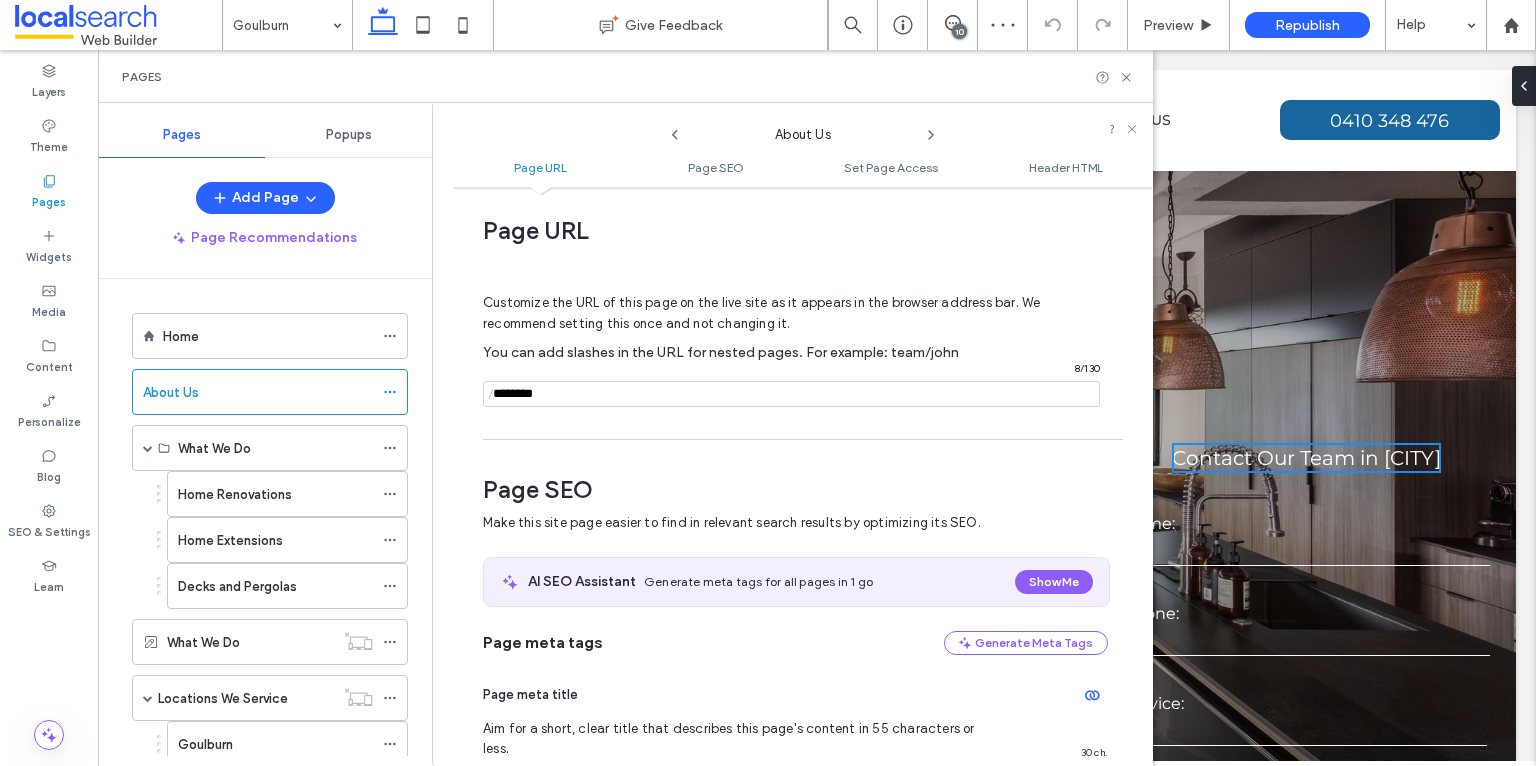 click at bounding box center [791, 394] 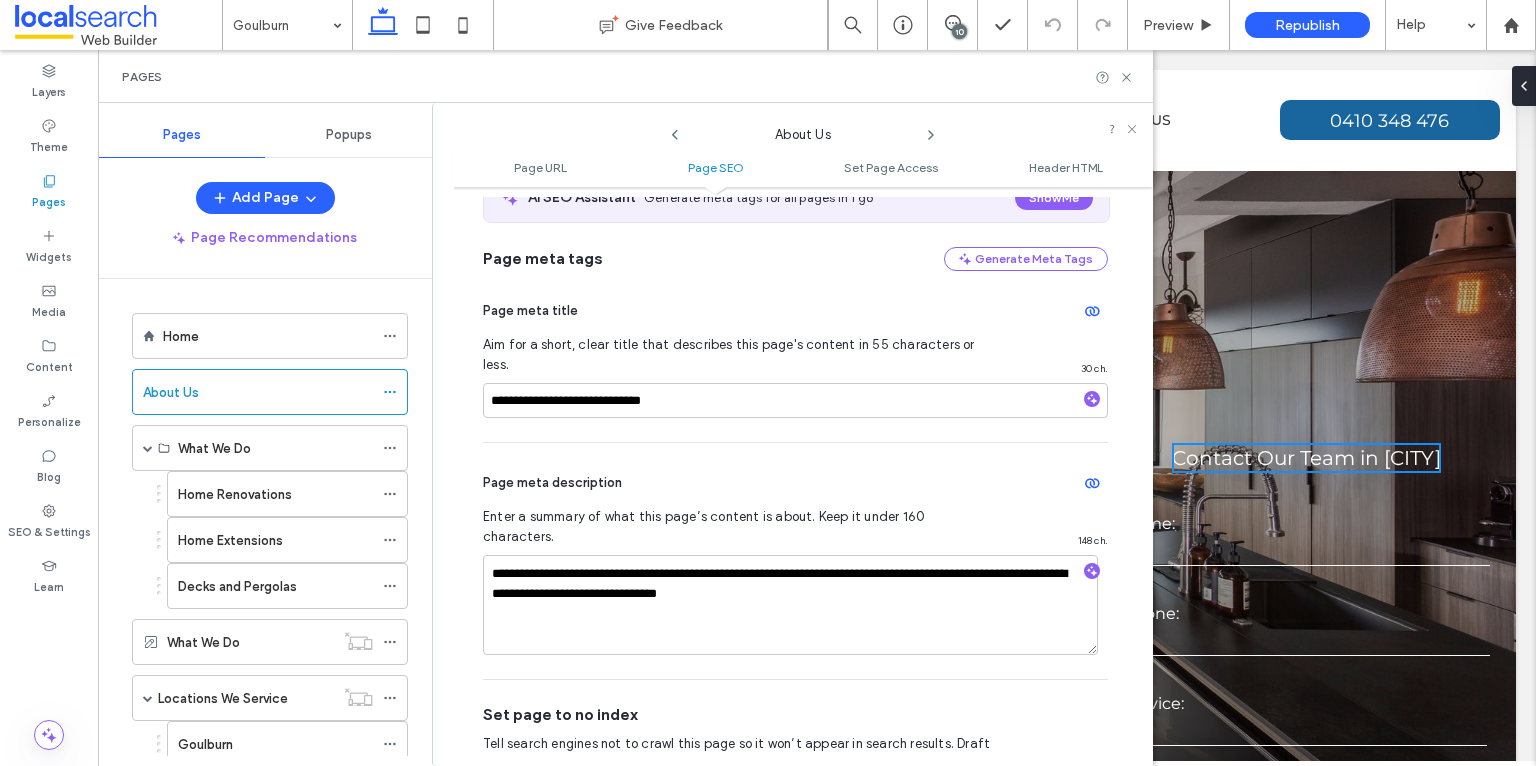 scroll, scrollTop: 411, scrollLeft: 0, axis: vertical 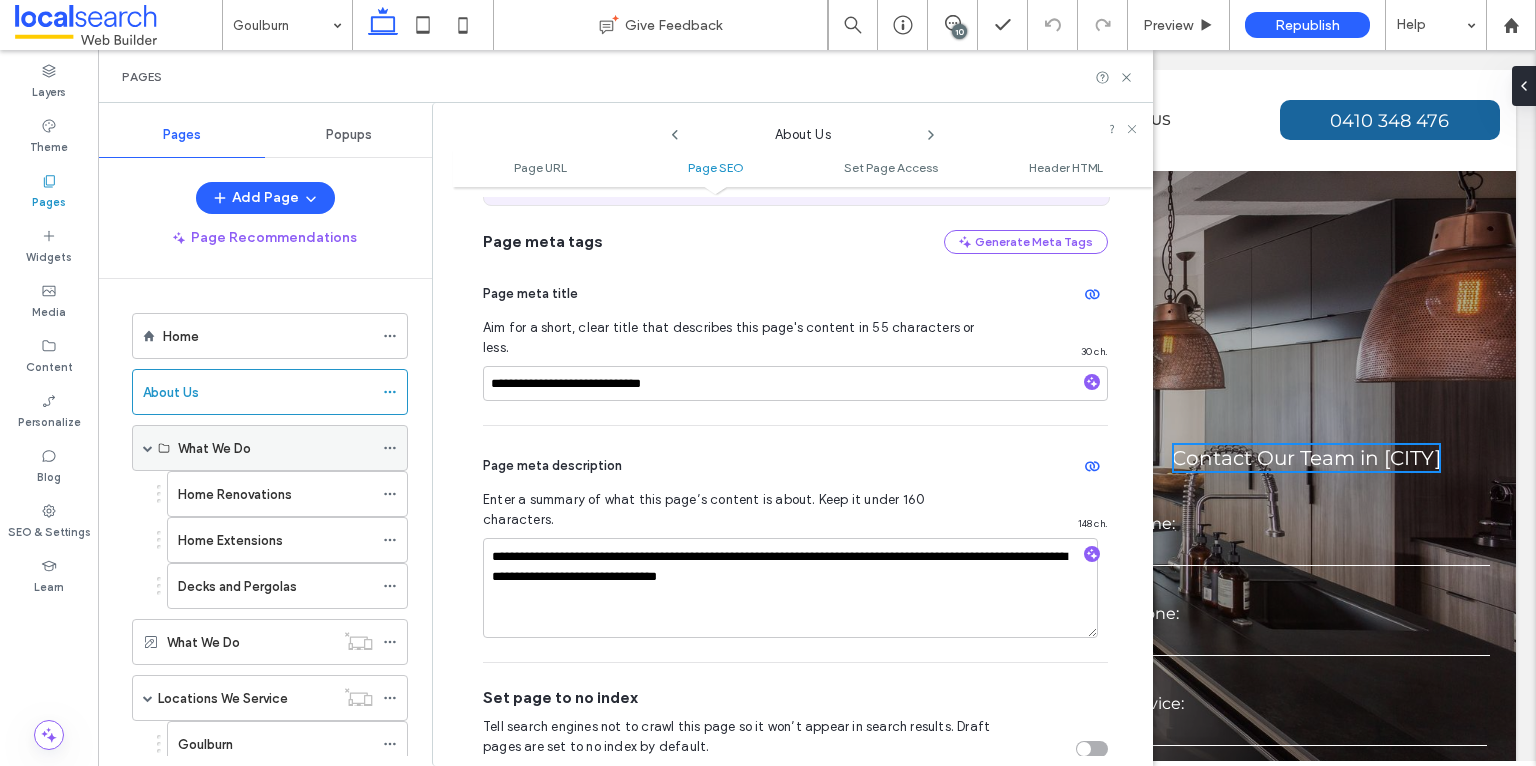 type on "*****" 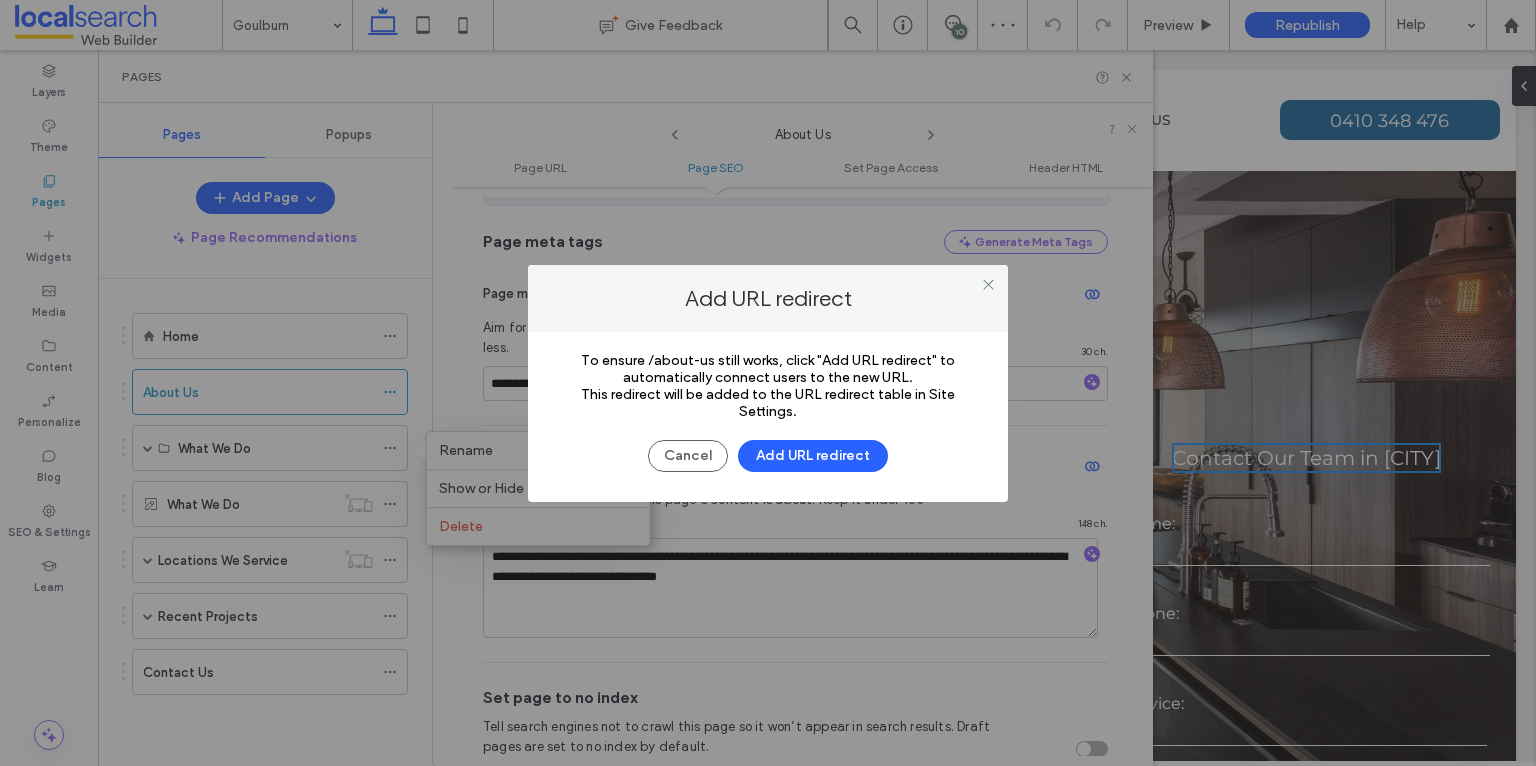 click on "Add URL redirect To ensure /about-us still works, click "Add URL redirect" to automatically connect users to the new URL.  This redirect will be added to the URL redirect table in Site Settings. Cancel Add URL redirect" at bounding box center [768, 383] 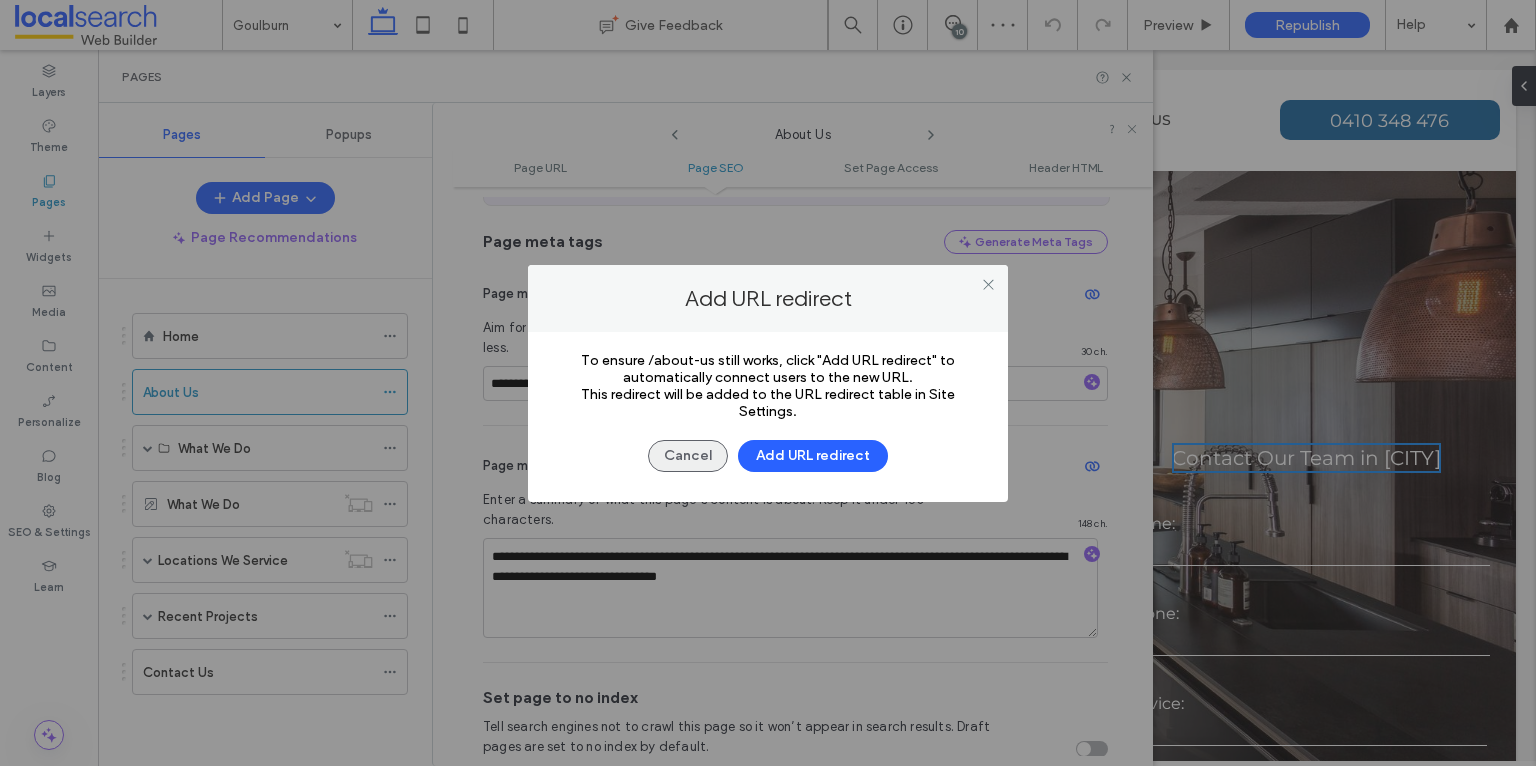 click on "Cancel" at bounding box center [688, 456] 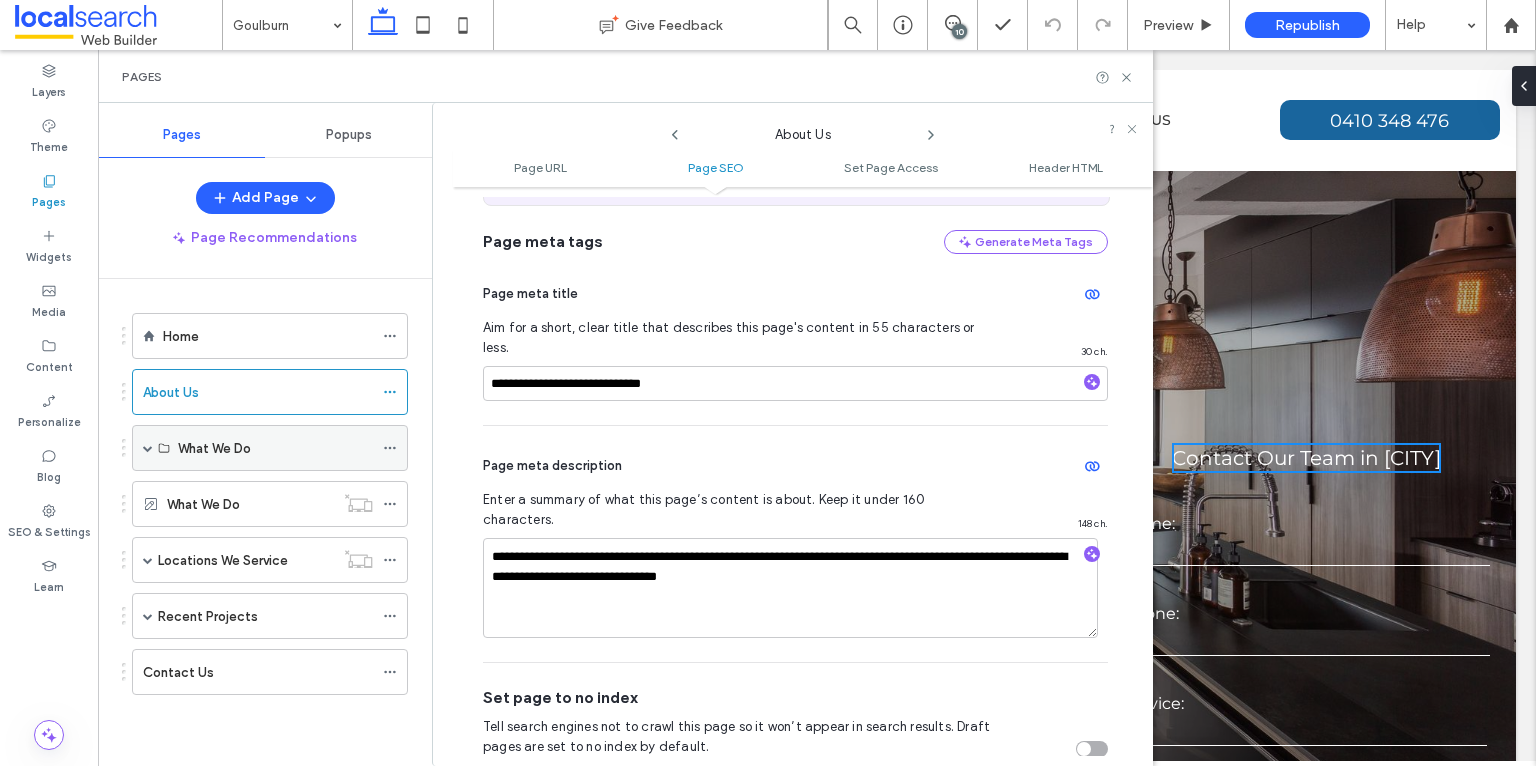 click 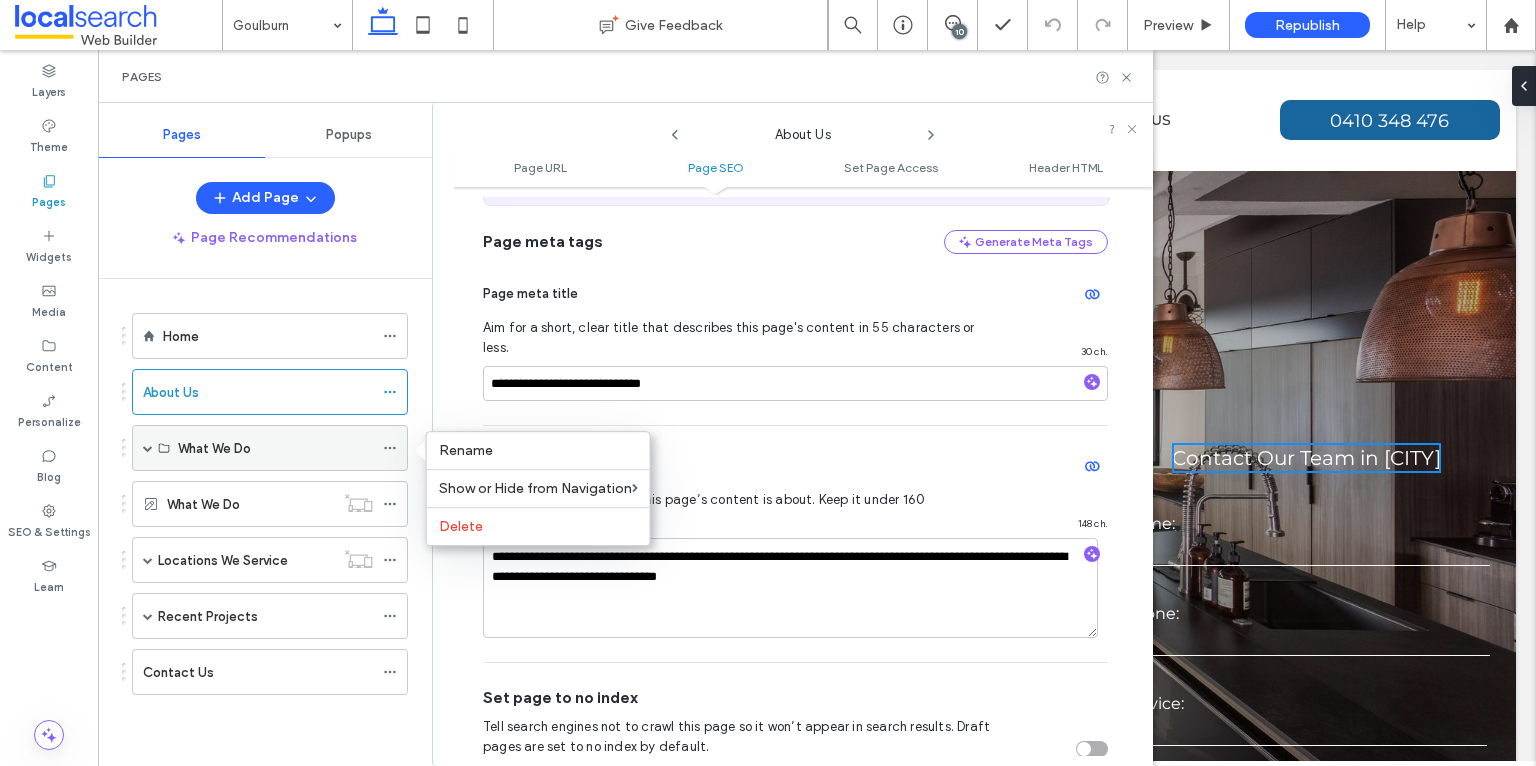 click on "What We Do" at bounding box center (275, 448) 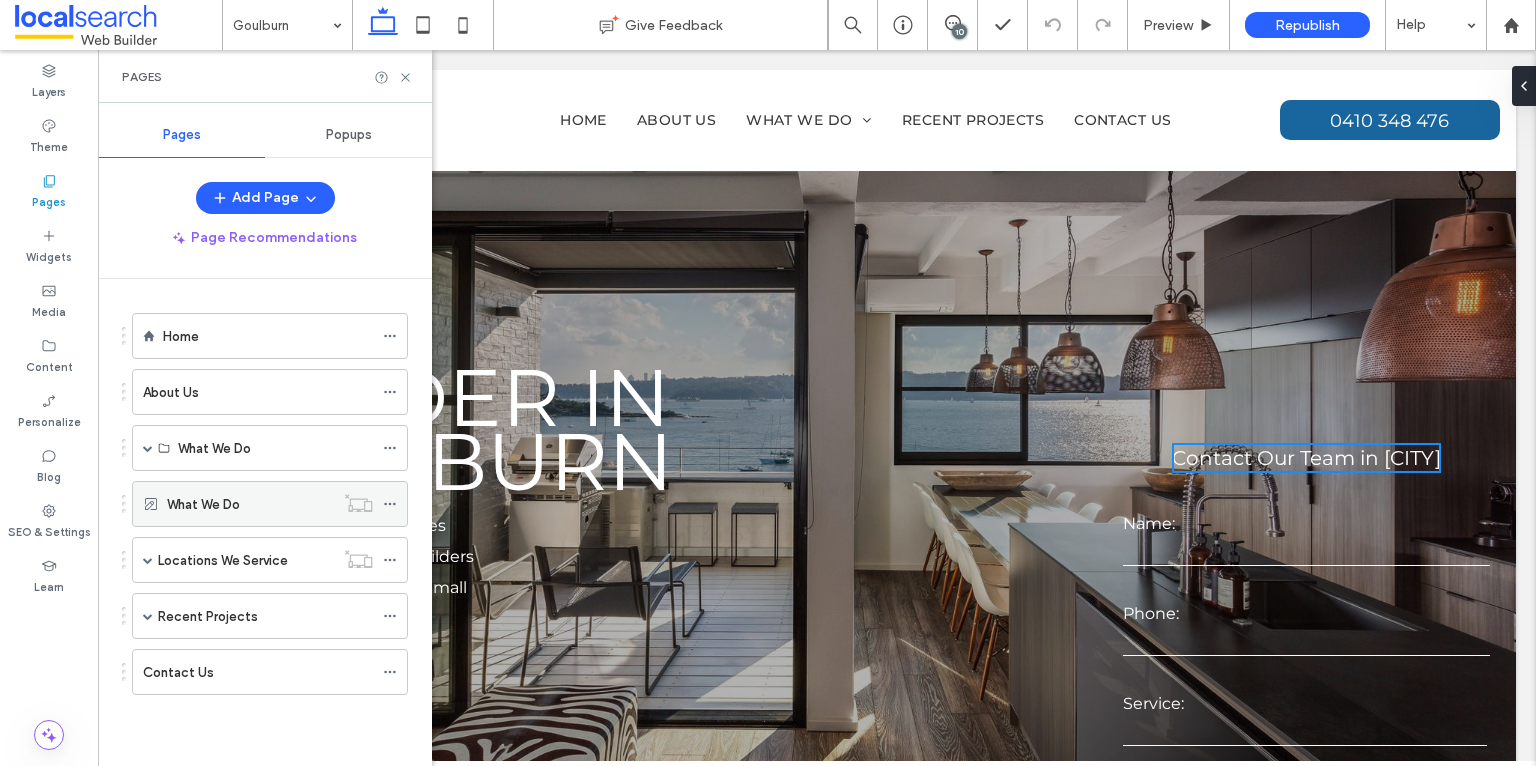 click on "What We Do" at bounding box center (250, 504) 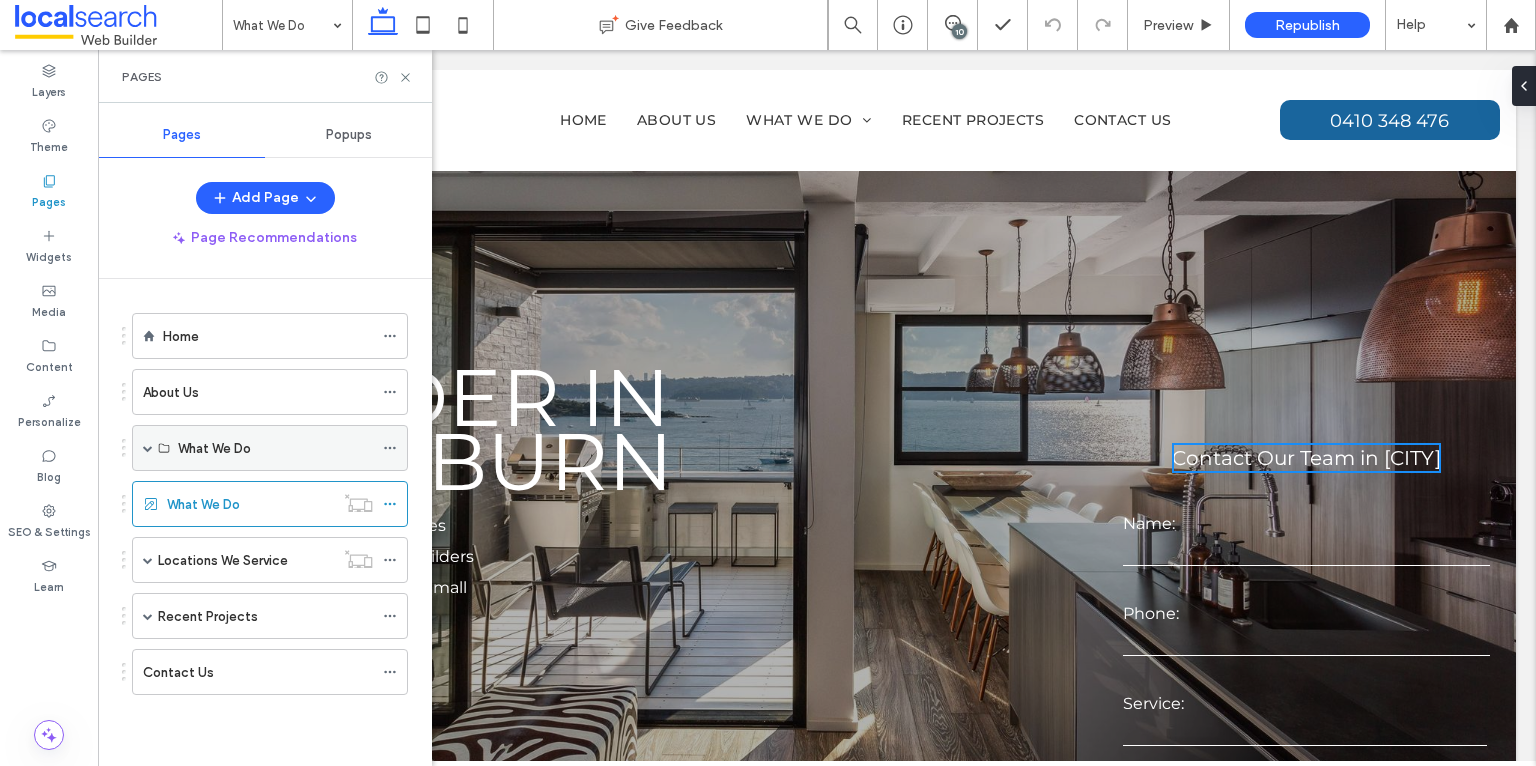 click at bounding box center [148, 448] 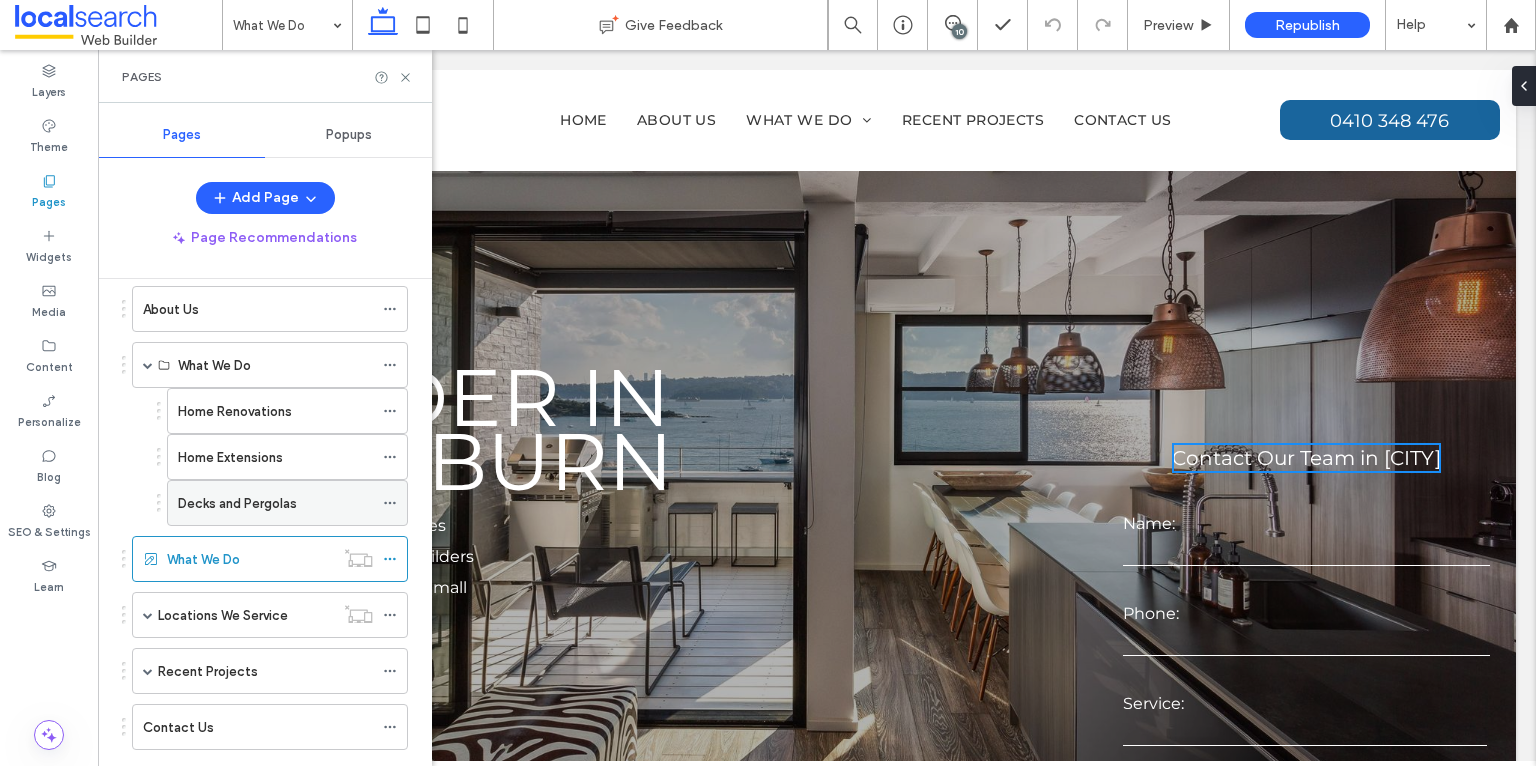 scroll, scrollTop: 92, scrollLeft: 0, axis: vertical 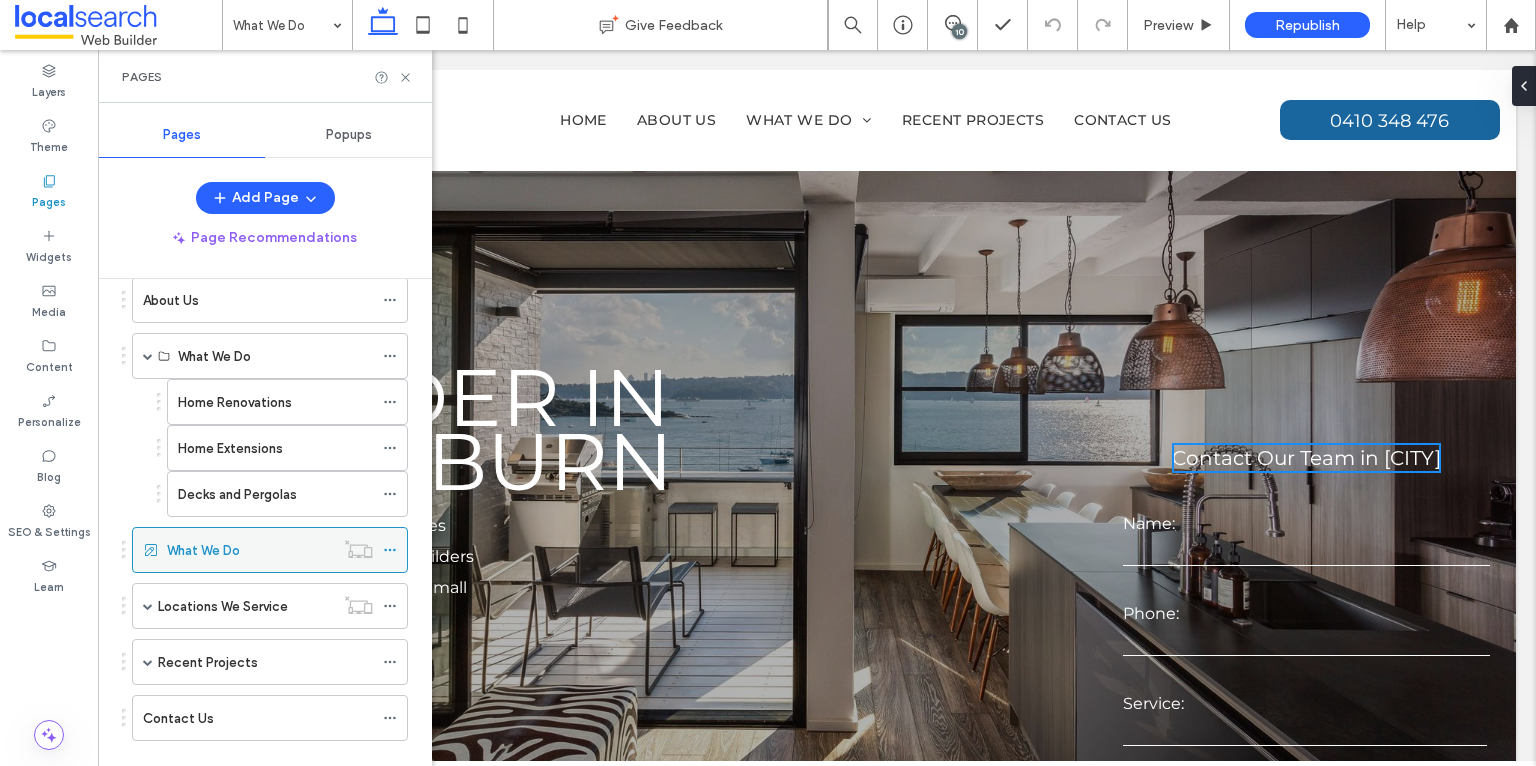 click on "What We Do" at bounding box center (250, 550) 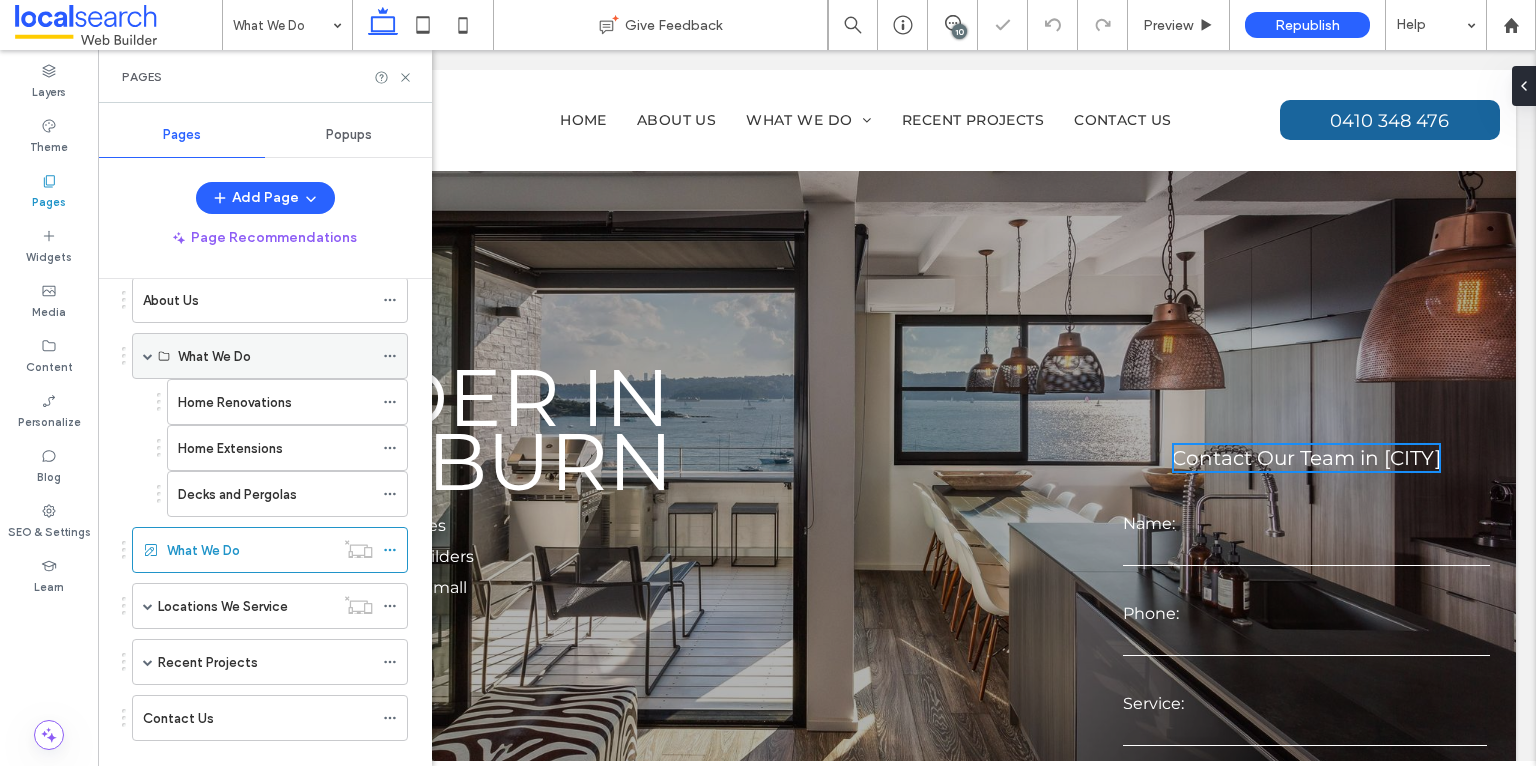 click on "What We Do" at bounding box center [275, 356] 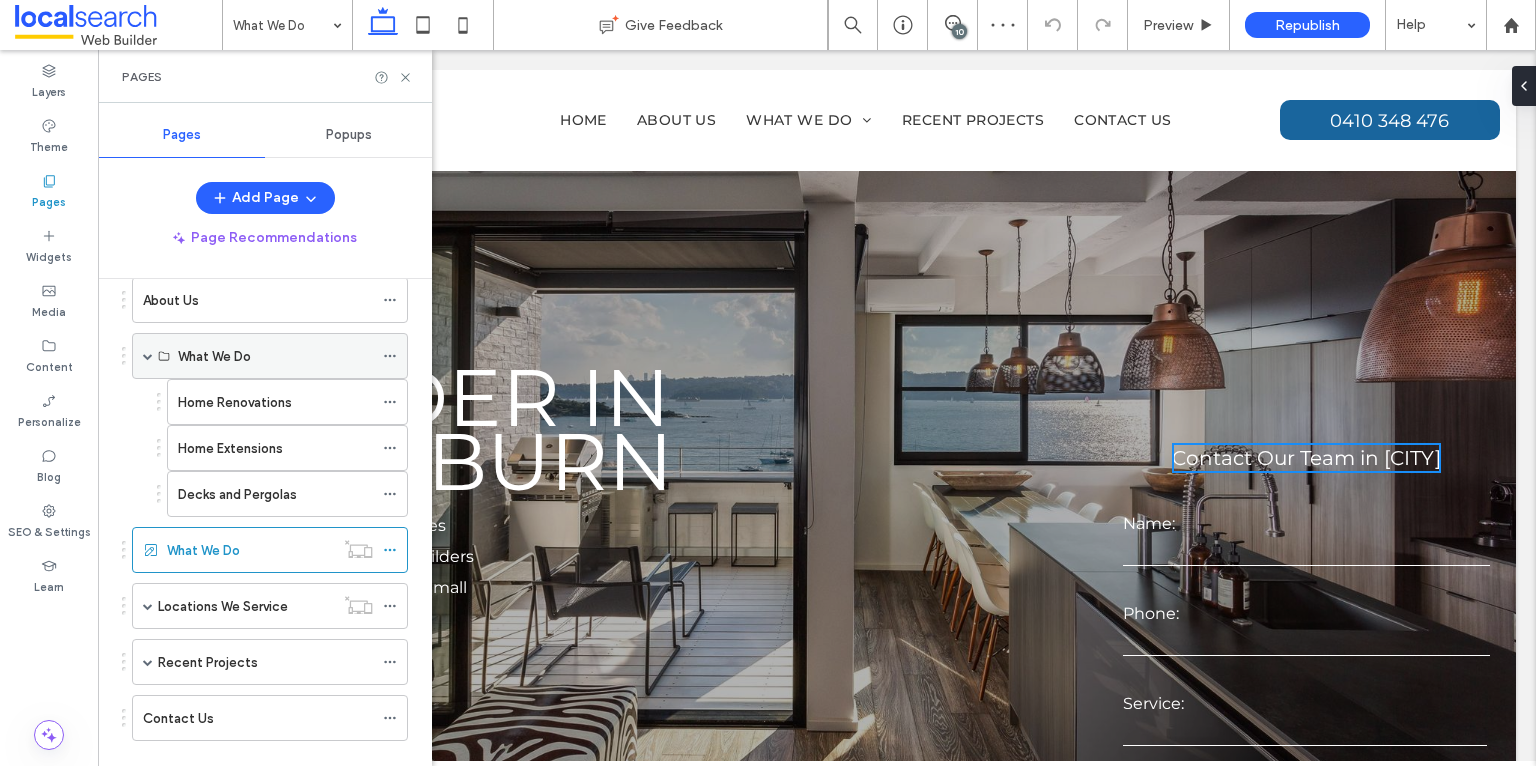 click on "What We Do" at bounding box center (275, 356) 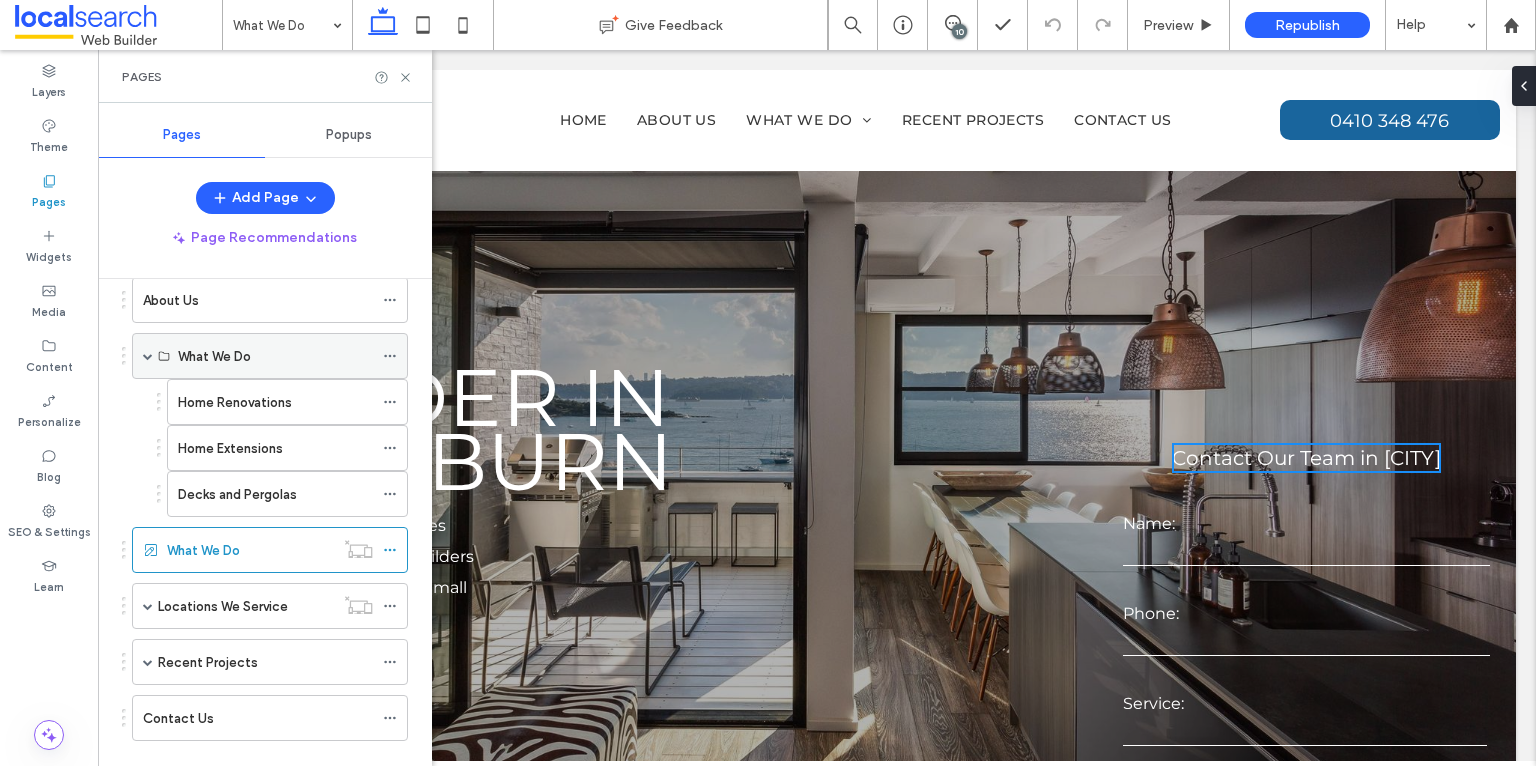 click on "What We Do" at bounding box center [275, 356] 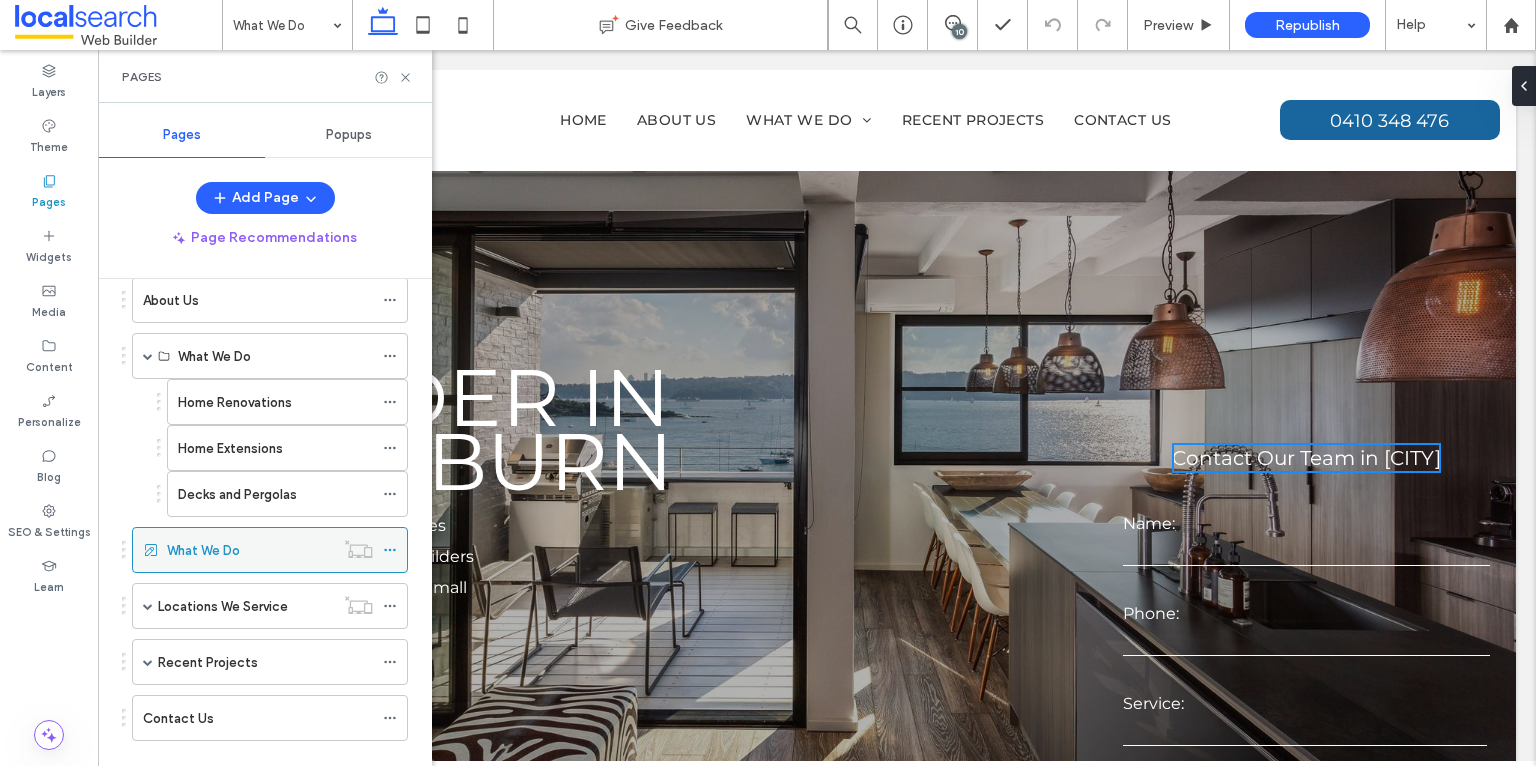 click on "What We Do" at bounding box center (250, 550) 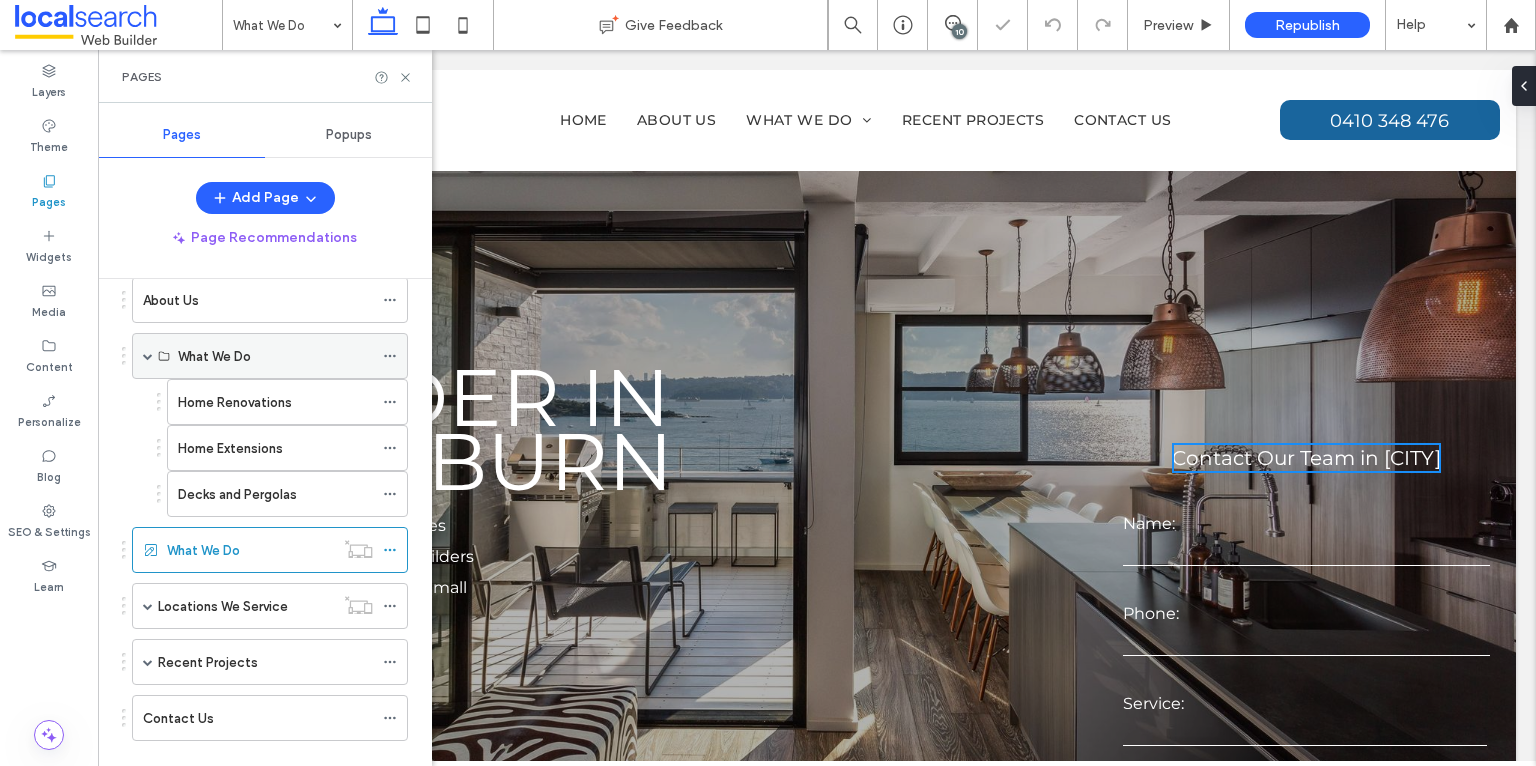 click on "What We Do" at bounding box center [275, 356] 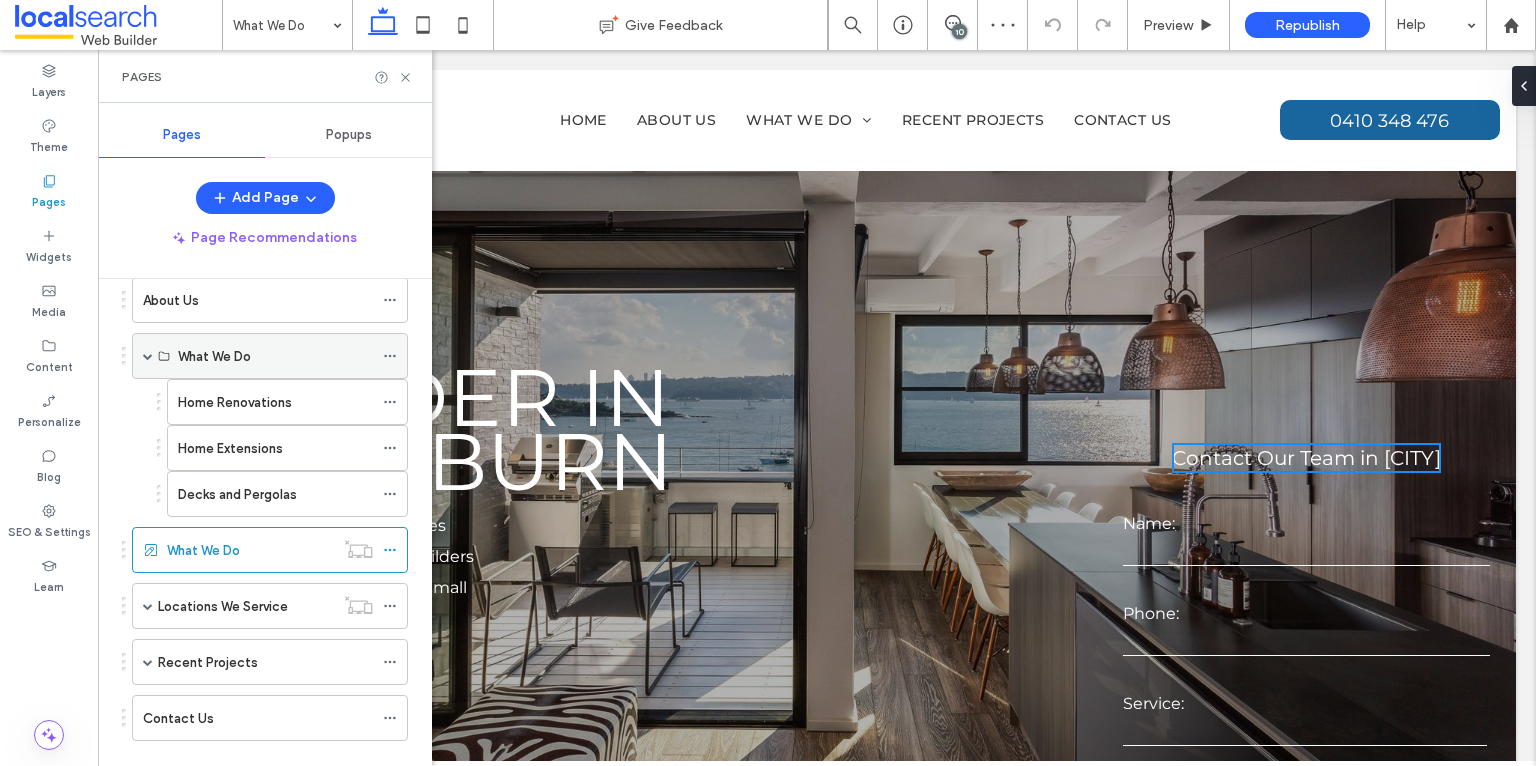 click on "What We Do" at bounding box center (275, 356) 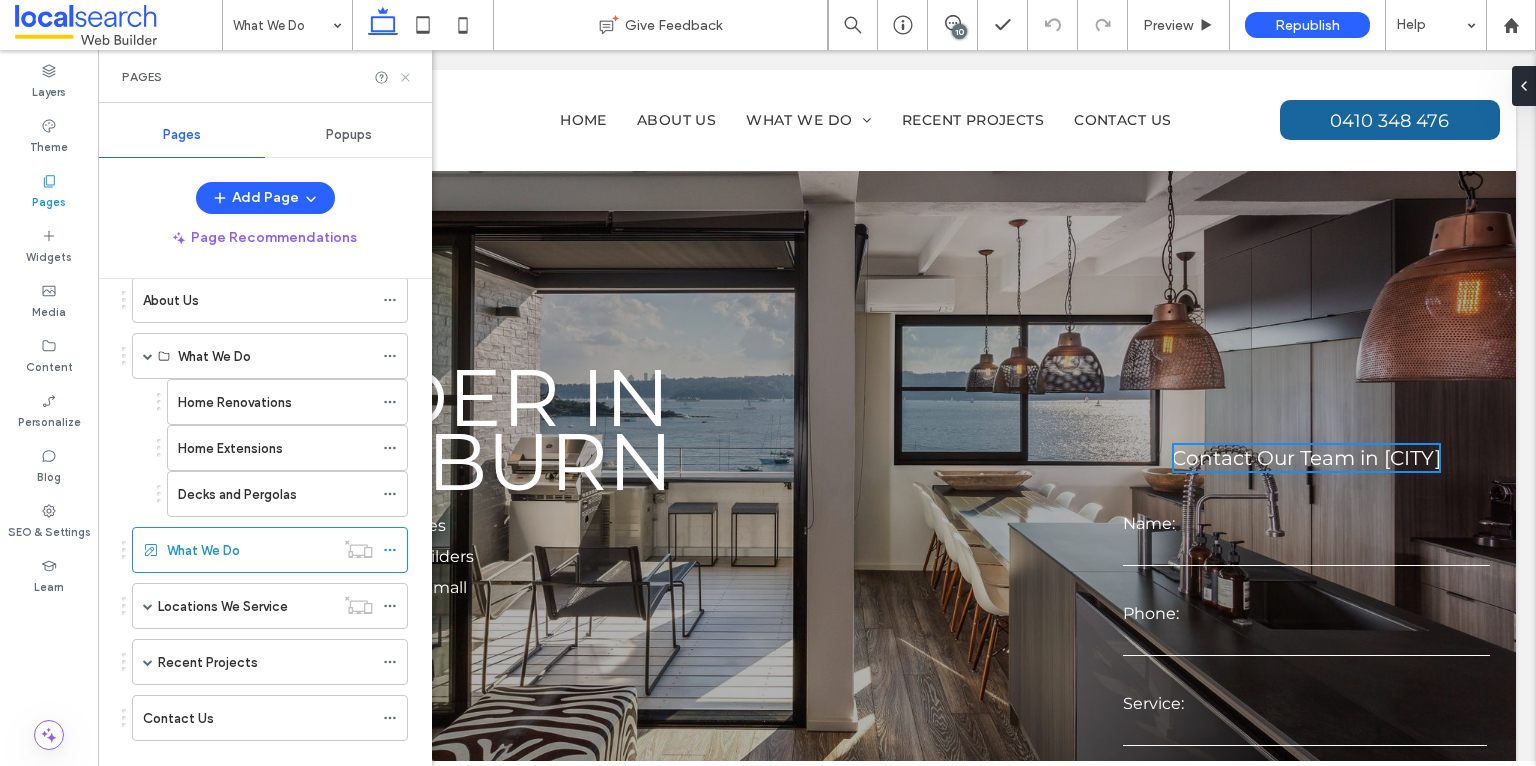 click 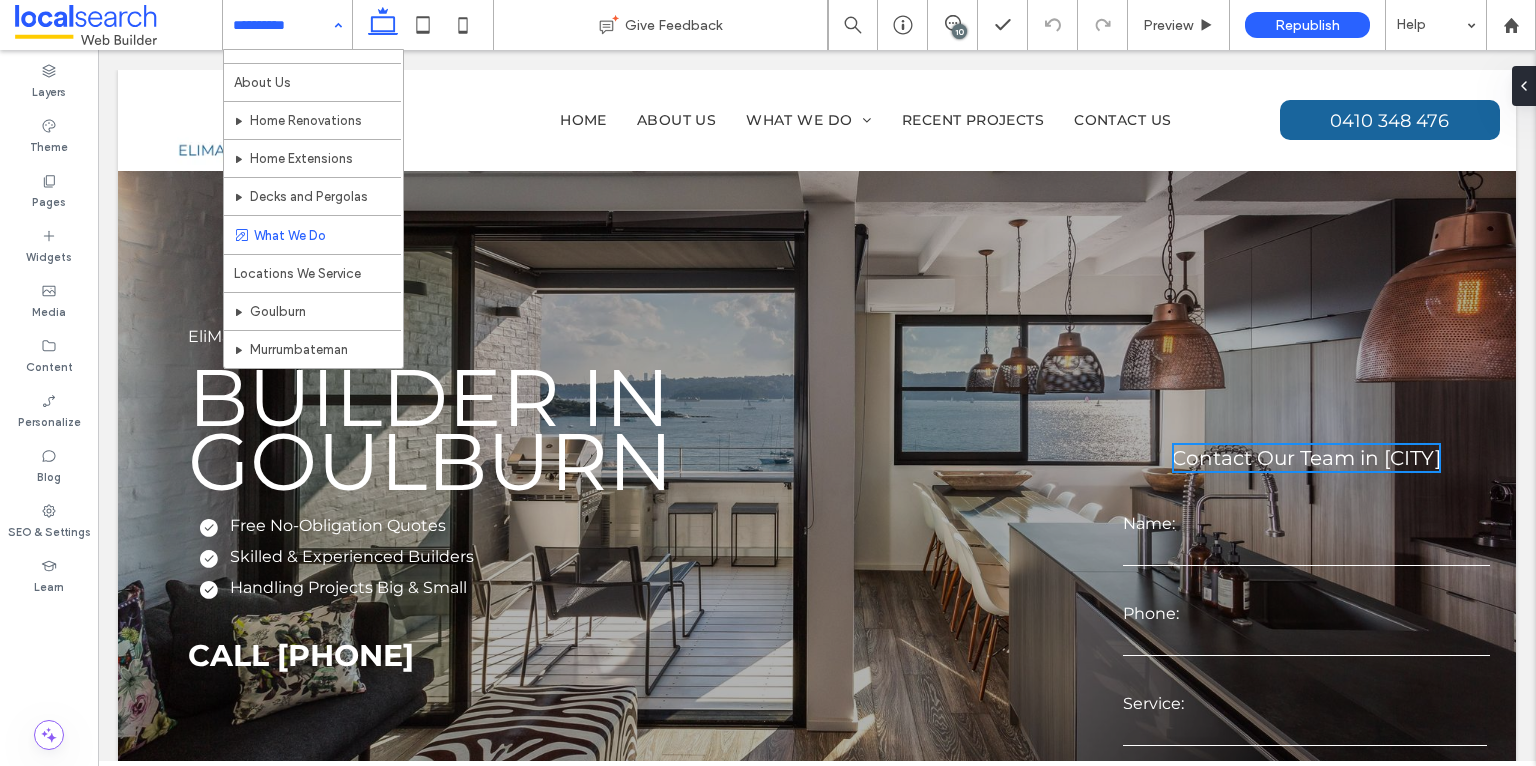 scroll, scrollTop: 0, scrollLeft: 0, axis: both 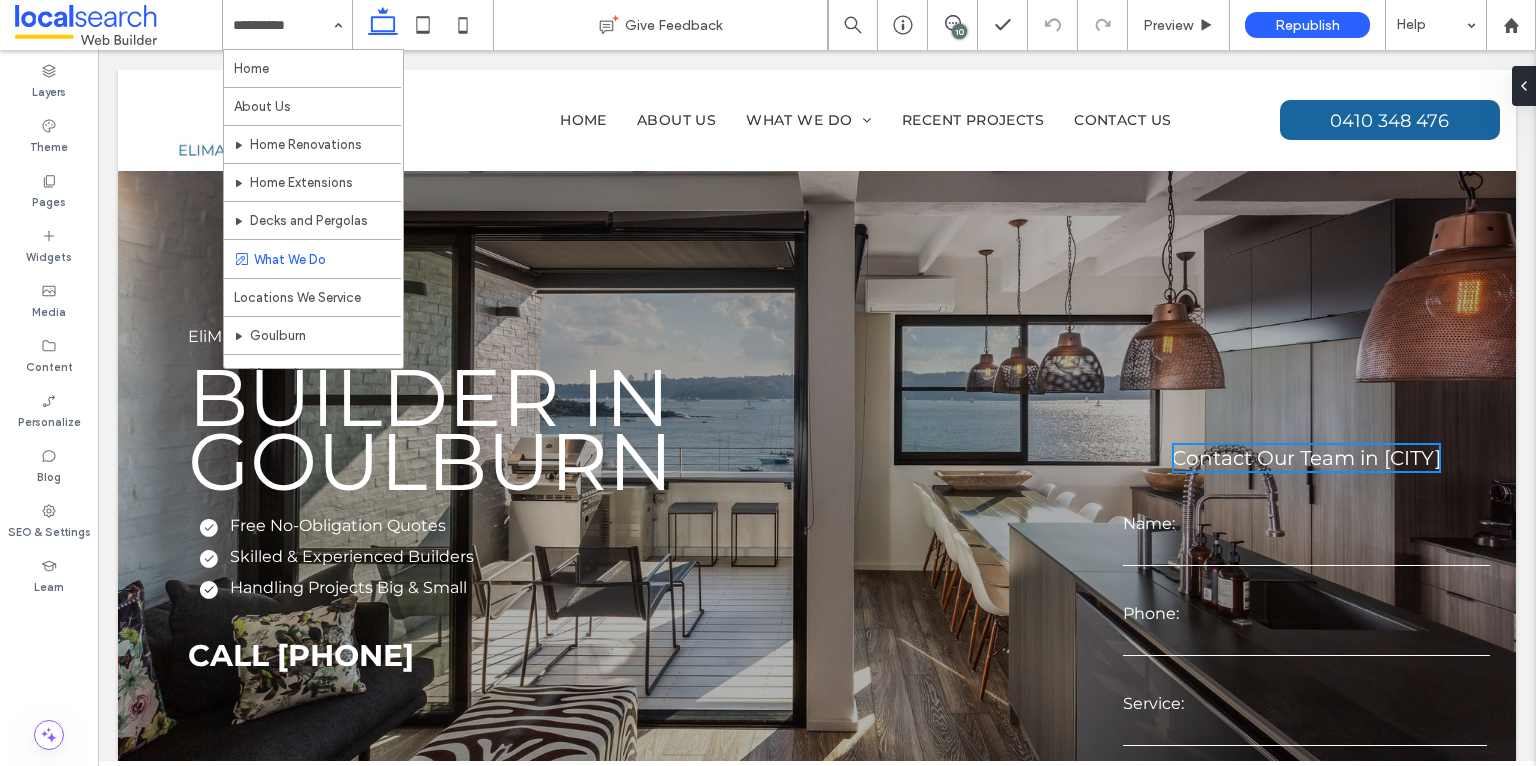 click at bounding box center (282, 25) 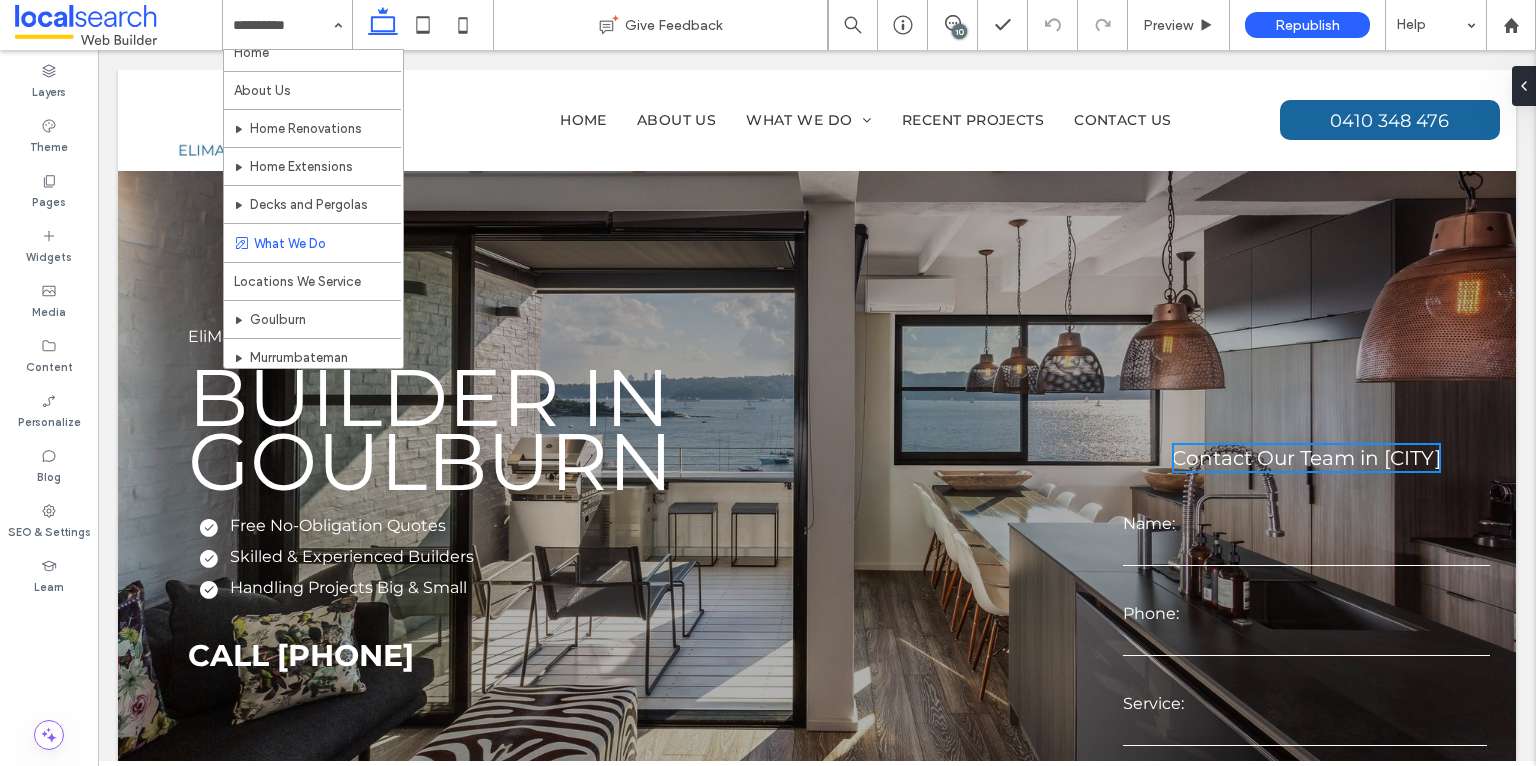 scroll, scrollTop: 0, scrollLeft: 0, axis: both 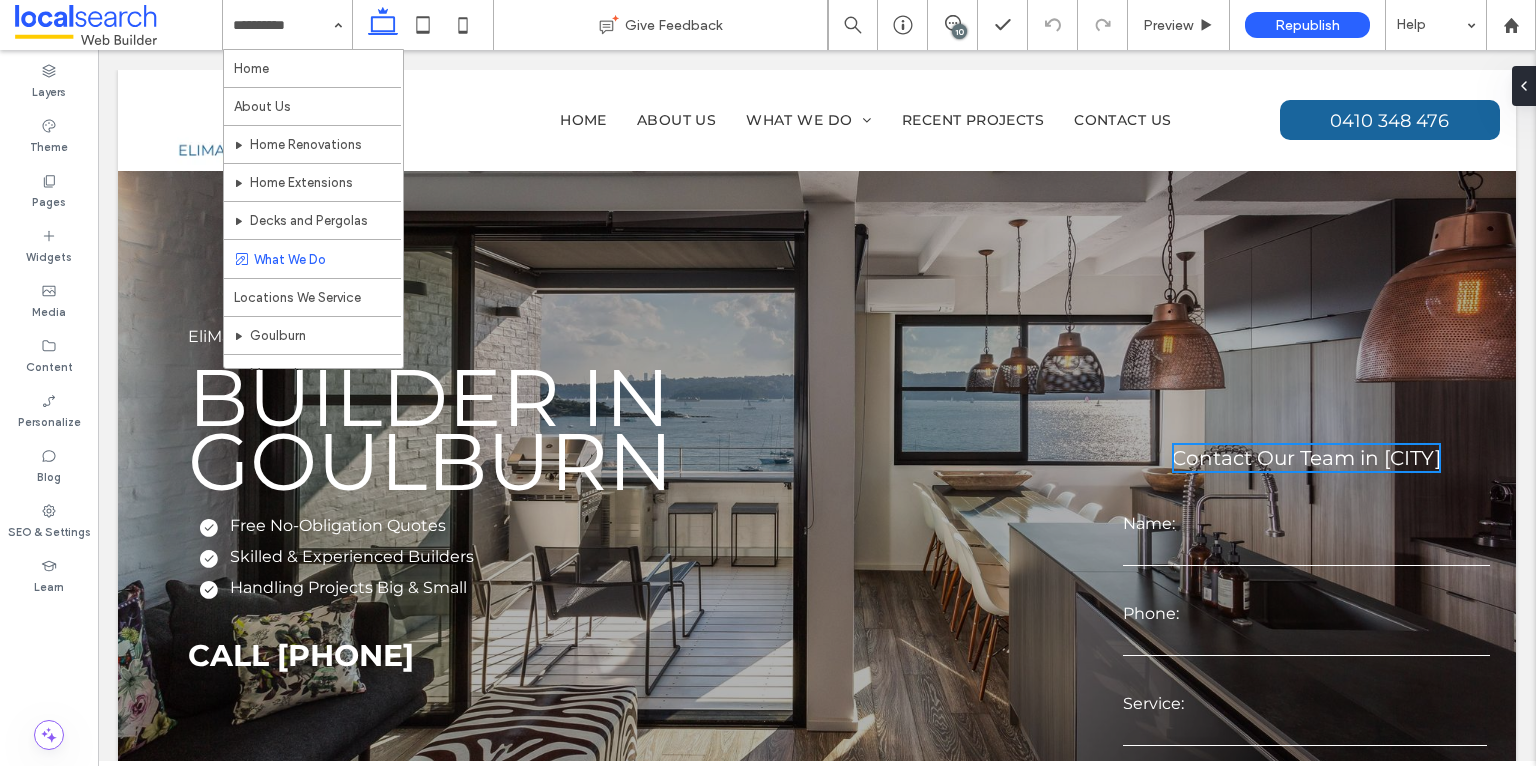 click at bounding box center (282, 25) 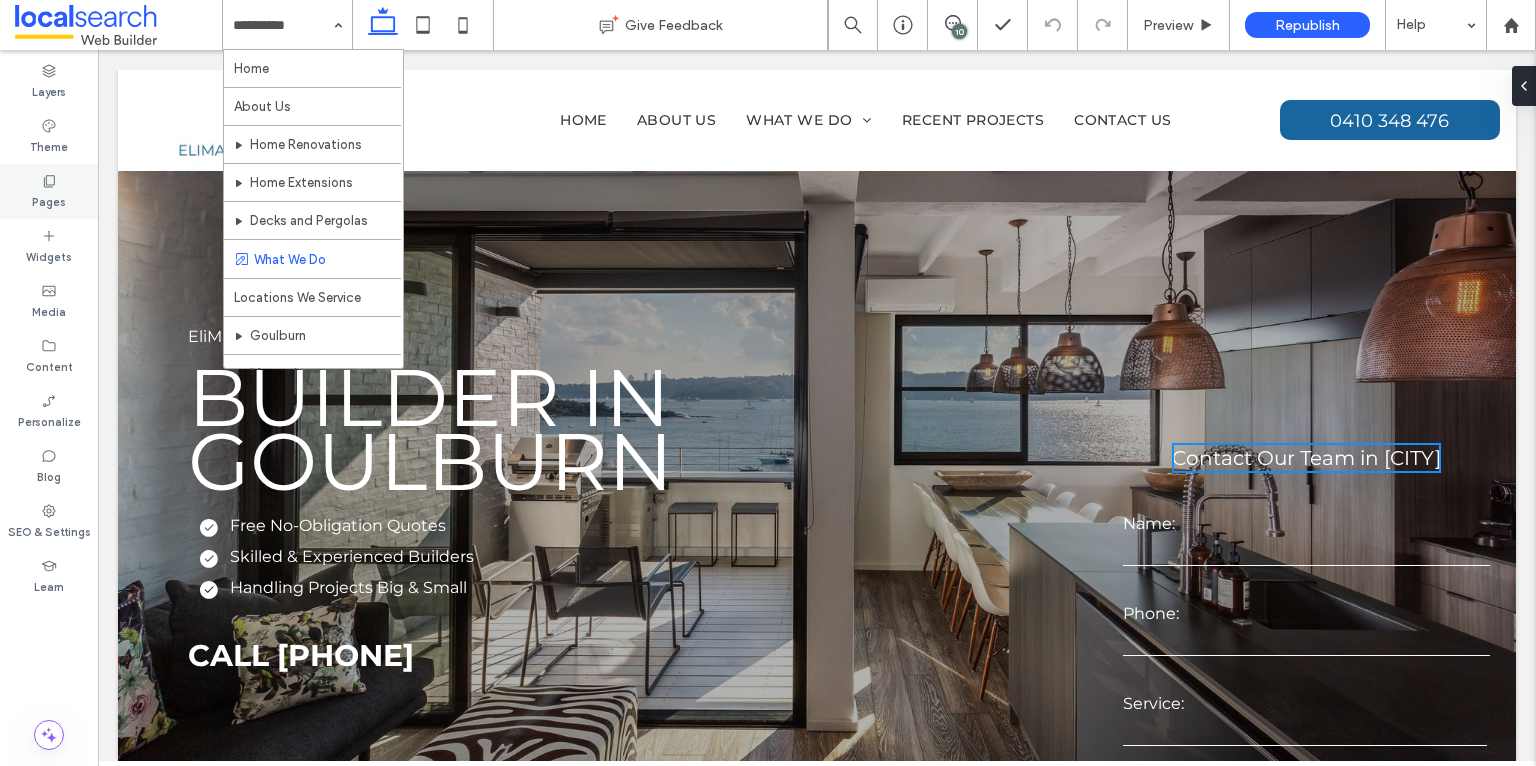 click 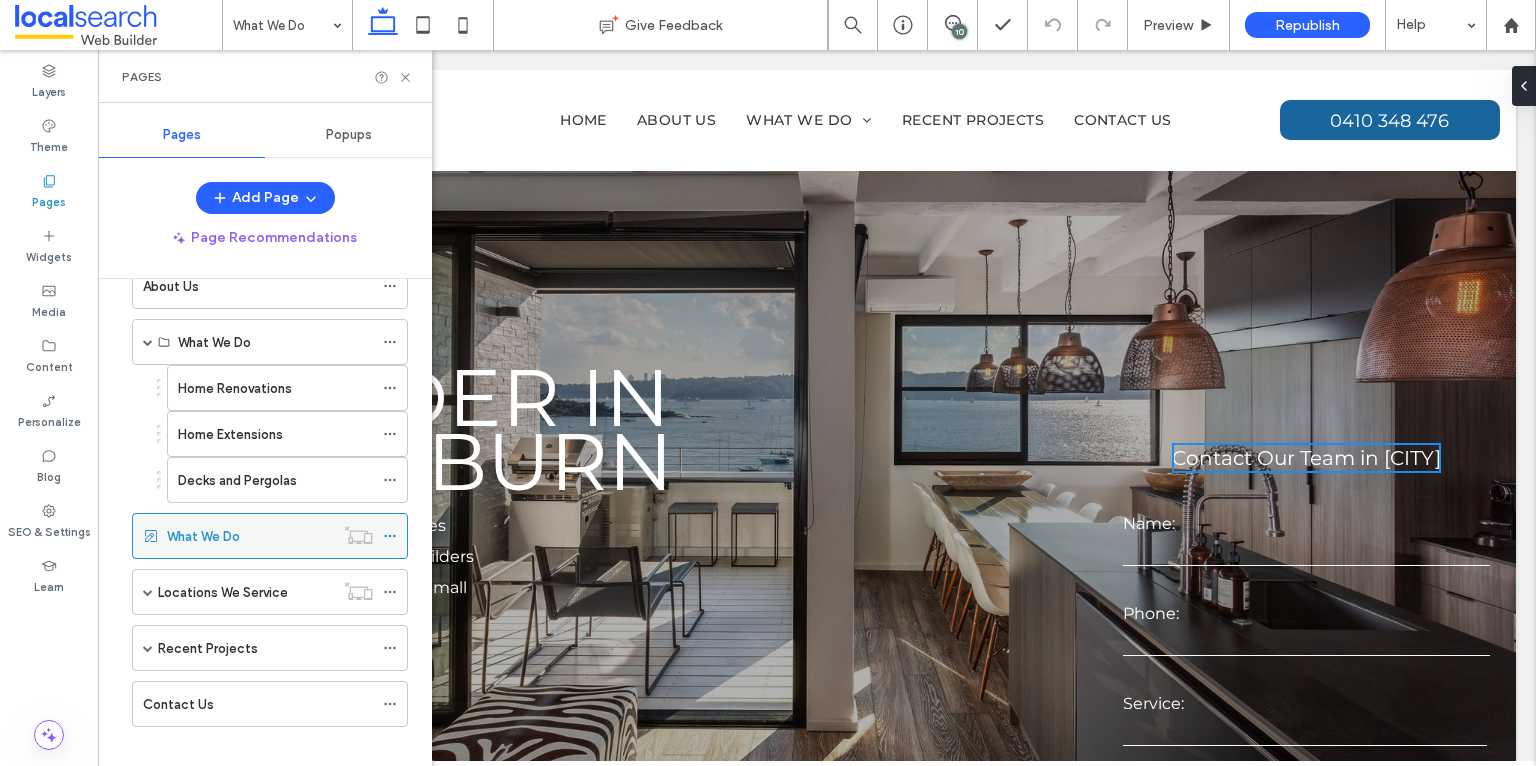 scroll, scrollTop: 108, scrollLeft: 0, axis: vertical 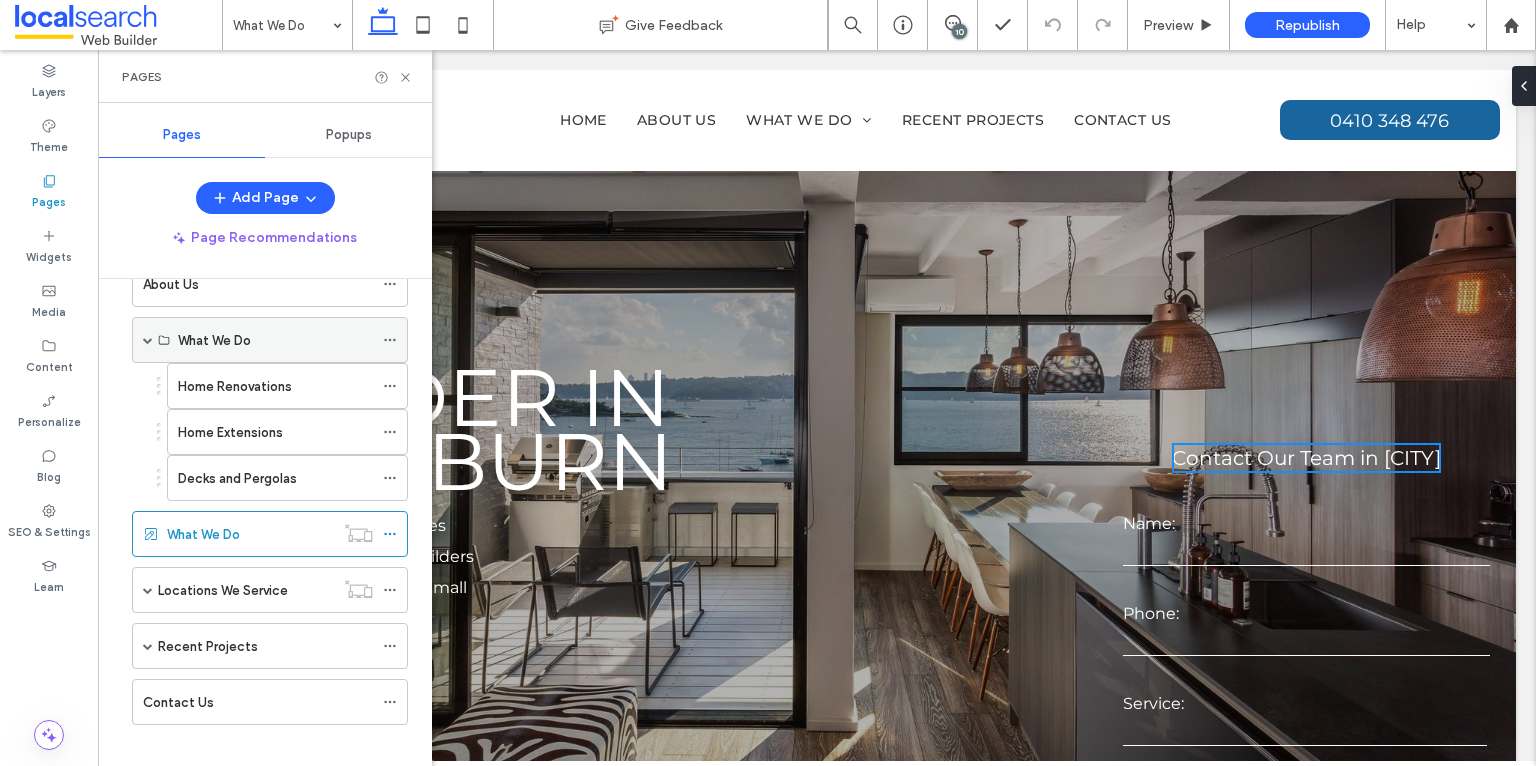 click on "What We Do" at bounding box center (275, 340) 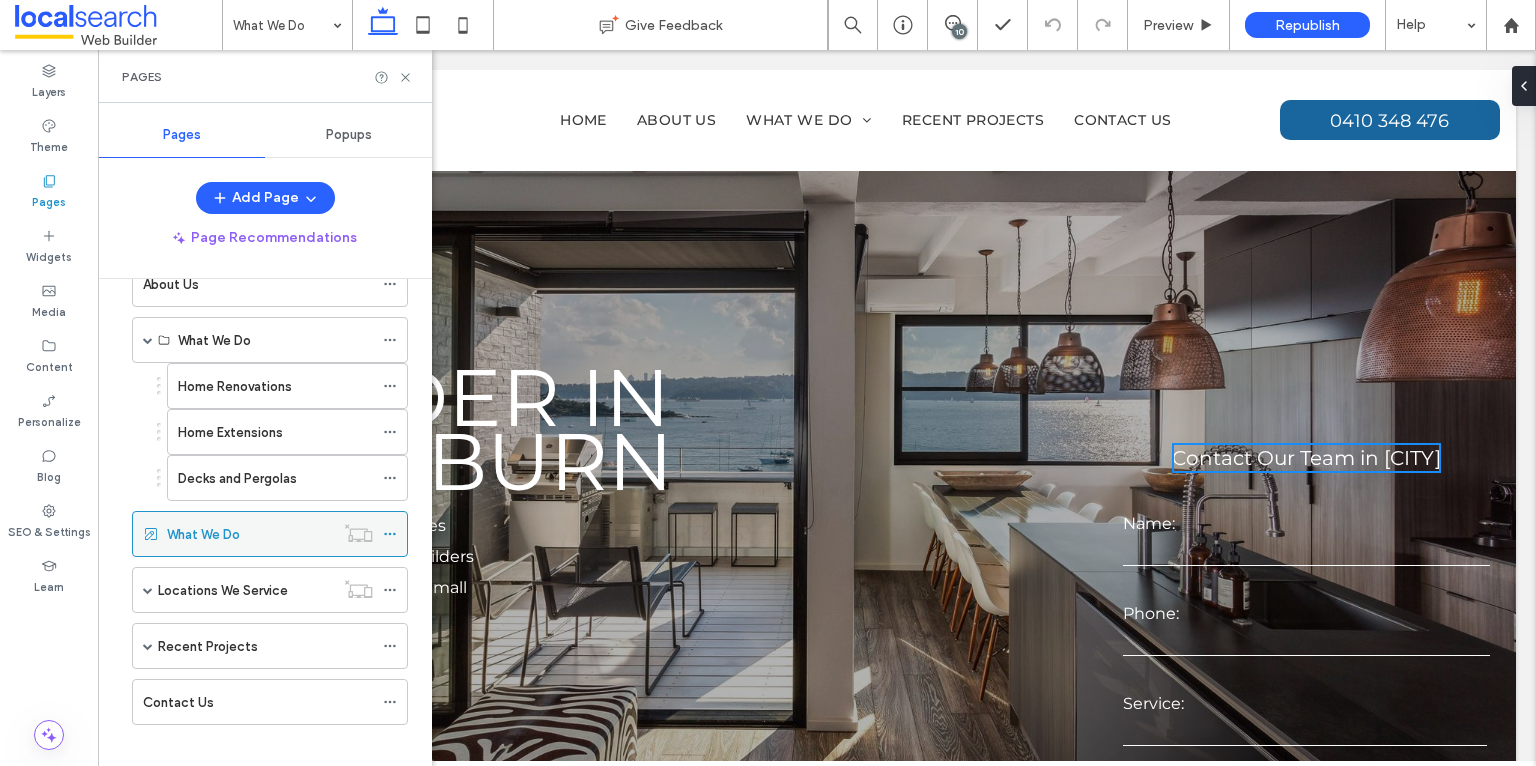 click on "What We Do" at bounding box center [250, 534] 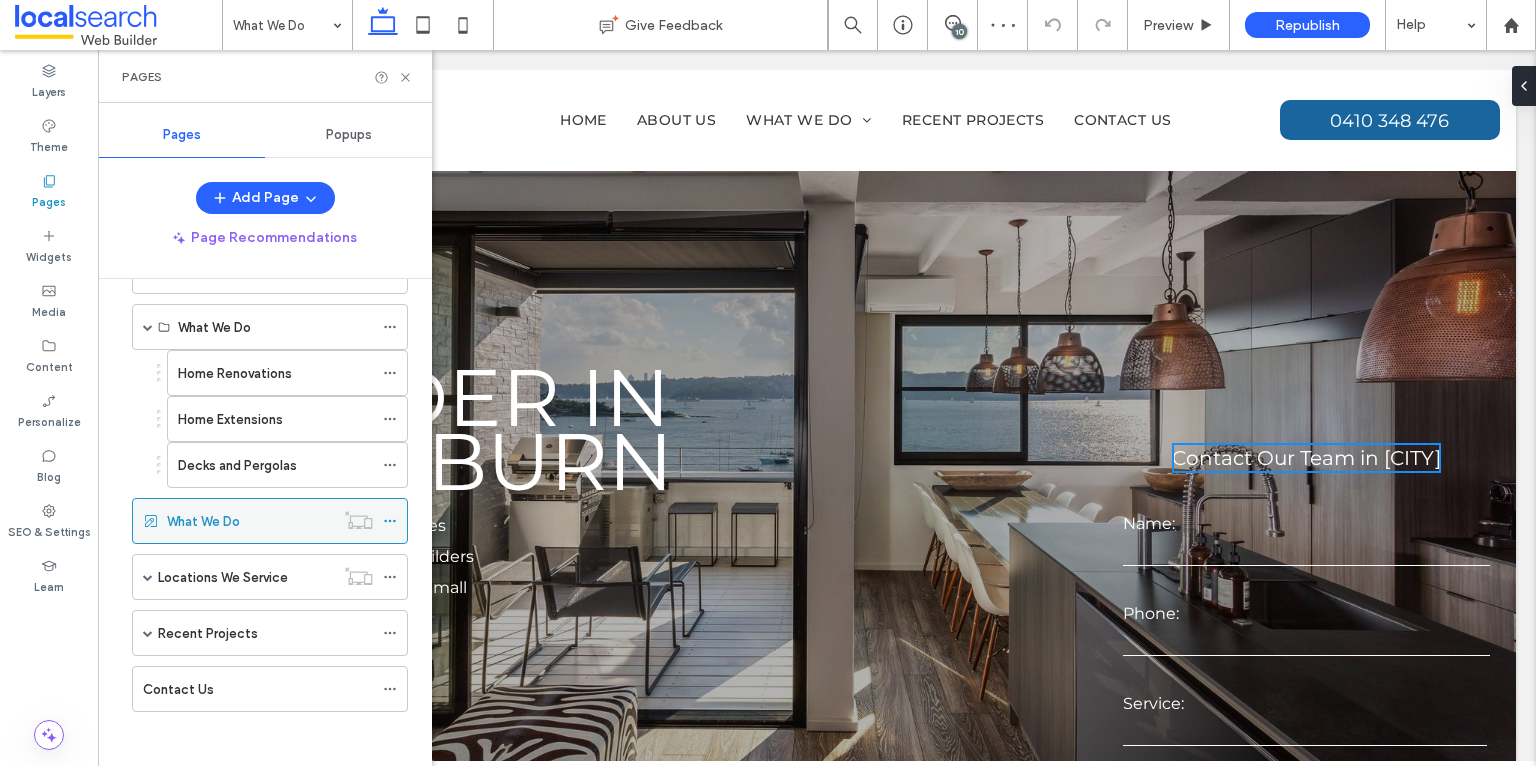 scroll, scrollTop: 93, scrollLeft: 0, axis: vertical 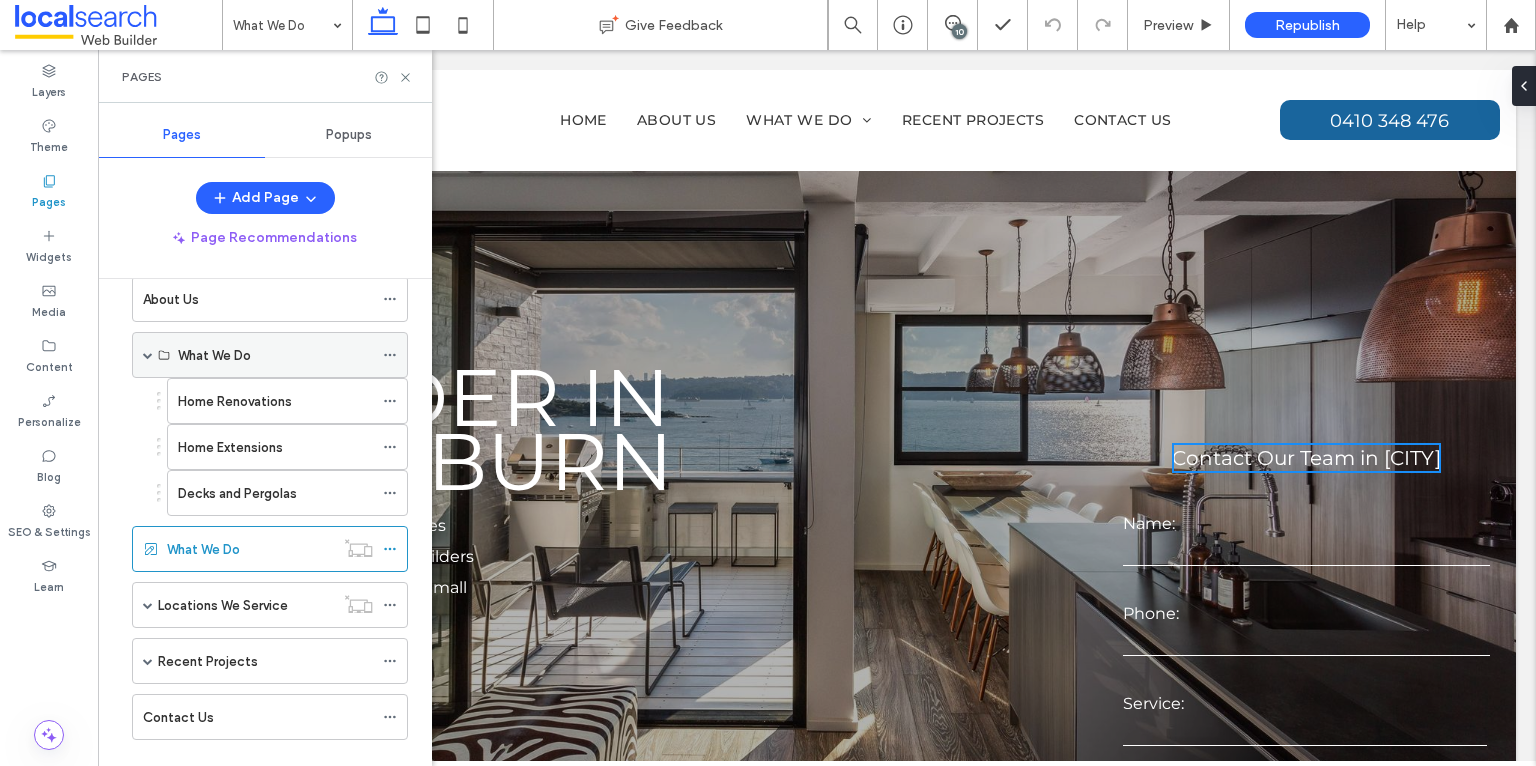 click on "What We Do" at bounding box center [275, 355] 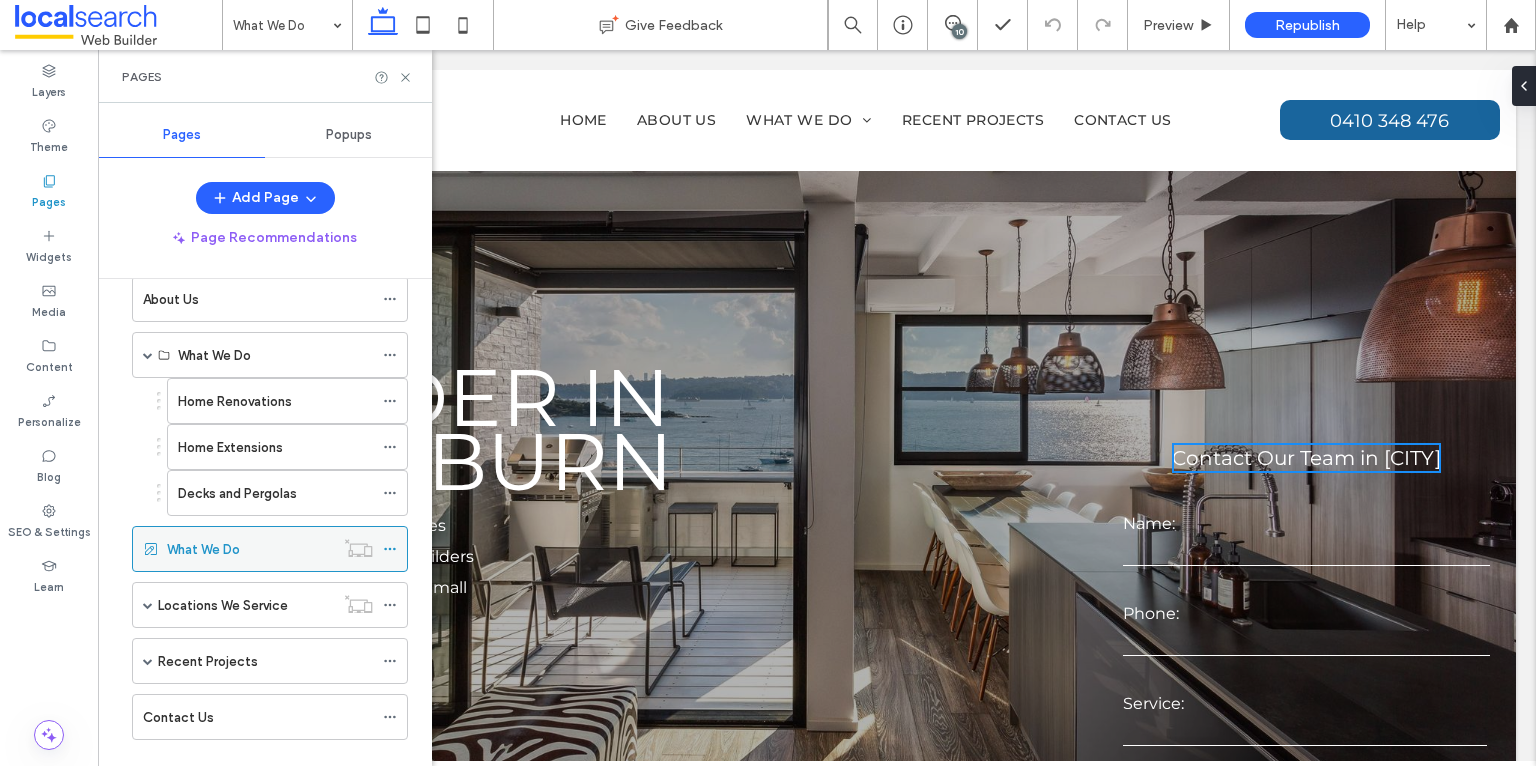 click on "What We Do" at bounding box center (250, 549) 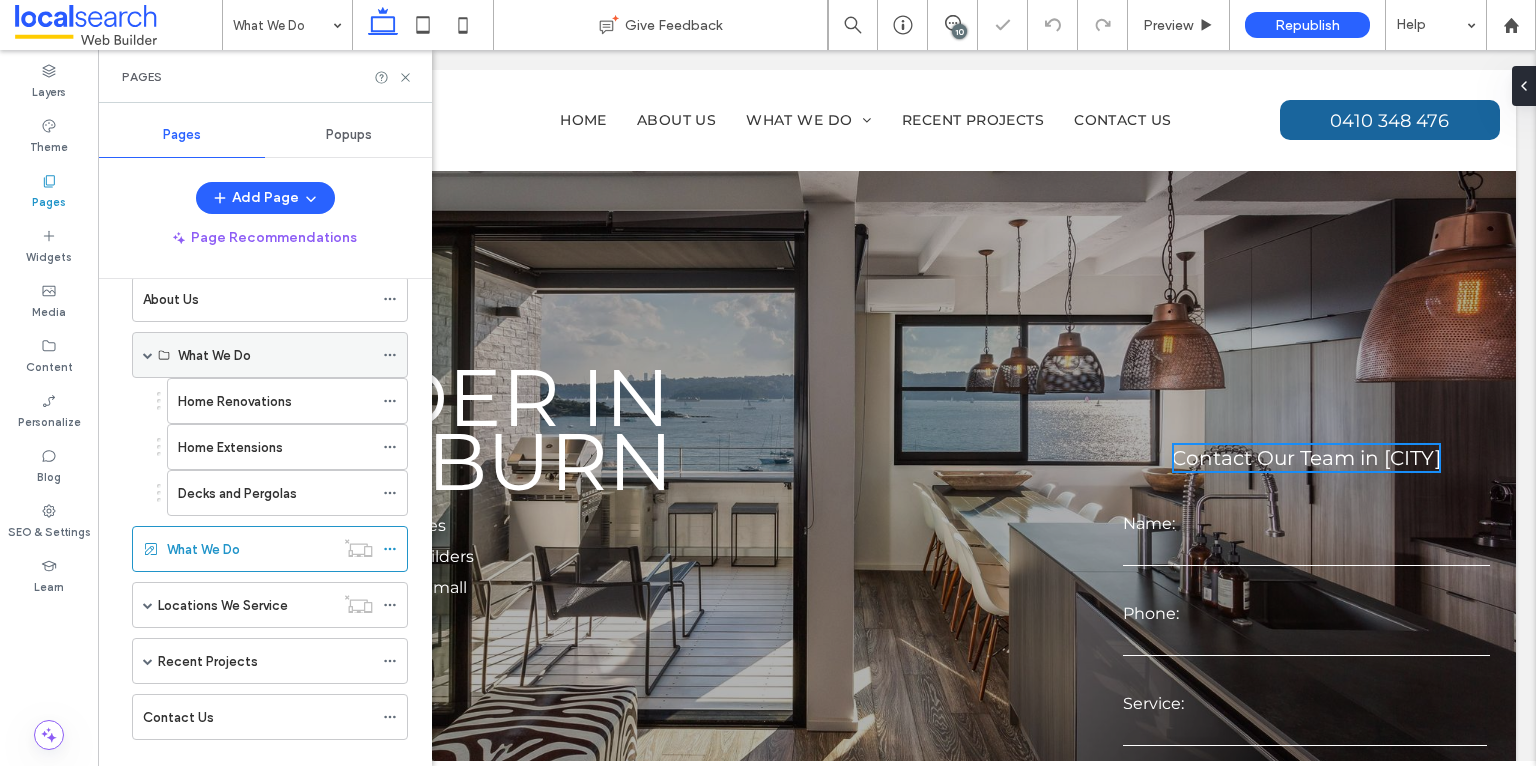 click 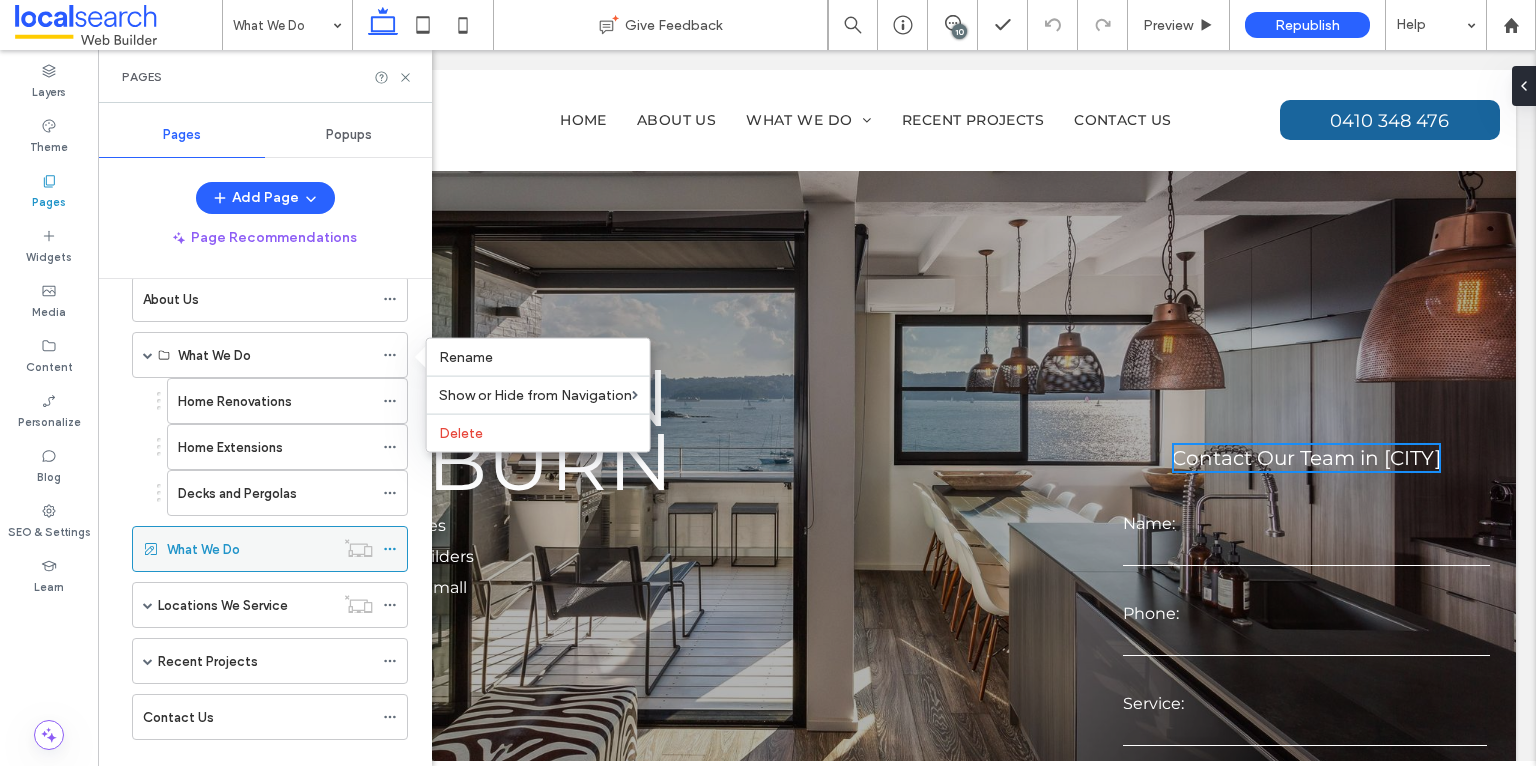click on "What We Do" at bounding box center [250, 549] 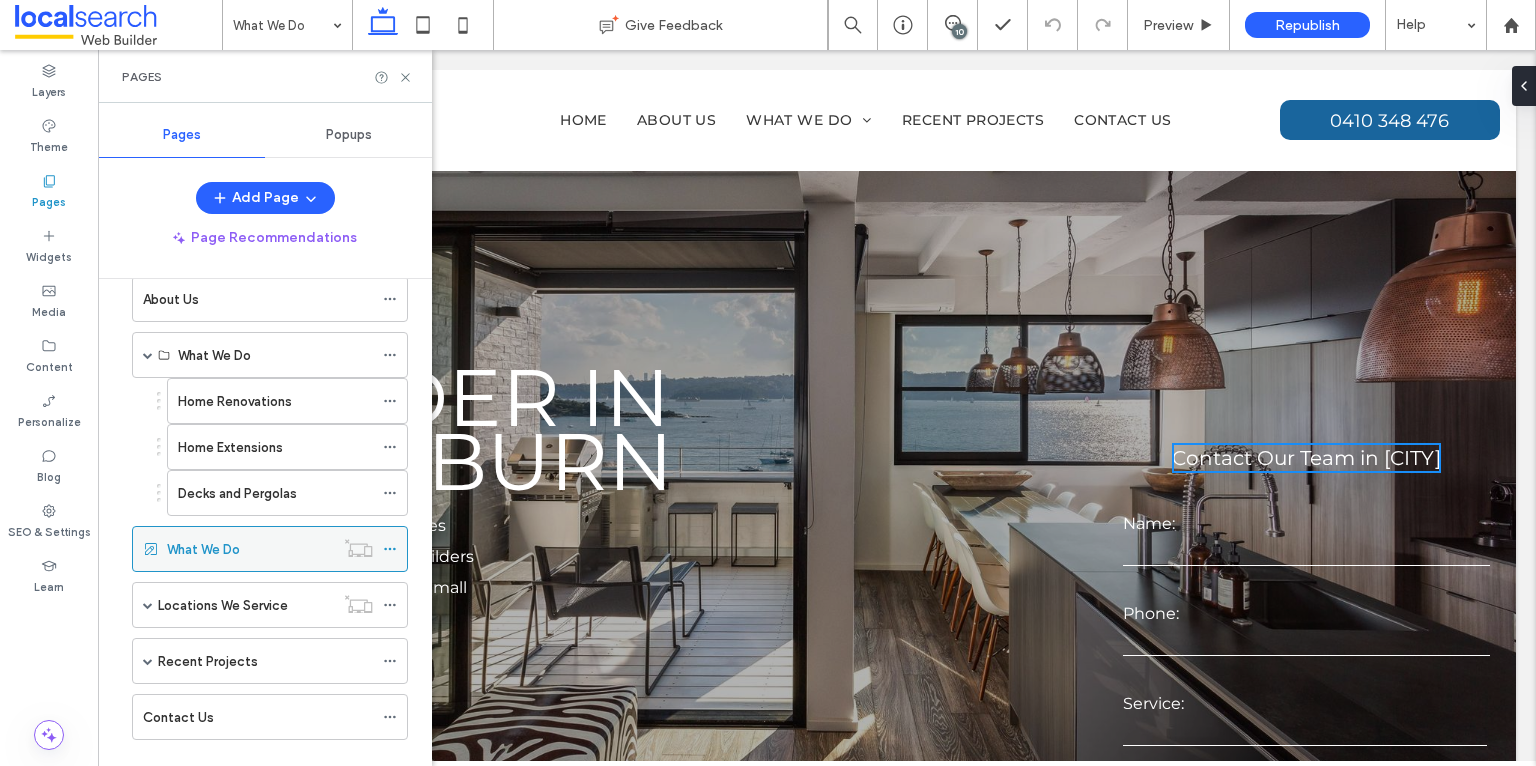 click 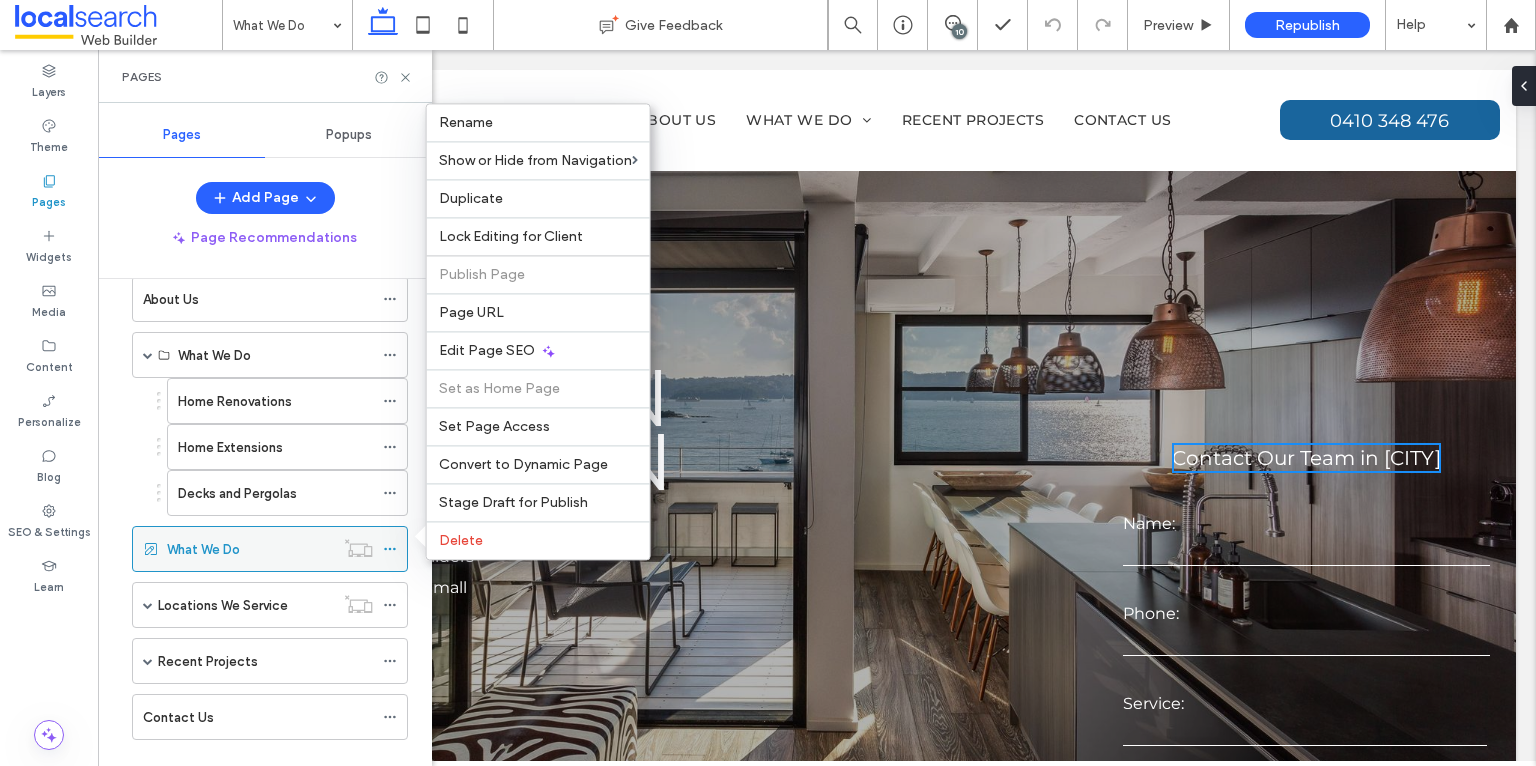 click on "What We Do" at bounding box center [250, 549] 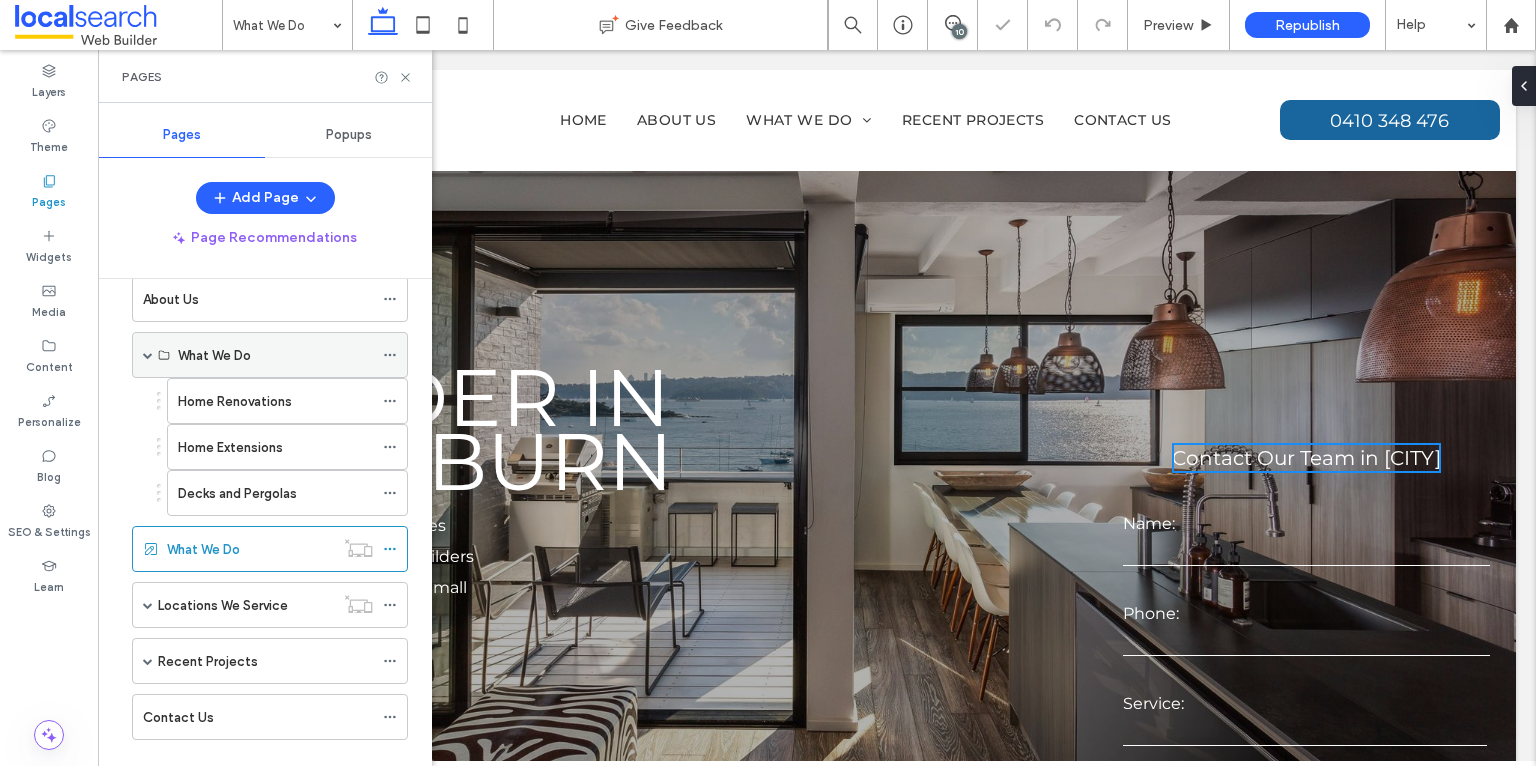 click 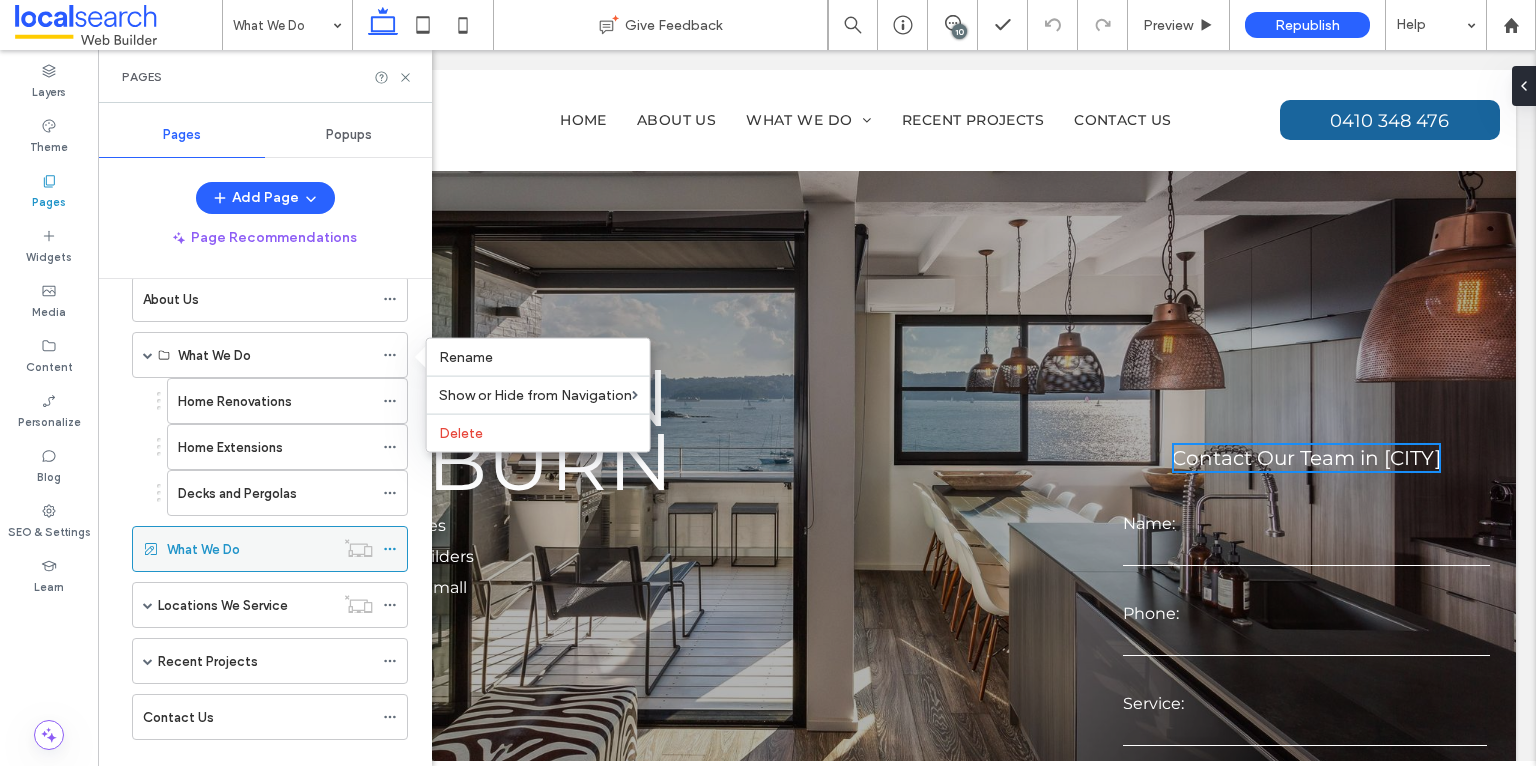 click on "What We Do" at bounding box center [250, 549] 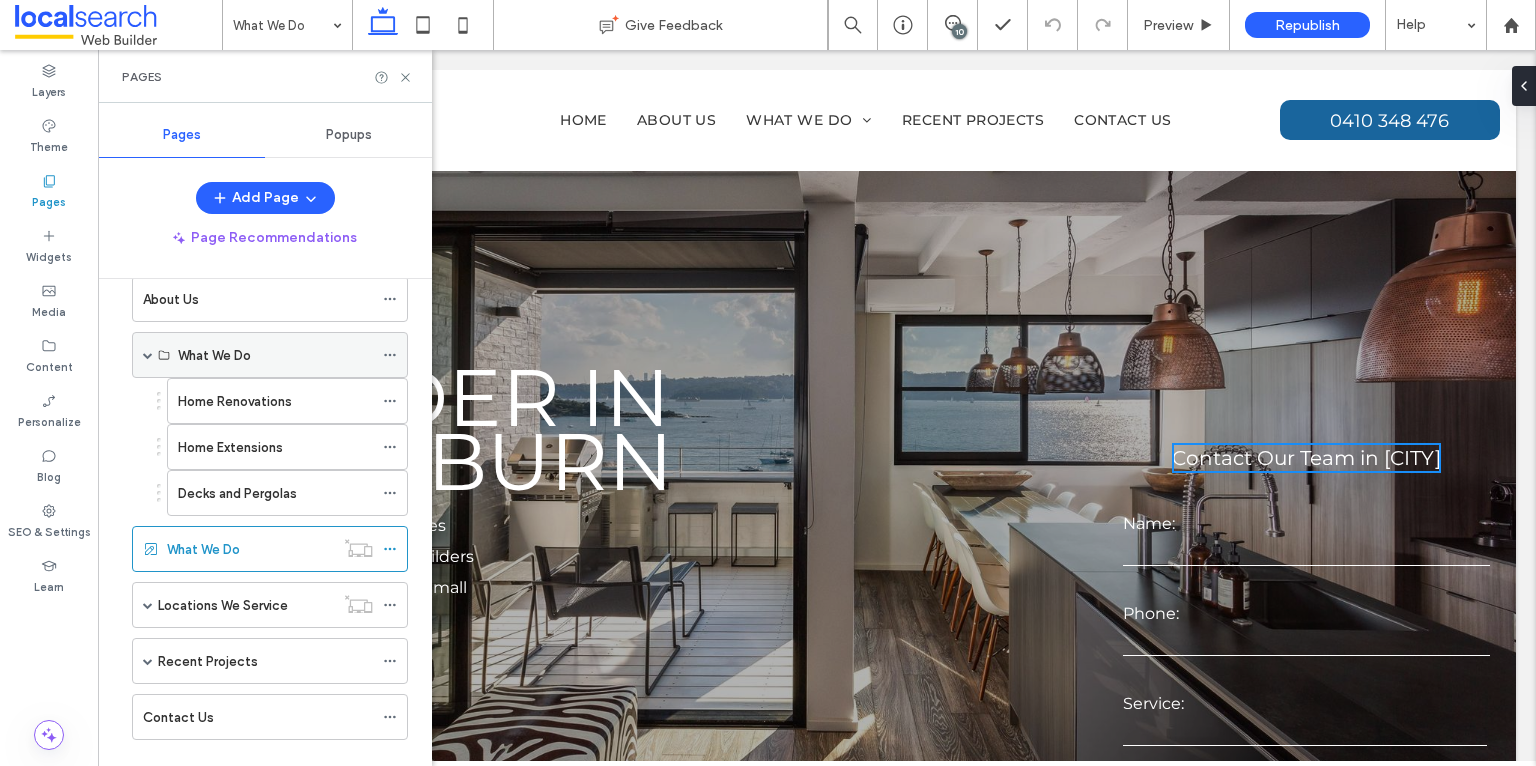 click 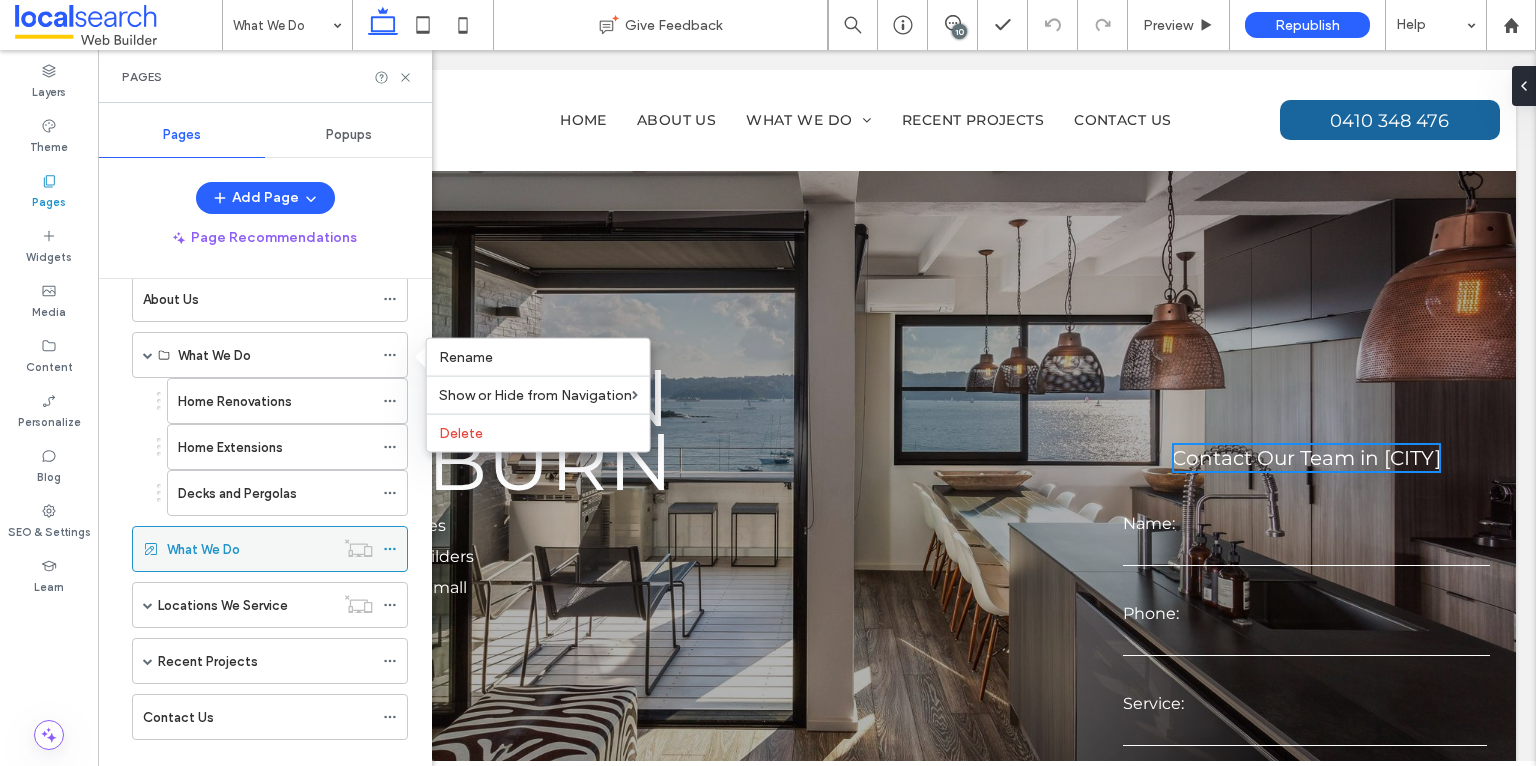 click on "What We Do" at bounding box center (250, 549) 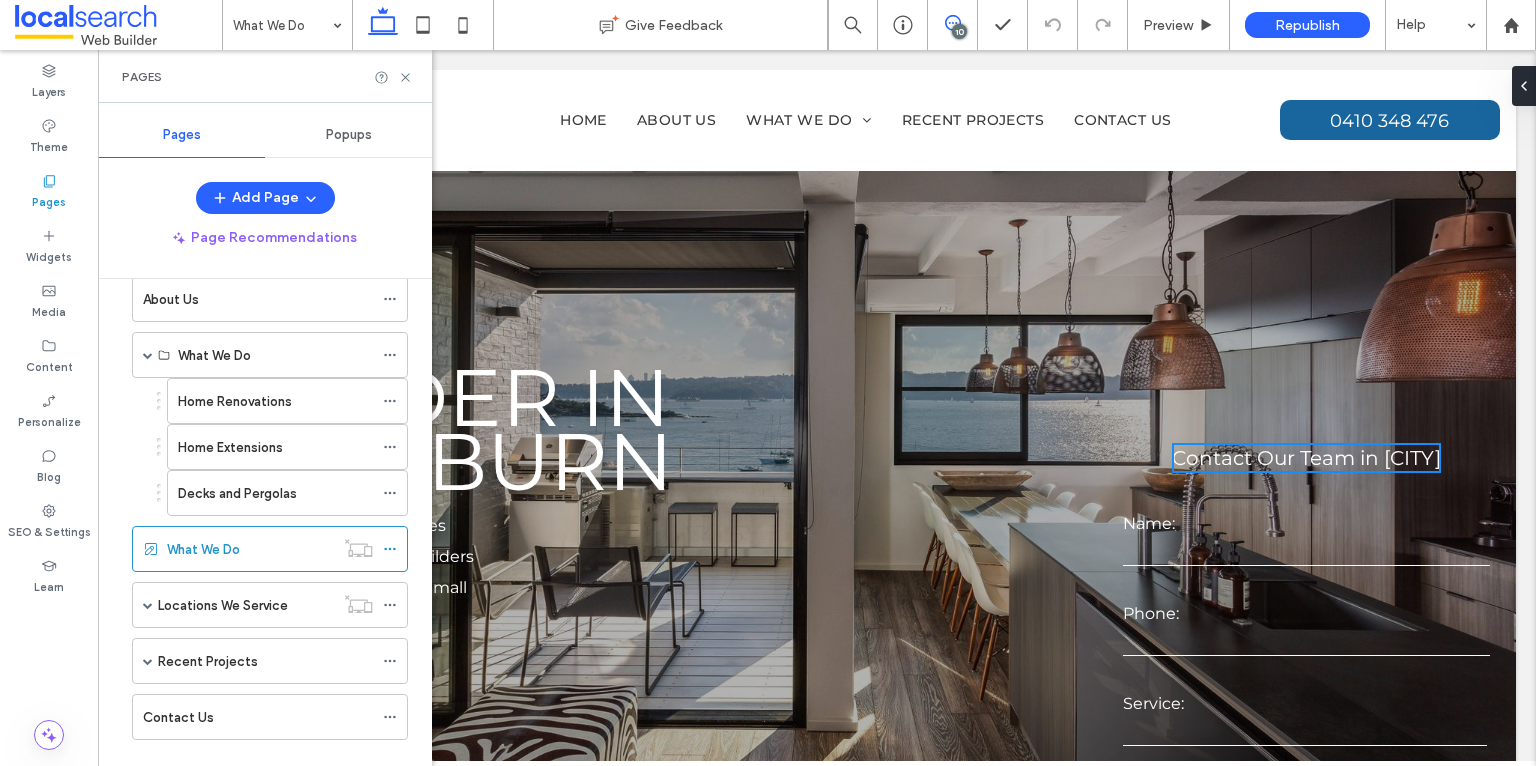 click 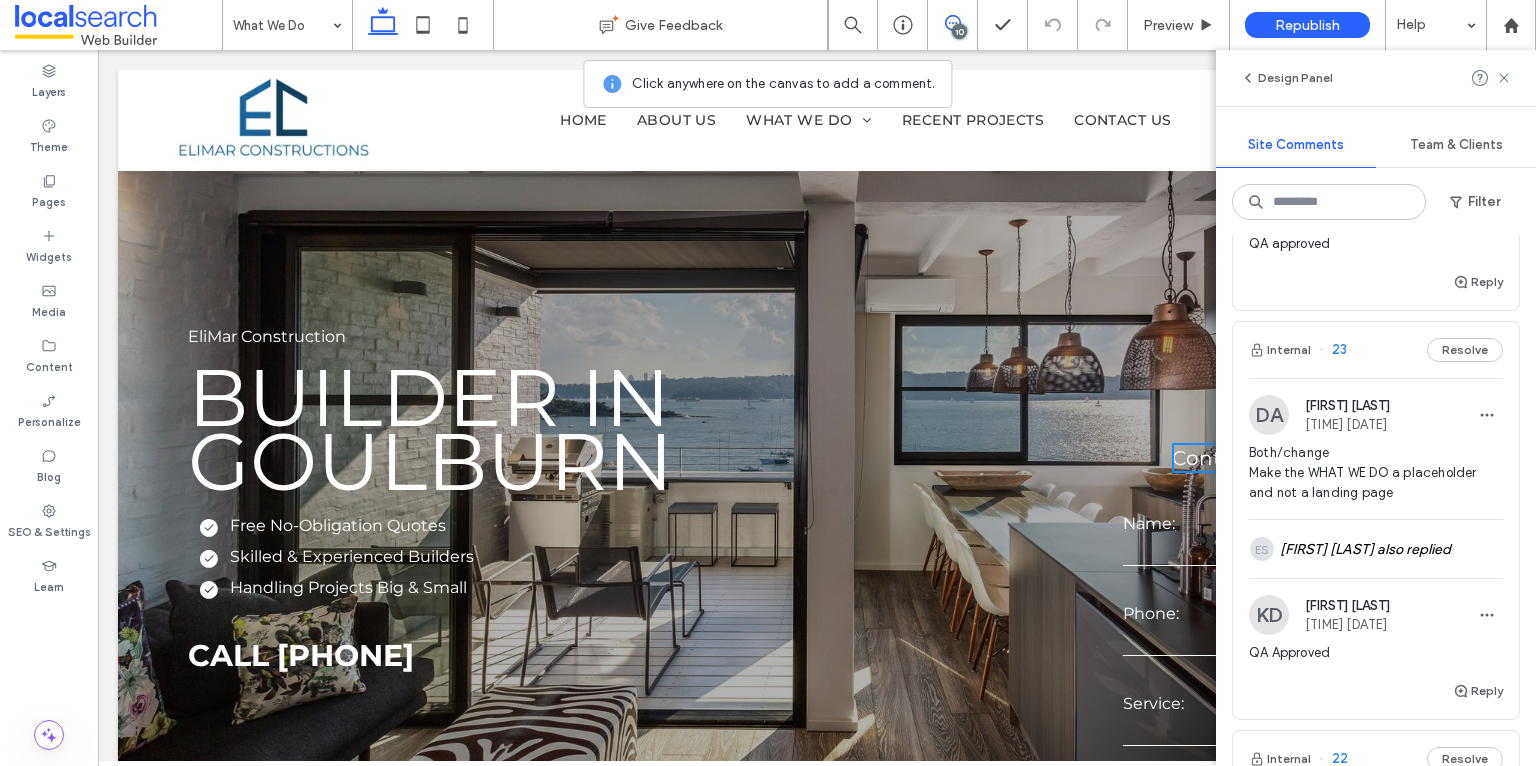scroll, scrollTop: 1108, scrollLeft: 0, axis: vertical 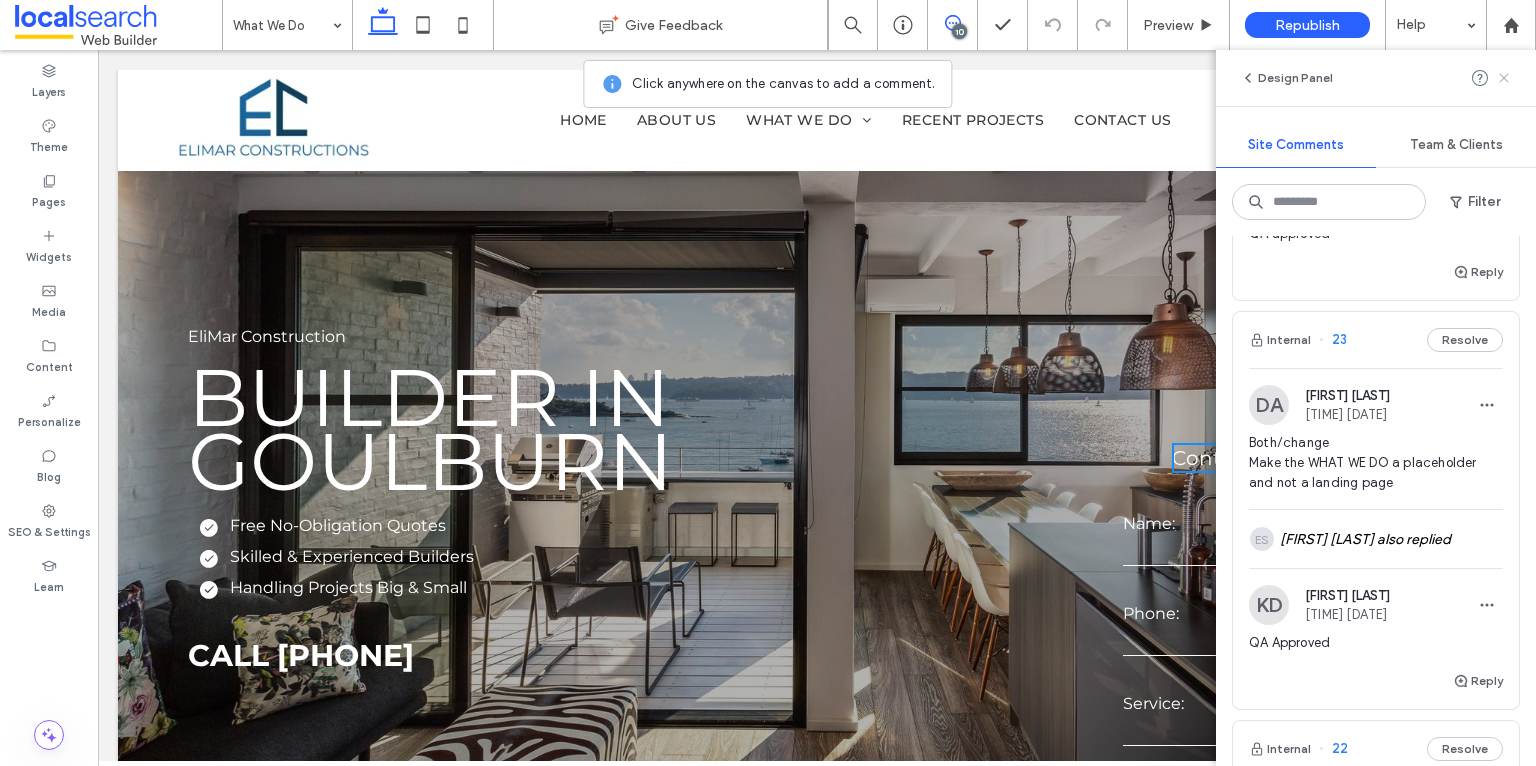 click 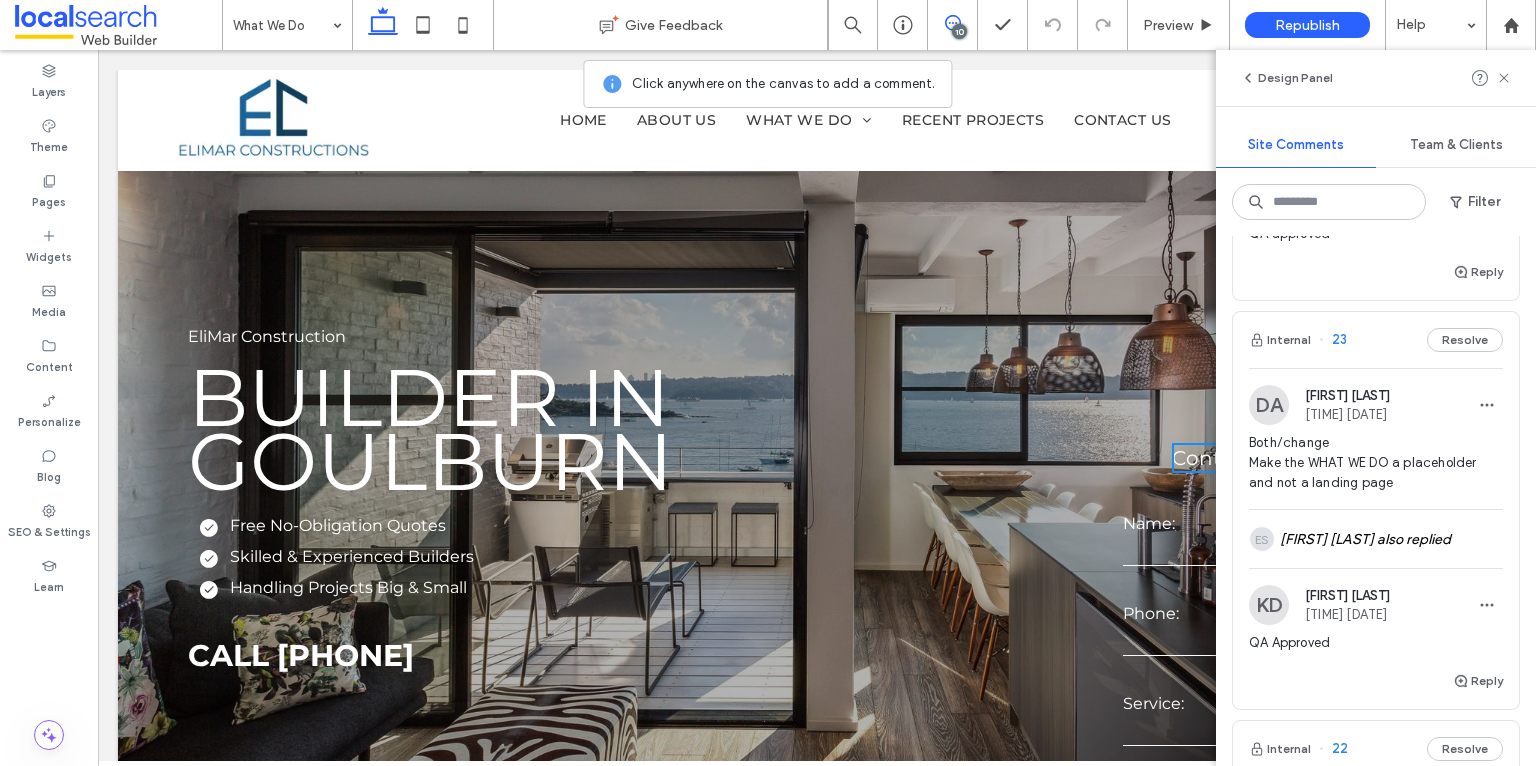 scroll, scrollTop: 0, scrollLeft: 0, axis: both 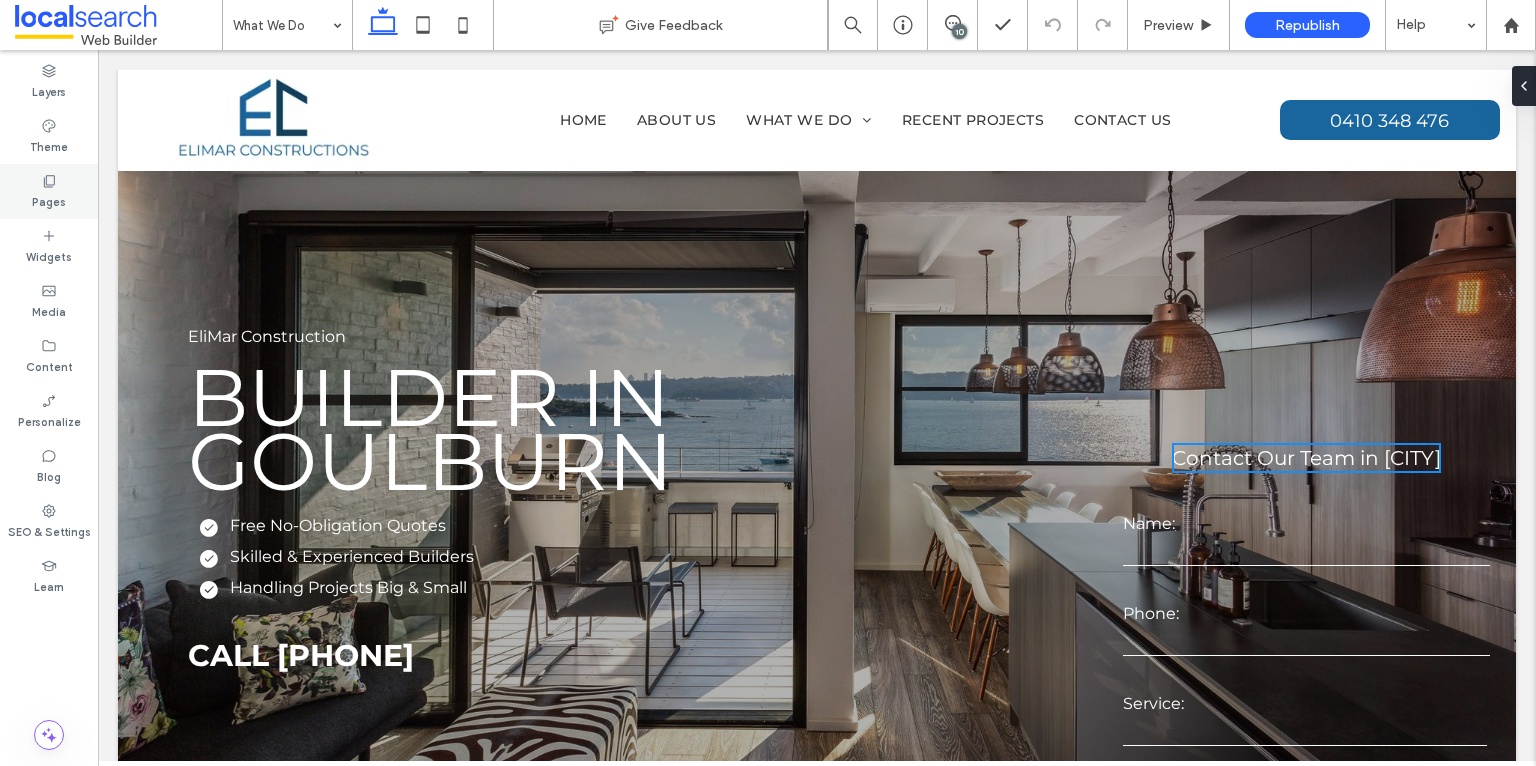 click 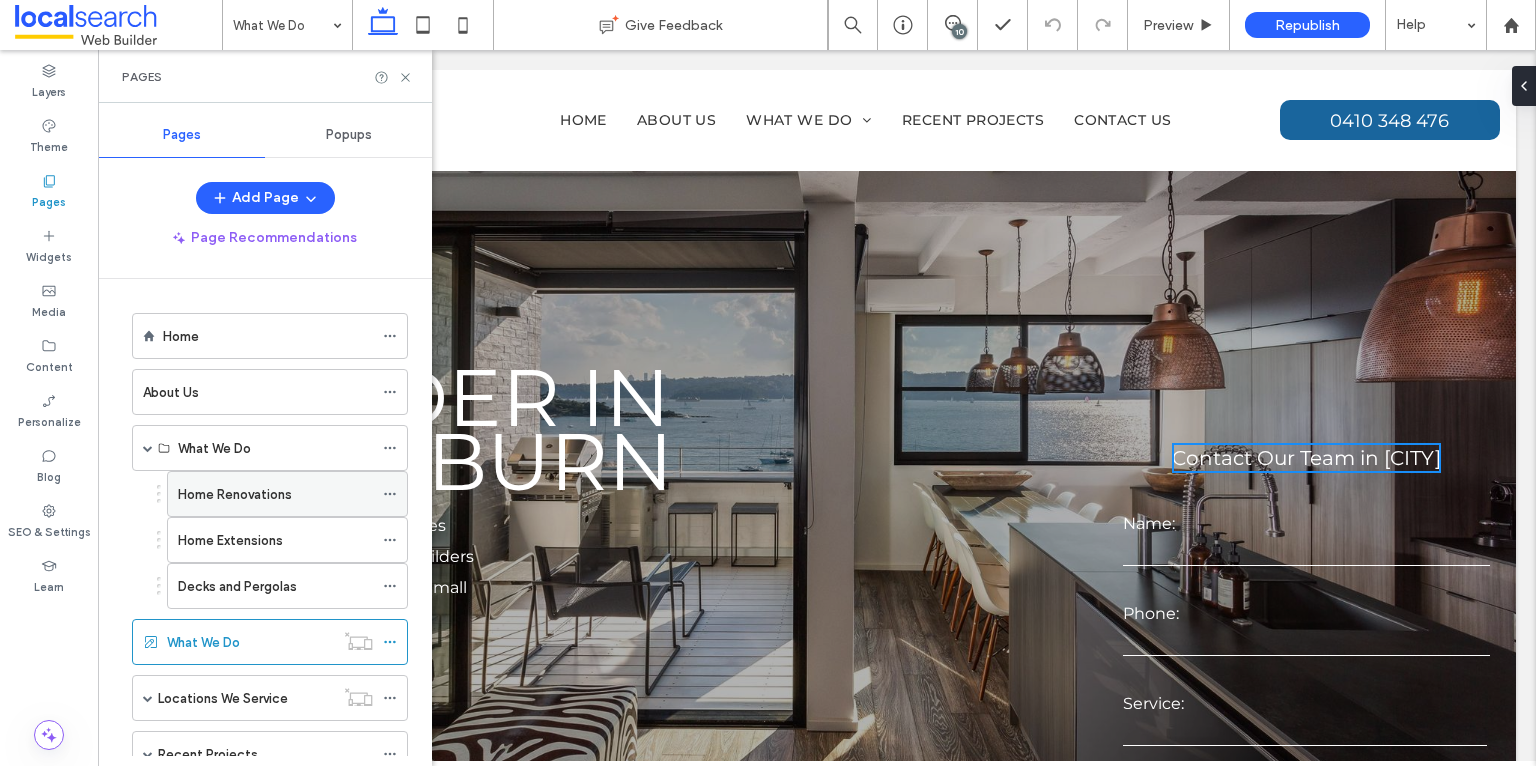 click 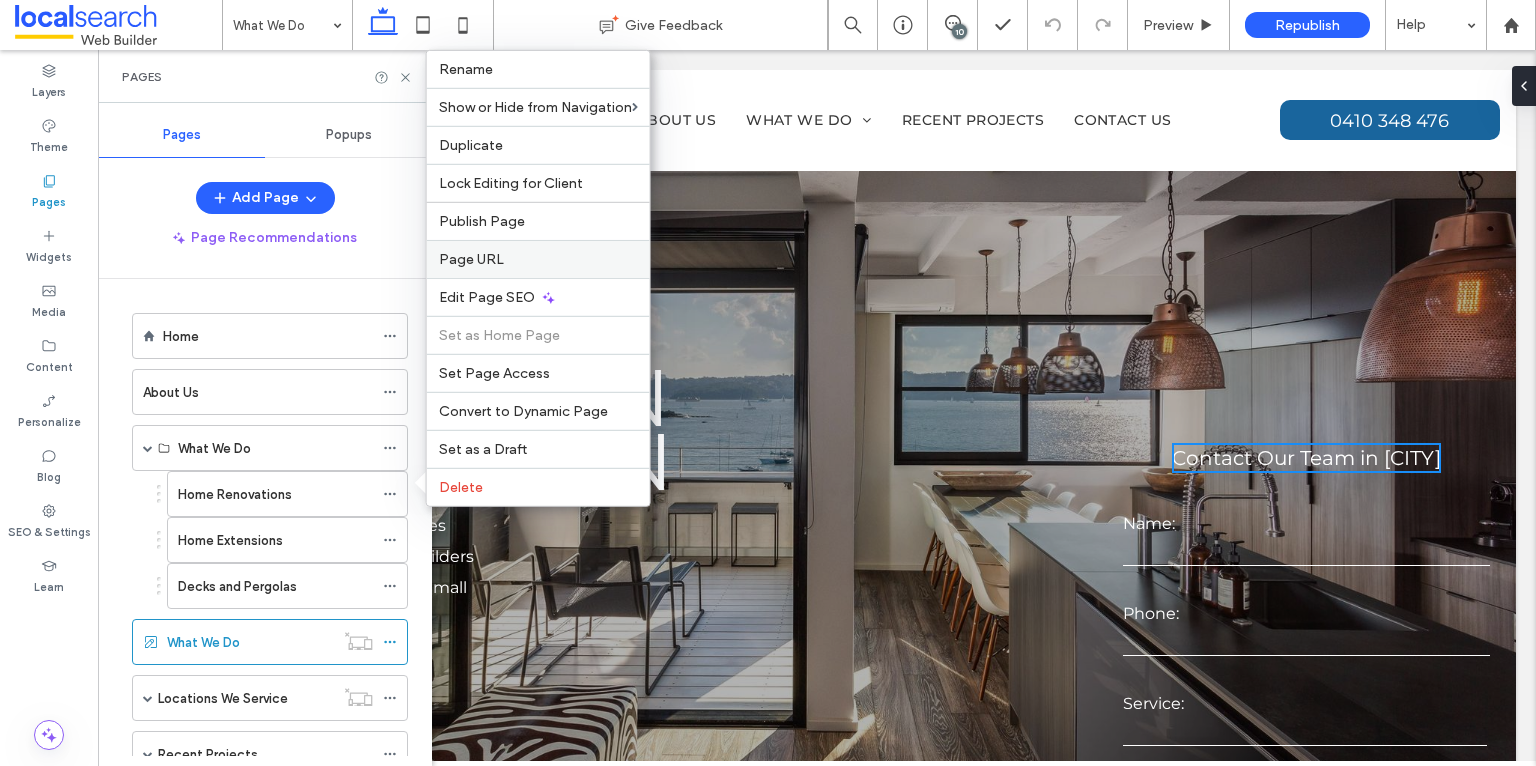 click on "Page URL" at bounding box center (471, 259) 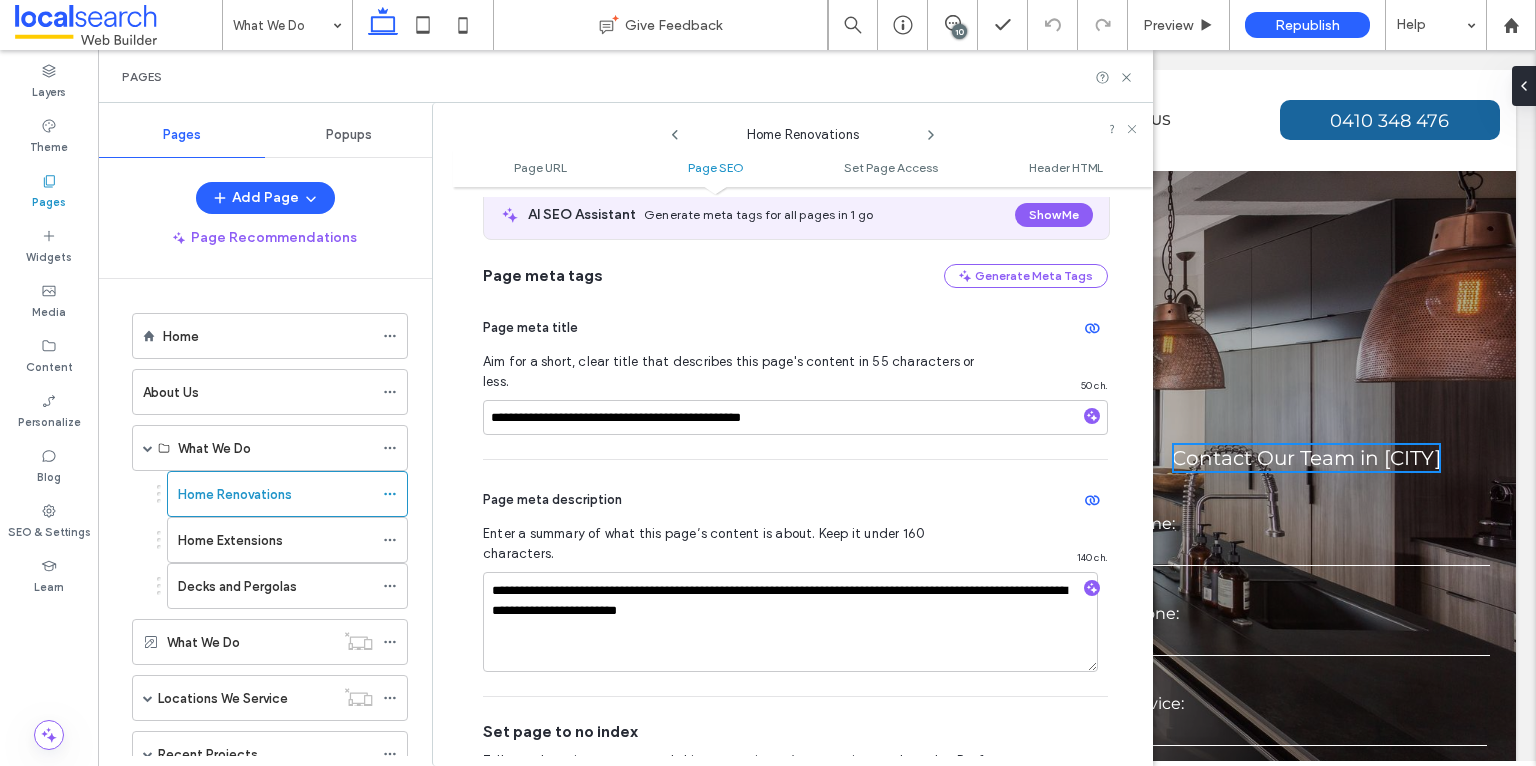 scroll, scrollTop: 380, scrollLeft: 0, axis: vertical 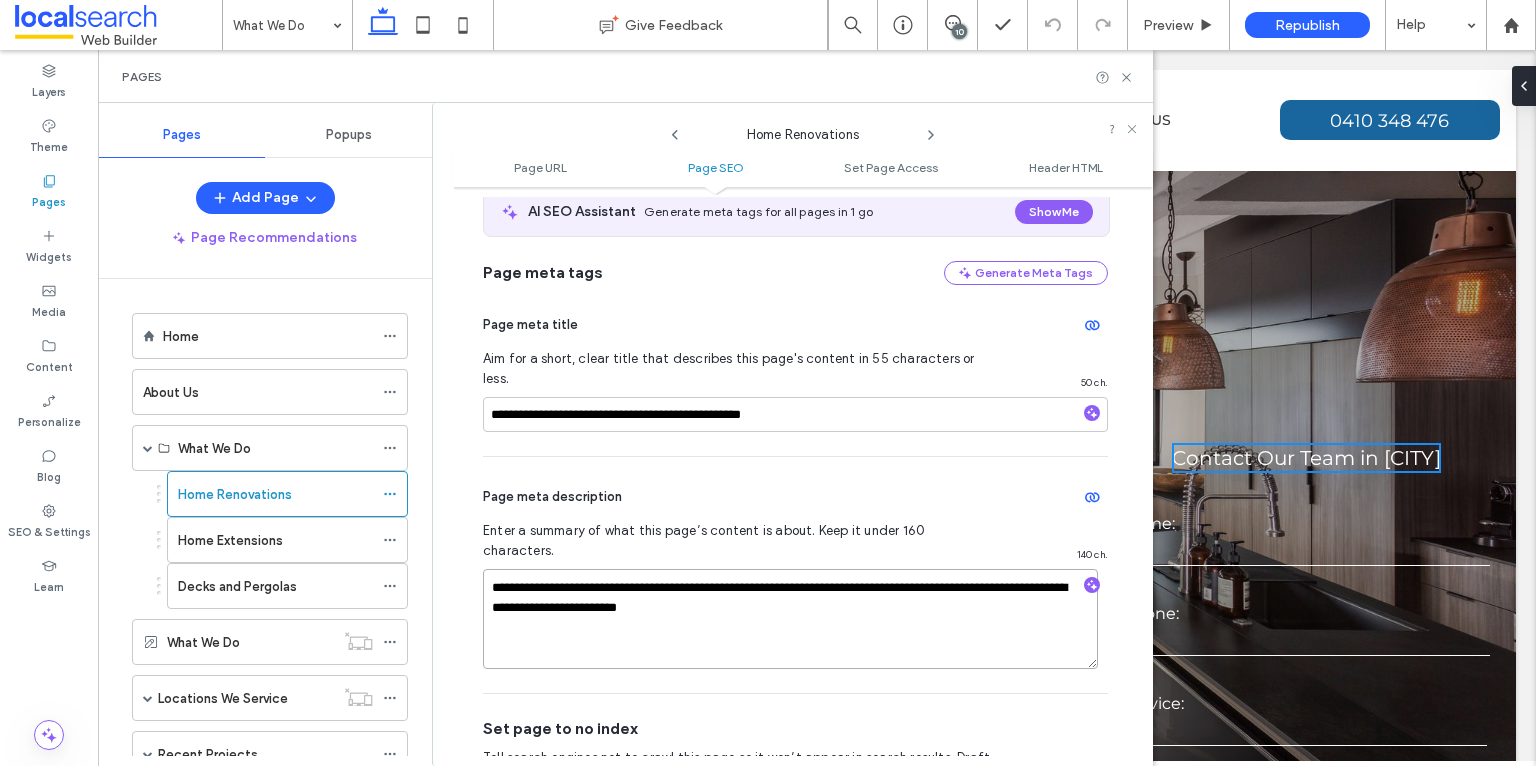 click on "**********" at bounding box center (790, 619) 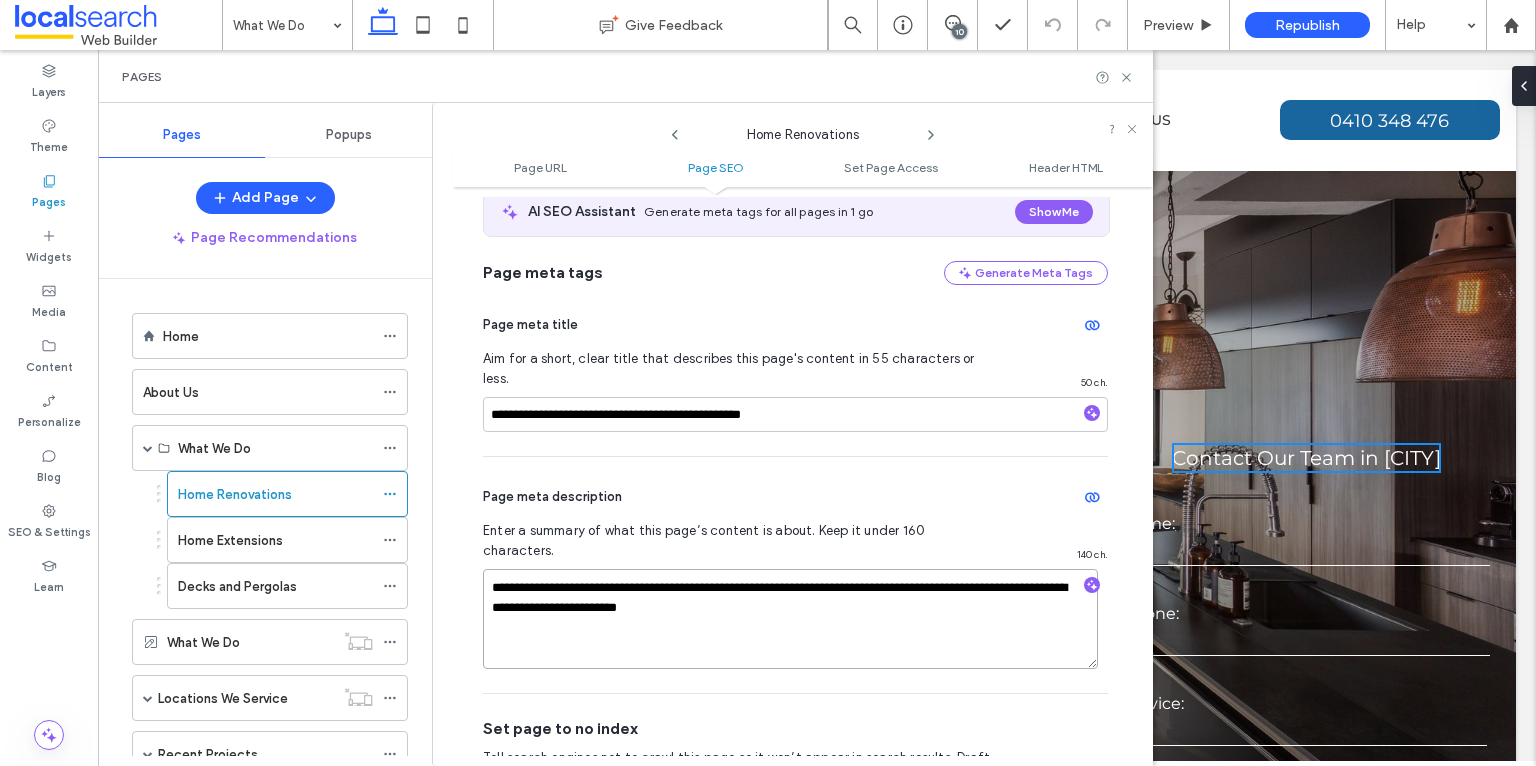 click on "**********" at bounding box center [790, 619] 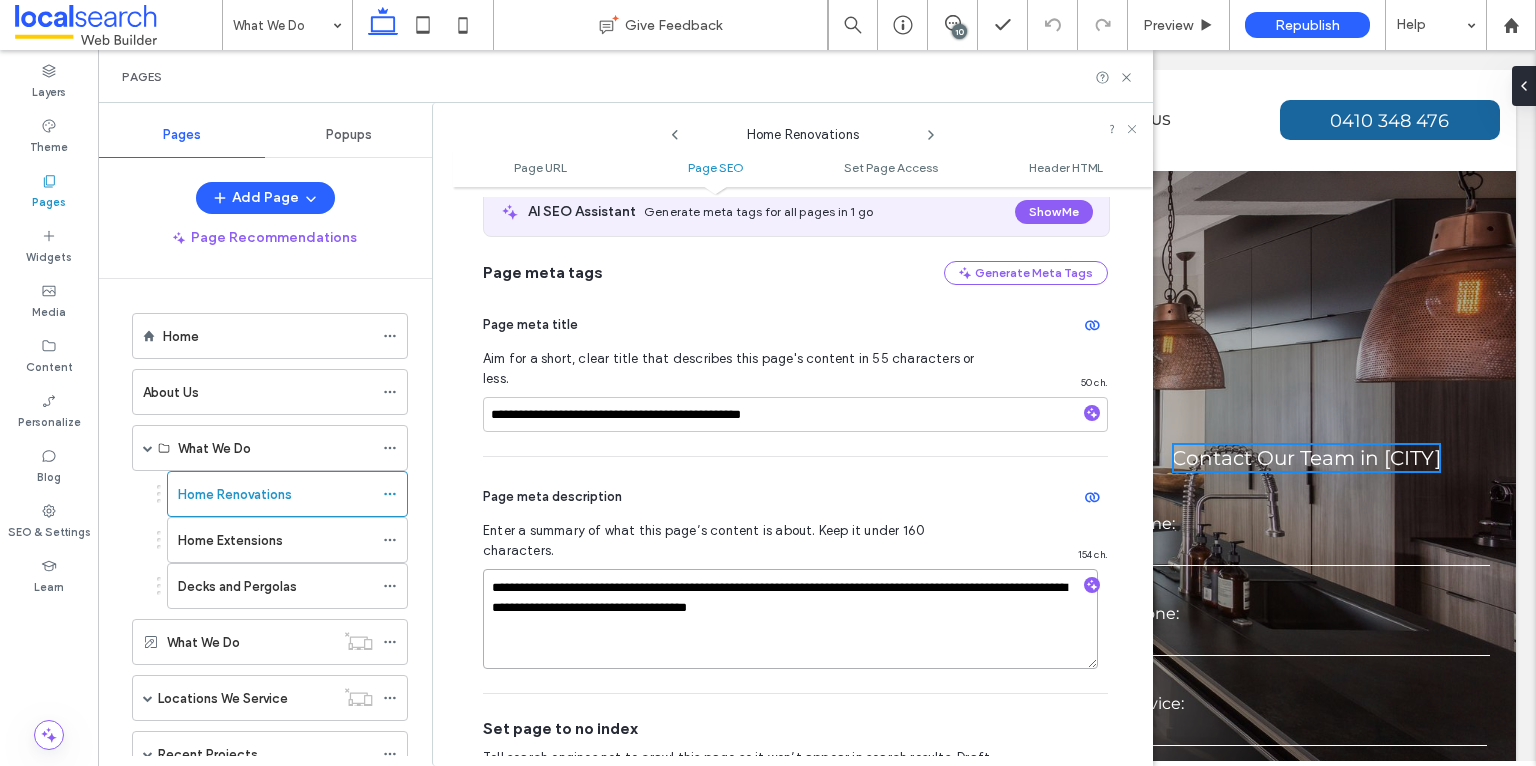 click on "**********" at bounding box center [790, 619] 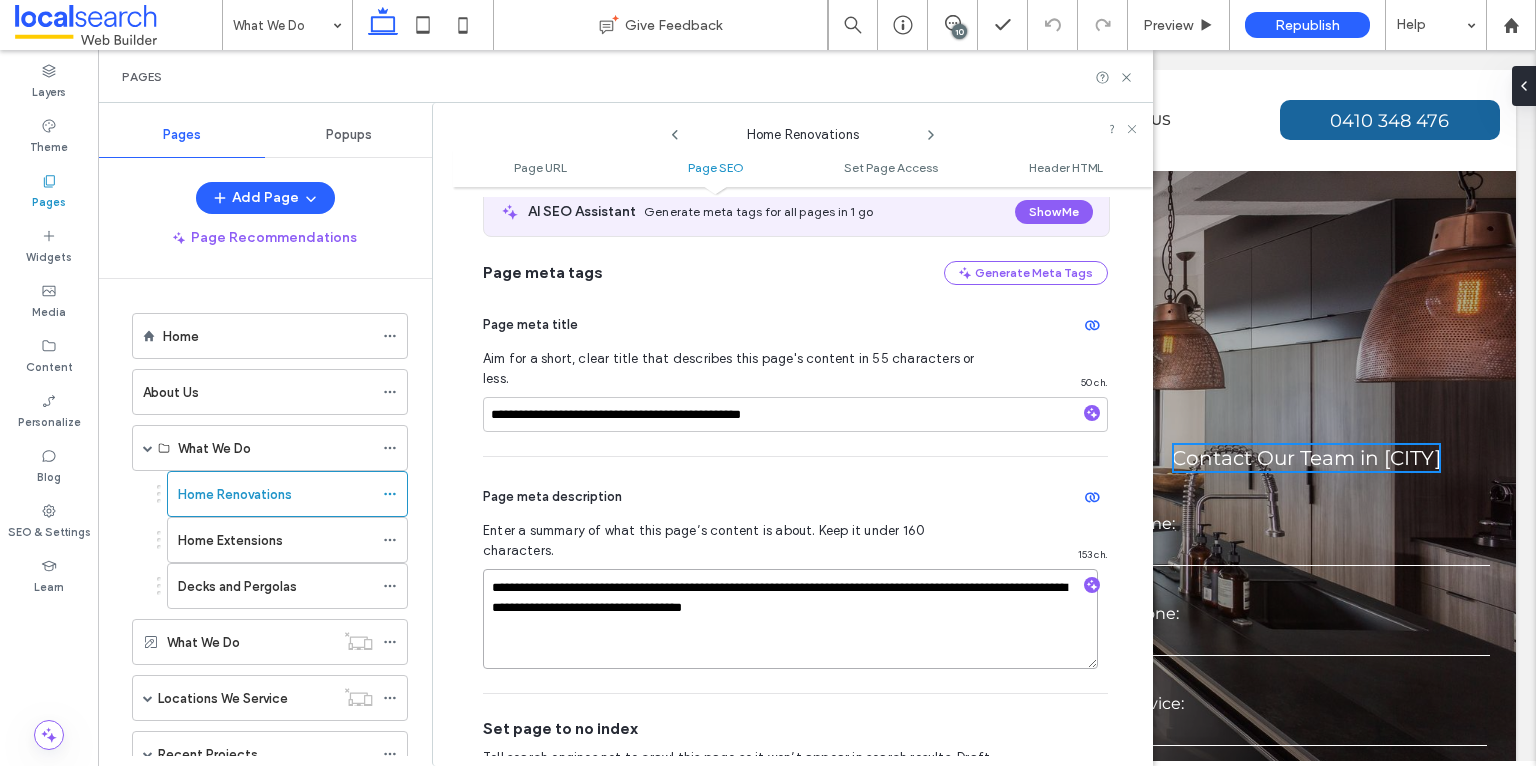 click on "**********" at bounding box center [790, 619] 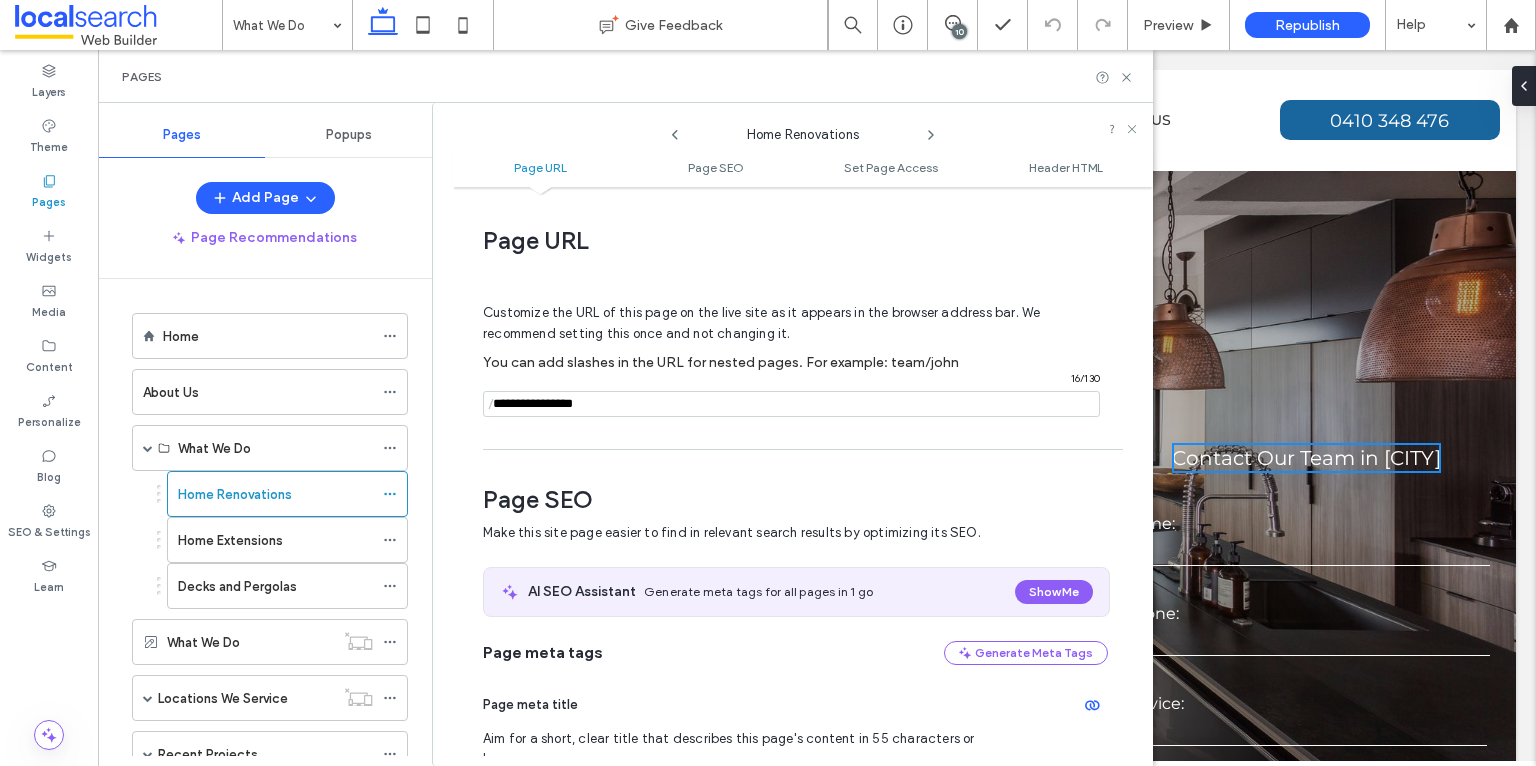 scroll, scrollTop: 310, scrollLeft: 0, axis: vertical 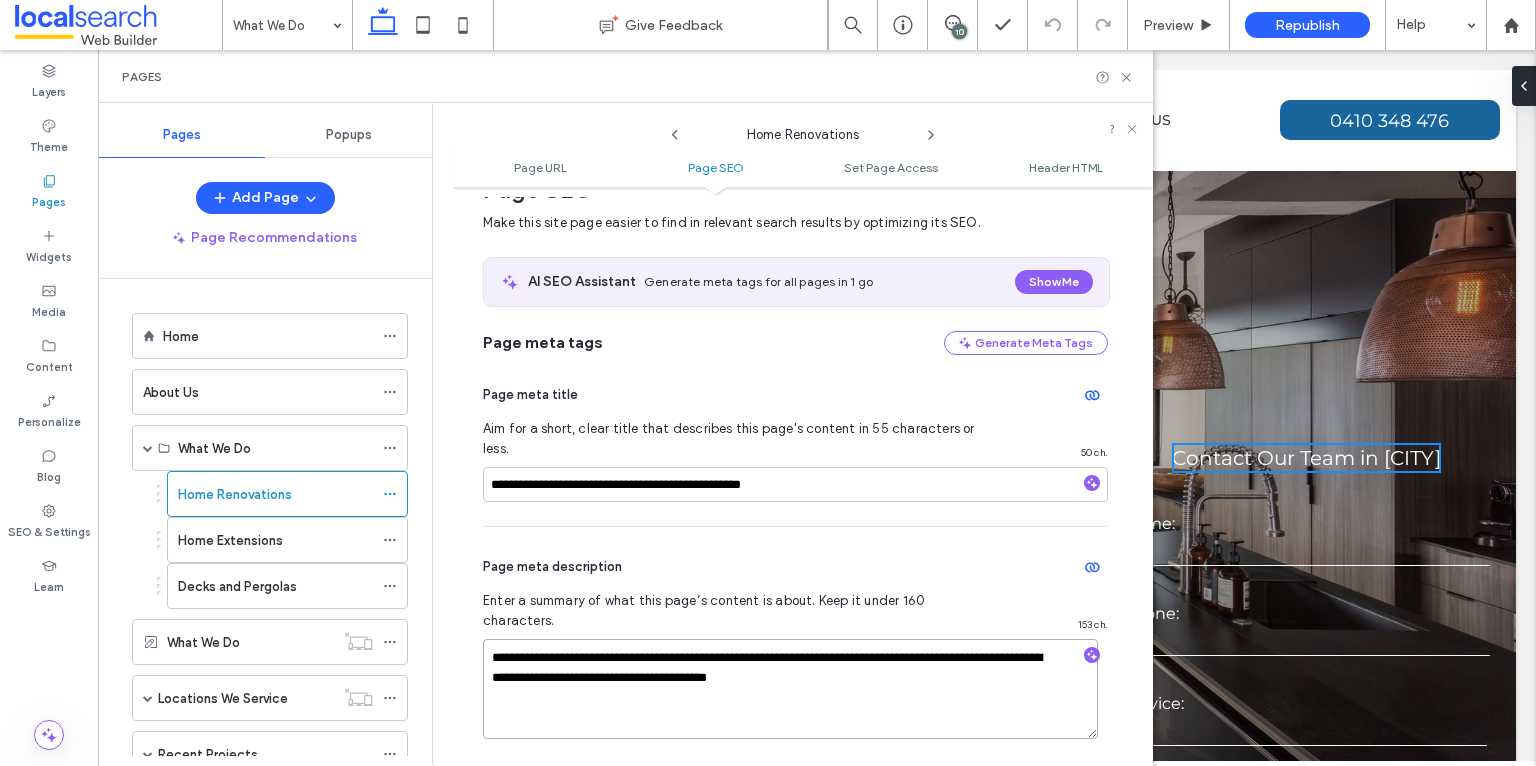 drag, startPoint x: 850, startPoint y: 619, endPoint x: 775, endPoint y: 619, distance: 75 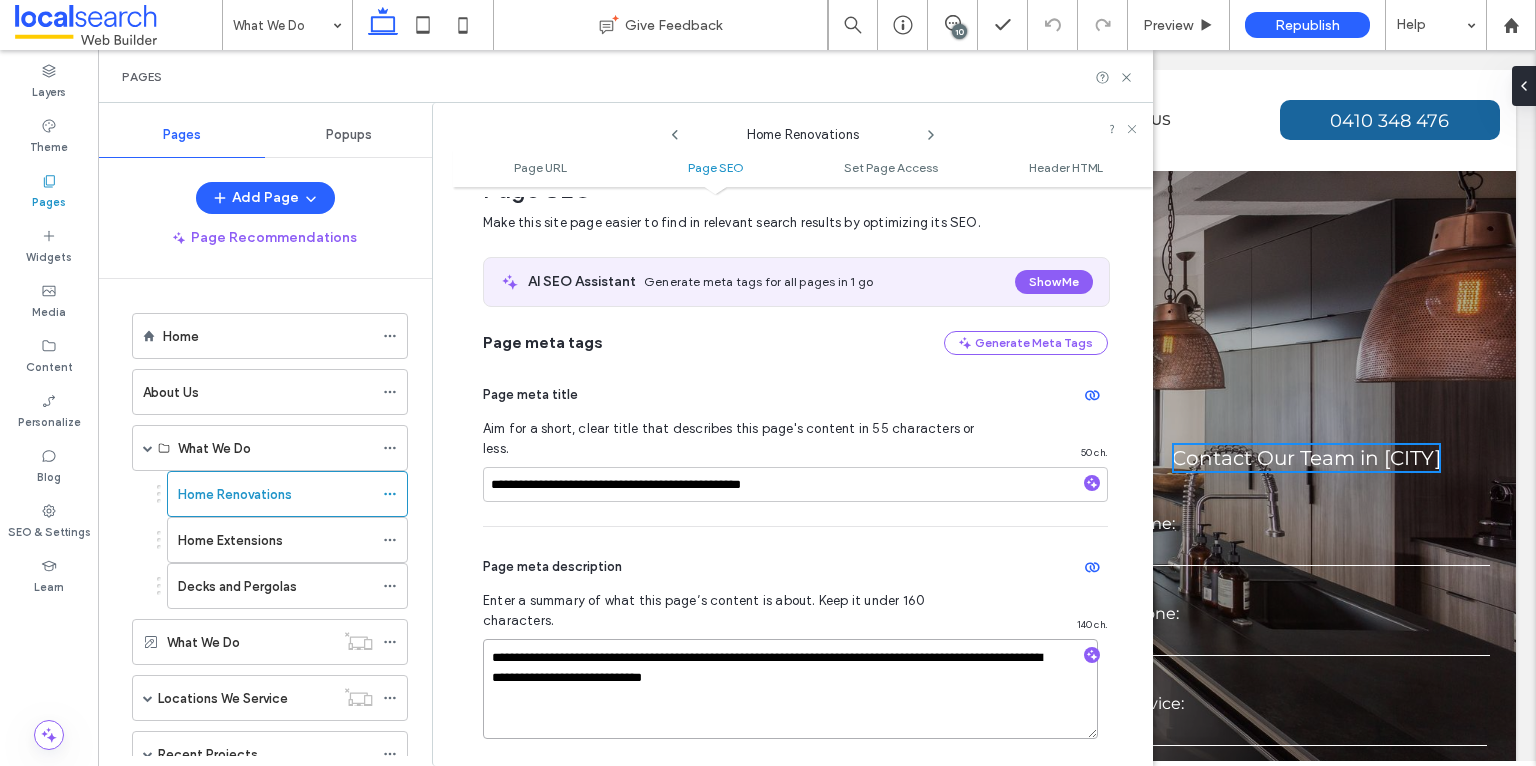 click on "**********" at bounding box center (790, 689) 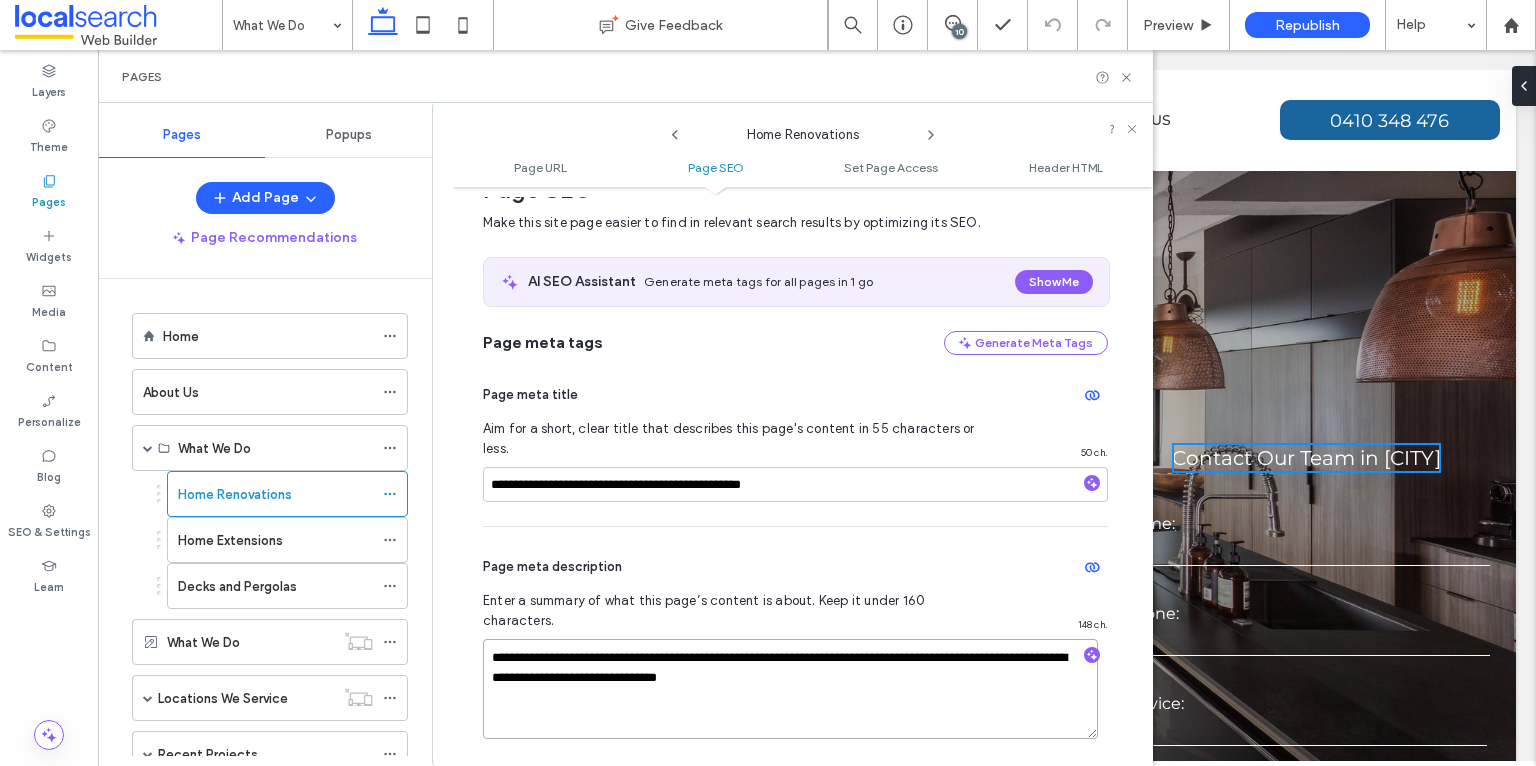 type on "**********" 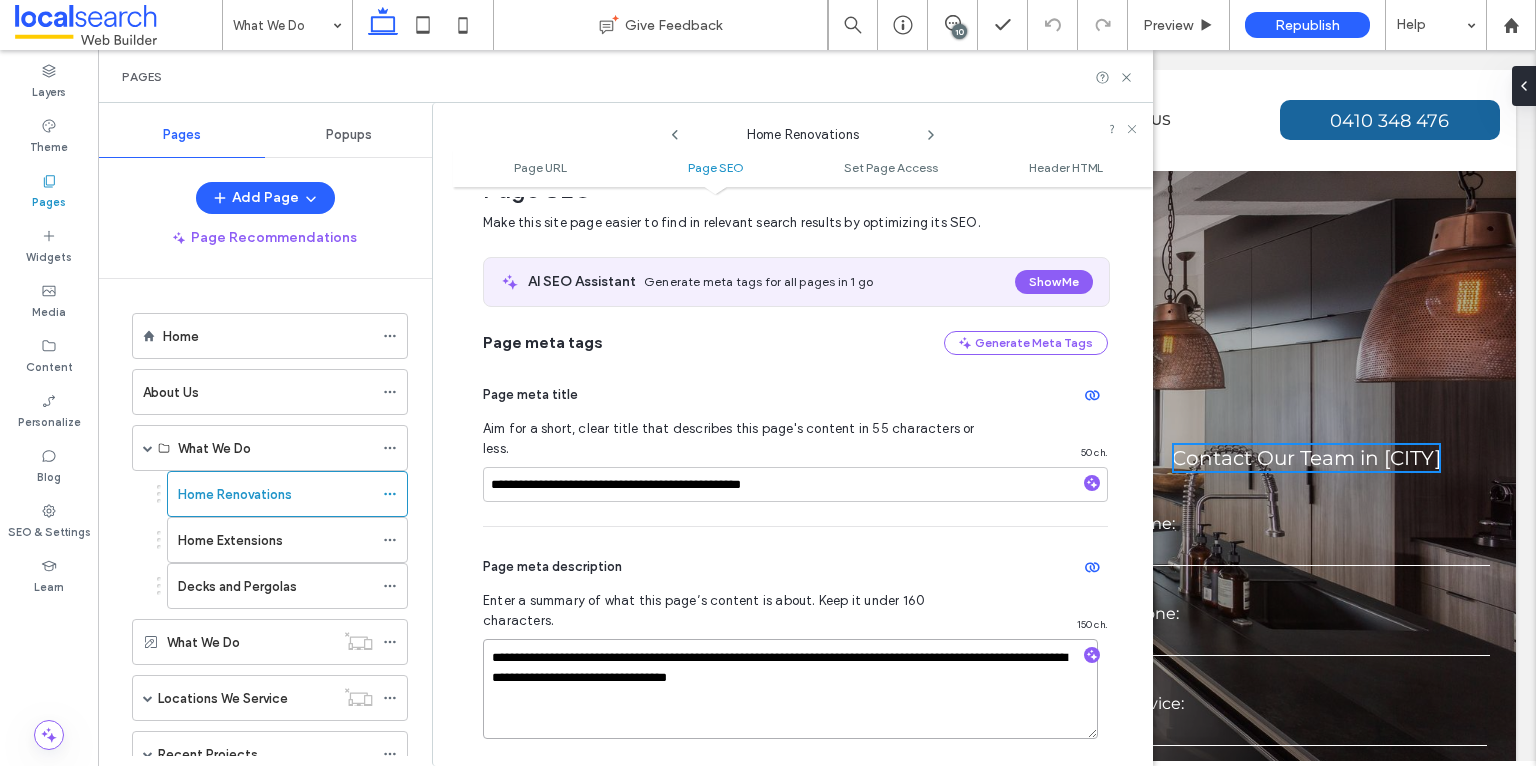 click on "**********" at bounding box center [790, 689] 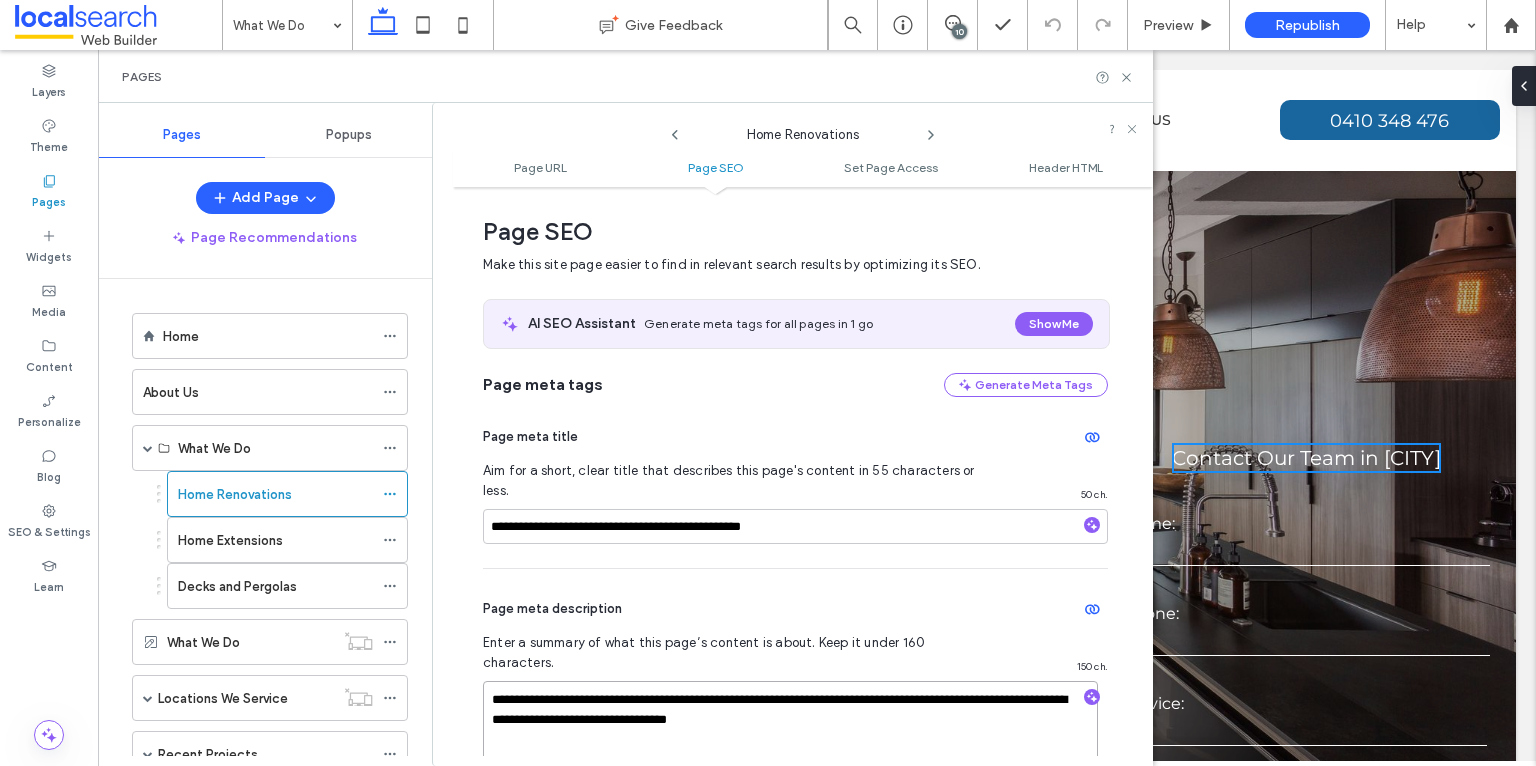scroll, scrollTop: 191, scrollLeft: 0, axis: vertical 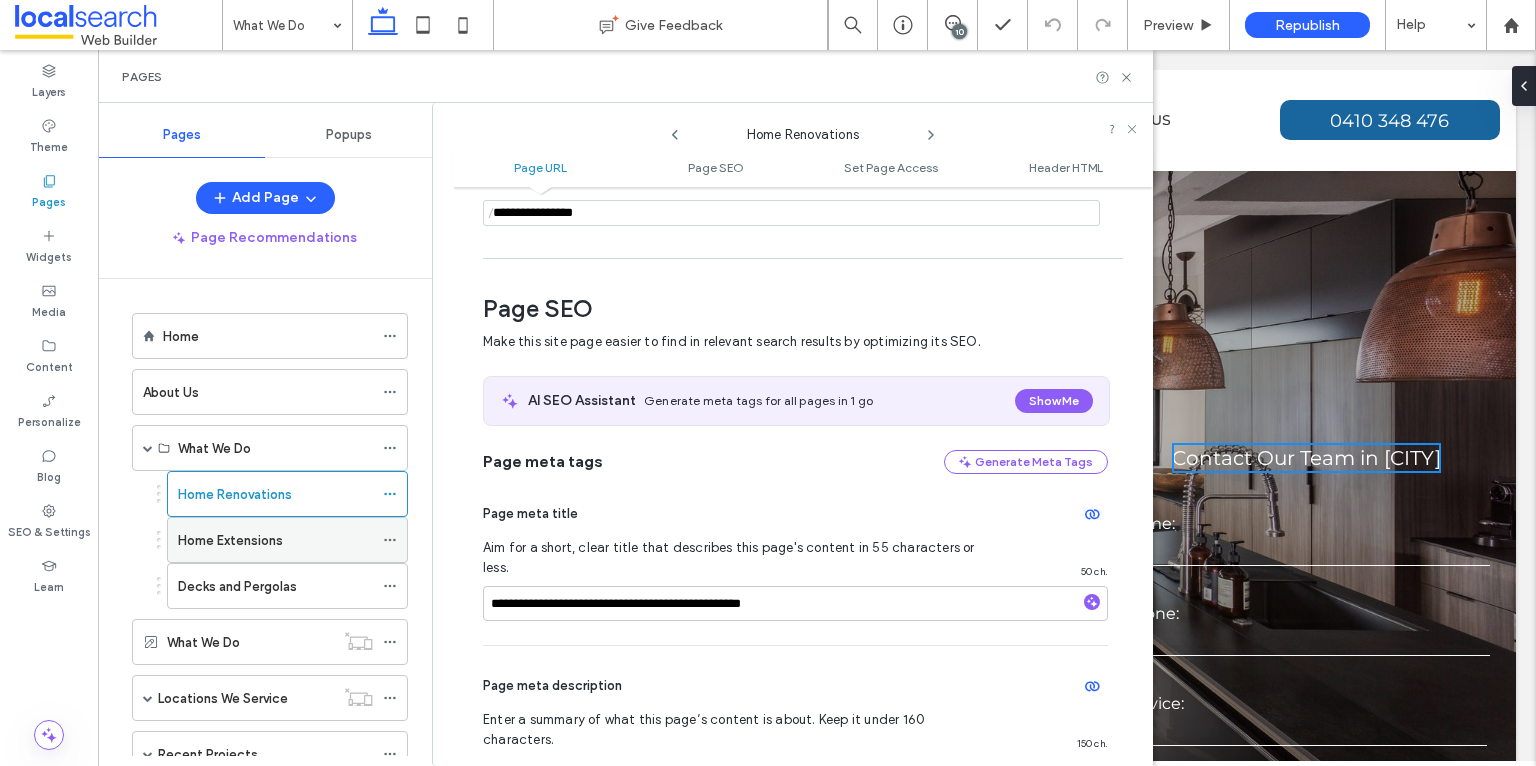 click 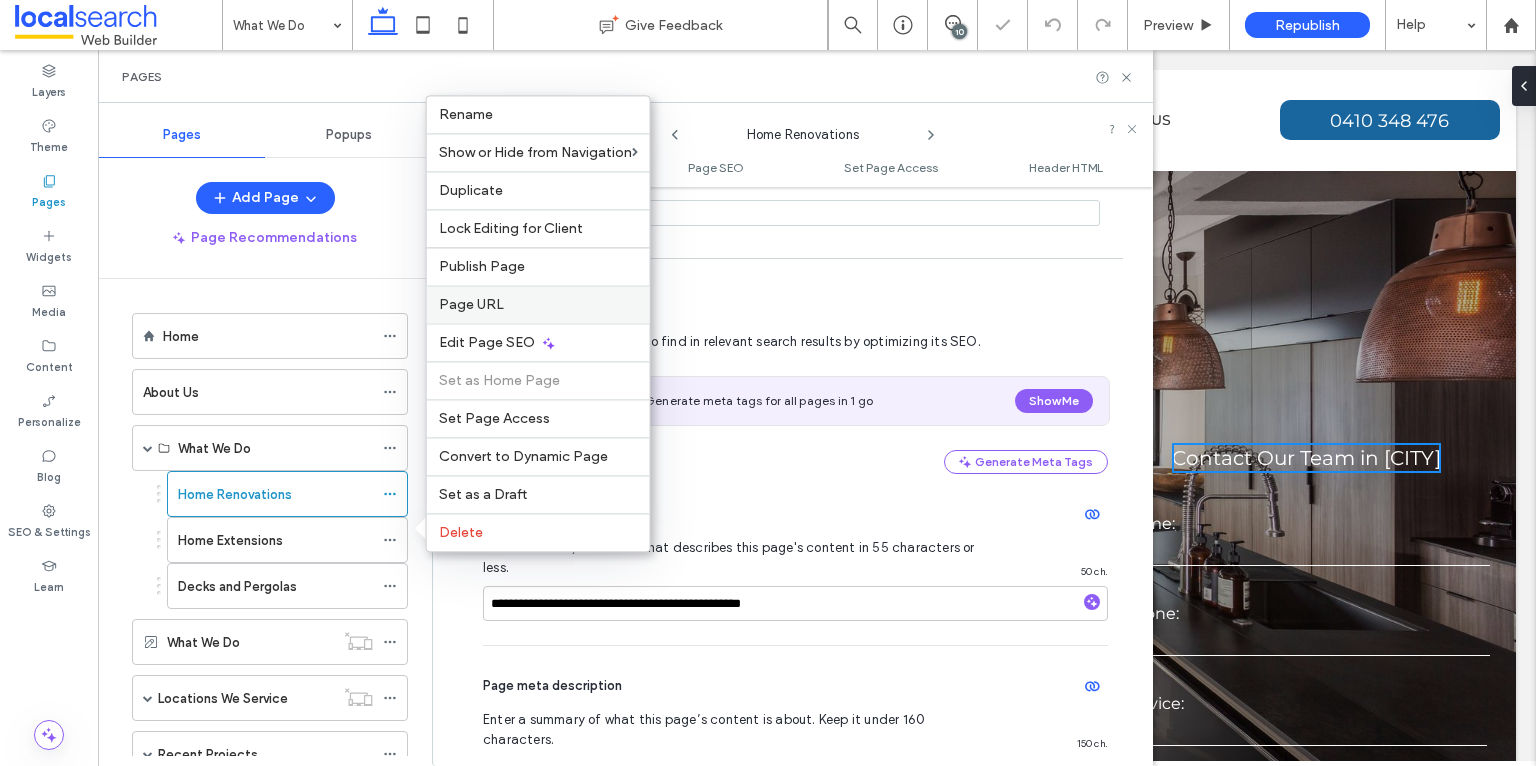 click on "Page URL" at bounding box center (538, 304) 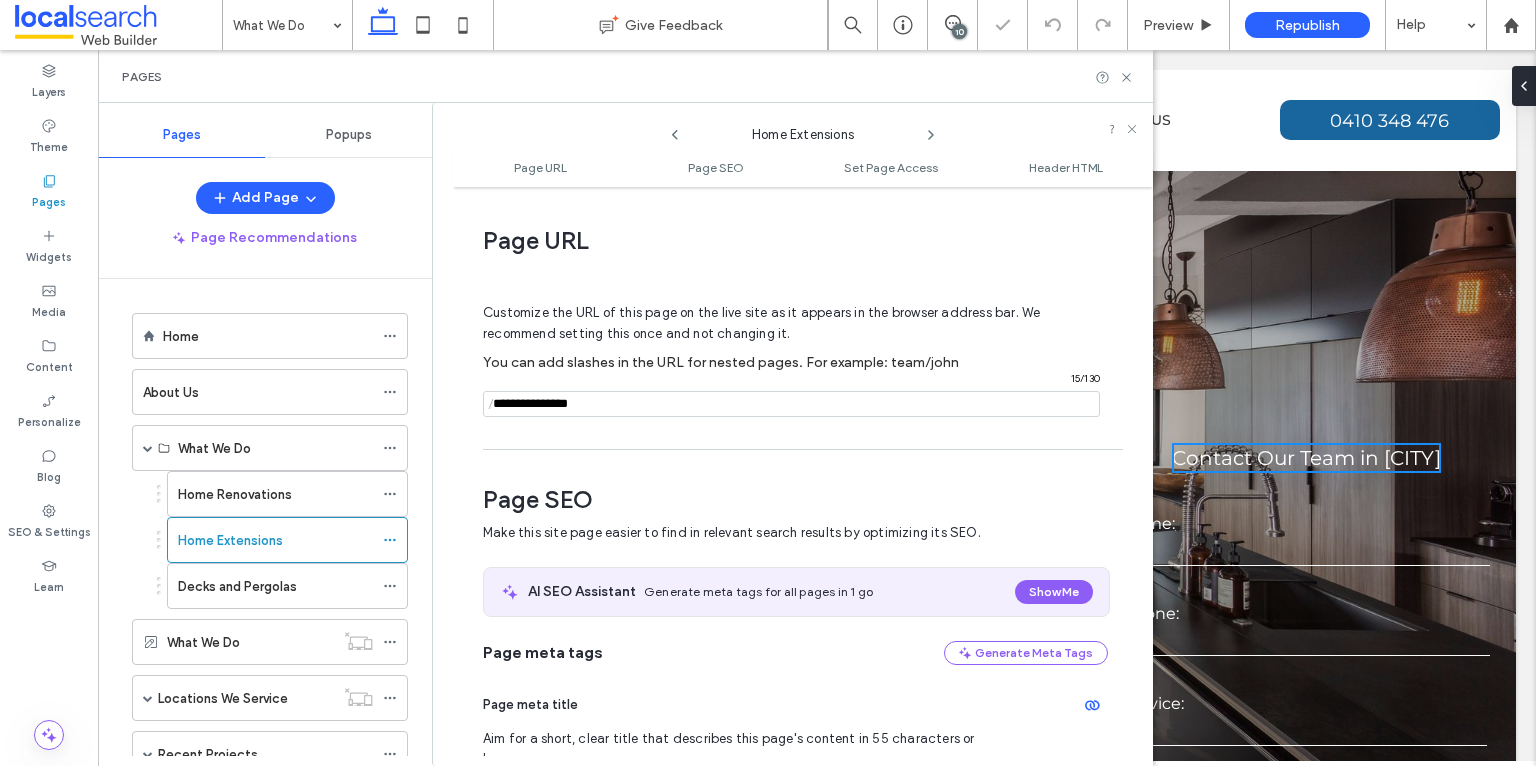scroll, scrollTop: 10, scrollLeft: 0, axis: vertical 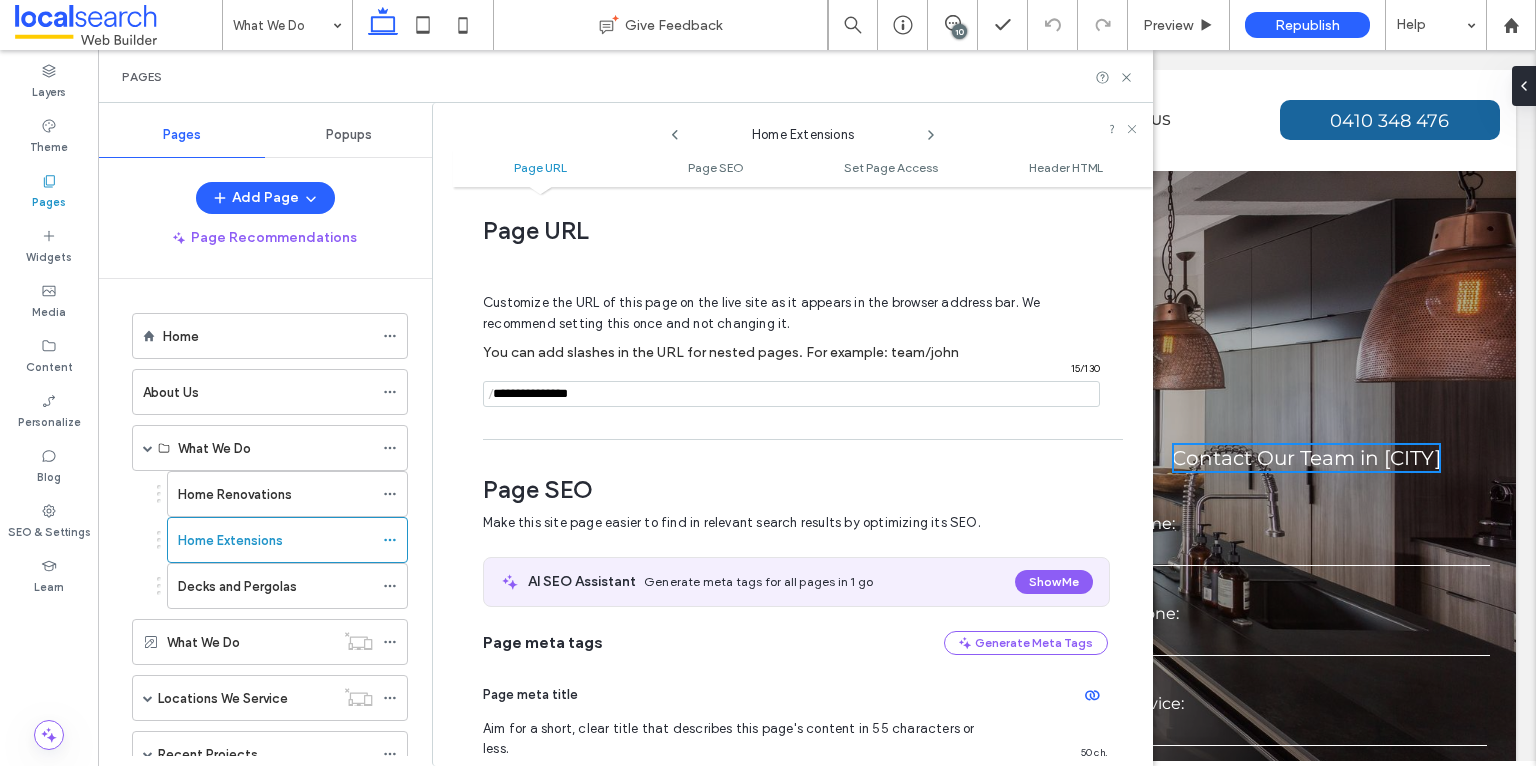 click at bounding box center [791, 394] 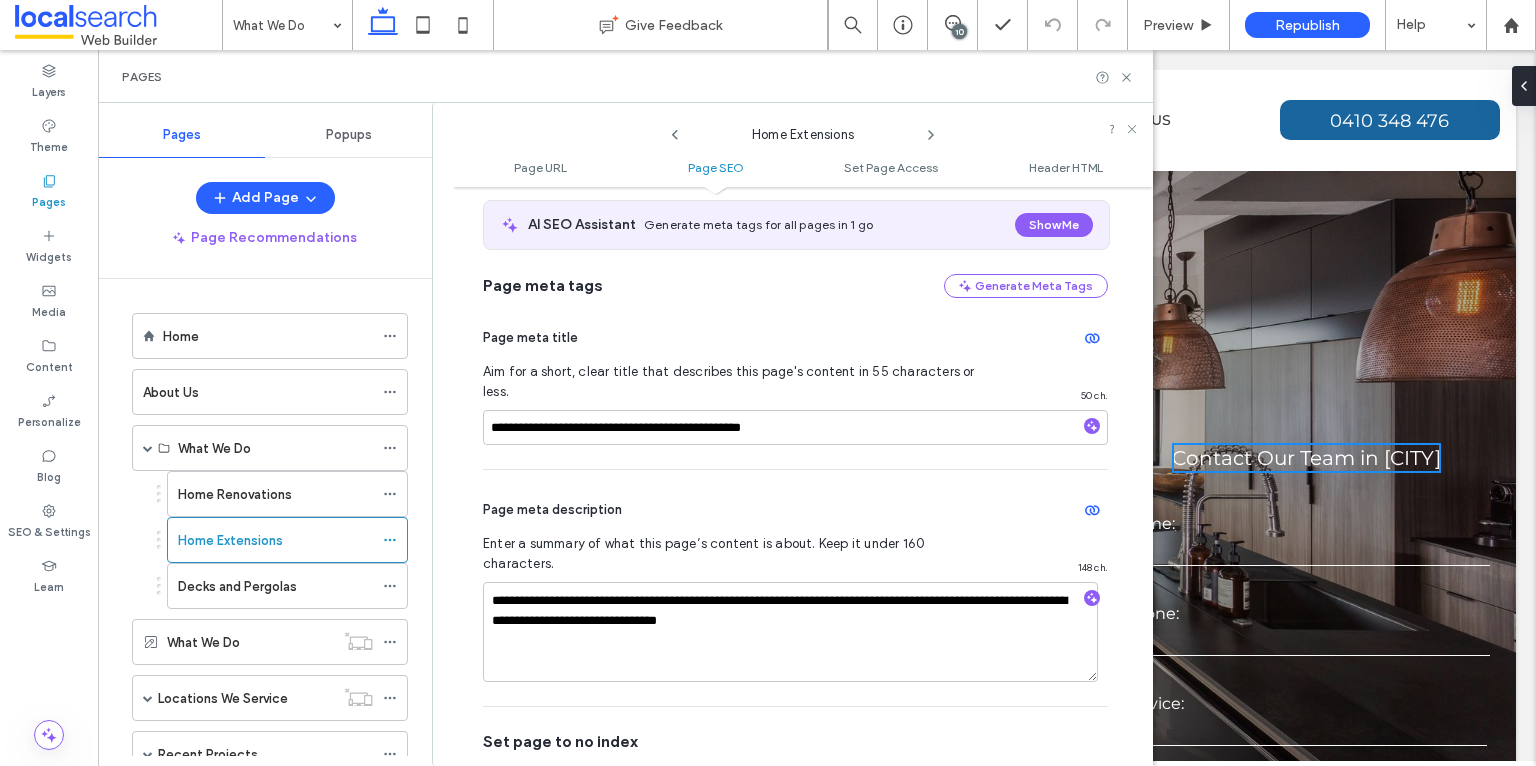 scroll, scrollTop: 372, scrollLeft: 0, axis: vertical 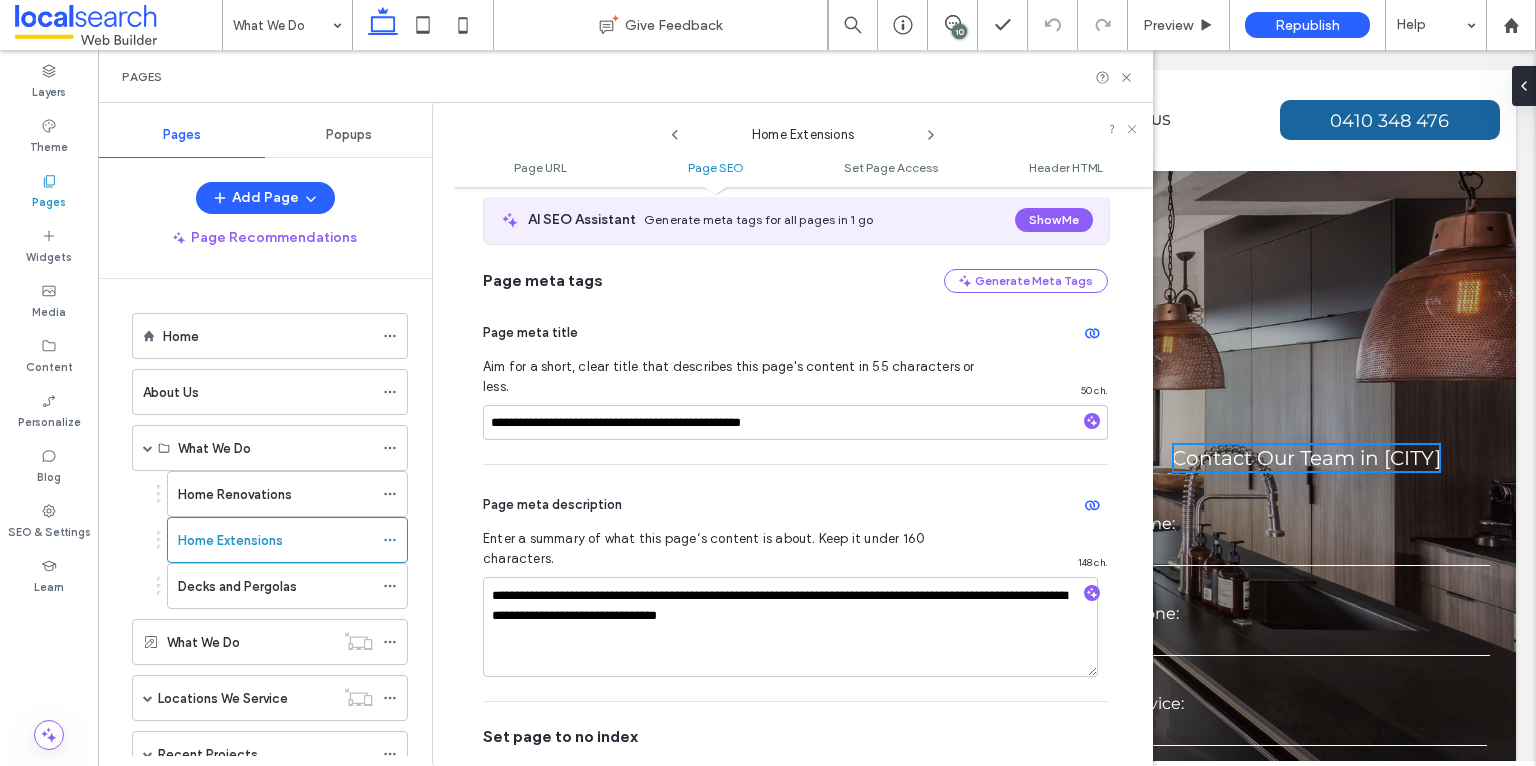 type on "**********" 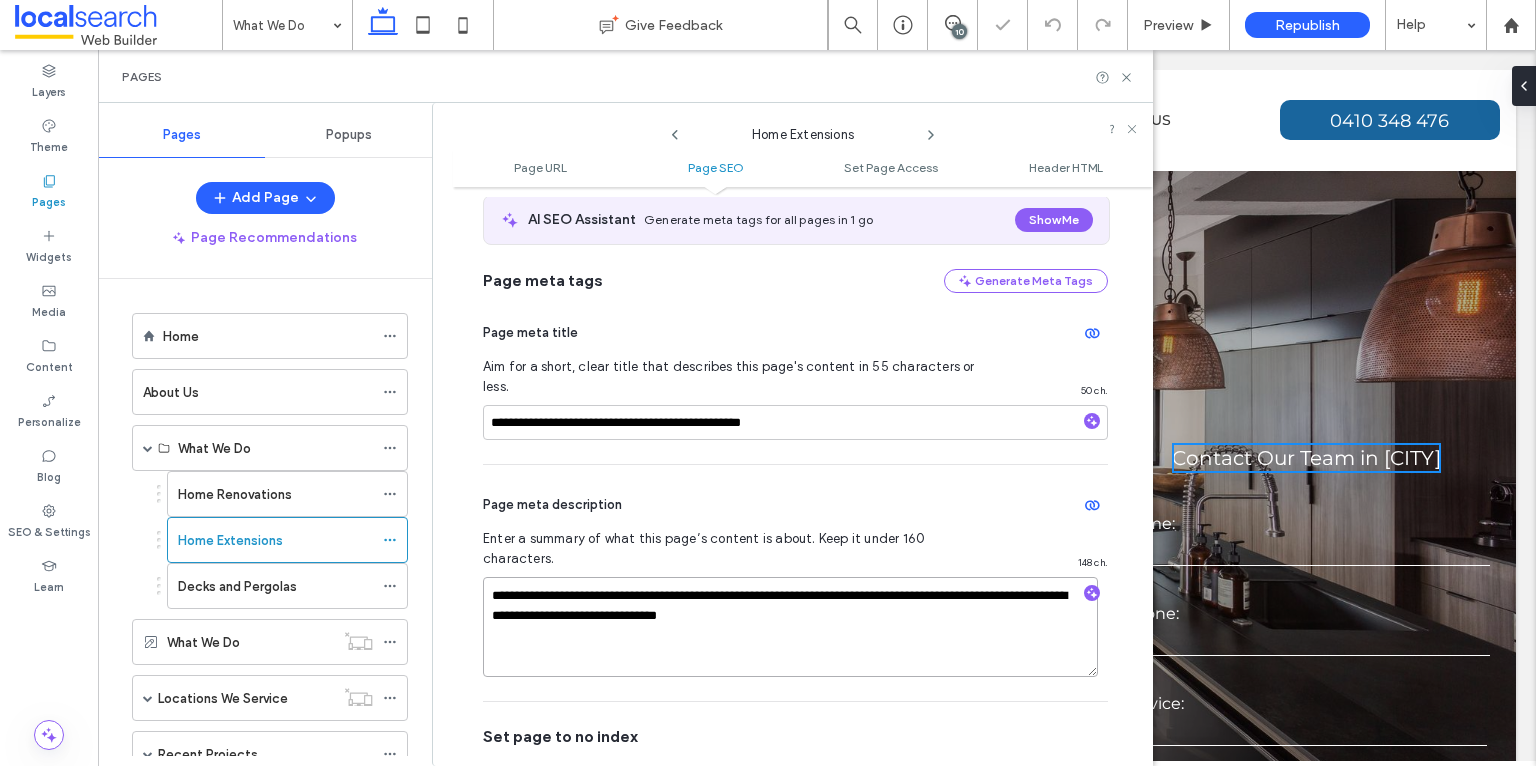 click on "**********" at bounding box center [790, 627] 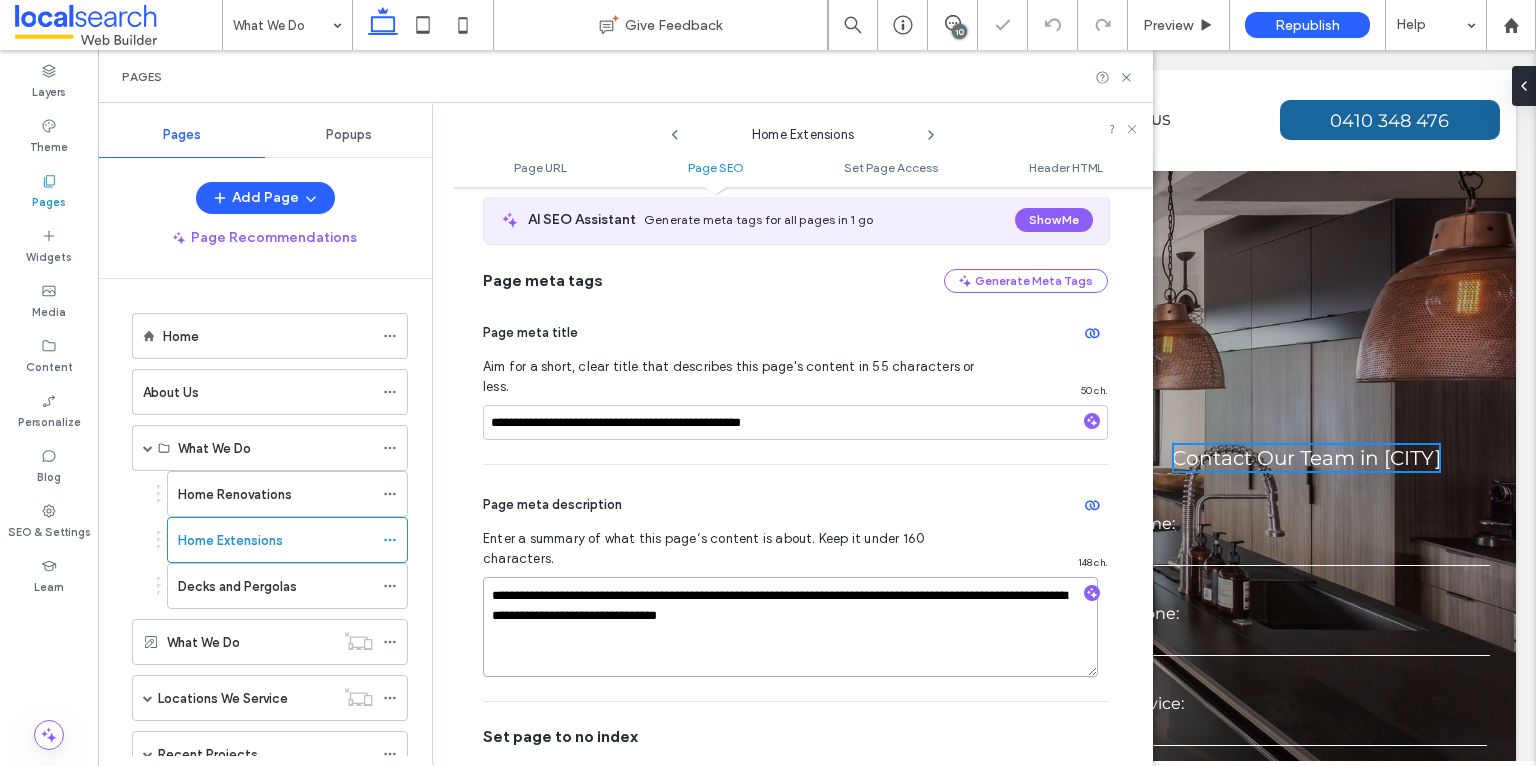type on "**********" 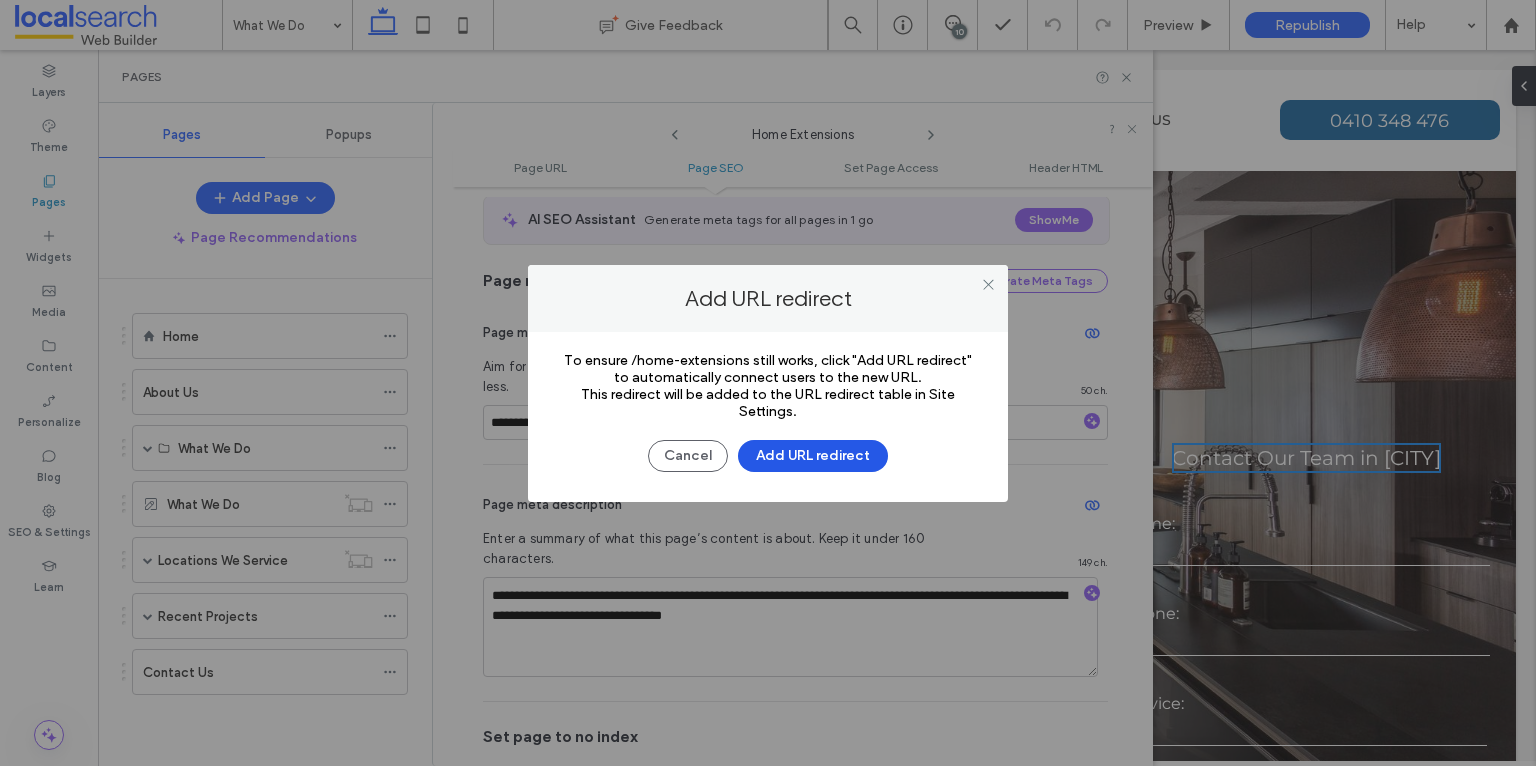 click on "Add URL redirect" at bounding box center (813, 456) 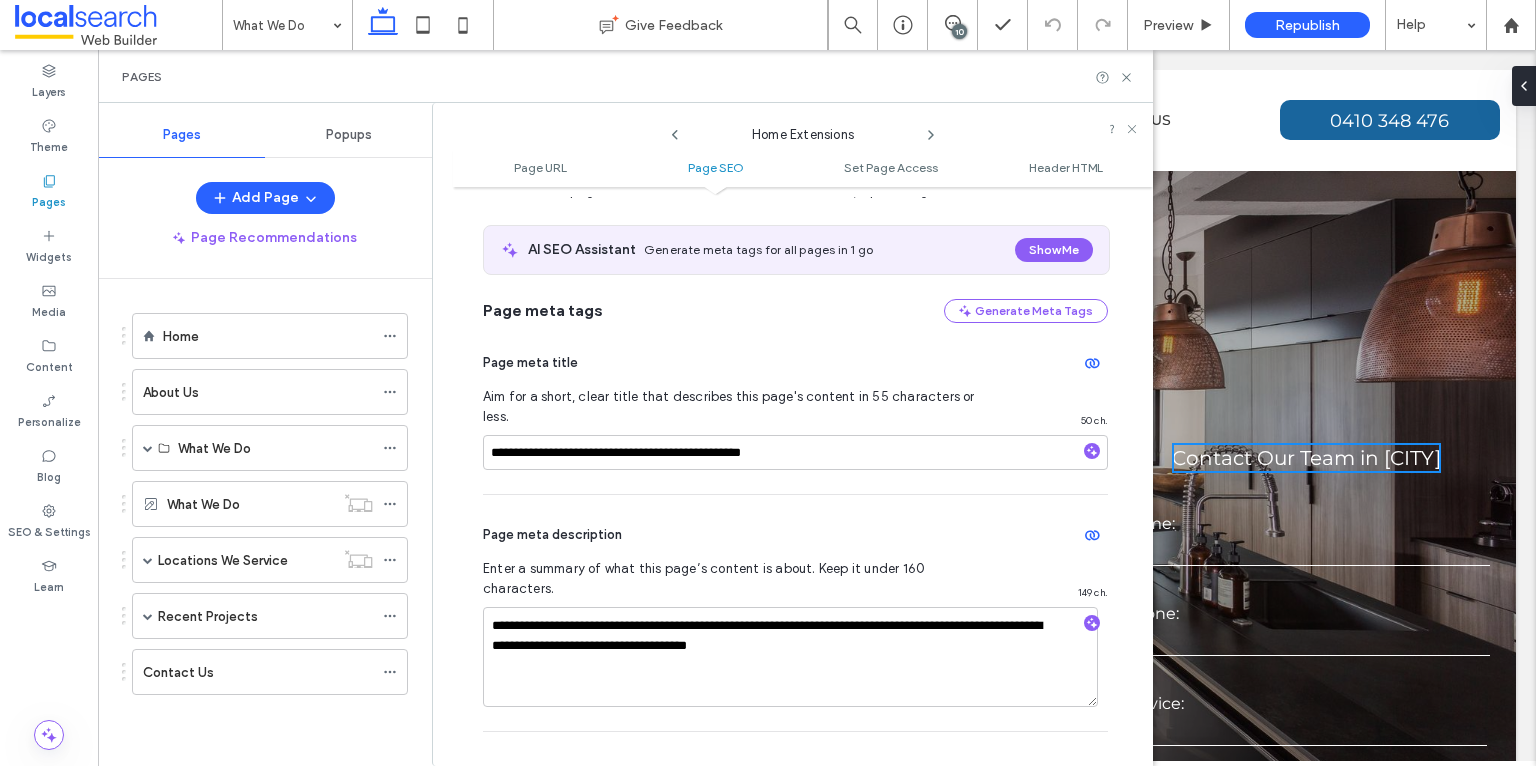 scroll, scrollTop: 370, scrollLeft: 0, axis: vertical 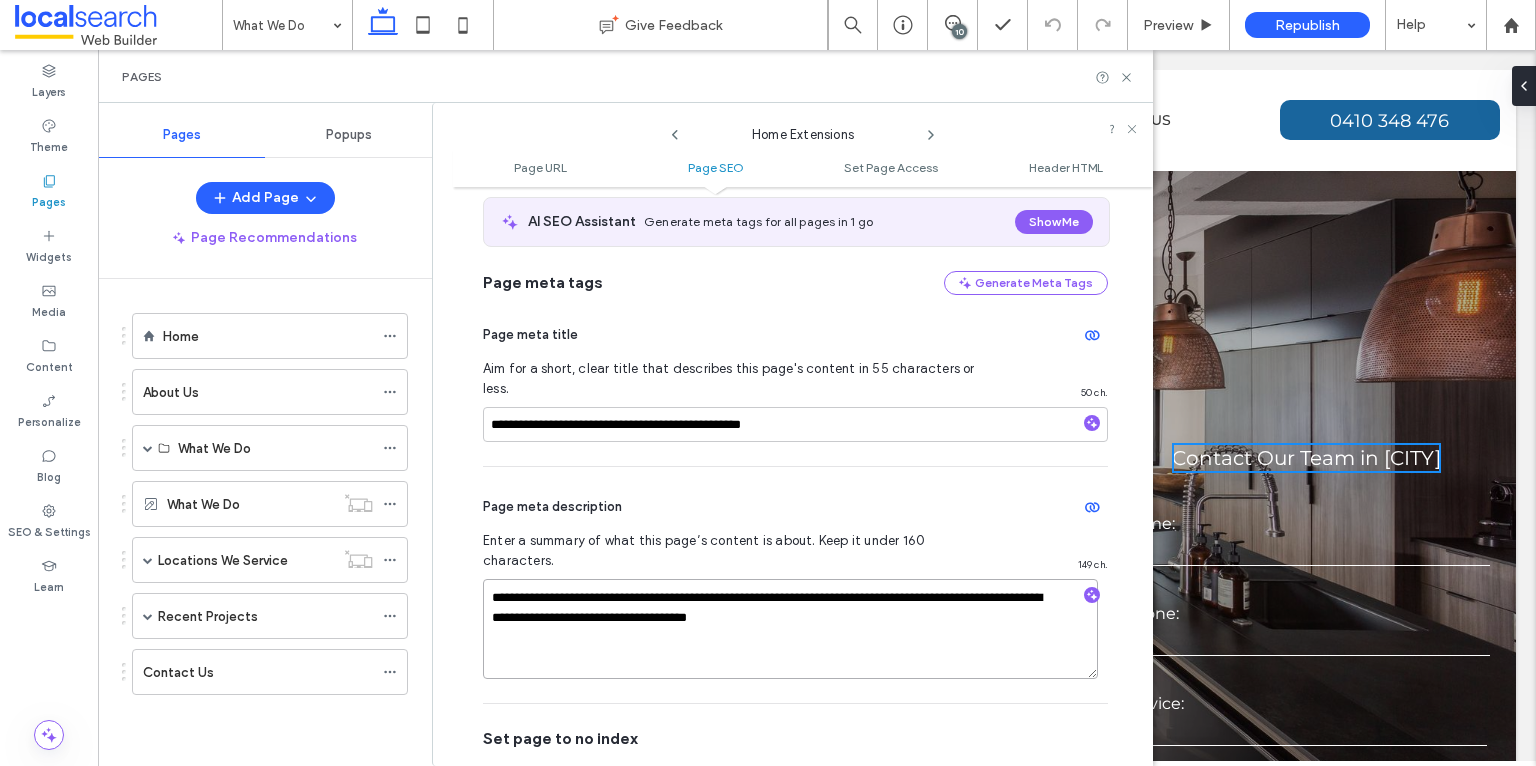 click on "**********" at bounding box center [790, 629] 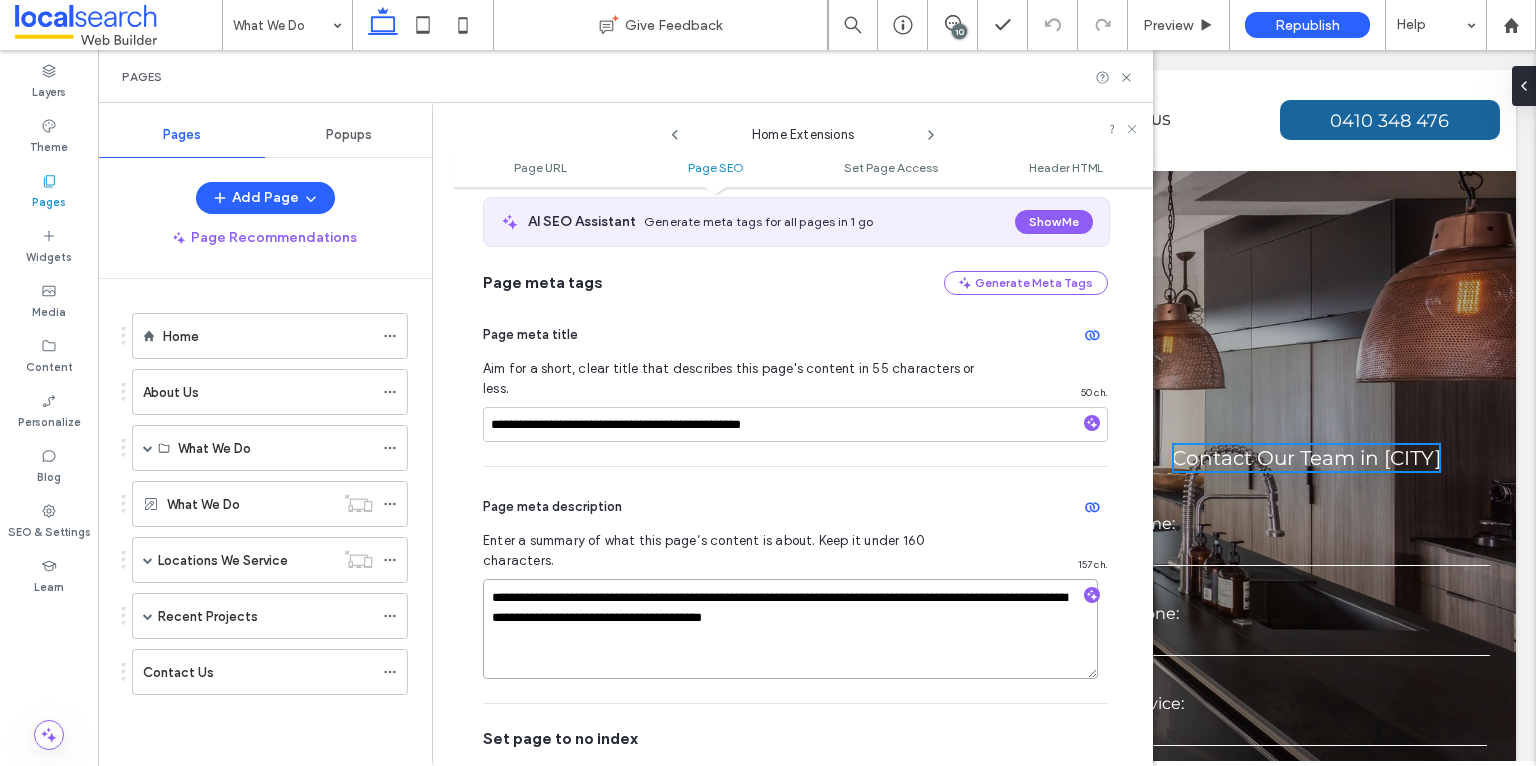 drag, startPoint x: 961, startPoint y: 580, endPoint x: 927, endPoint y: 584, distance: 34.234486 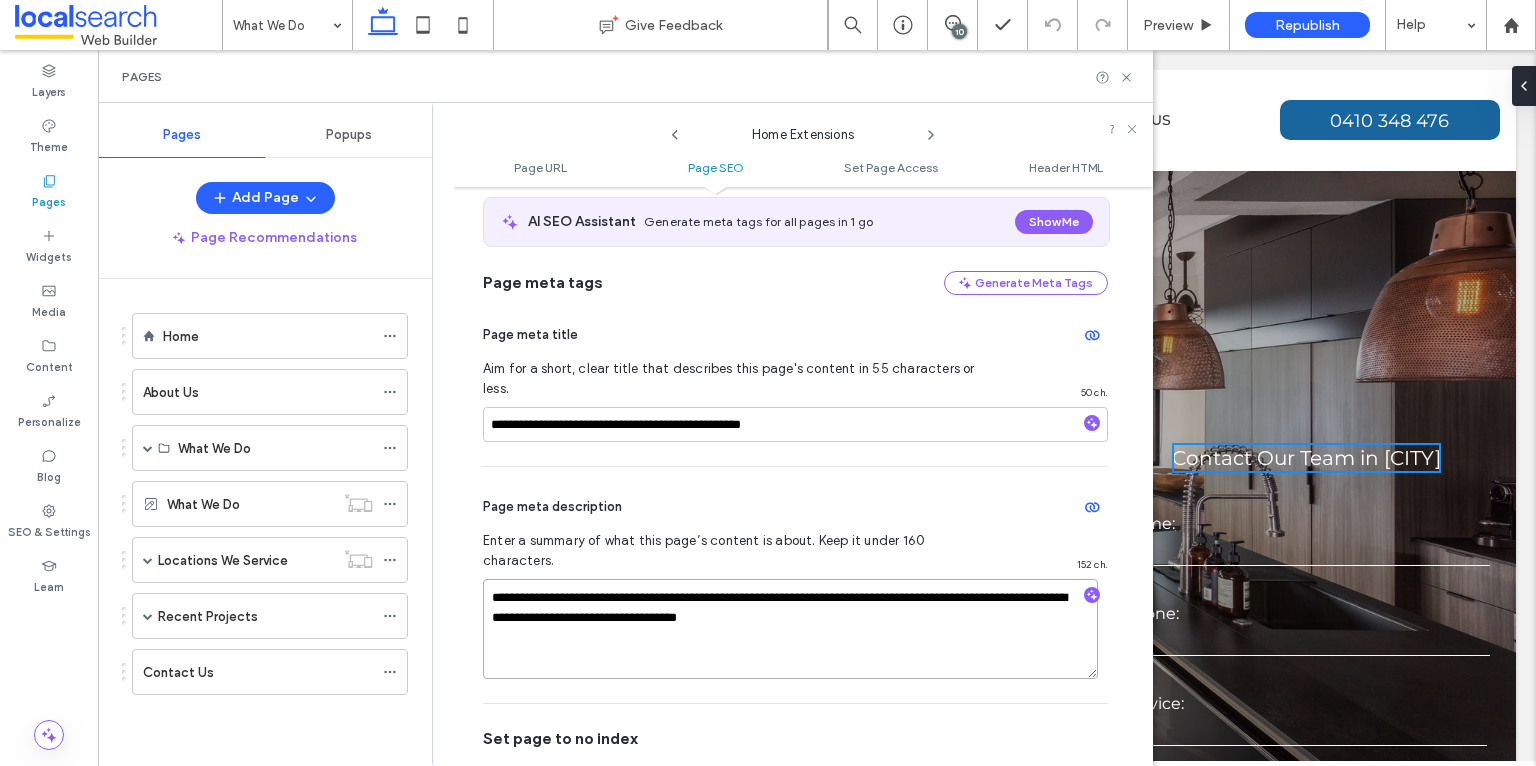 type on "**********" 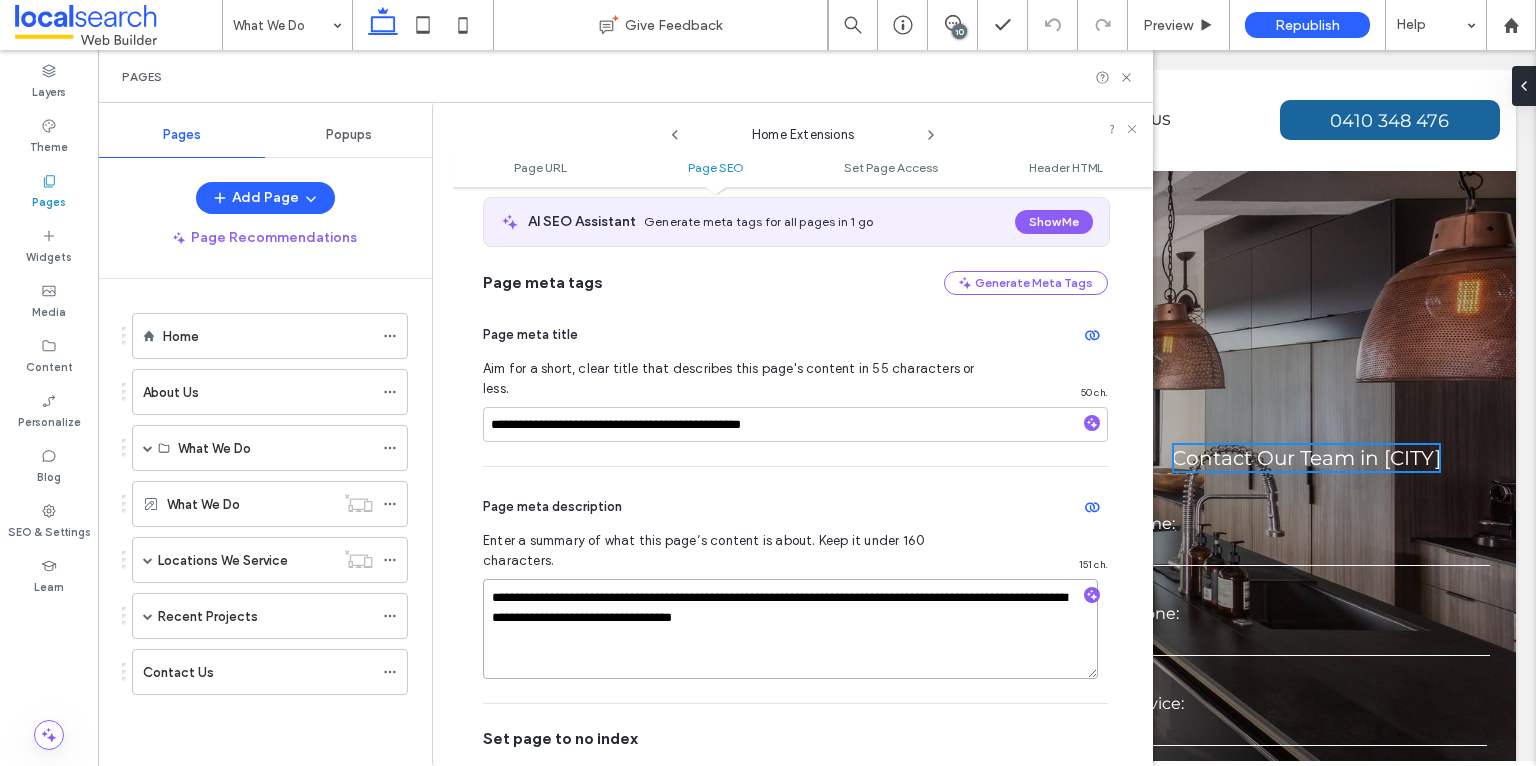 click on "**********" at bounding box center (790, 629) 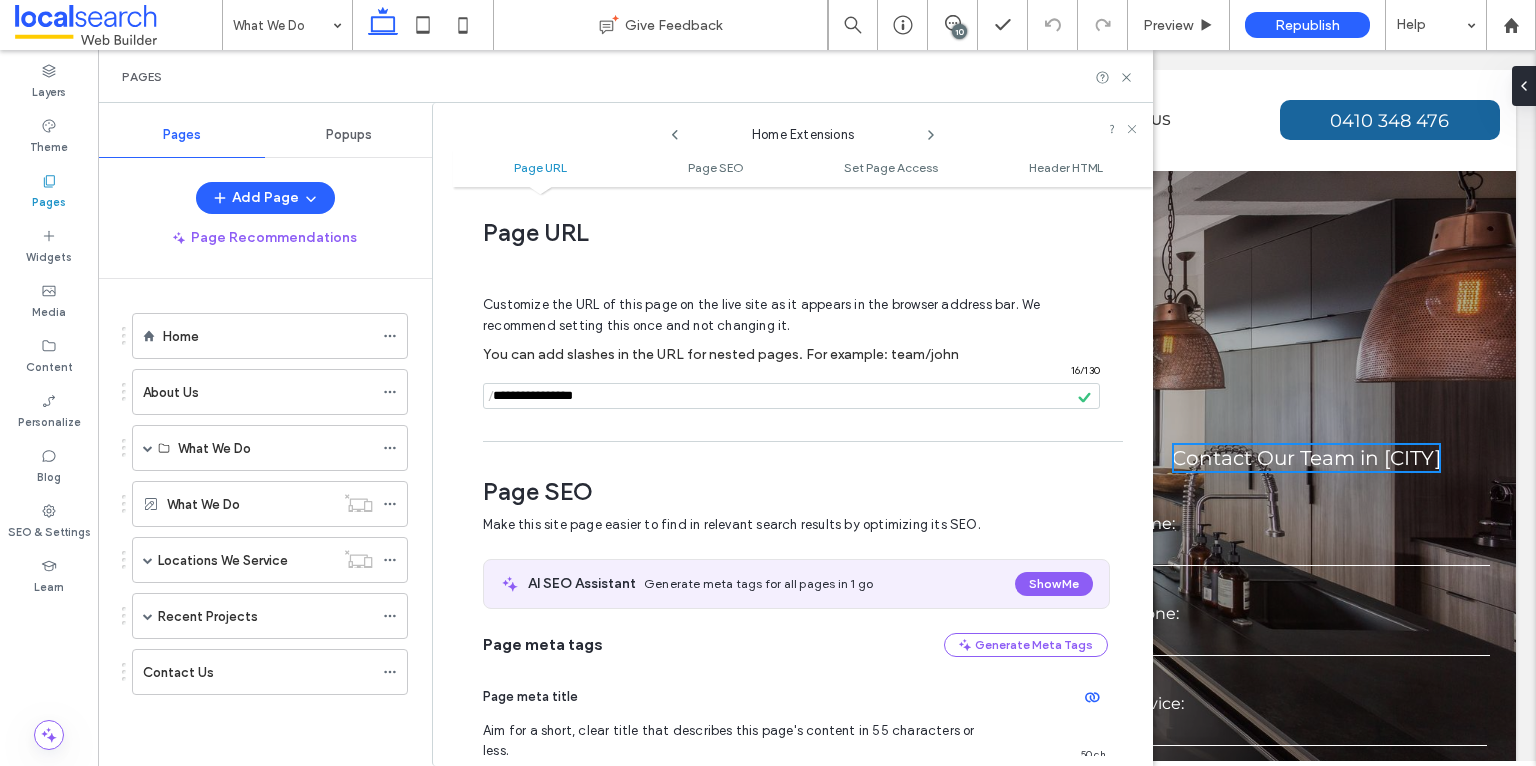 scroll, scrollTop: 0, scrollLeft: 0, axis: both 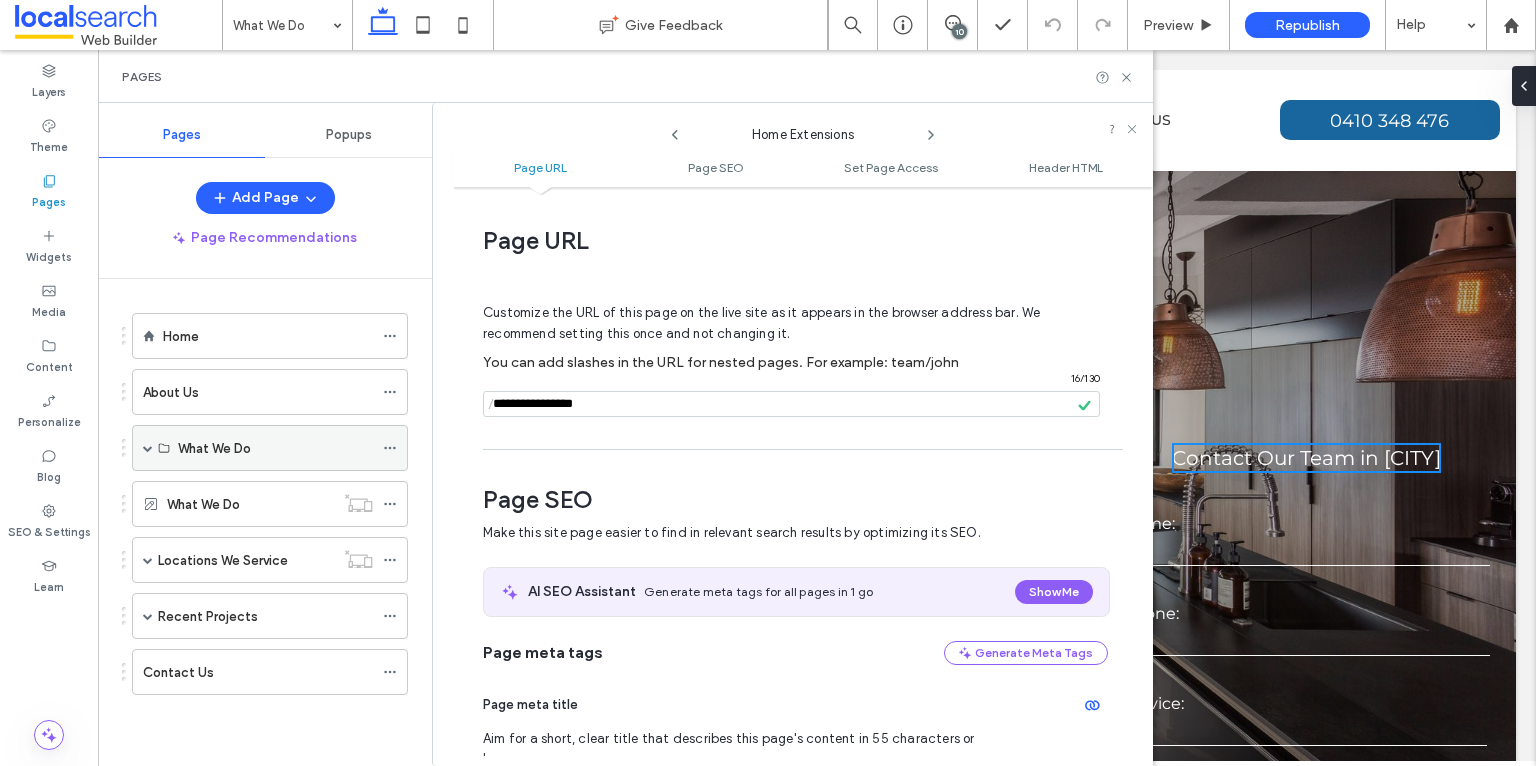 click at bounding box center (148, 448) 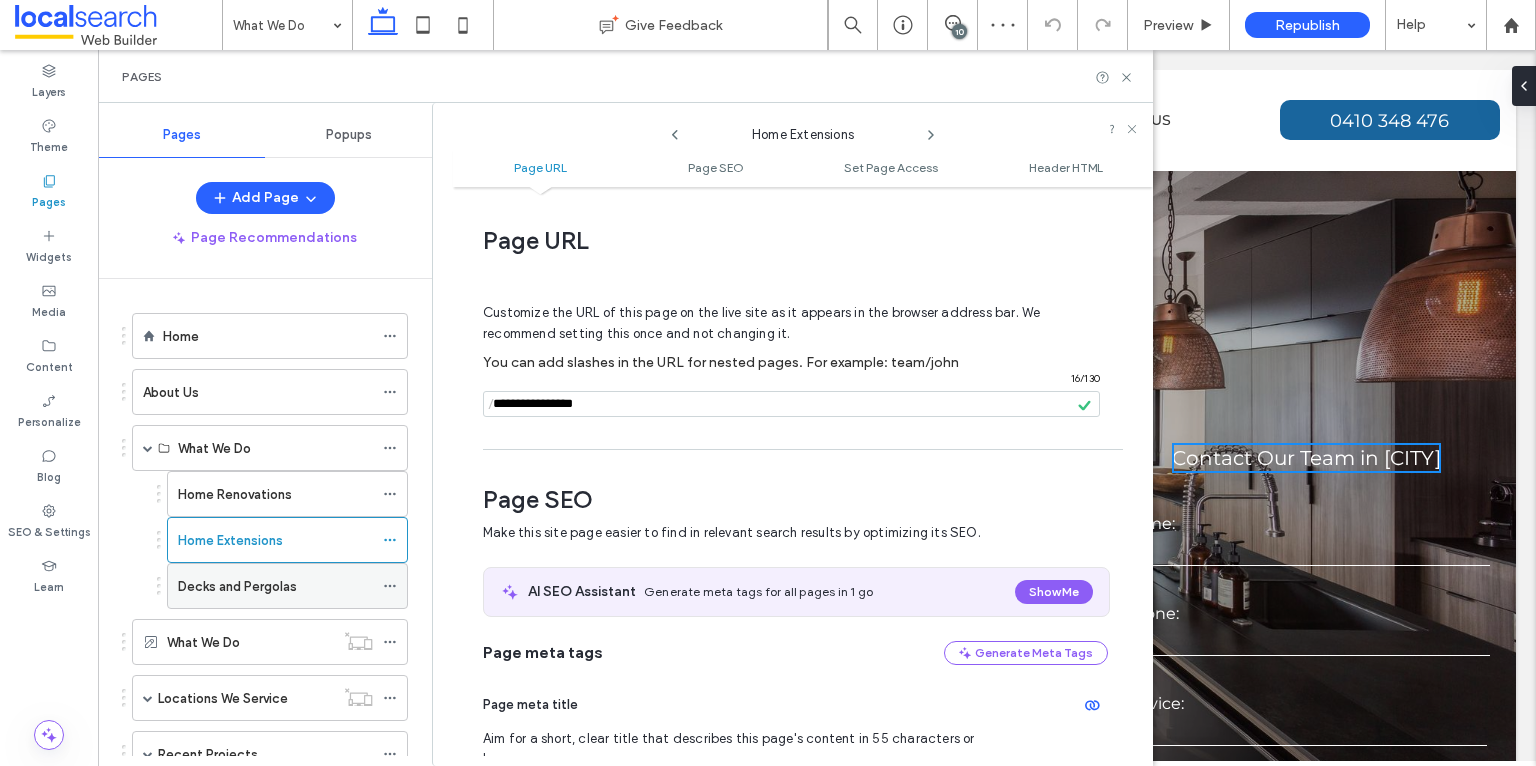 click 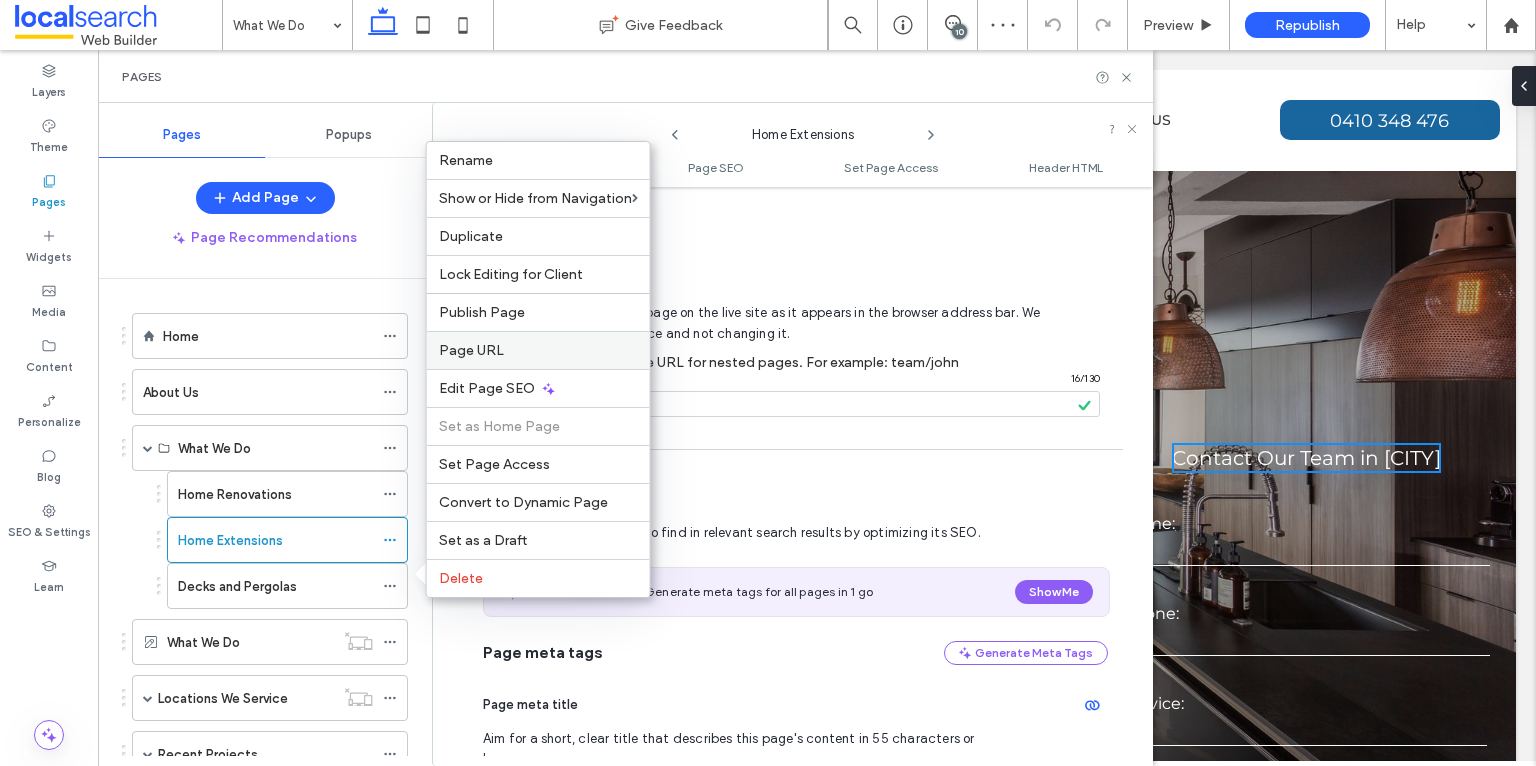 click on "Page URL" at bounding box center (538, 350) 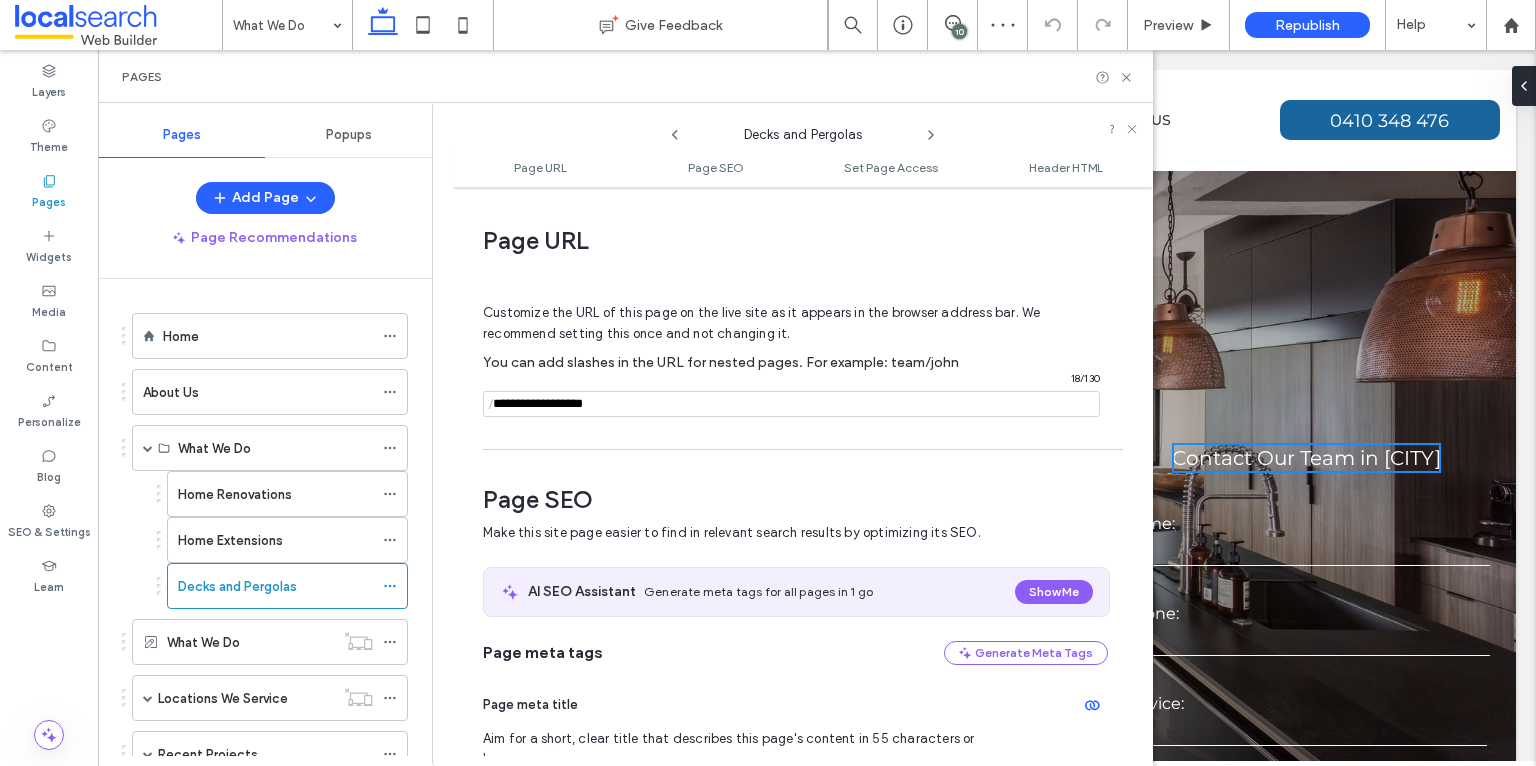 scroll, scrollTop: 10, scrollLeft: 0, axis: vertical 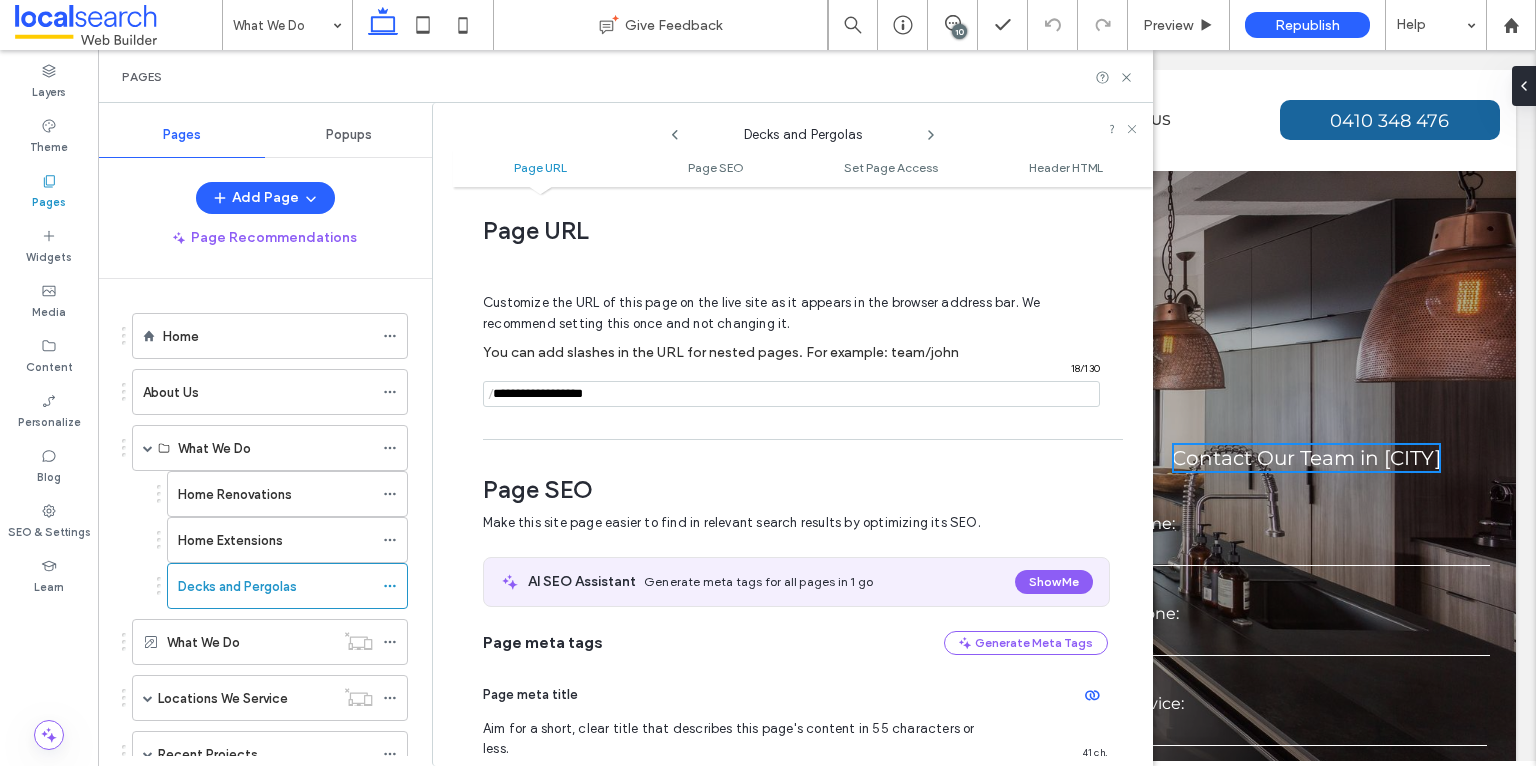 drag, startPoint x: 635, startPoint y: 395, endPoint x: 523, endPoint y: 398, distance: 112.04017 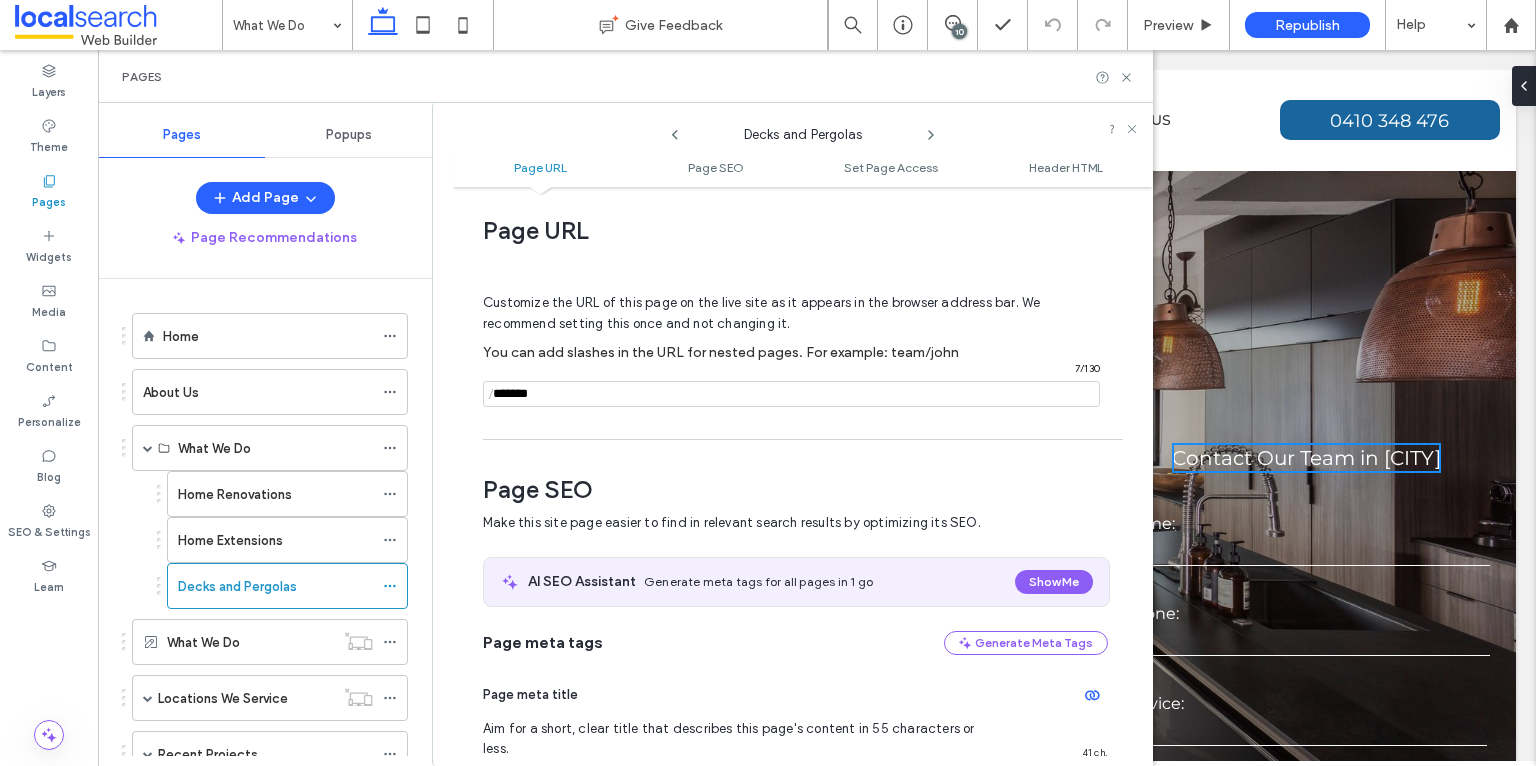 type on "*******" 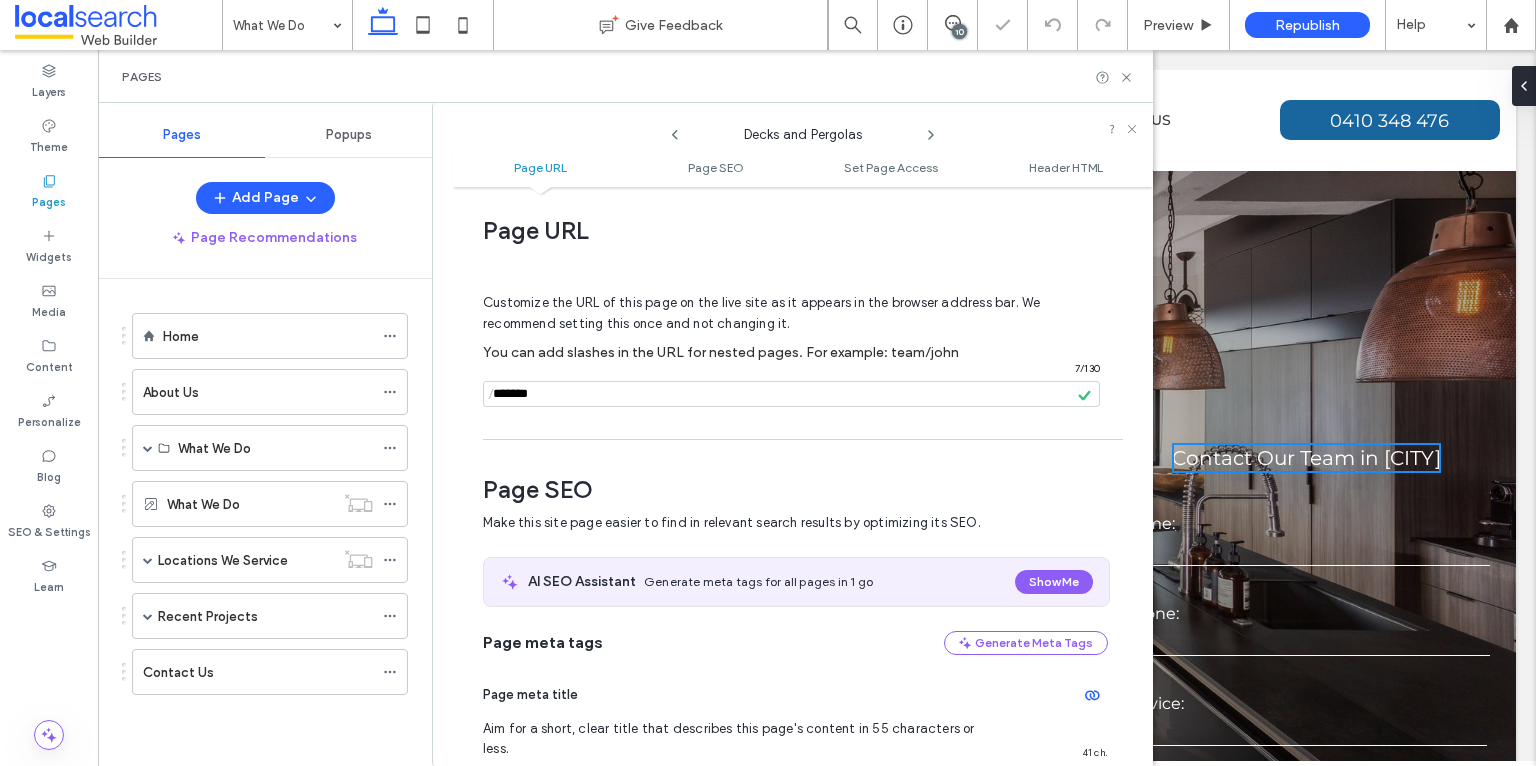 scroll, scrollTop: 142, scrollLeft: 0, axis: vertical 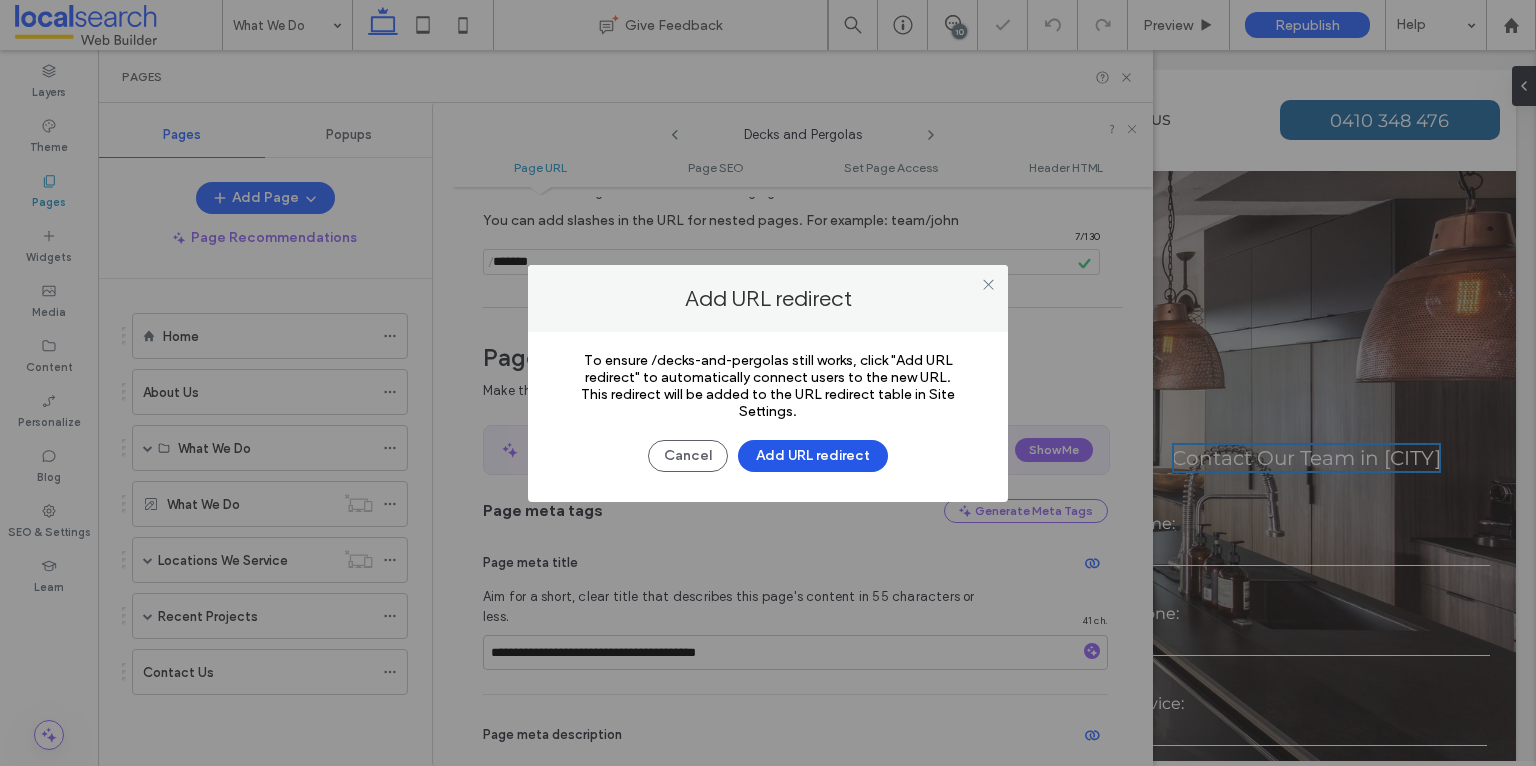 click on "Add URL redirect" at bounding box center (813, 456) 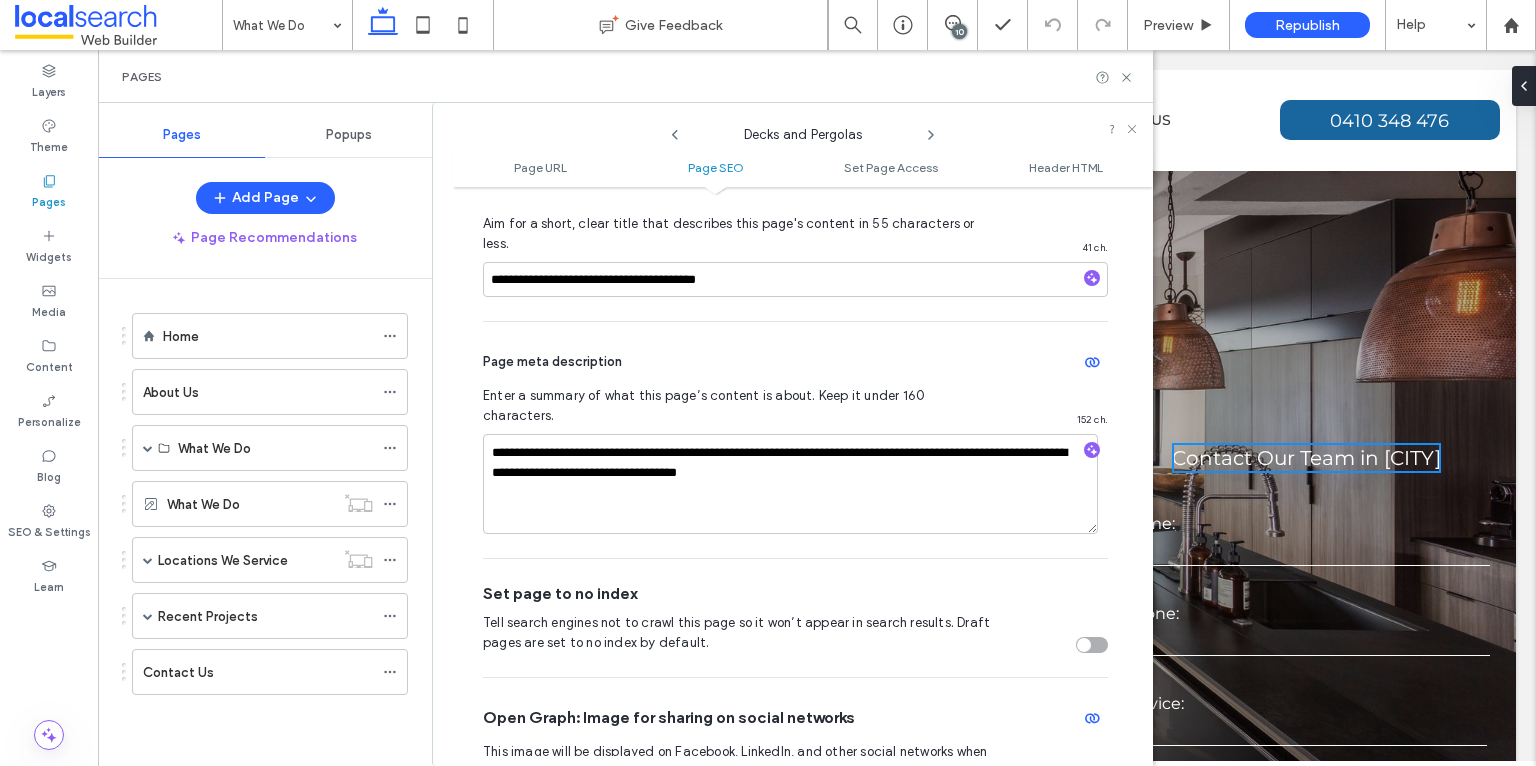 scroll, scrollTop: 616, scrollLeft: 0, axis: vertical 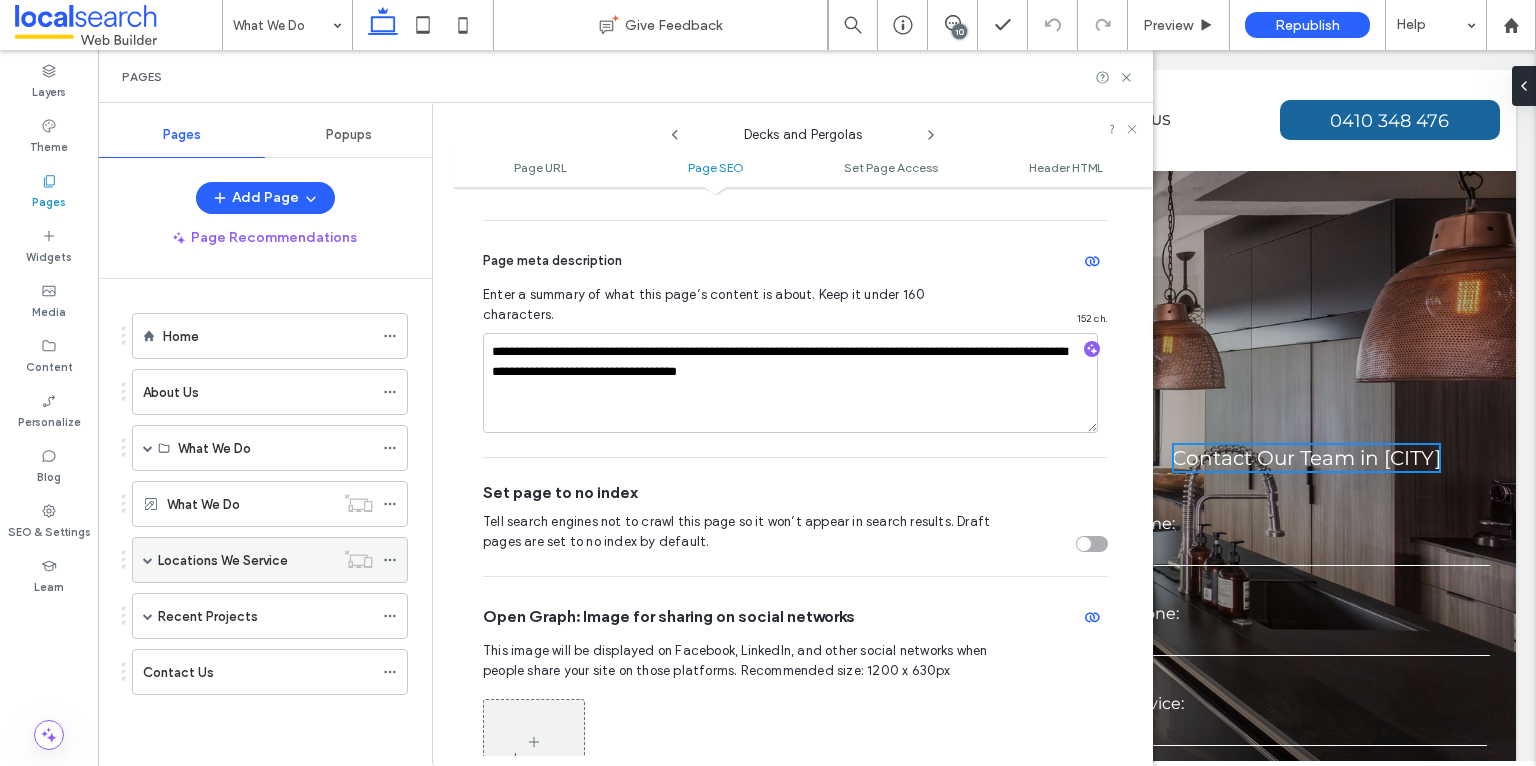 click at bounding box center [148, 560] 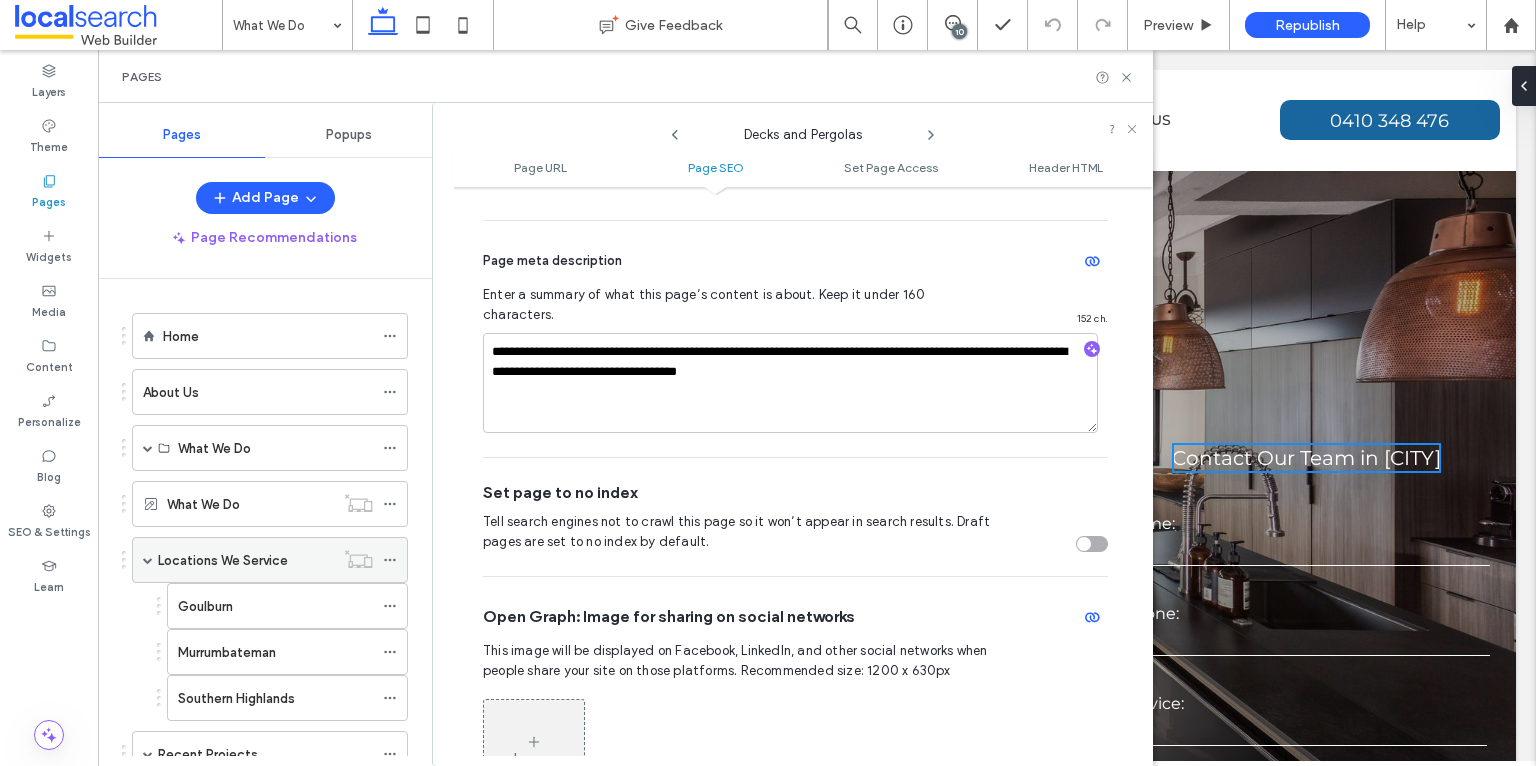 click 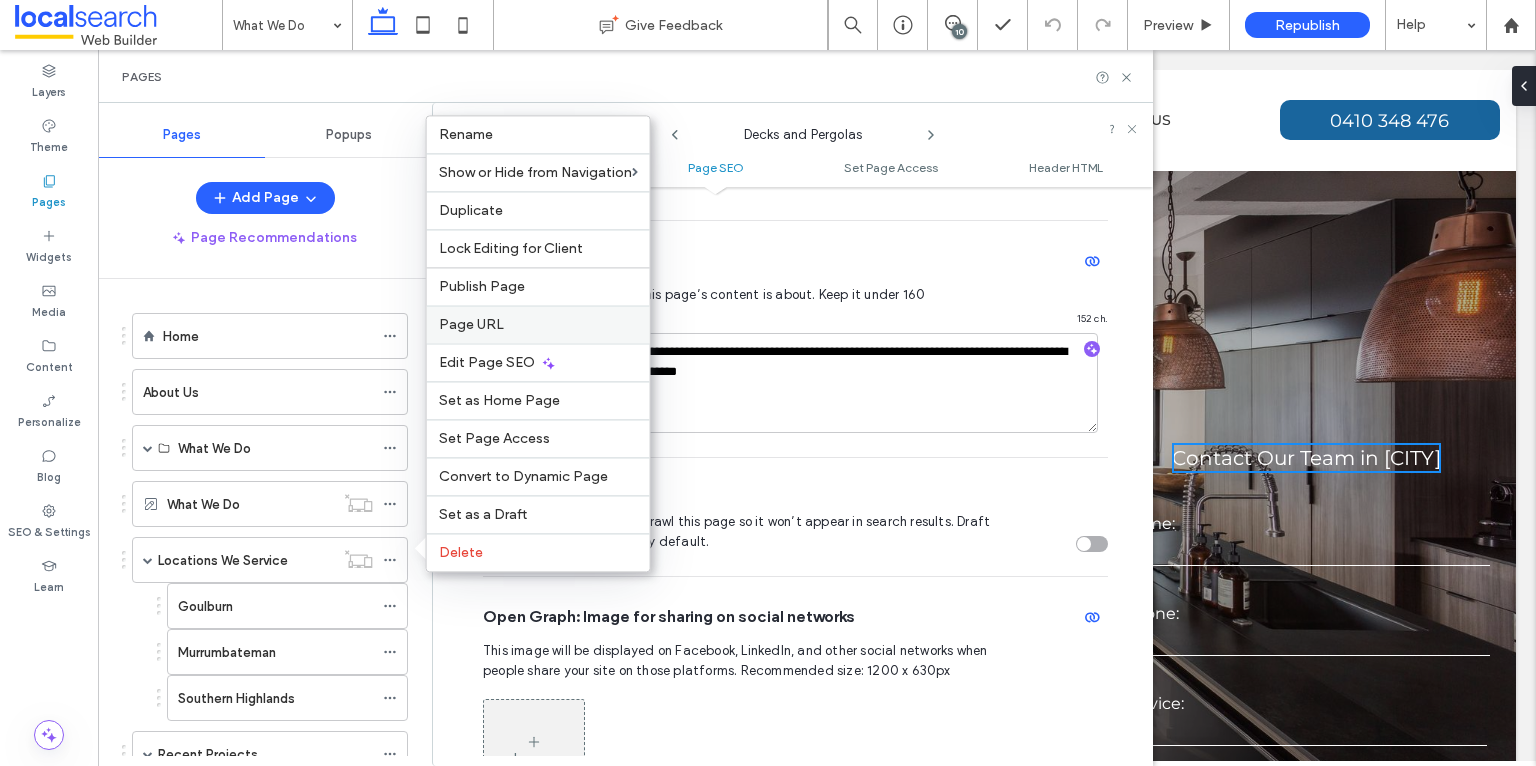 click on "Page URL" at bounding box center [538, 324] 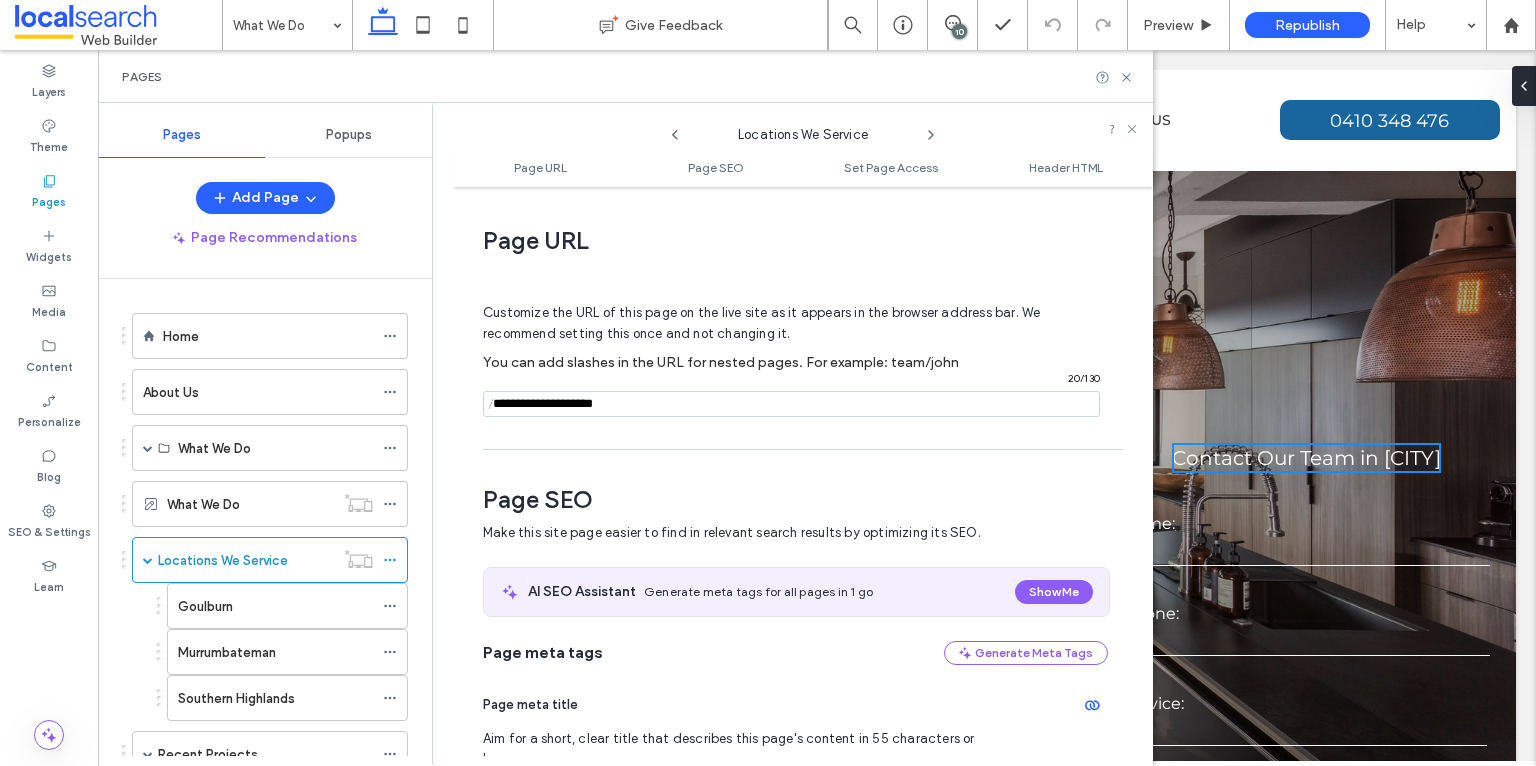 scroll, scrollTop: 10, scrollLeft: 0, axis: vertical 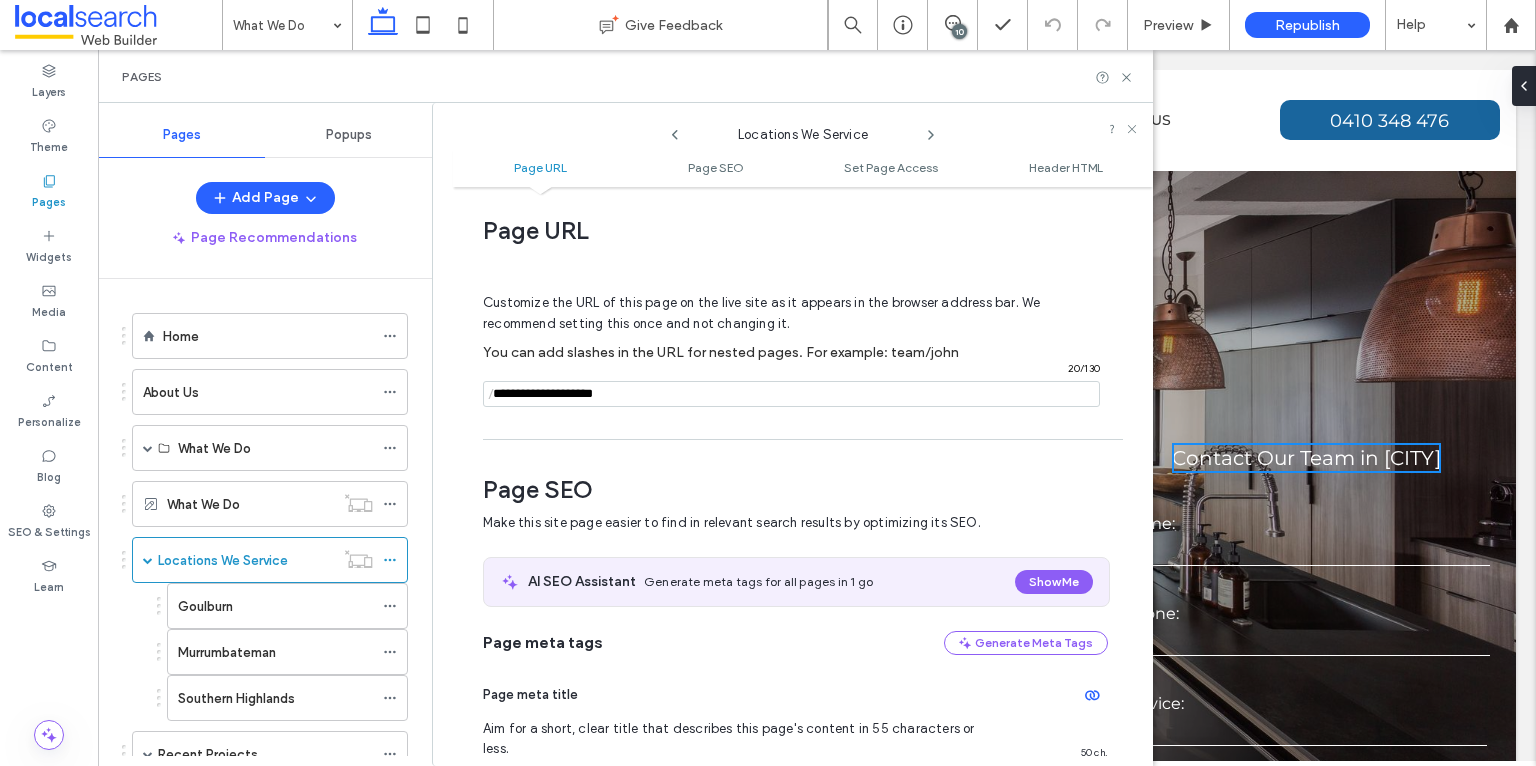 click at bounding box center (791, 394) 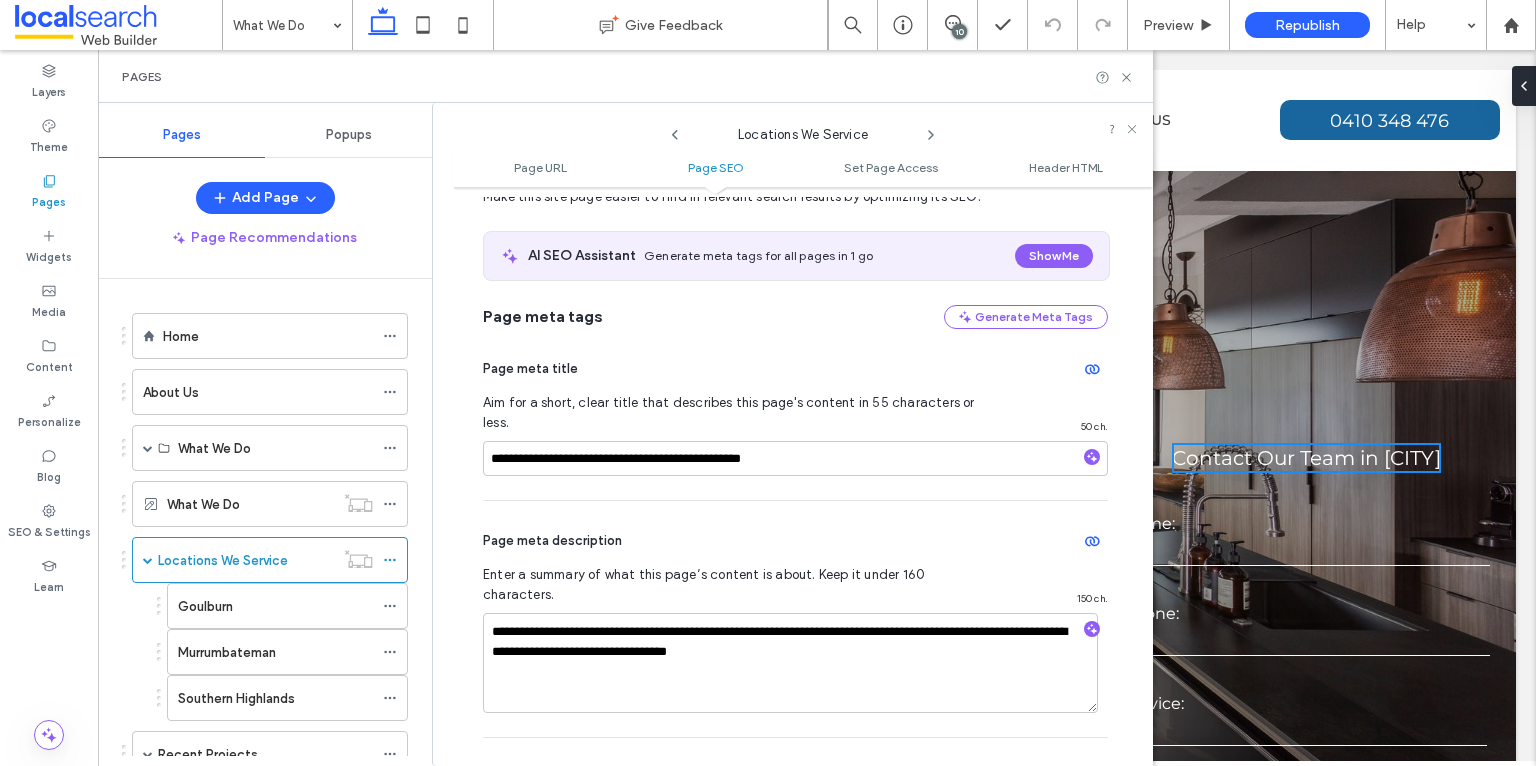 scroll, scrollTop: 344, scrollLeft: 0, axis: vertical 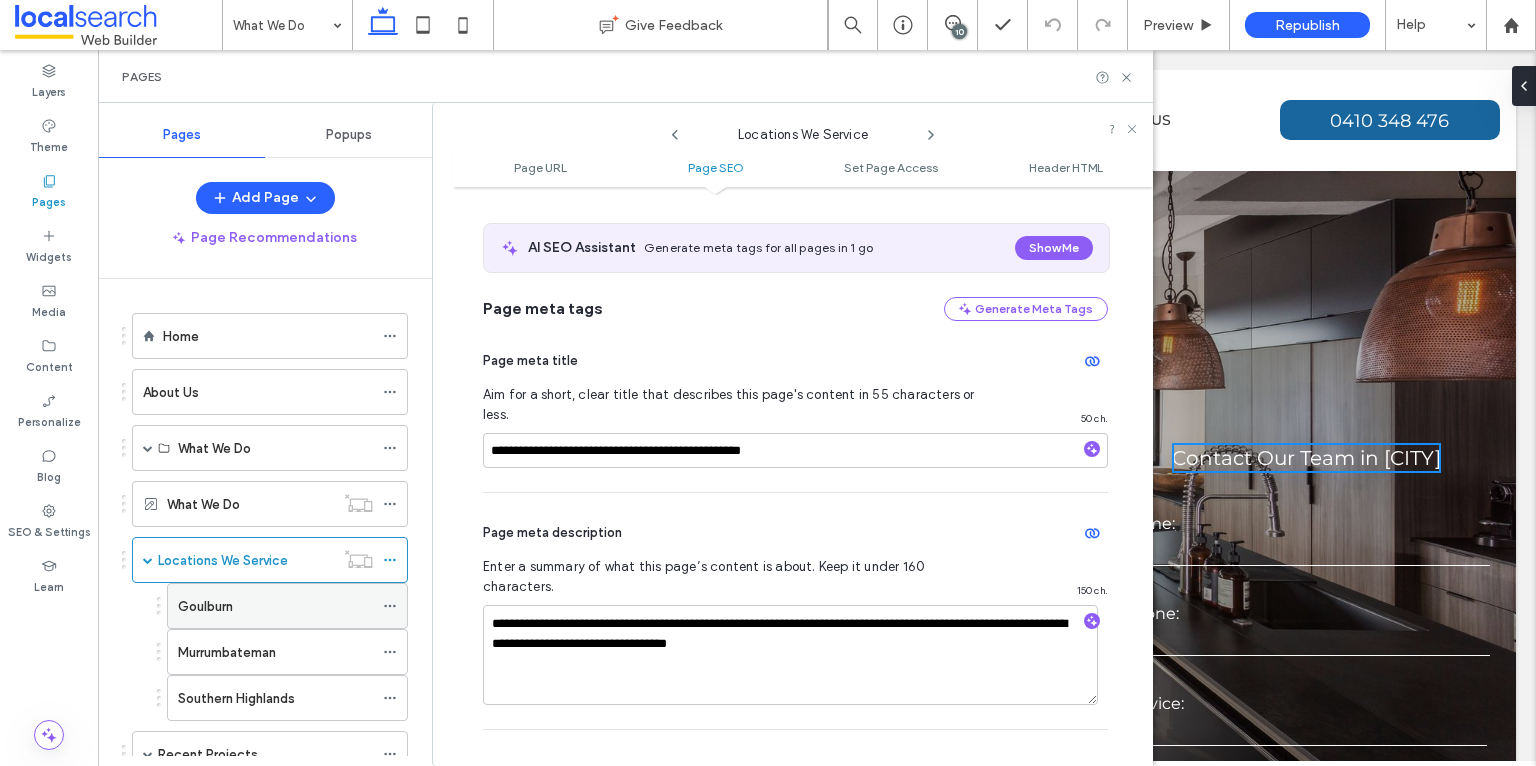 type on "*********" 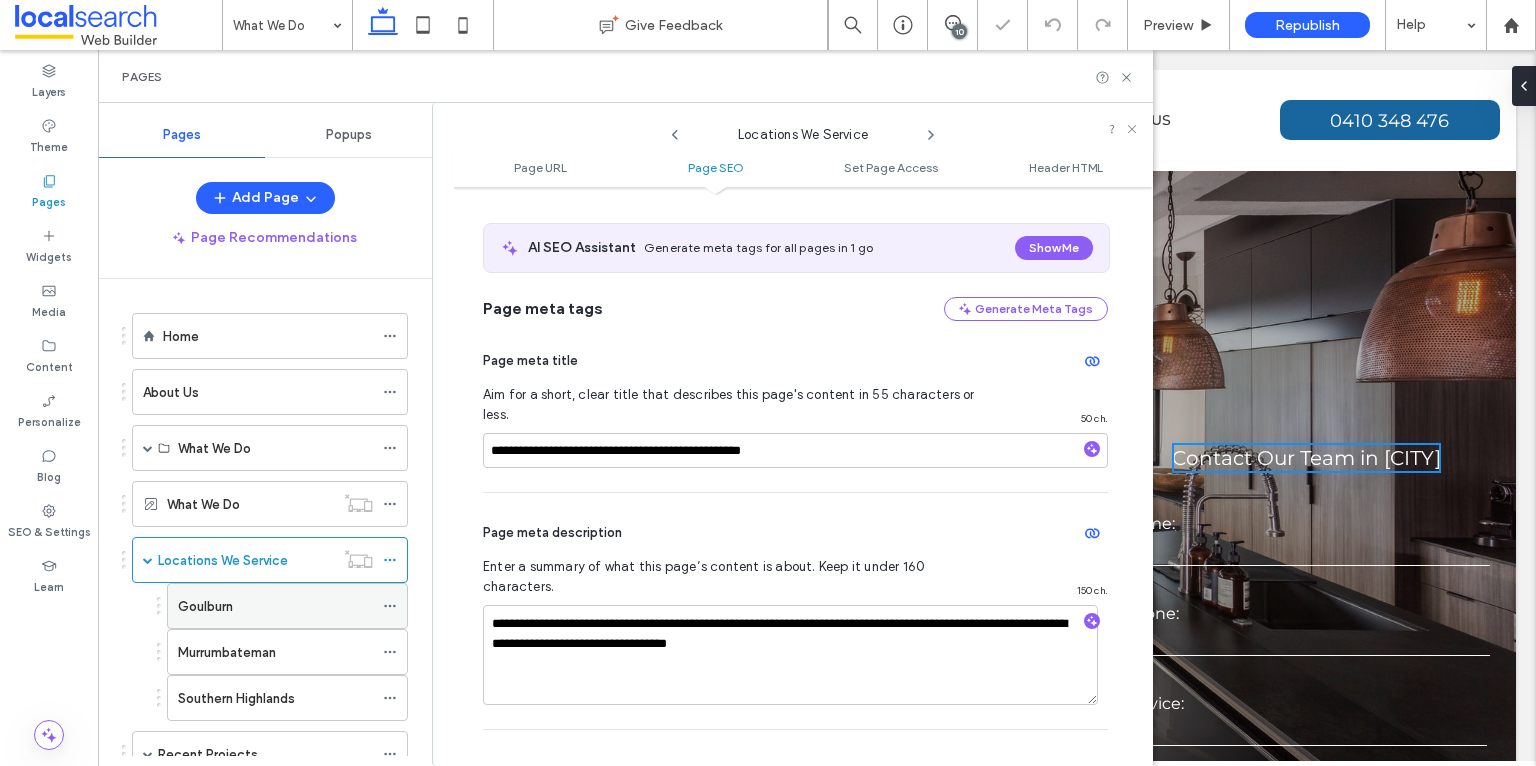 click 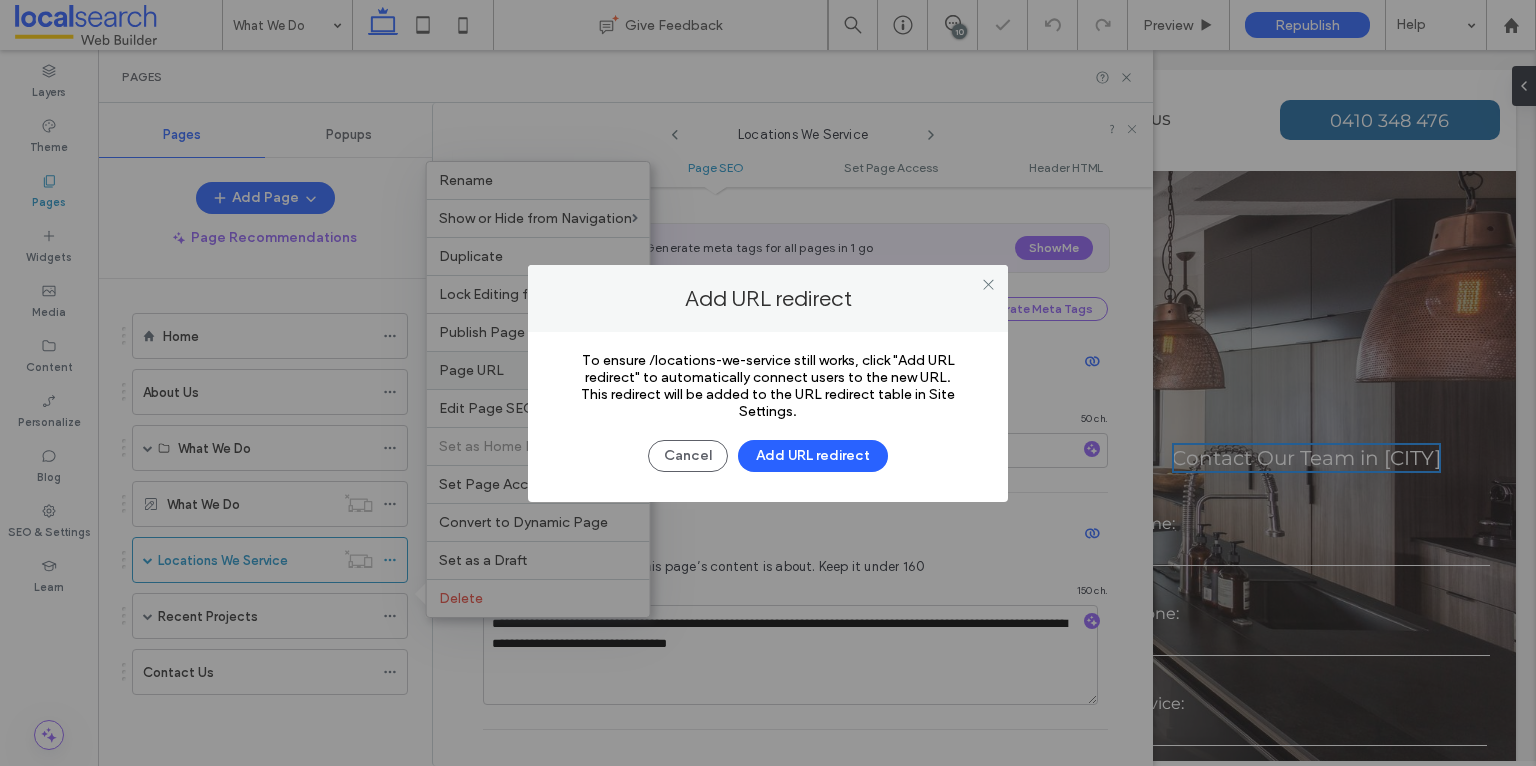 click on "Add URL redirect To ensure /locations-we-service still works, click "Add URL redirect" to automatically connect users to the new URL.  This redirect will be added to the URL redirect table in Site Settings. Cancel Add URL redirect" at bounding box center (768, 383) 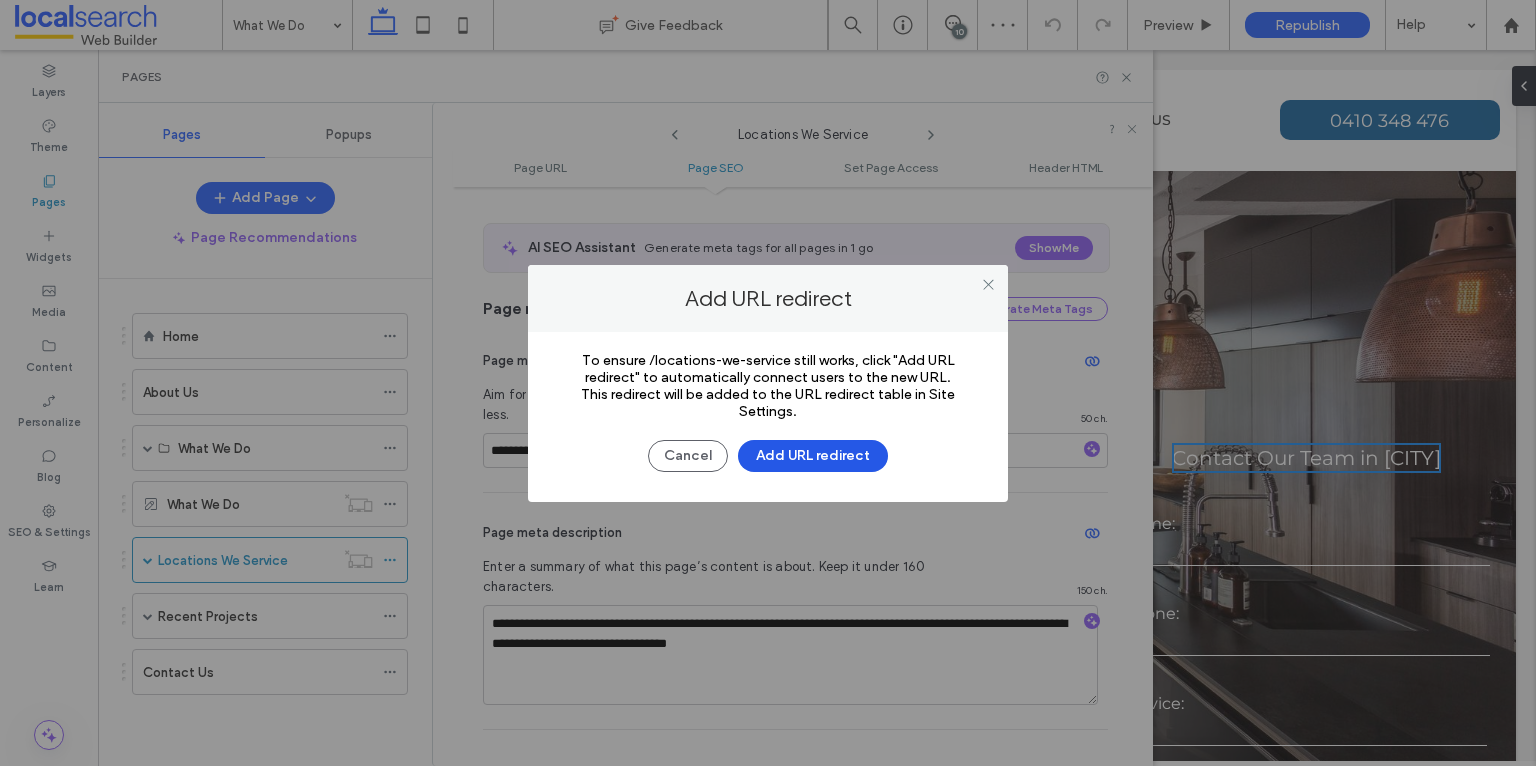 click on "Add URL redirect" at bounding box center [813, 456] 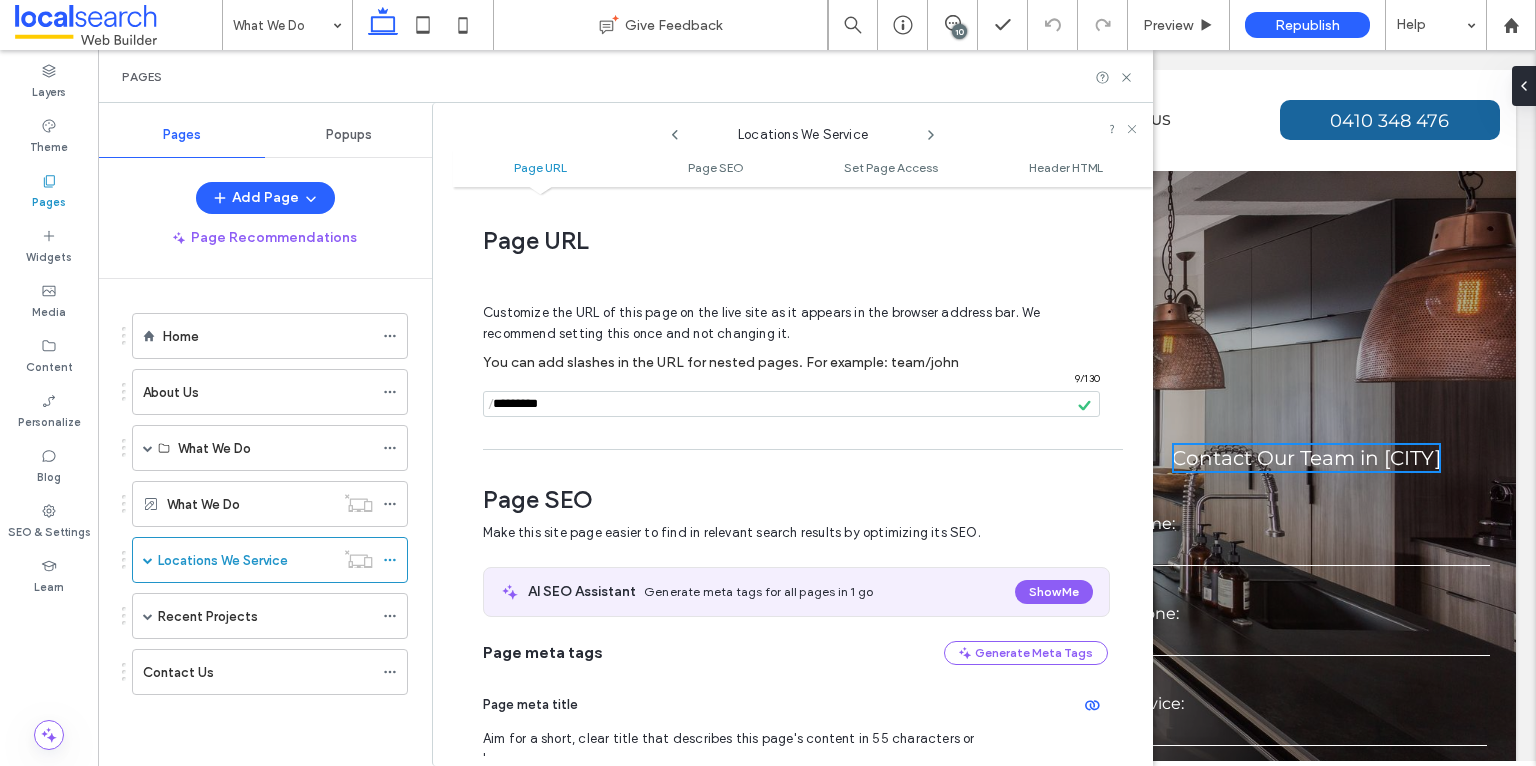 scroll, scrollTop: 558, scrollLeft: 0, axis: vertical 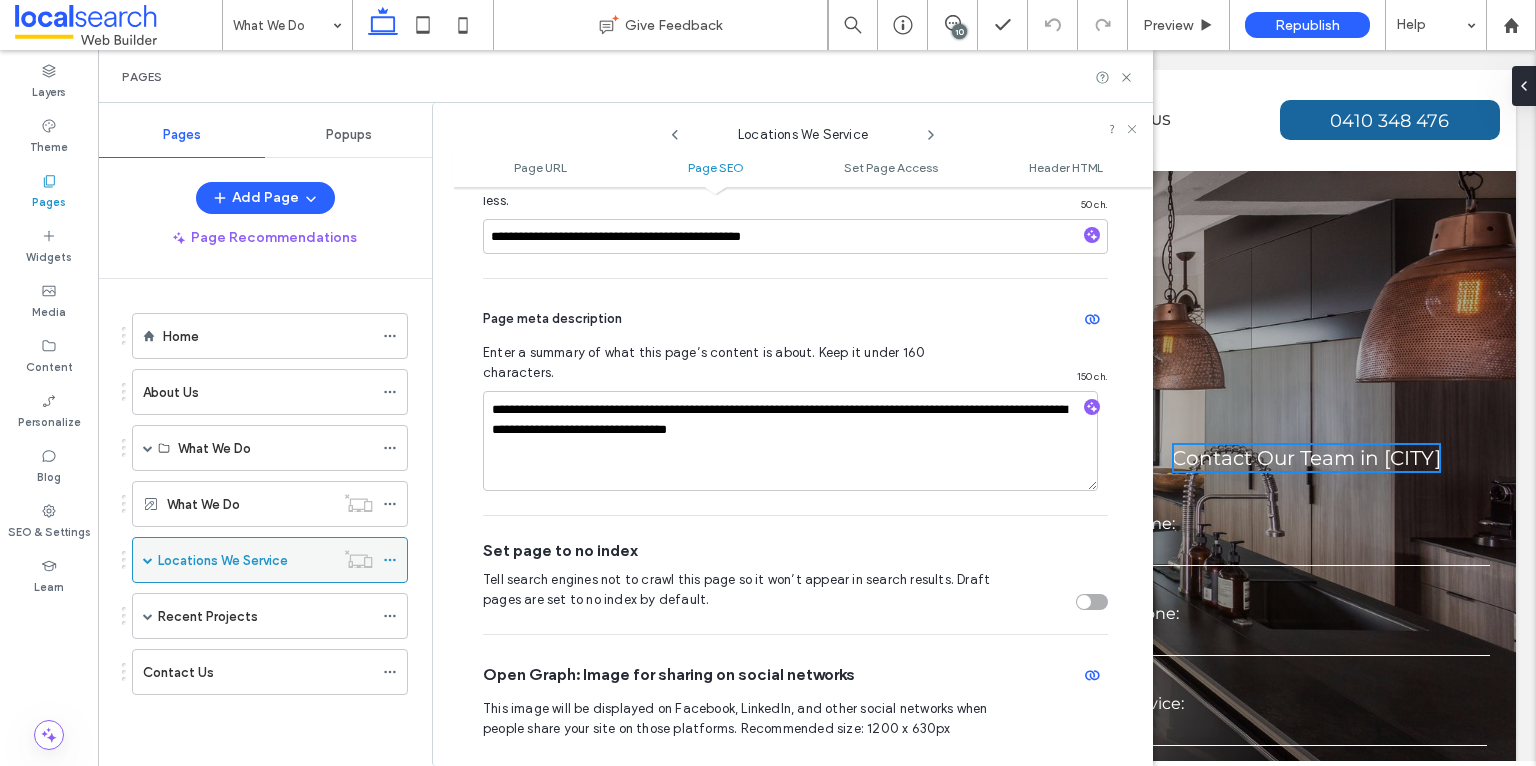 click at bounding box center (148, 560) 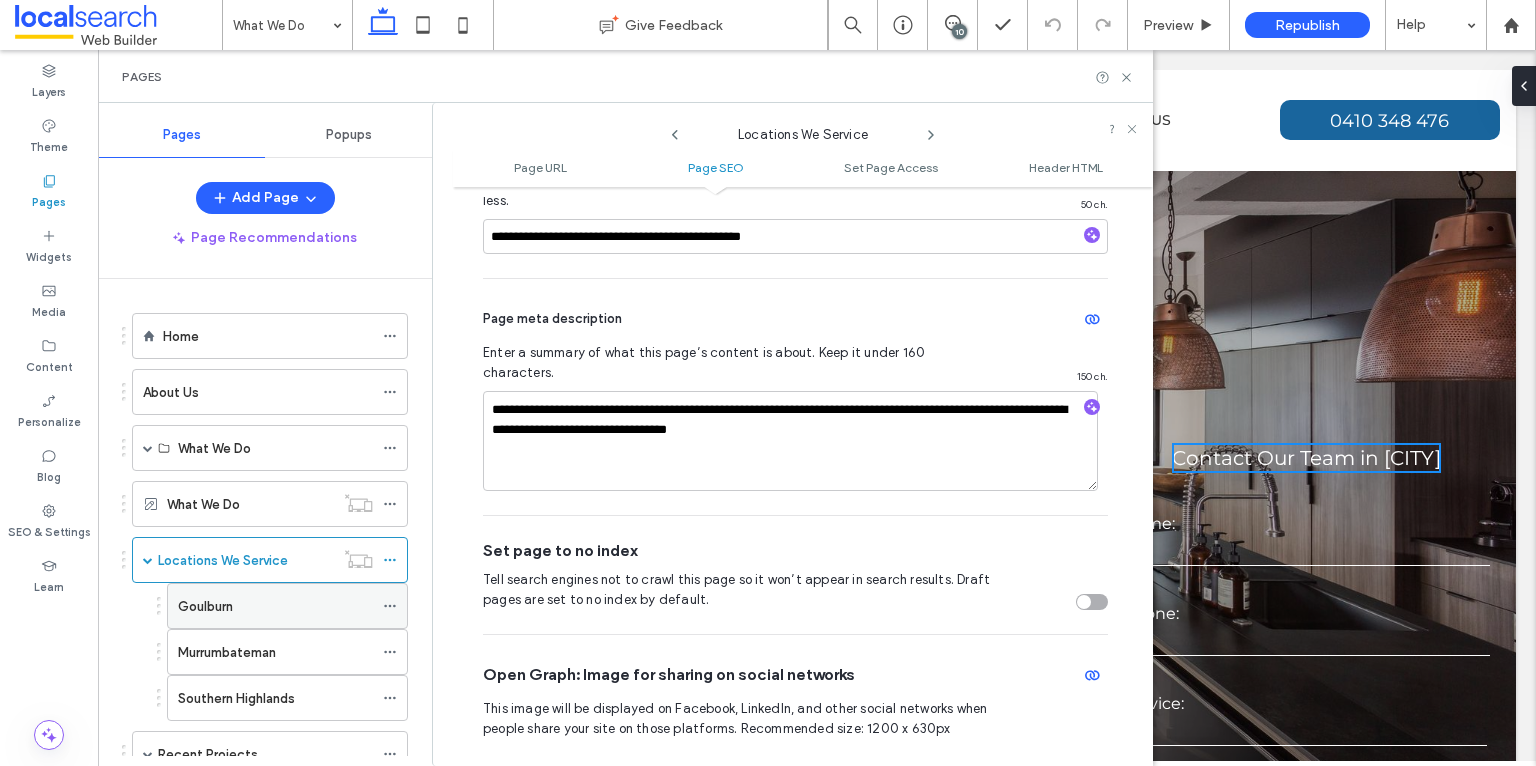 click 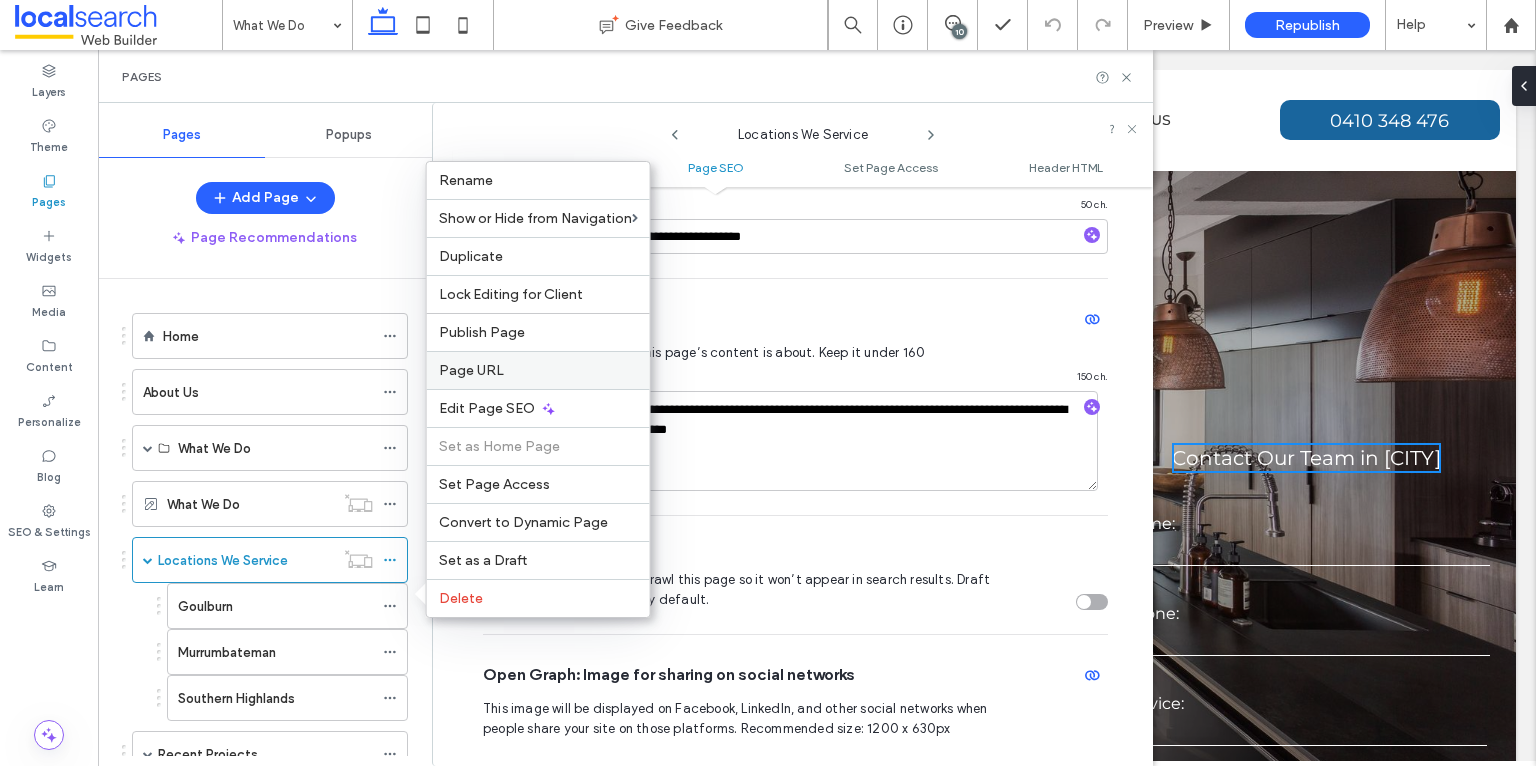 click on "Page URL" at bounding box center [538, 370] 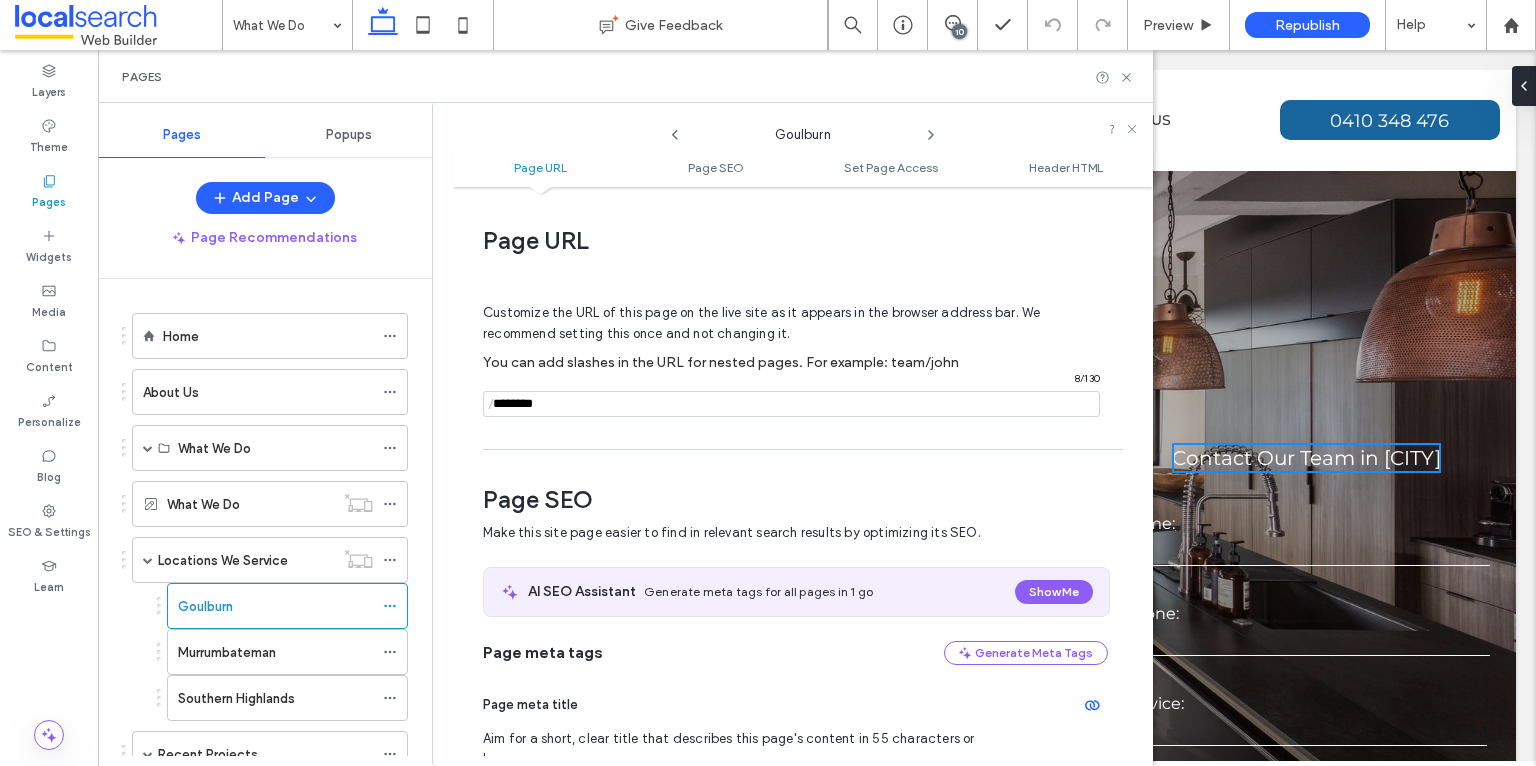 scroll, scrollTop: 10, scrollLeft: 0, axis: vertical 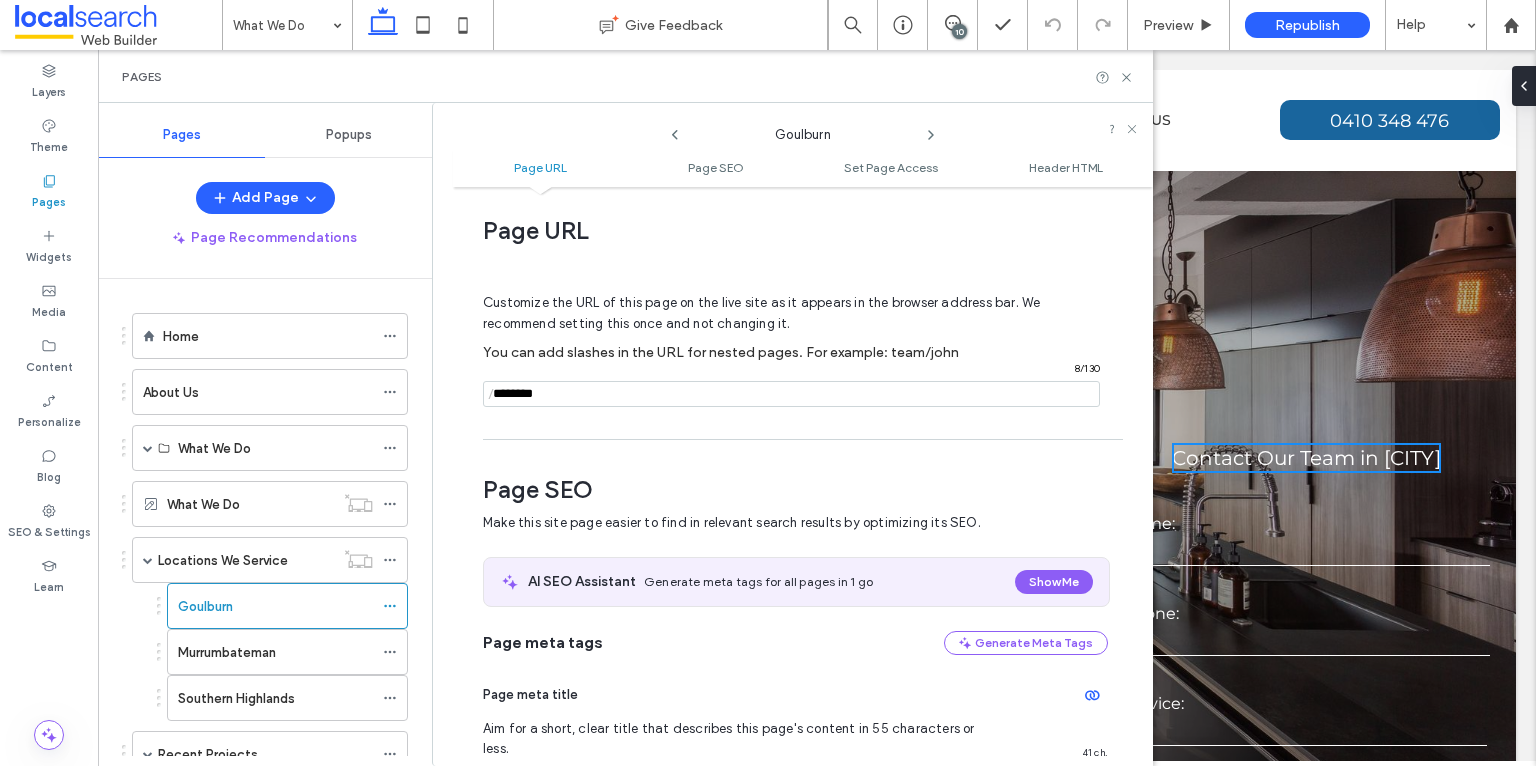 click on "/" at bounding box center (491, 394) 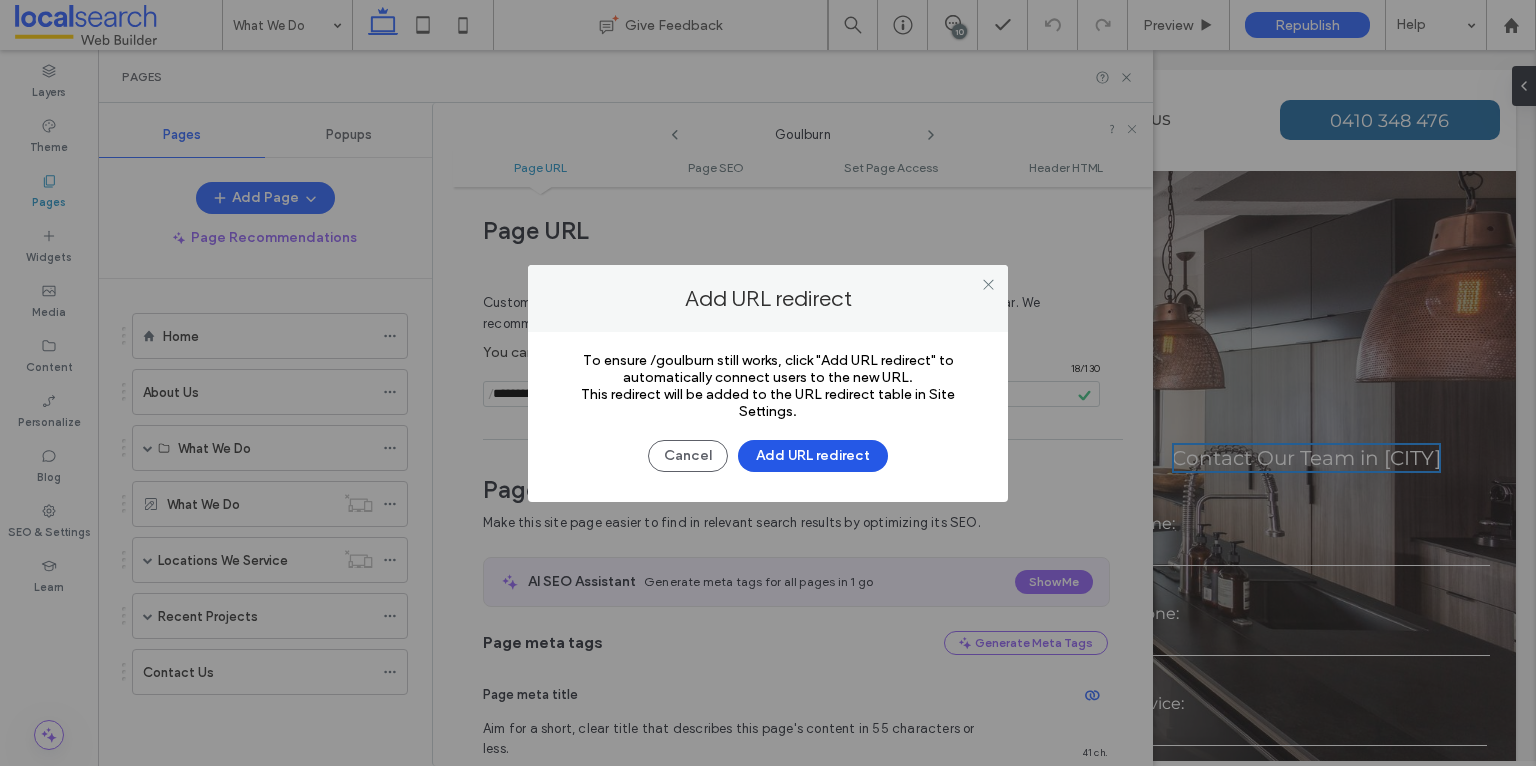 click on "Add URL redirect" at bounding box center (813, 456) 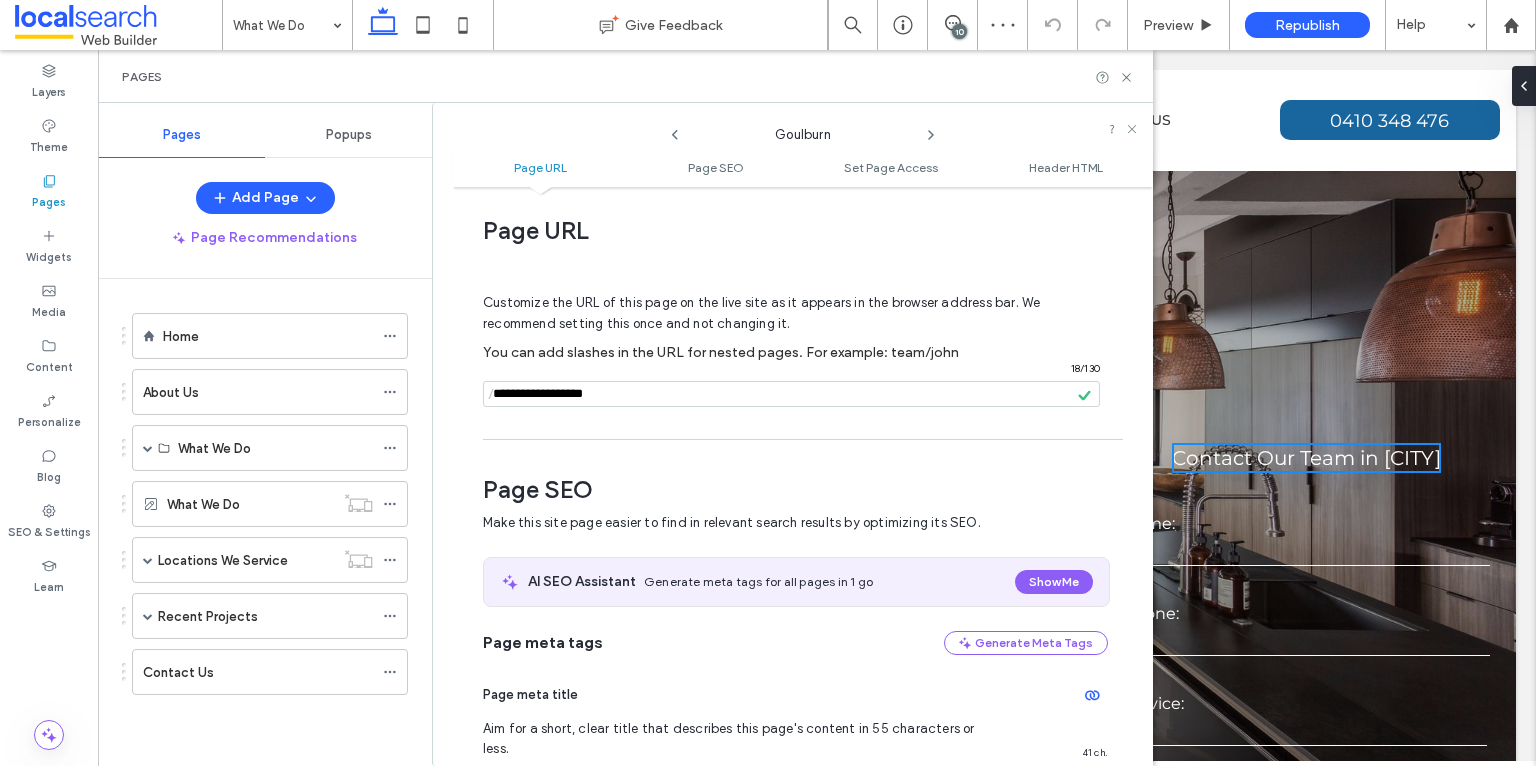 click at bounding box center [791, 394] 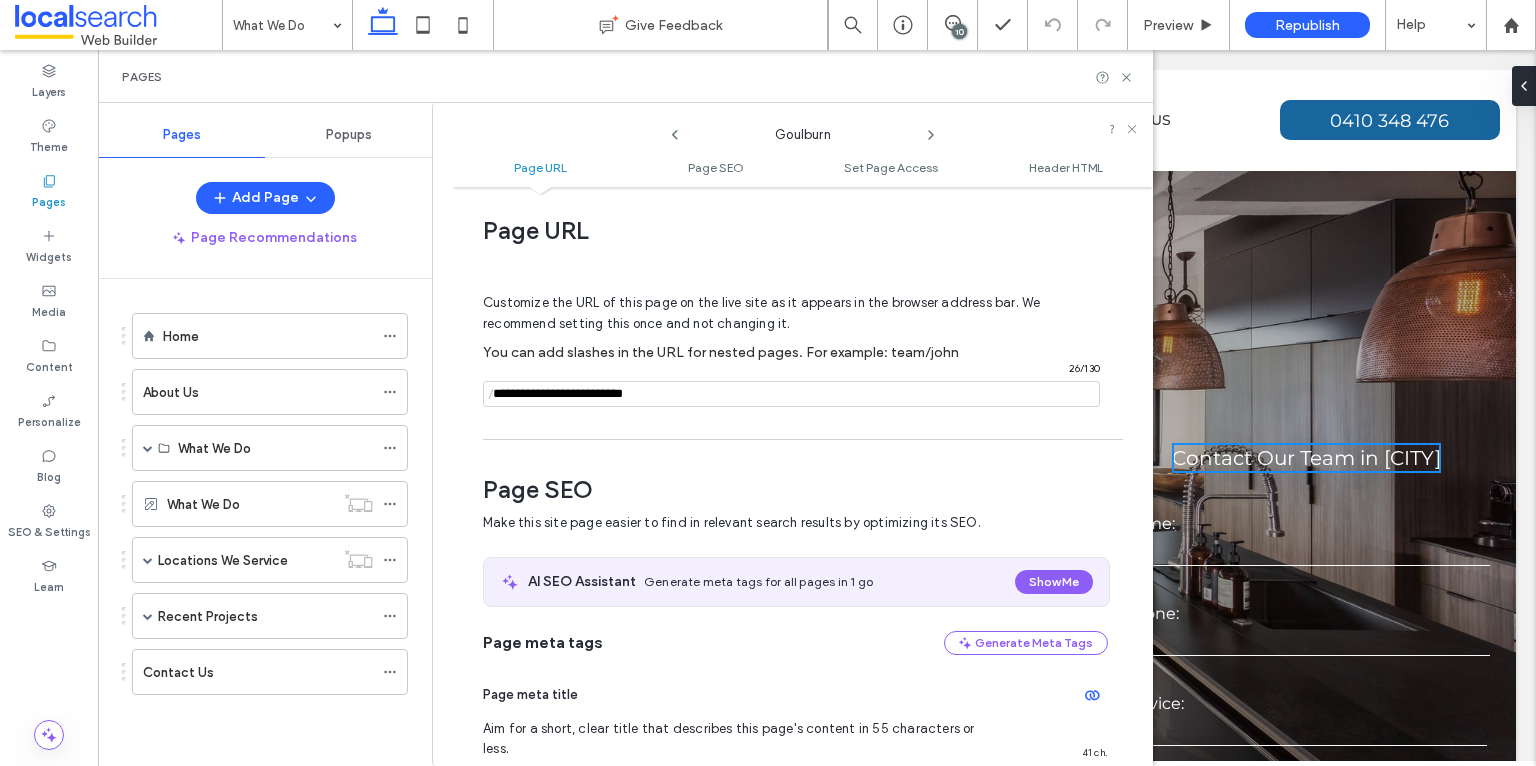 click at bounding box center (791, 394) 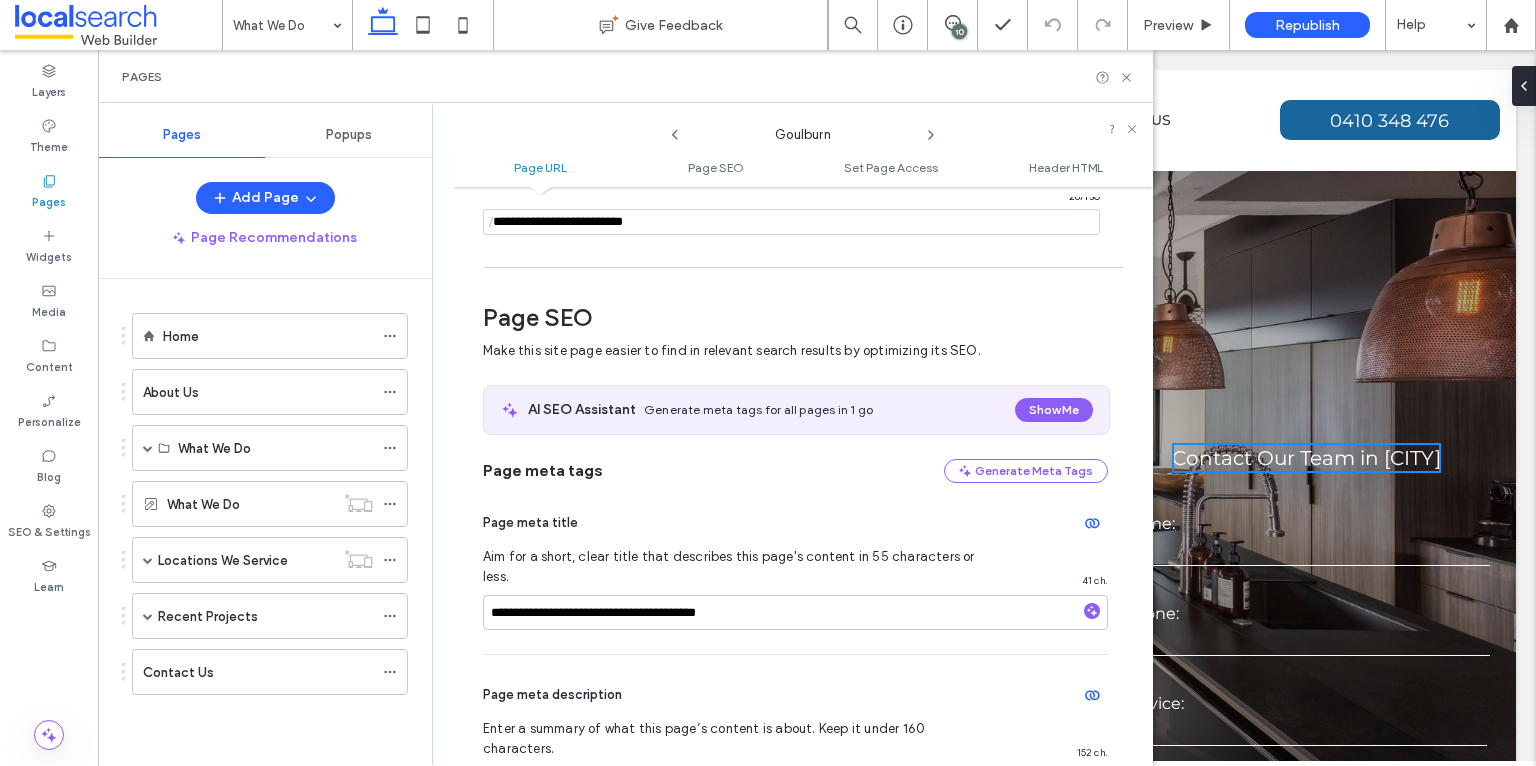 scroll, scrollTop: 180, scrollLeft: 0, axis: vertical 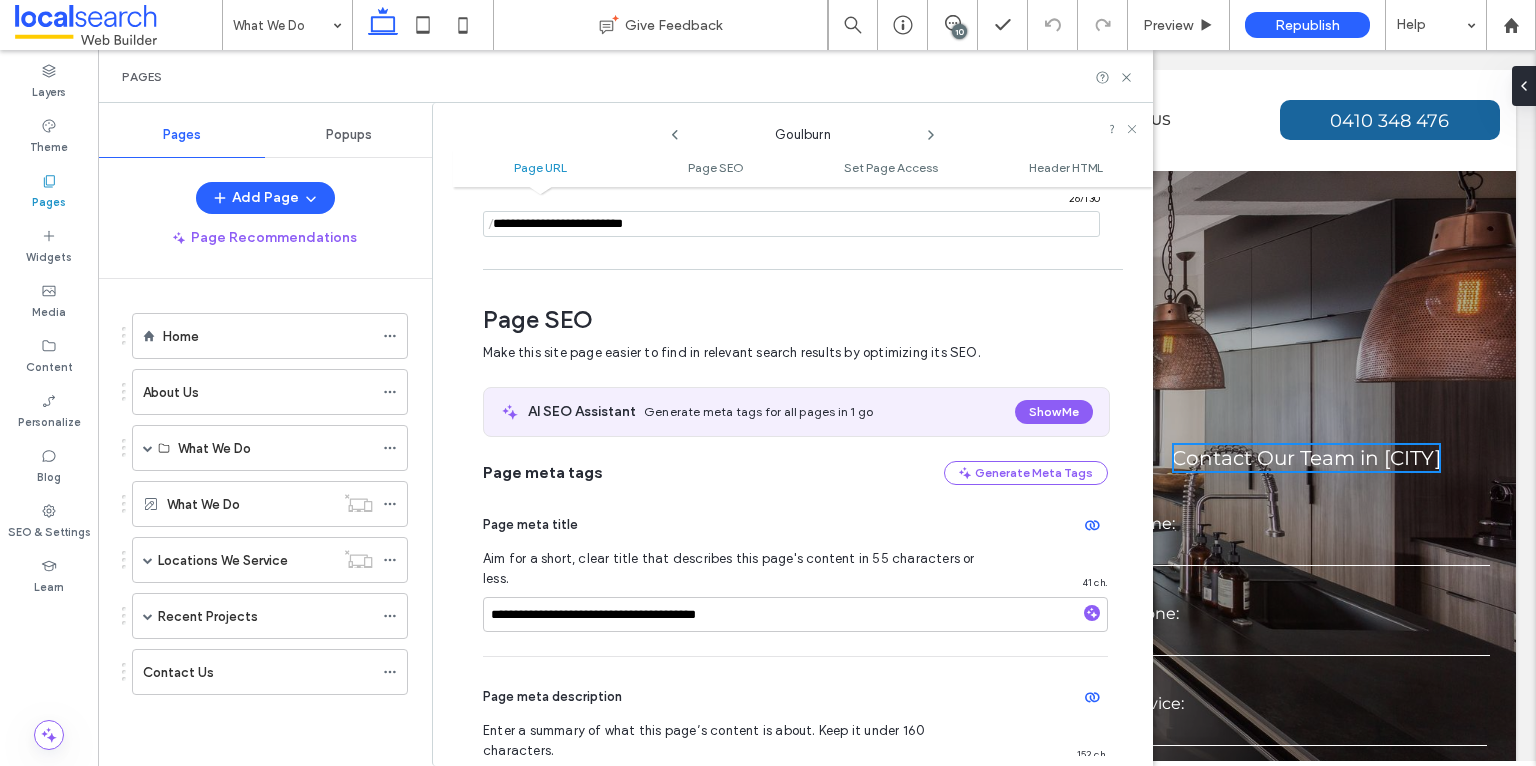 drag, startPoint x: 661, startPoint y: 224, endPoint x: 492, endPoint y: 222, distance: 169.01184 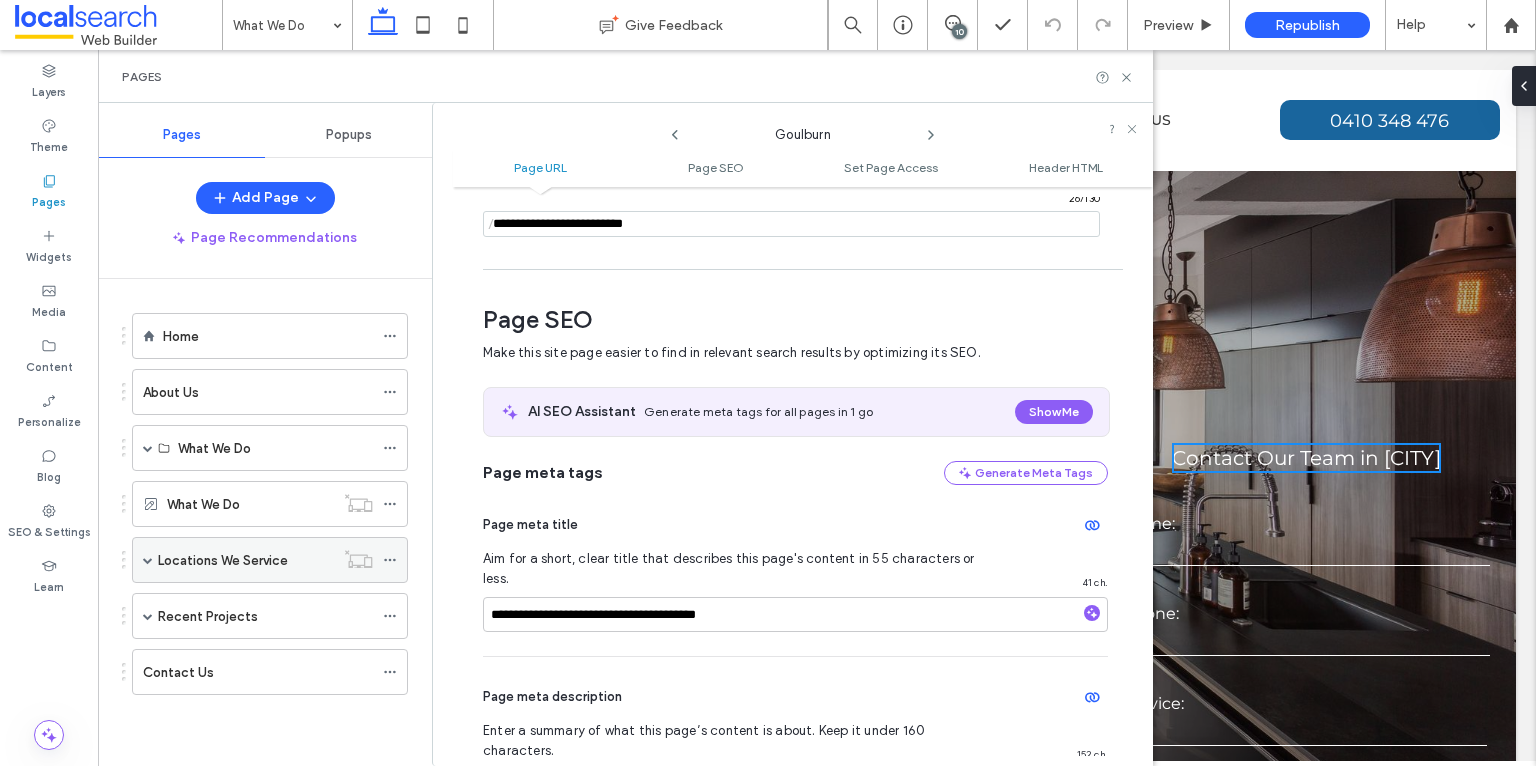 type on "**********" 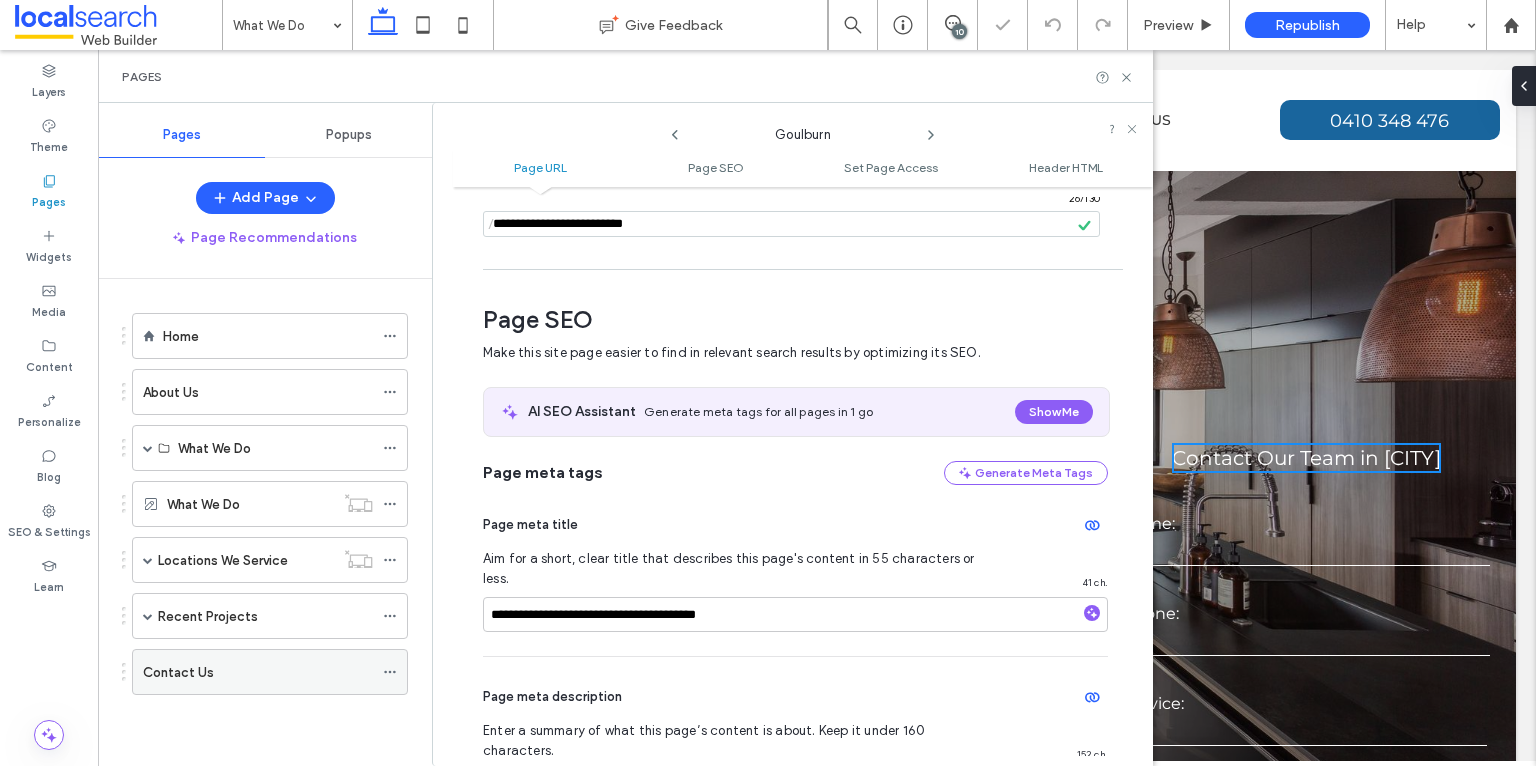 click on "Contact Us" at bounding box center (270, 672) 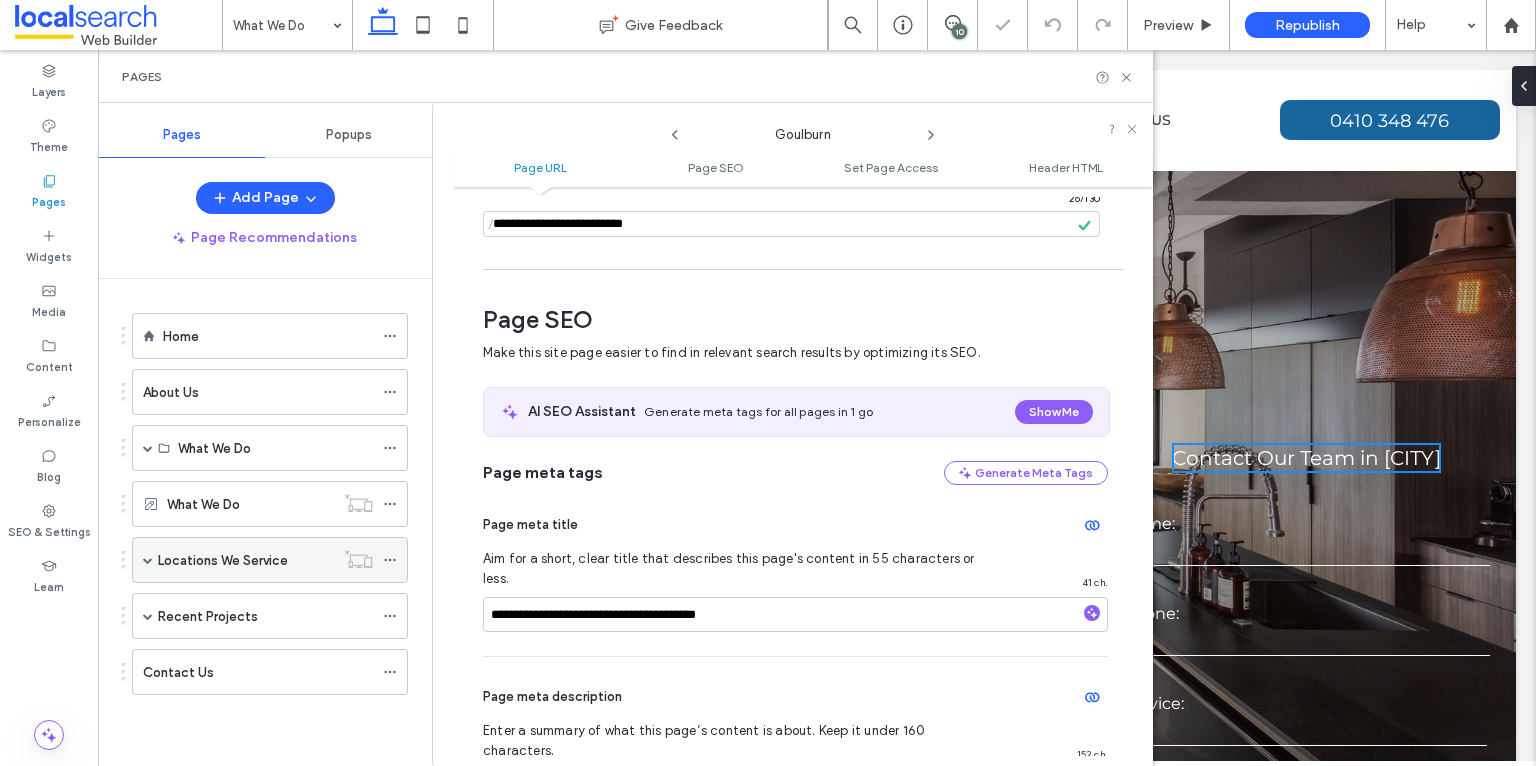 click at bounding box center (148, 560) 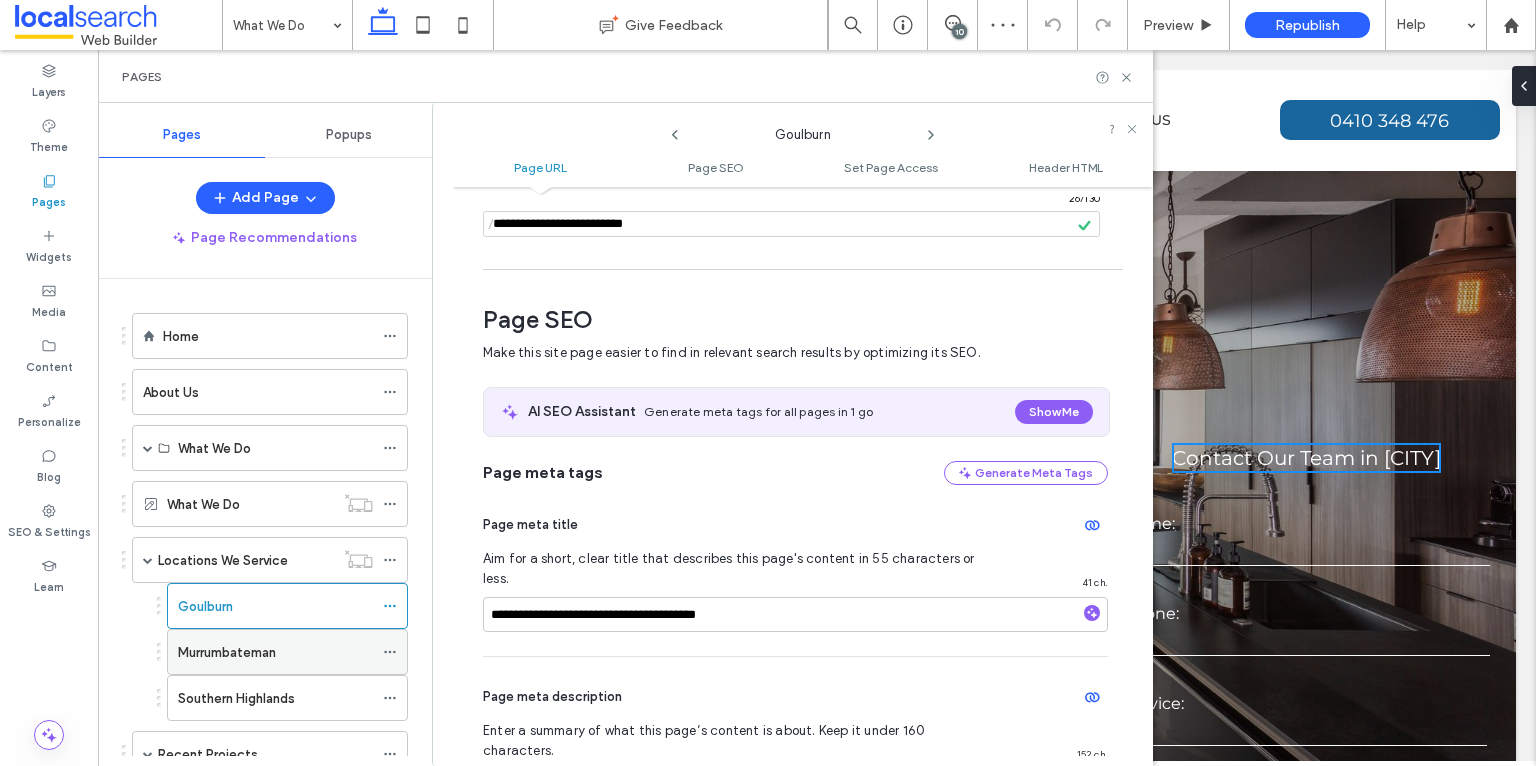 click 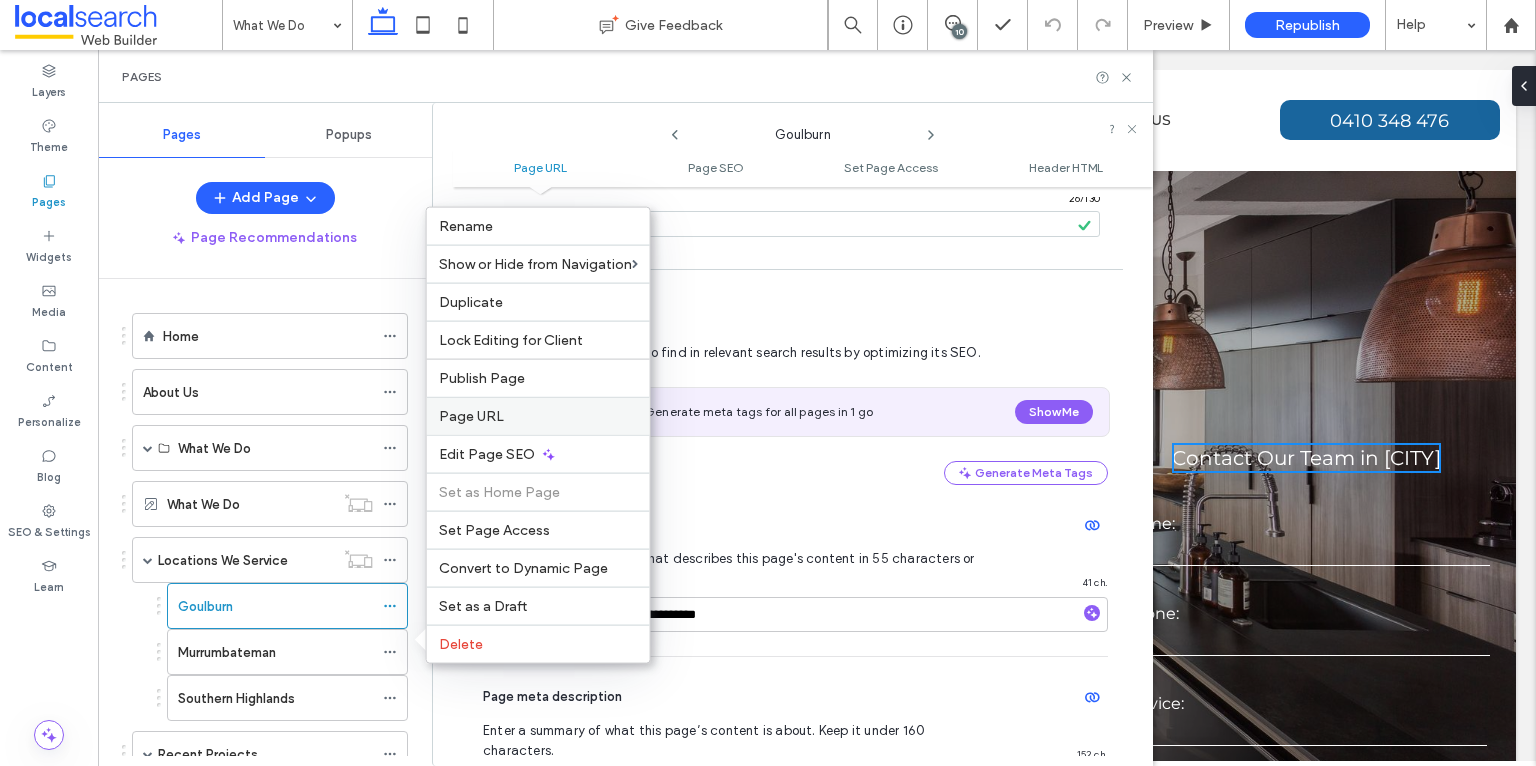 click on "Page URL" at bounding box center (471, 416) 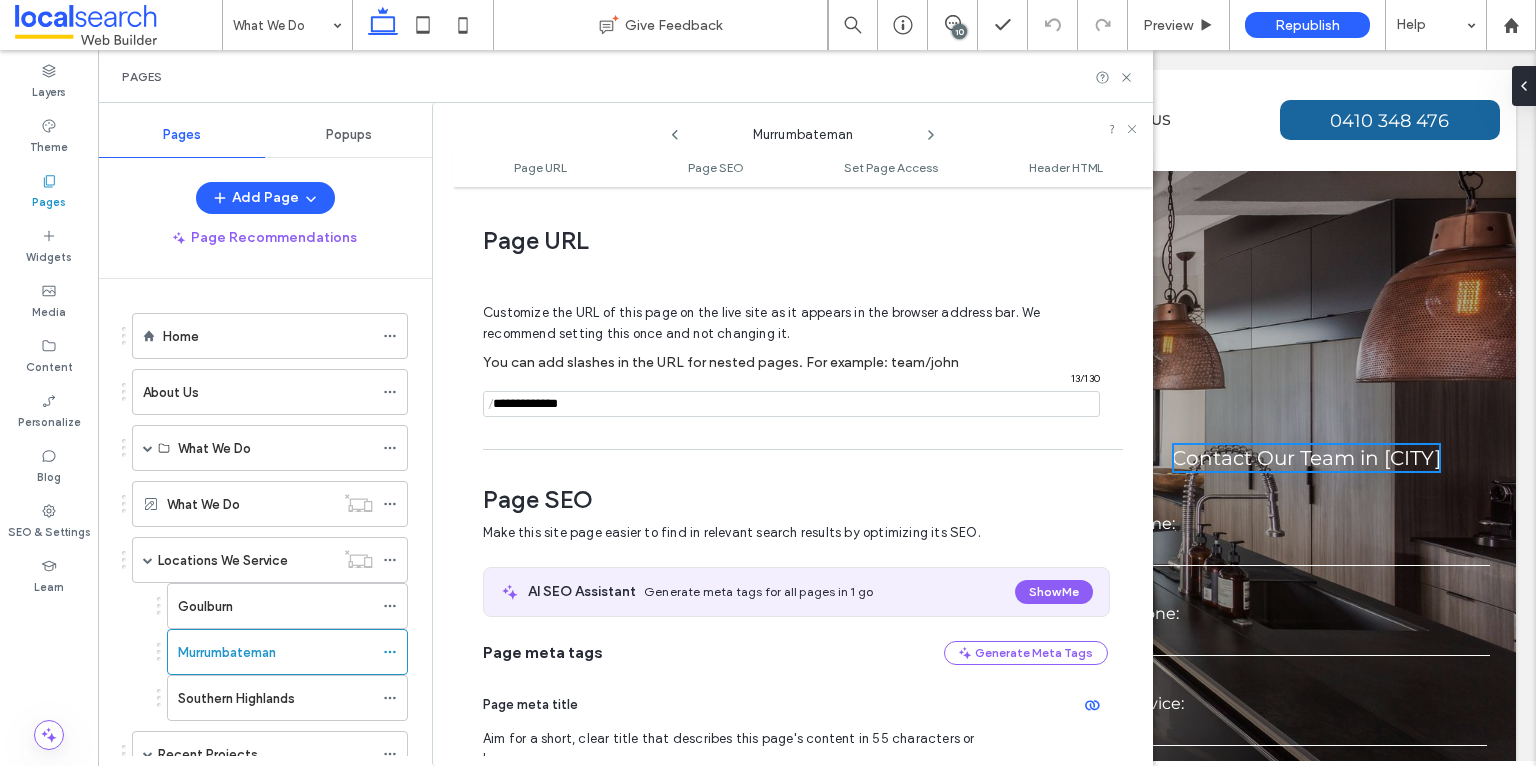 scroll, scrollTop: 10, scrollLeft: 0, axis: vertical 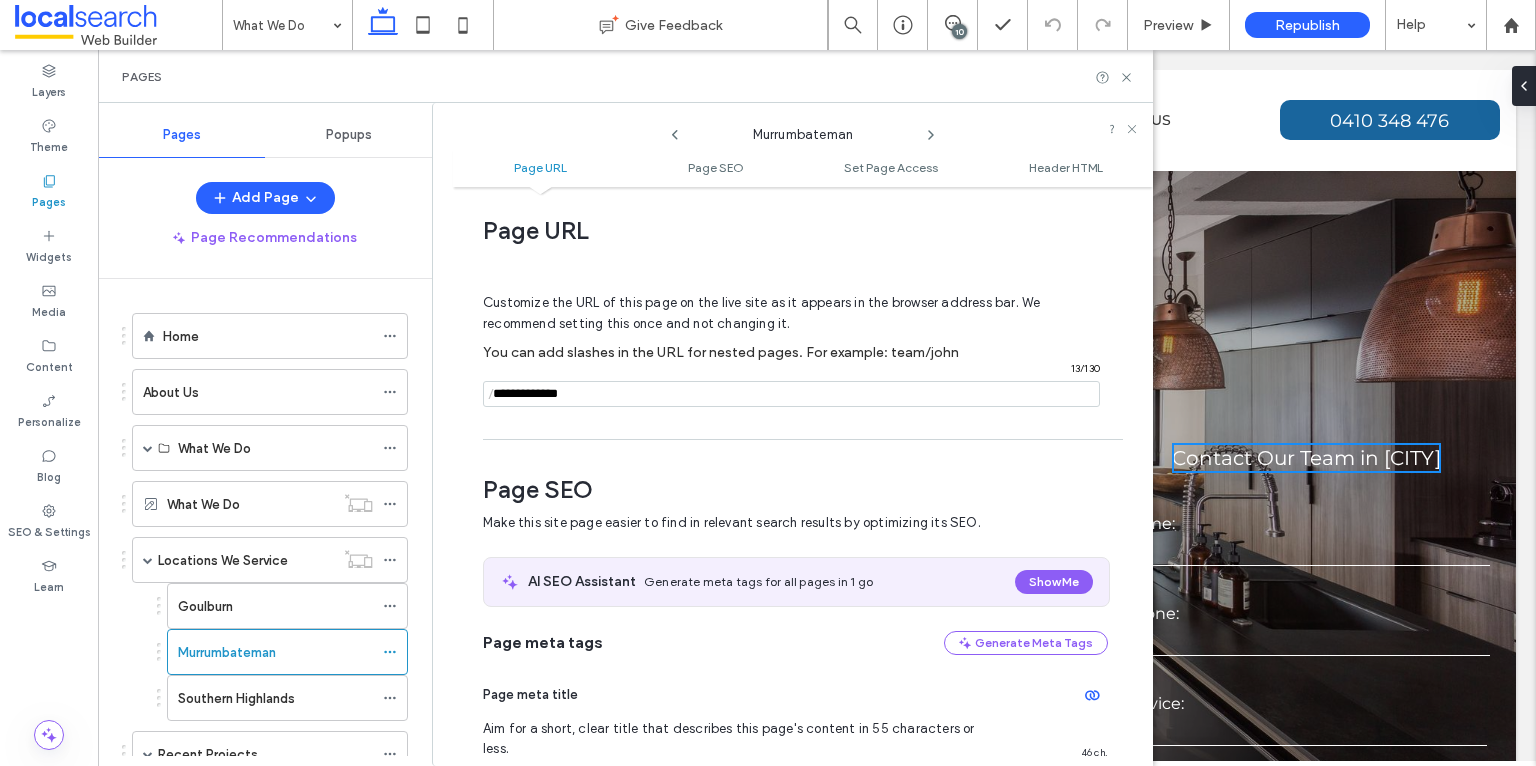 click at bounding box center [791, 394] 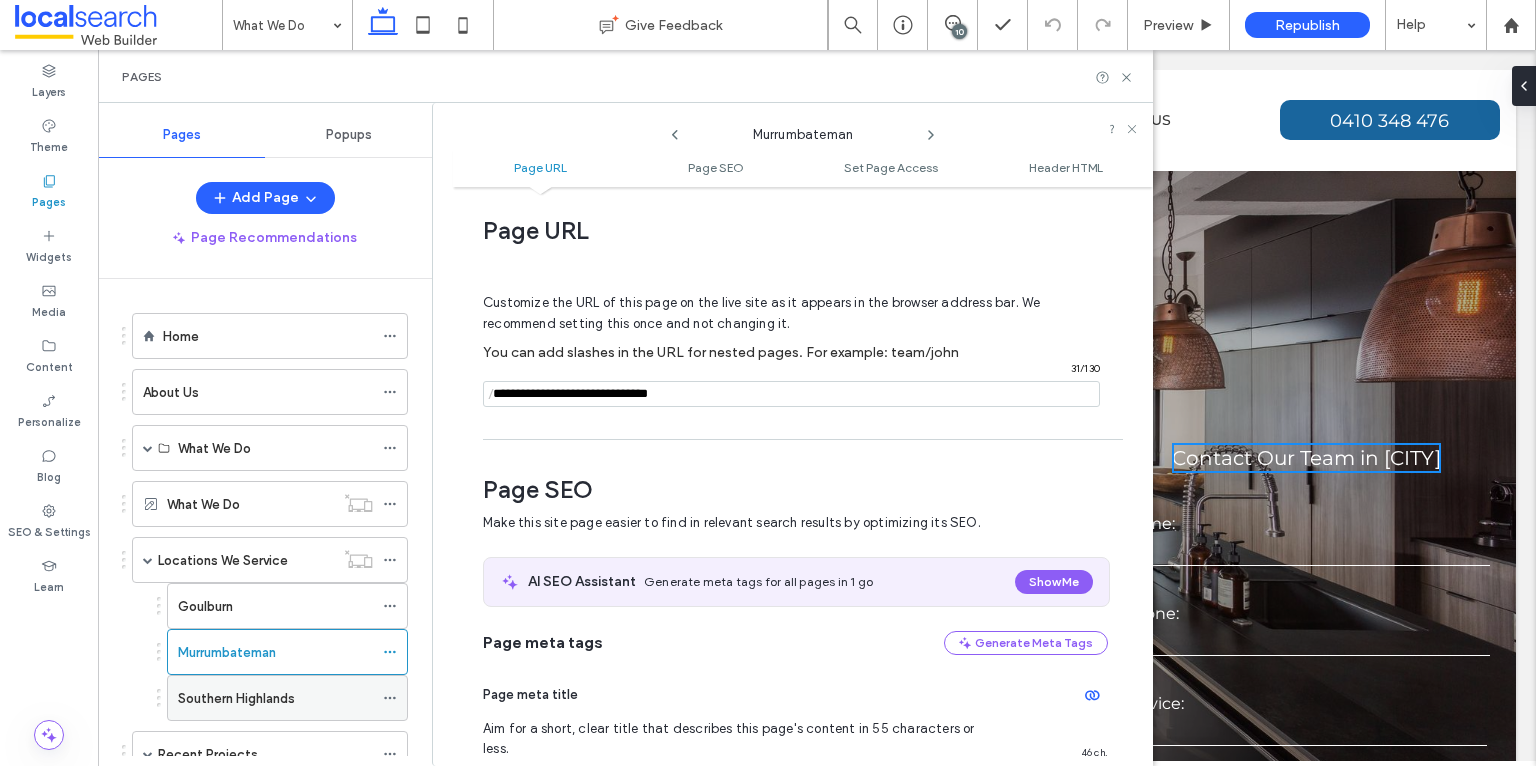 type on "**********" 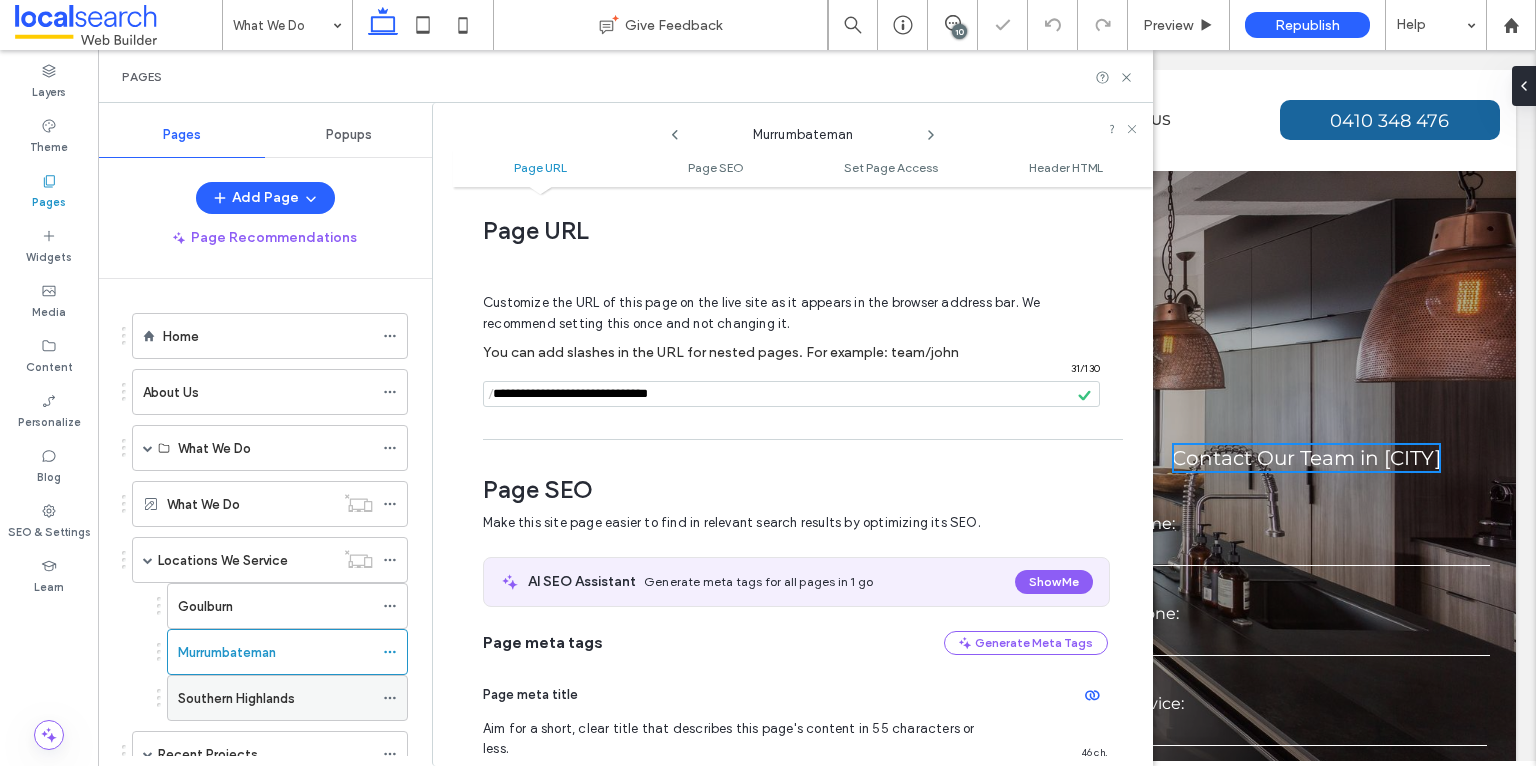 click 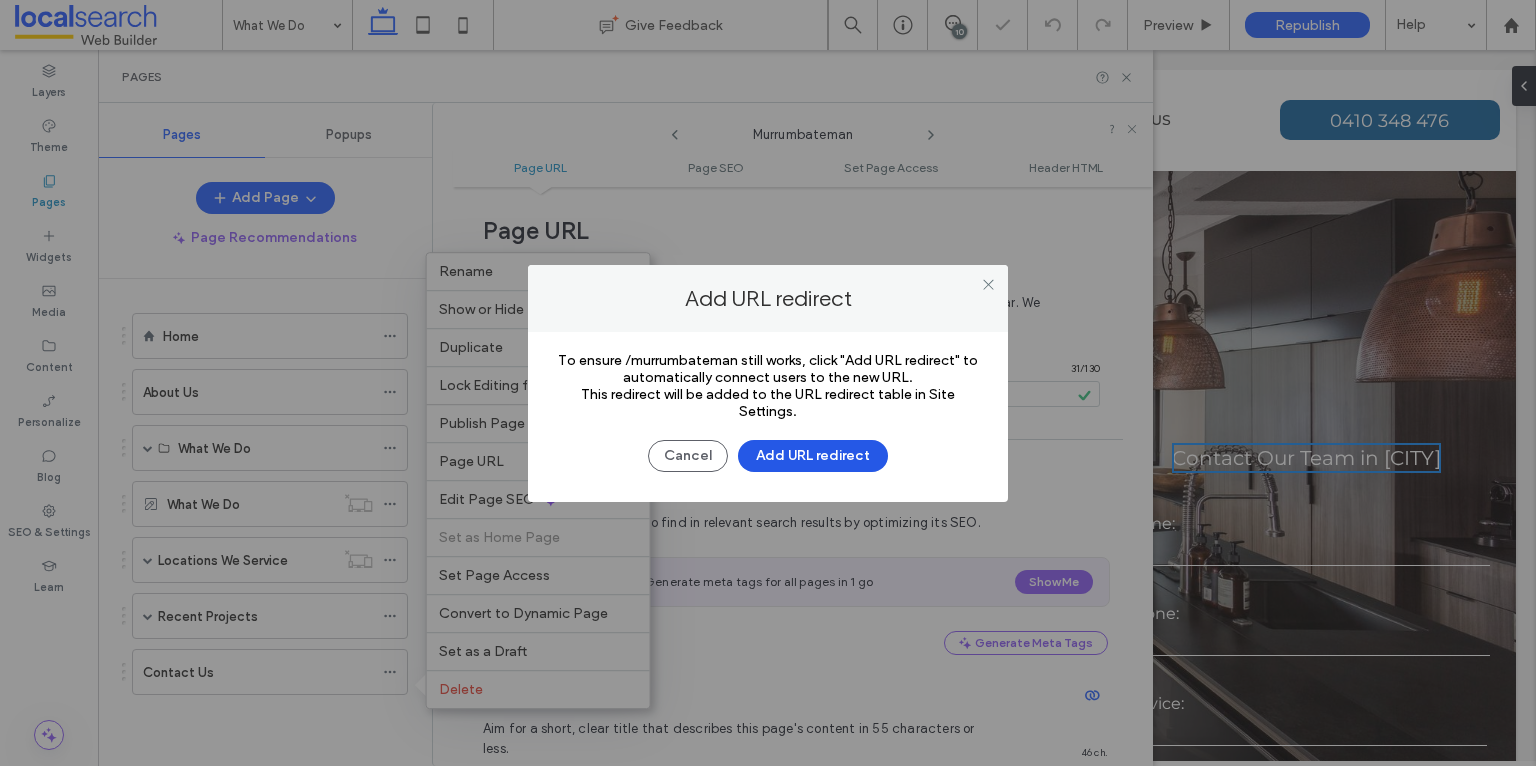click on "Add URL redirect" at bounding box center (813, 456) 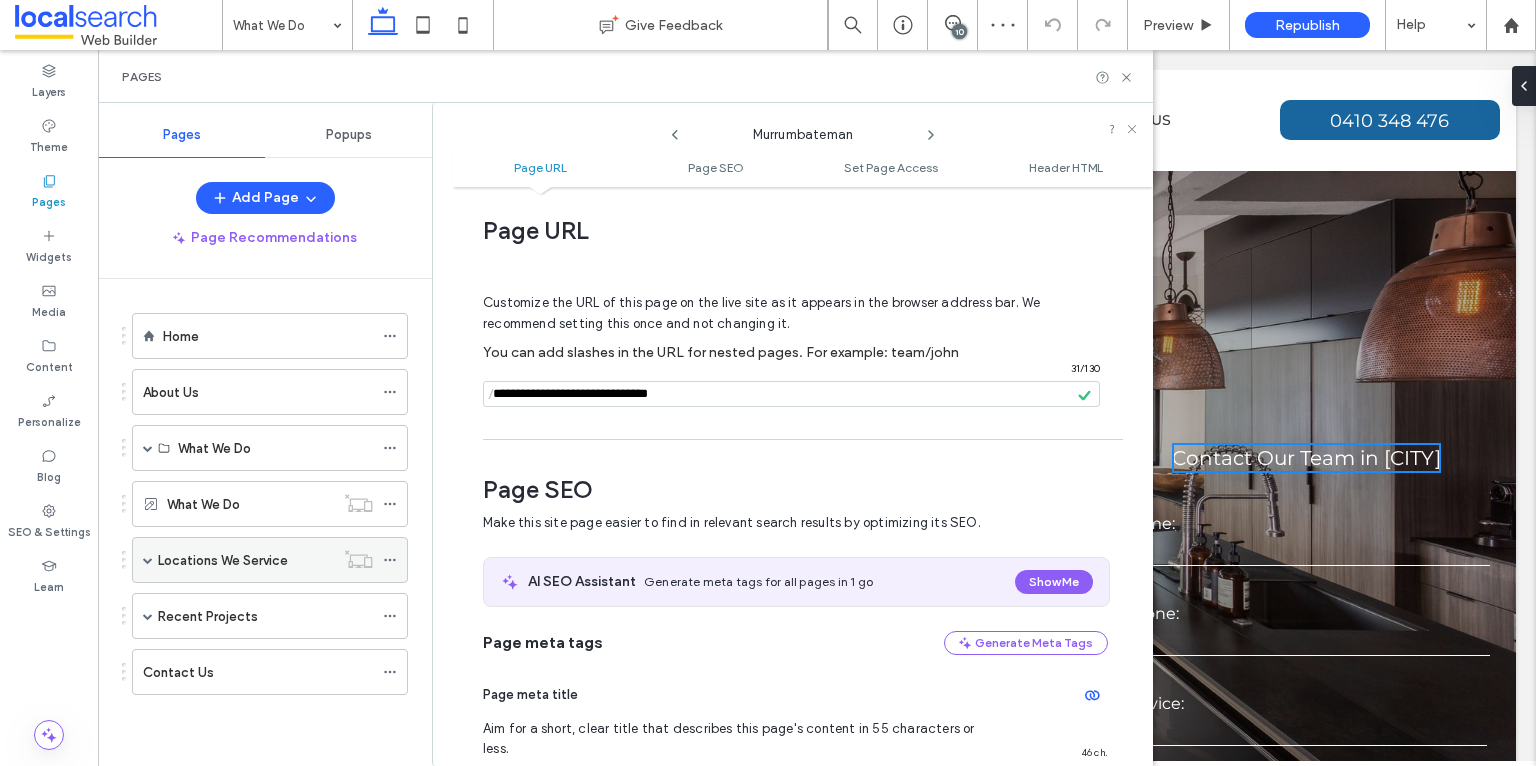 click at bounding box center [148, 560] 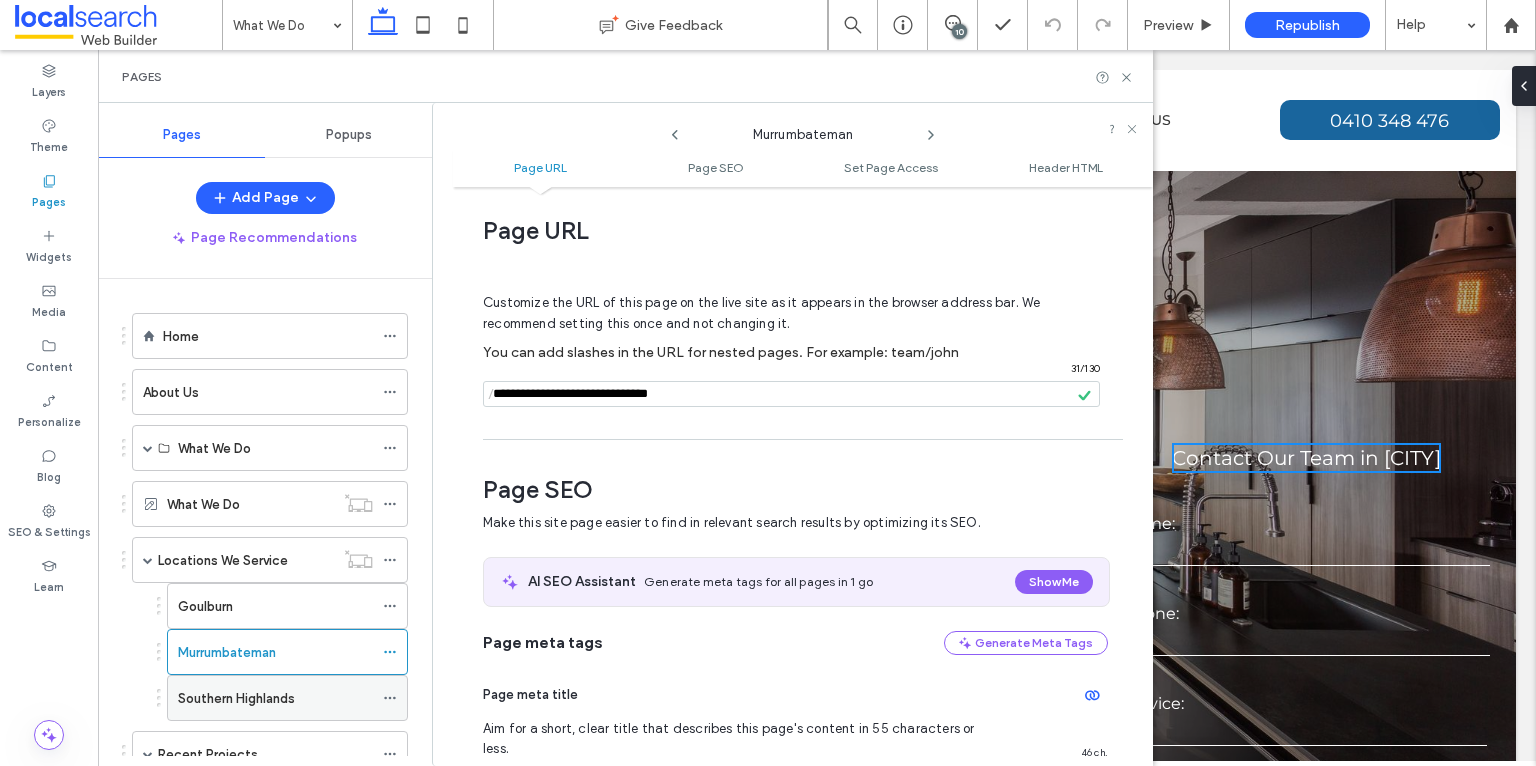 click 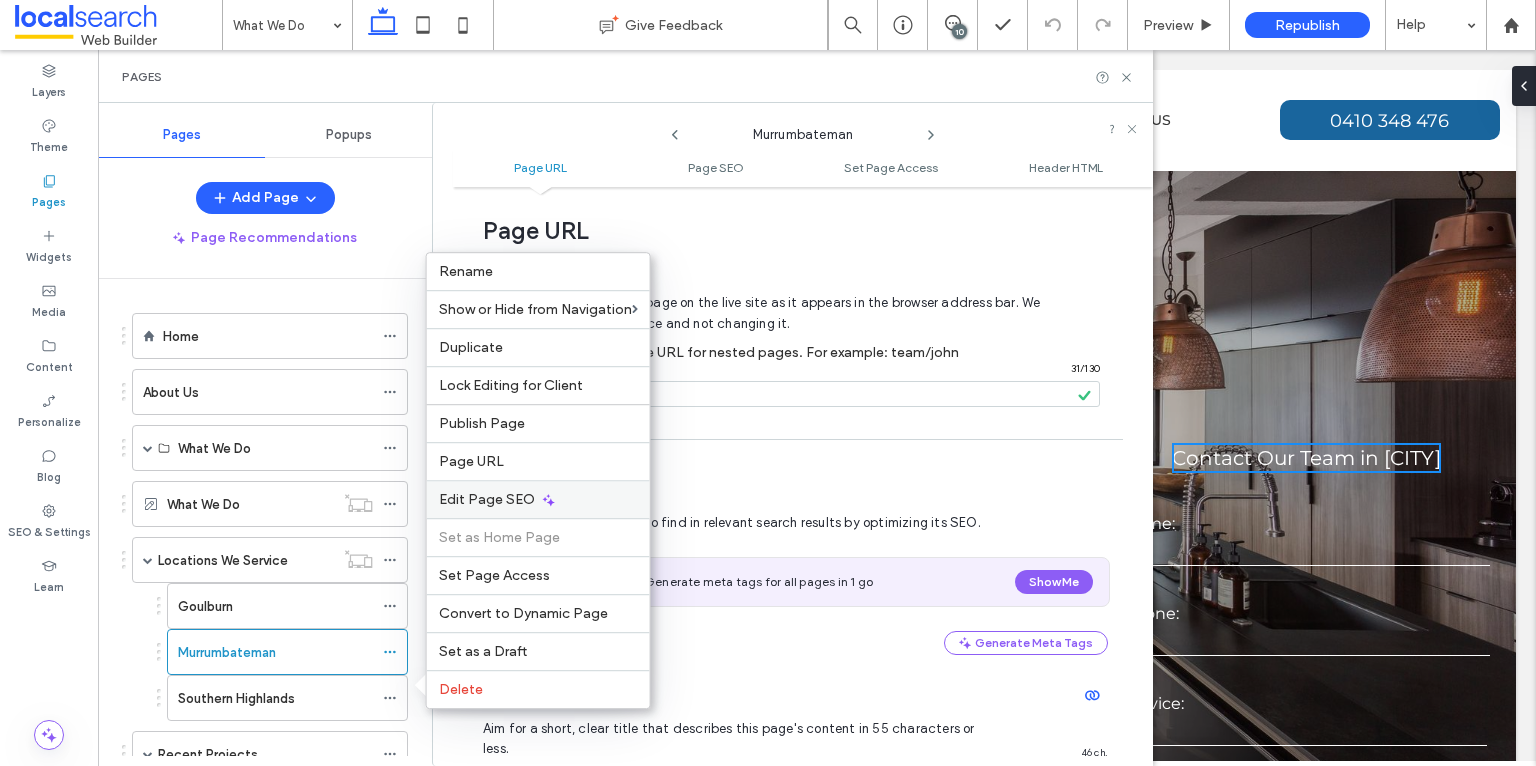 click on "Edit Page SEO" at bounding box center [487, 499] 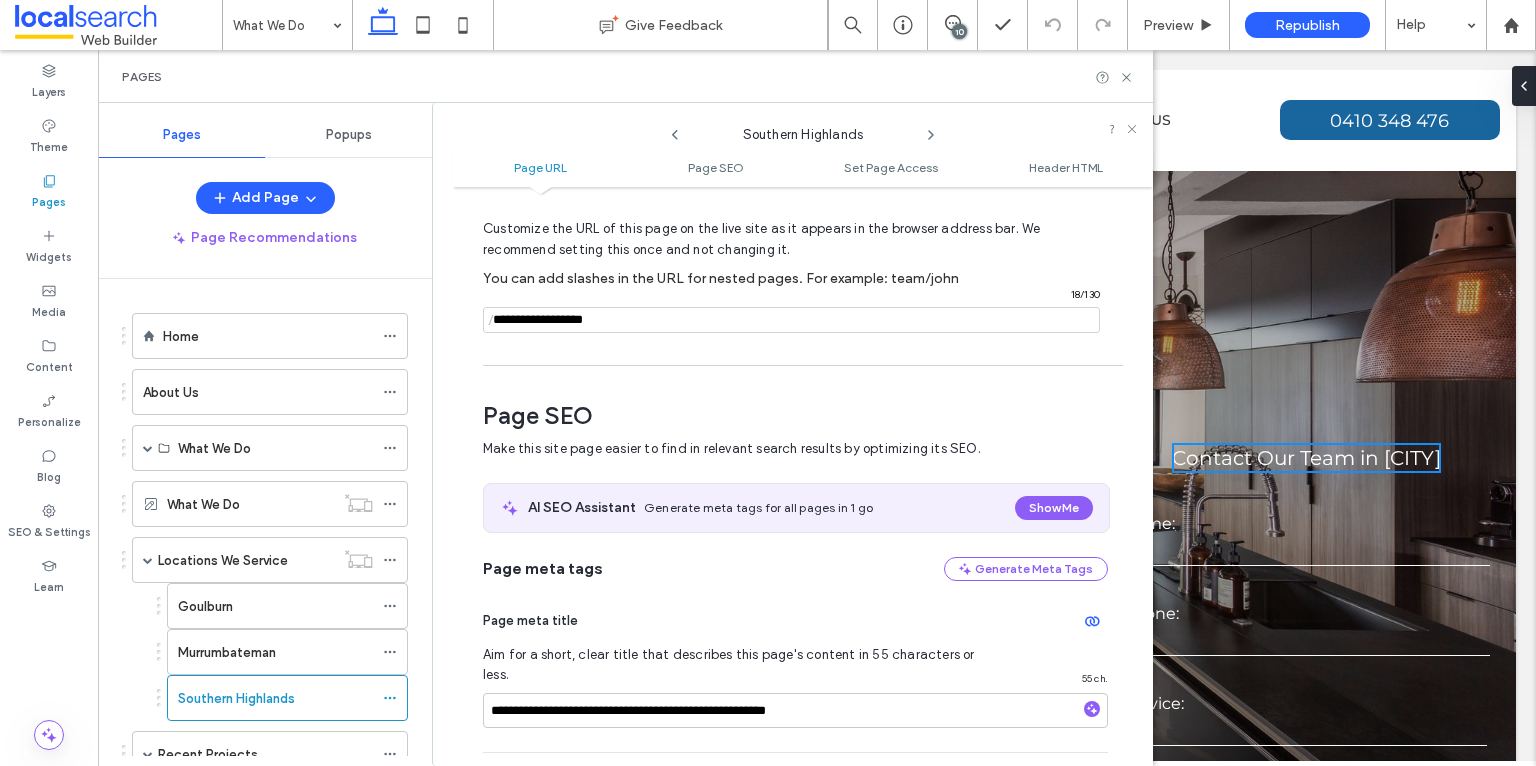 scroll, scrollTop: 67, scrollLeft: 0, axis: vertical 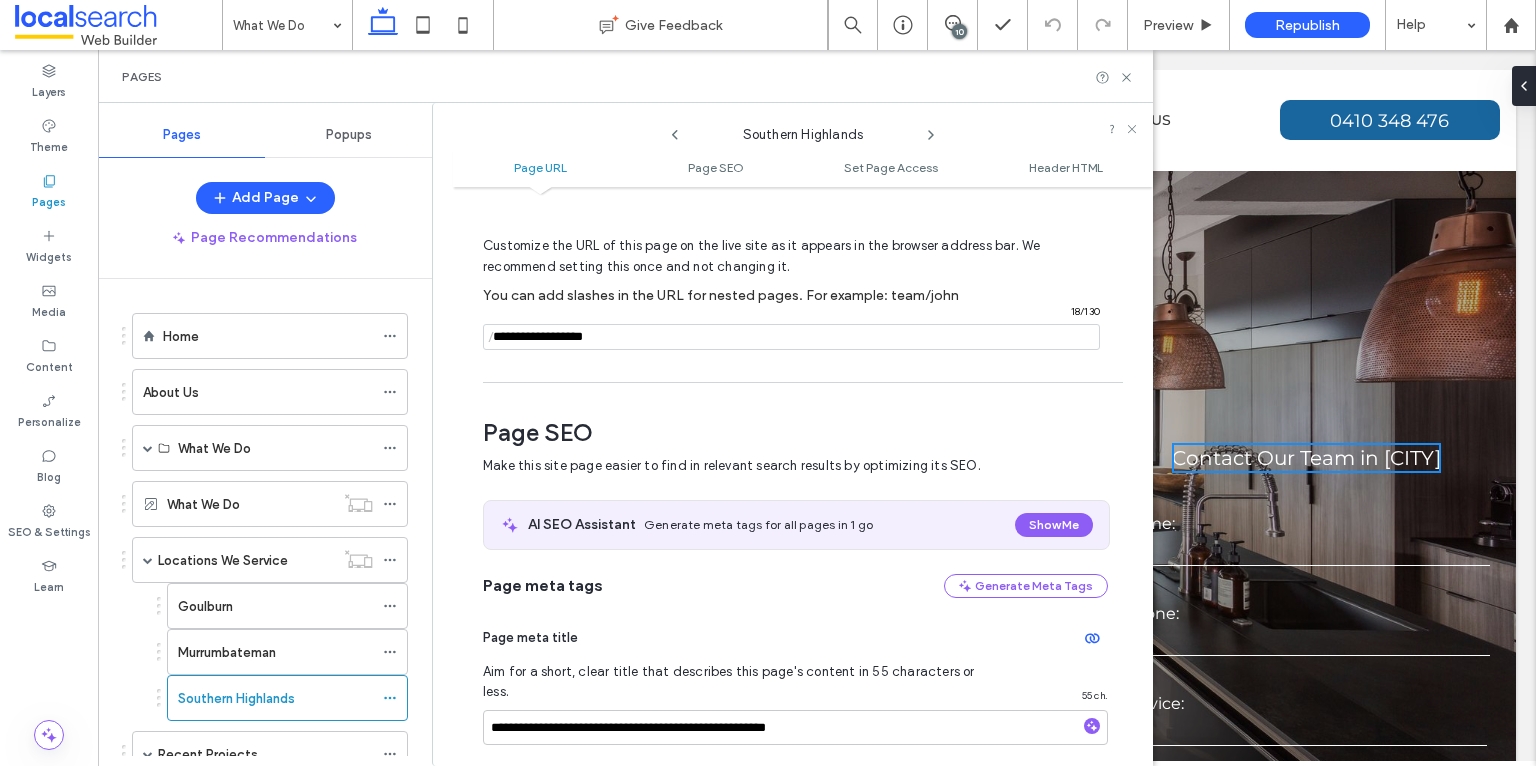 click at bounding box center [791, 337] 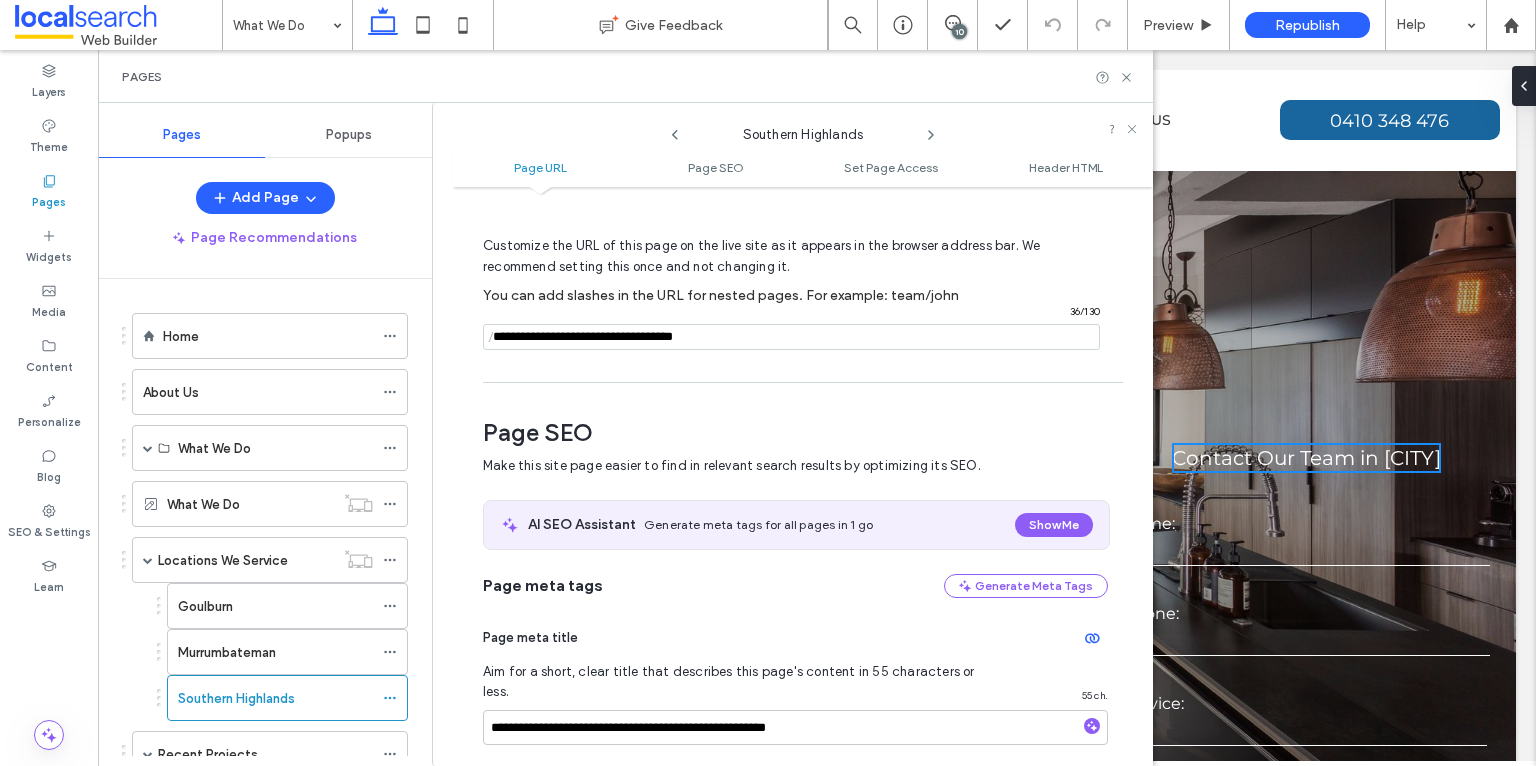 click at bounding box center [791, 337] 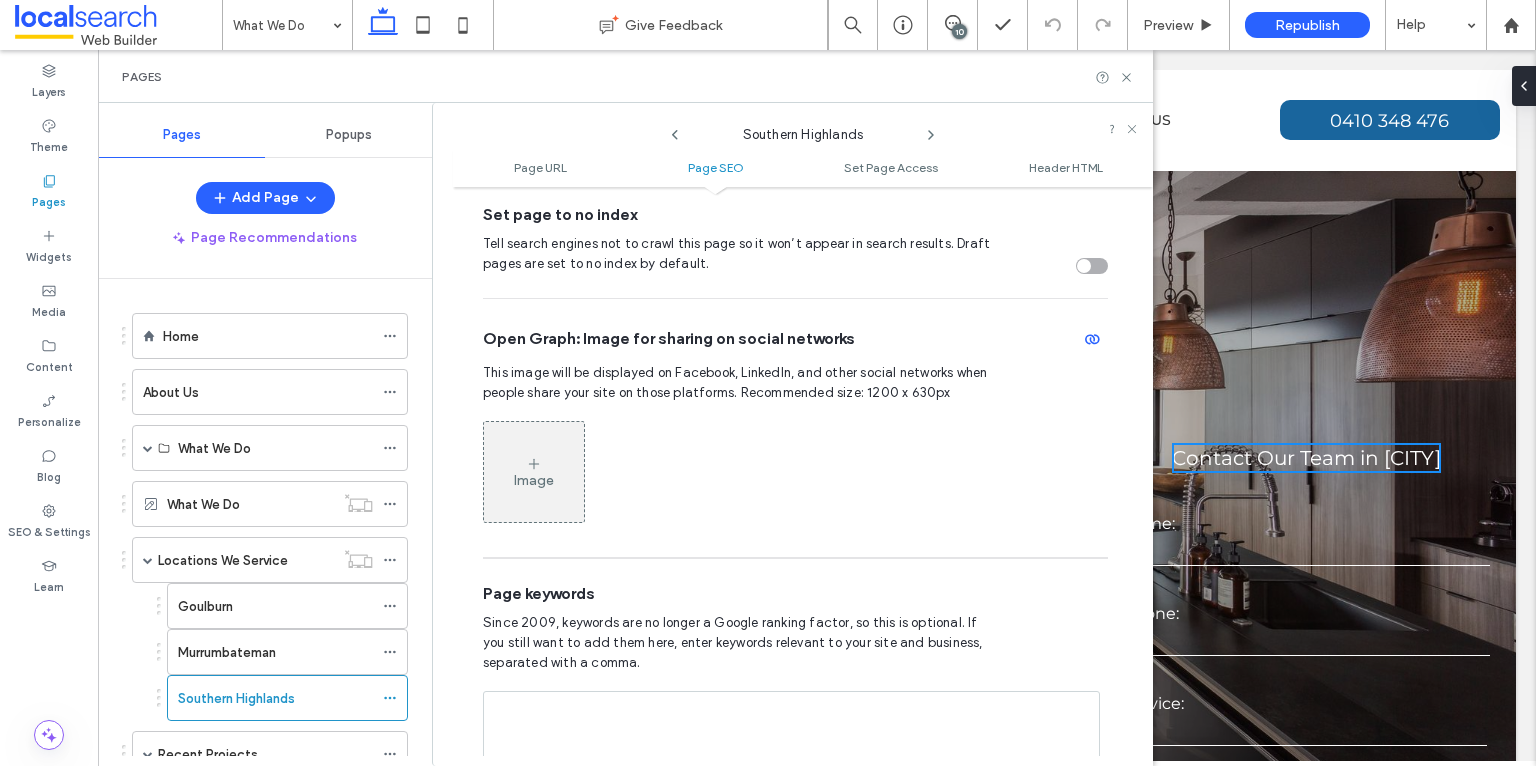 scroll, scrollTop: 924, scrollLeft: 0, axis: vertical 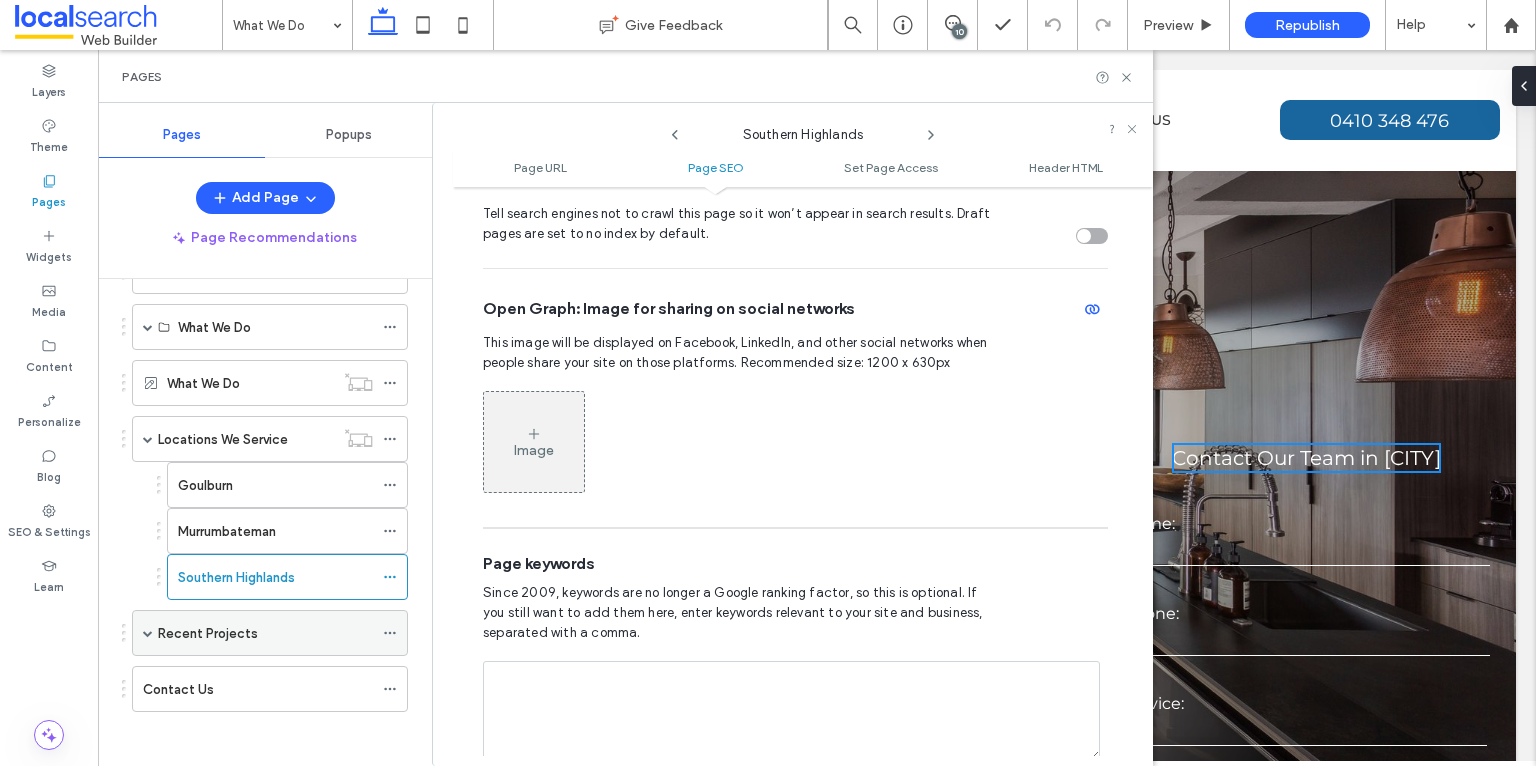 type on "**********" 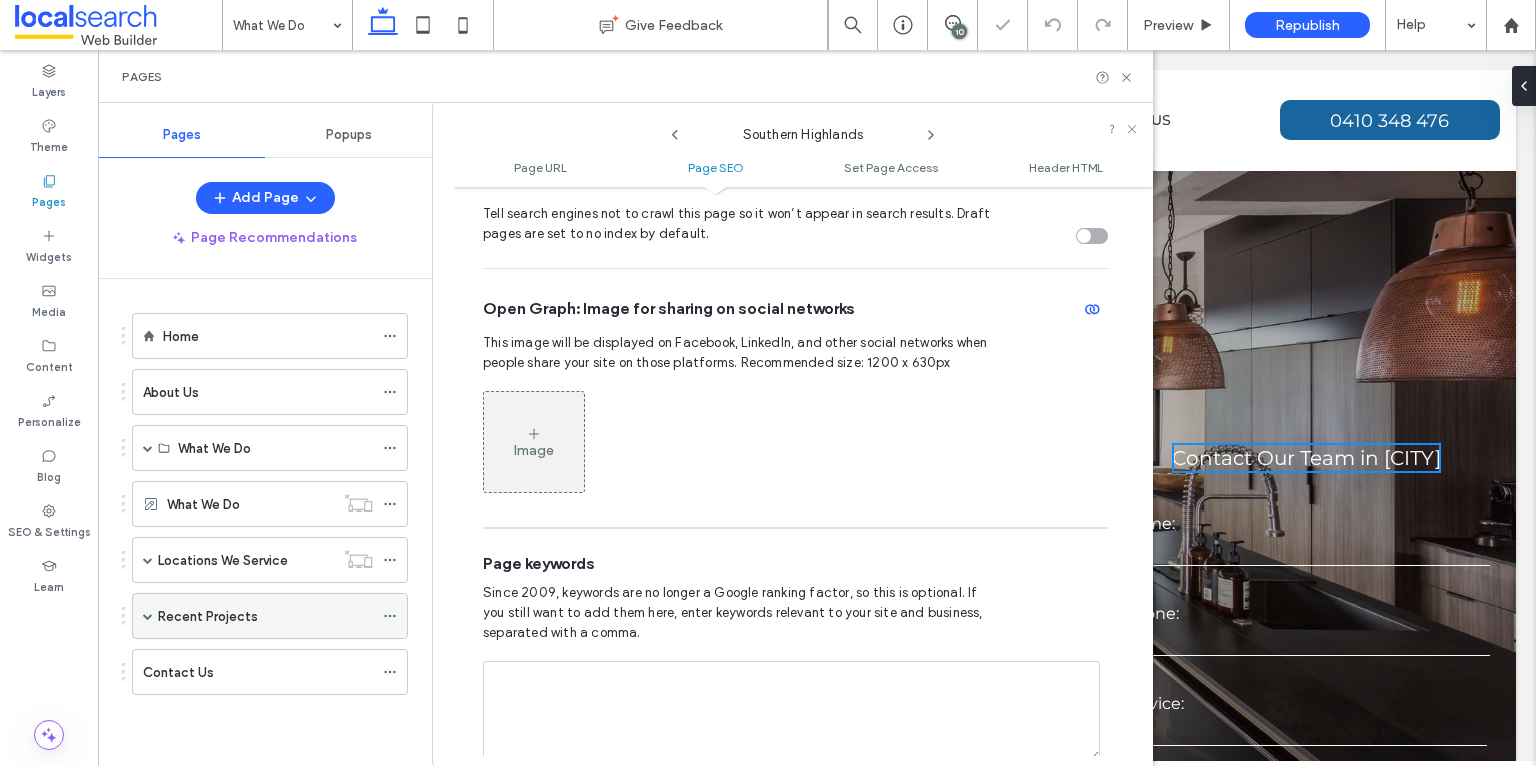 scroll, scrollTop: 0, scrollLeft: 0, axis: both 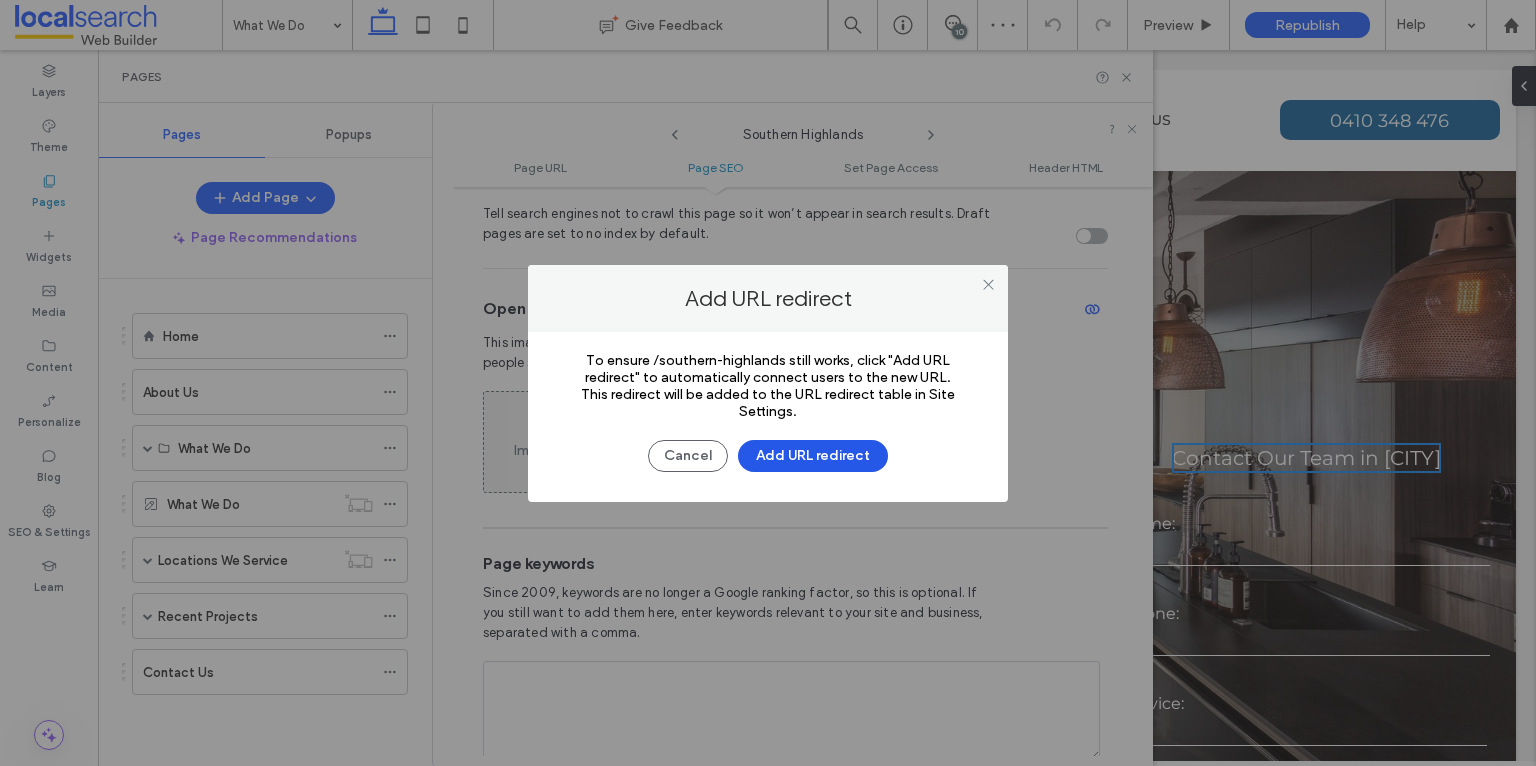 click on "Add URL redirect" at bounding box center [813, 456] 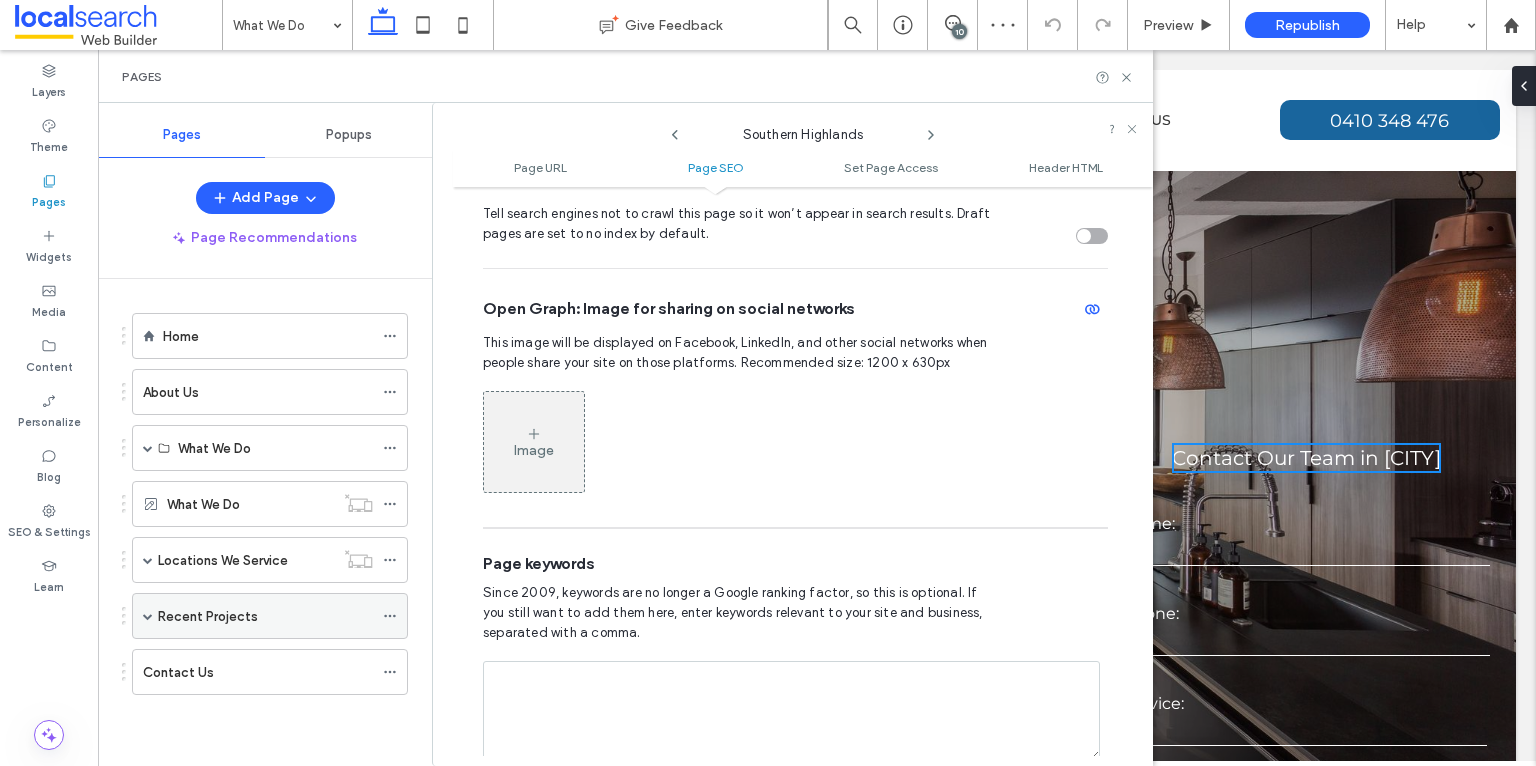 click at bounding box center [148, 616] 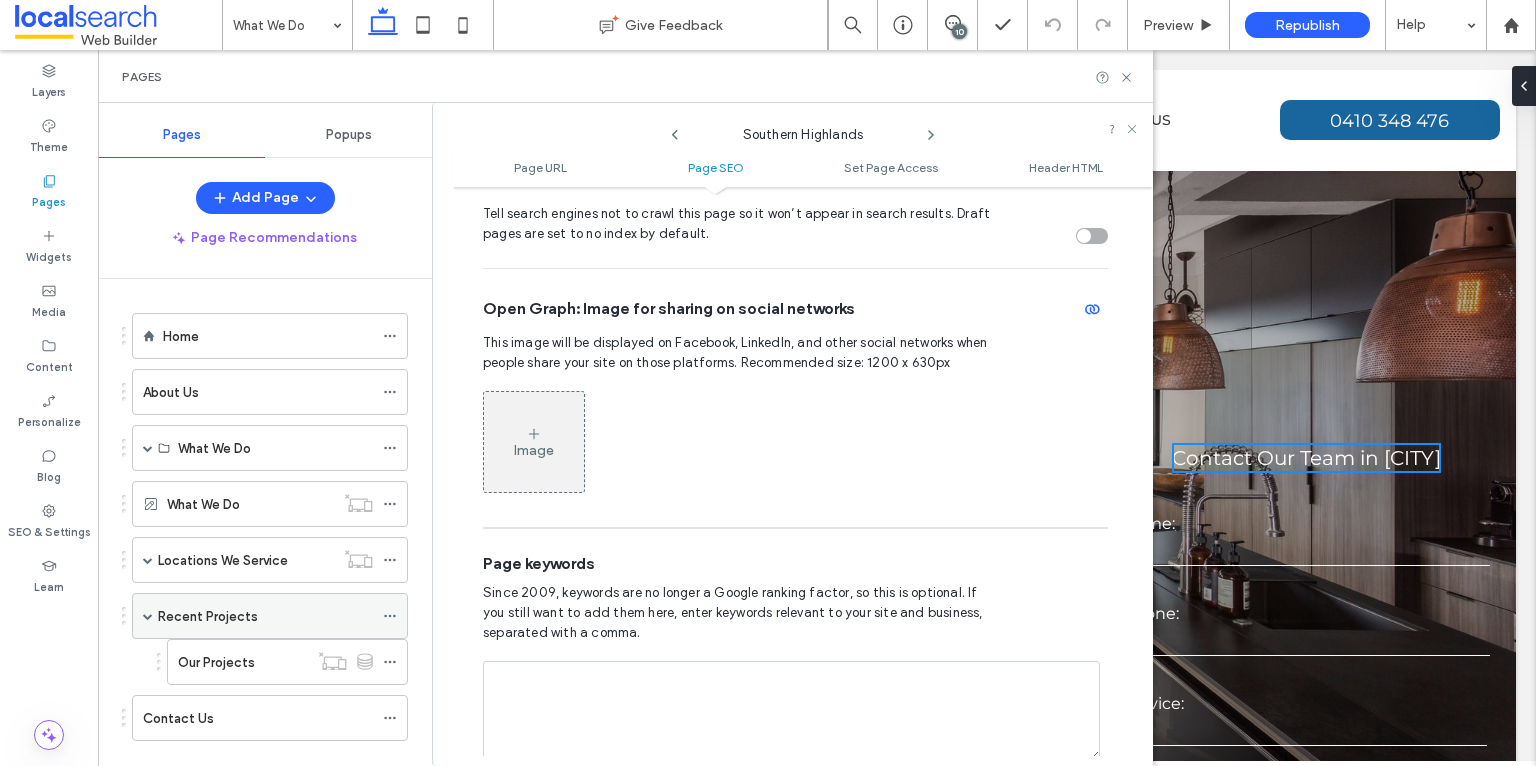 click 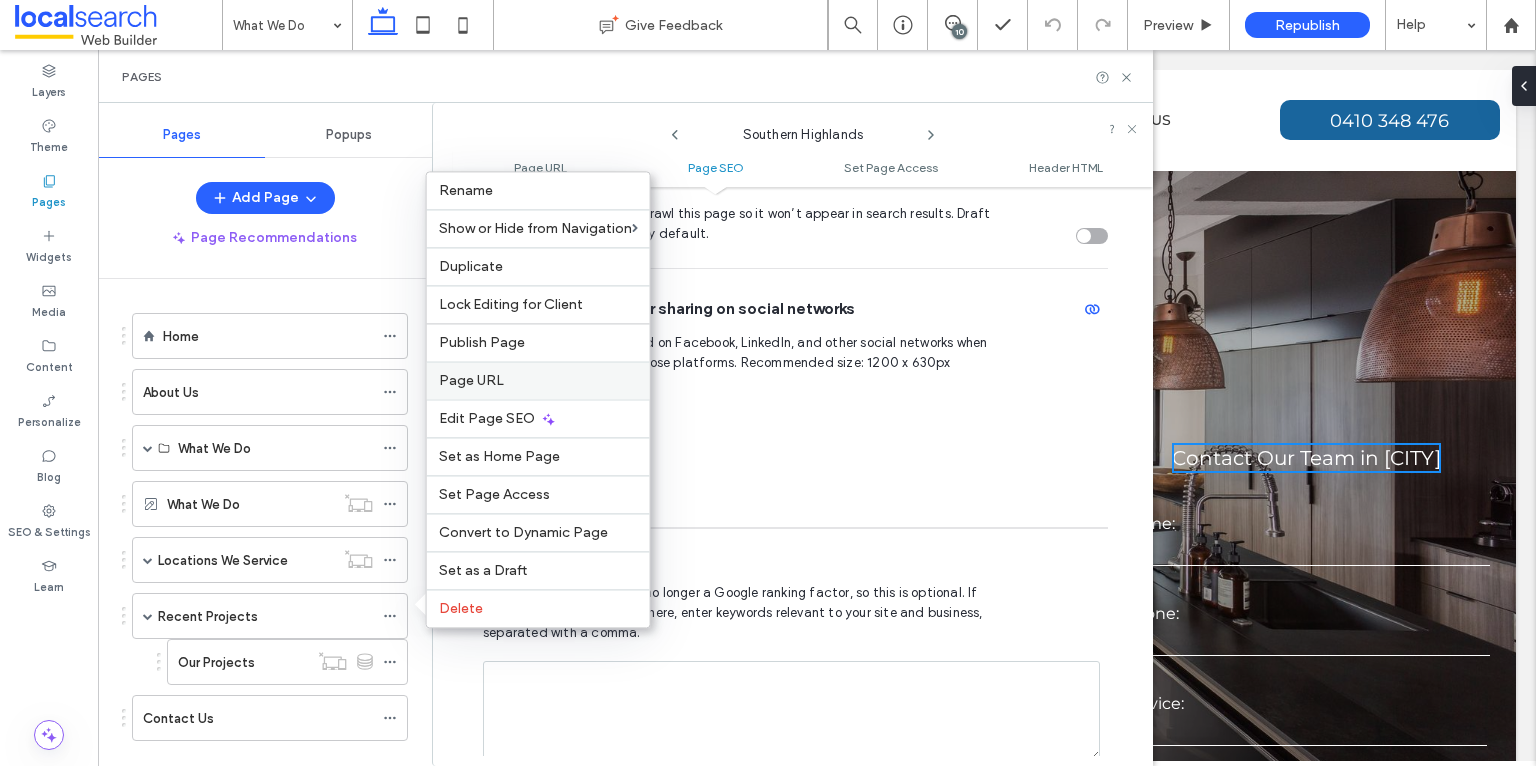 click on "Page URL" at bounding box center [538, 380] 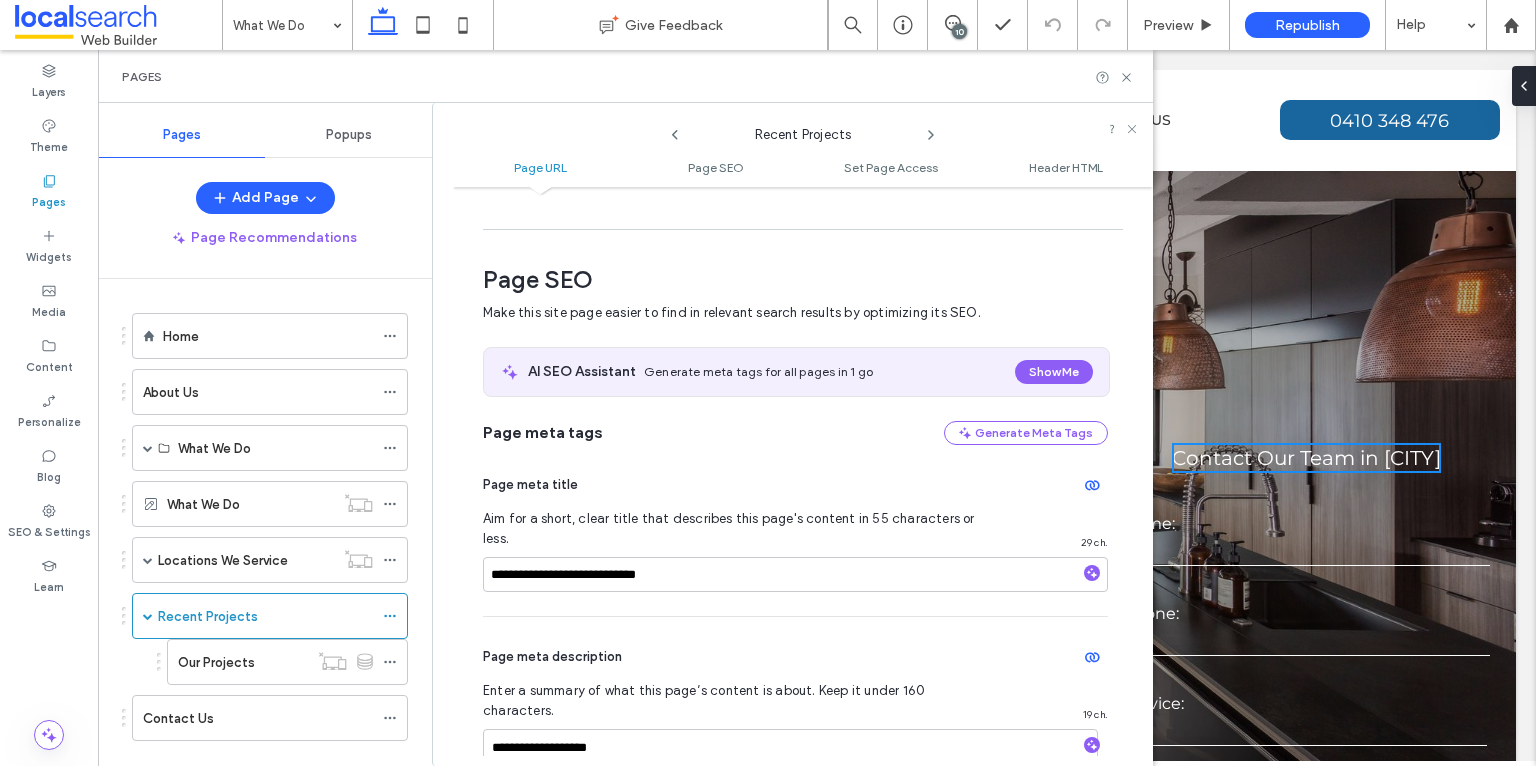 scroll, scrollTop: 236, scrollLeft: 0, axis: vertical 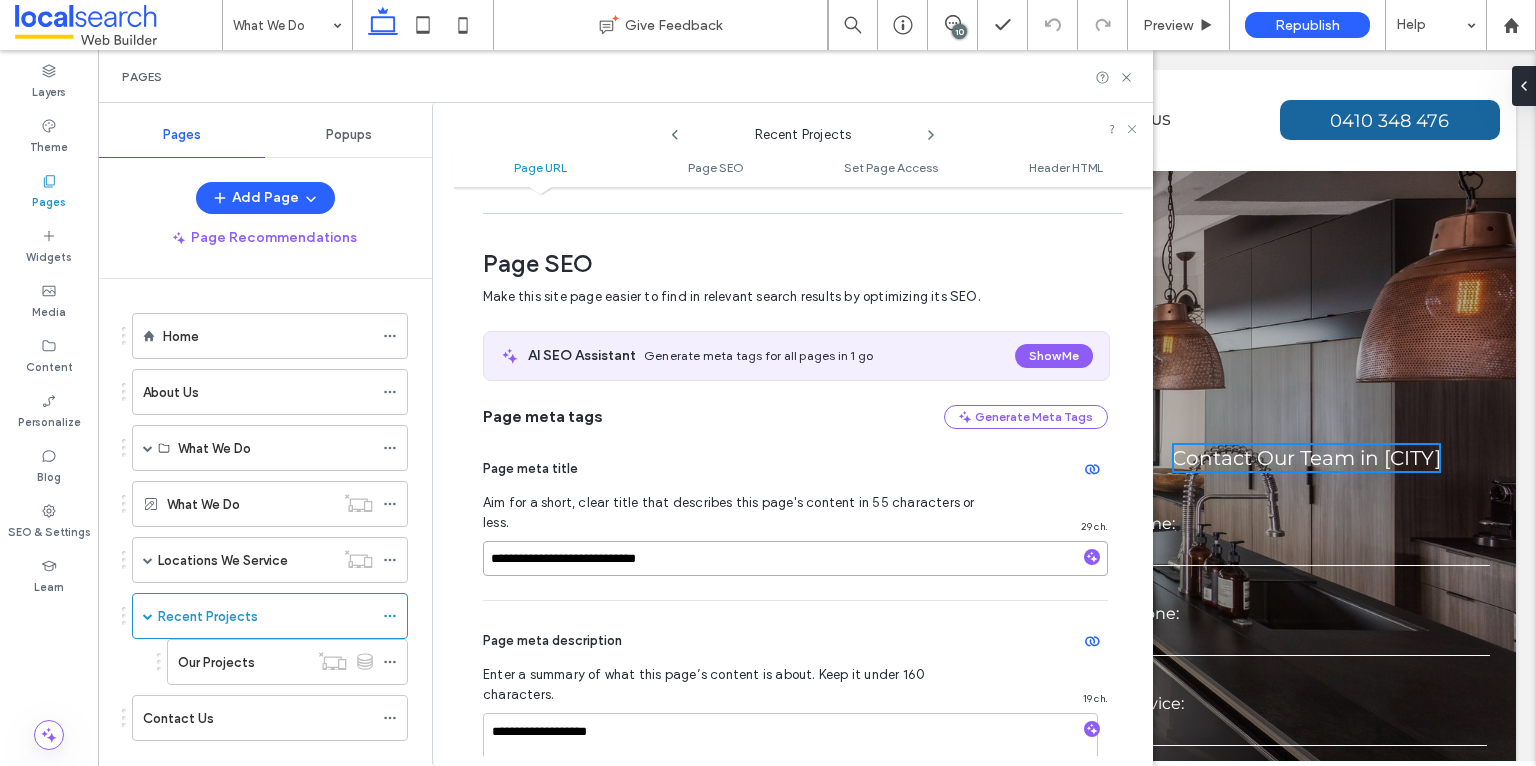 click on "**********" at bounding box center (795, 558) 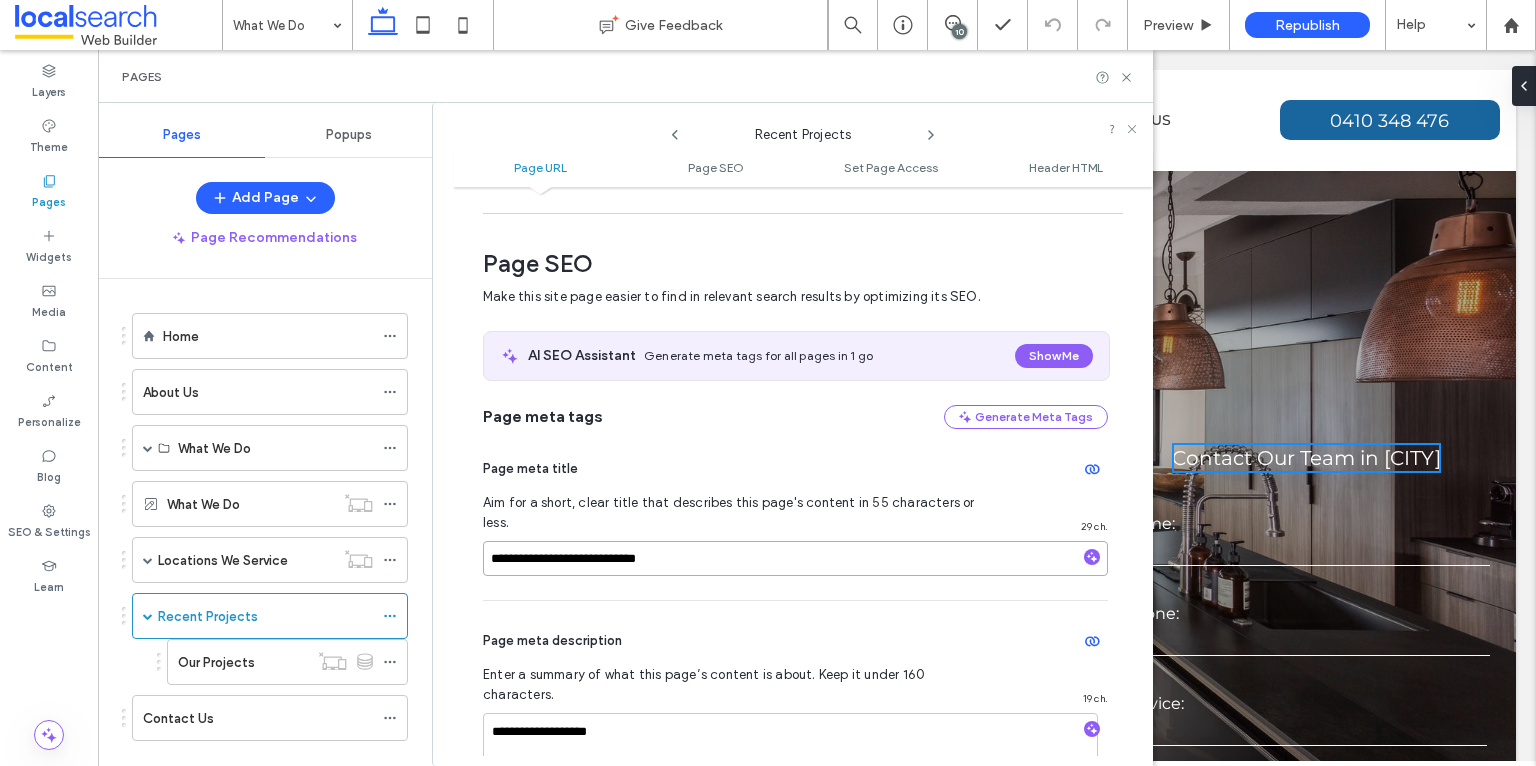click on "**********" at bounding box center [795, 558] 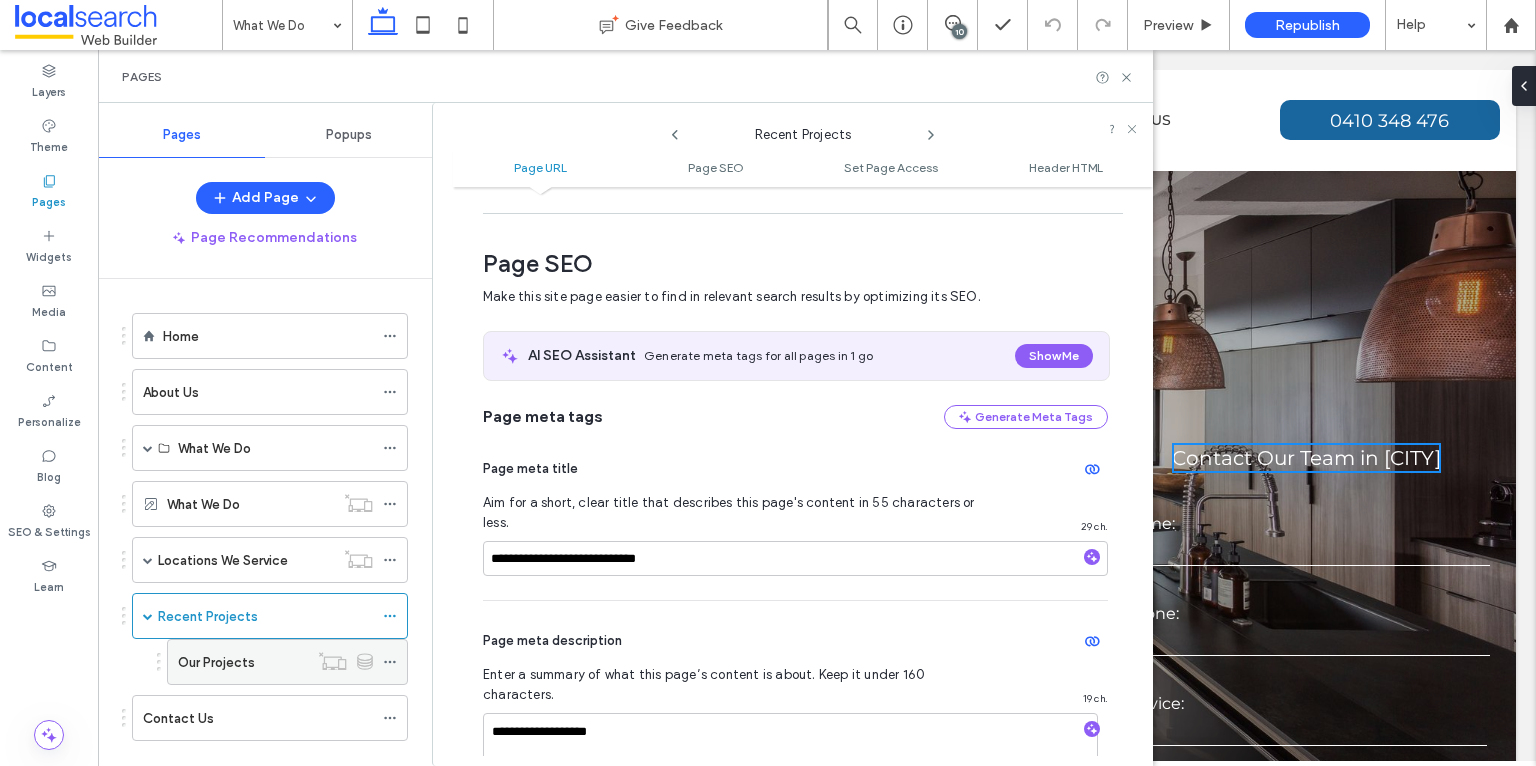 click 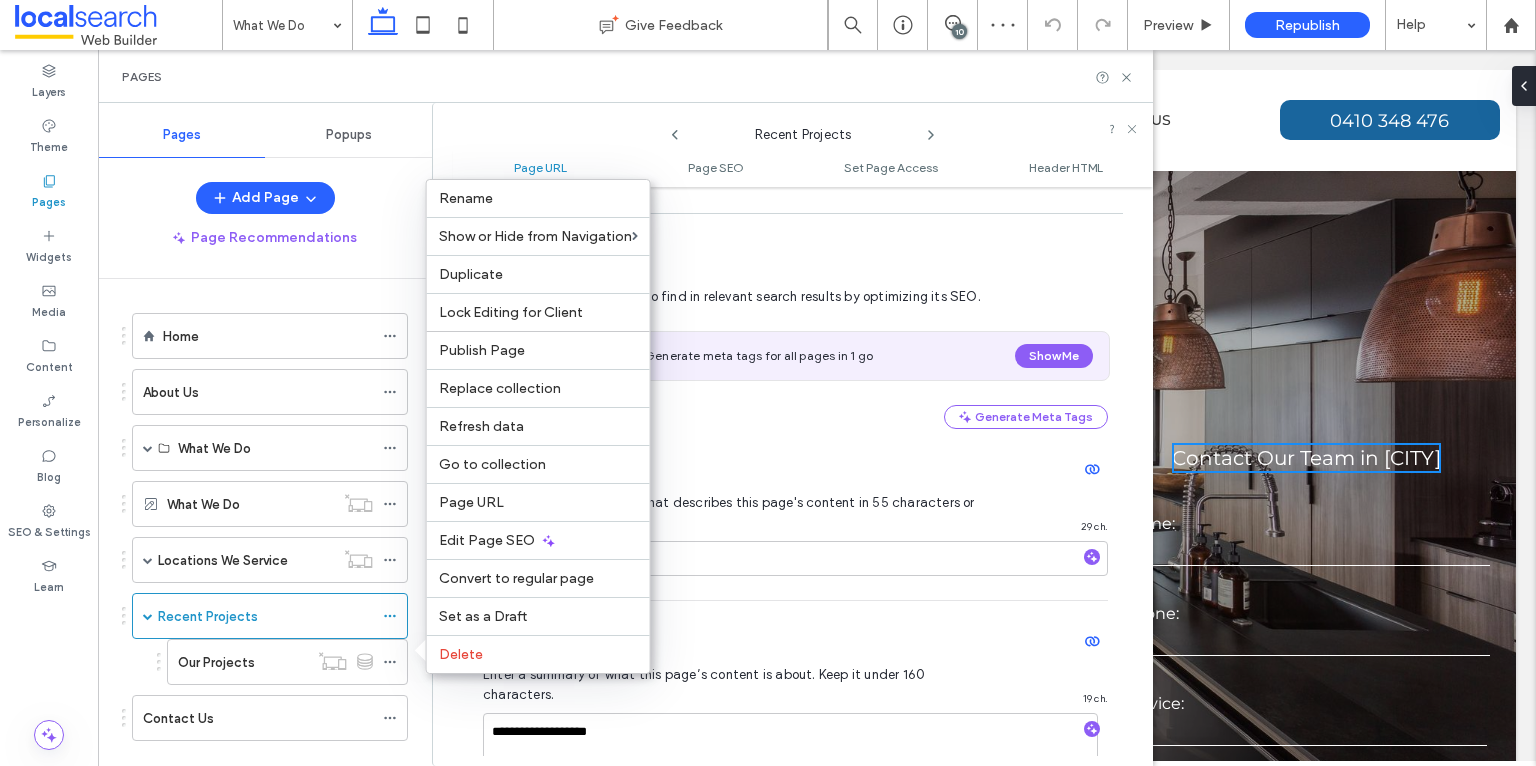 click on "Page meta title" at bounding box center (795, 469) 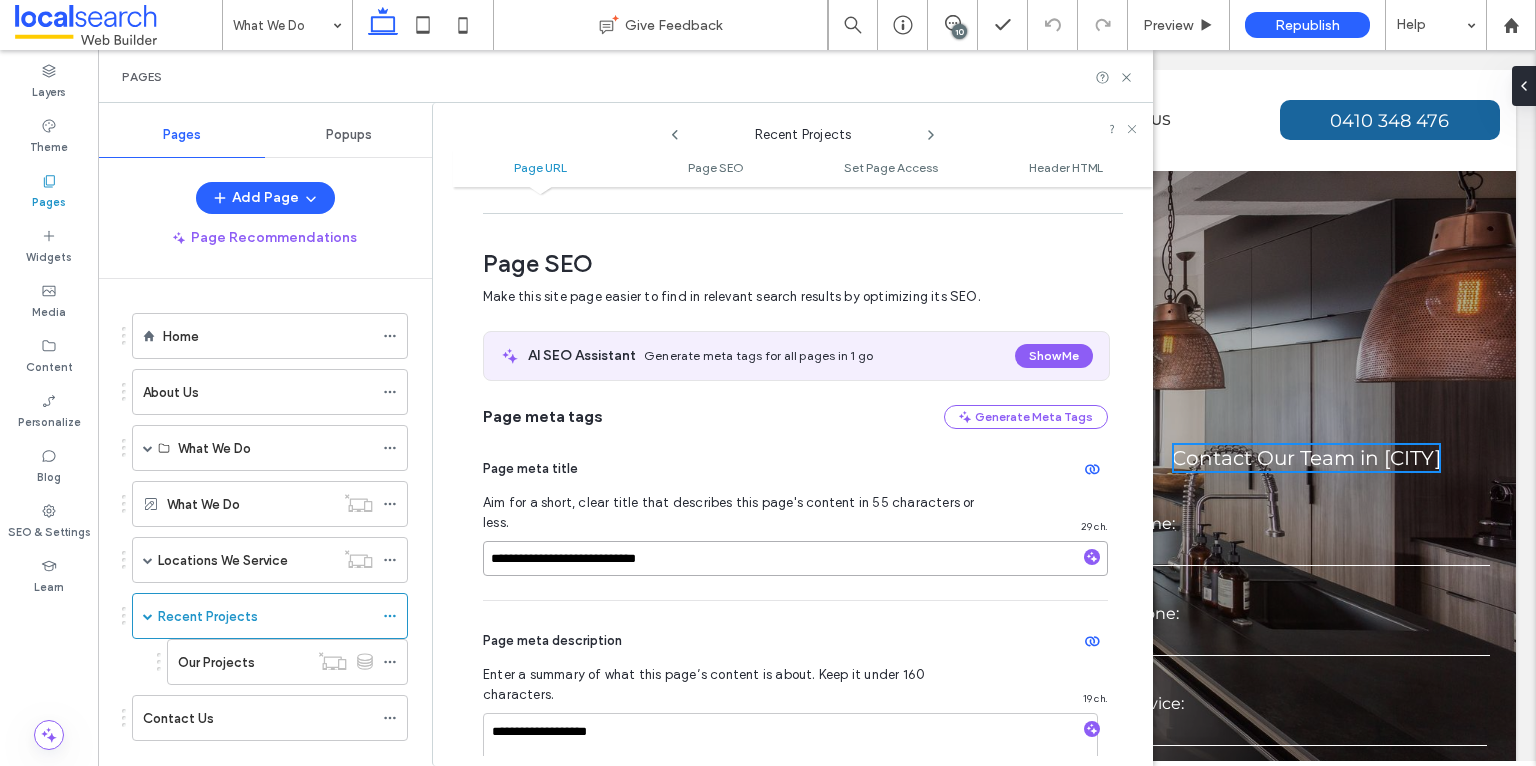 click on "**********" at bounding box center (795, 558) 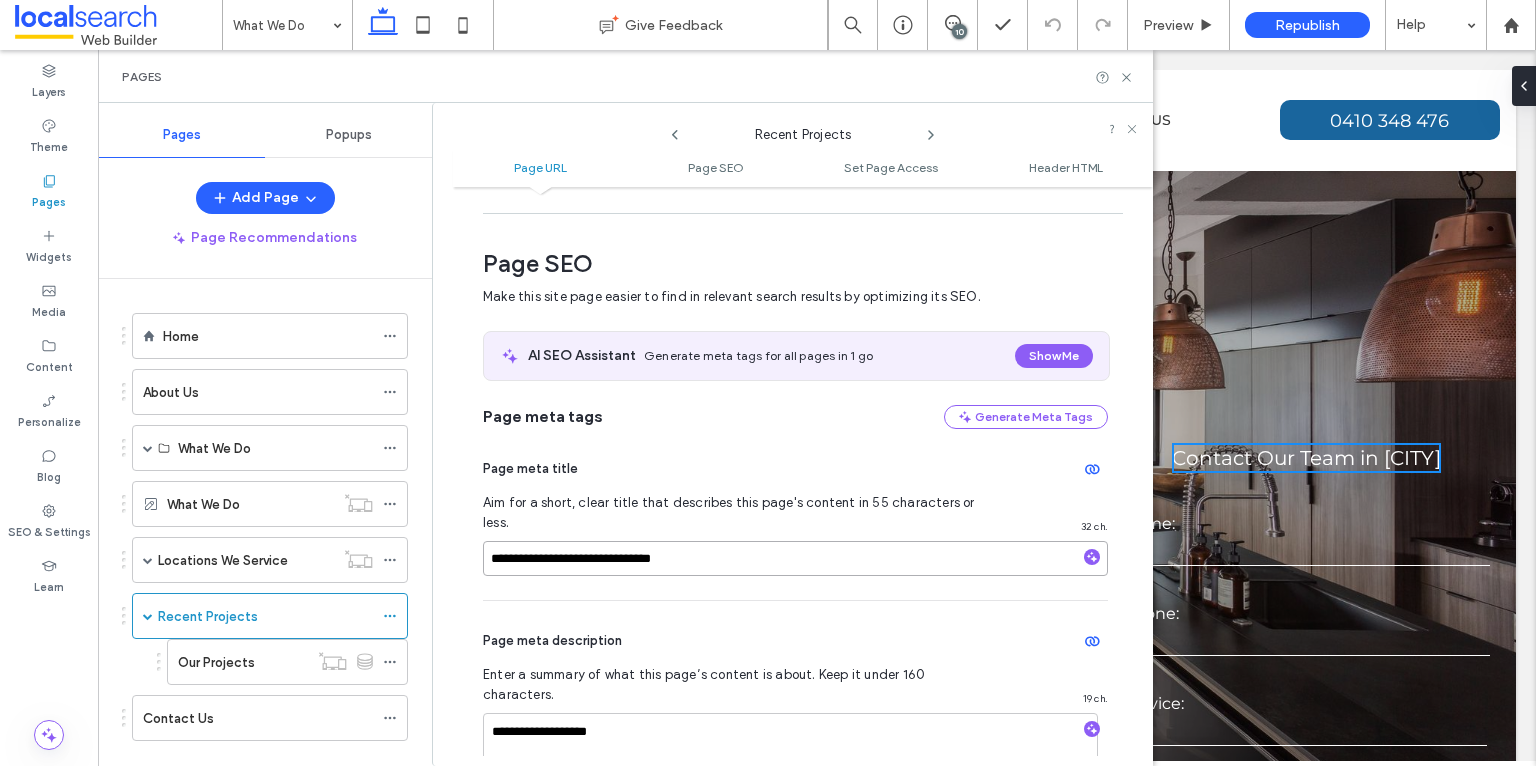type on "**********" 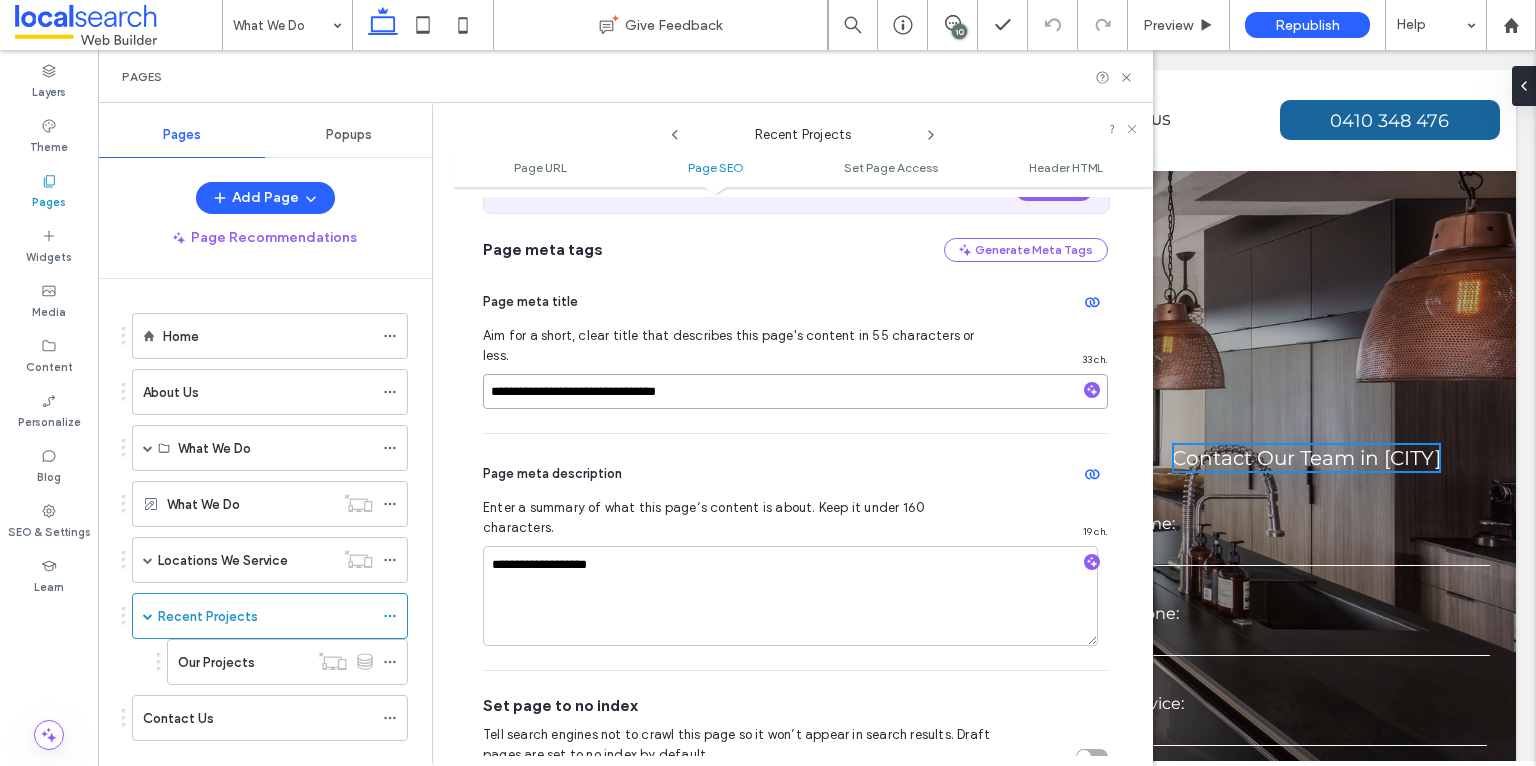 scroll, scrollTop: 402, scrollLeft: 0, axis: vertical 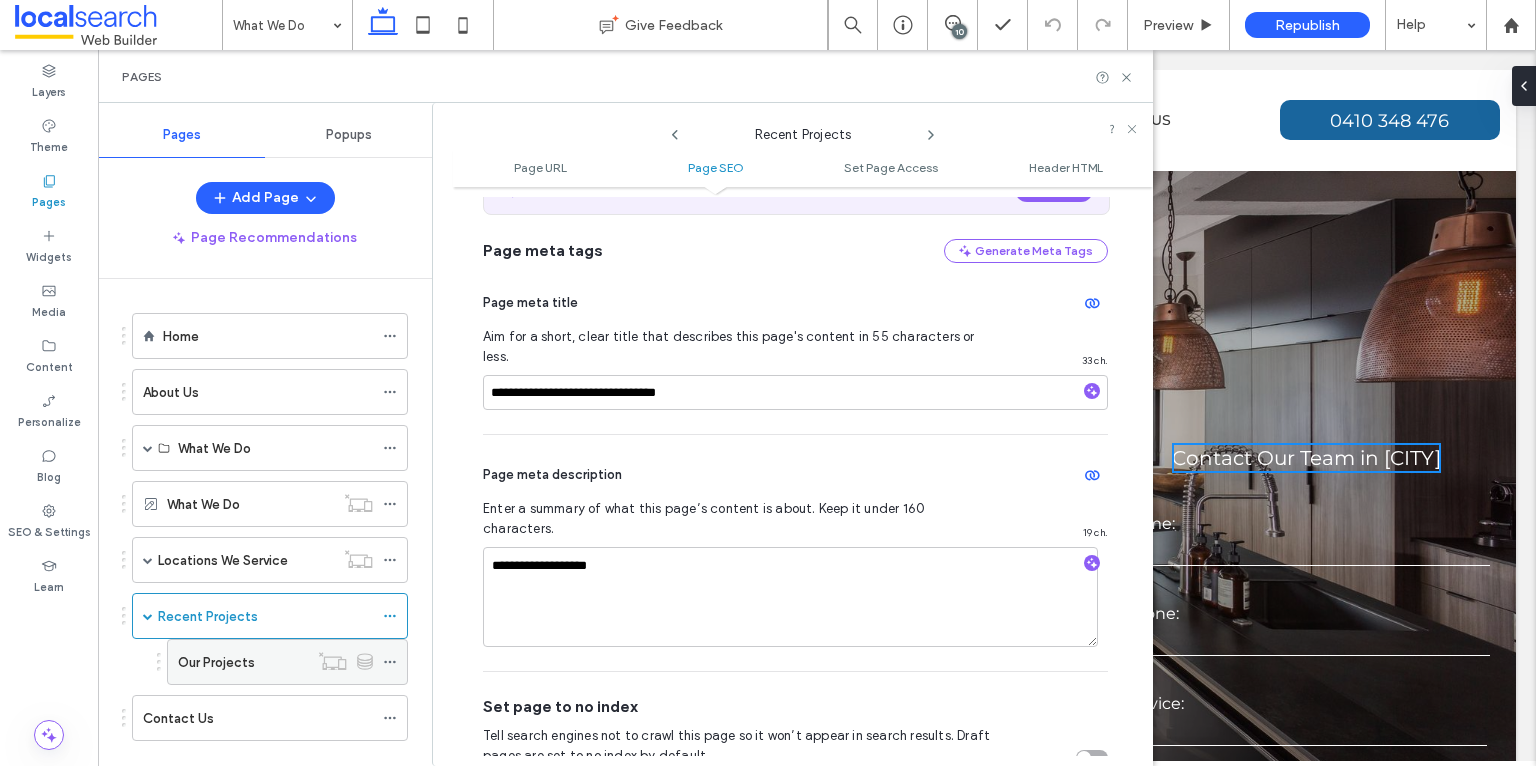 click 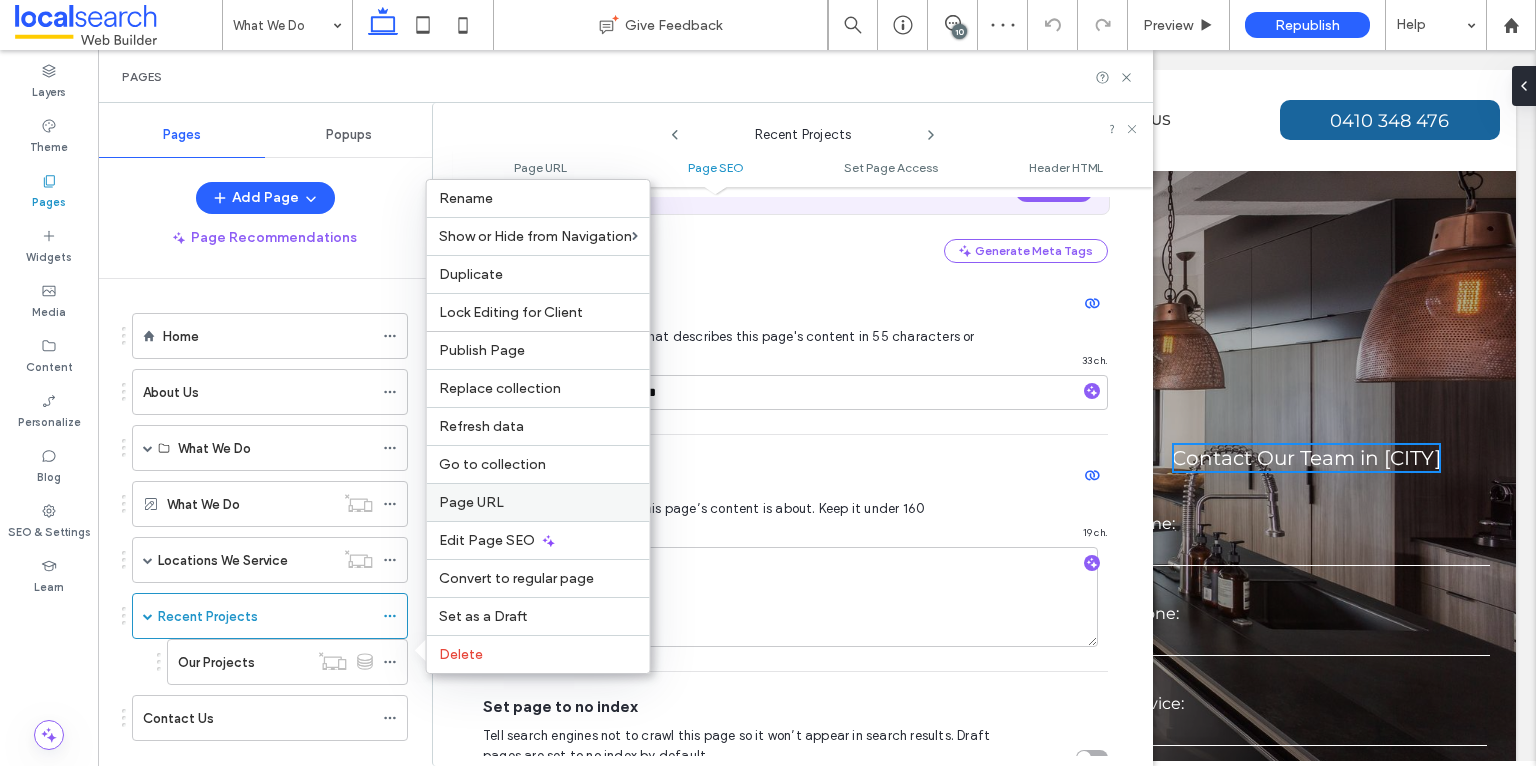 click on "Page URL" at bounding box center (471, 502) 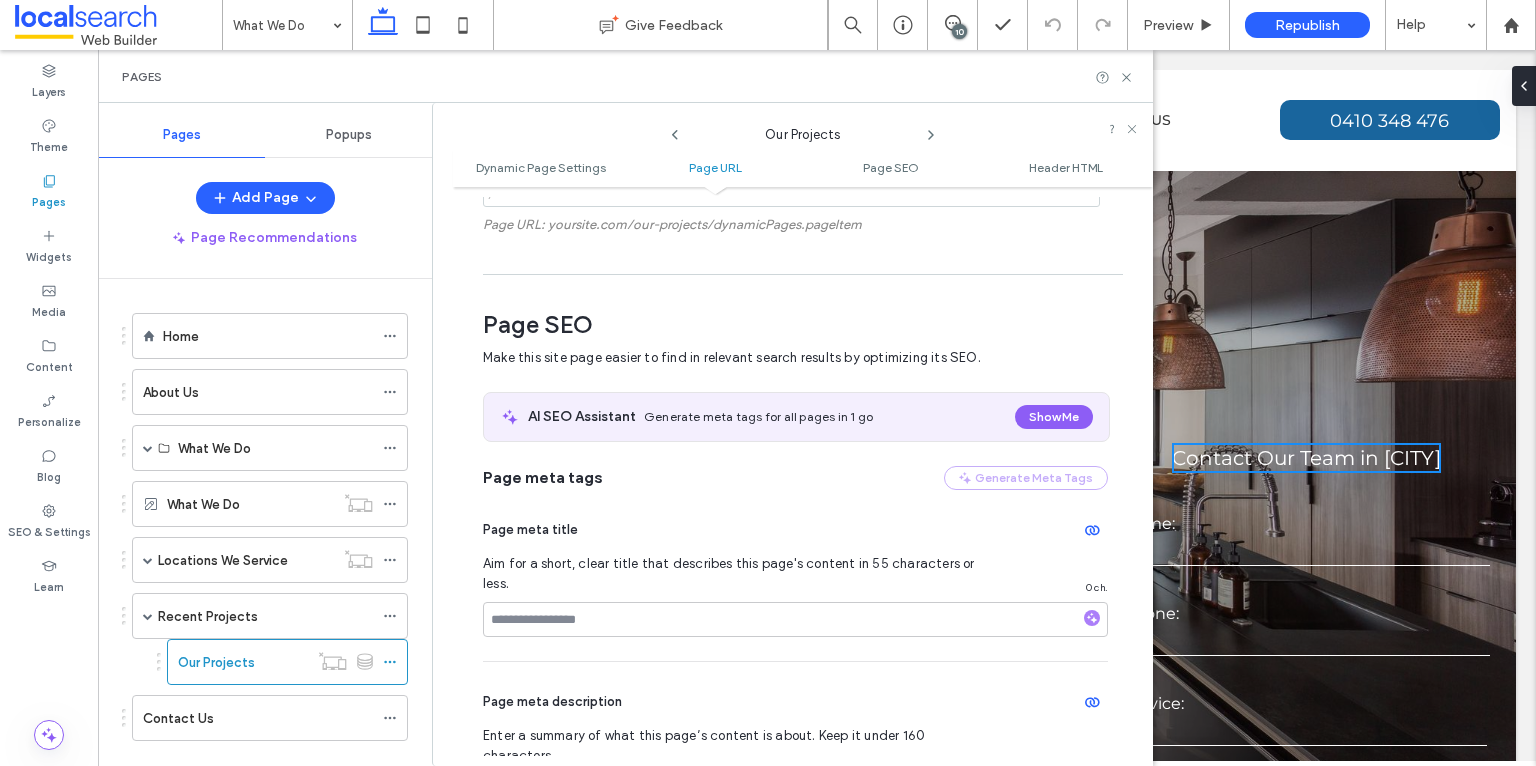 scroll, scrollTop: 92, scrollLeft: 0, axis: vertical 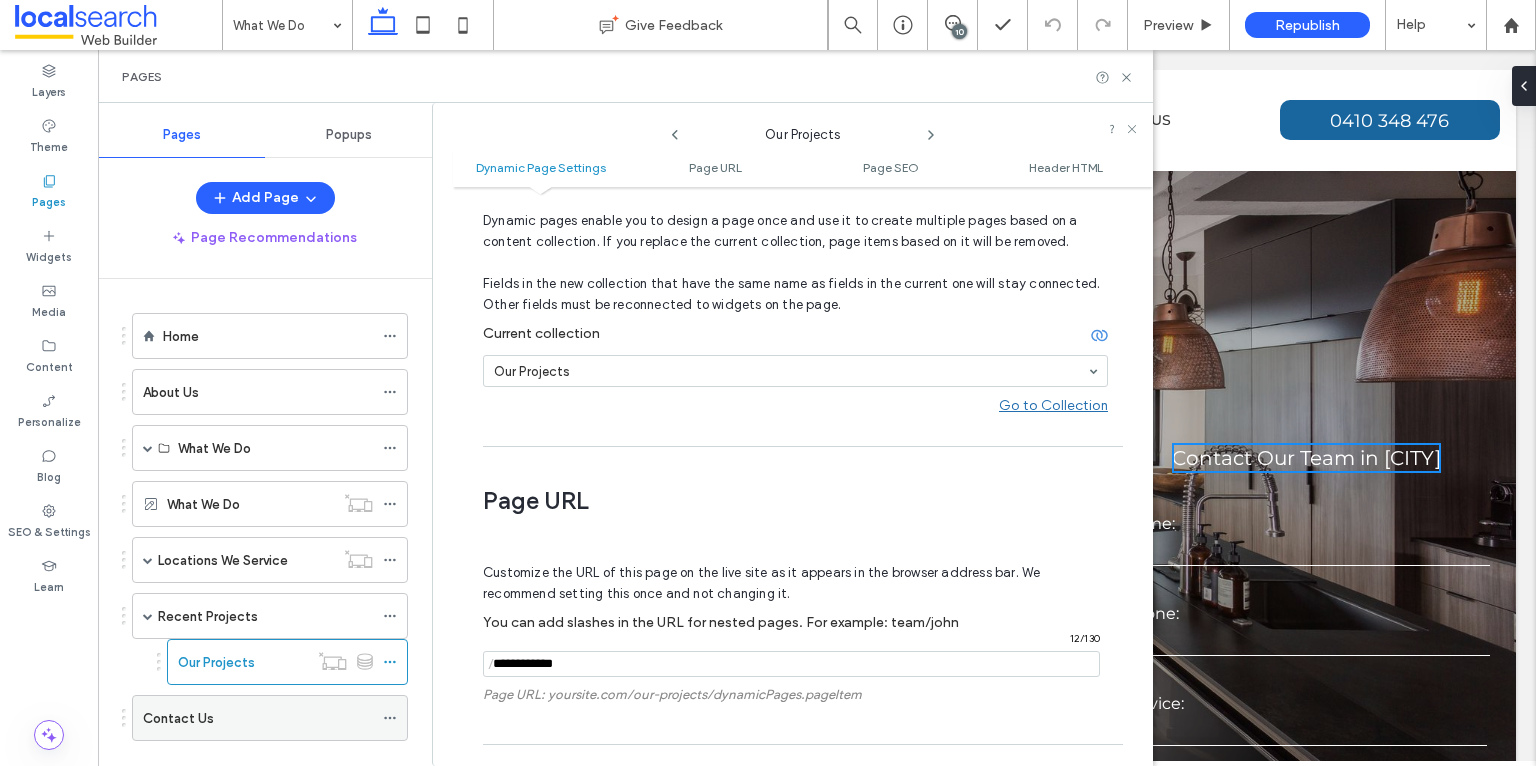 click 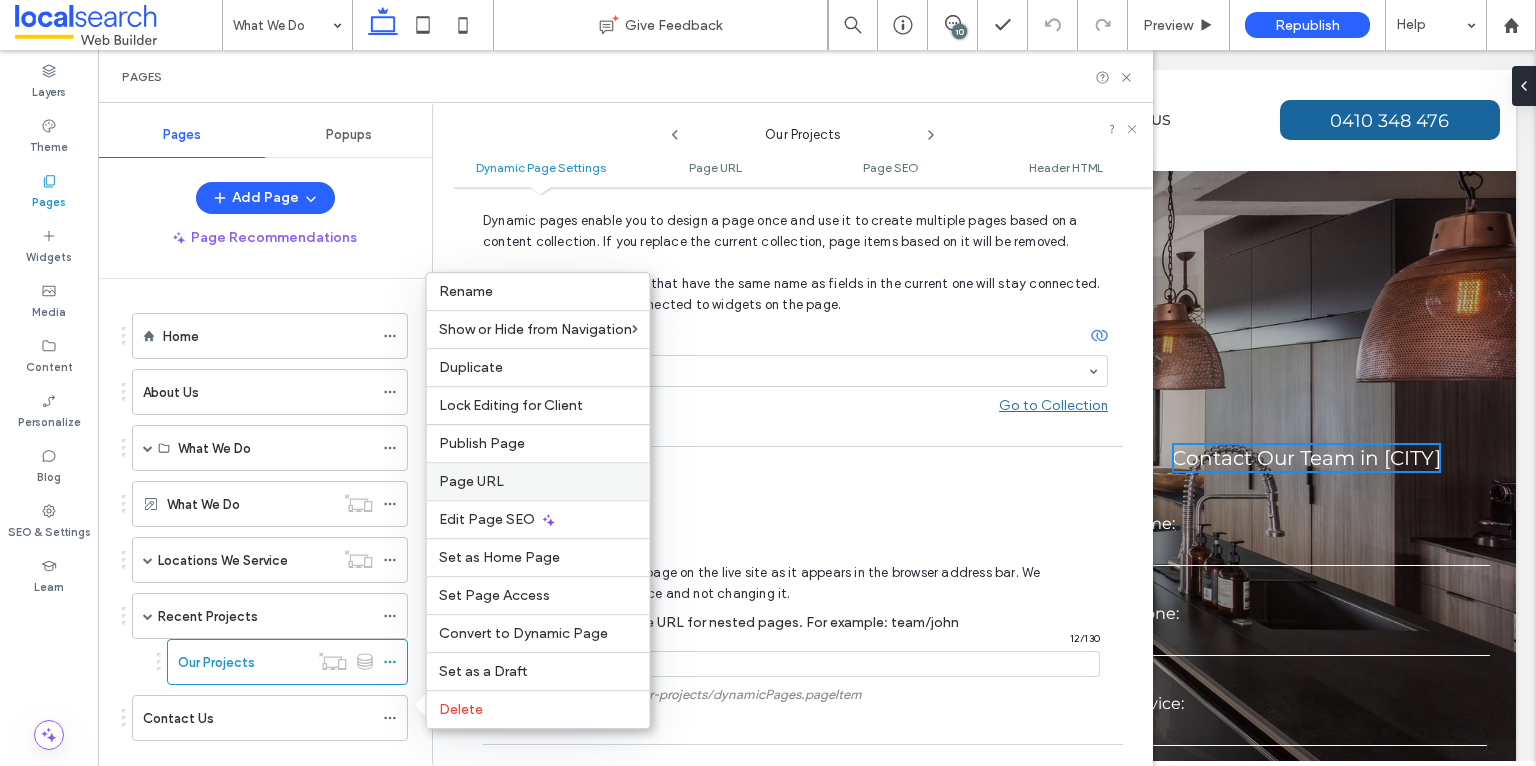 click on "Page URL" at bounding box center [538, 481] 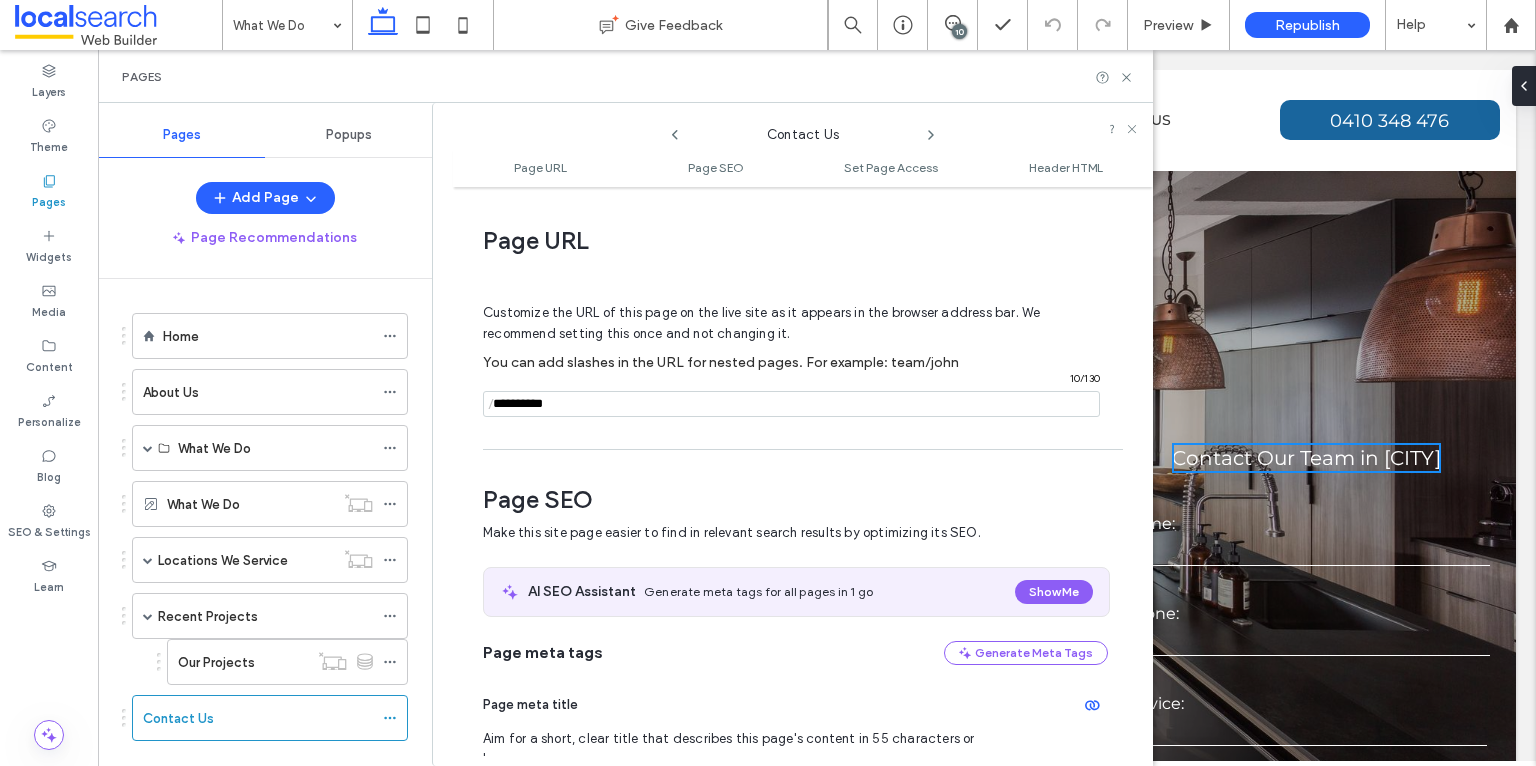 scroll, scrollTop: 10, scrollLeft: 0, axis: vertical 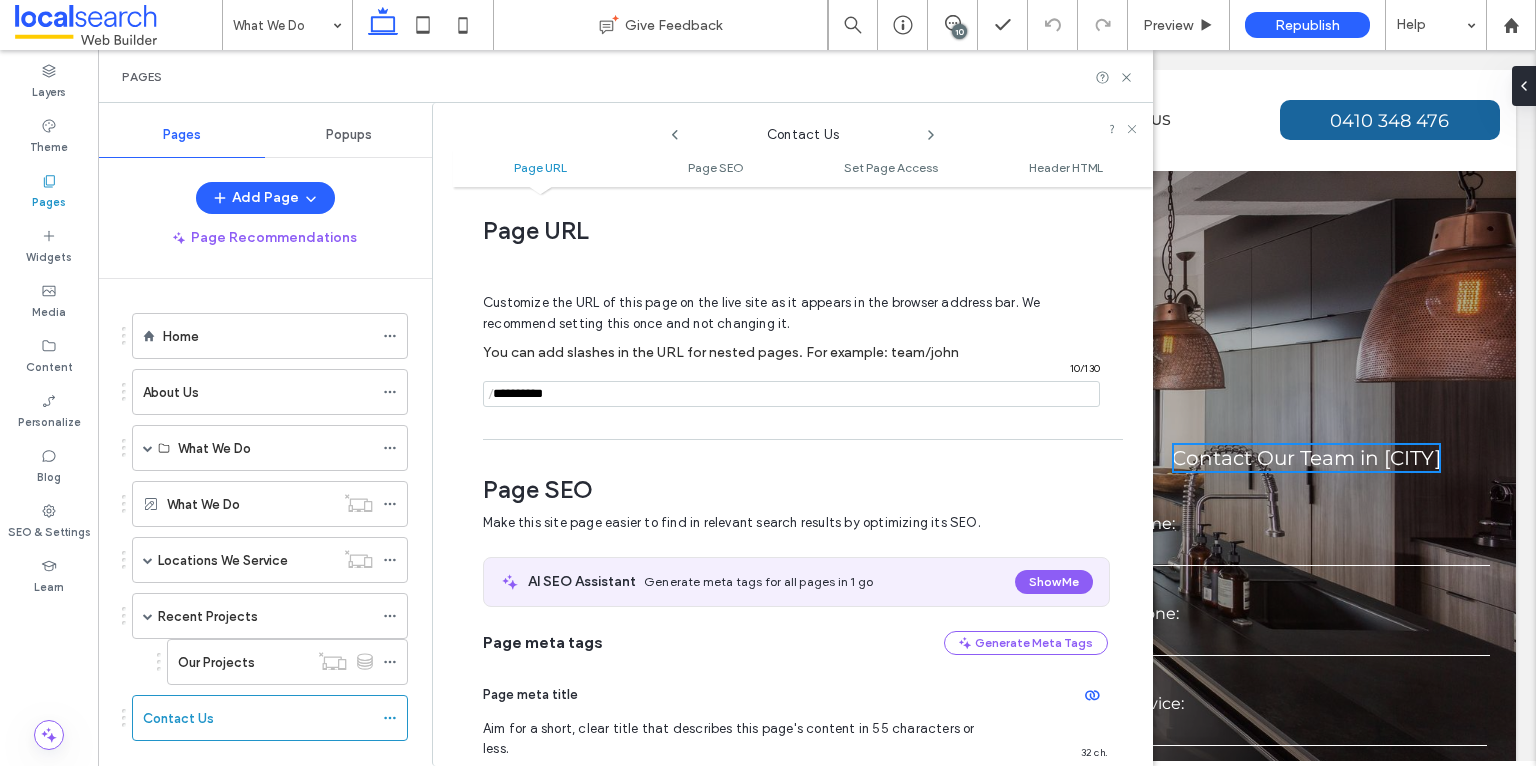 click at bounding box center (791, 394) 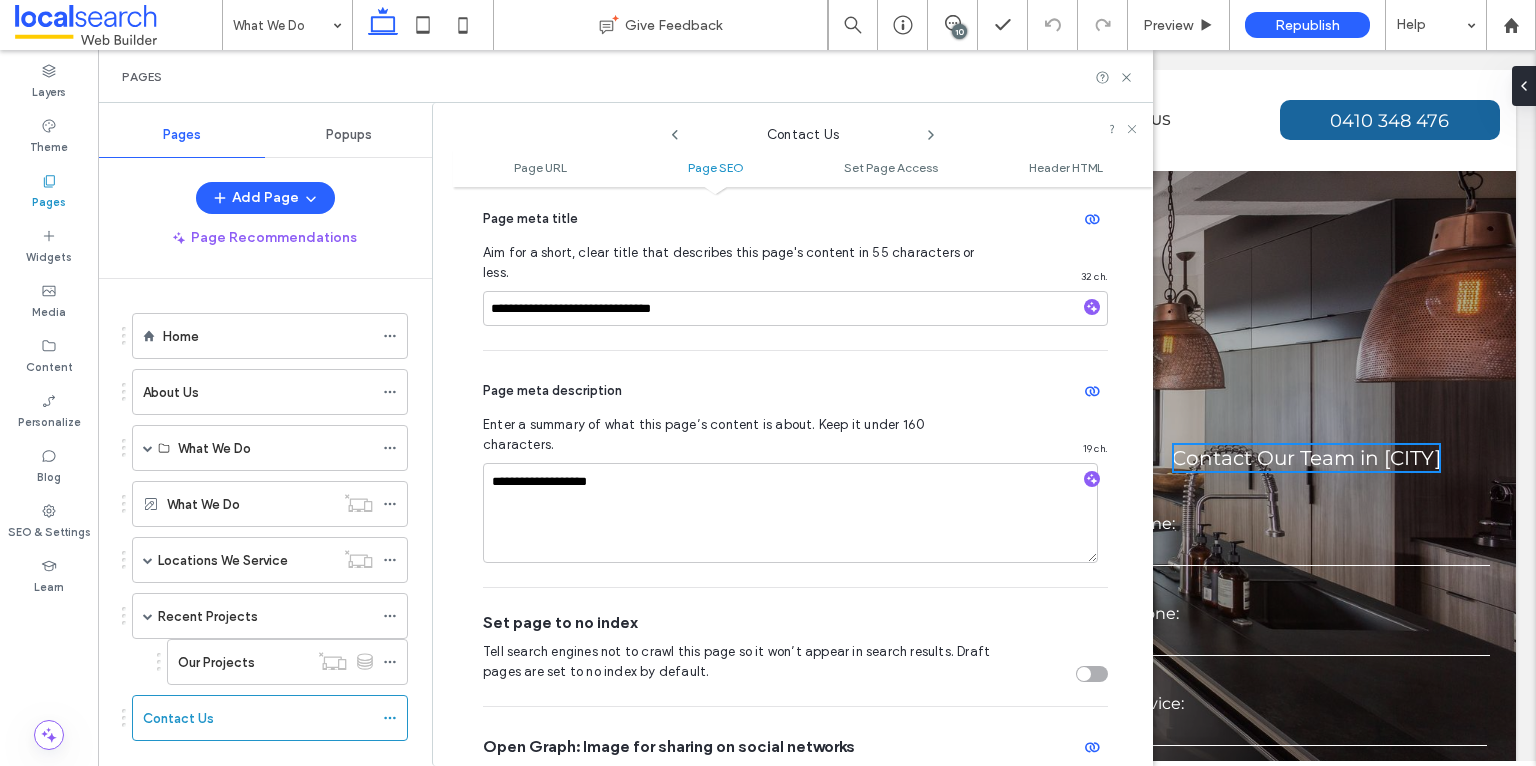 scroll, scrollTop: 489, scrollLeft: 0, axis: vertical 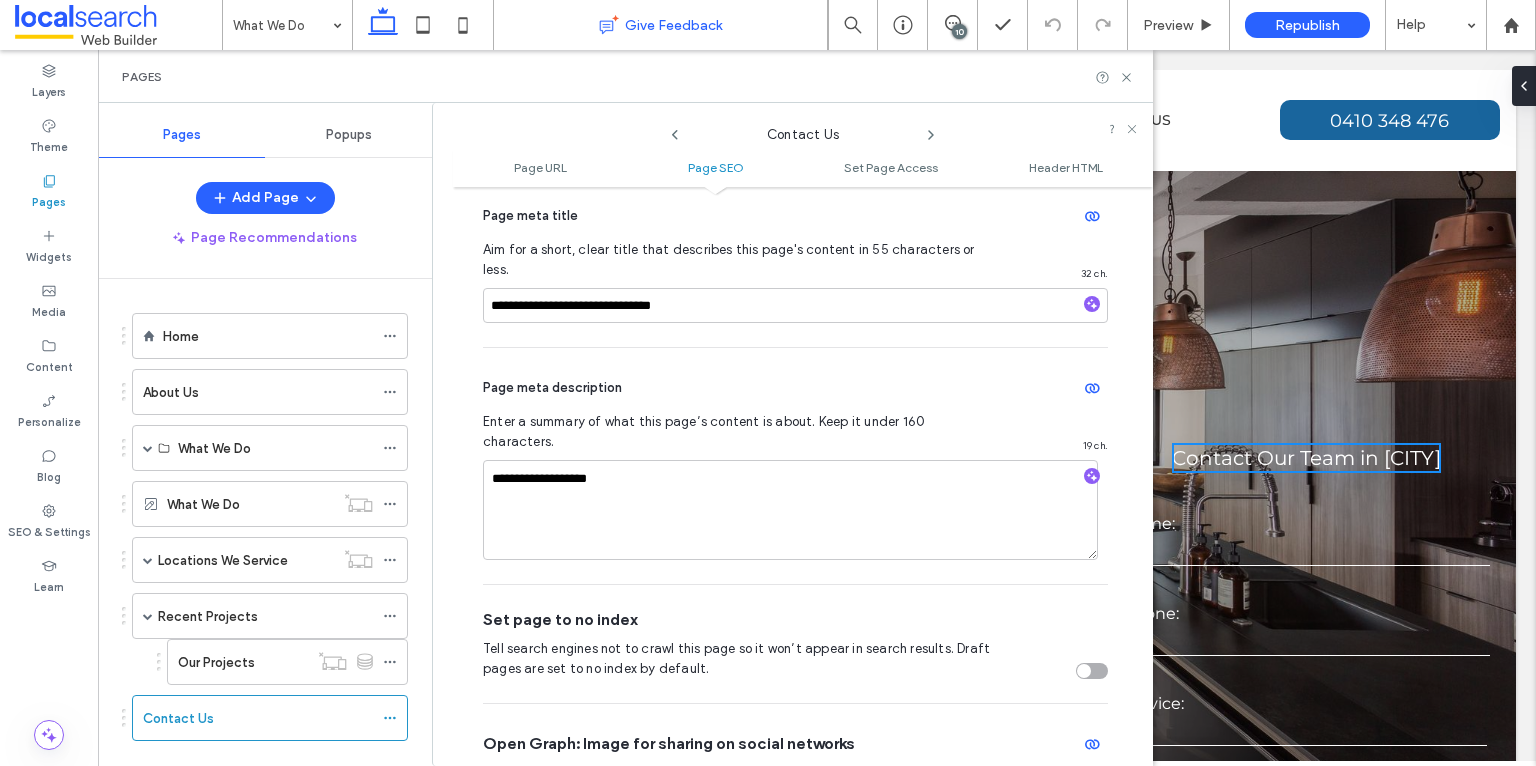 type on "*******" 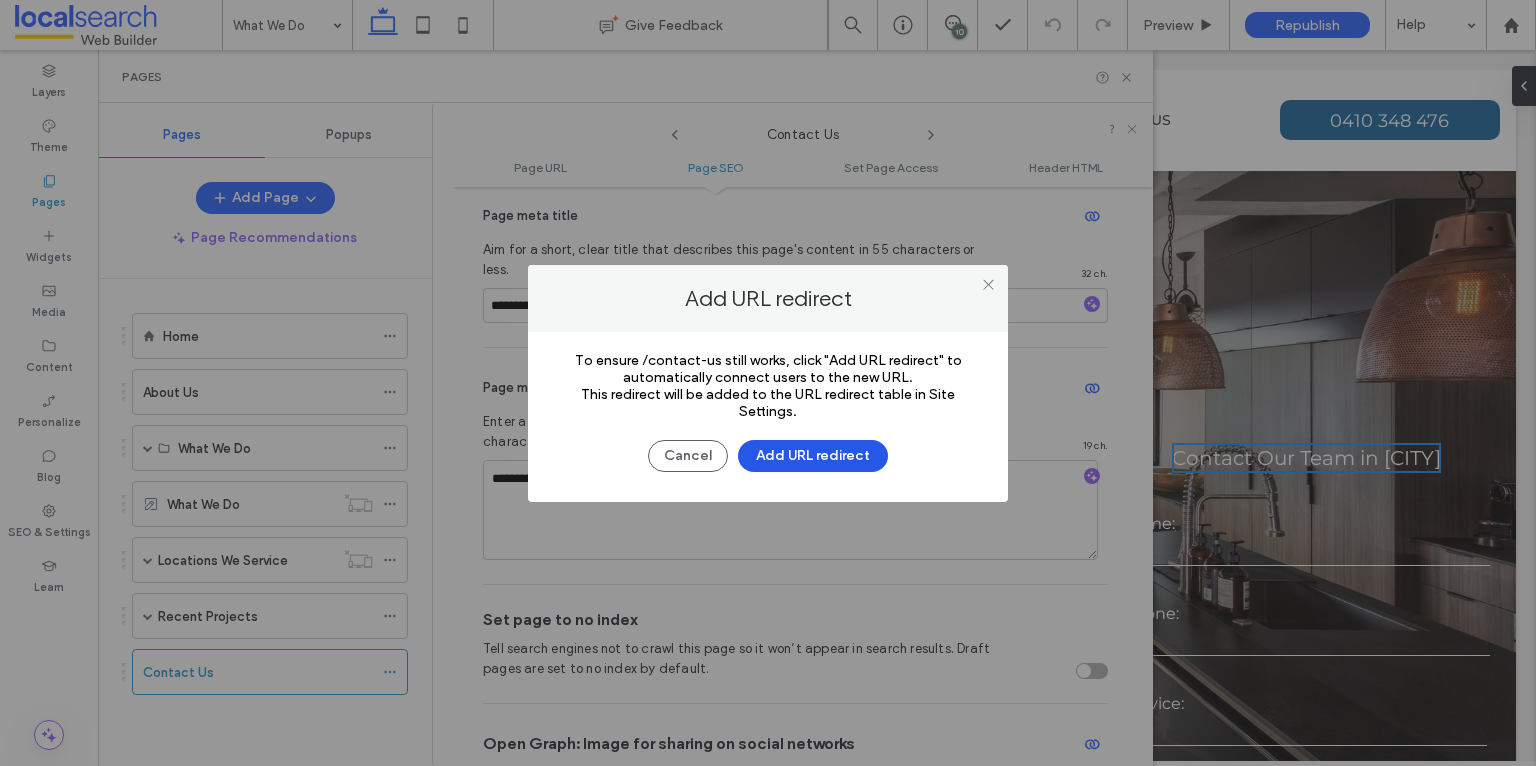 click on "Add URL redirect" at bounding box center [813, 456] 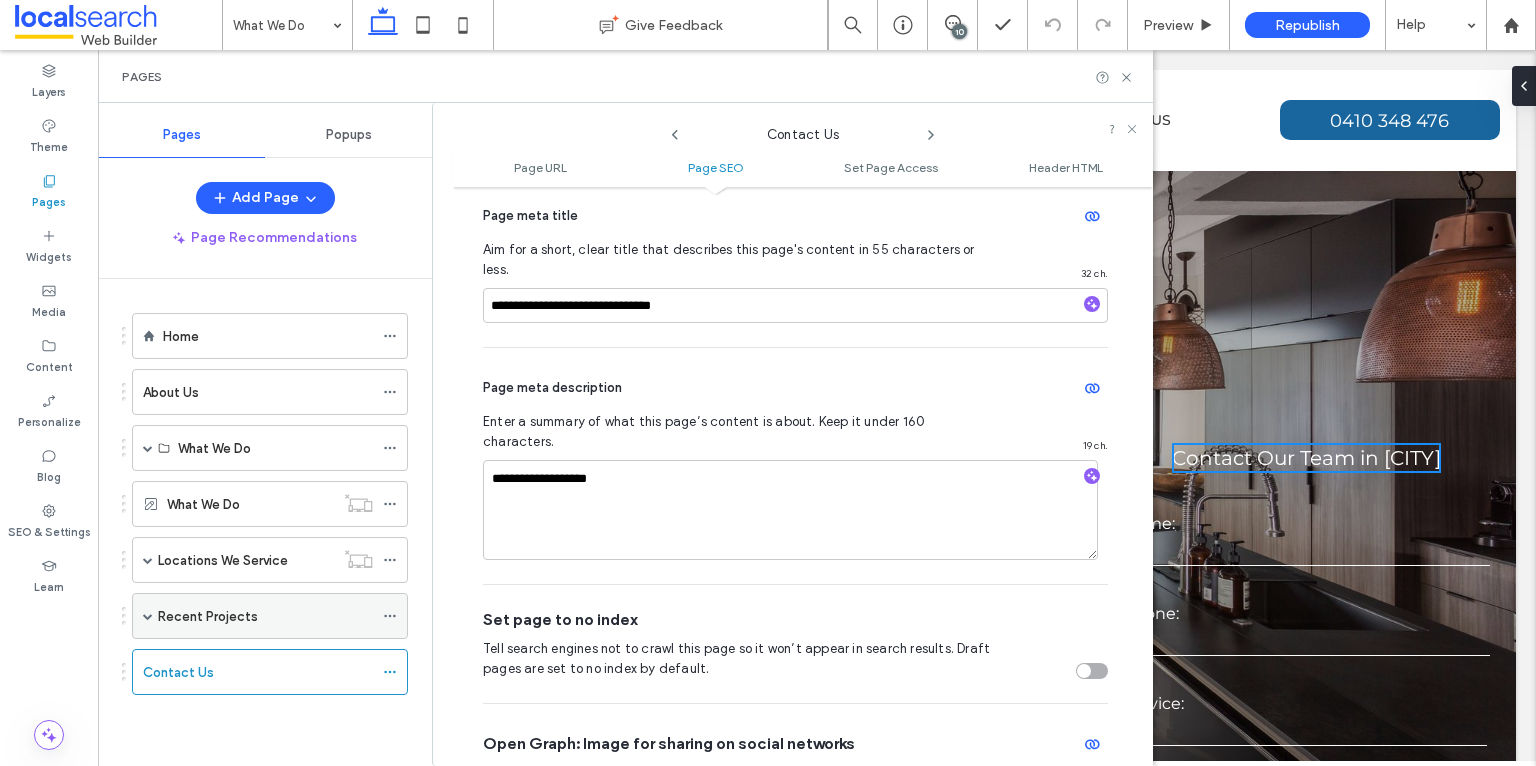 click at bounding box center (148, 616) 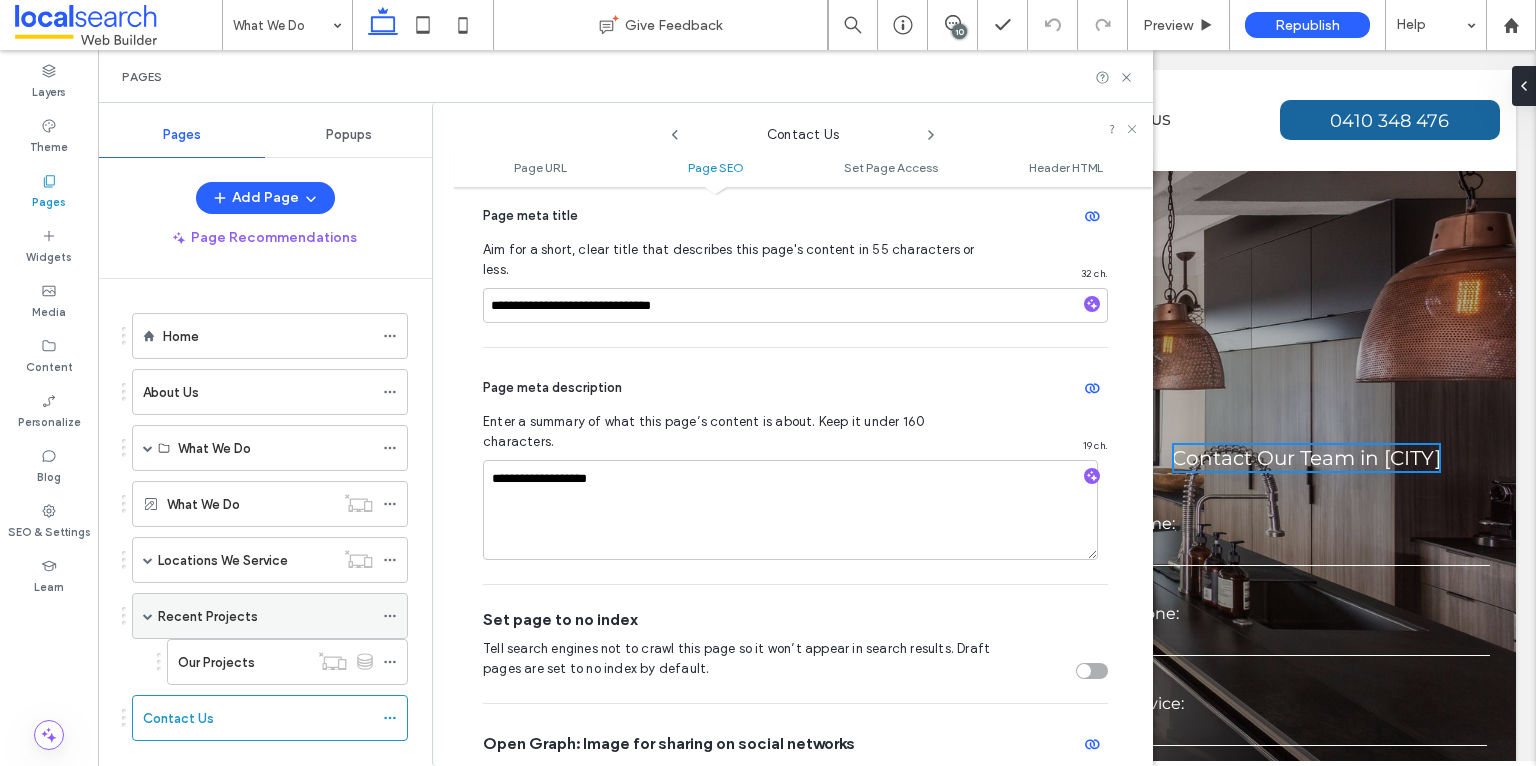 click 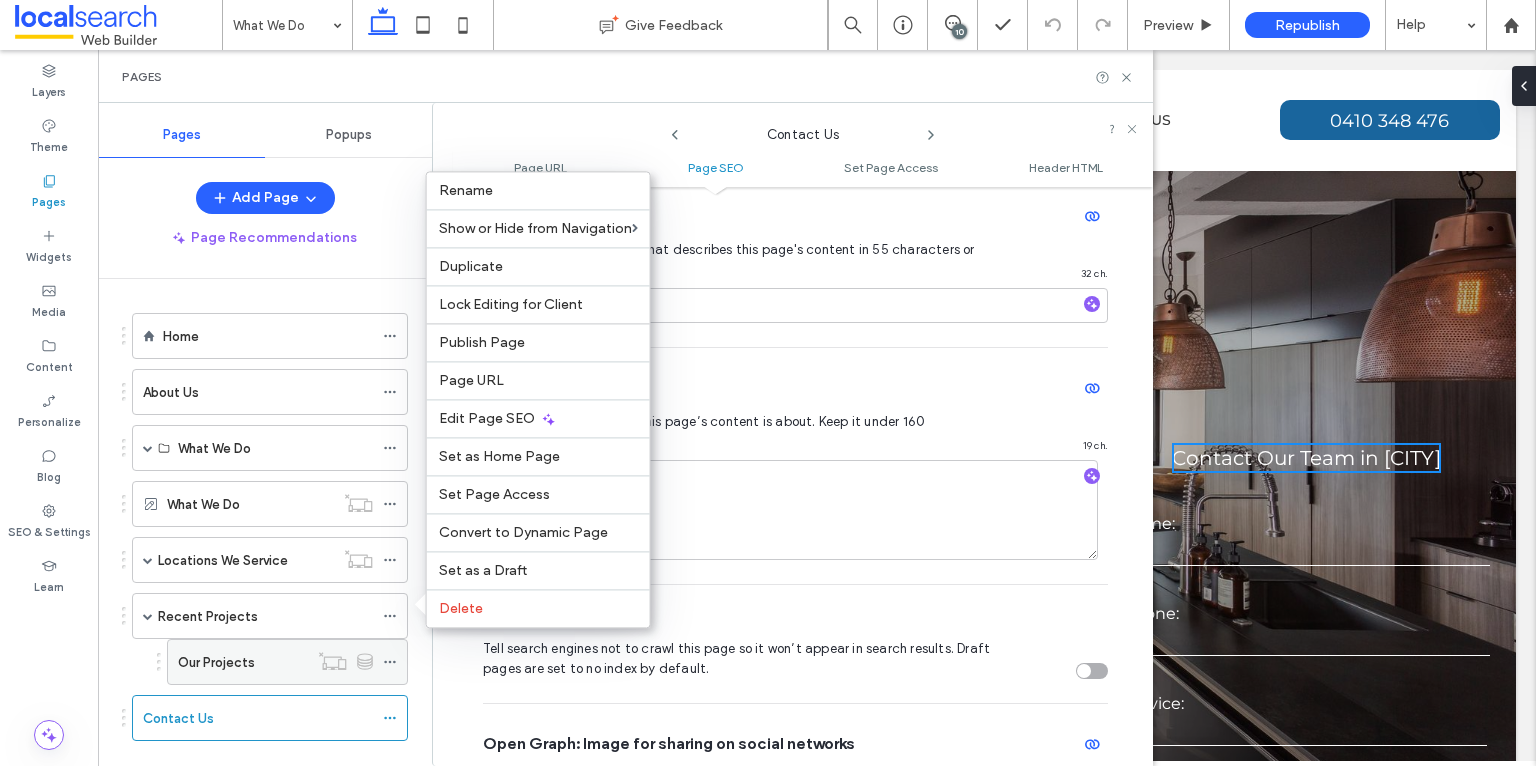 click 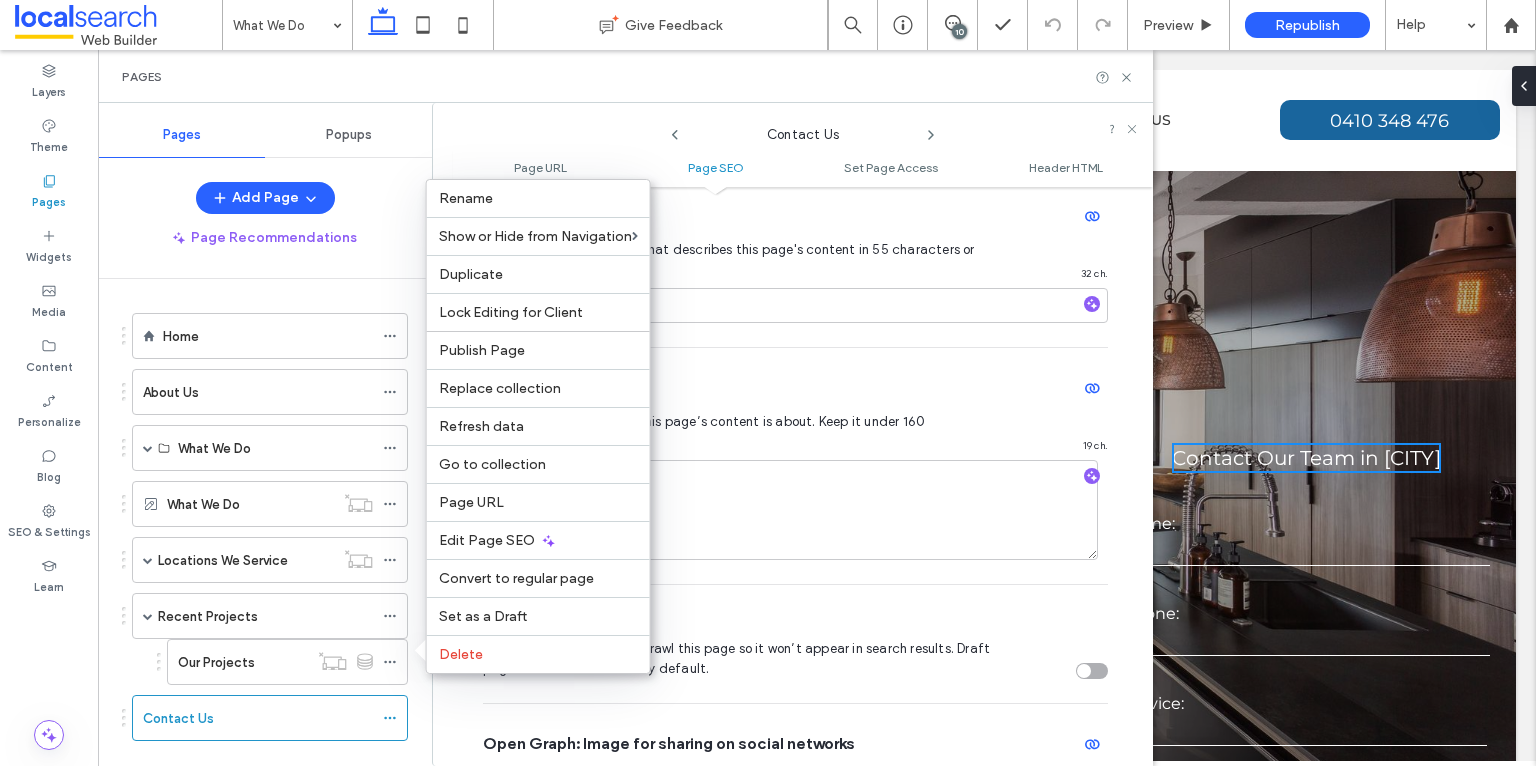 click on "Pages" at bounding box center (625, 77) 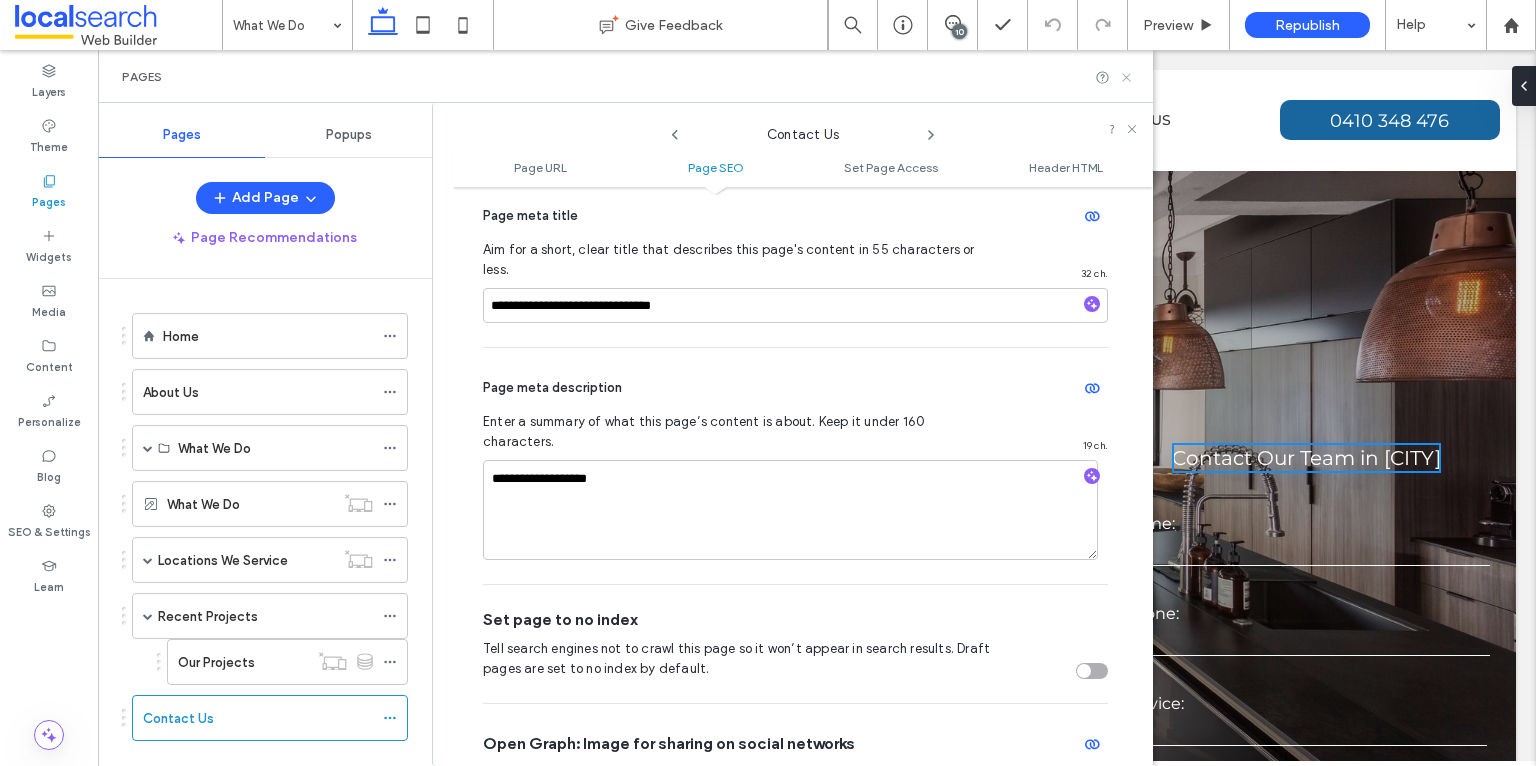 click 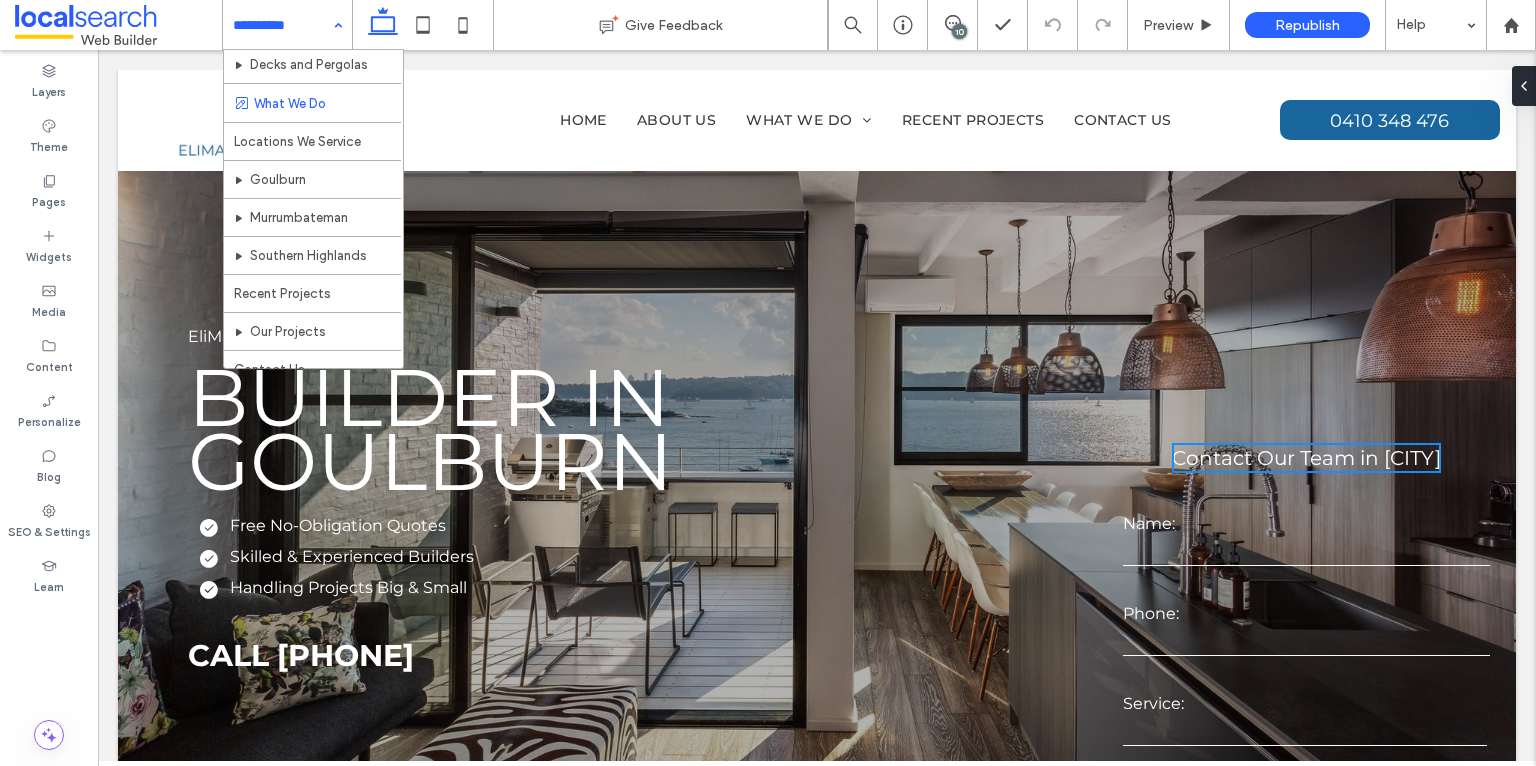 scroll, scrollTop: 184, scrollLeft: 0, axis: vertical 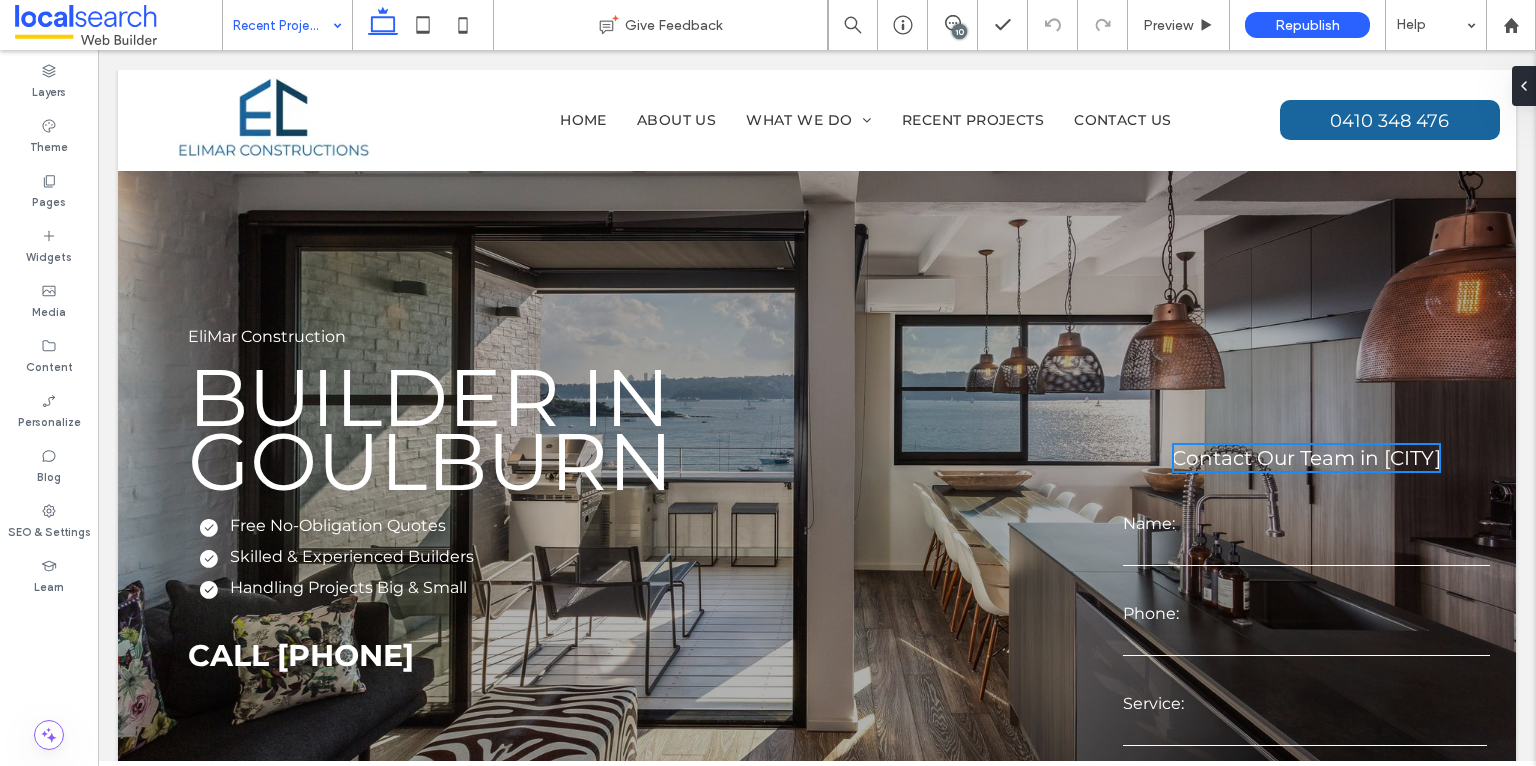 click on "Recent Projects" at bounding box center (287, 25) 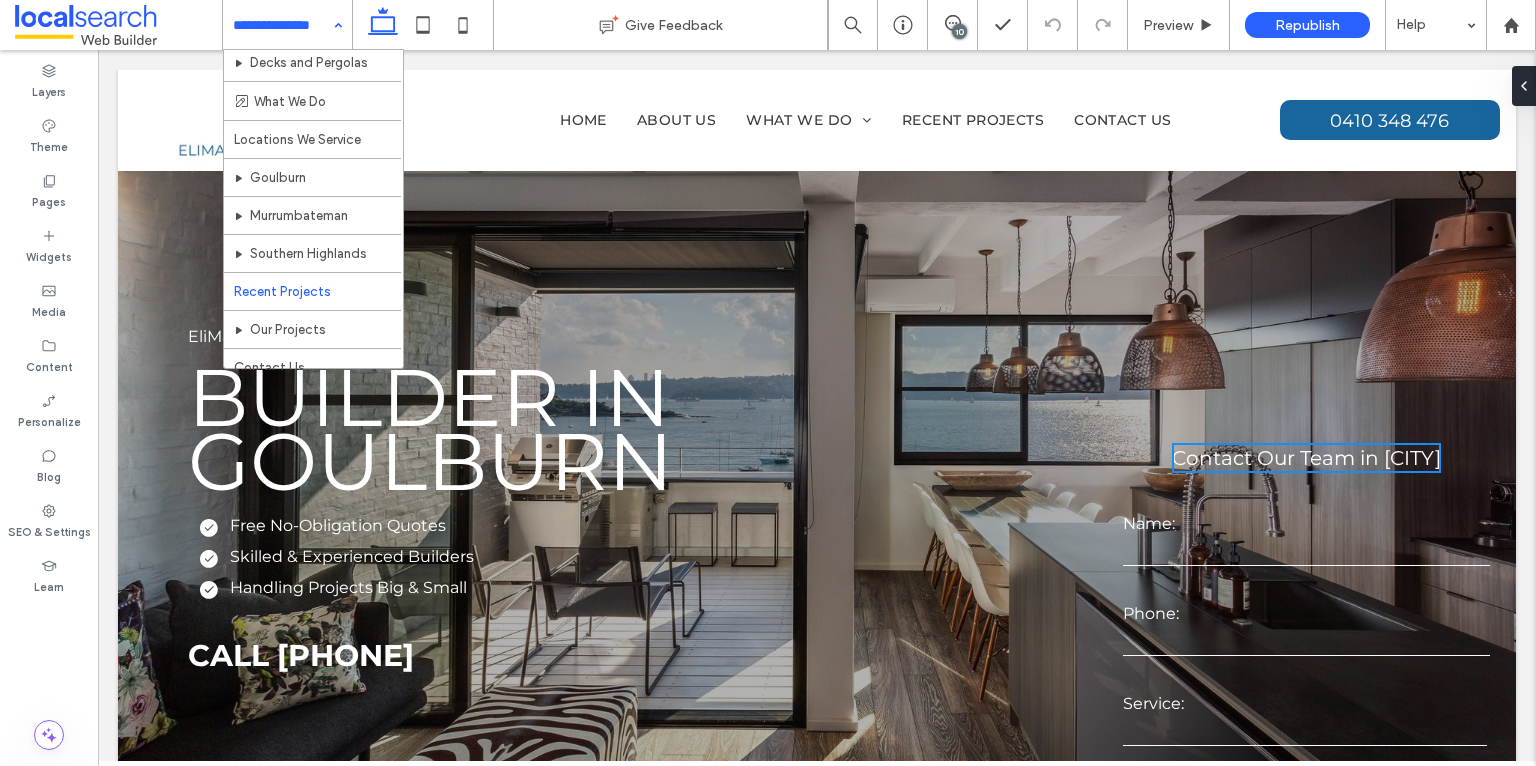 scroll, scrollTop: 184, scrollLeft: 0, axis: vertical 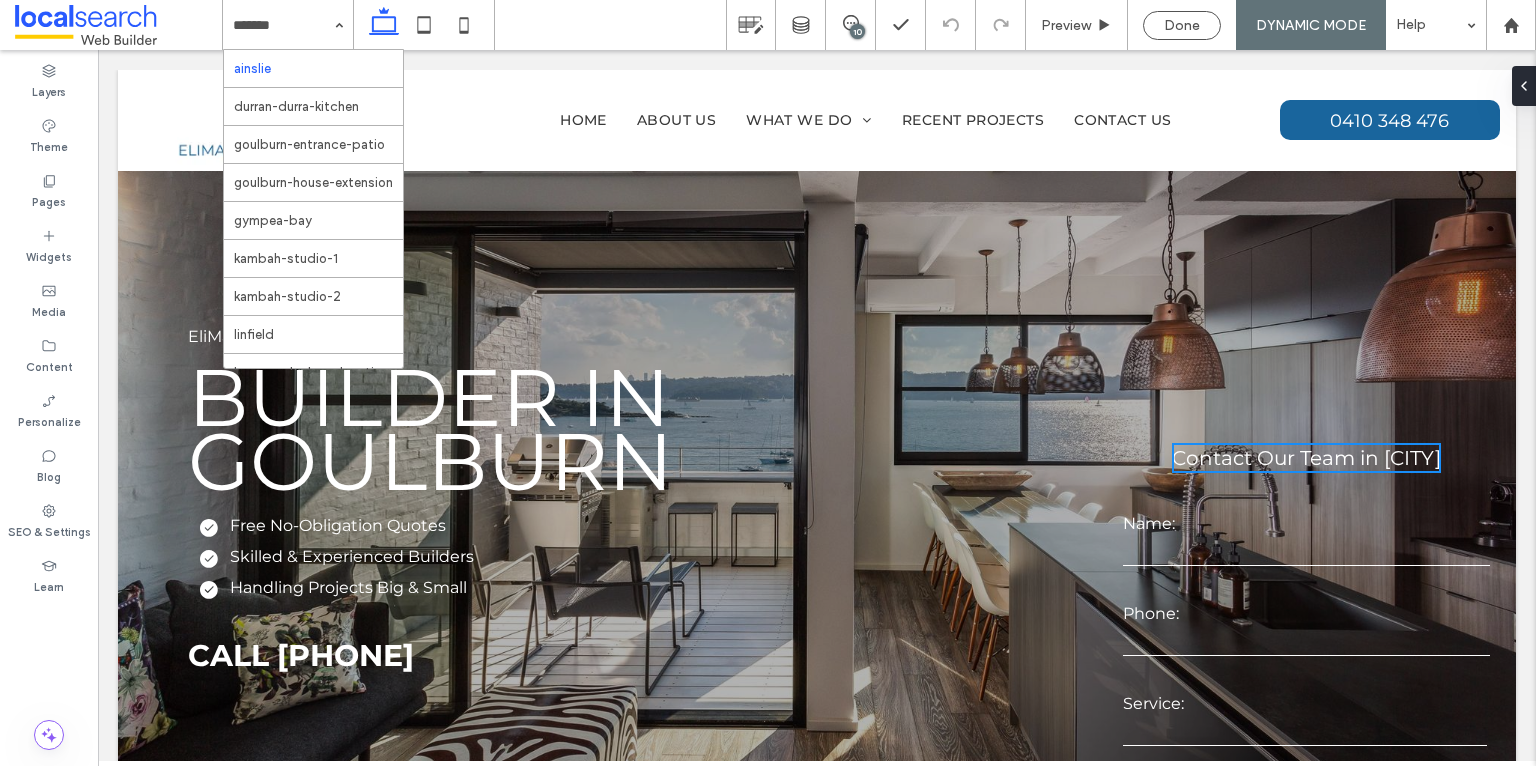 click at bounding box center (283, 25) 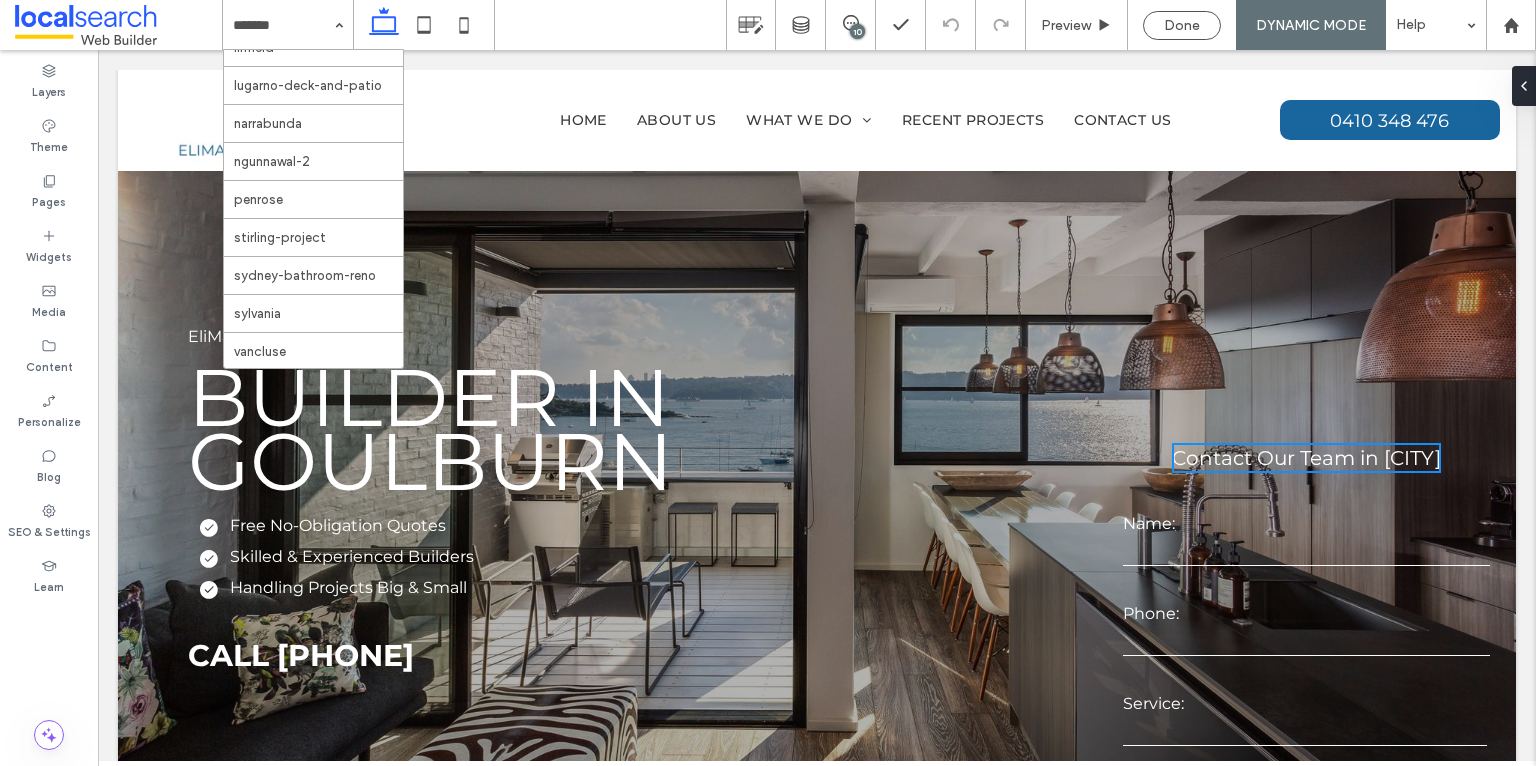 scroll, scrollTop: 300, scrollLeft: 0, axis: vertical 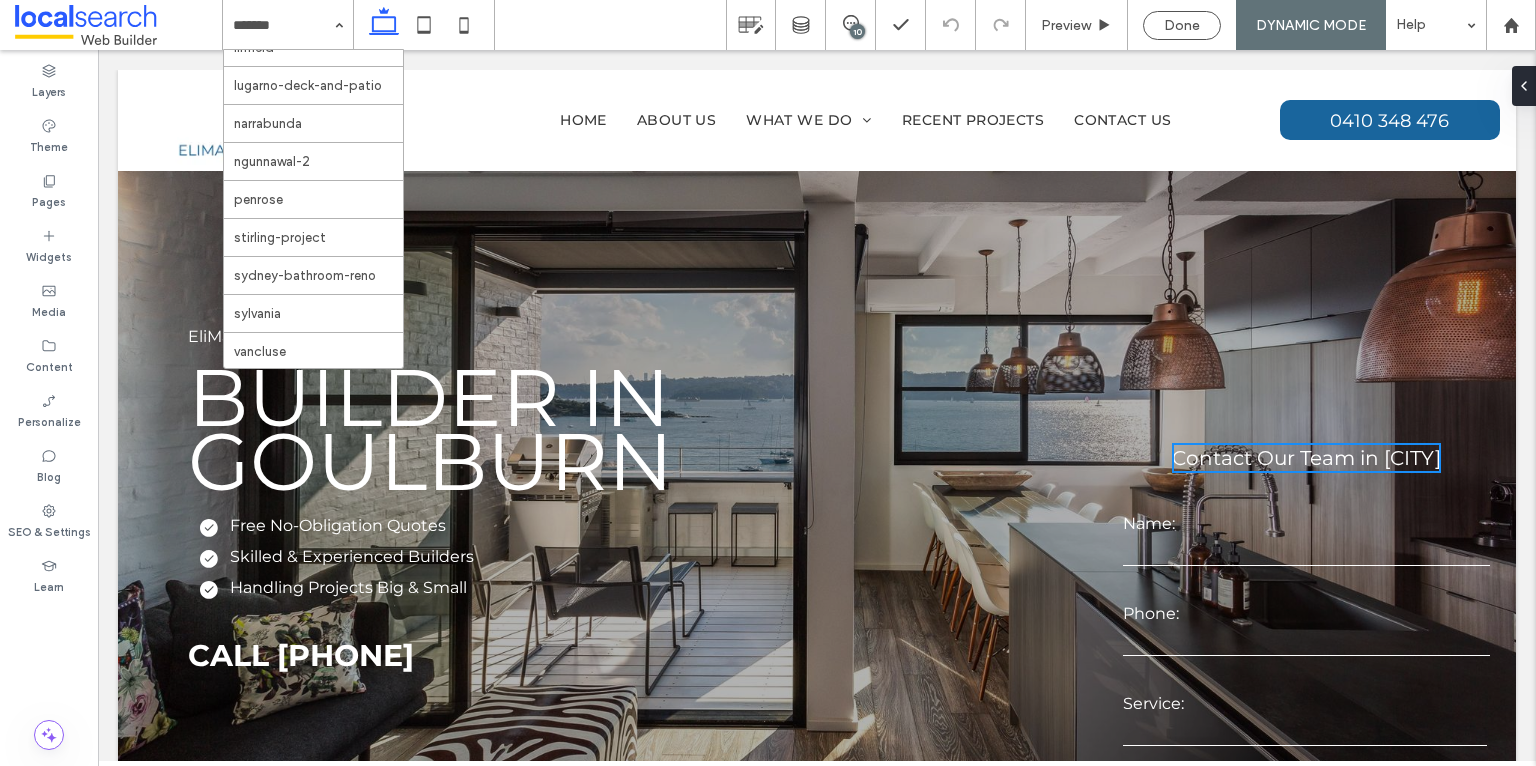 click at bounding box center [283, 25] 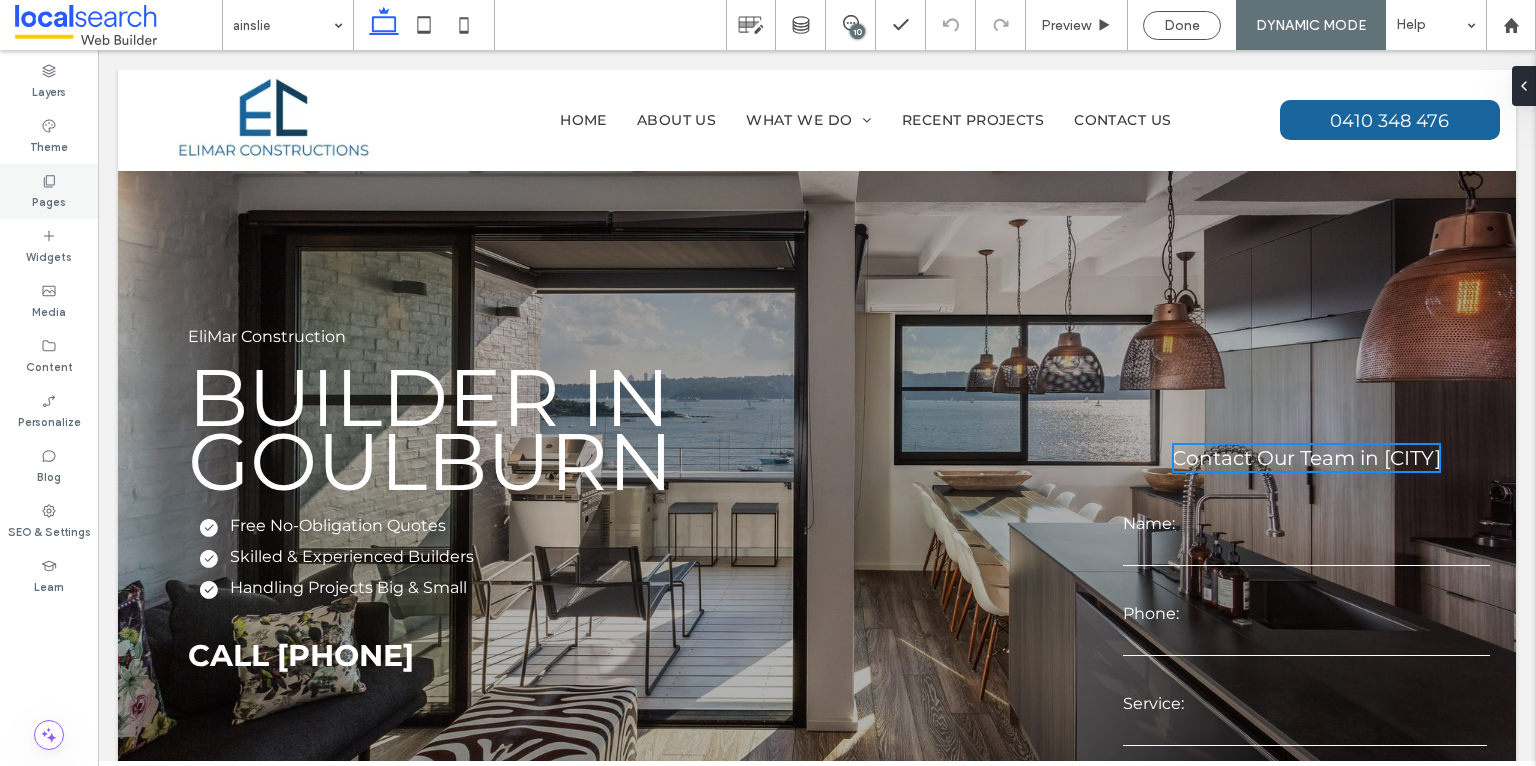 click 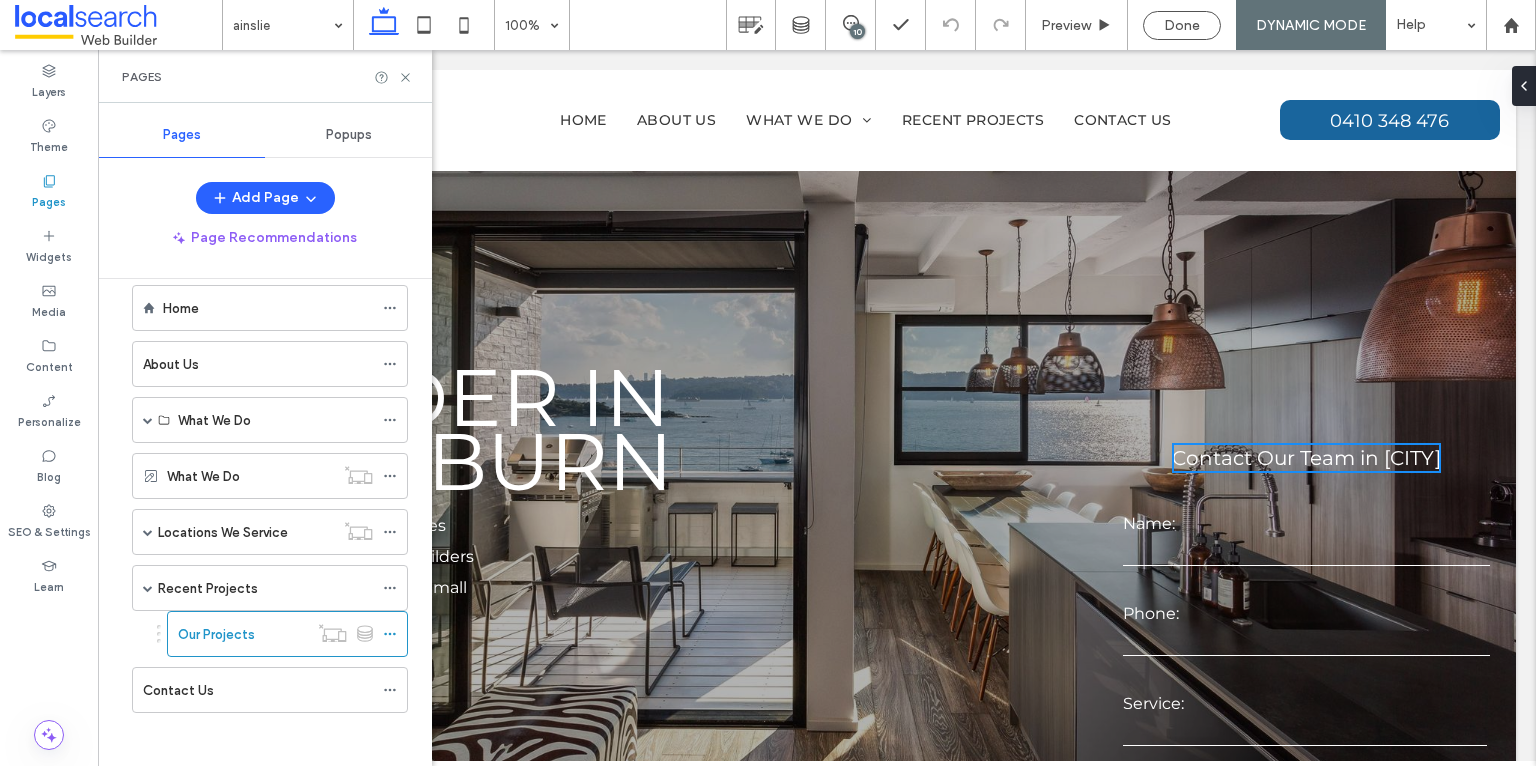 scroll, scrollTop: 30, scrollLeft: 0, axis: vertical 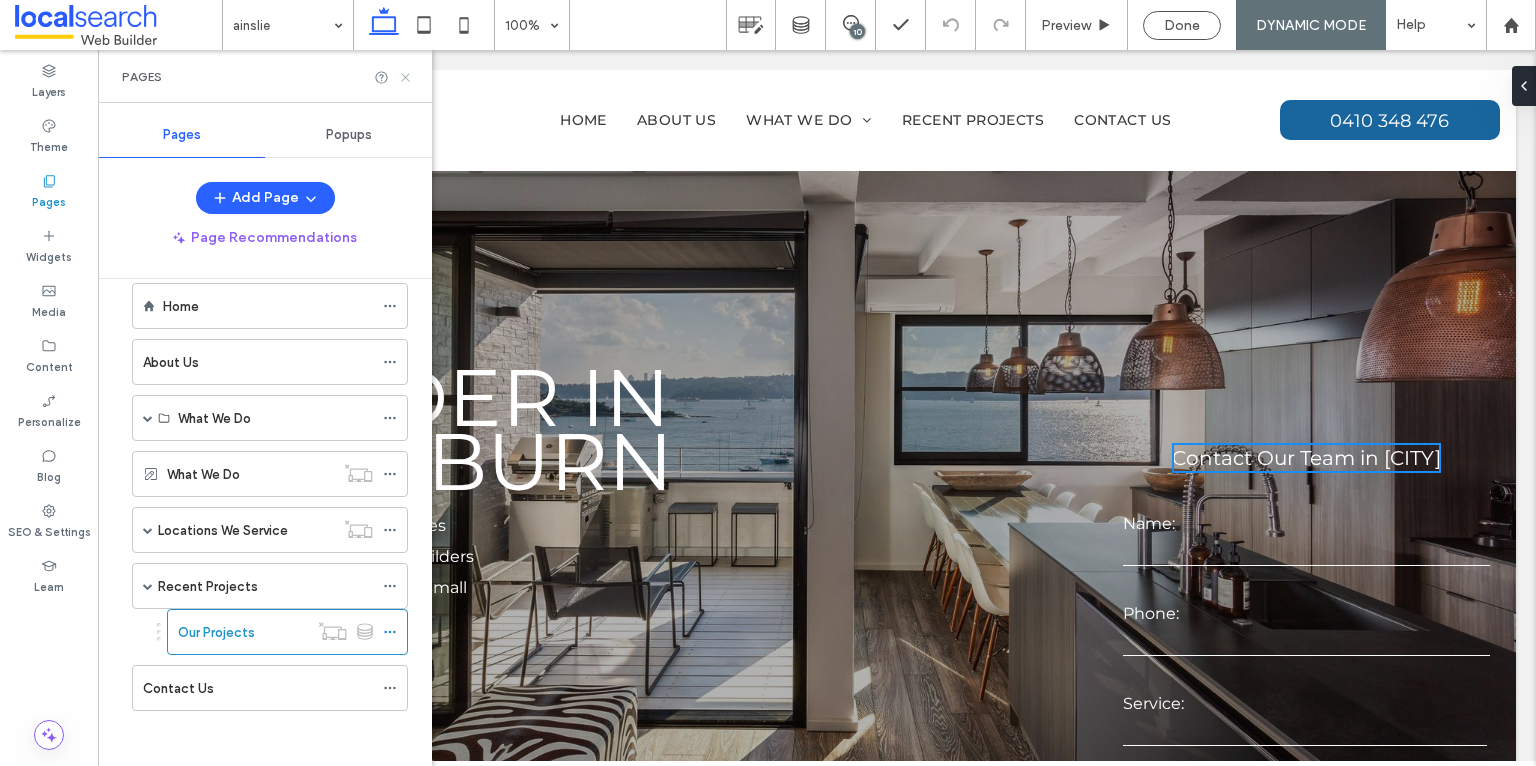 click 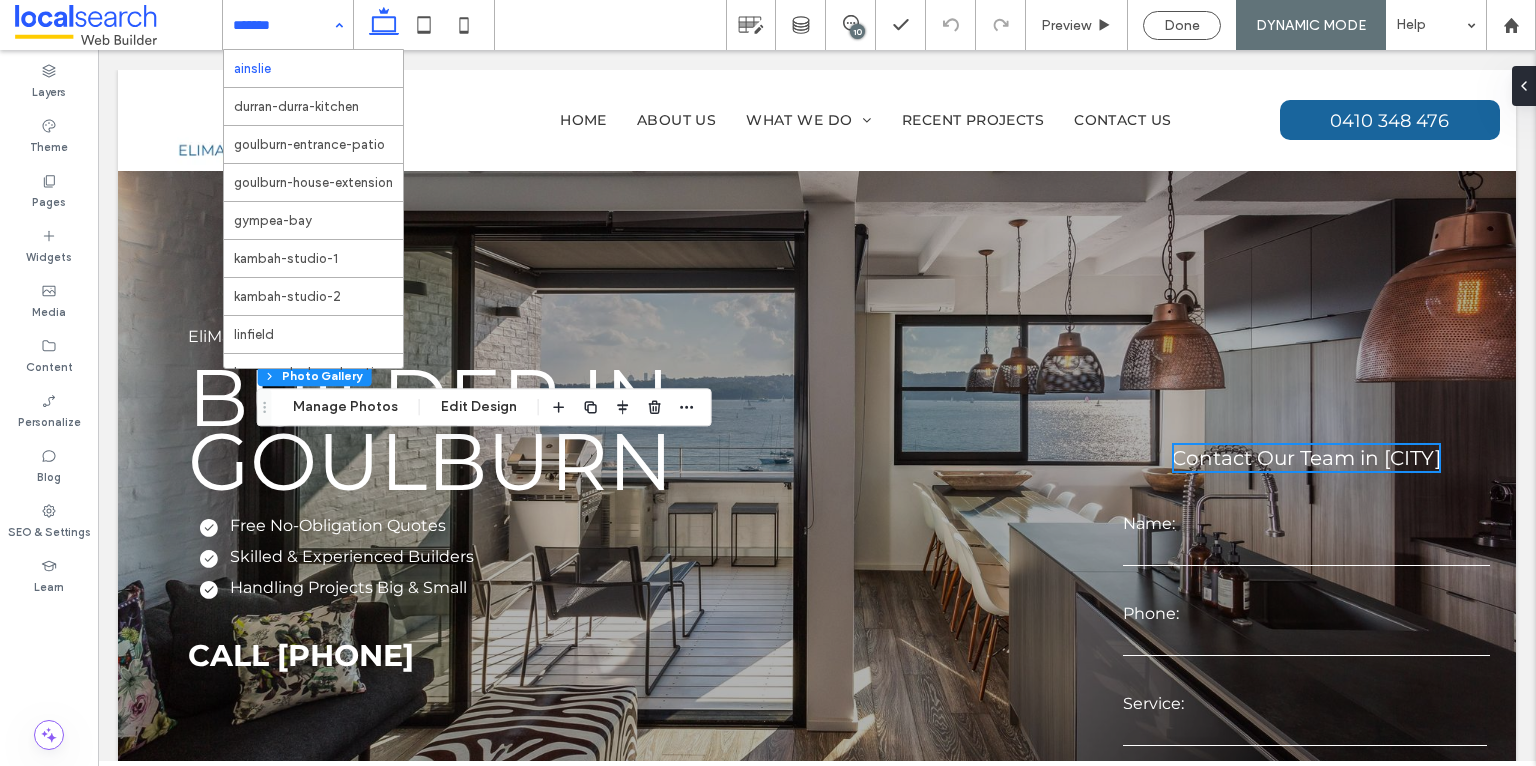 click at bounding box center (283, 25) 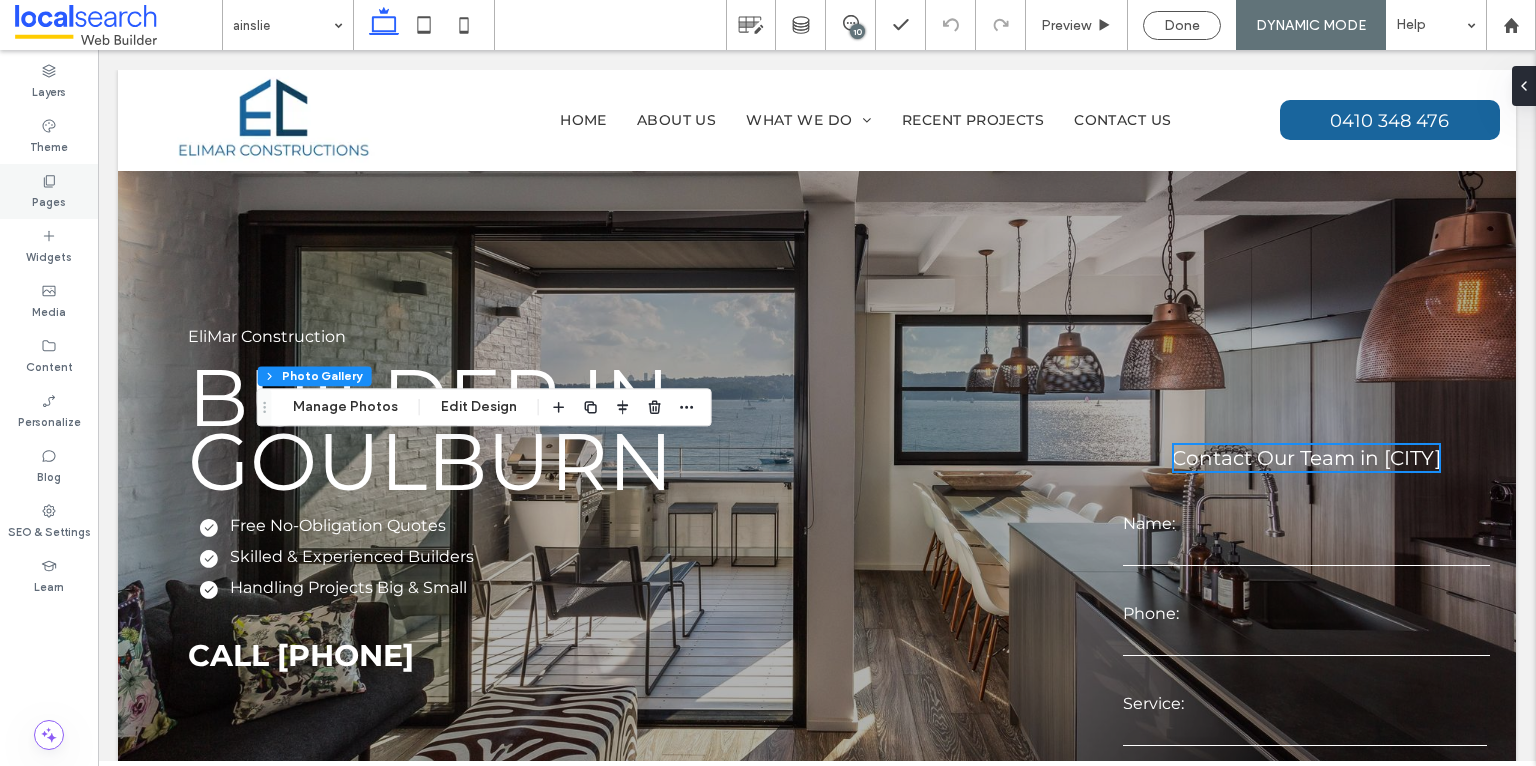 click 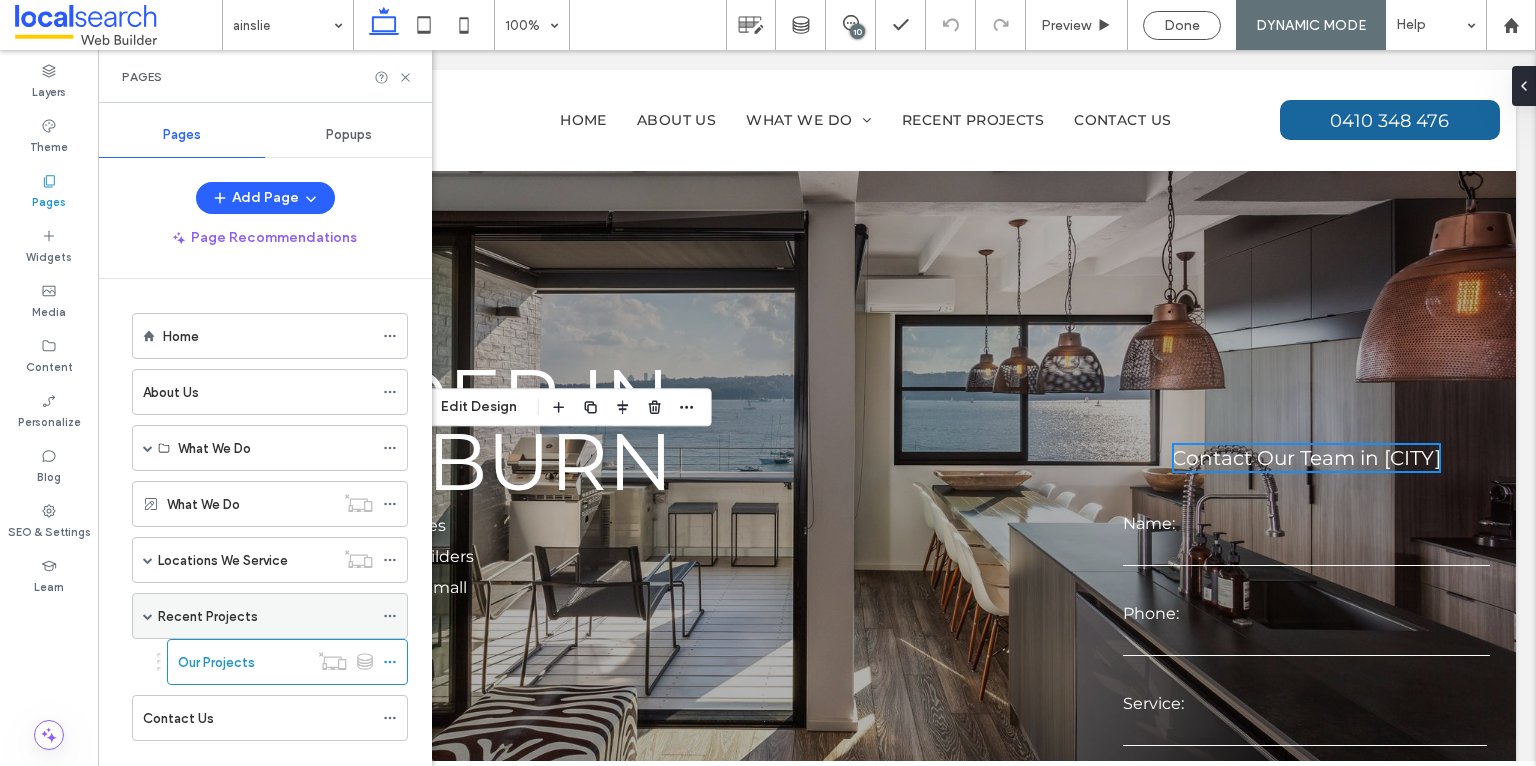 click 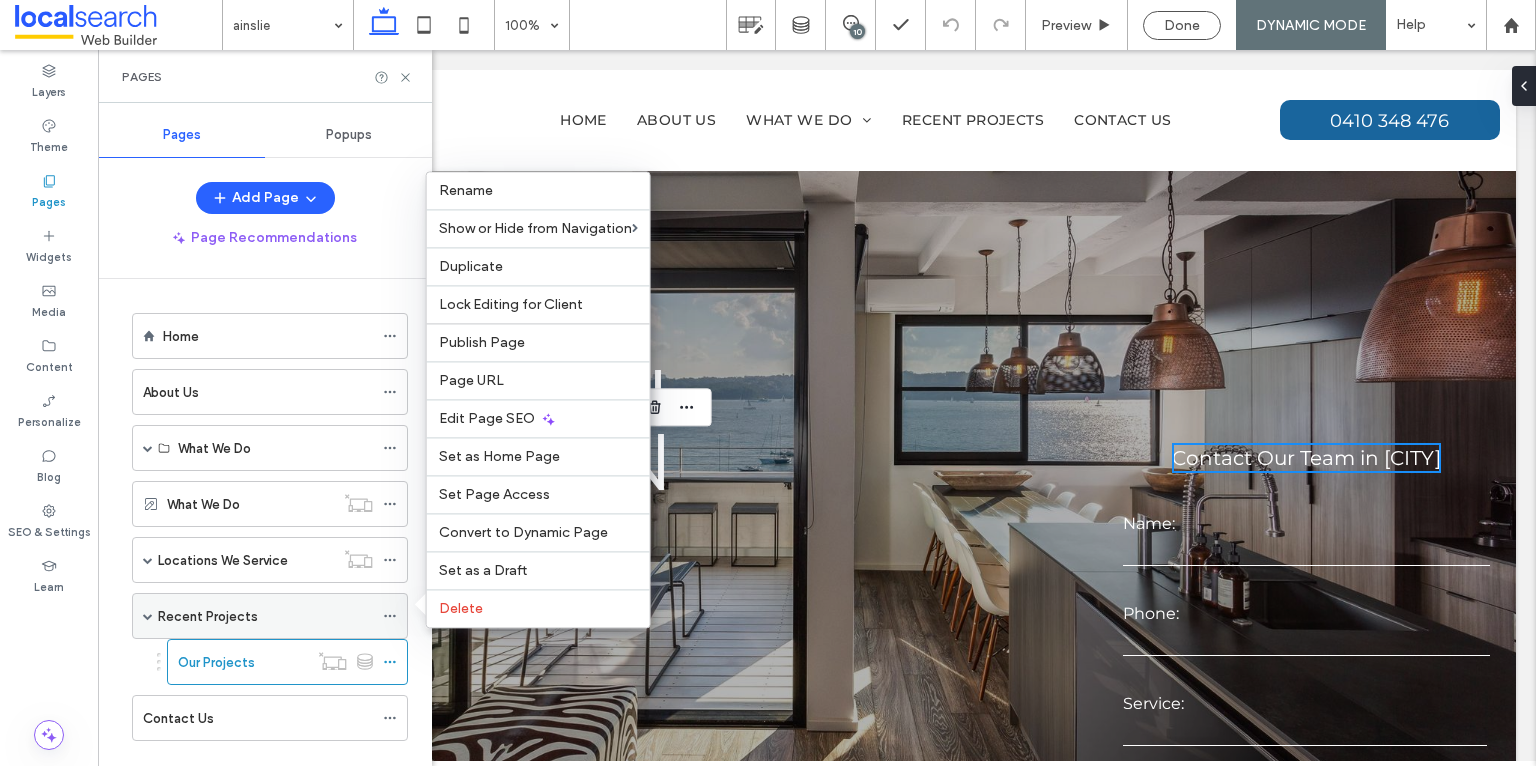 click on "Recent Projects" at bounding box center (265, 616) 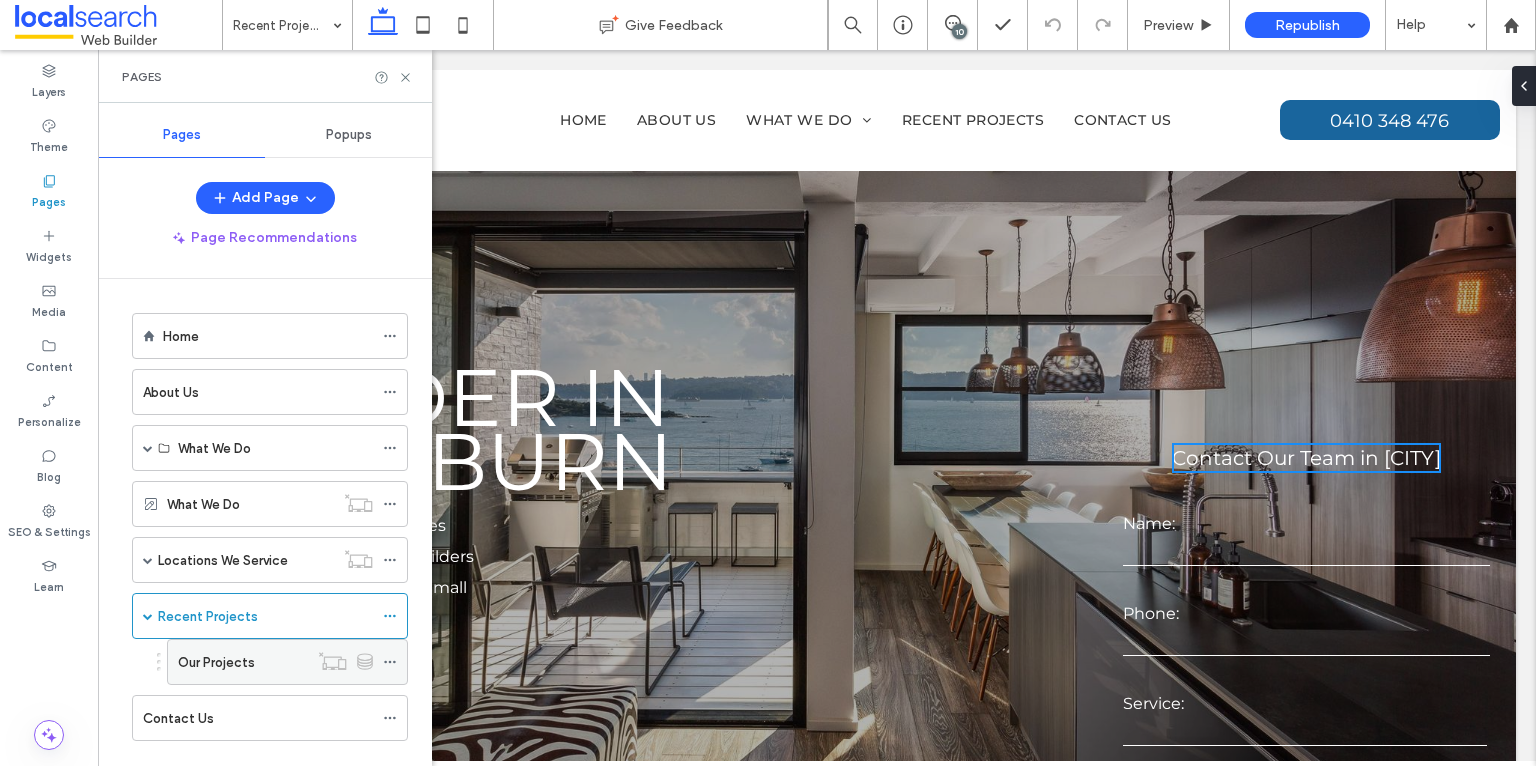 click on "Our Projects" at bounding box center [243, 662] 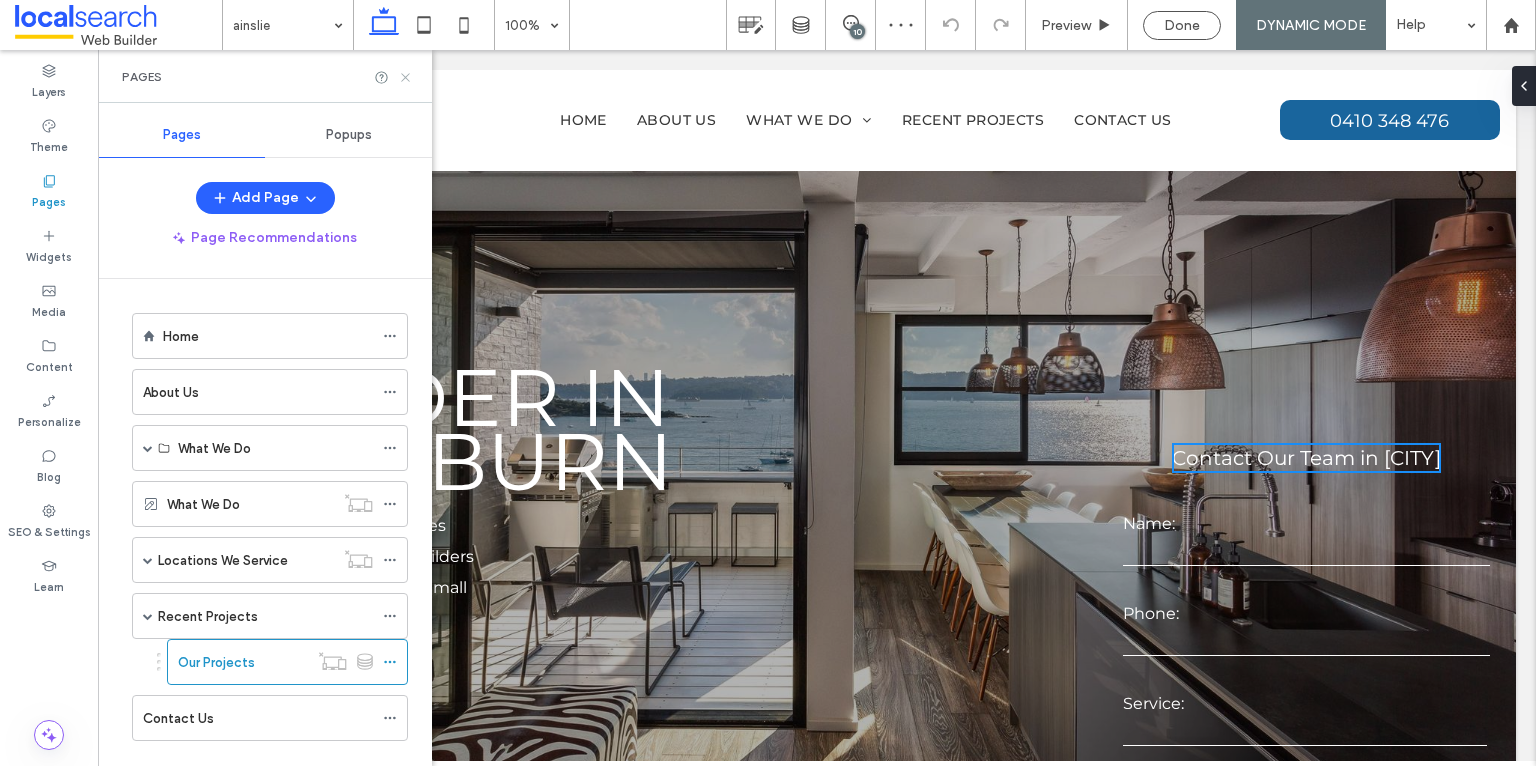 click 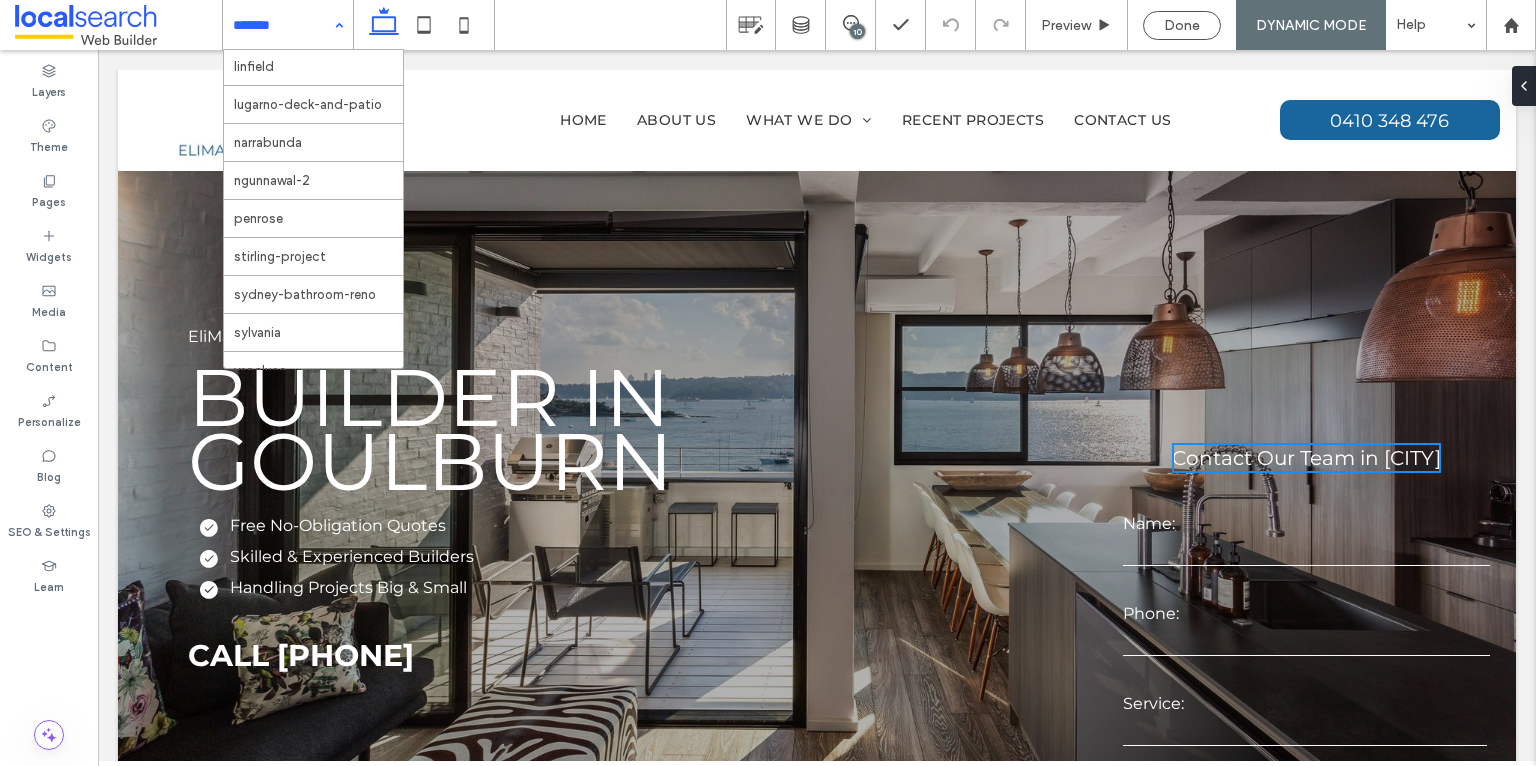 scroll, scrollTop: 260, scrollLeft: 0, axis: vertical 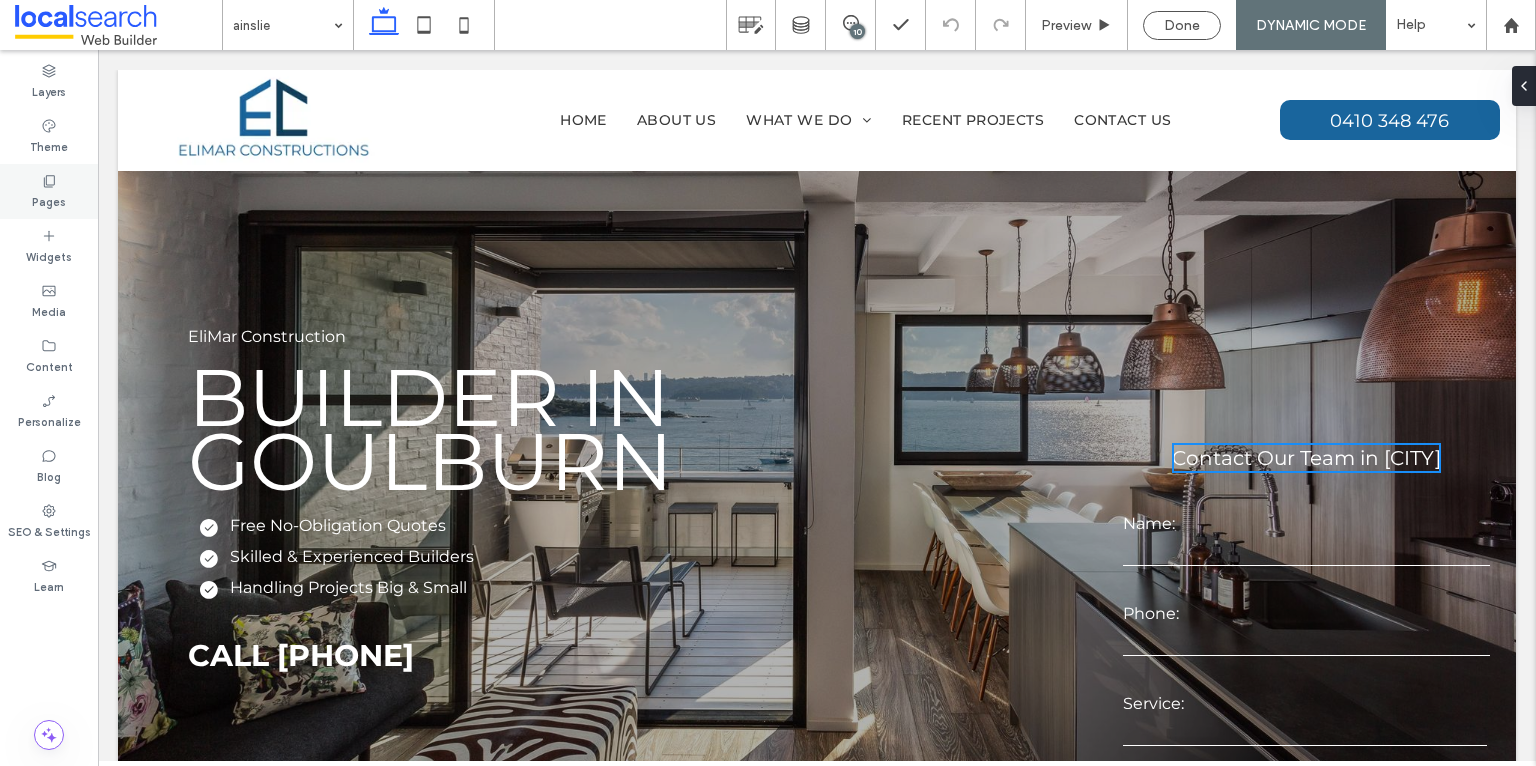 click 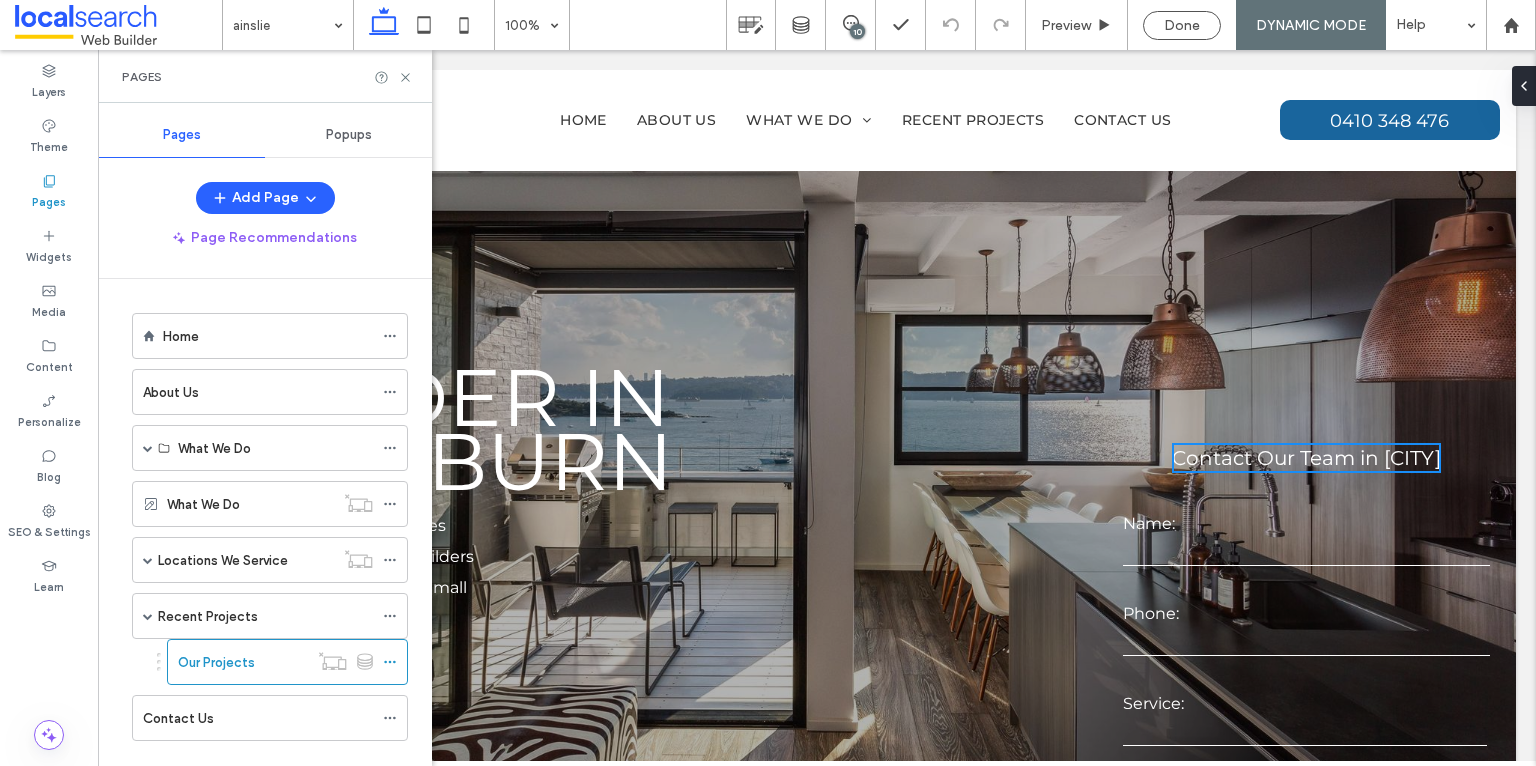click on "Recent Projects" at bounding box center (208, 616) 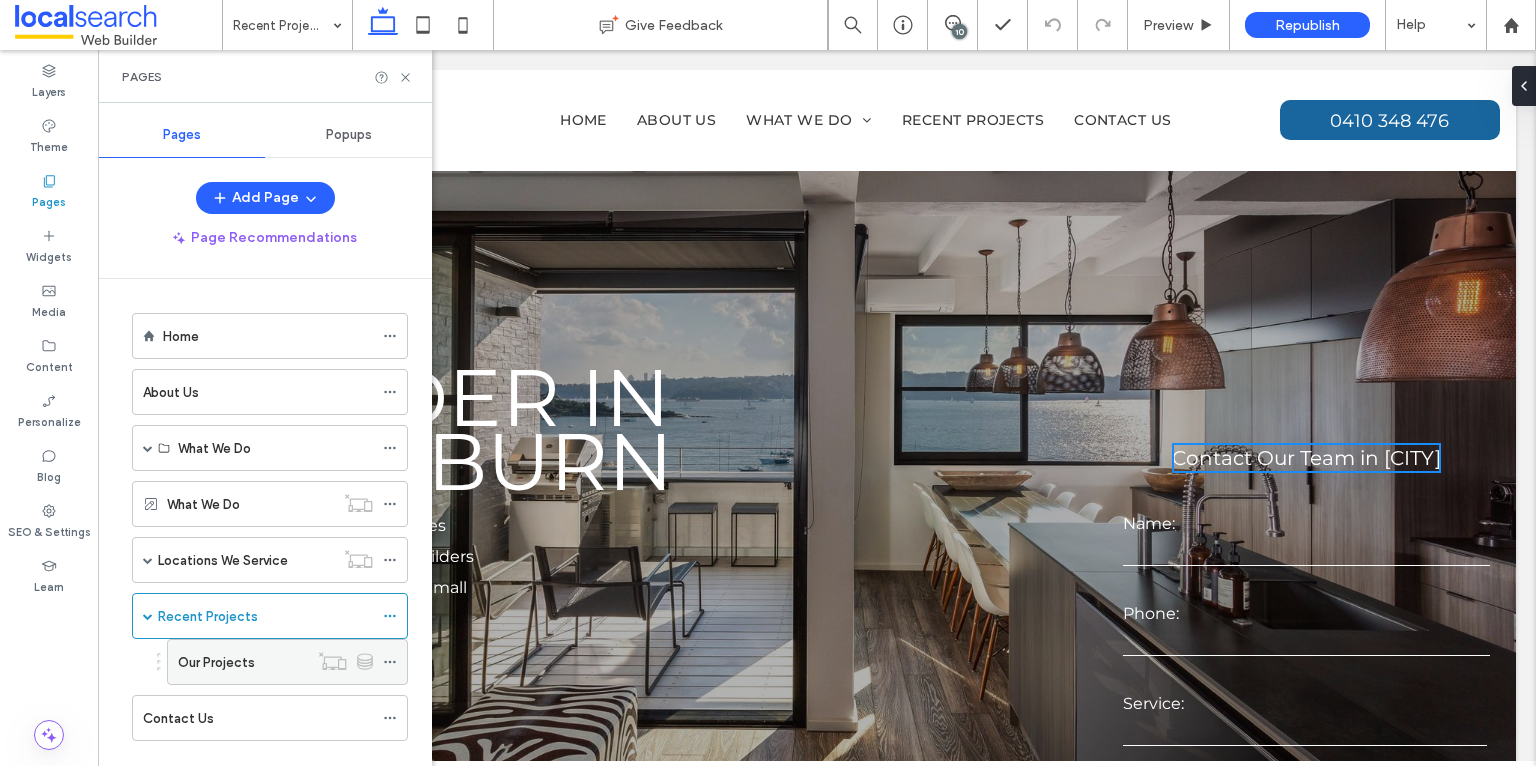click on "Our Projects" at bounding box center [216, 662] 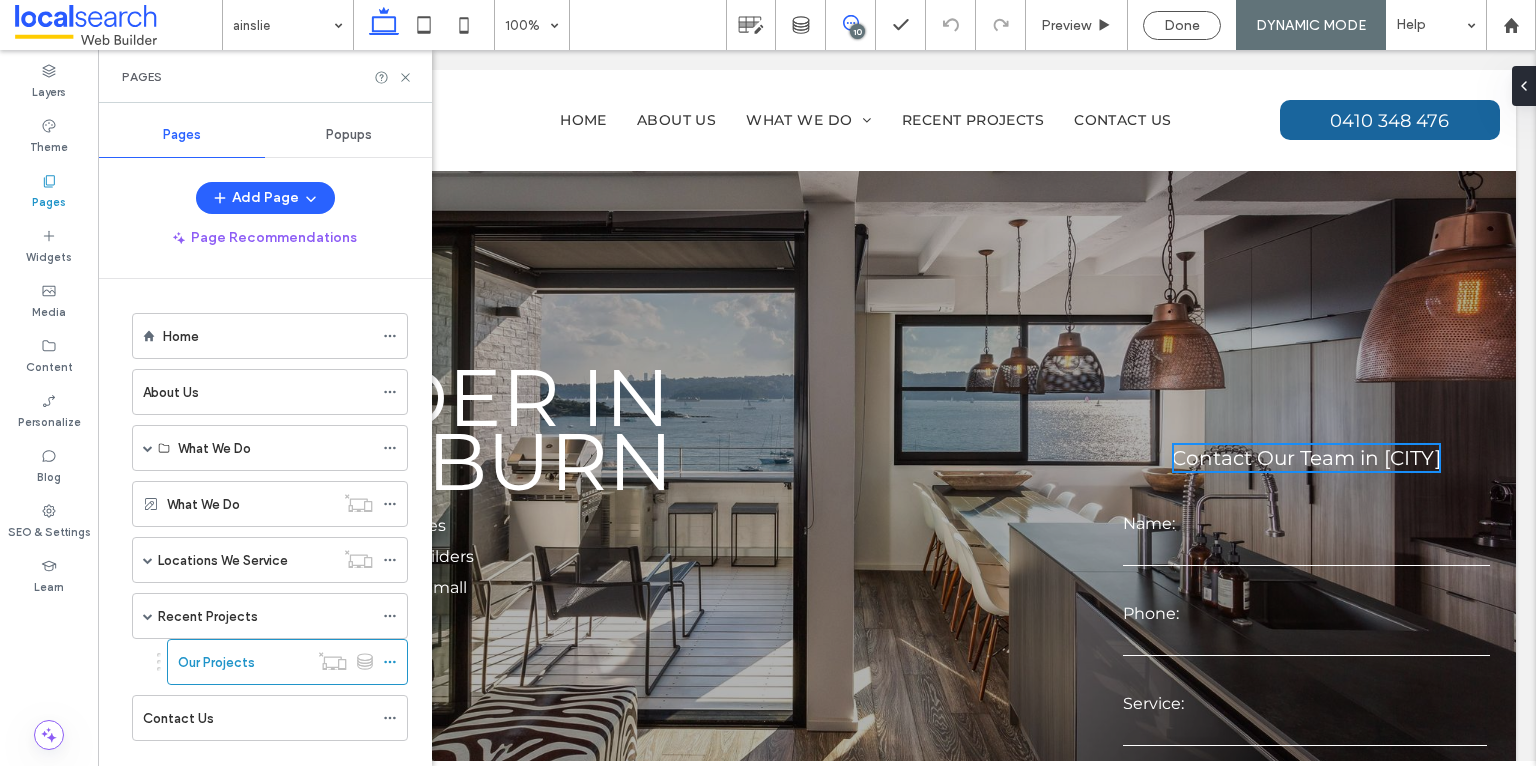 click 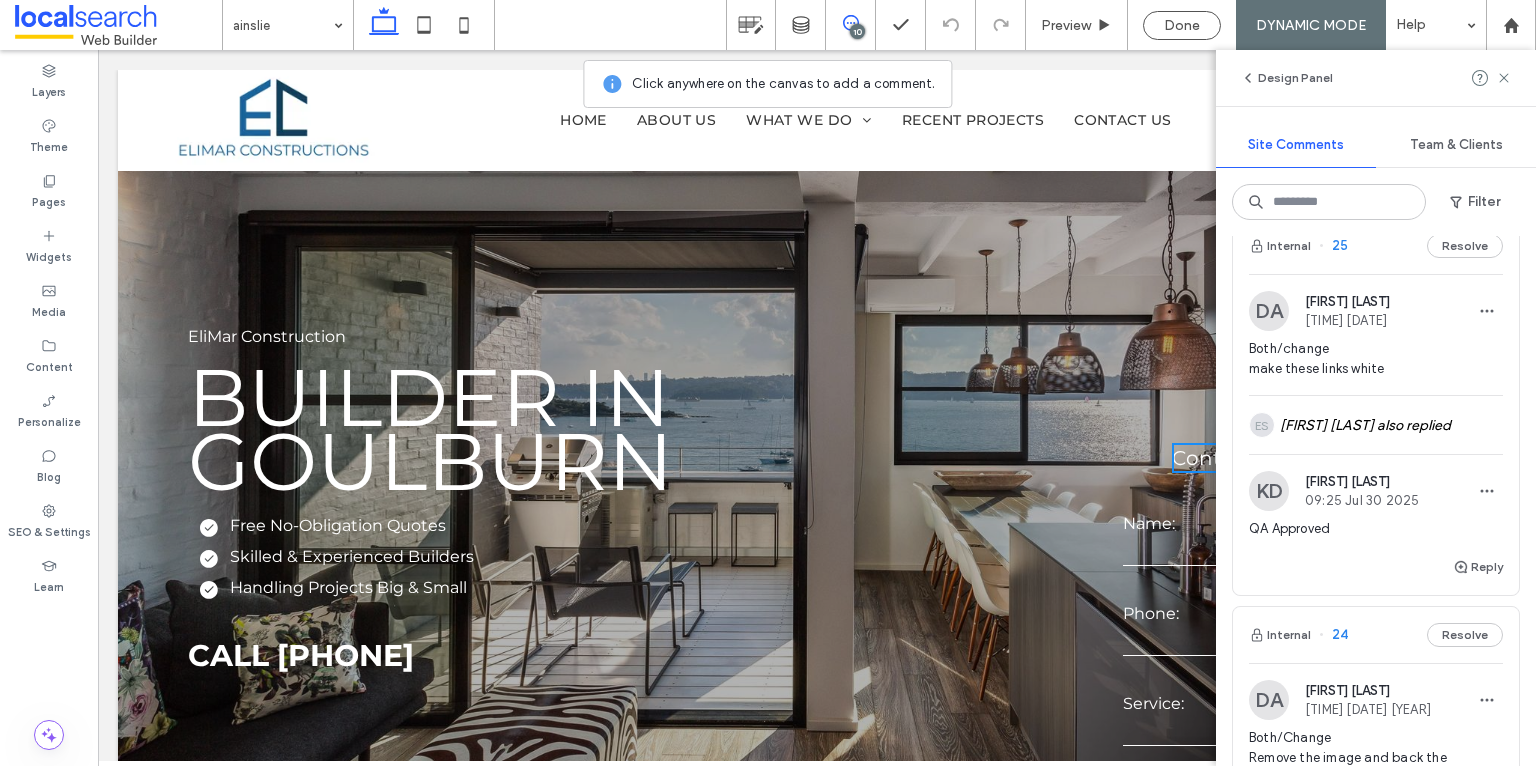 scroll, scrollTop: 174, scrollLeft: 0, axis: vertical 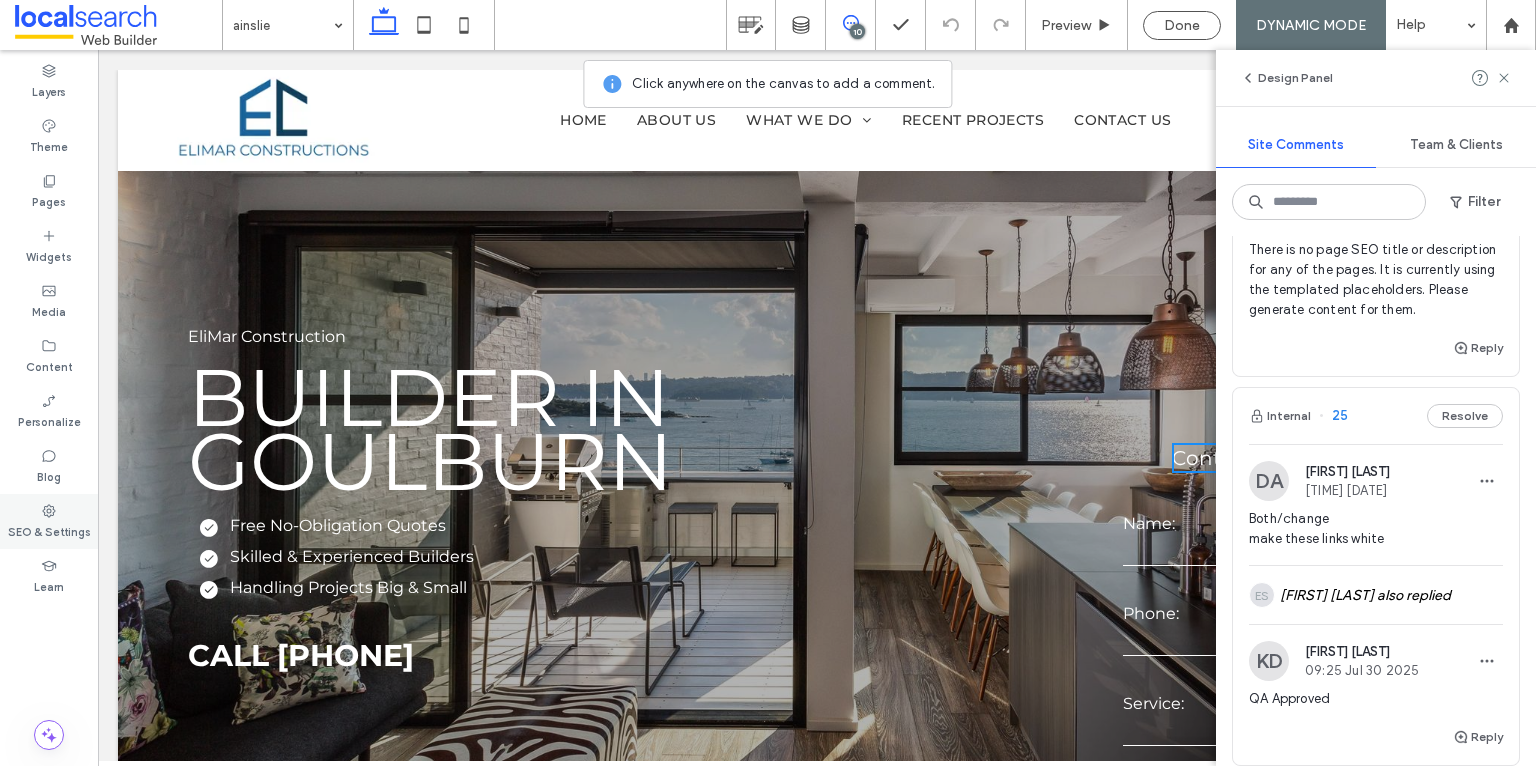 click 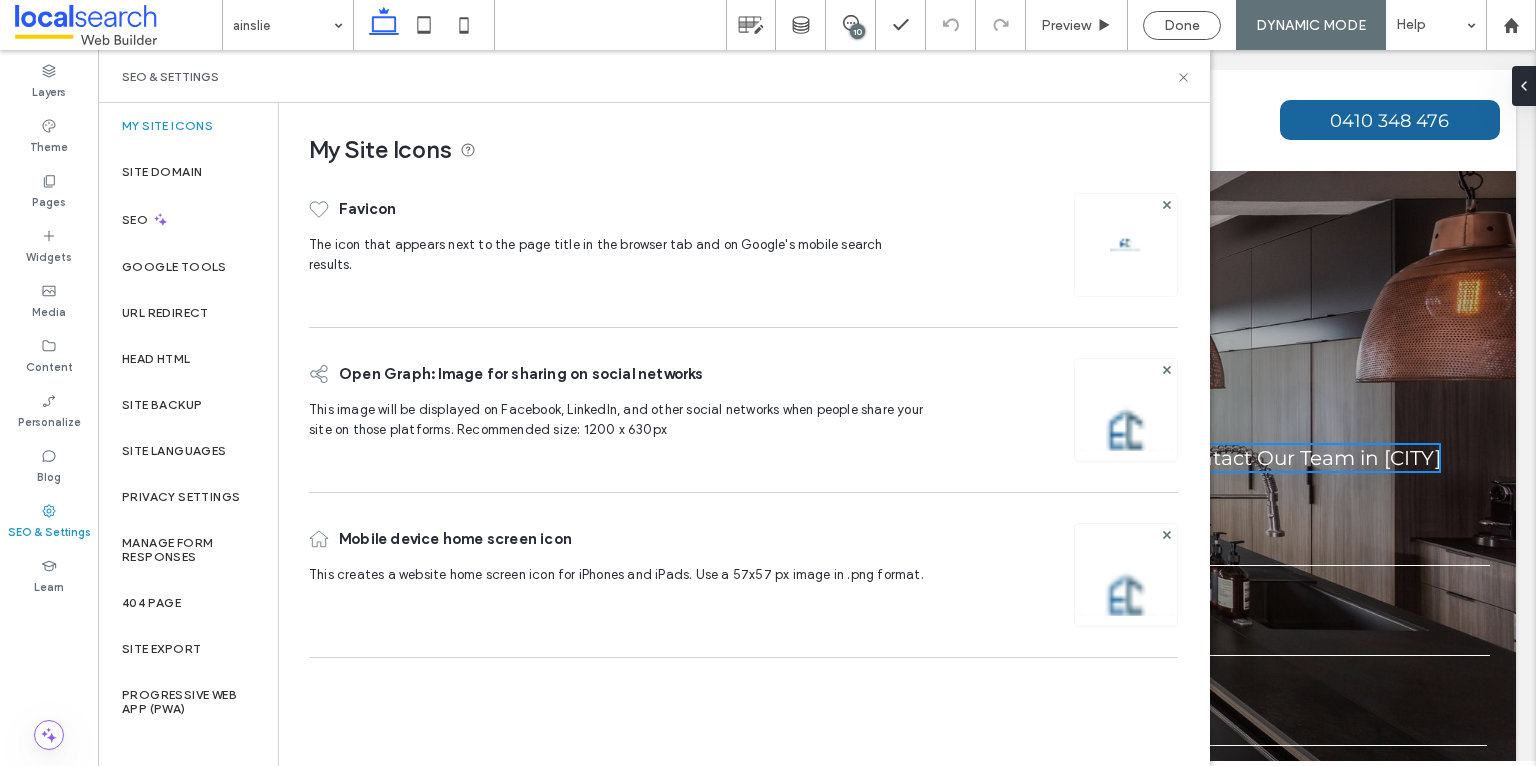 scroll, scrollTop: 0, scrollLeft: 0, axis: both 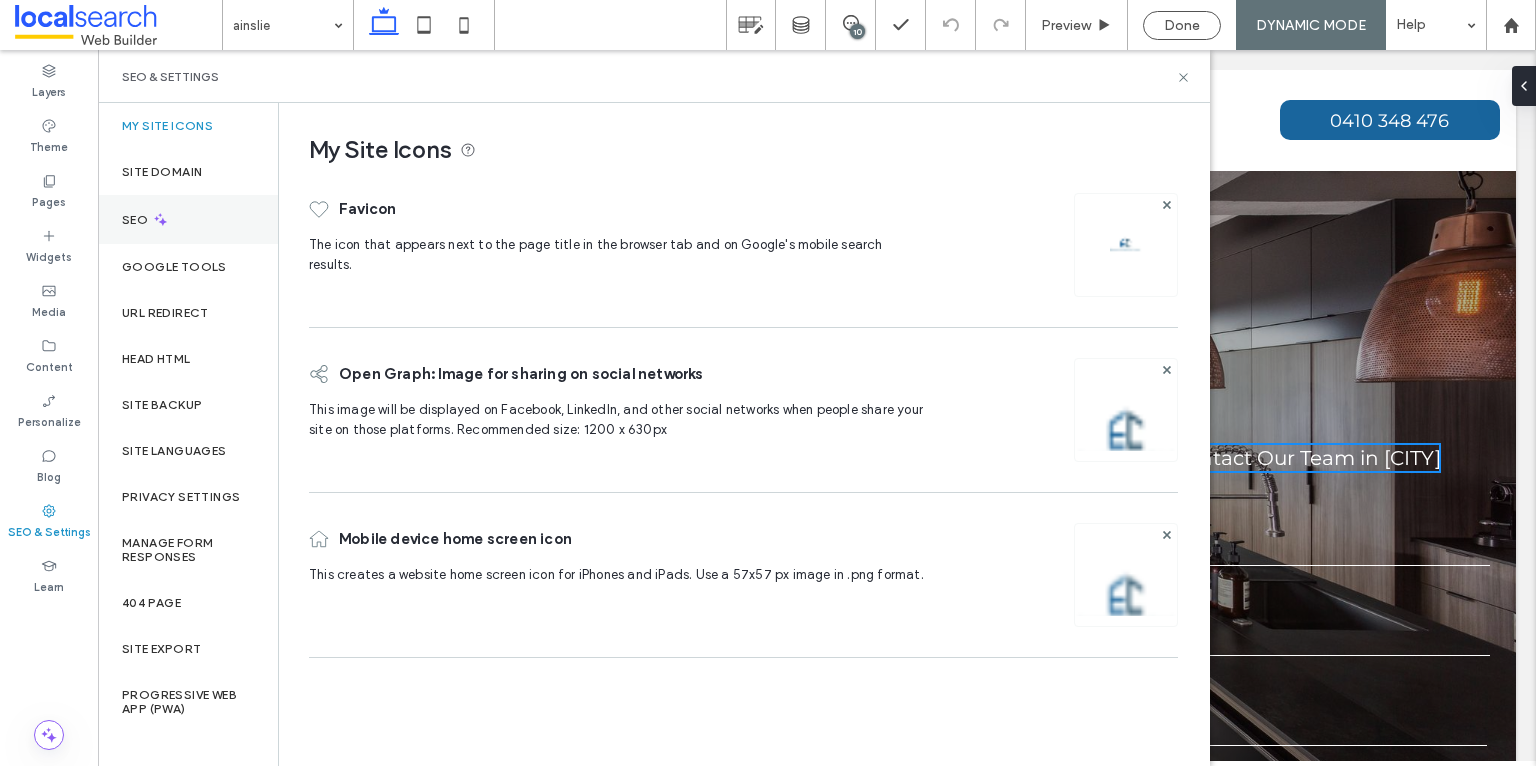 click 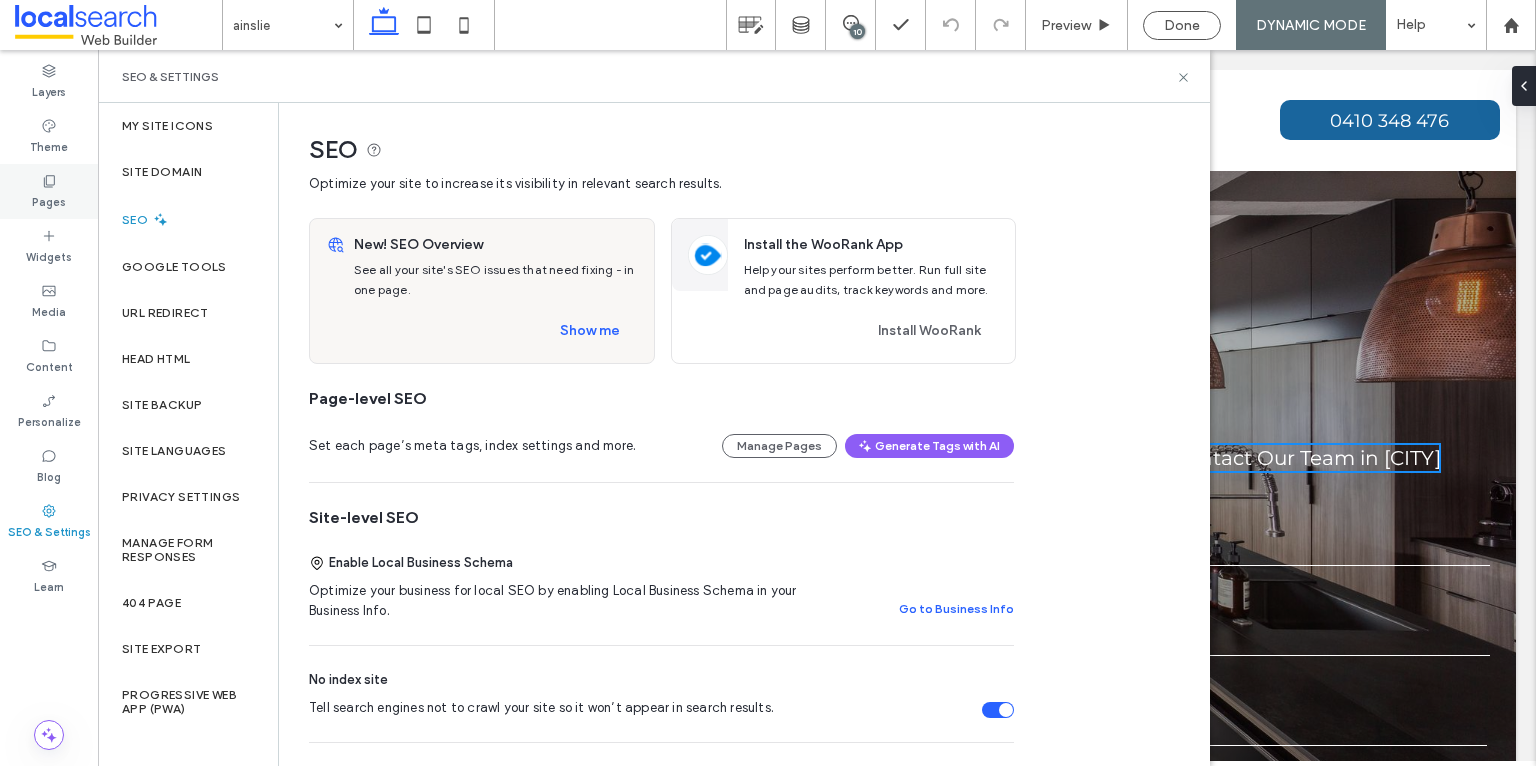 click 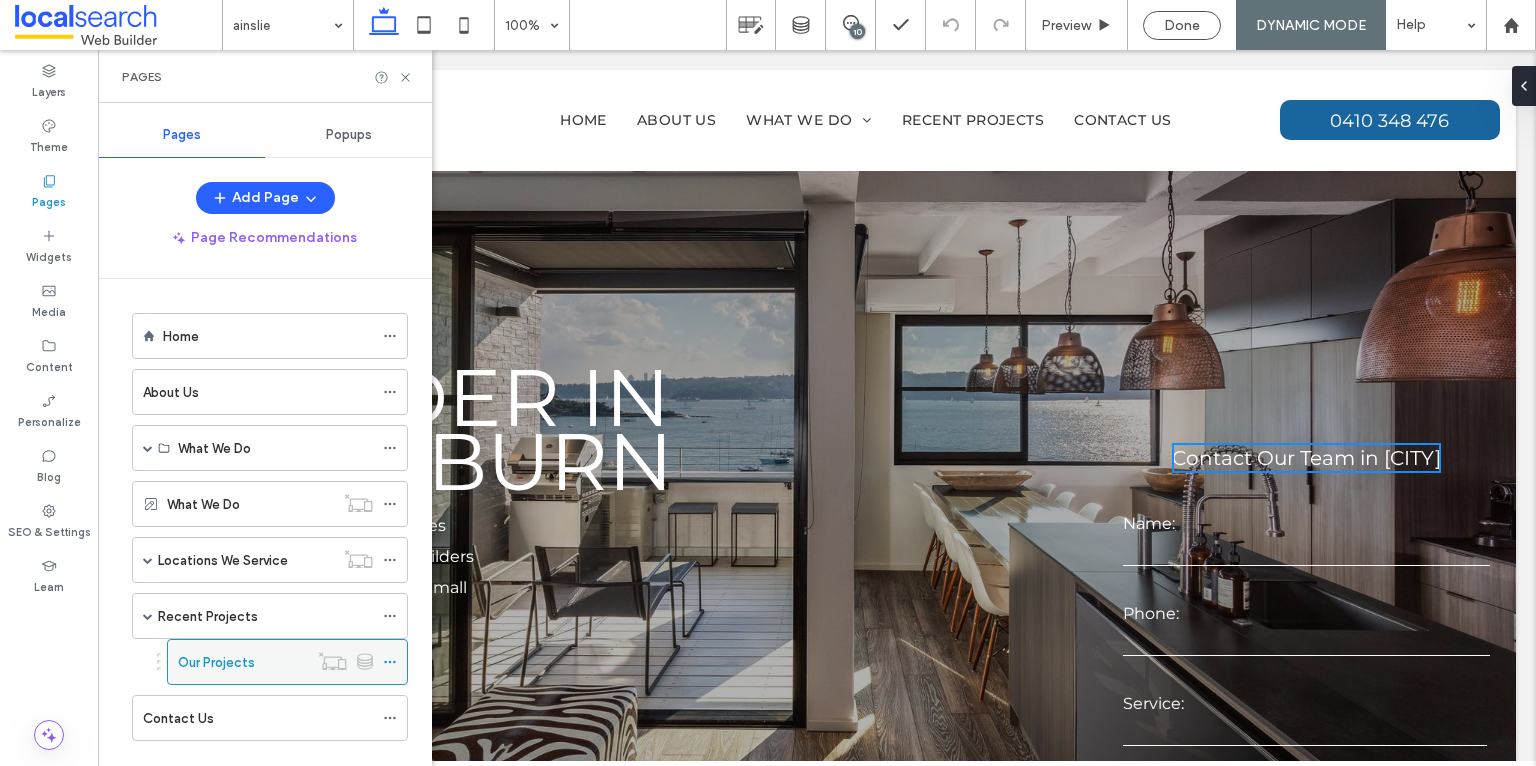 click 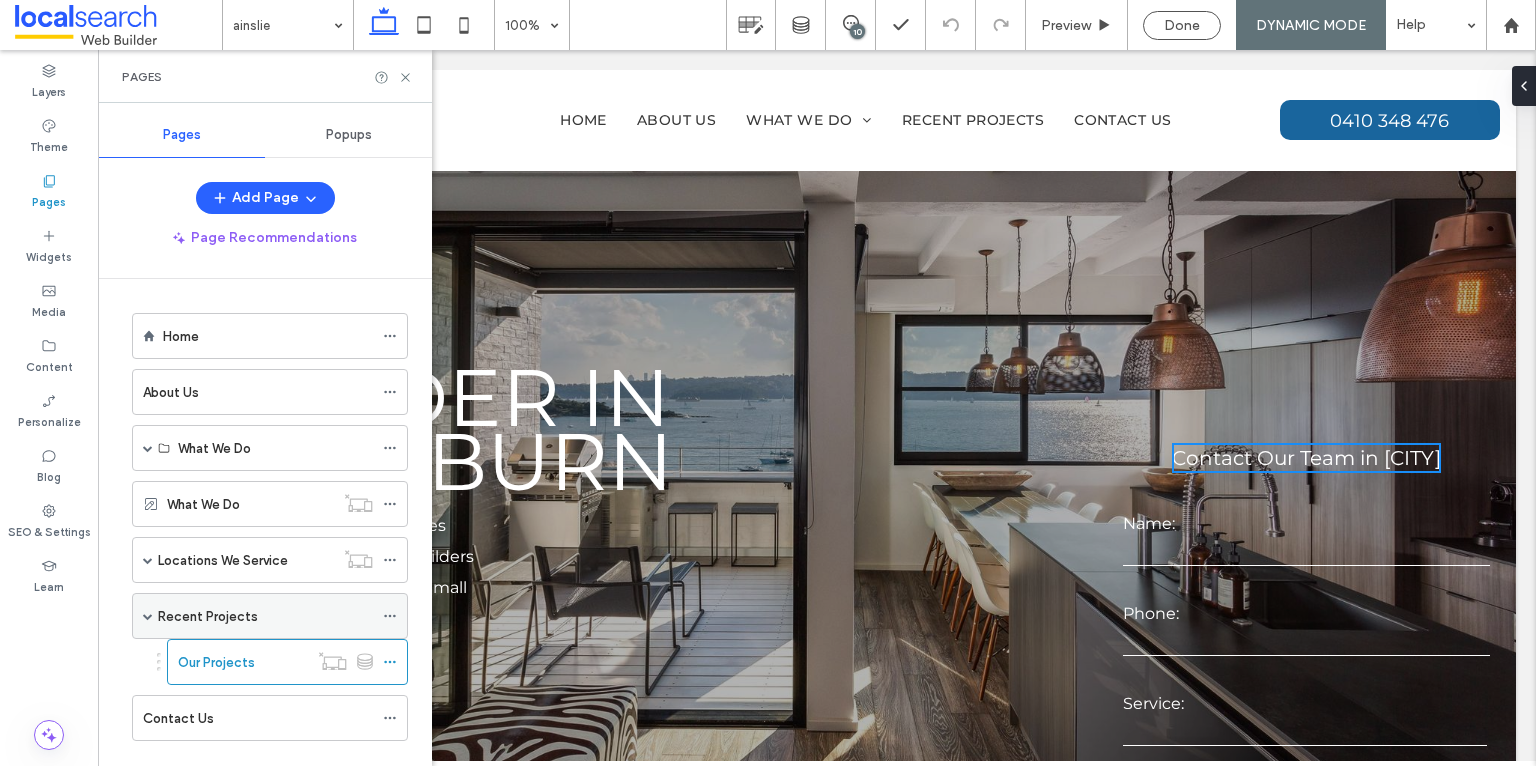 click on "Recent Projects" at bounding box center [265, 616] 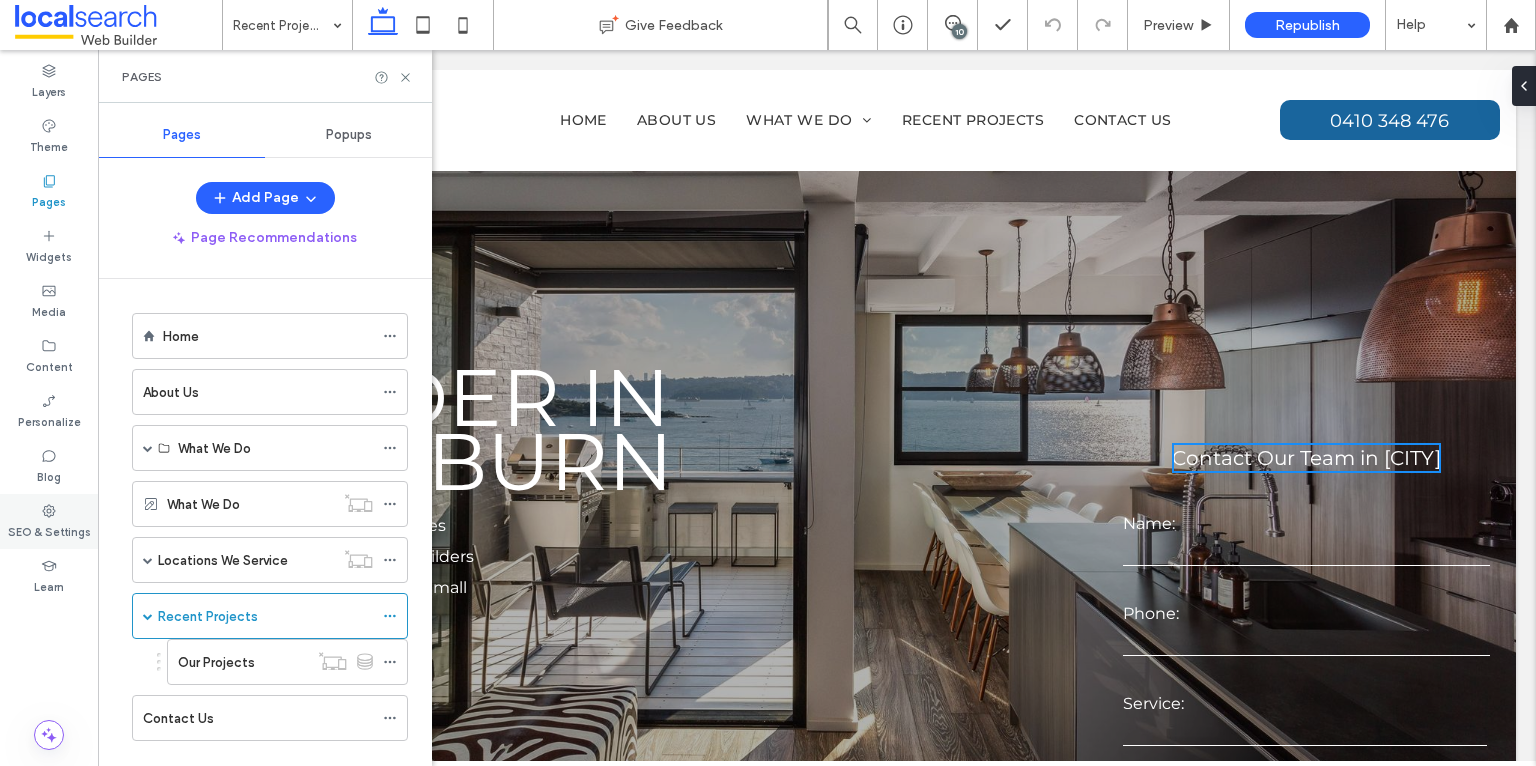 click 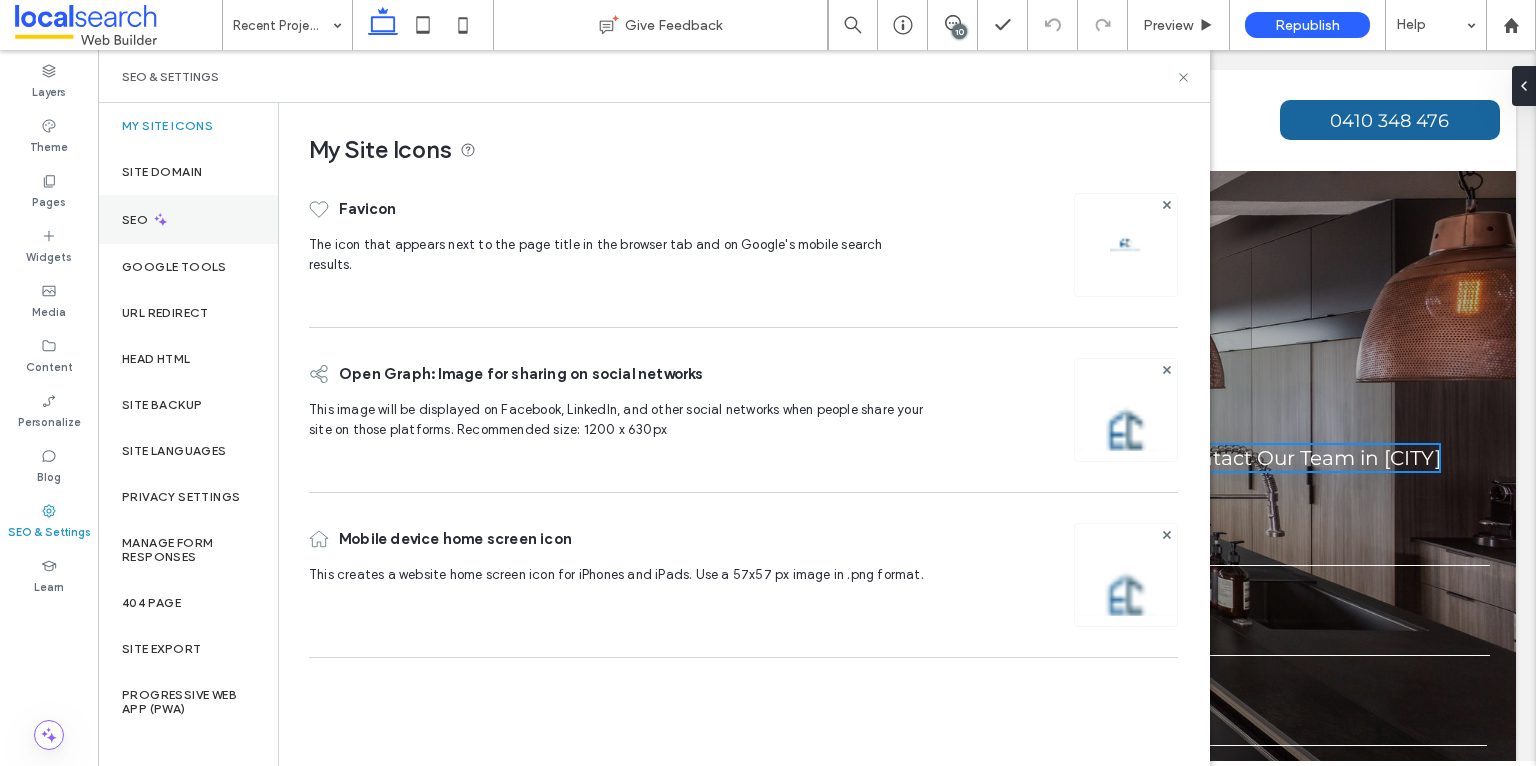 click on "SEO" at bounding box center (137, 220) 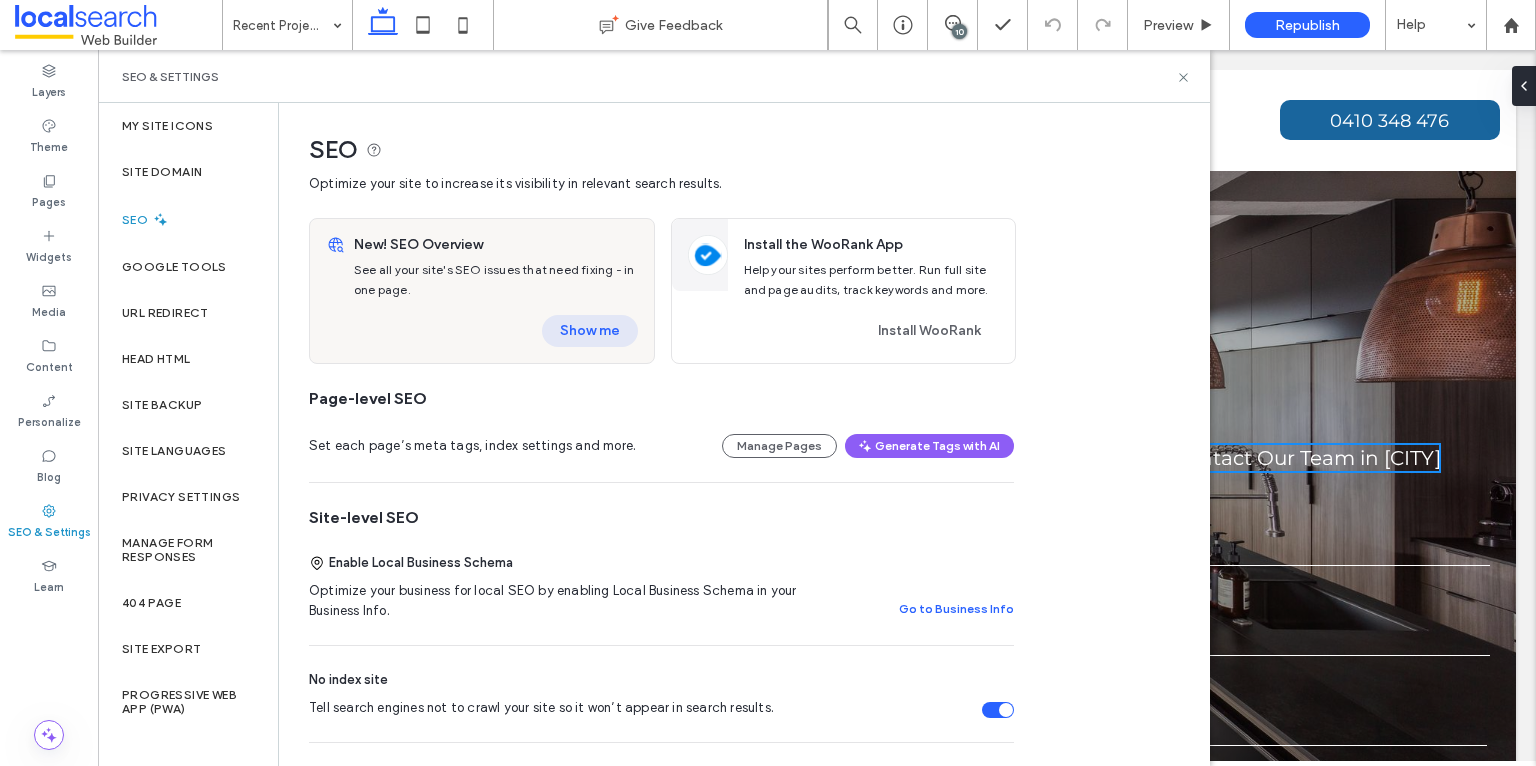 click on "Show me" at bounding box center [590, 331] 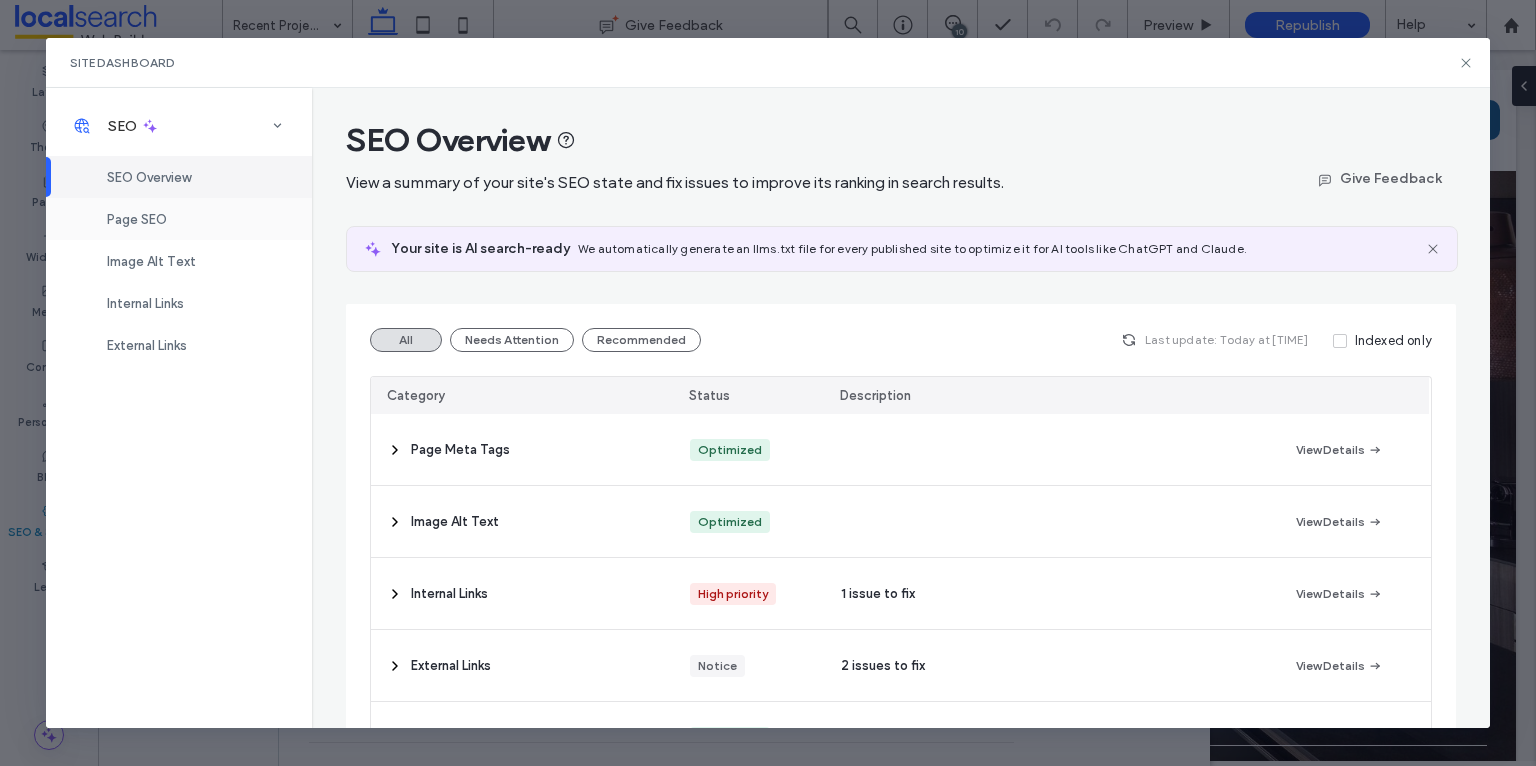 click on "Page SEO" at bounding box center [137, 219] 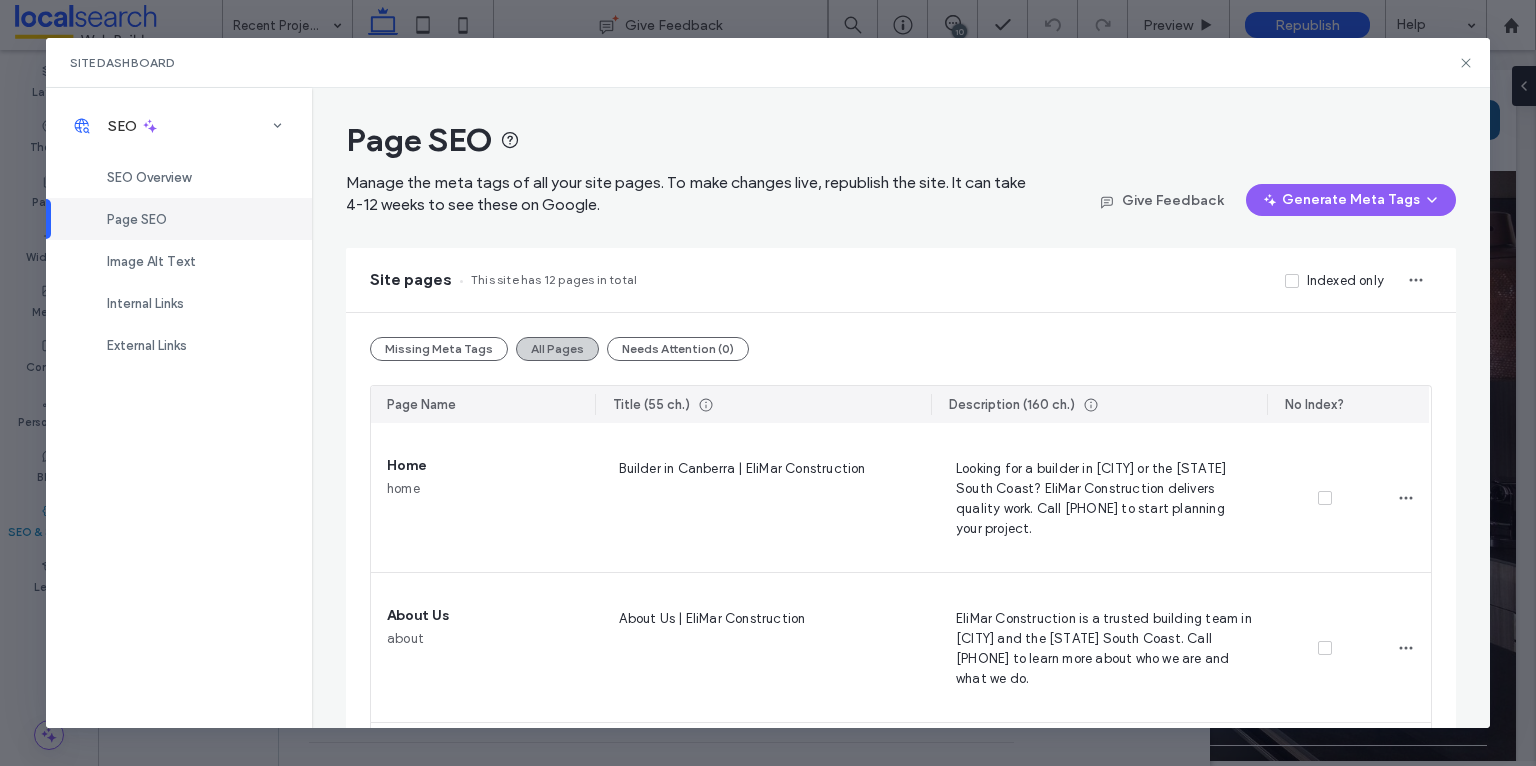 click on "All Pages" at bounding box center [557, 349] 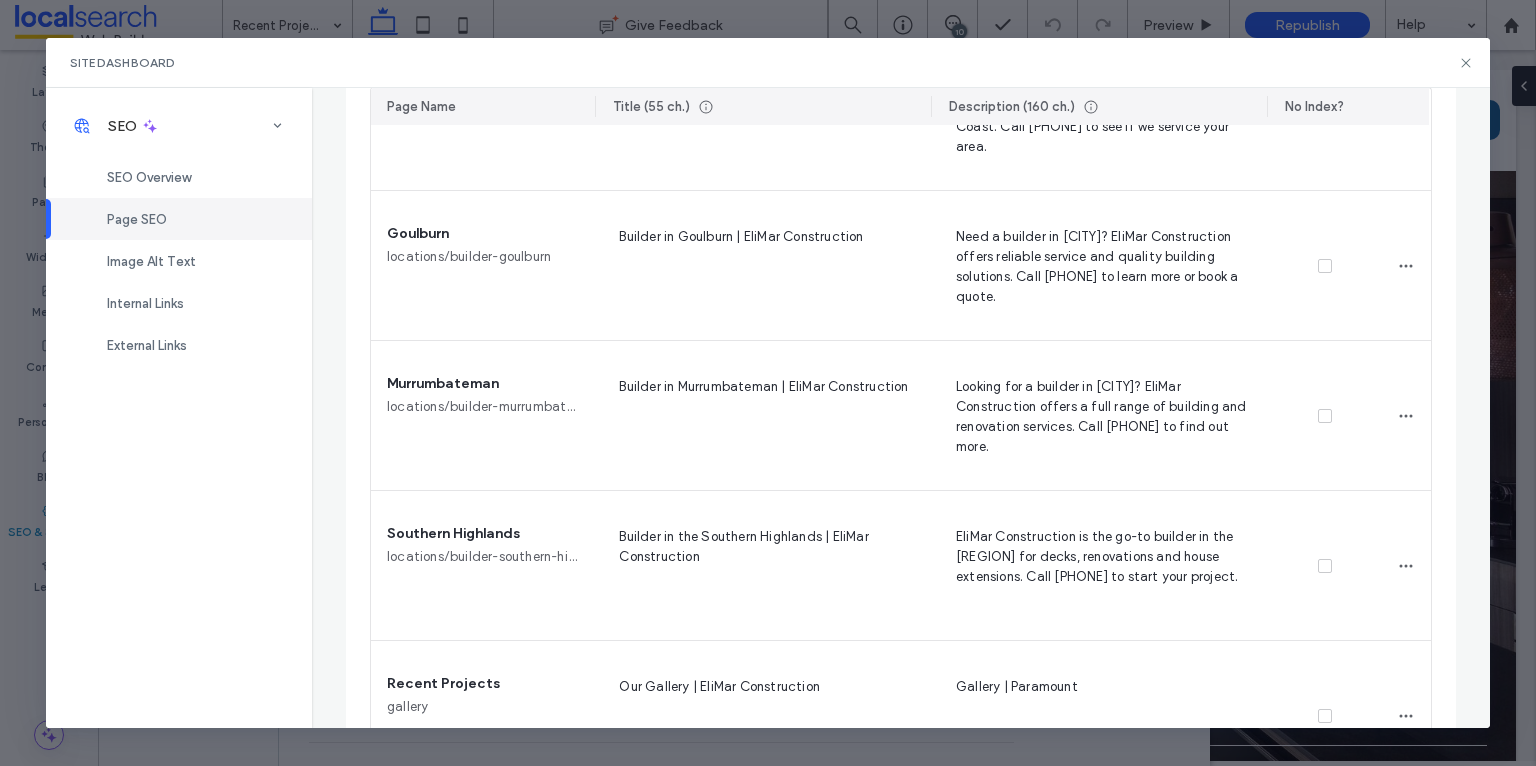 scroll, scrollTop: 1519, scrollLeft: 0, axis: vertical 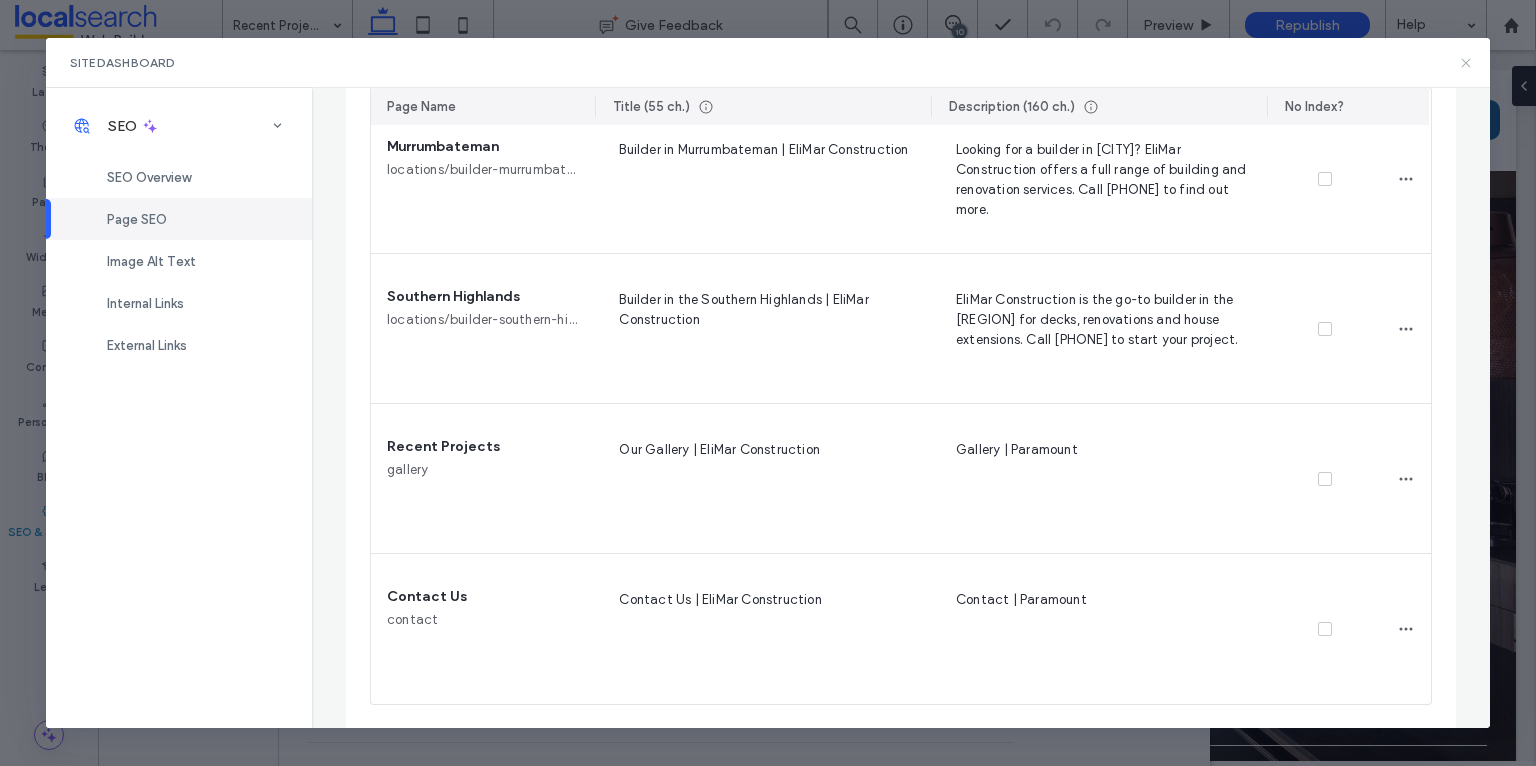 click 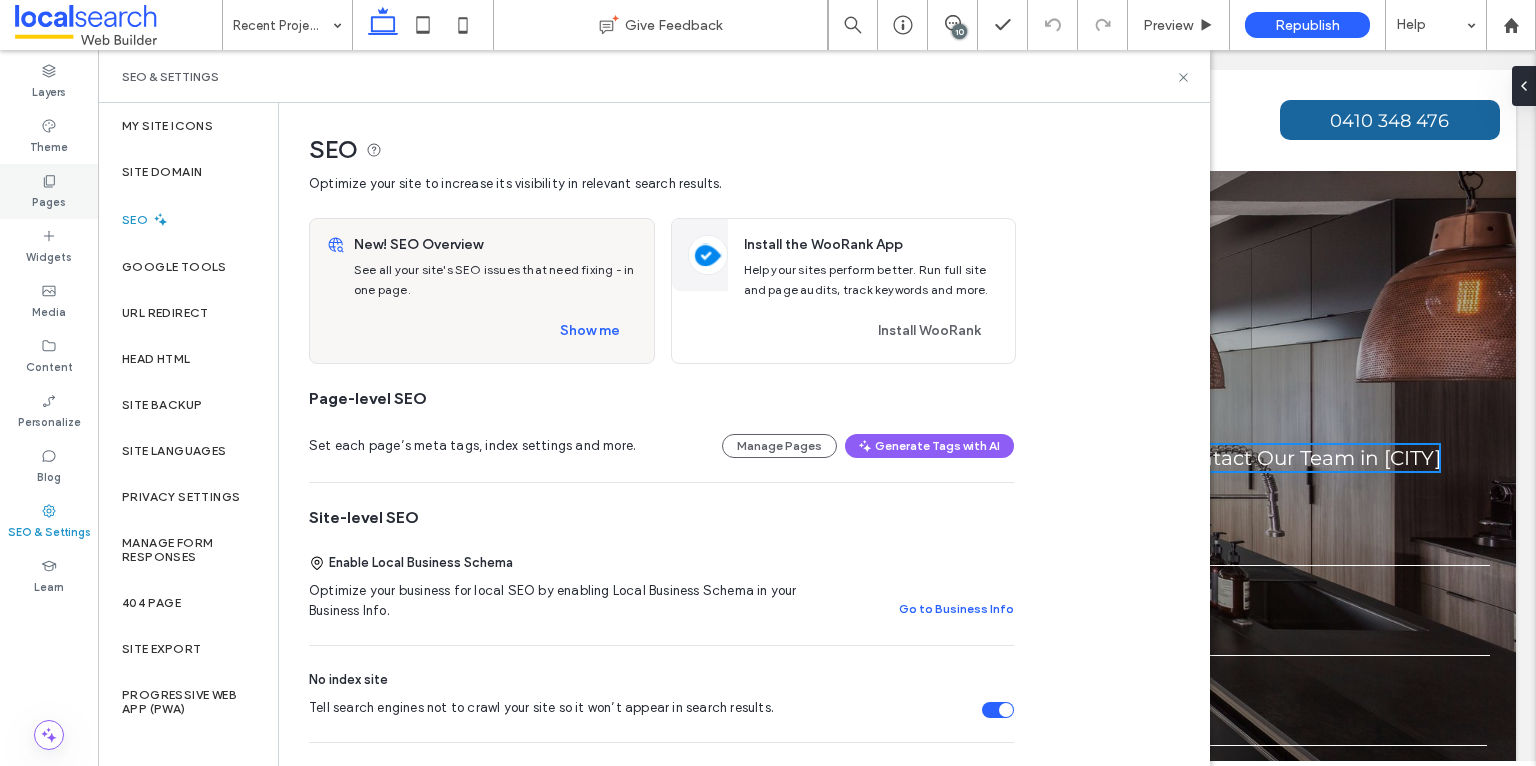 click 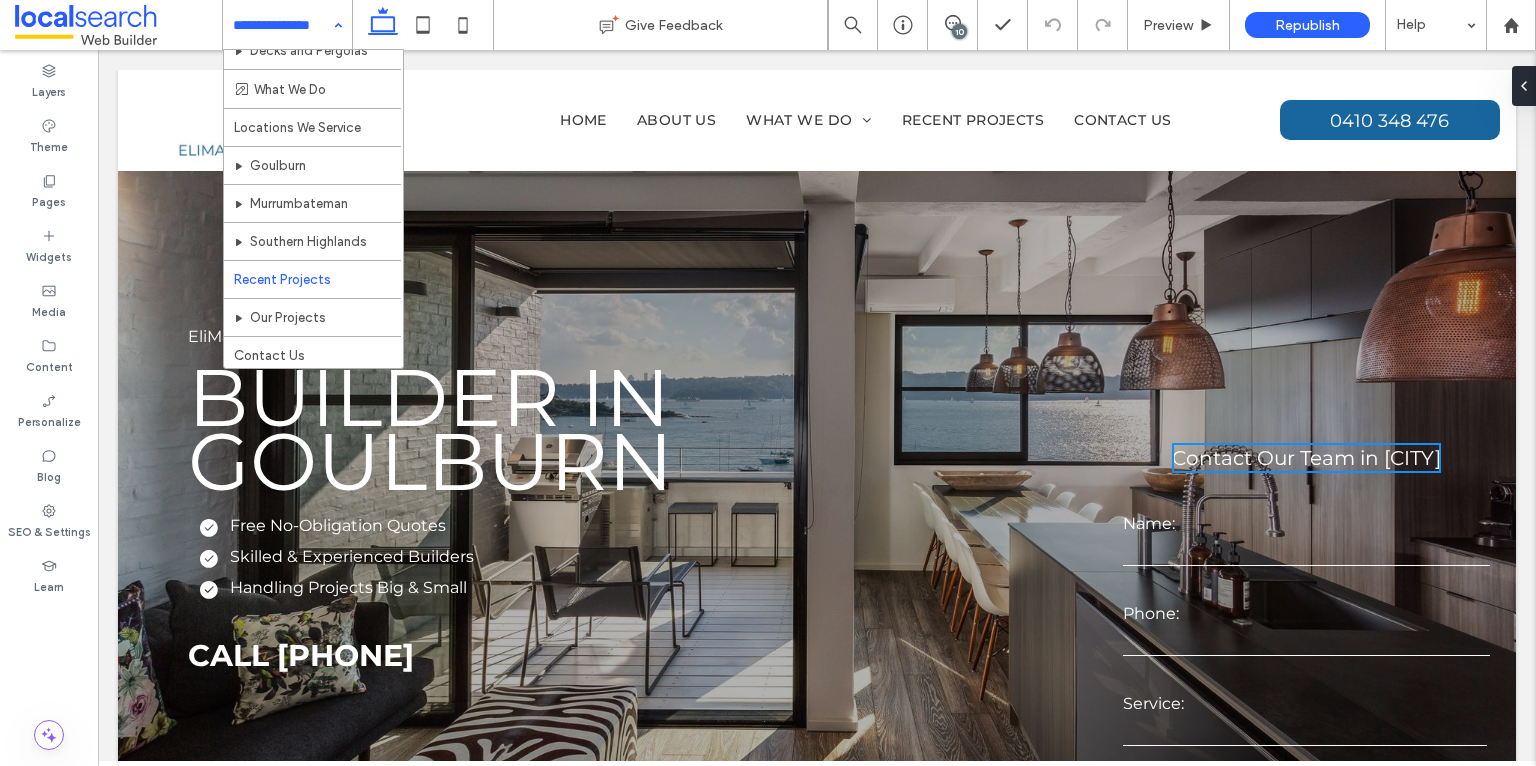 scroll, scrollTop: 184, scrollLeft: 0, axis: vertical 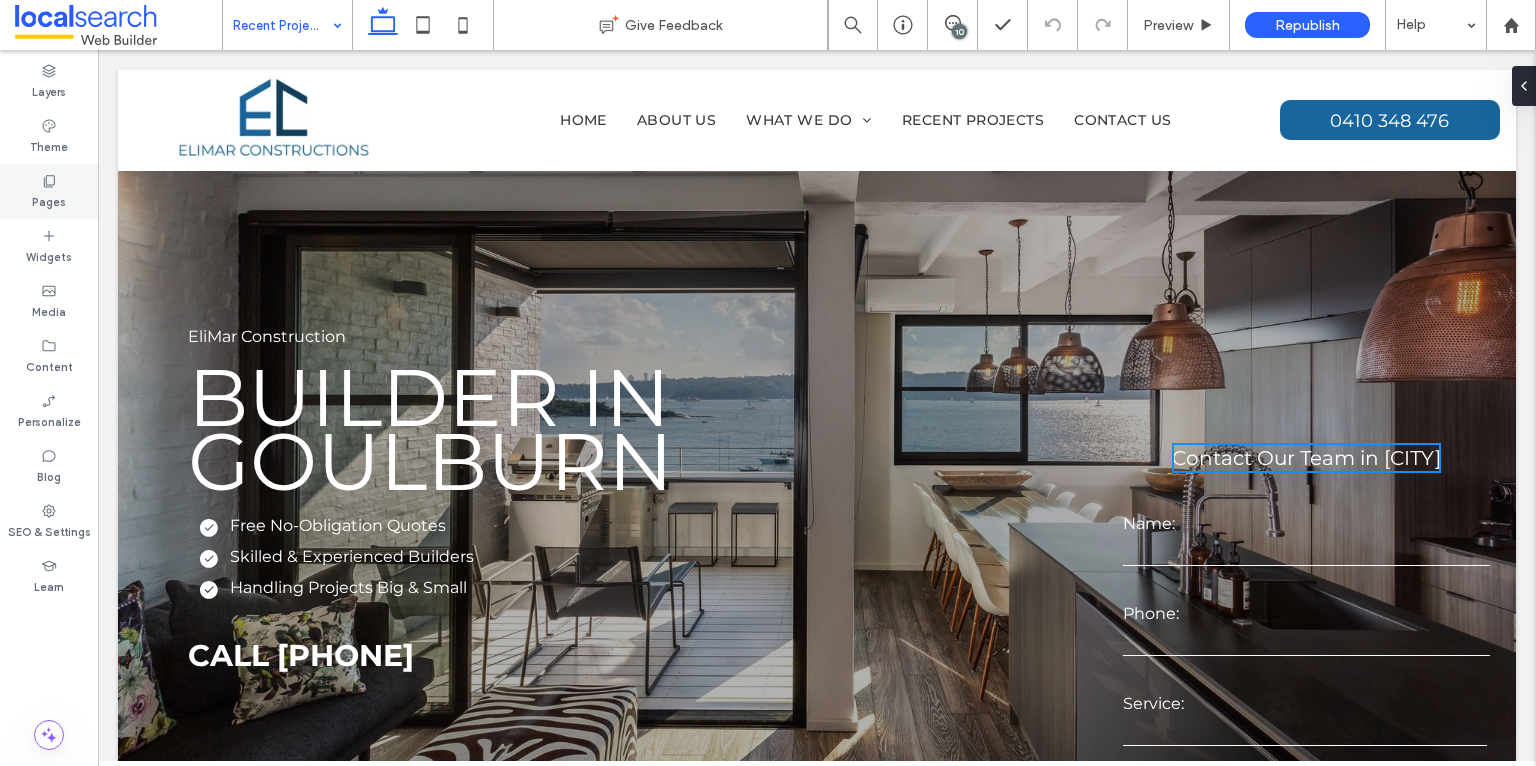 click 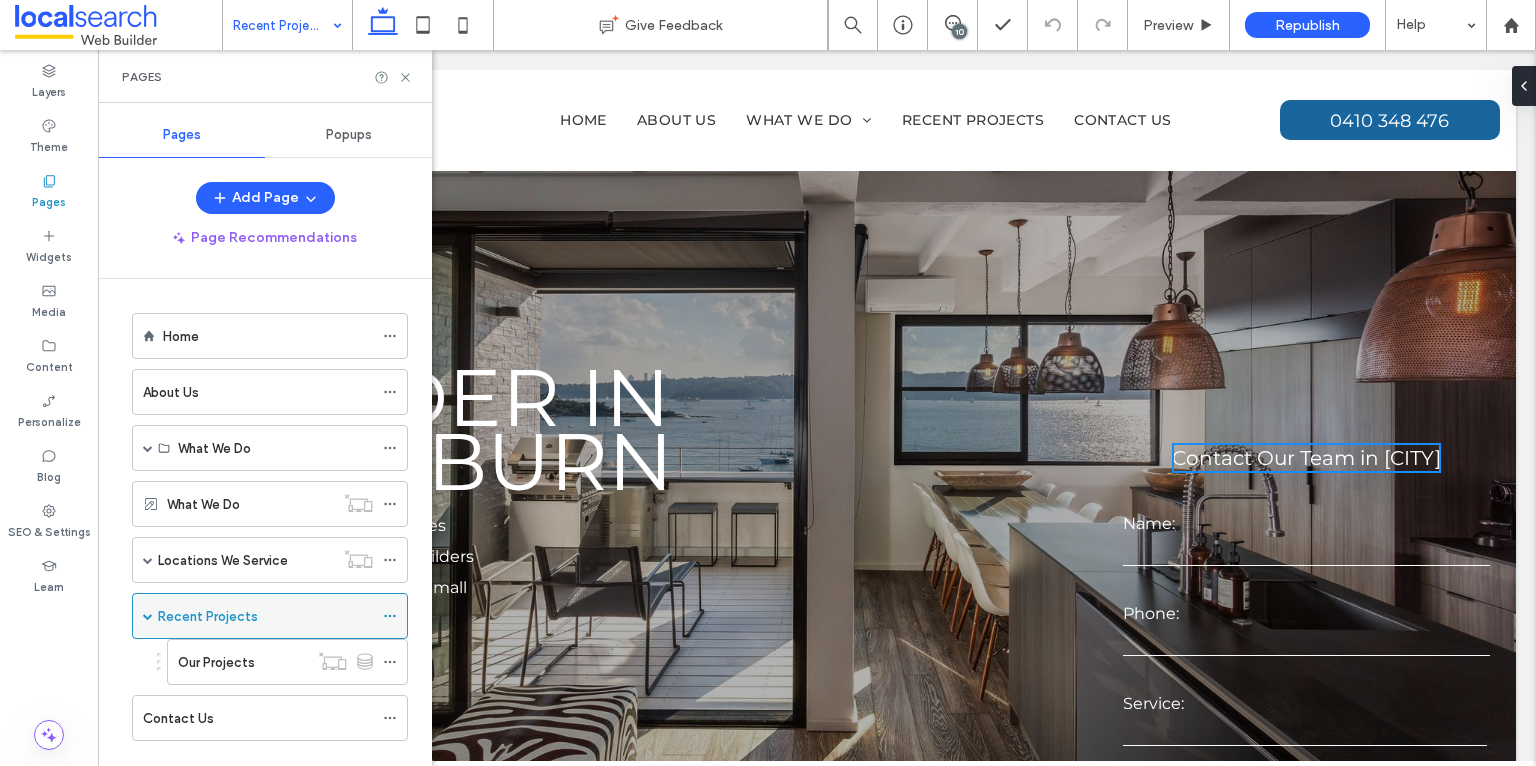 click 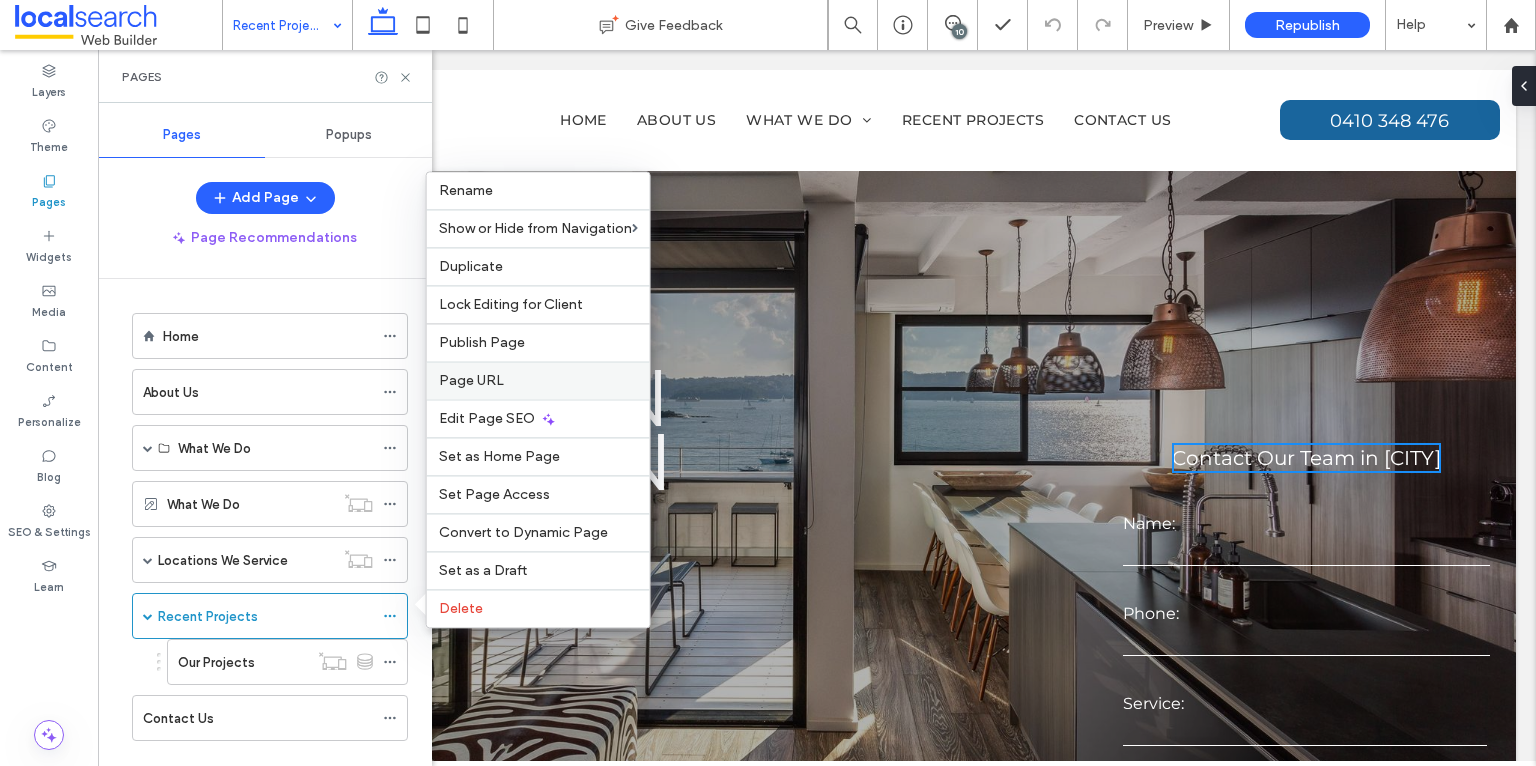 click on "Page URL" at bounding box center (538, 380) 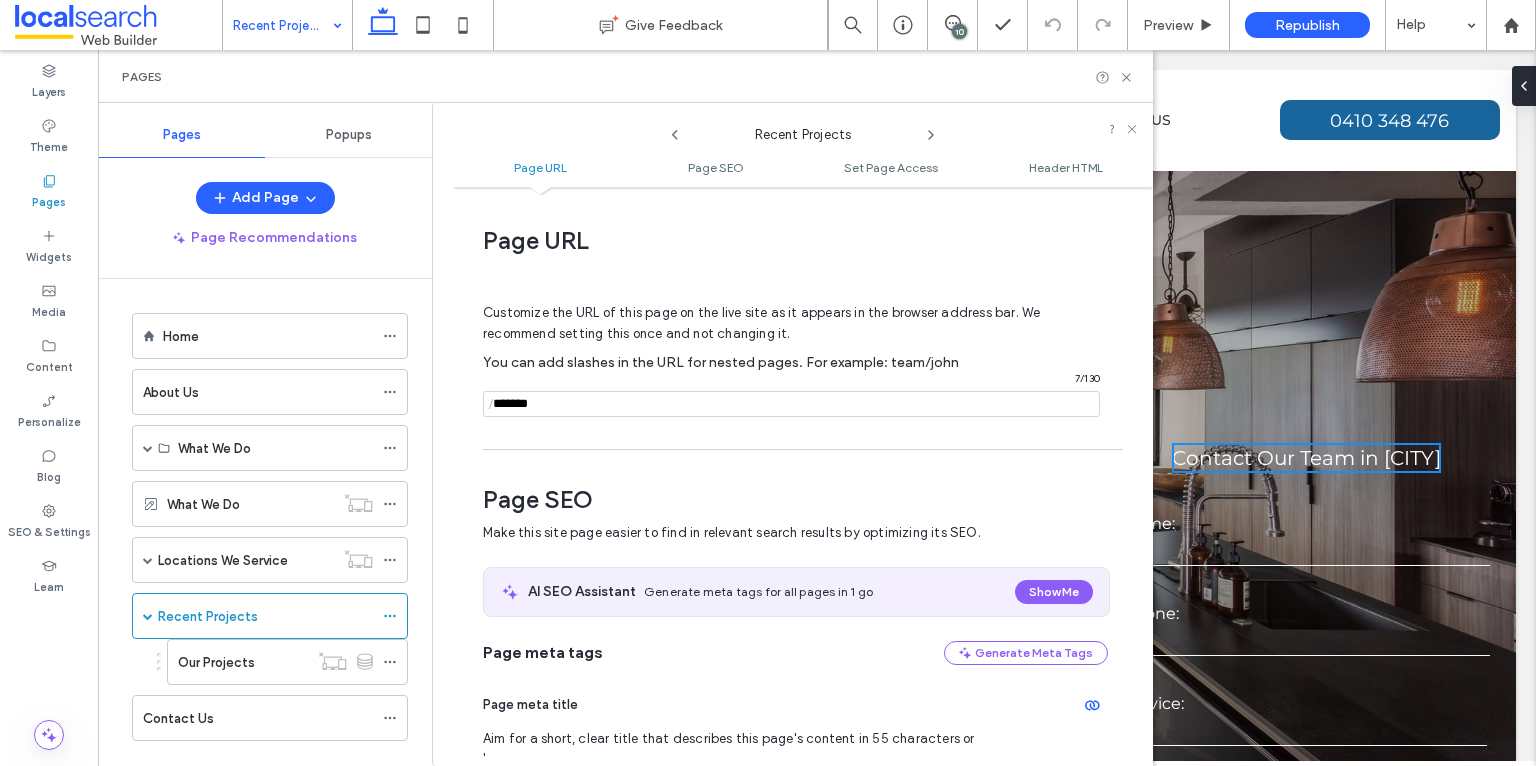 scroll, scrollTop: 10, scrollLeft: 0, axis: vertical 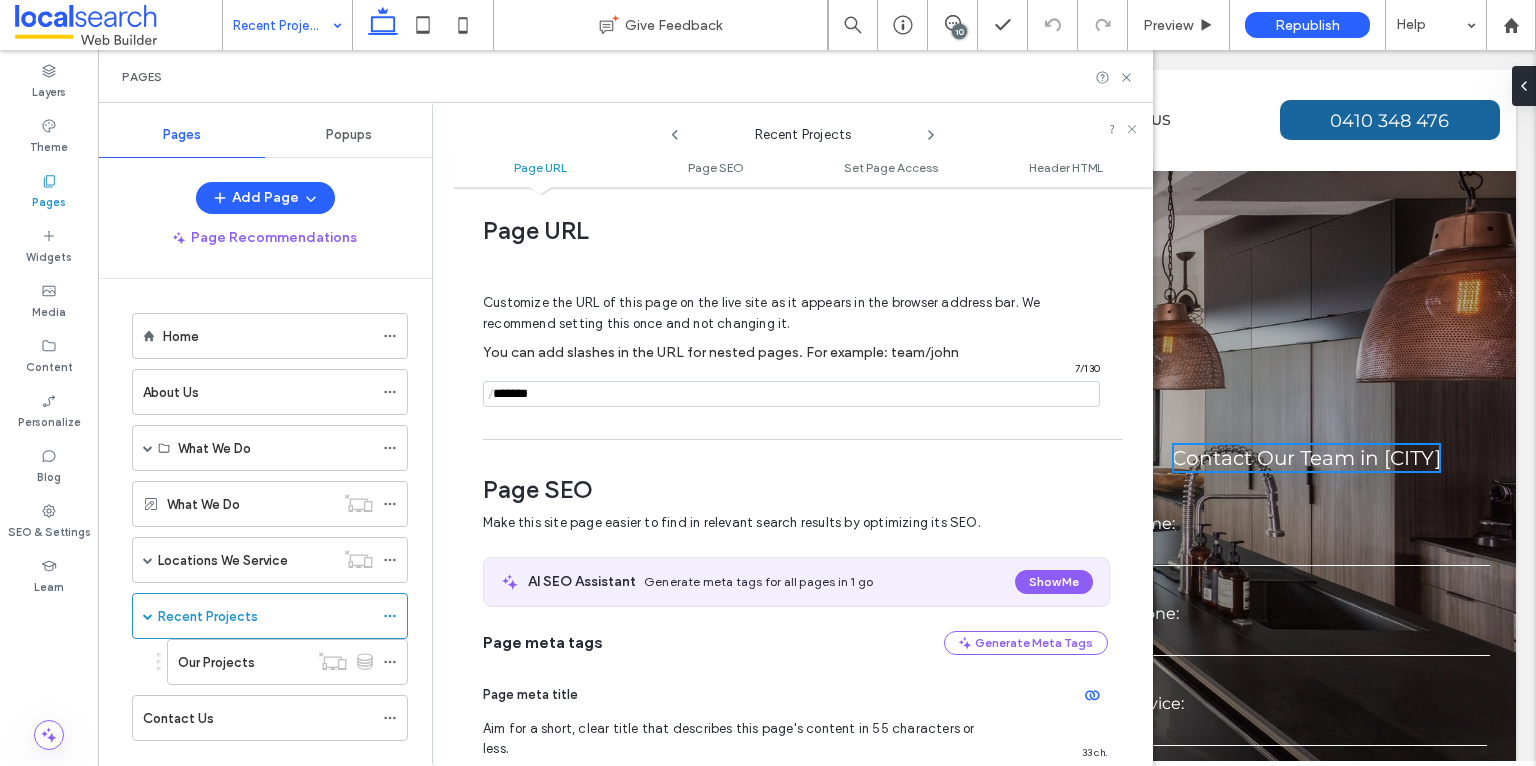 click at bounding box center [791, 394] 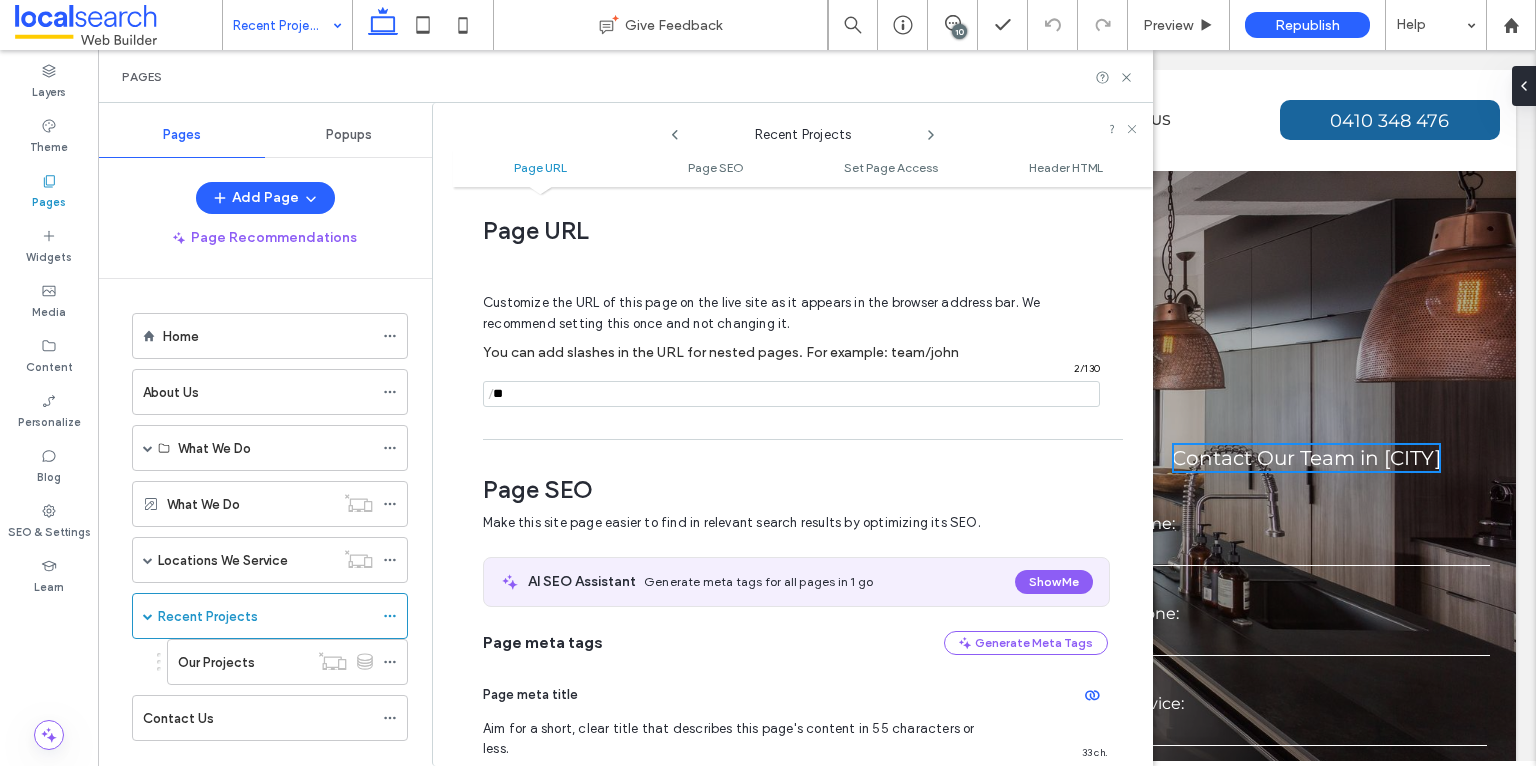 type on "*" 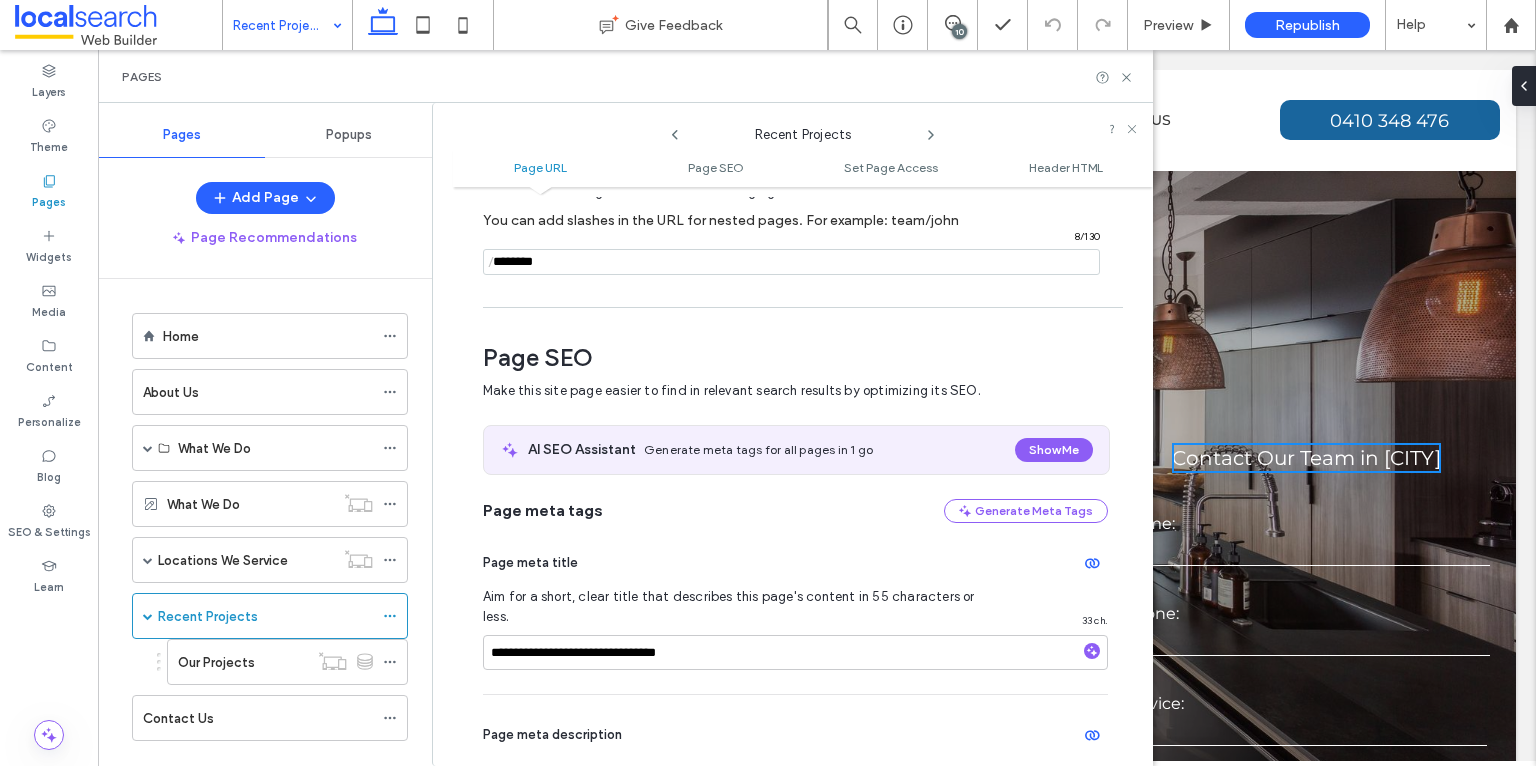 scroll, scrollTop: 172, scrollLeft: 0, axis: vertical 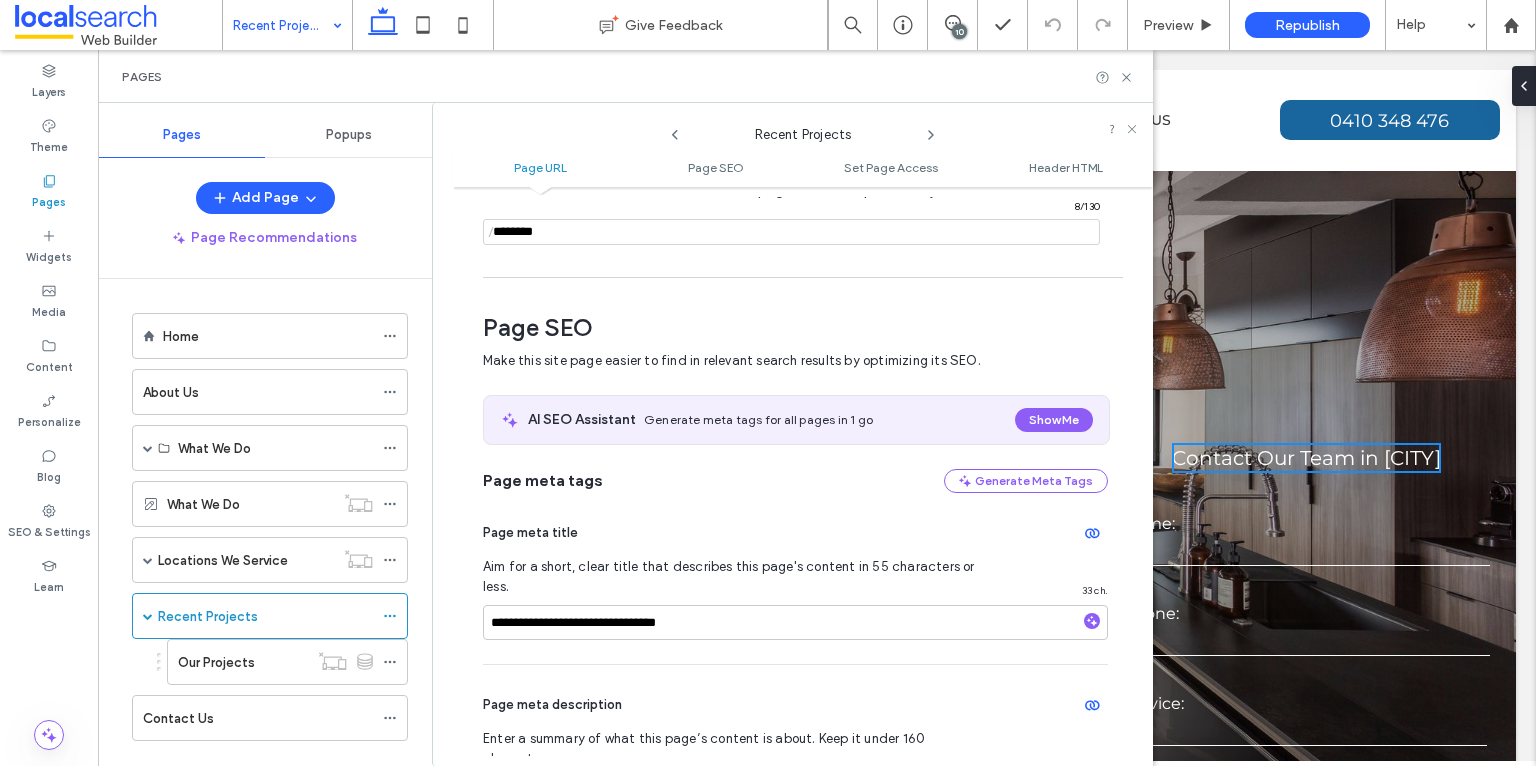 type on "********" 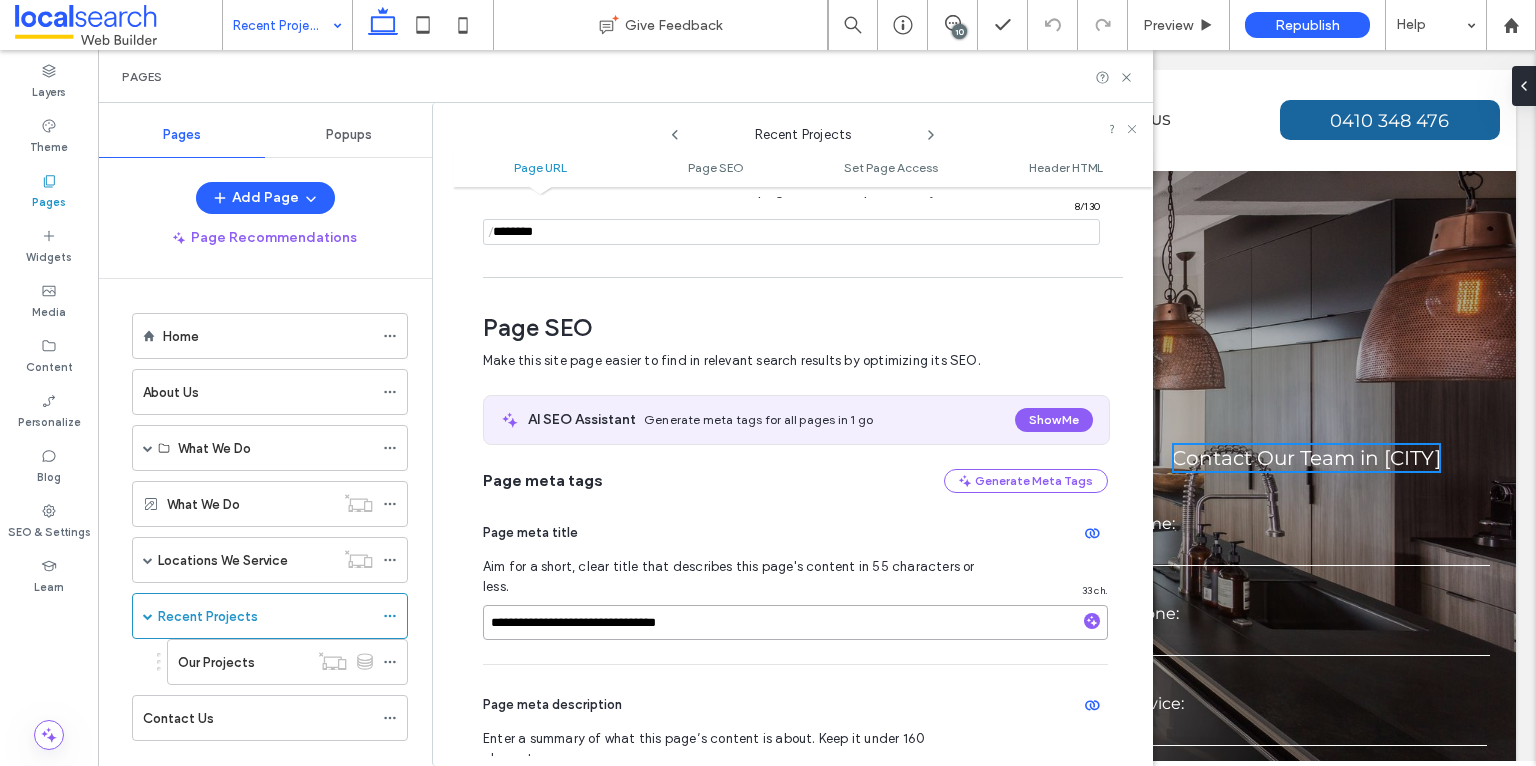 click on "**********" at bounding box center [795, 622] 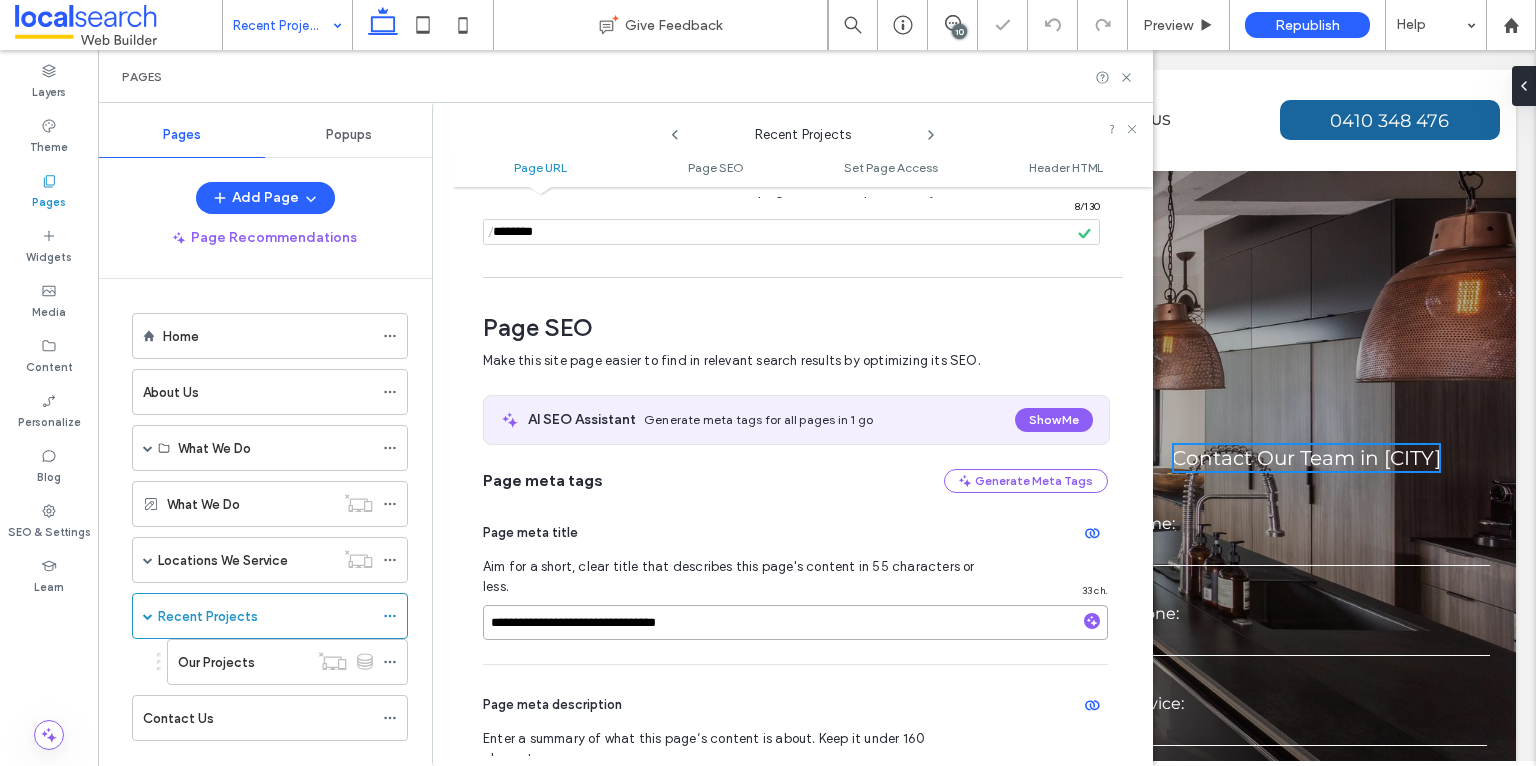 click on "**********" at bounding box center (795, 622) 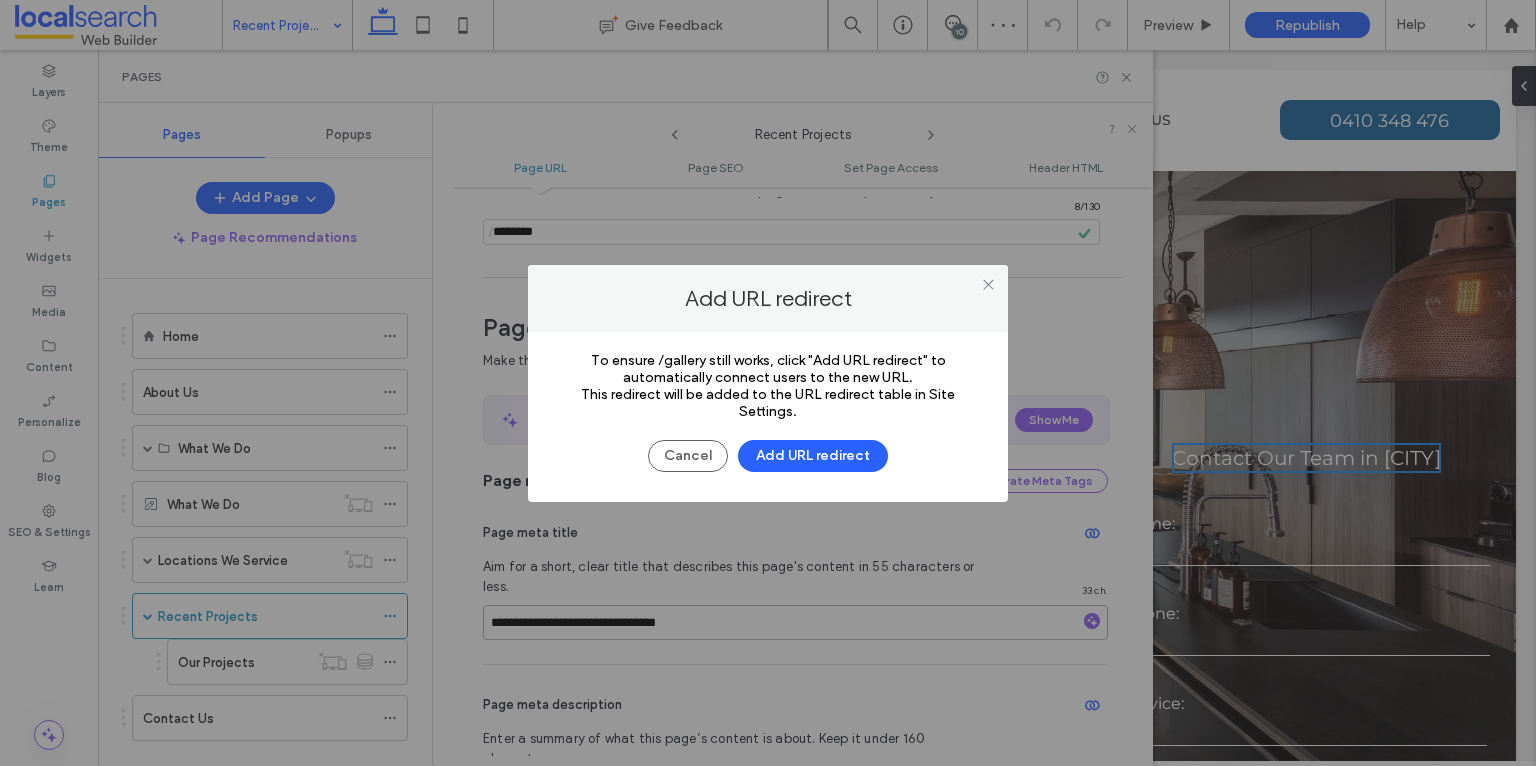 type on "**********" 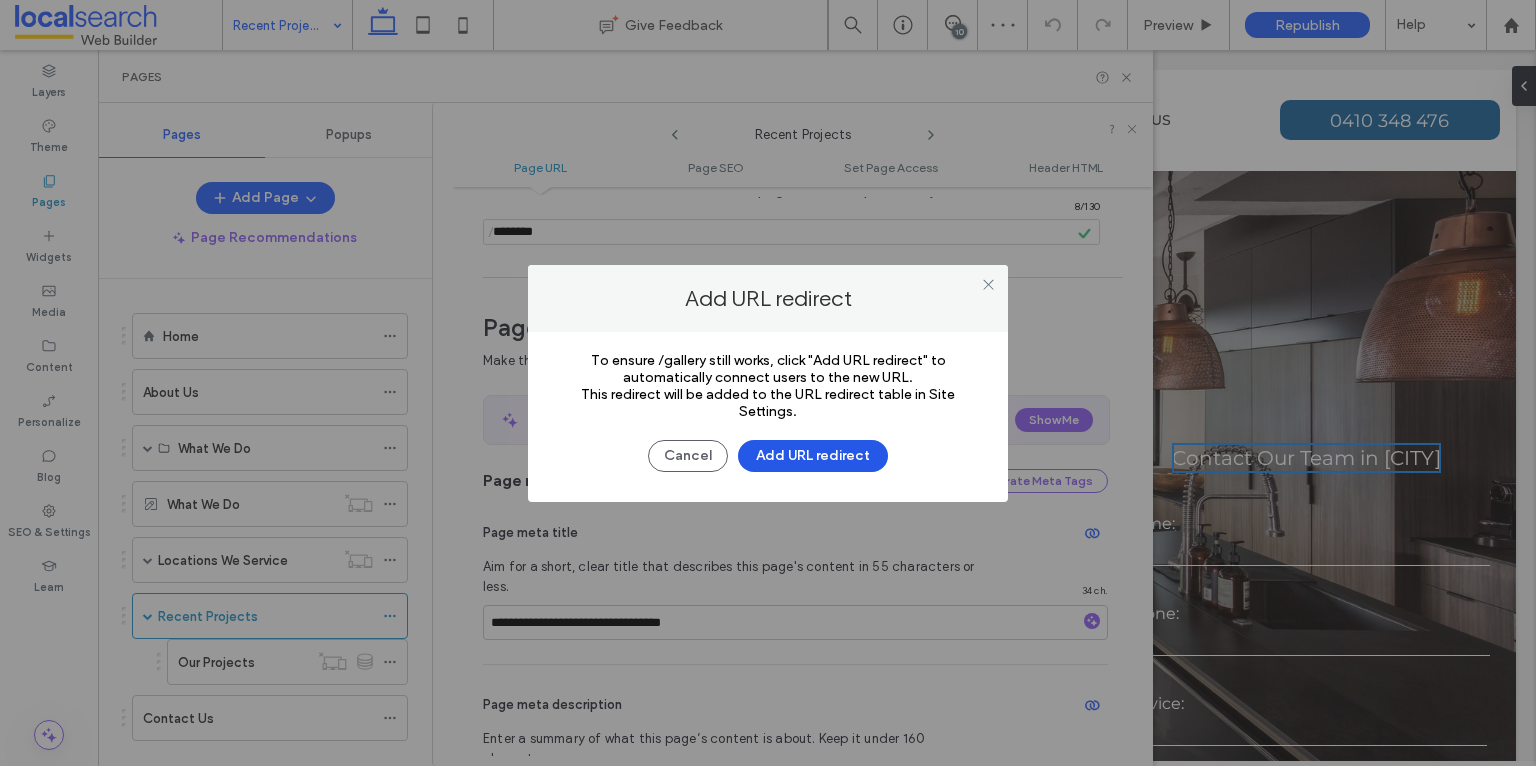 click on "Add URL redirect" at bounding box center (813, 456) 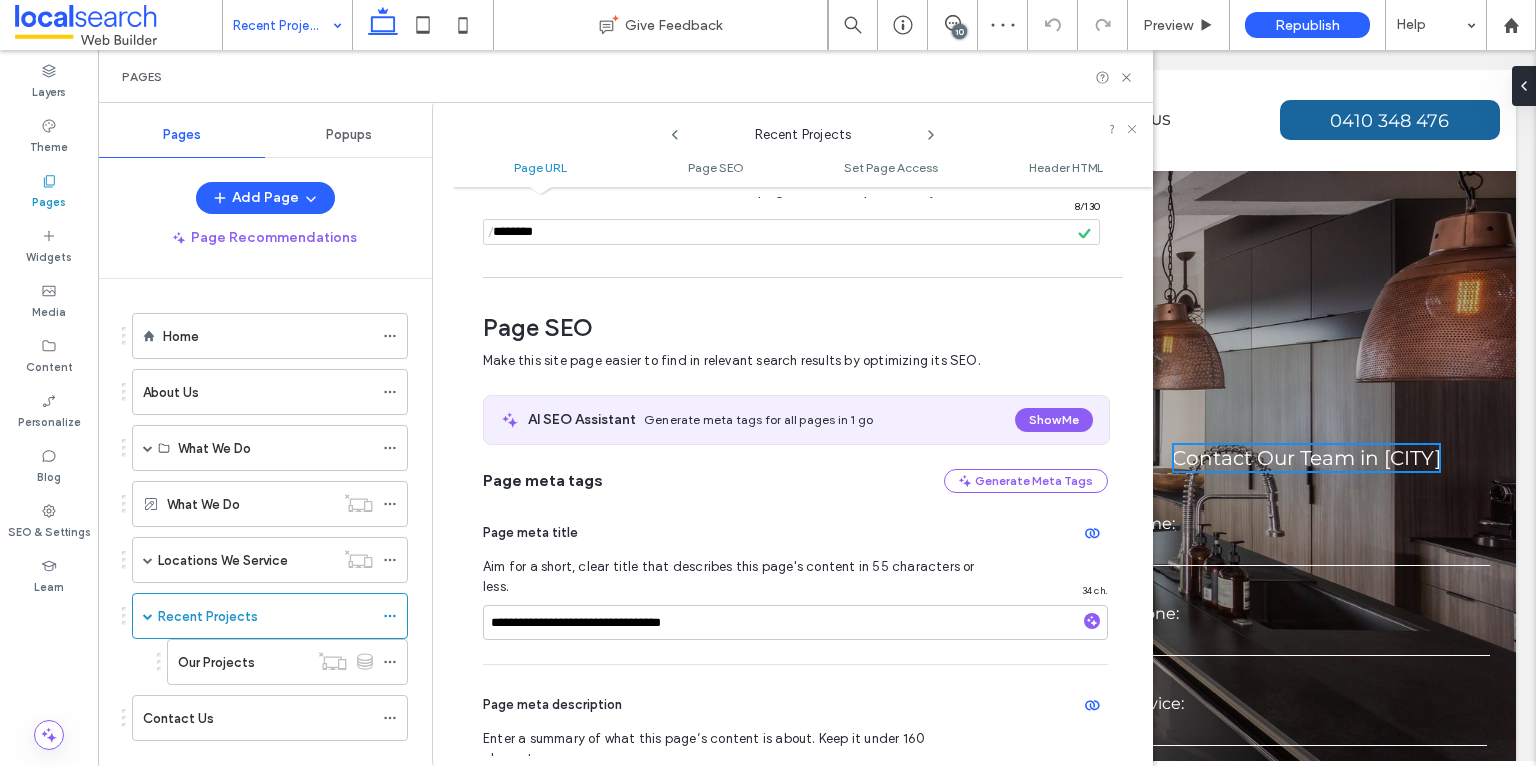 scroll, scrollTop: 422, scrollLeft: 0, axis: vertical 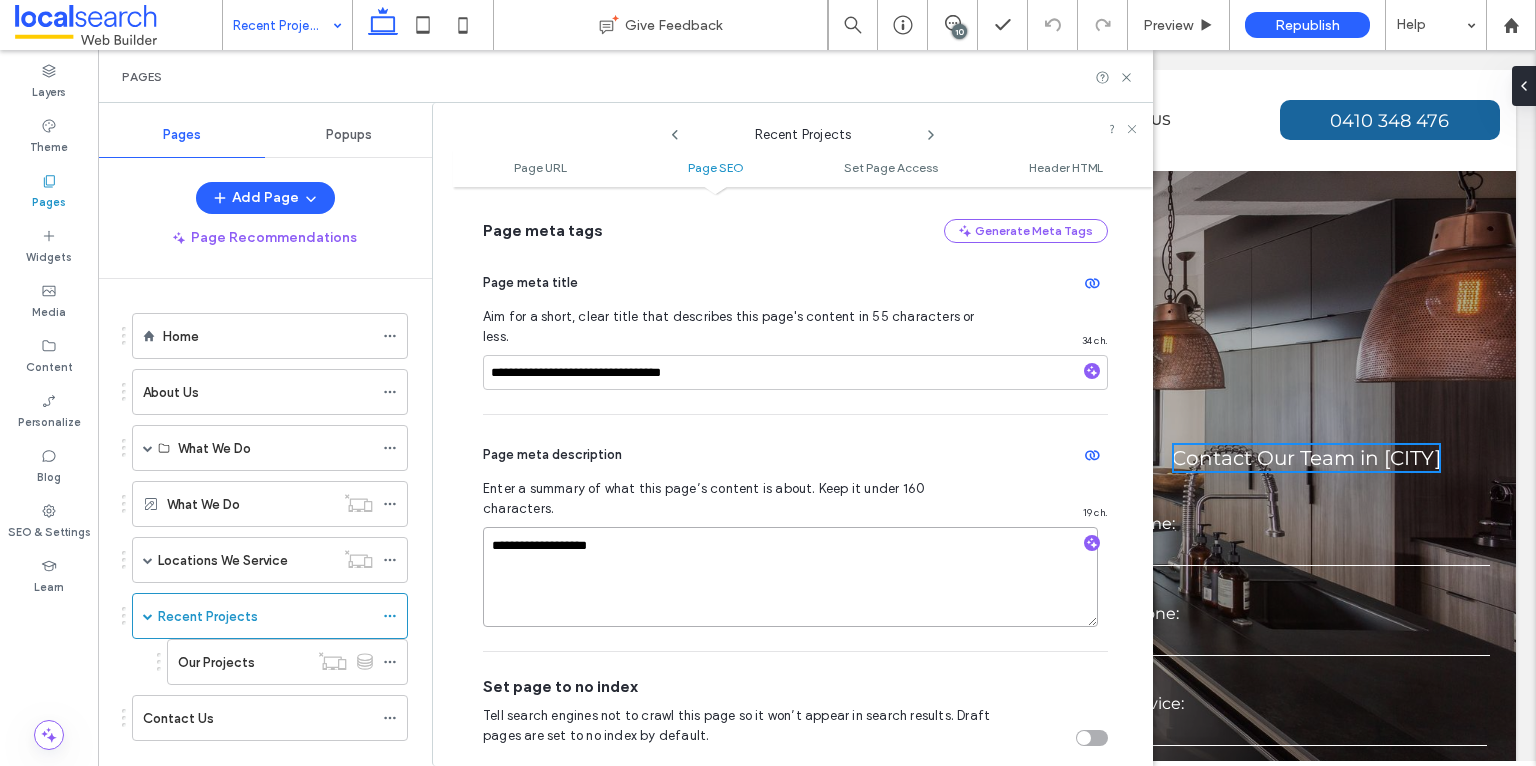 drag, startPoint x: 637, startPoint y: 511, endPoint x: 483, endPoint y: 502, distance: 154.26276 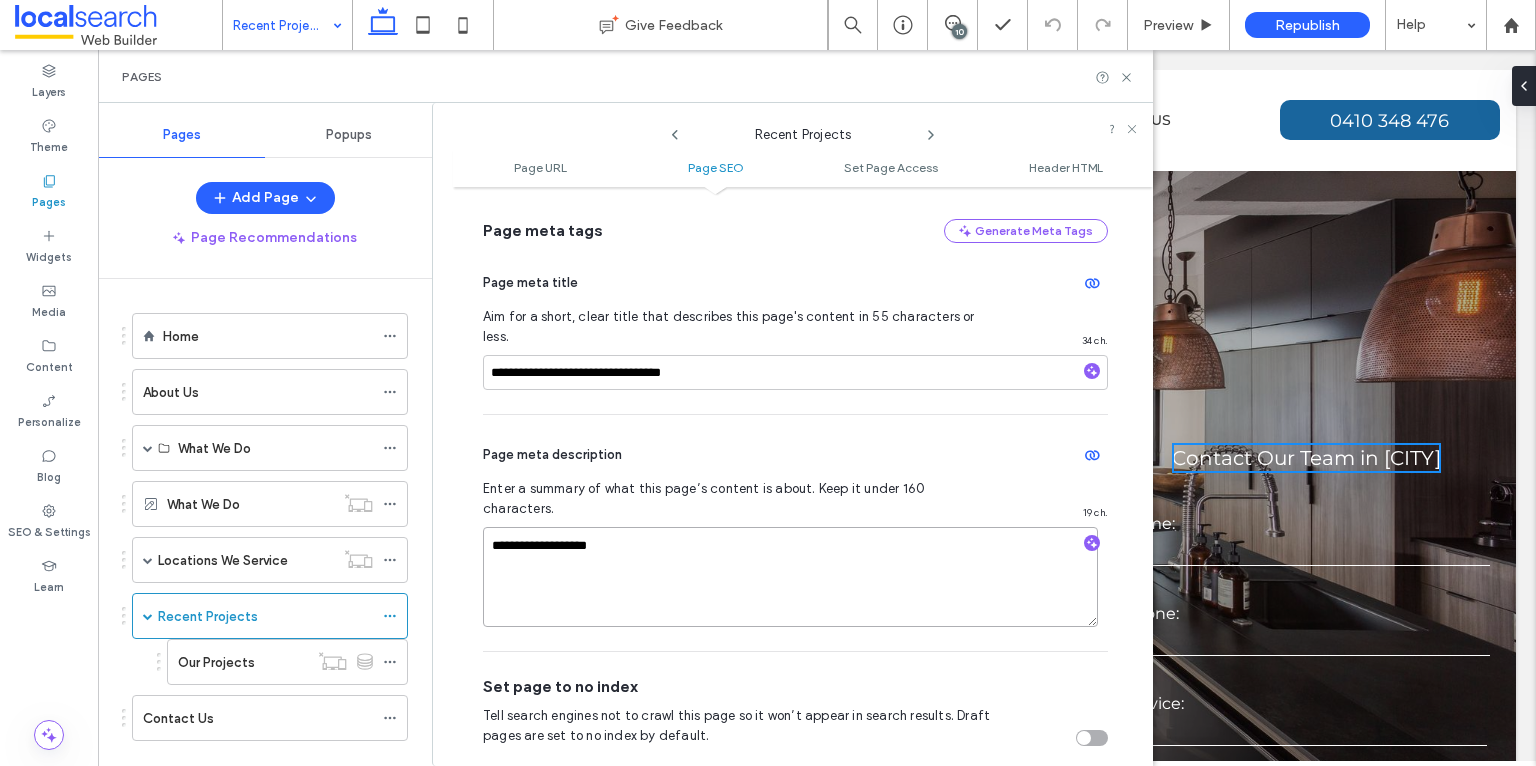 paste on "**********" 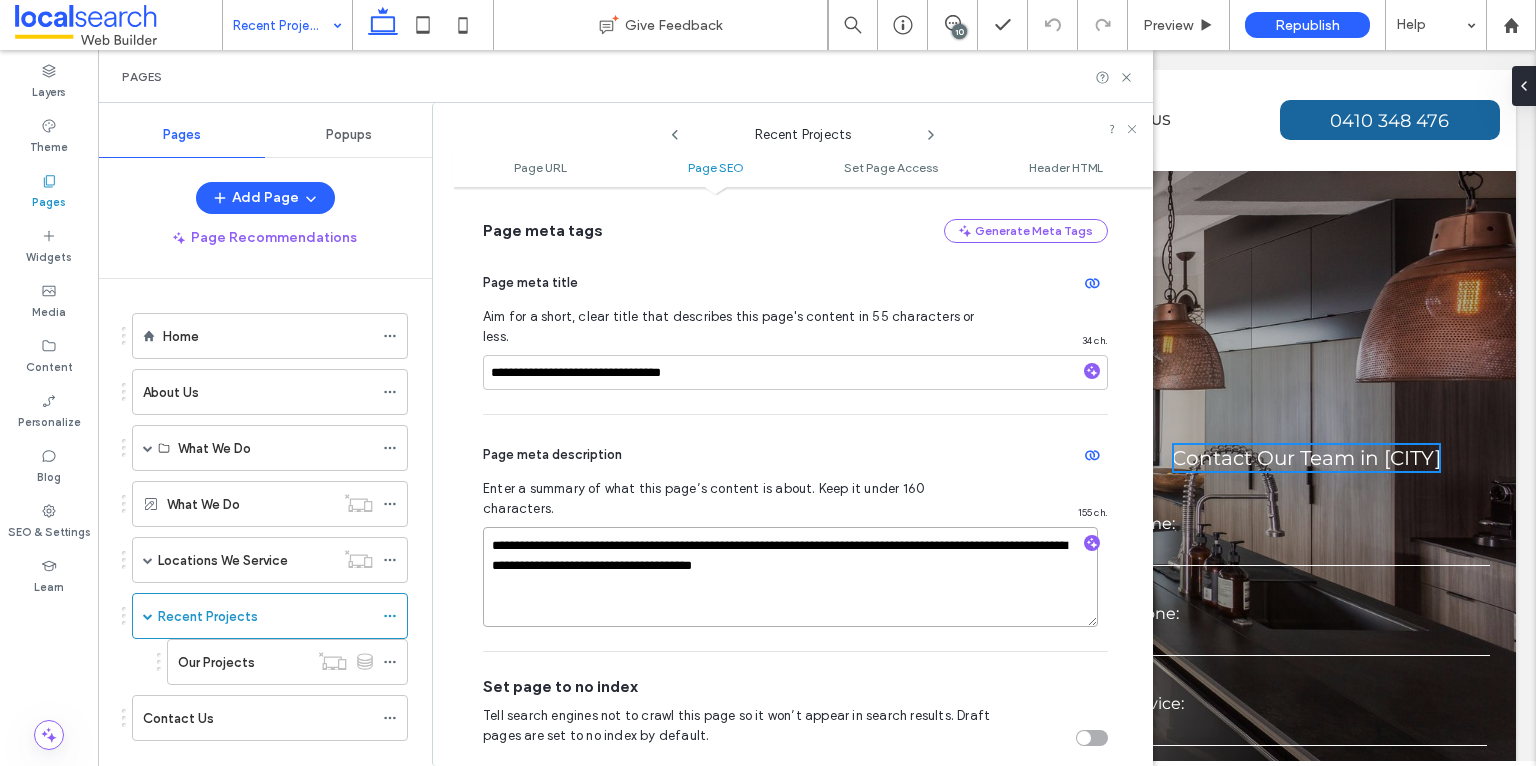 scroll, scrollTop: 419, scrollLeft: 0, axis: vertical 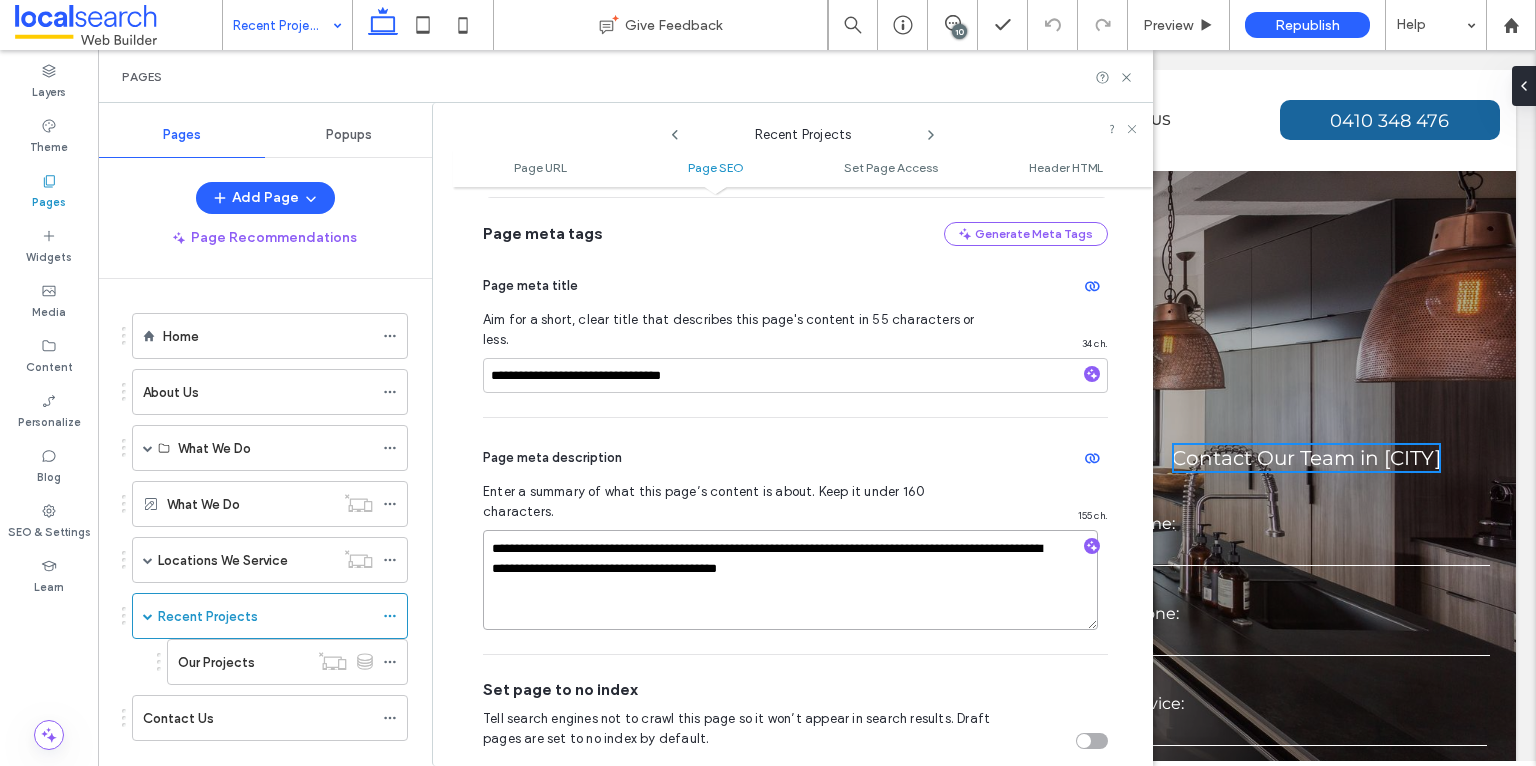 drag, startPoint x: 934, startPoint y: 534, endPoint x: 484, endPoint y: 509, distance: 450.6939 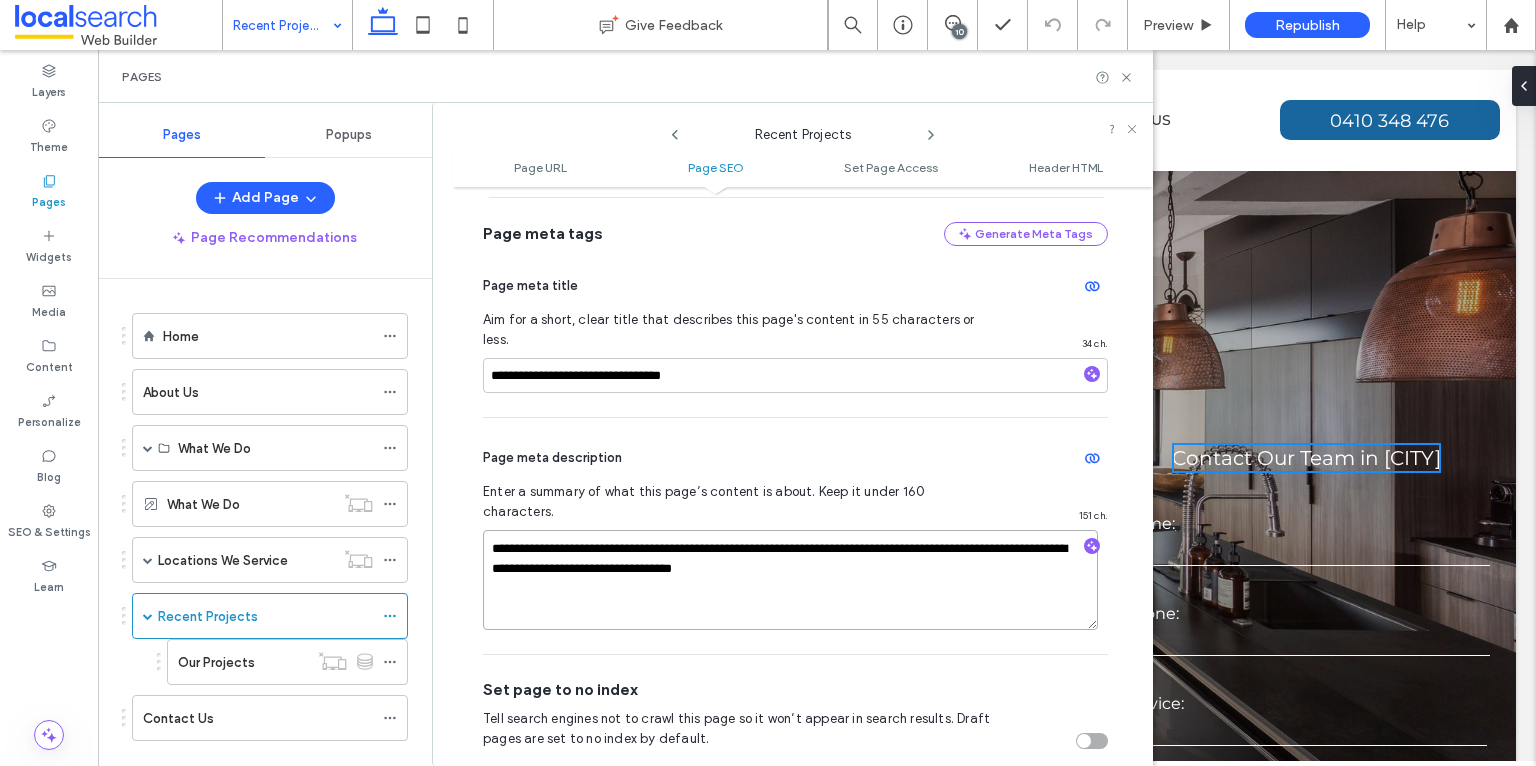 click on "**********" at bounding box center (790, 580) 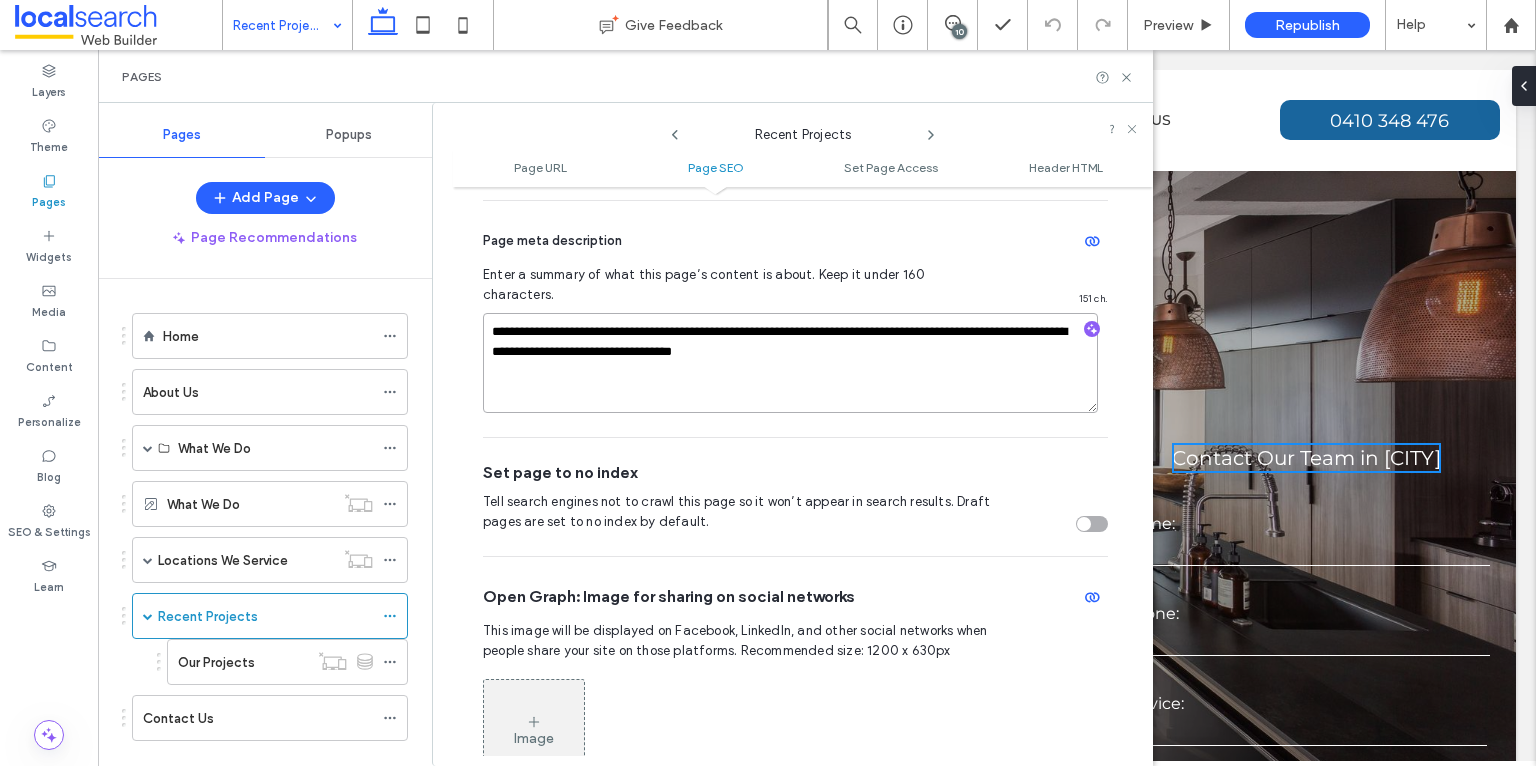 scroll, scrollTop: 666, scrollLeft: 0, axis: vertical 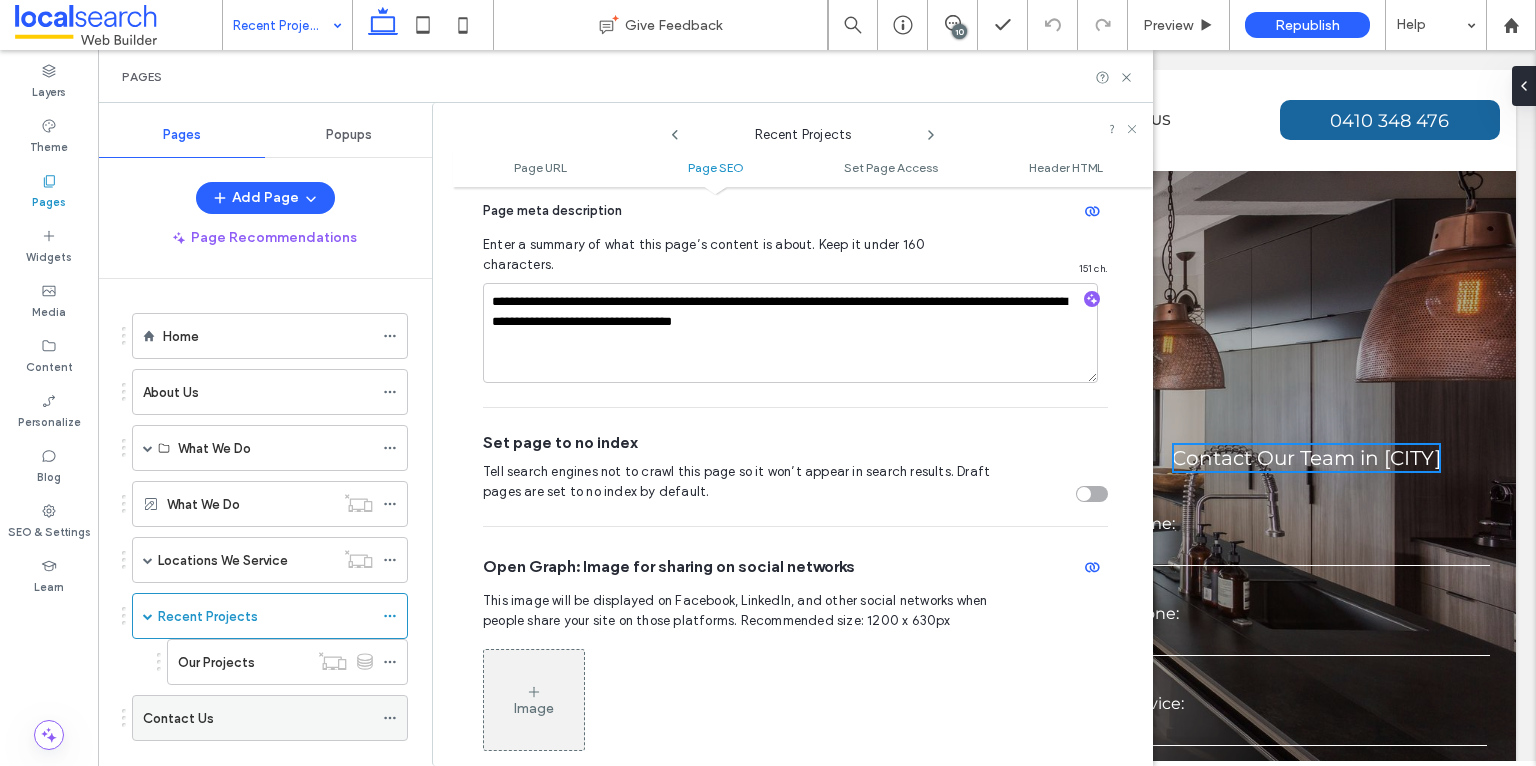 click 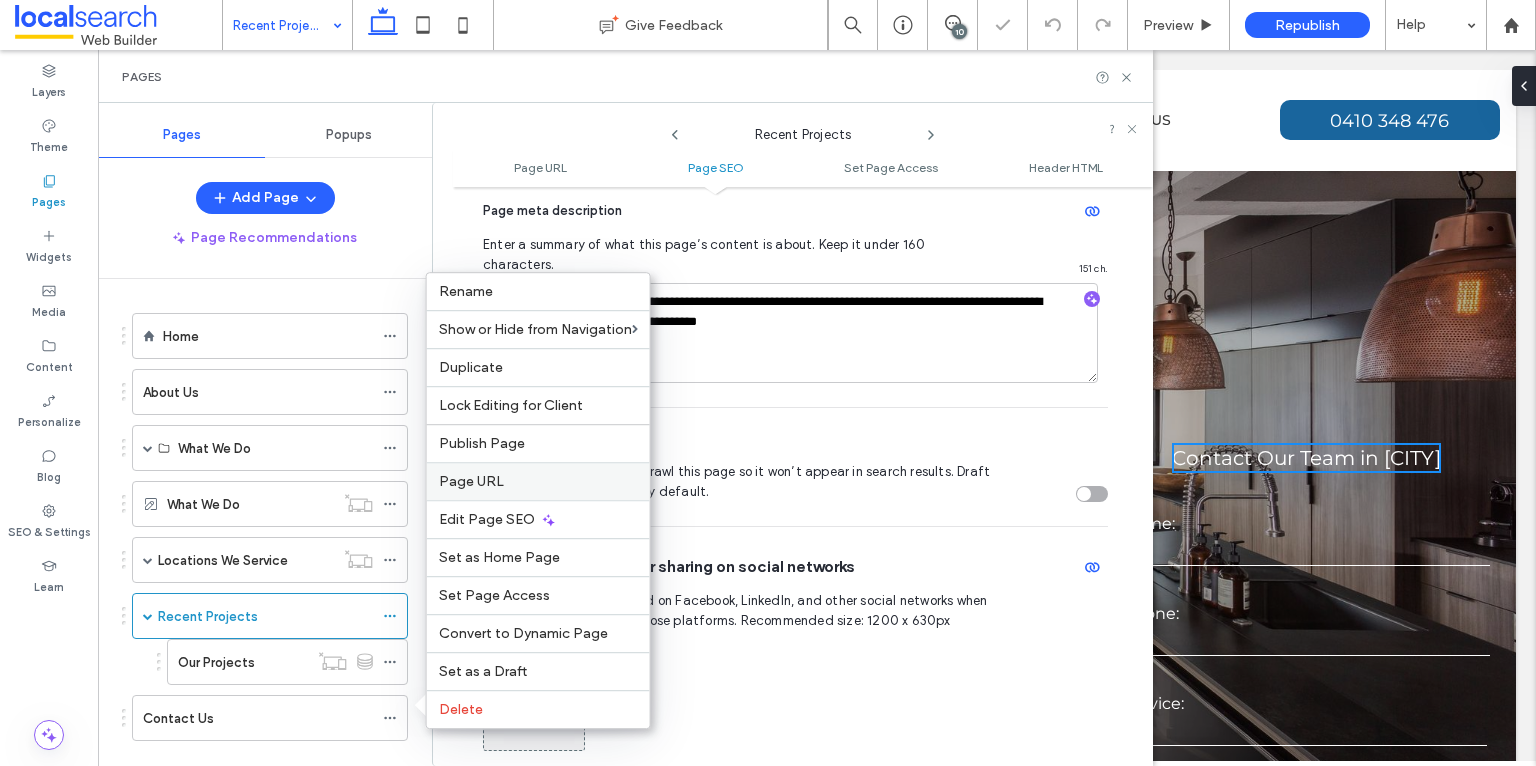 click on "Page URL" at bounding box center (538, 481) 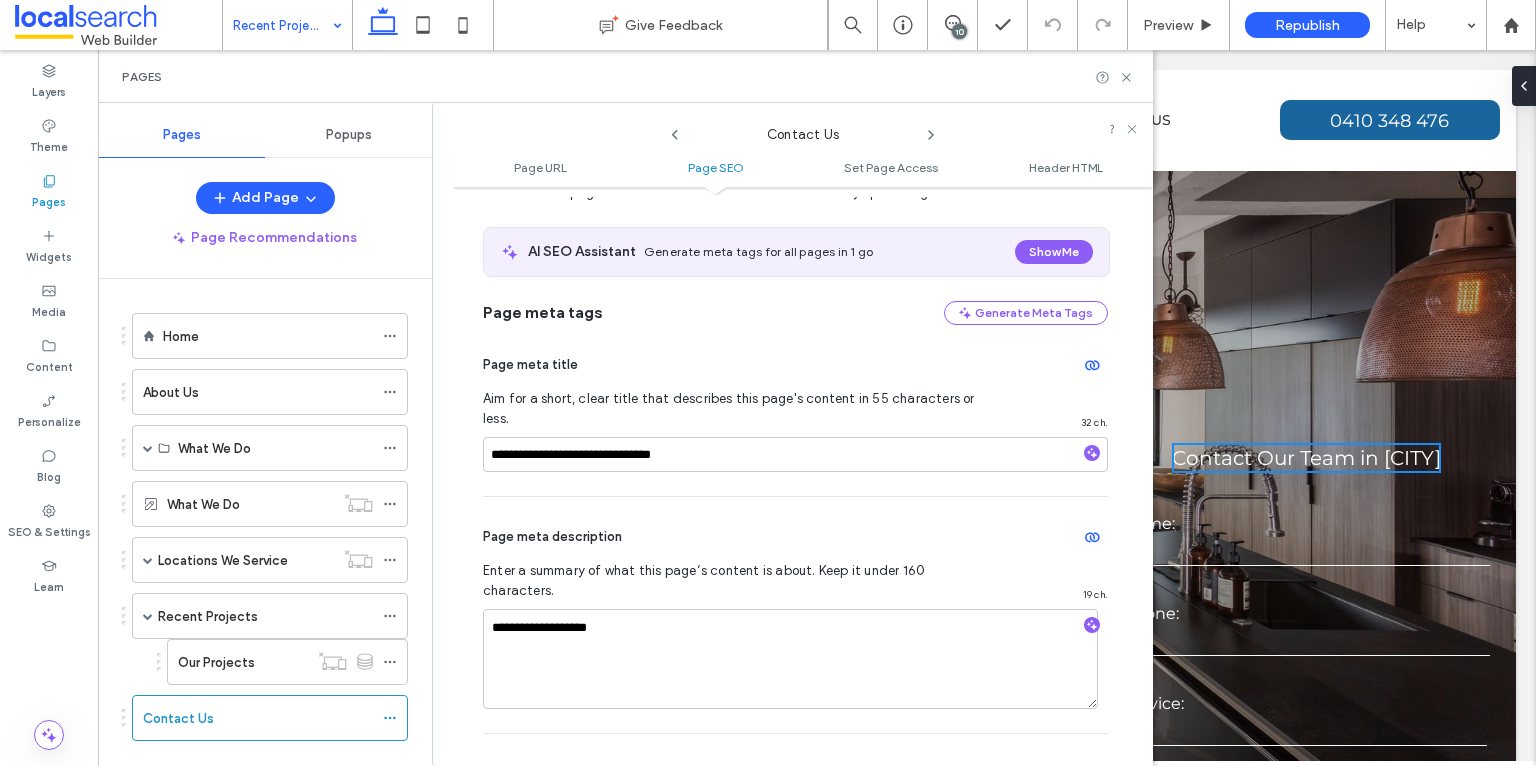 scroll, scrollTop: 343, scrollLeft: 0, axis: vertical 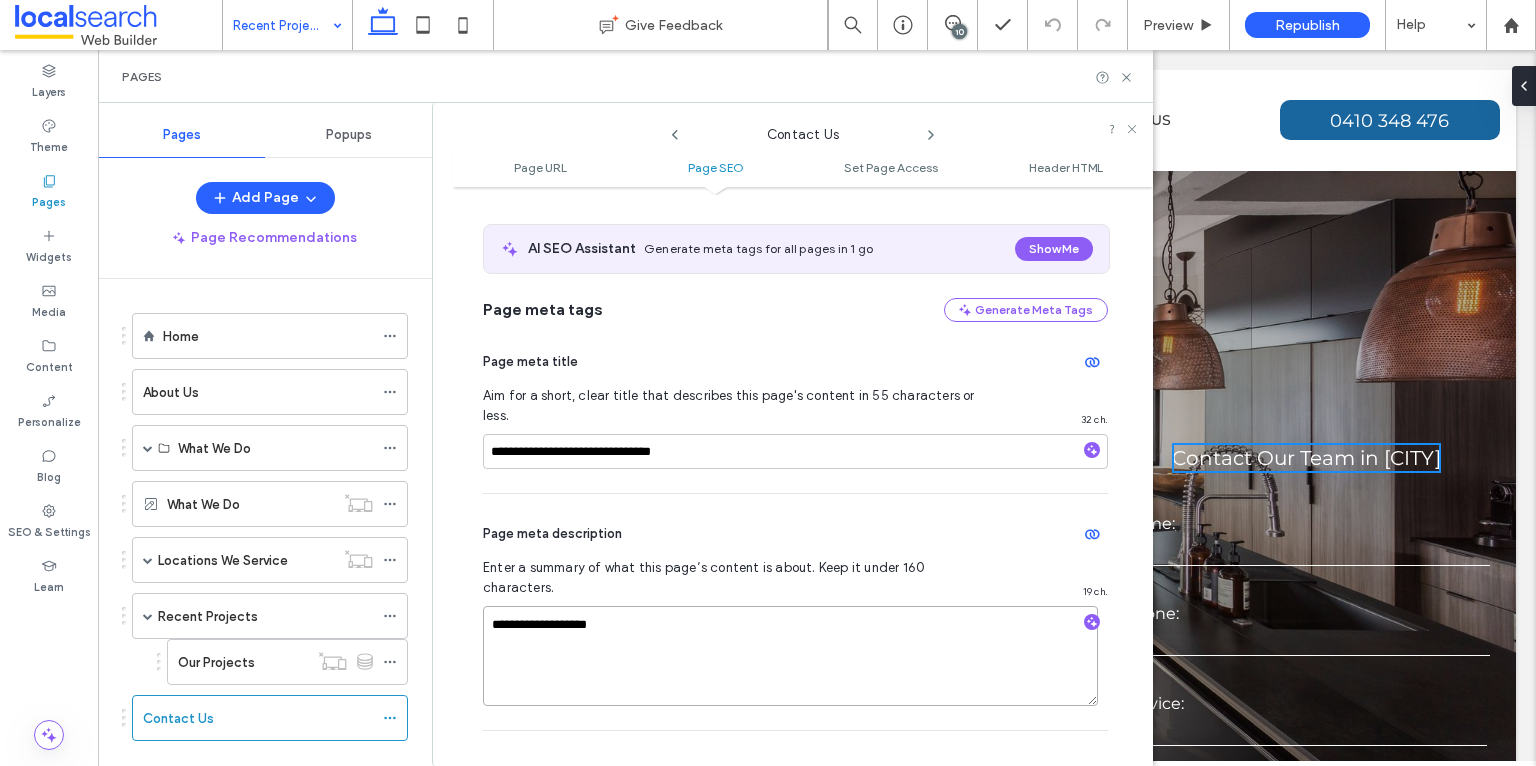 drag, startPoint x: 649, startPoint y: 591, endPoint x: 496, endPoint y: 589, distance: 153.01308 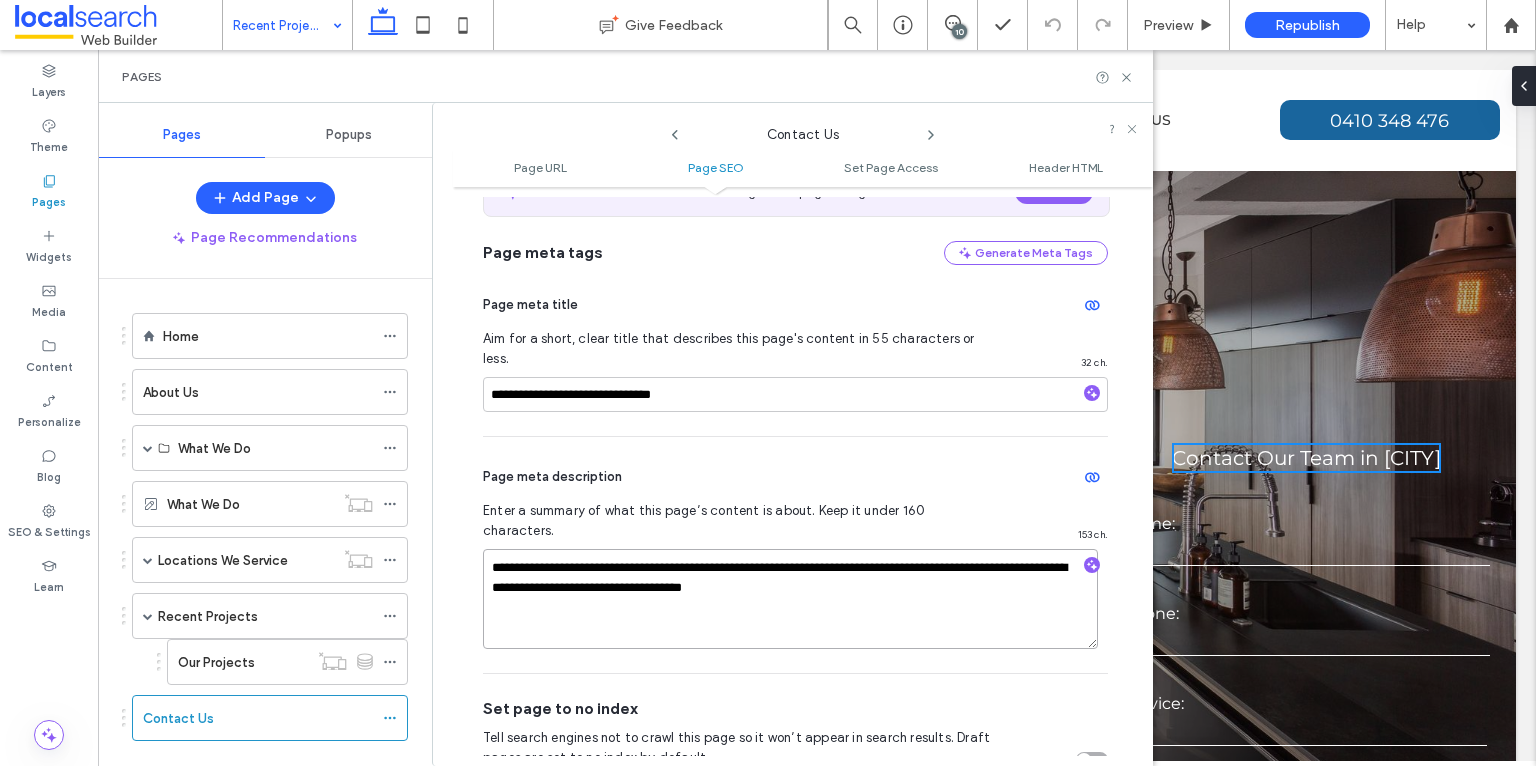 scroll, scrollTop: 472, scrollLeft: 0, axis: vertical 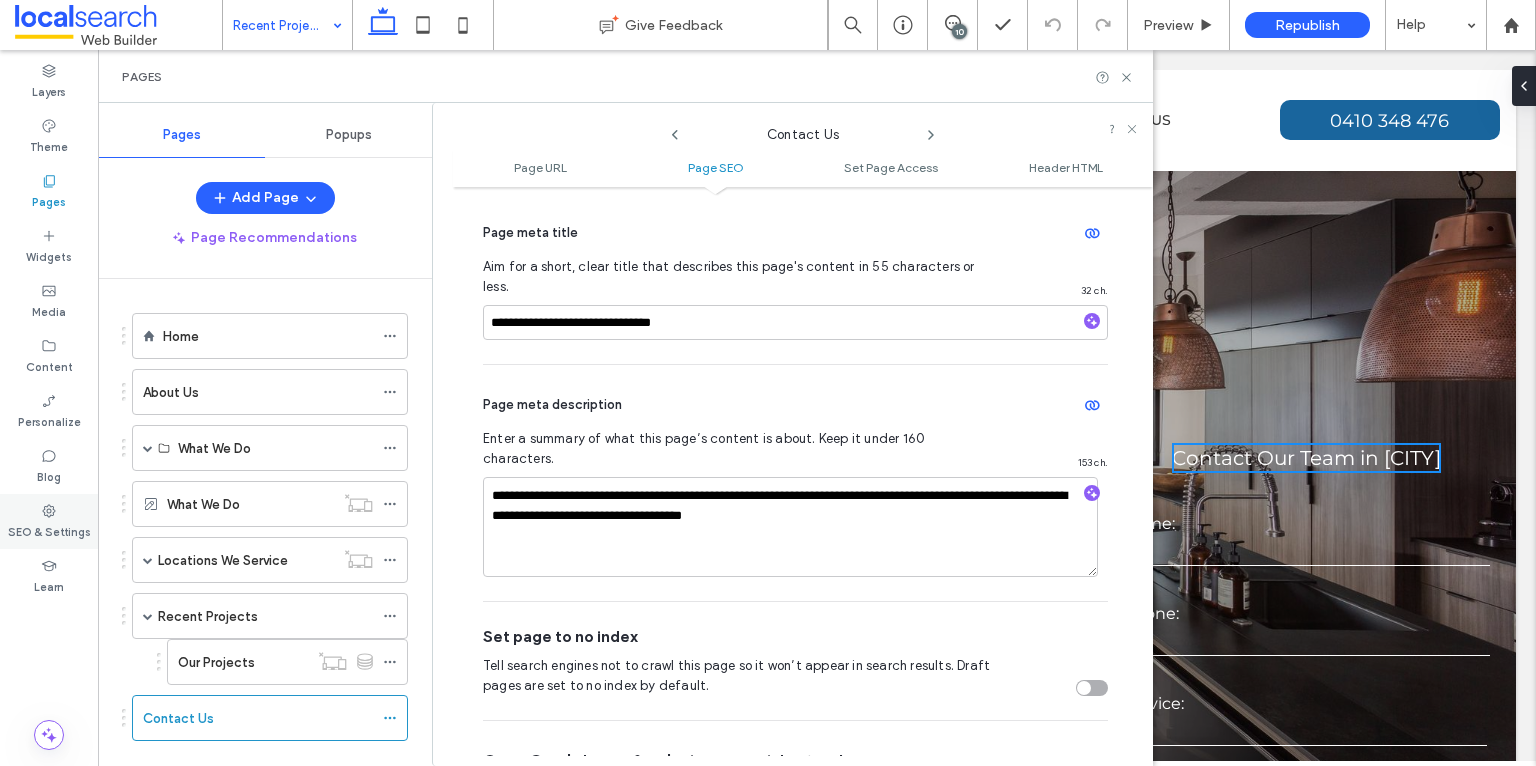 click 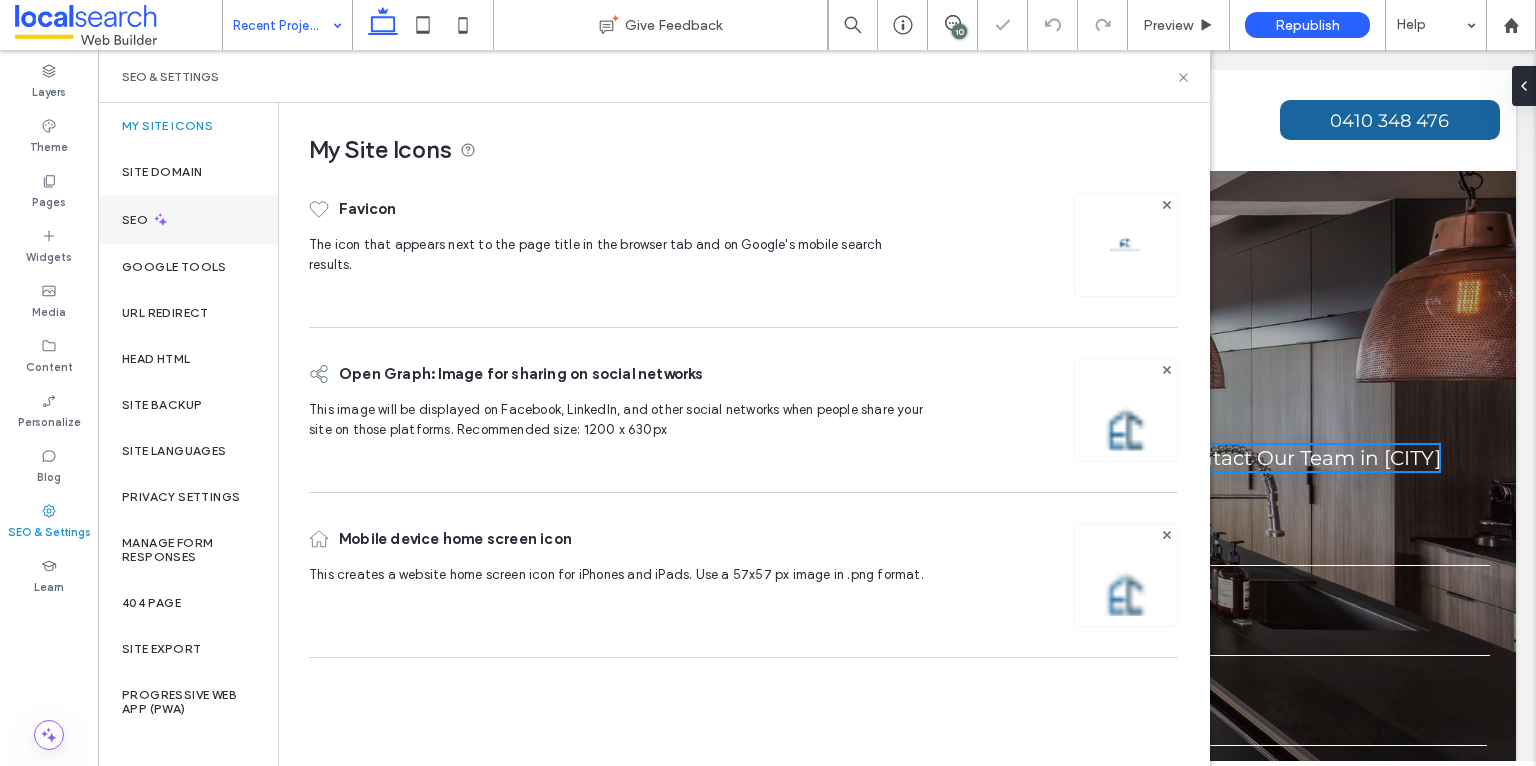 click 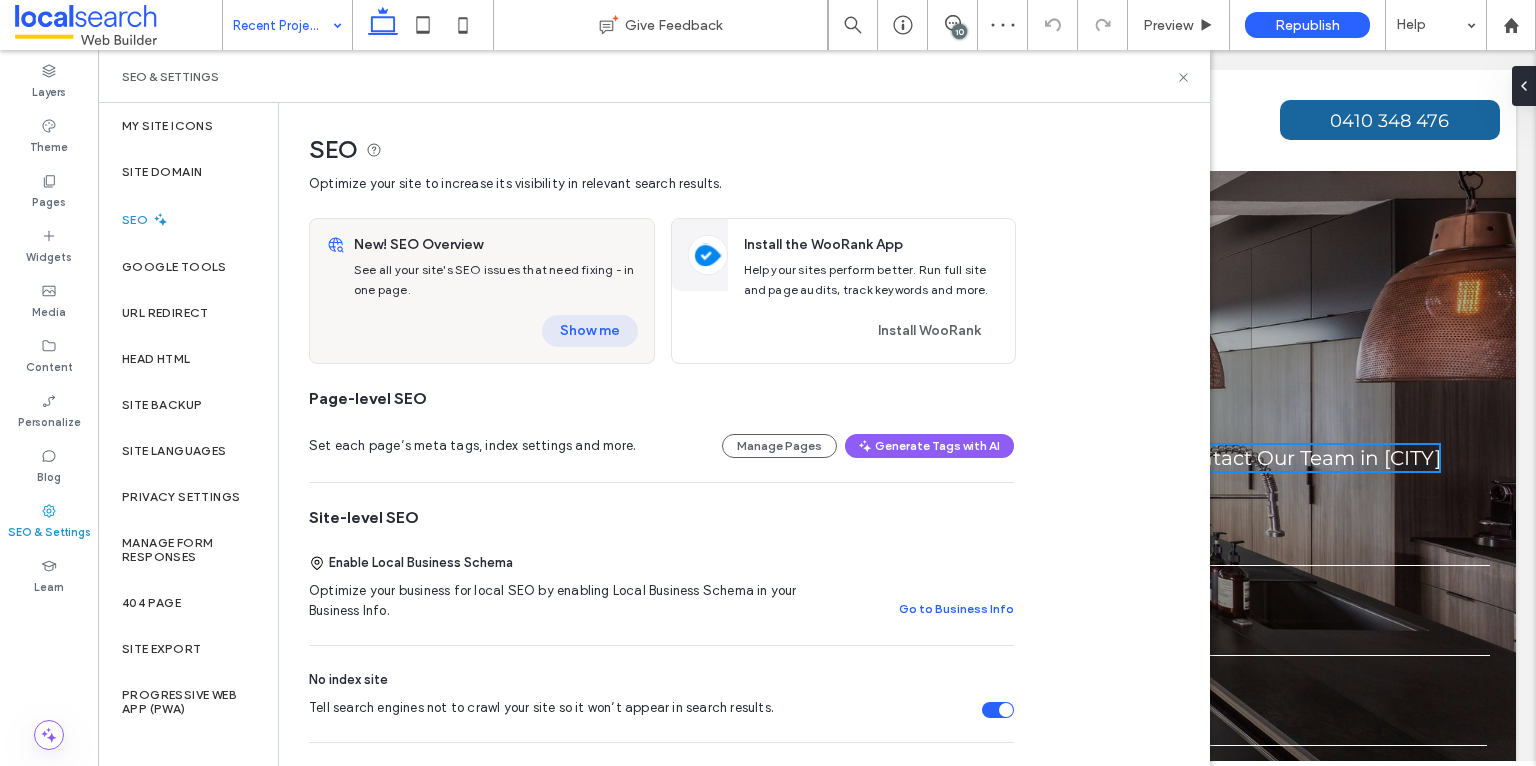 click on "Show me" at bounding box center [590, 331] 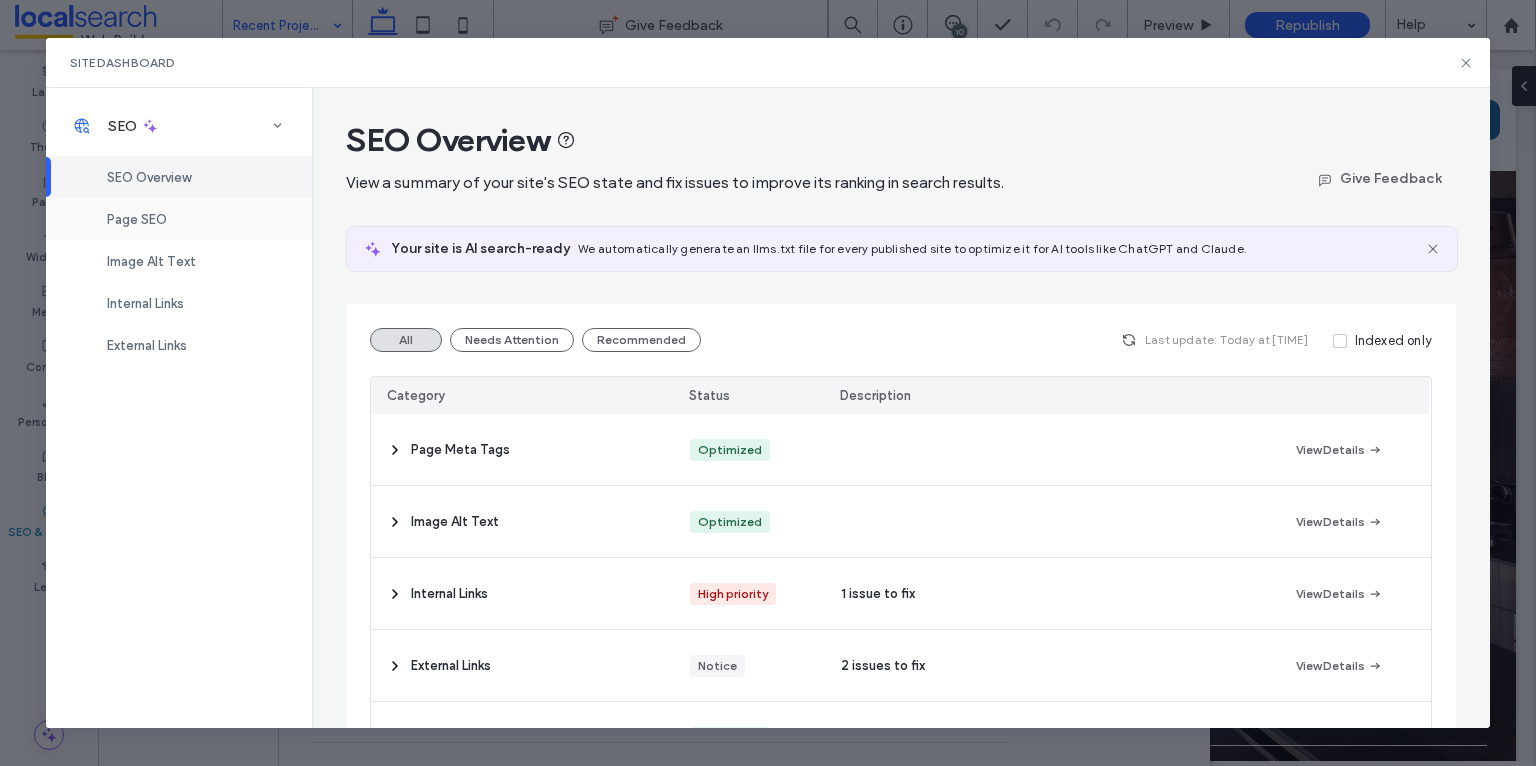 click on "Page SEO" at bounding box center (137, 219) 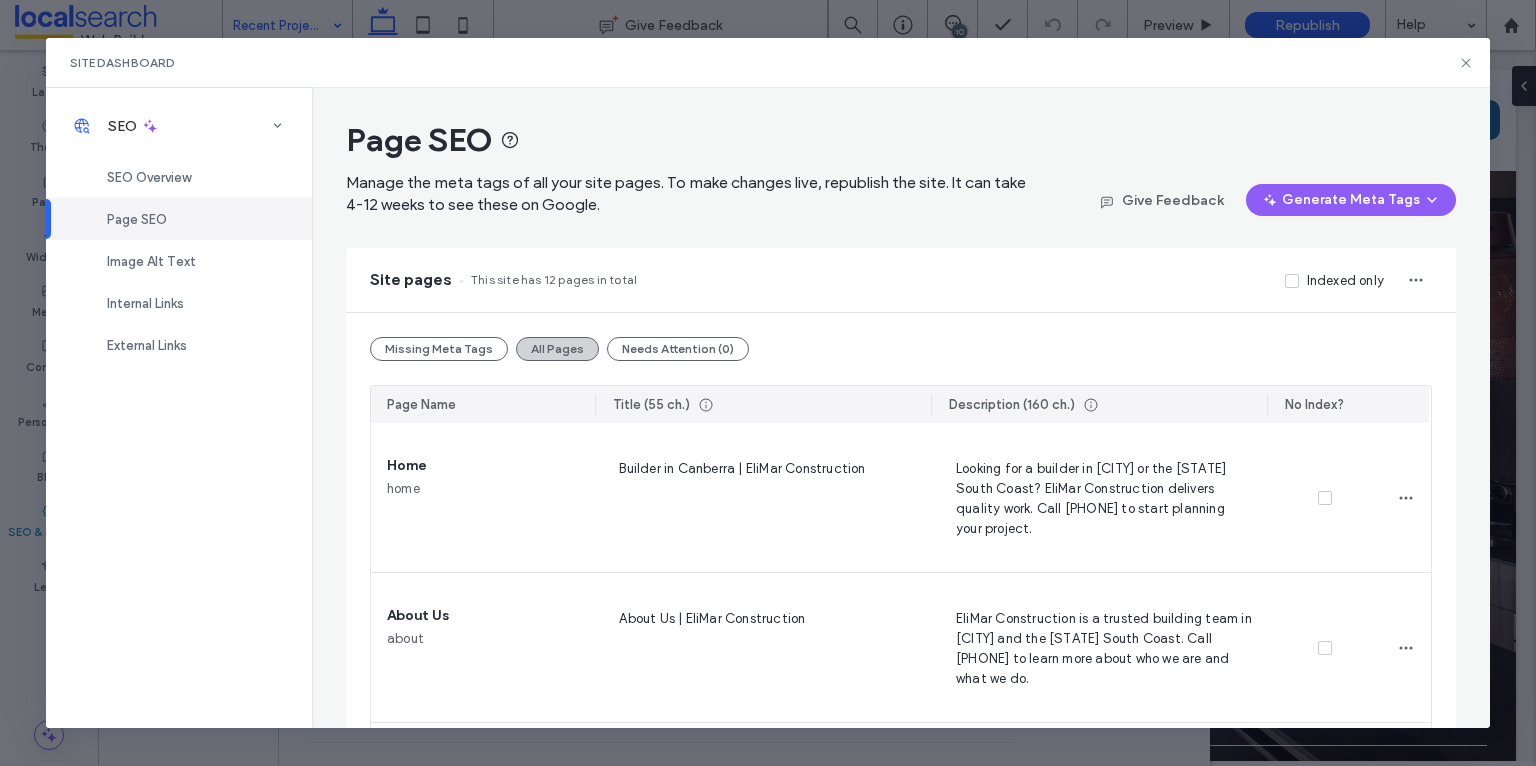 click on "All Pages" at bounding box center [557, 349] 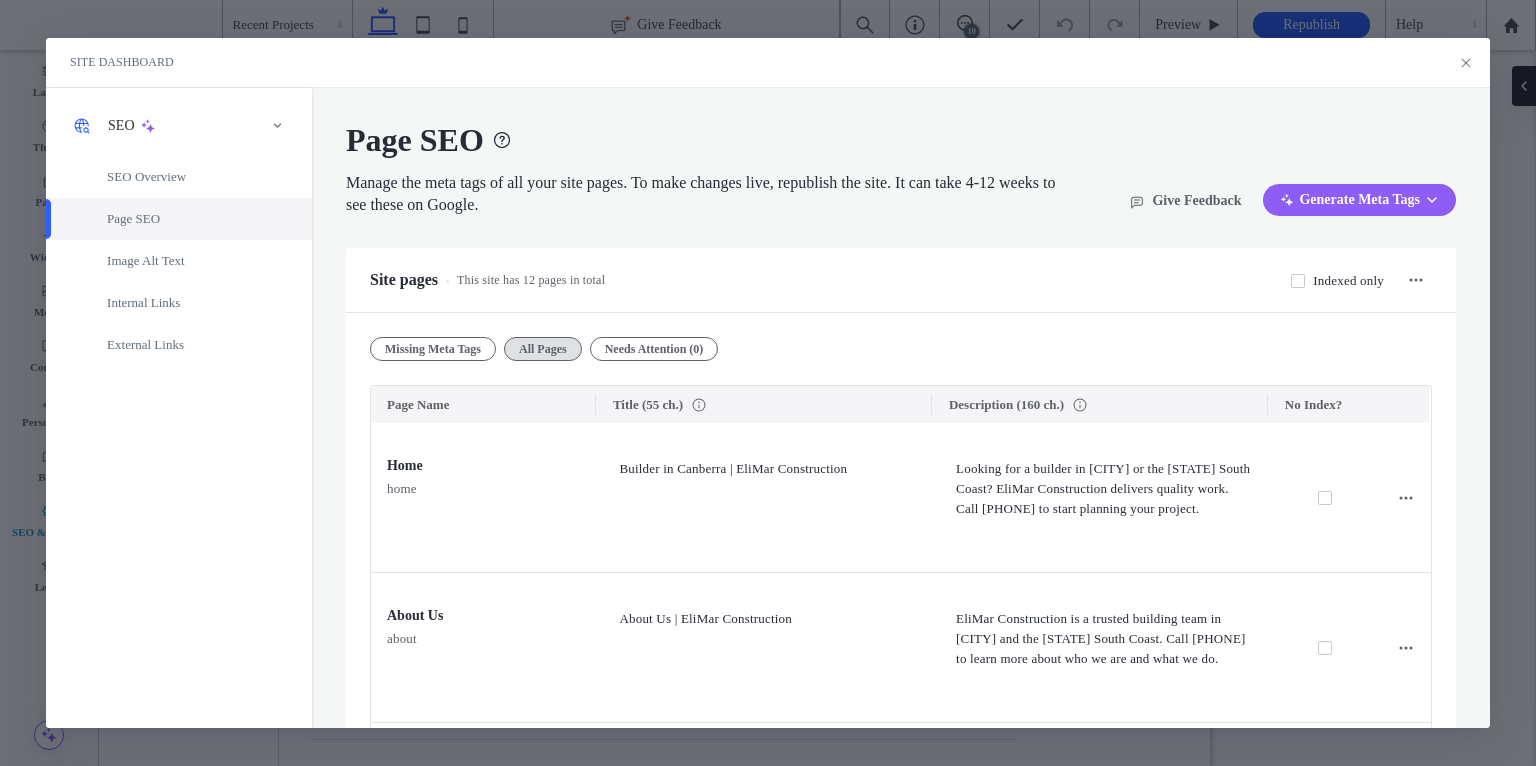 scroll, scrollTop: 0, scrollLeft: 0, axis: both 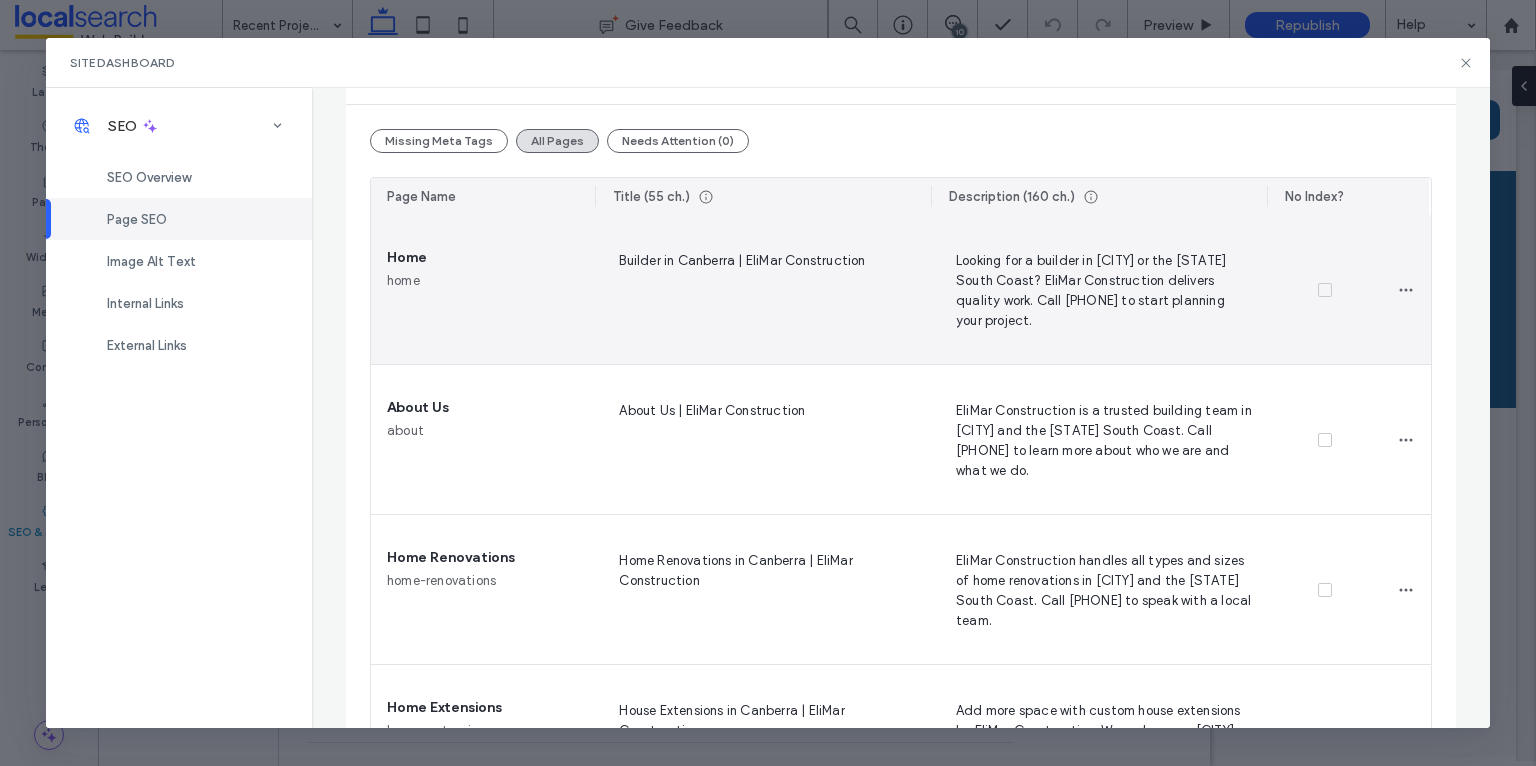 click on "Looking for a builder in [CITY] or the [STATE] South Coast? EliMar Construction delivers quality work. Call [PHONE] to start planning your project." at bounding box center (1100, 290) 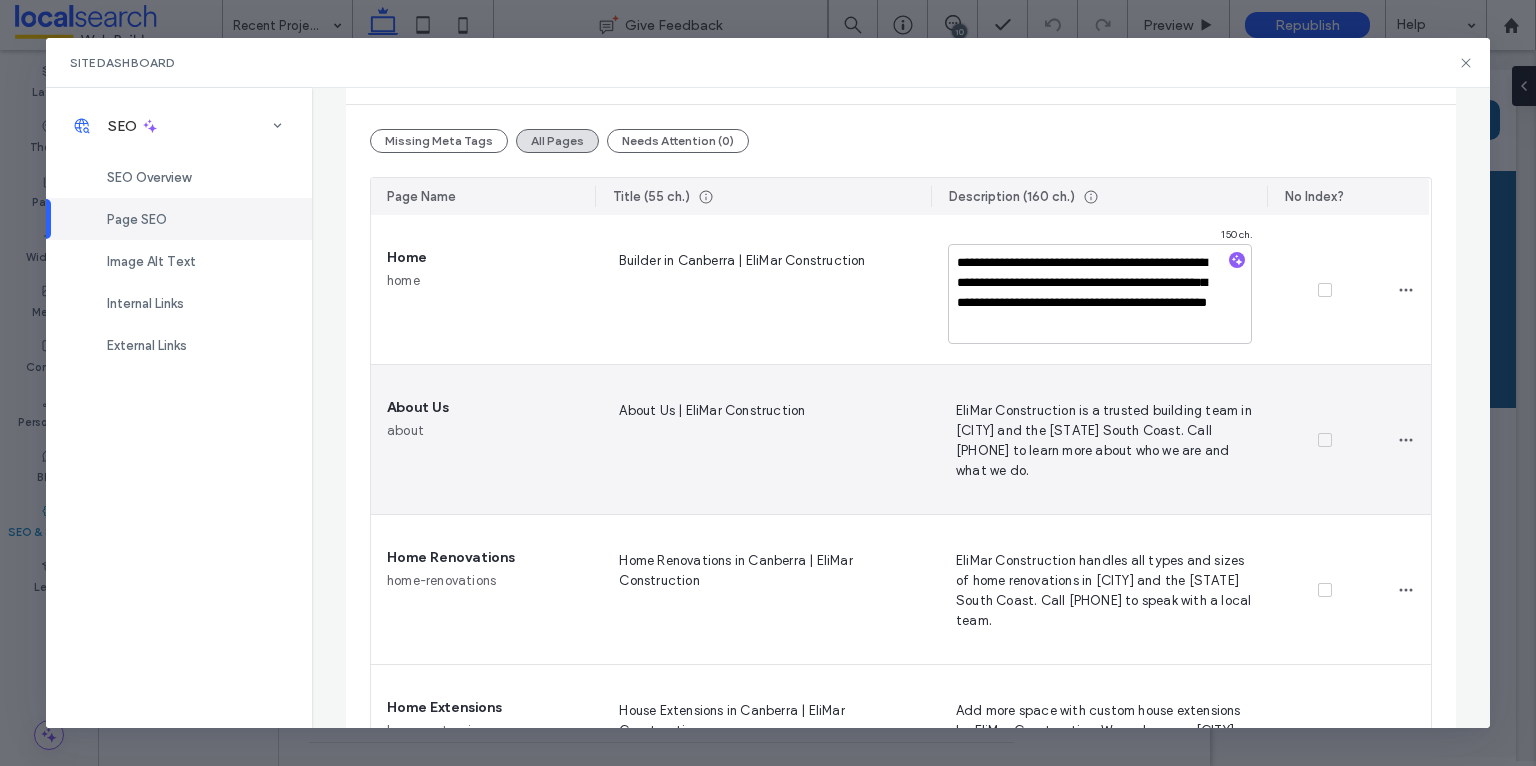 click on "EliMar Construction is a trusted building team in [CITY] and the [STATE] South Coast. Call [PHONE] to learn more about who we are and what we do." at bounding box center (1100, 440) 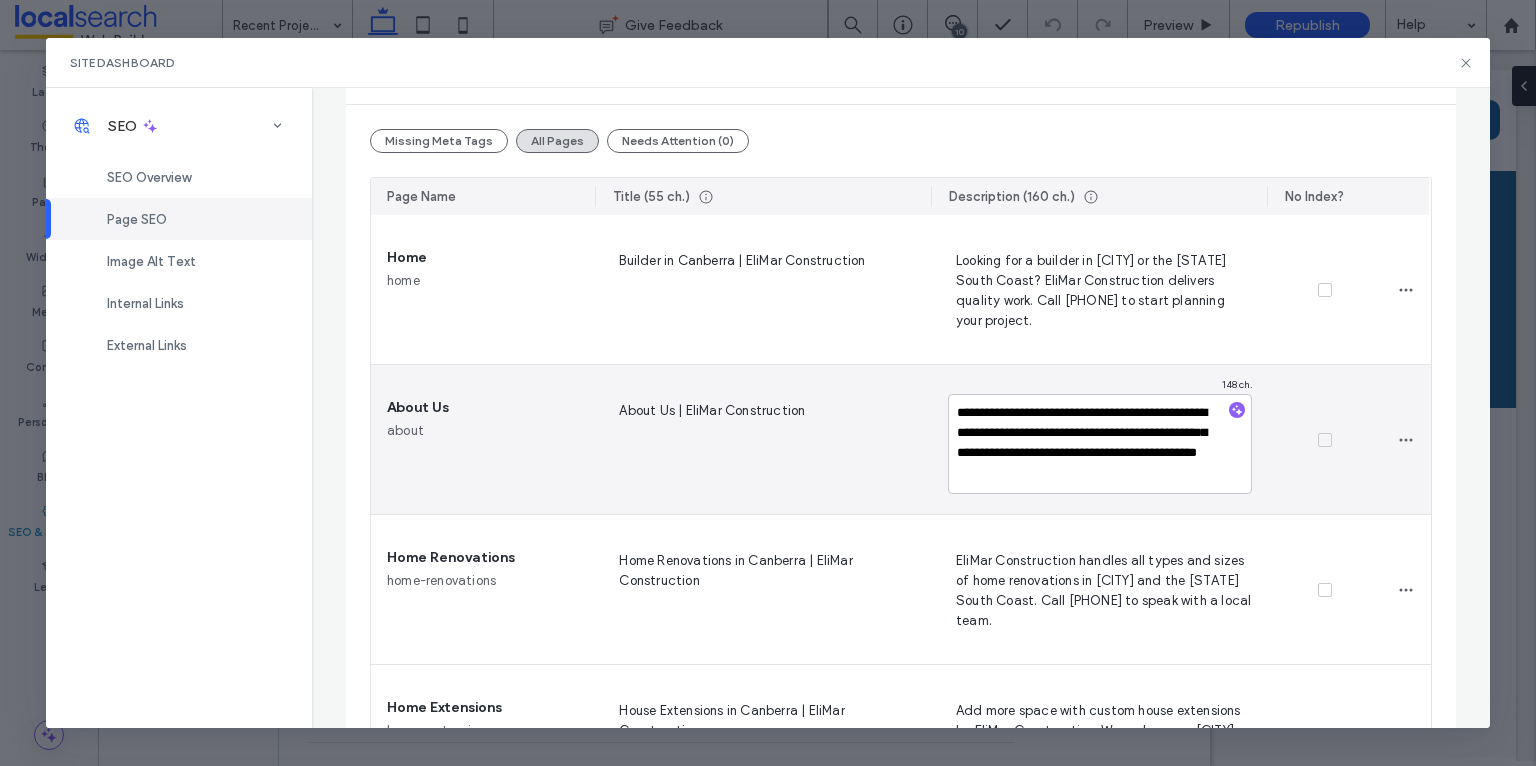 click on "**********" at bounding box center (1100, 444) 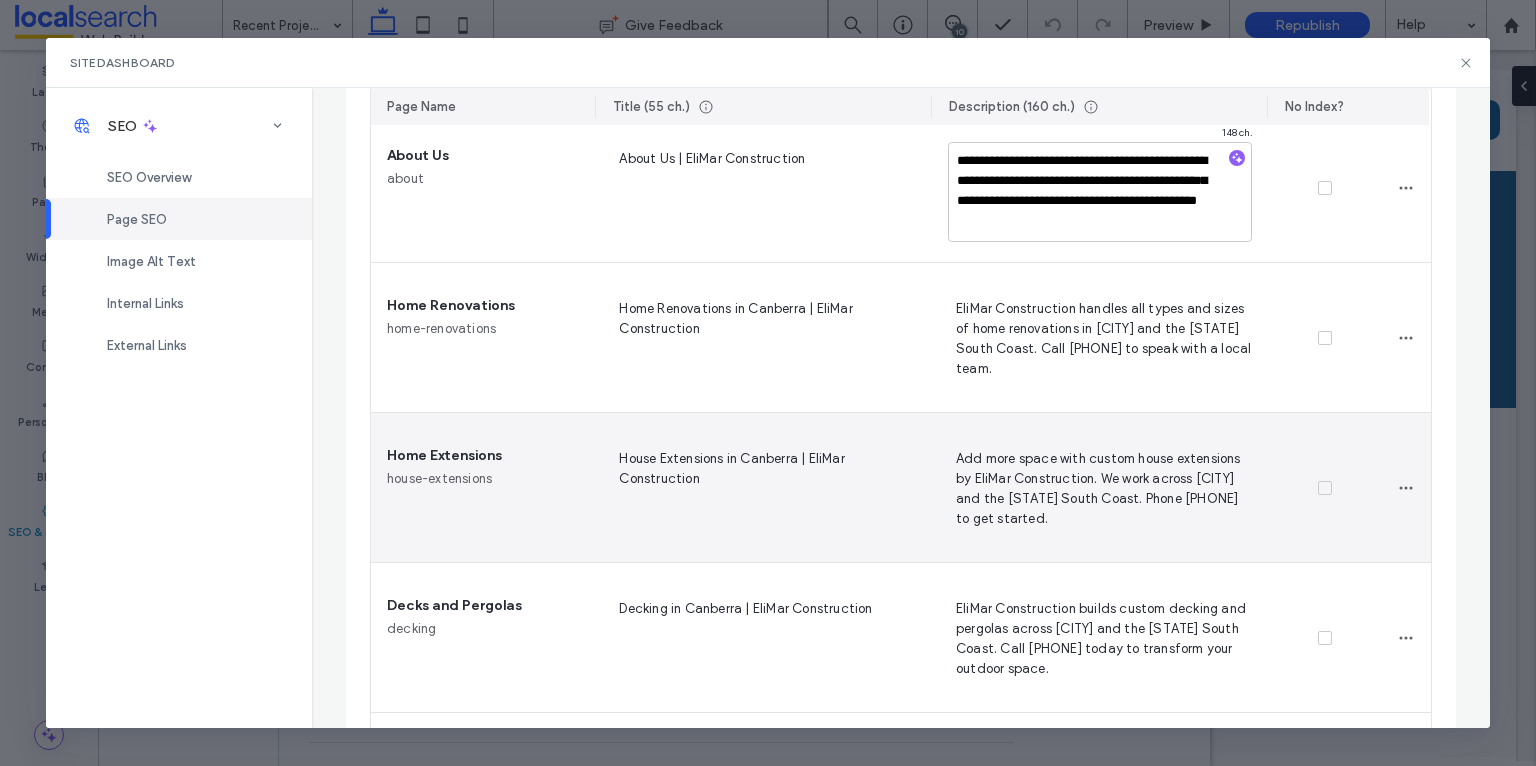 scroll, scrollTop: 468, scrollLeft: 0, axis: vertical 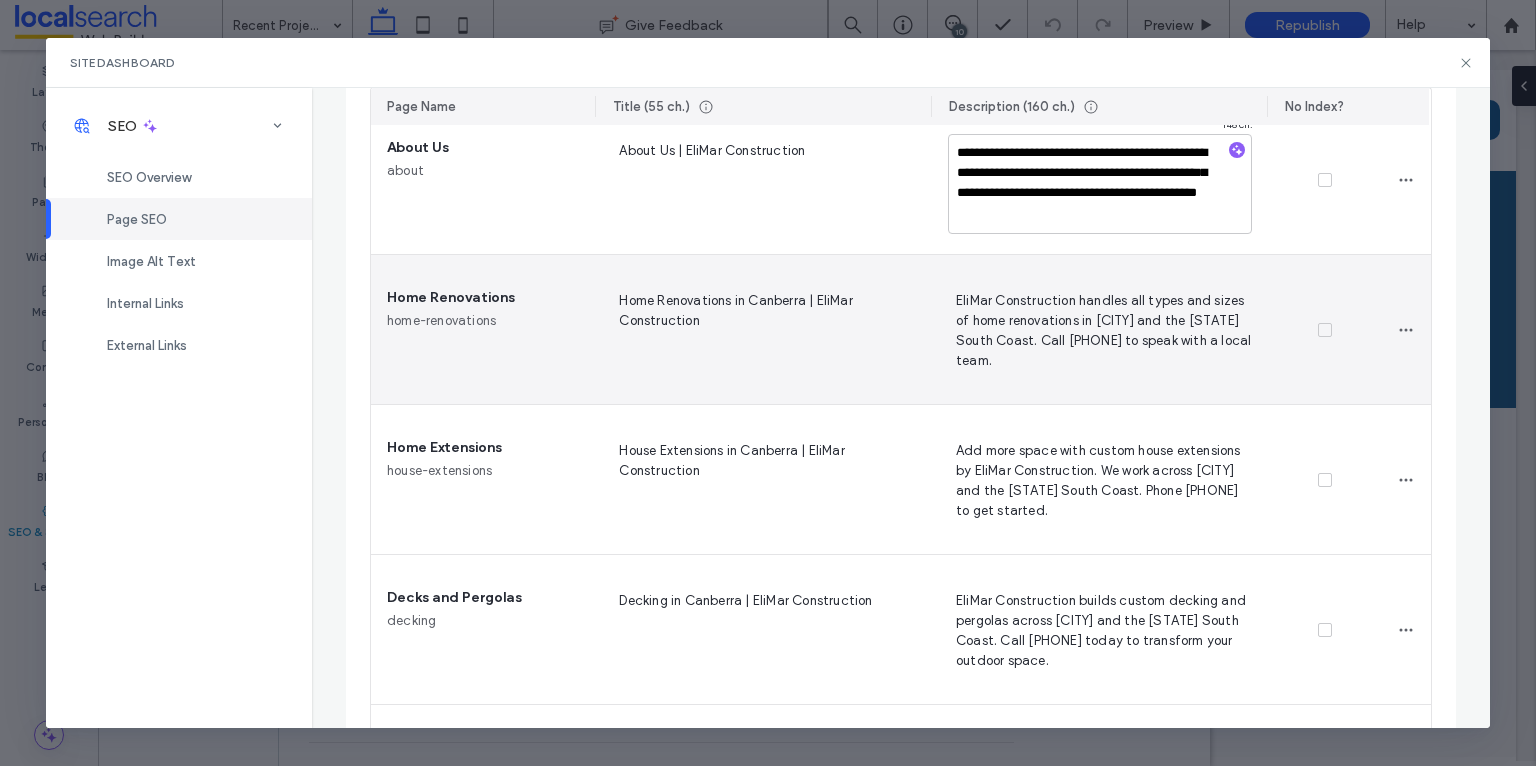 click on "EliMar Construction handles all types and sizes of home renovations in [CITY] and the [STATE] South Coast. Call [PHONE] to speak with a local team." at bounding box center [1100, 330] 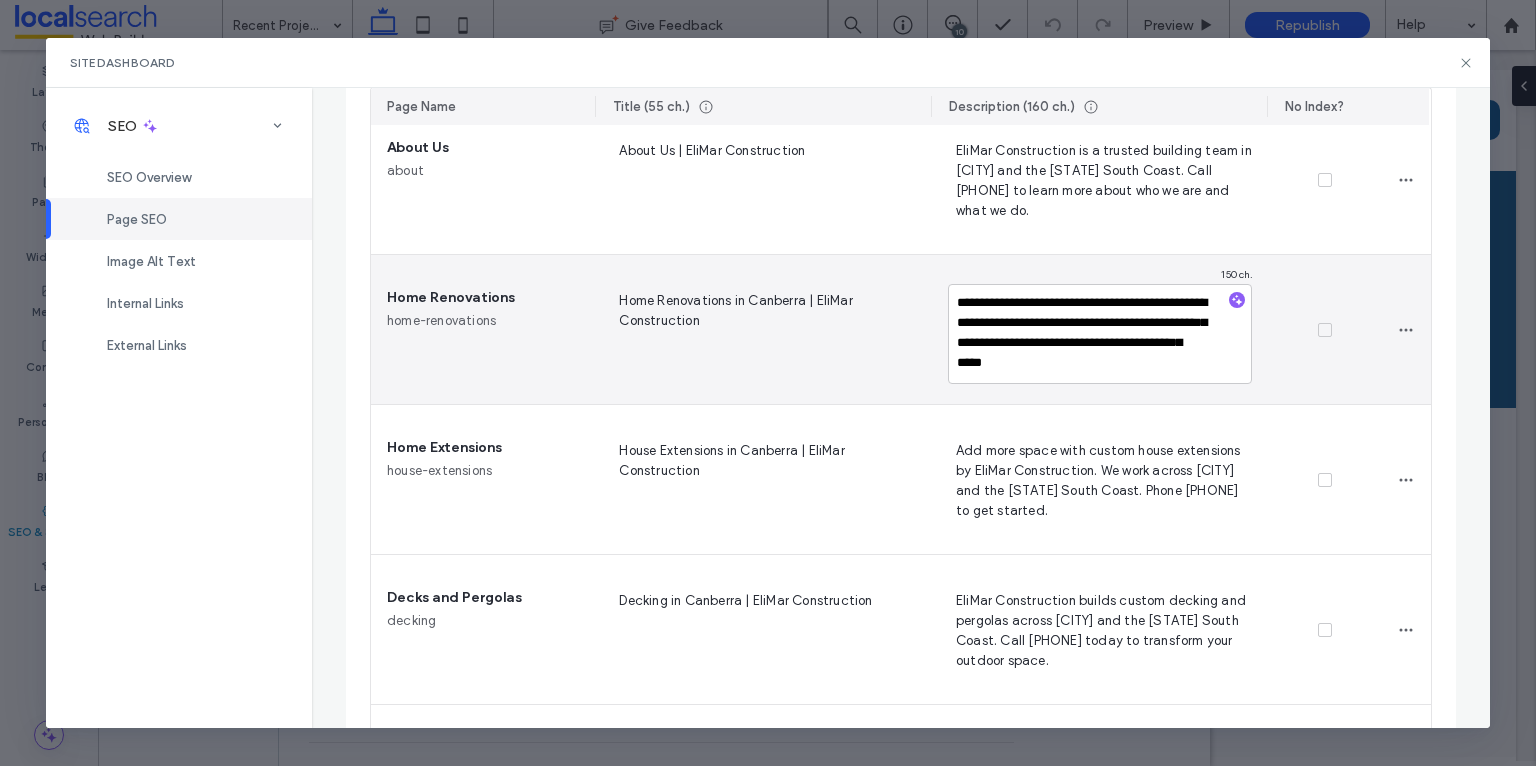 click on "**********" at bounding box center [1100, 334] 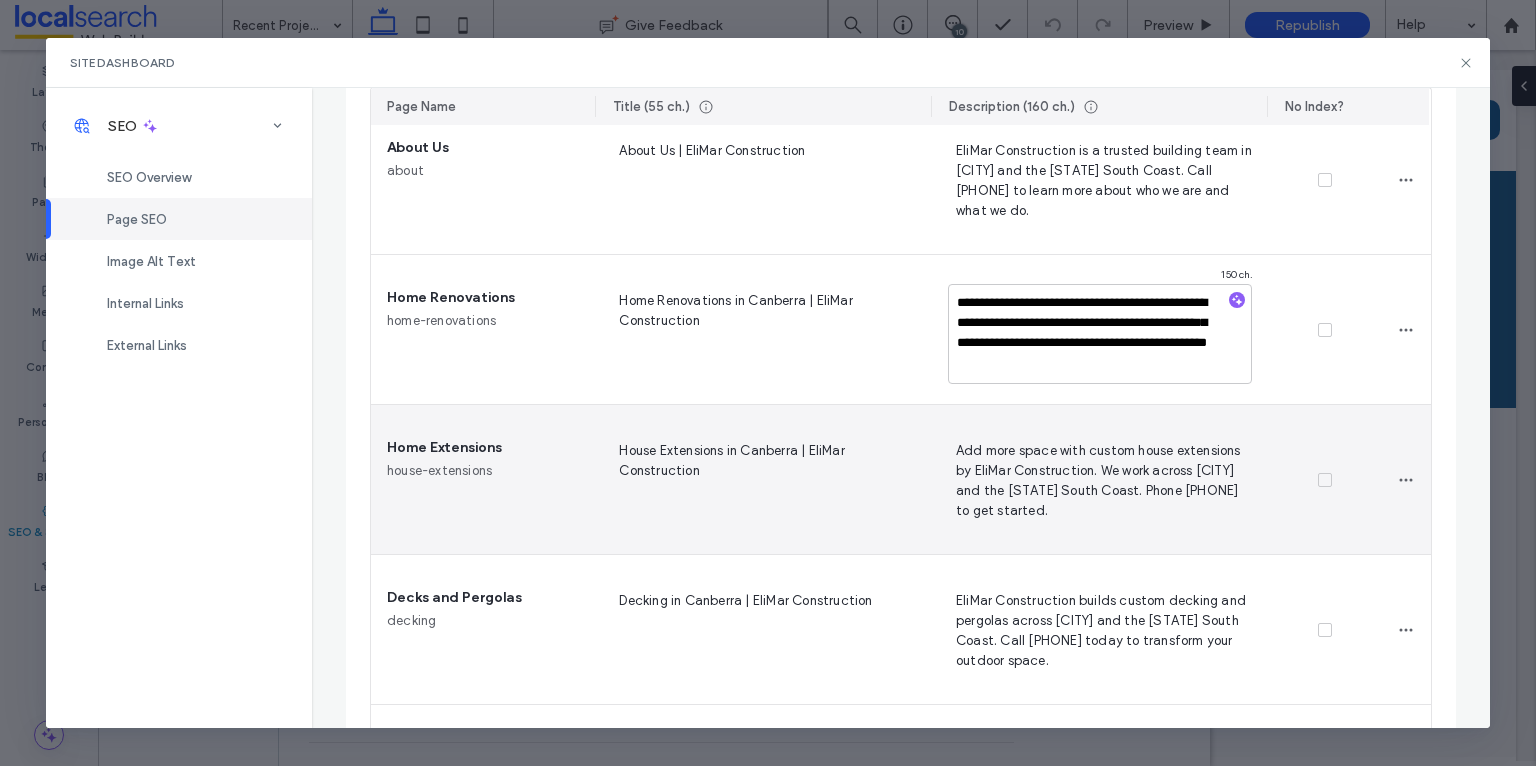 click on "Add more space with custom house extensions by EliMar Construction. We work across [CITY] and the [STATE] South Coast. Phone [PHONE] to get started." at bounding box center [1100, 480] 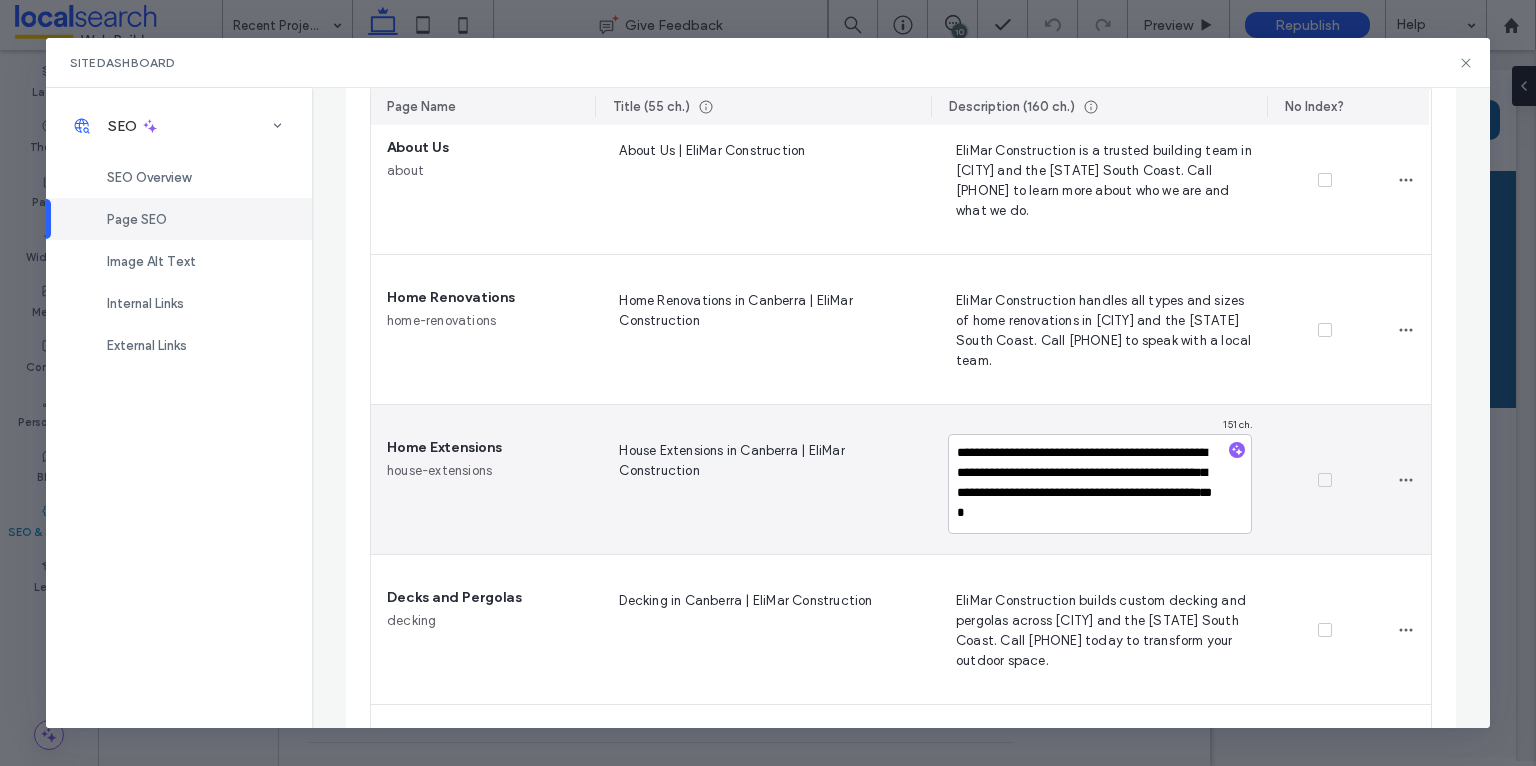 click on "**********" at bounding box center [1100, 484] 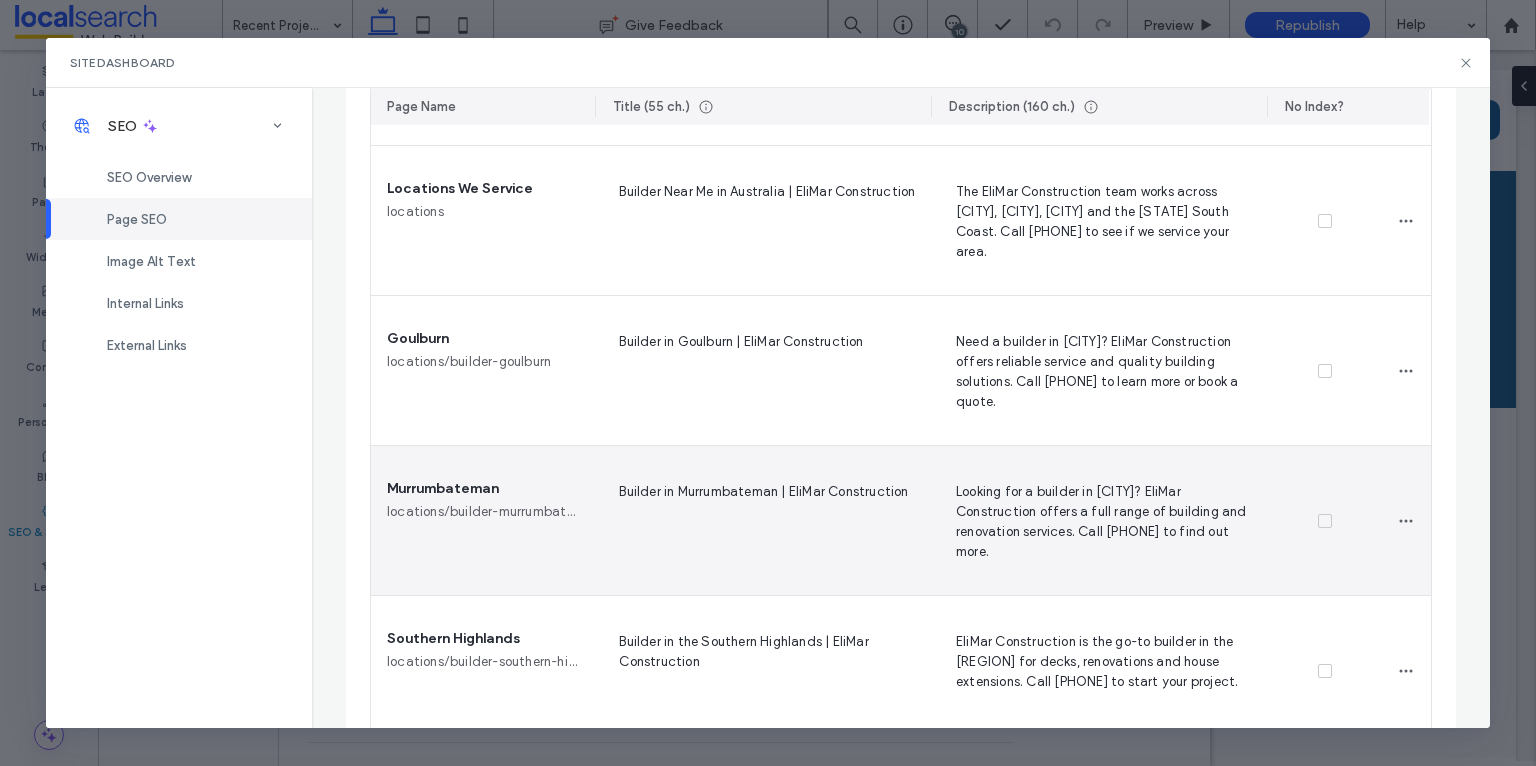 scroll, scrollTop: 1187, scrollLeft: 0, axis: vertical 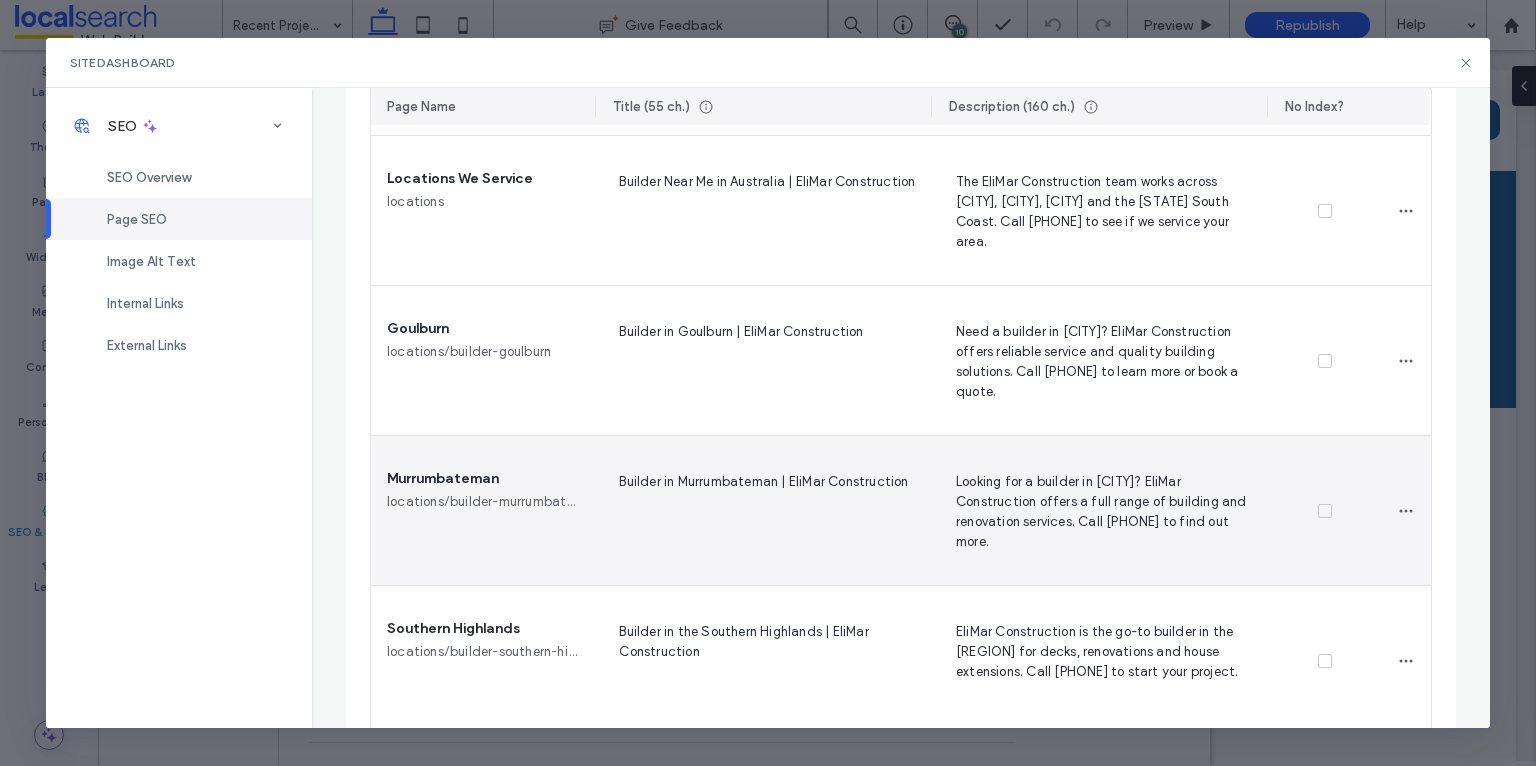 click on "Looking for a builder in [CITY]? EliMar Construction offers a full range of building and renovation services. Call [PHONE] to find out more." at bounding box center [1100, 511] 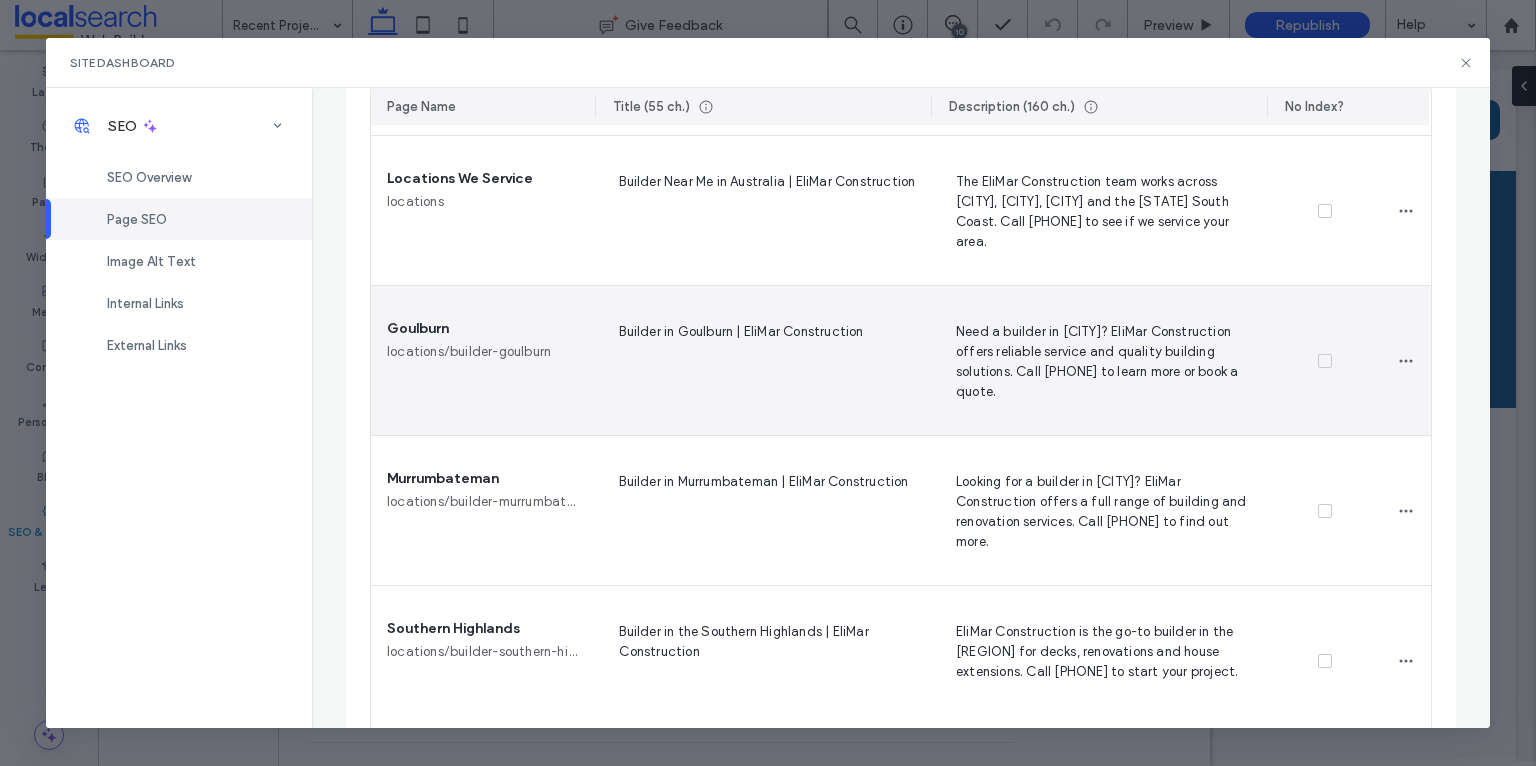 click on "Need a builder in [CITY]? EliMar Construction offers reliable service and quality building solutions. Call [PHONE] to learn more or book a quote." at bounding box center (1100, 361) 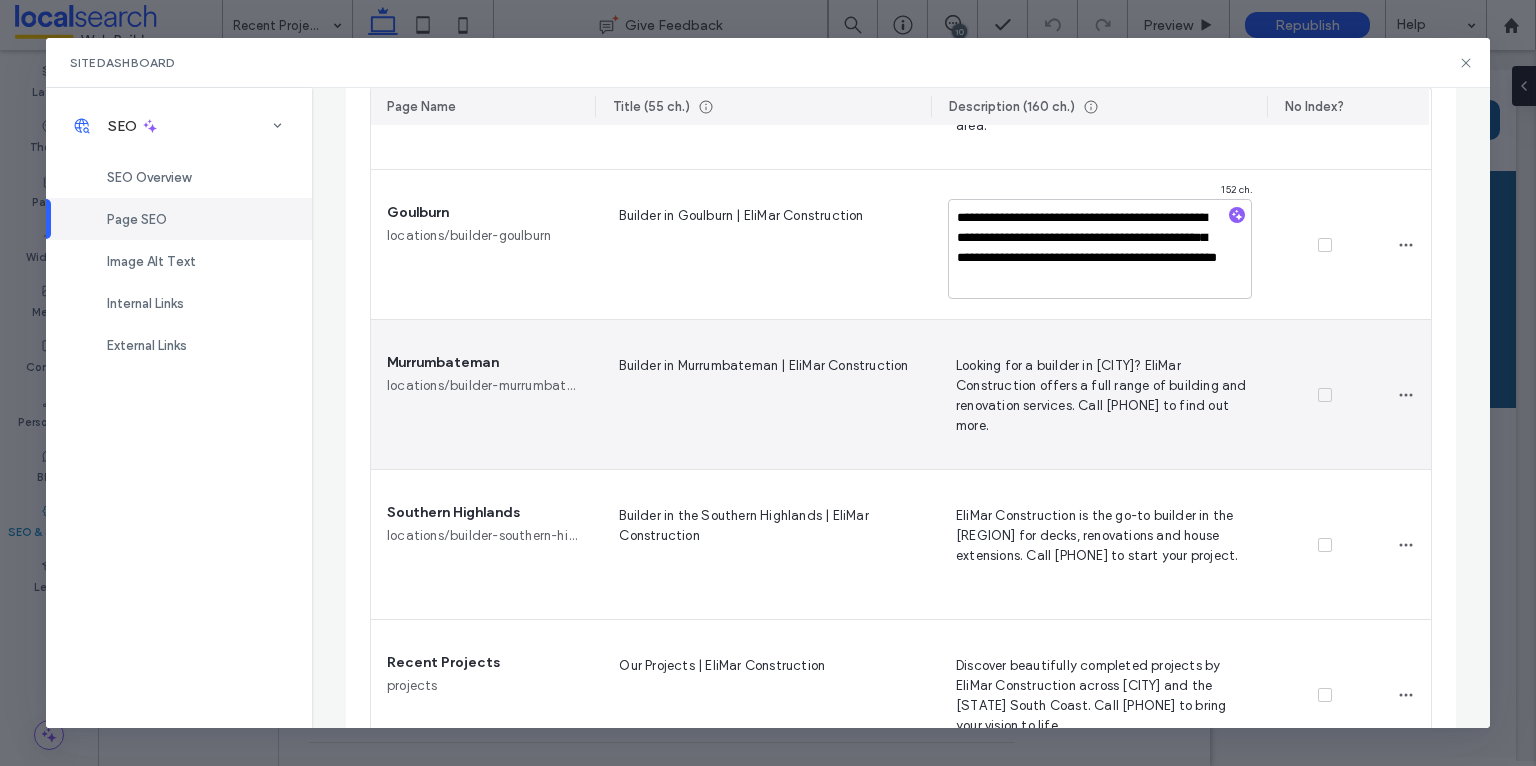 scroll, scrollTop: 1368, scrollLeft: 0, axis: vertical 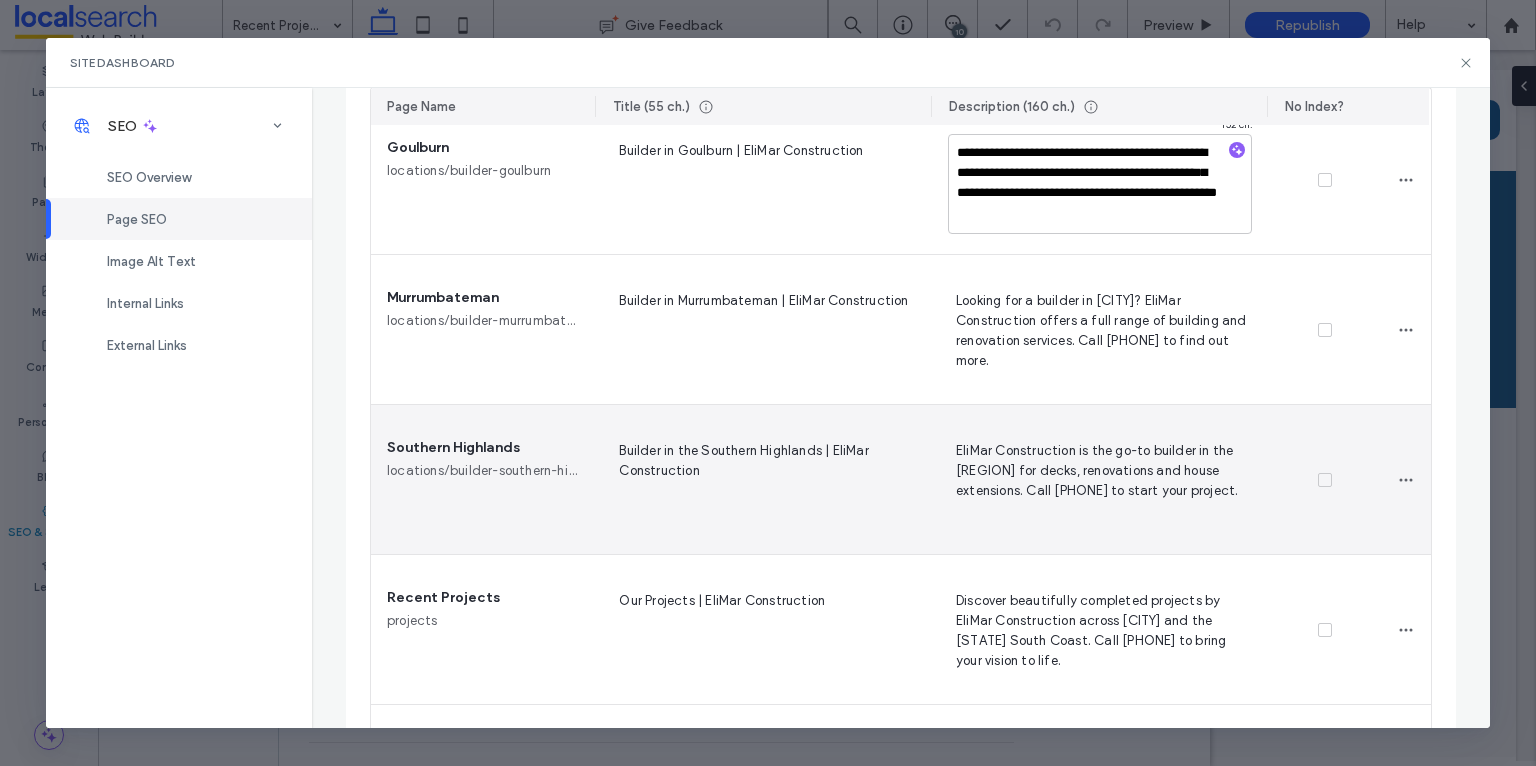 click on "EliMar Construction is the go-to builder in the [REGION] for decks, renovations and house extensions. Call [PHONE] to start your project." at bounding box center [1100, 480] 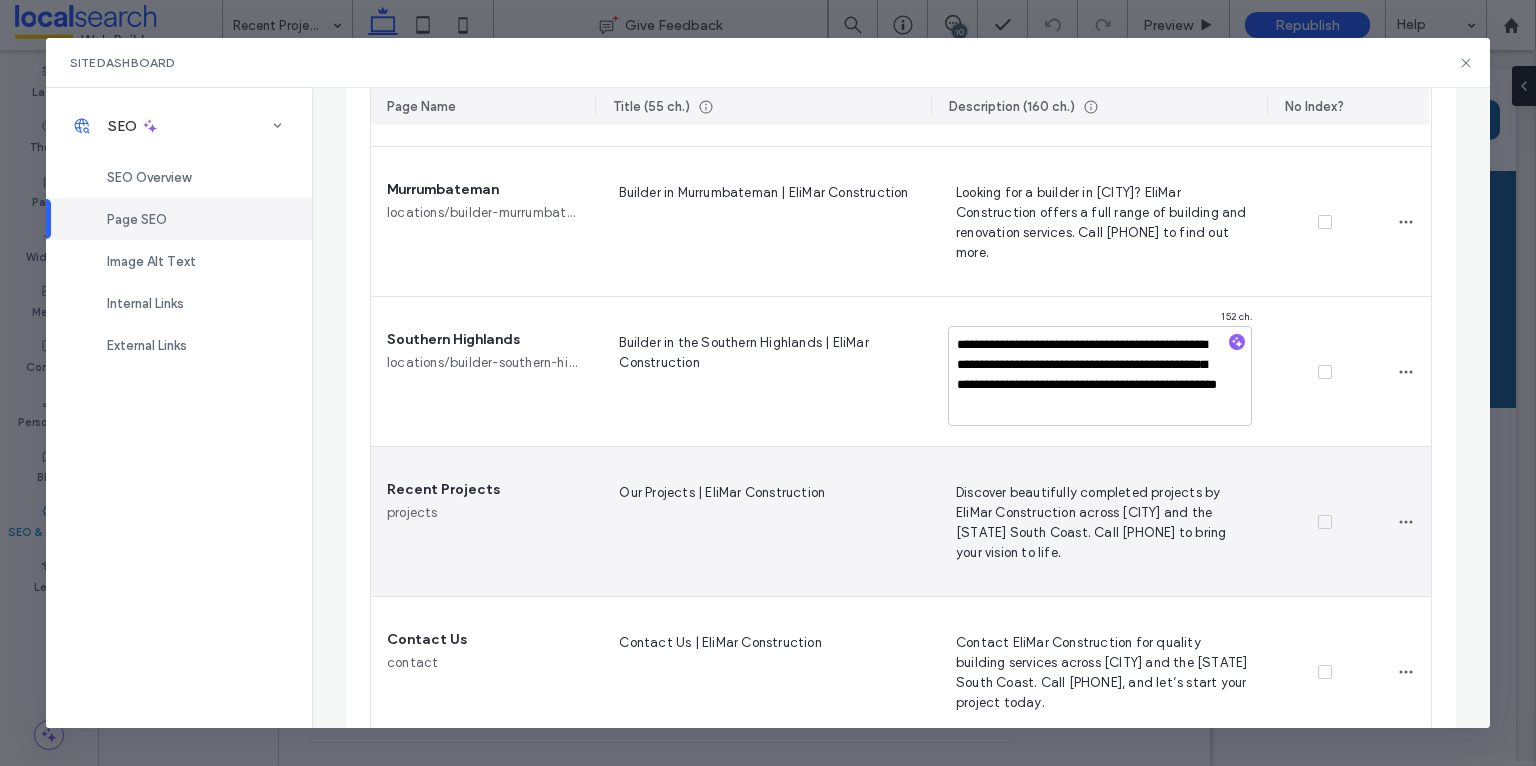 scroll, scrollTop: 1485, scrollLeft: 0, axis: vertical 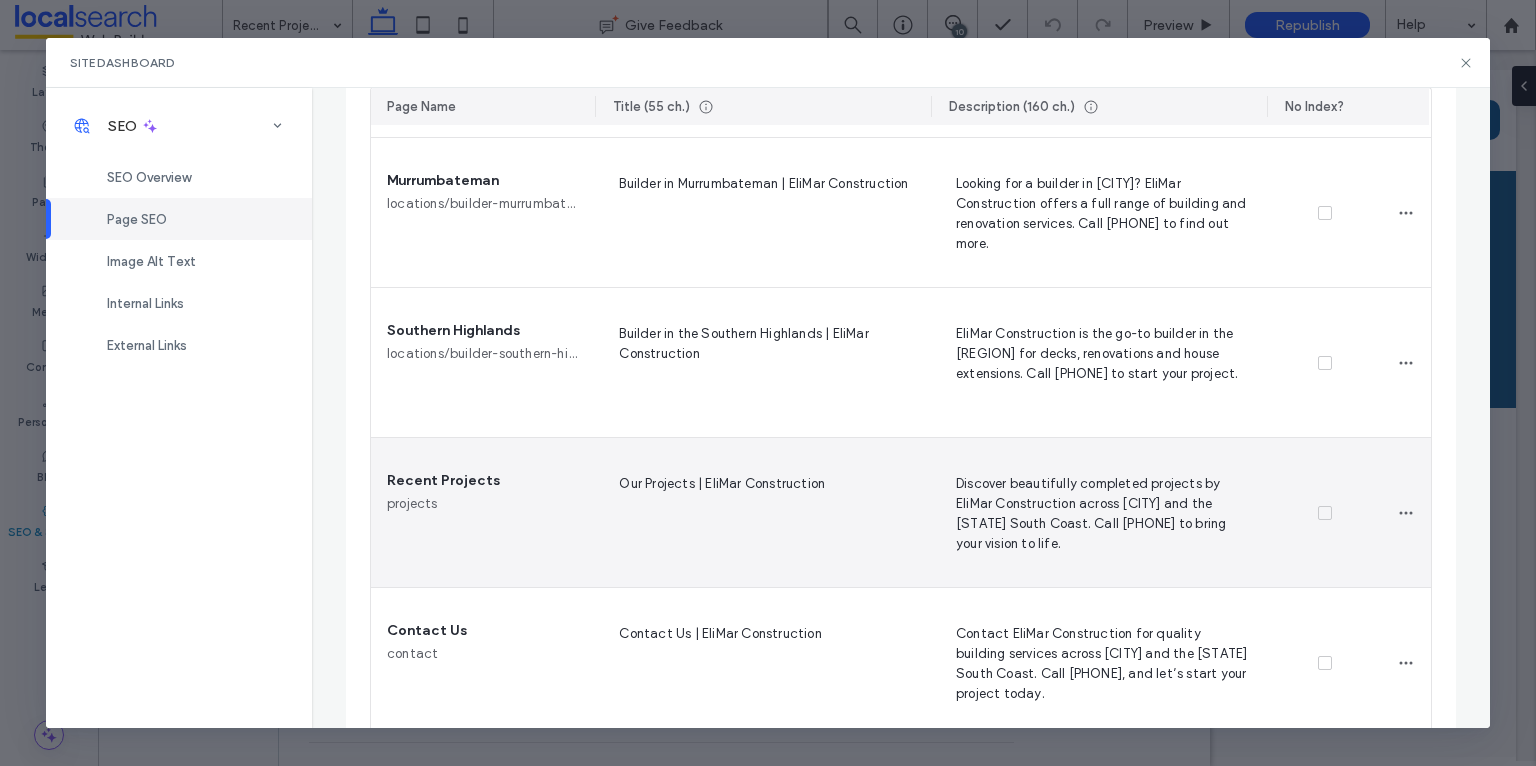 click on "Discover beautifully completed projects by EliMar Construction across [CITY] and the [REGION] South Coast. Call [PHONE] to bring your vision to life." at bounding box center (1100, 513) 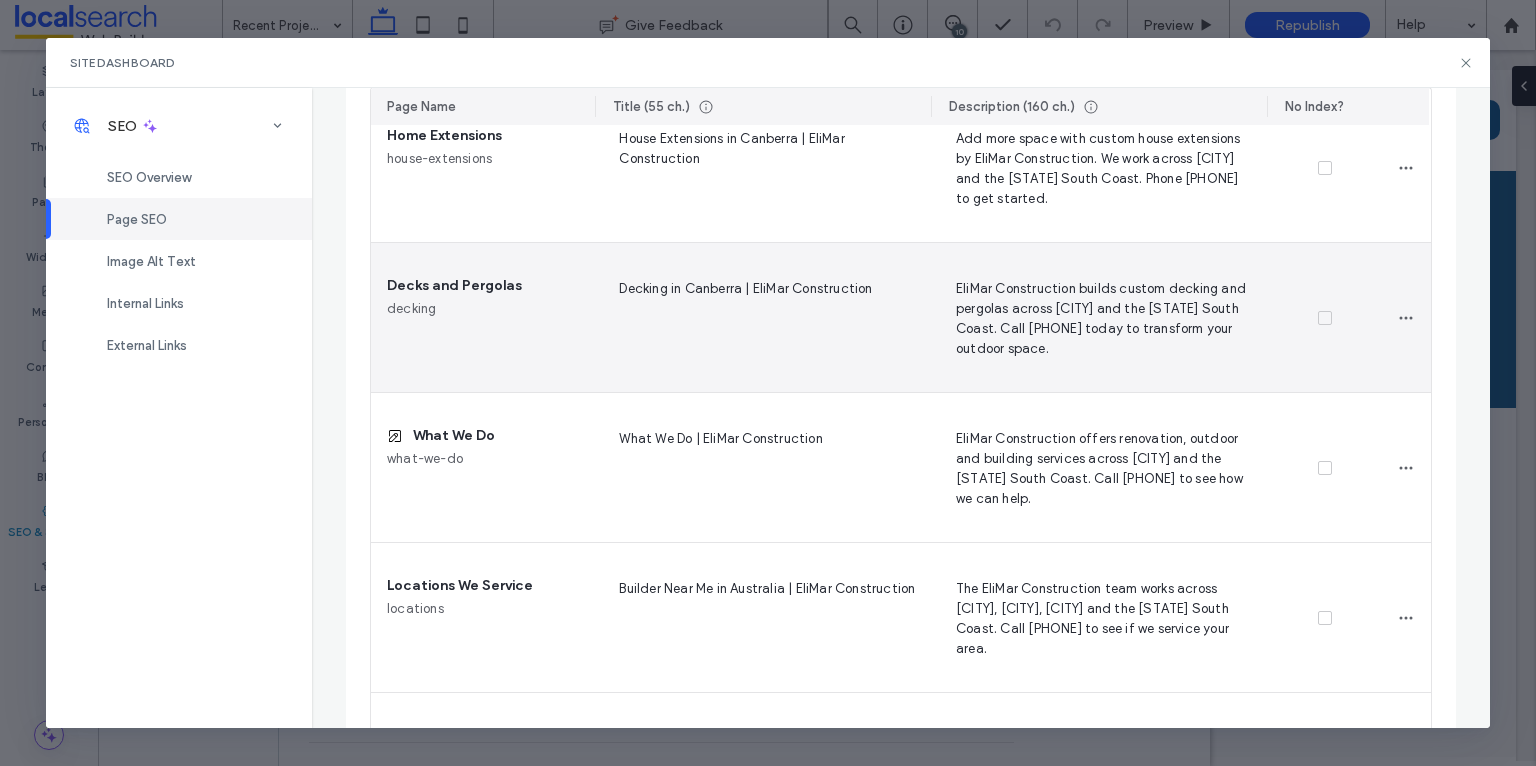 scroll, scrollTop: 820, scrollLeft: 0, axis: vertical 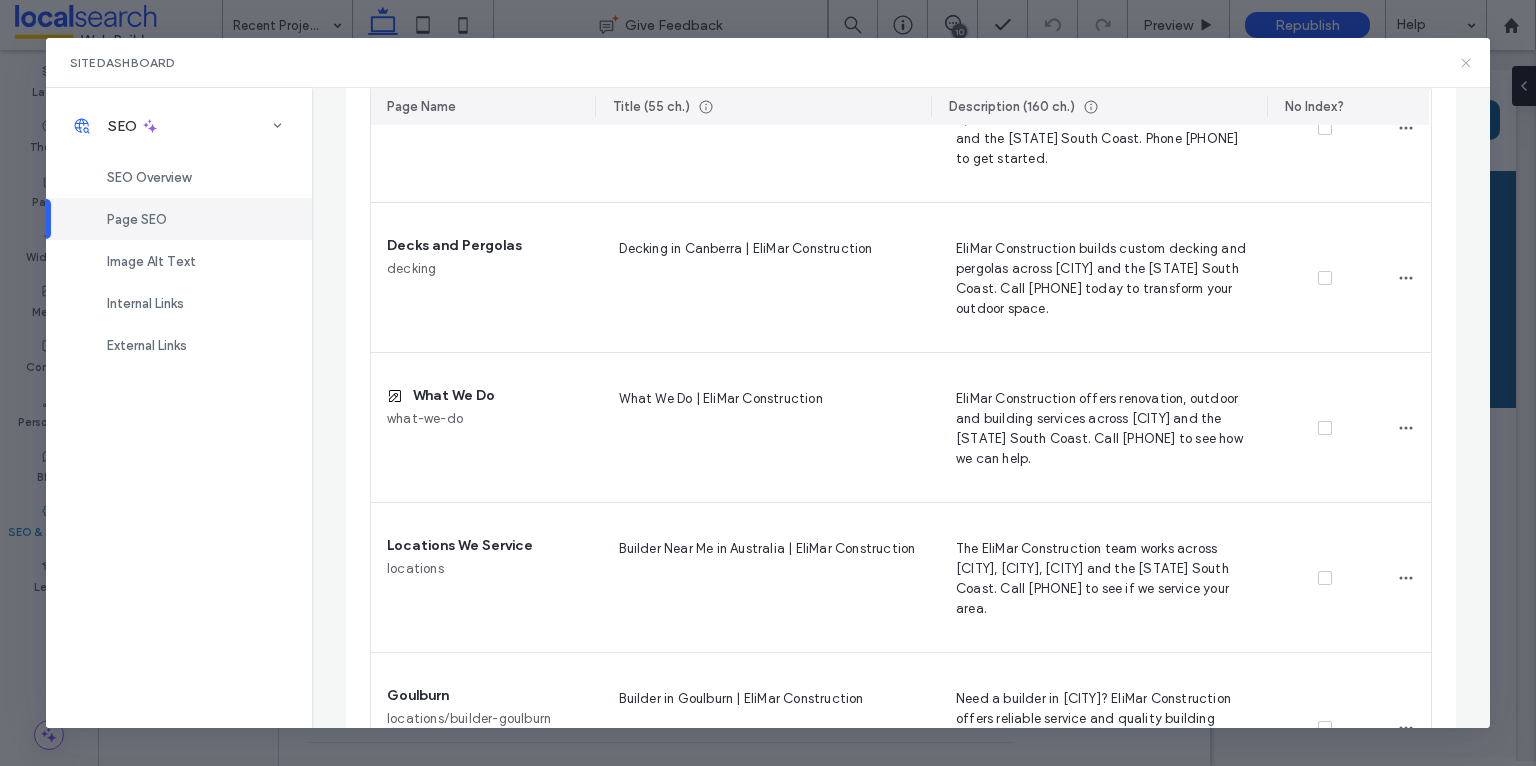 click 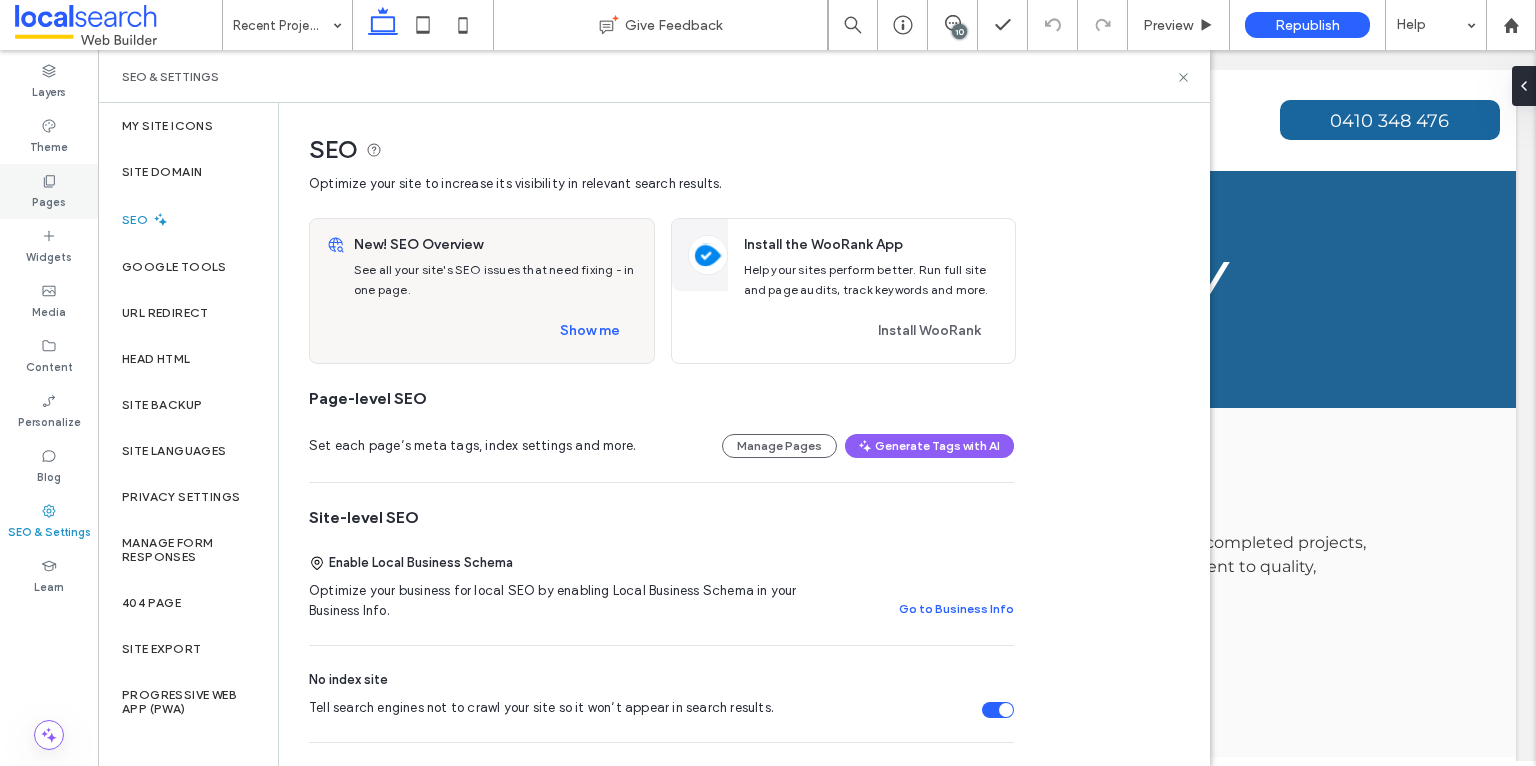 click 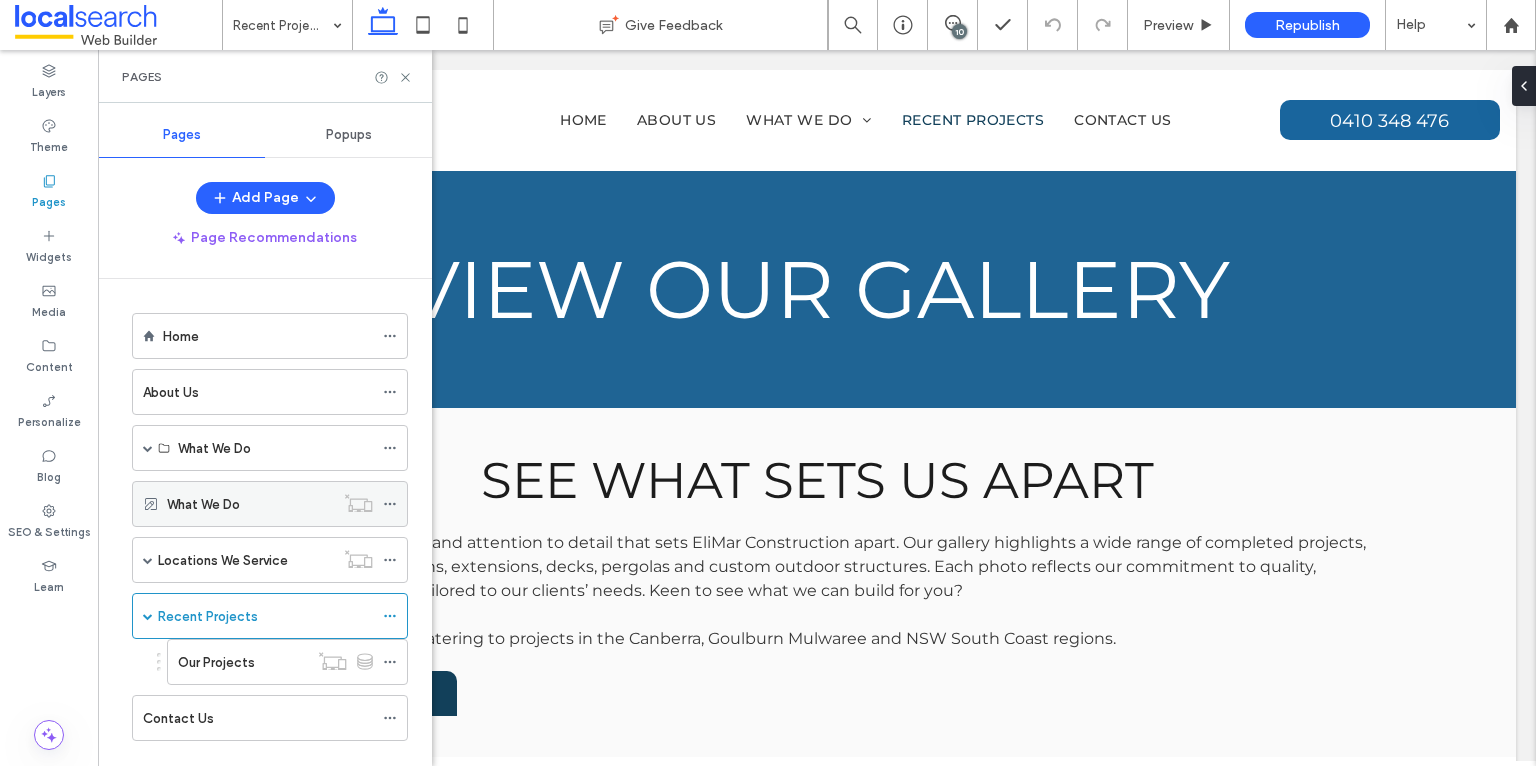 click 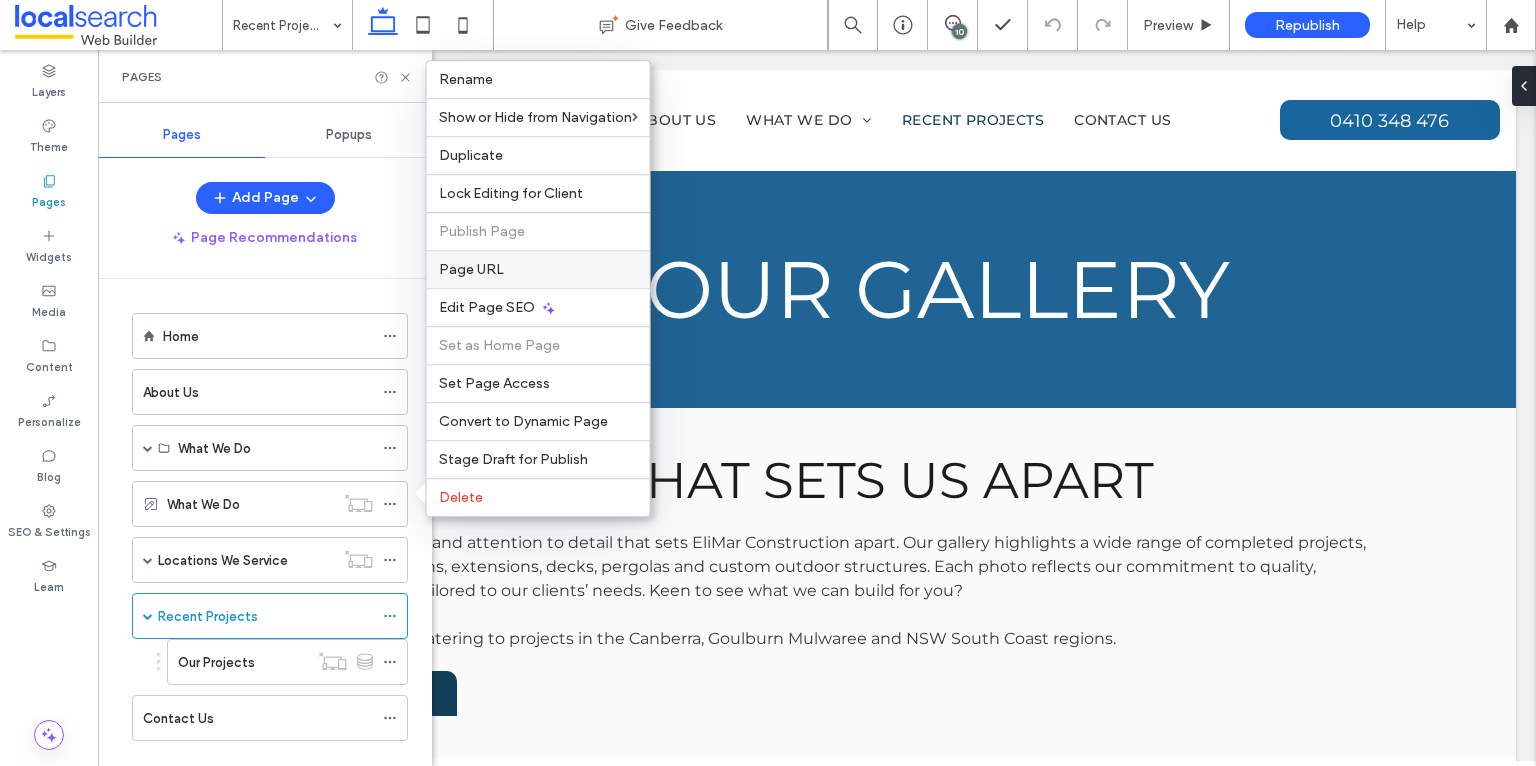 click on "Page URL" at bounding box center (471, 269) 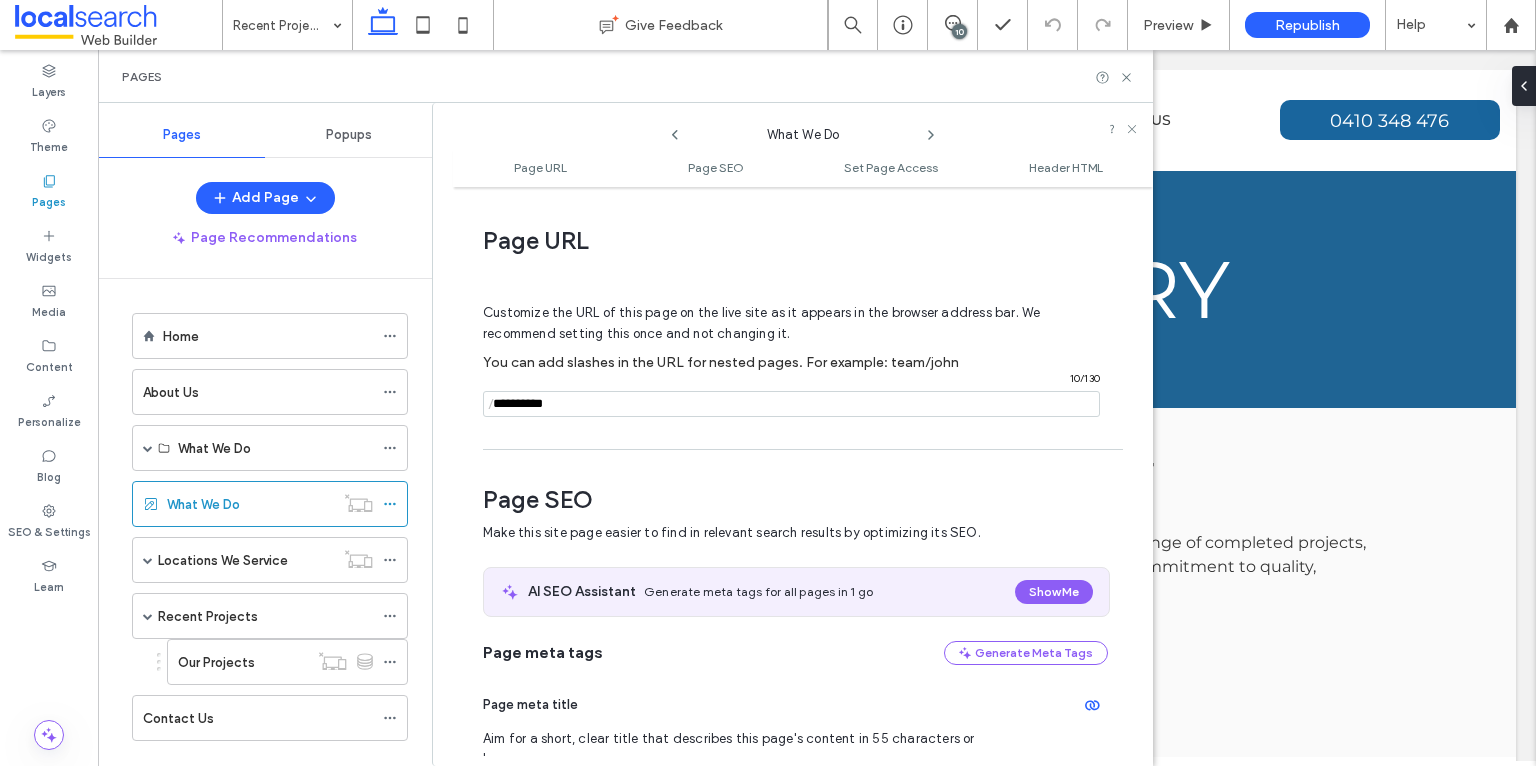 scroll, scrollTop: 10, scrollLeft: 0, axis: vertical 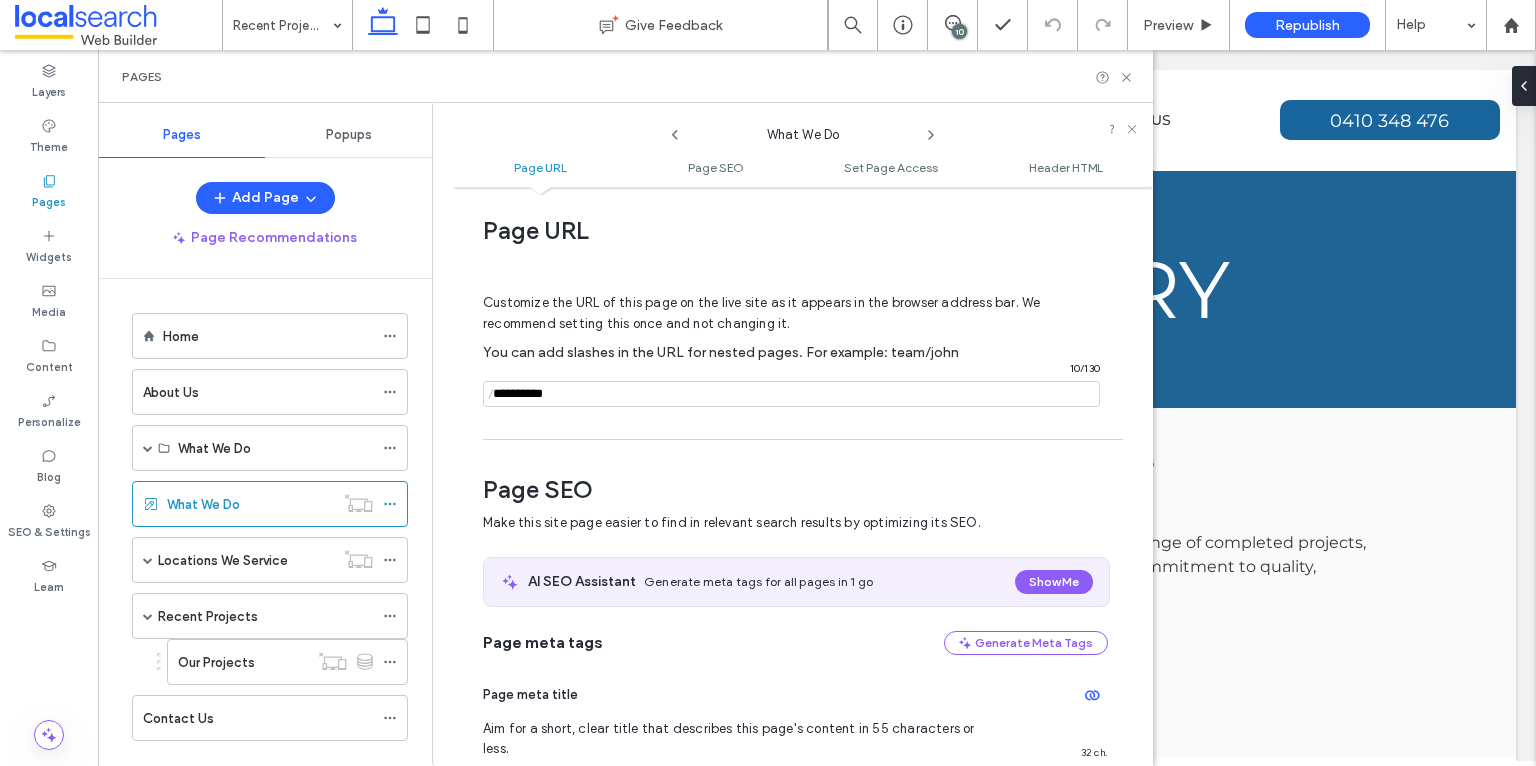 drag, startPoint x: 581, startPoint y: 395, endPoint x: 493, endPoint y: 396, distance: 88.005684 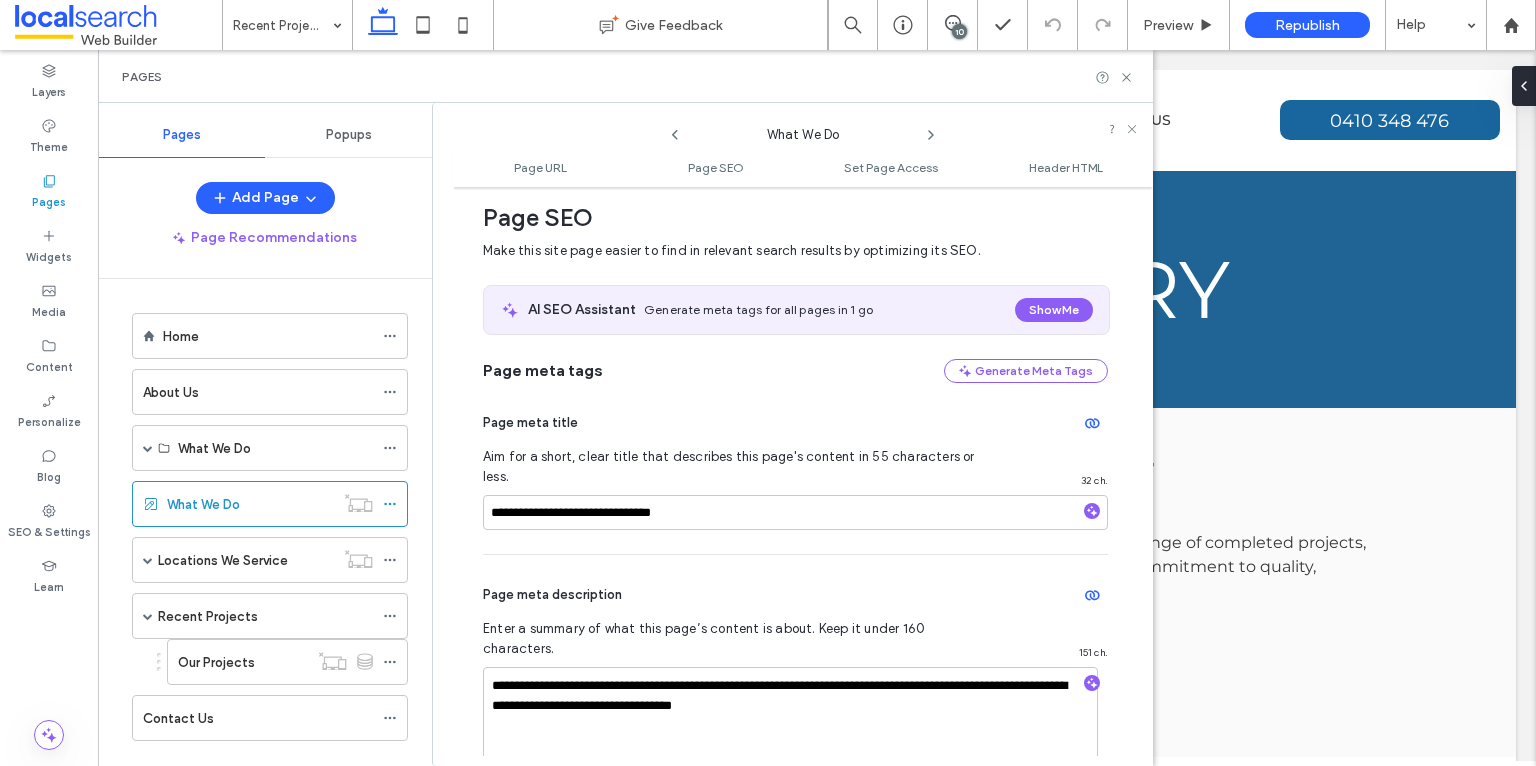 scroll, scrollTop: 284, scrollLeft: 0, axis: vertical 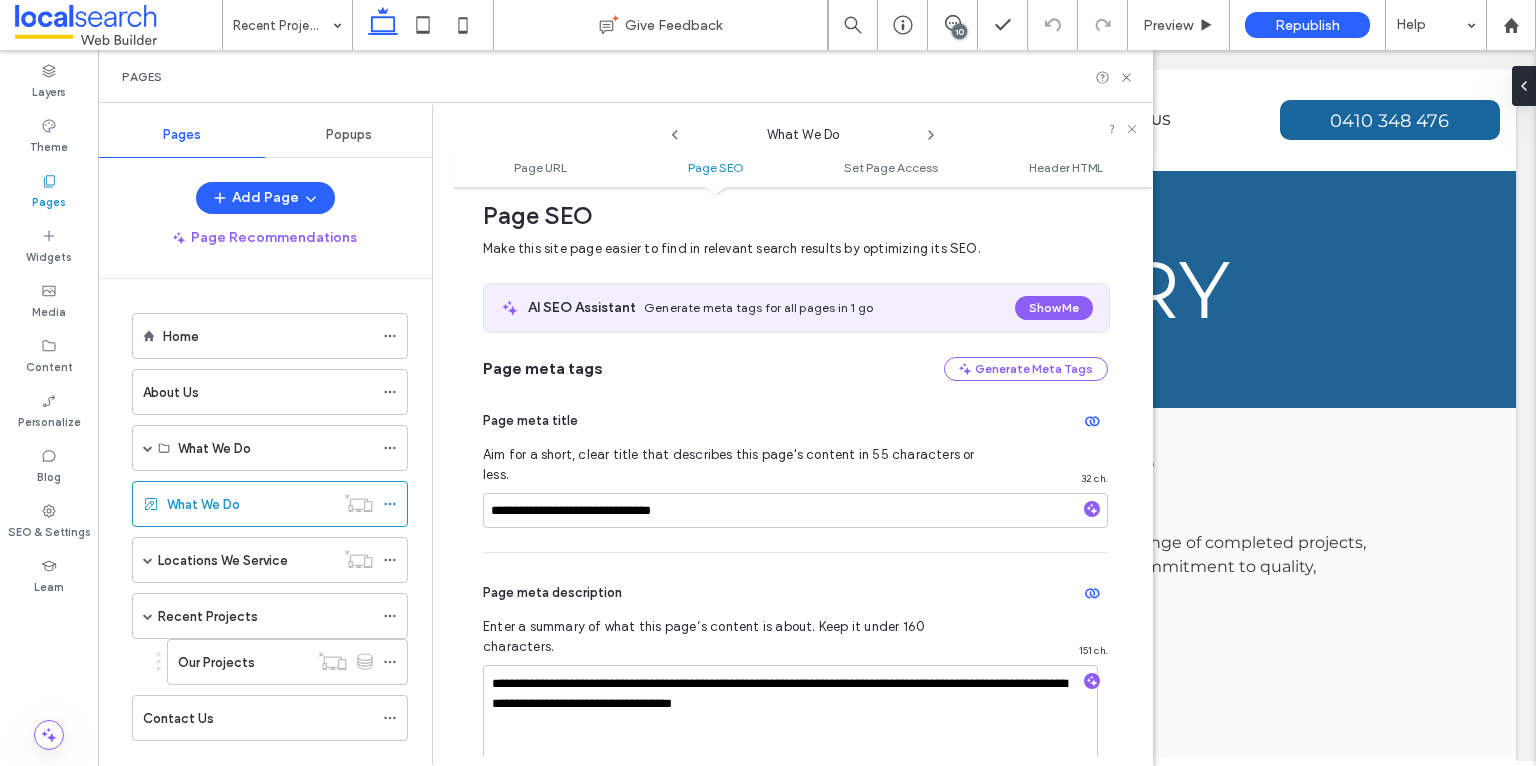 type on "********" 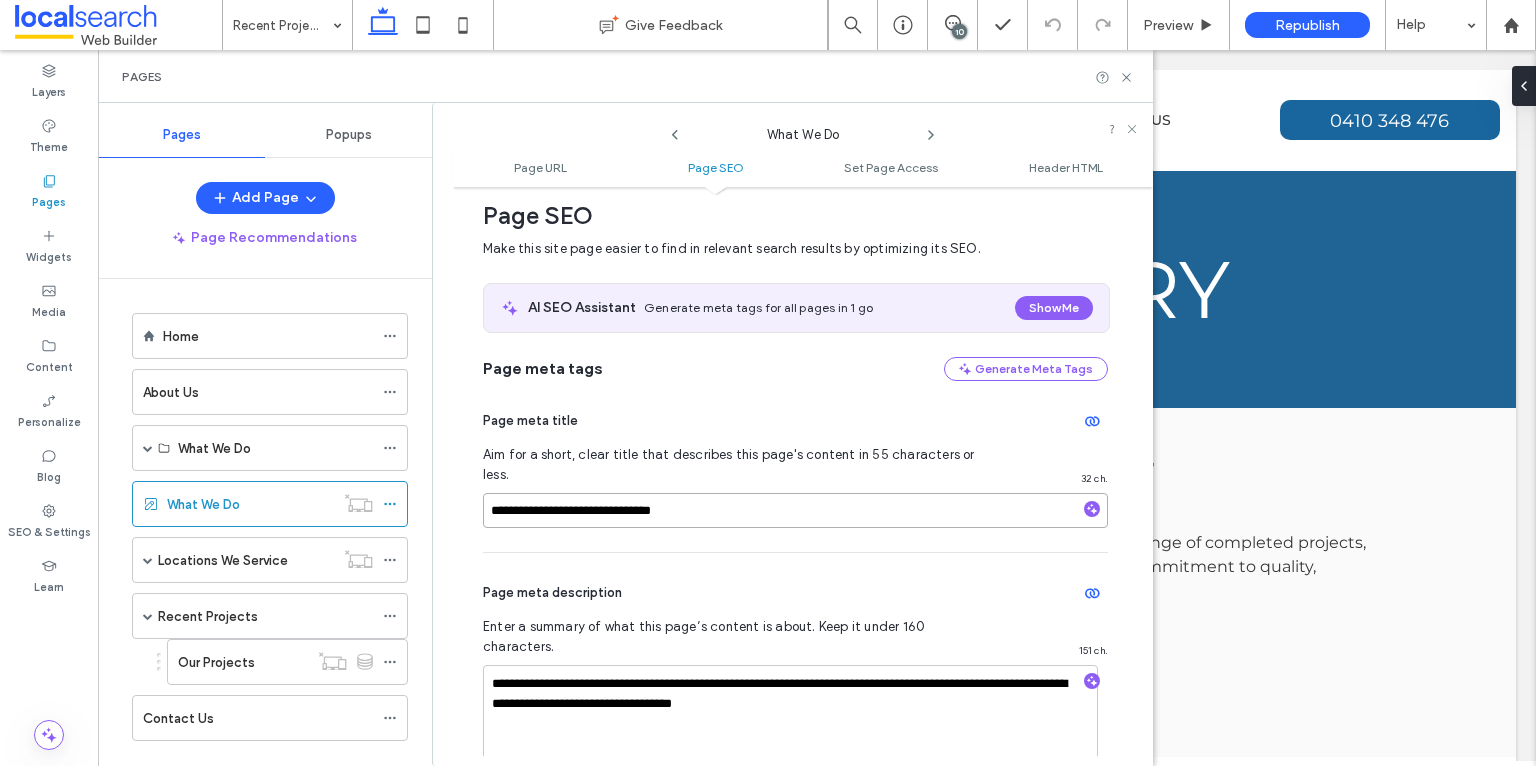 click on "**********" at bounding box center [795, 510] 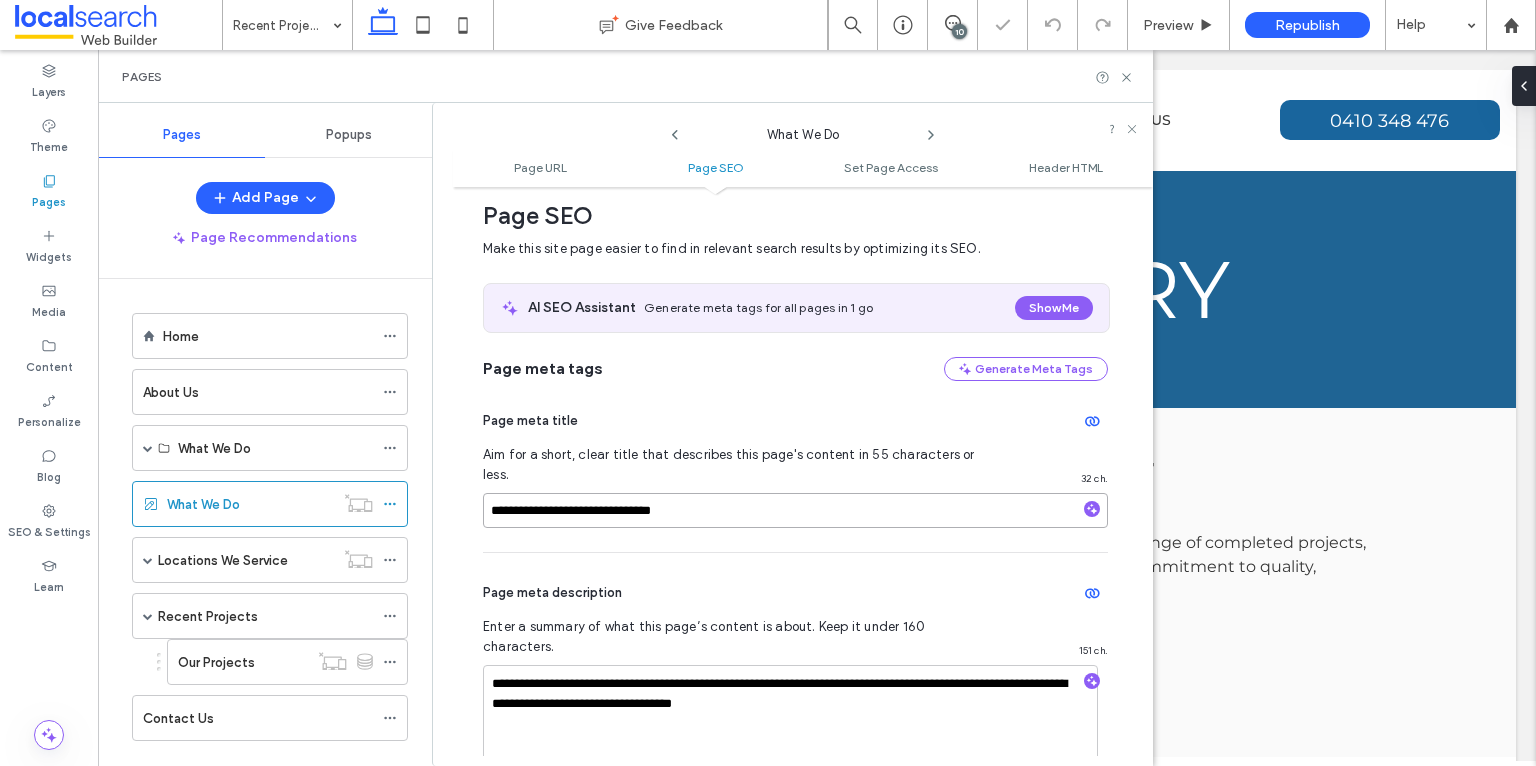 drag, startPoint x: 566, startPoint y: 492, endPoint x: 501, endPoint y: 492, distance: 65 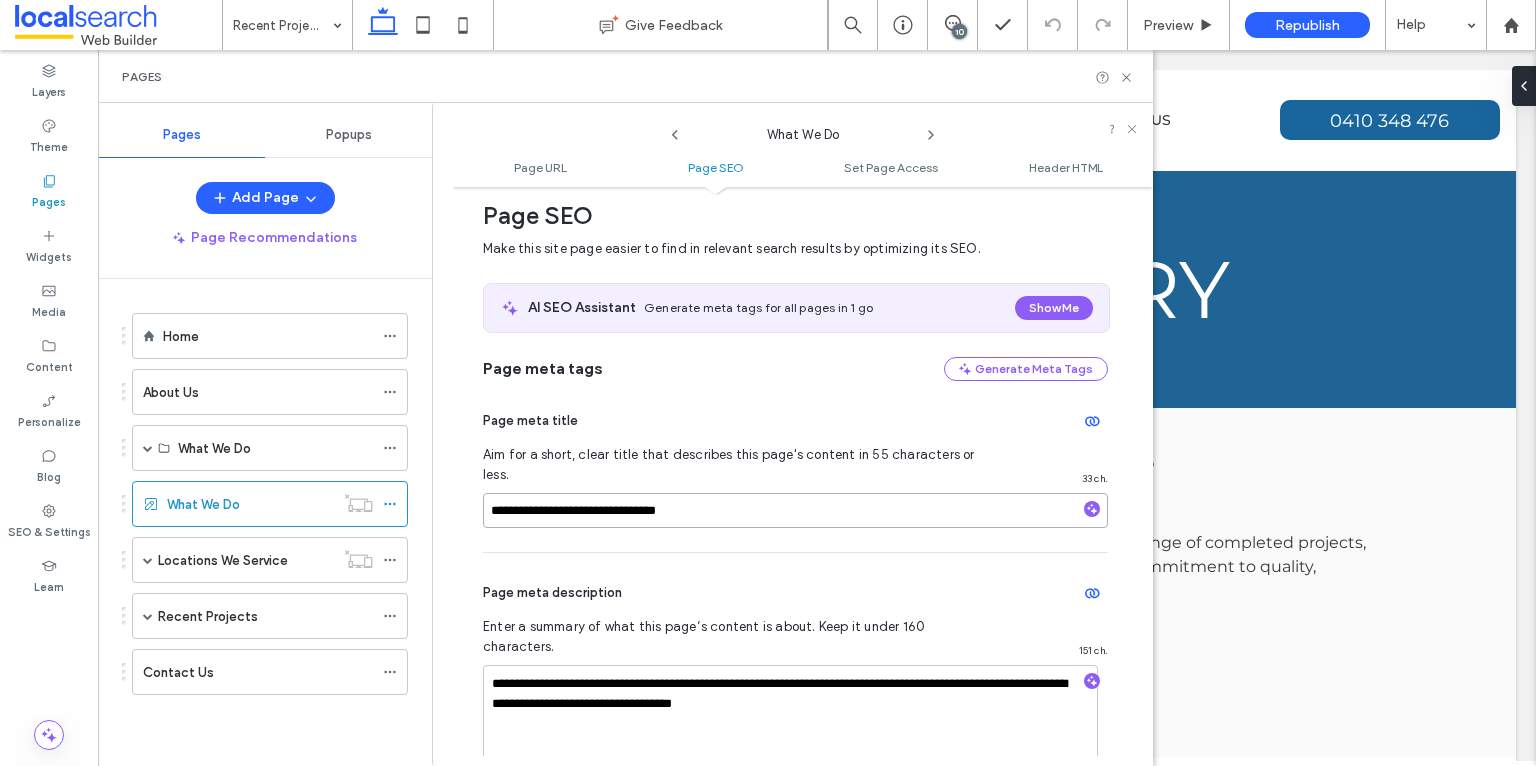 type on "**********" 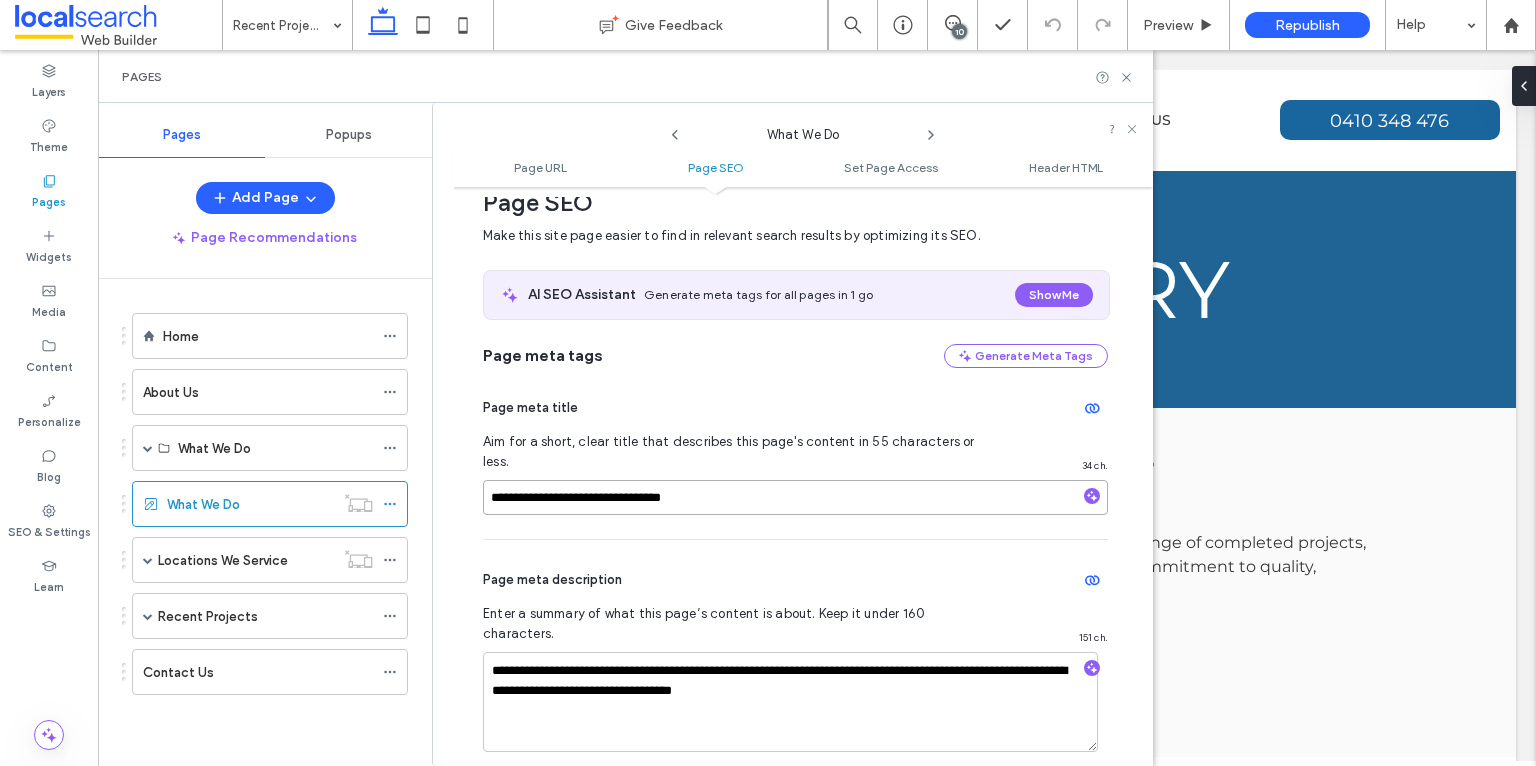scroll, scrollTop: 0, scrollLeft: 0, axis: both 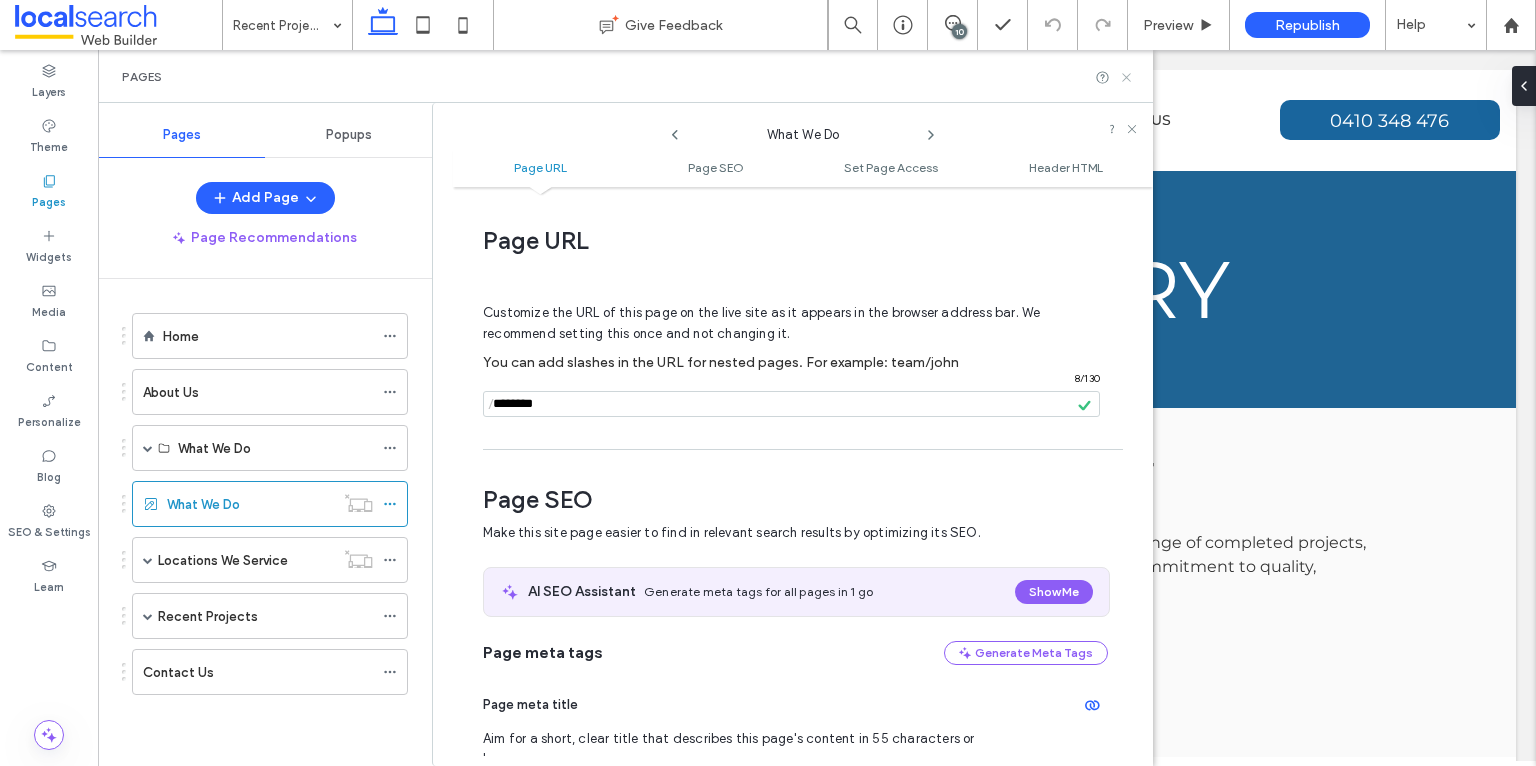 click 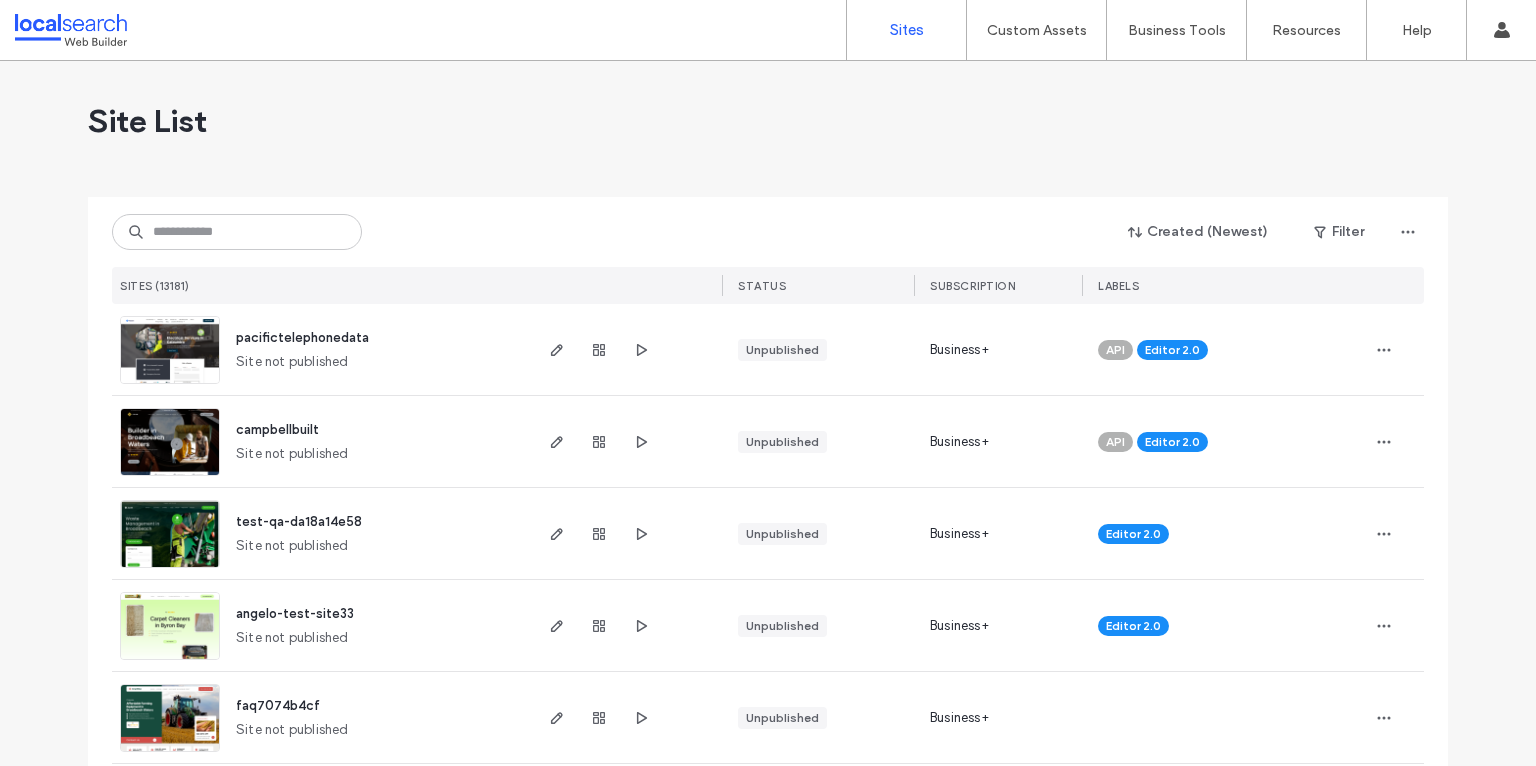 scroll, scrollTop: 0, scrollLeft: 0, axis: both 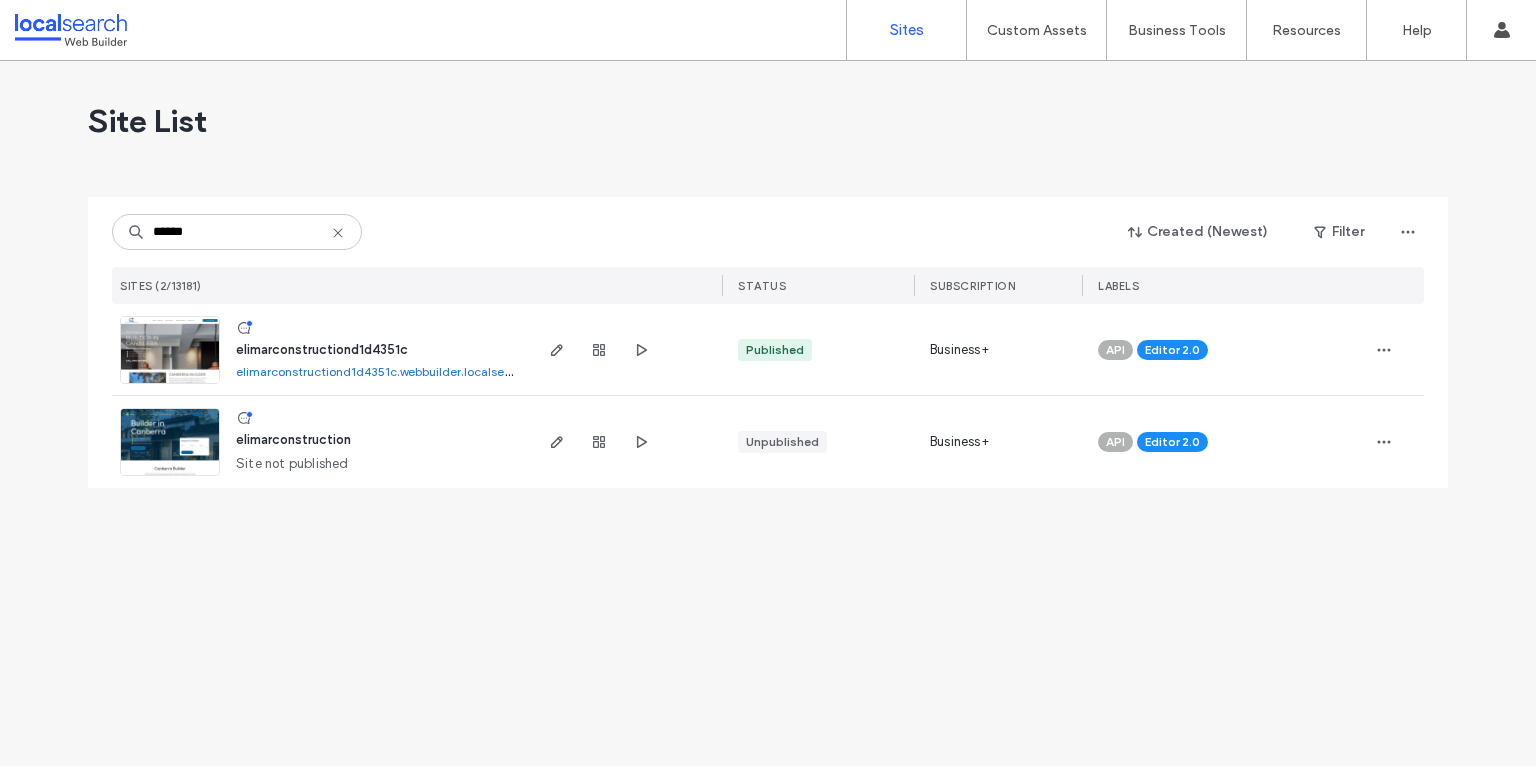 type on "******" 